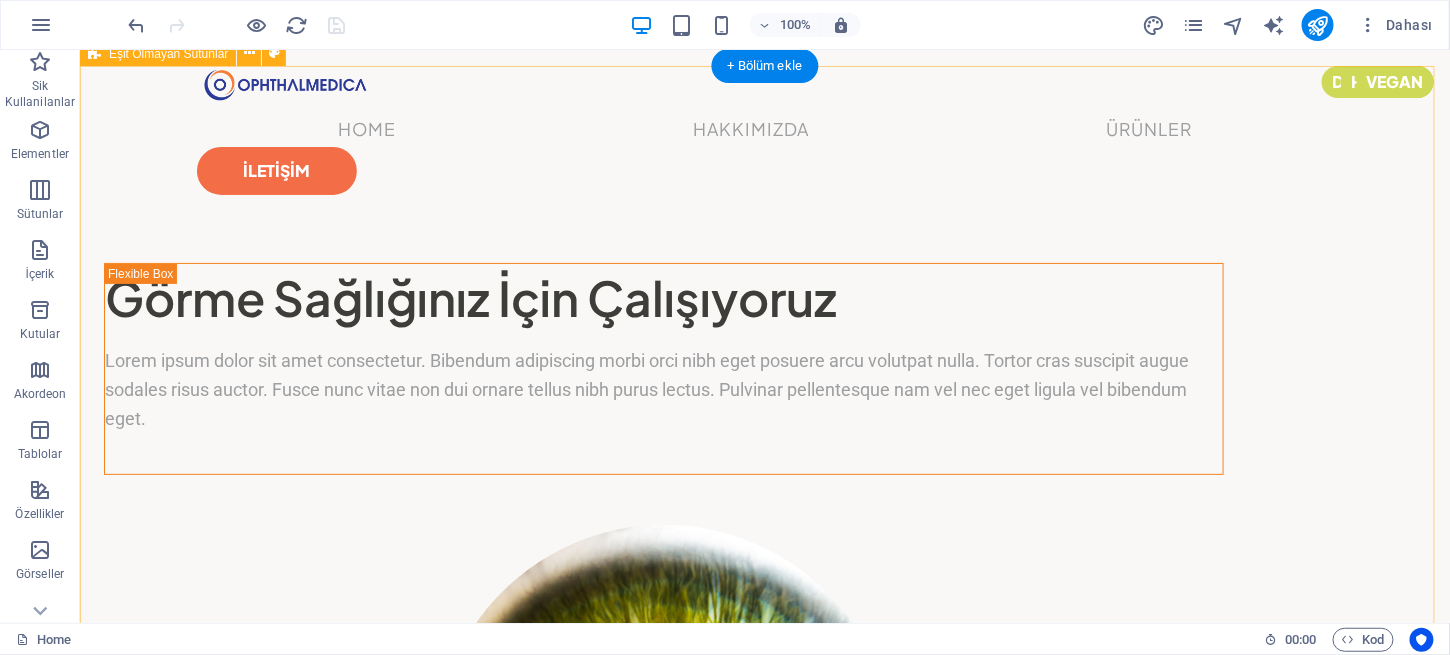 scroll, scrollTop: 248, scrollLeft: 0, axis: vertical 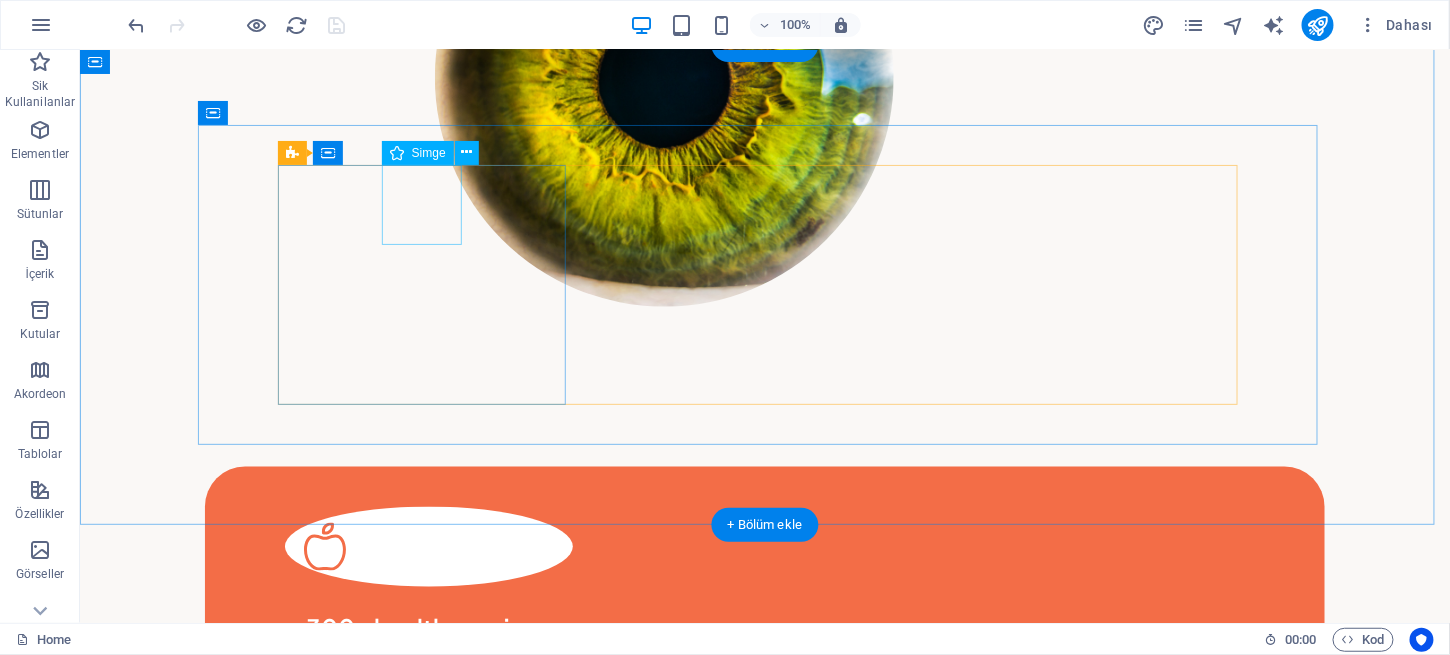 click at bounding box center (428, 546) 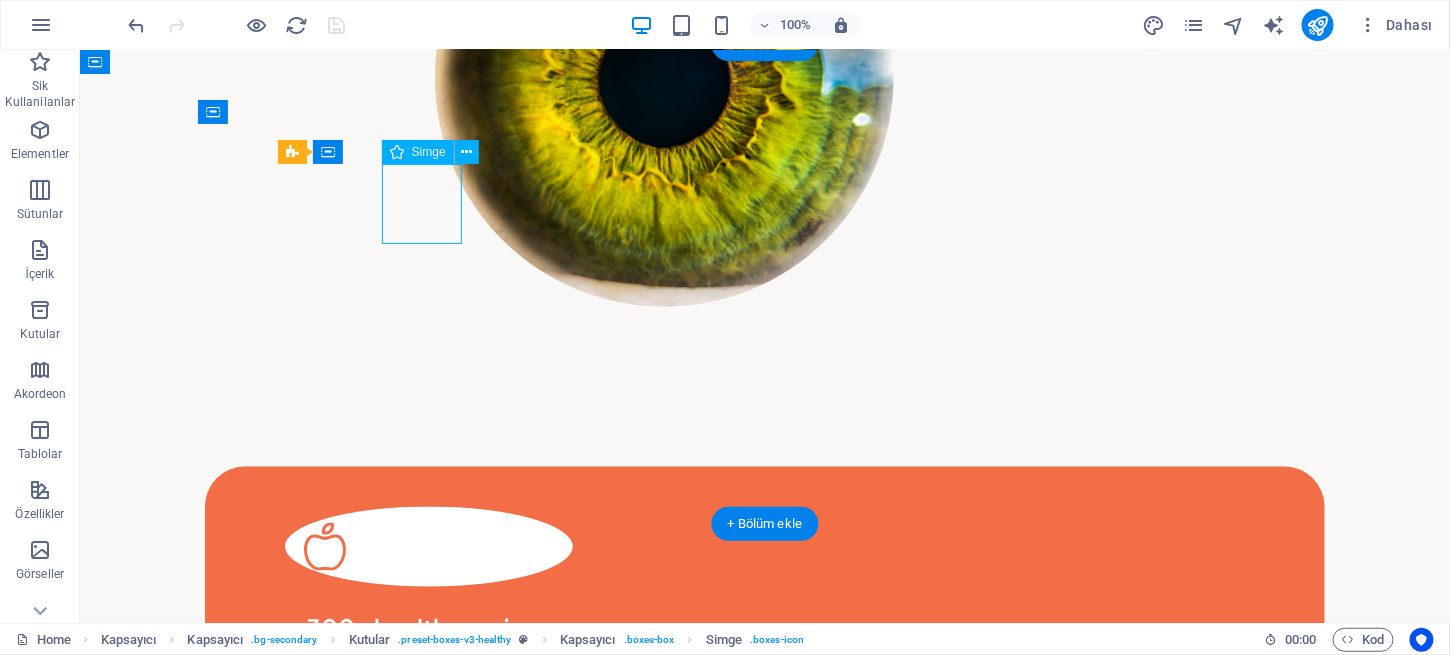 scroll, scrollTop: 678, scrollLeft: 0, axis: vertical 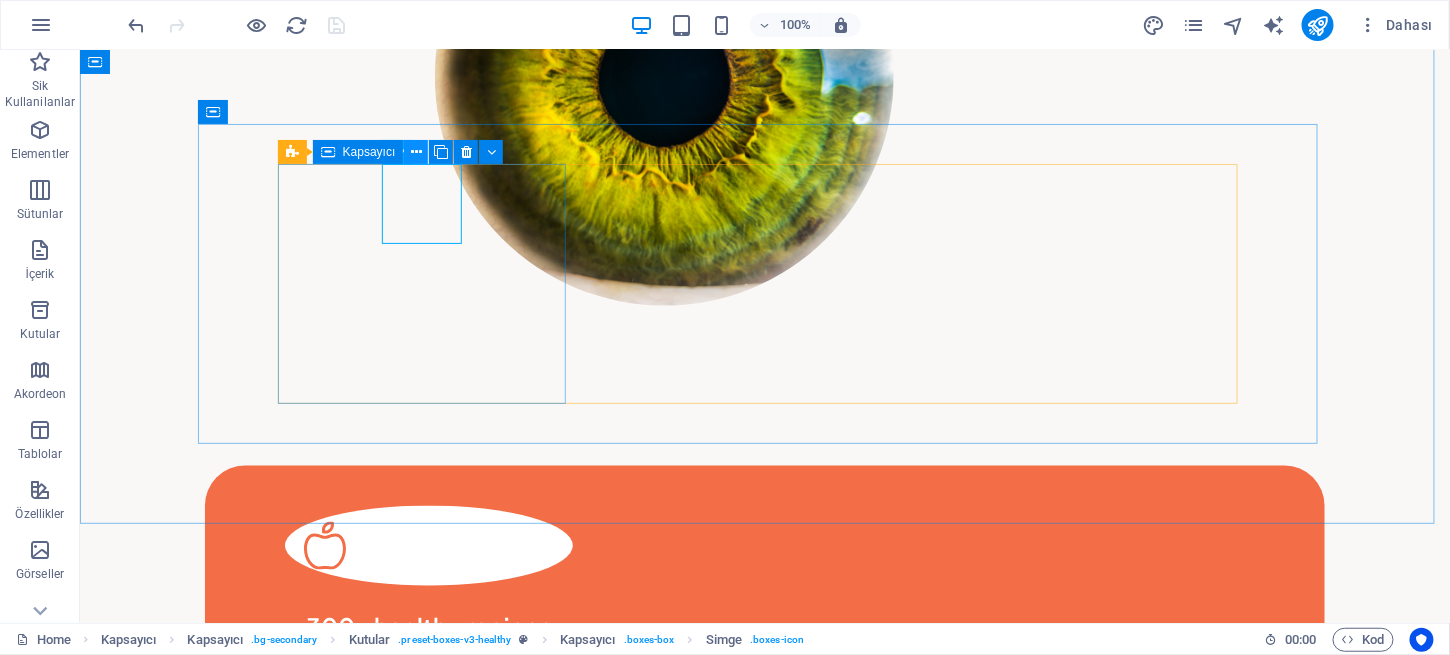 click at bounding box center [416, 152] 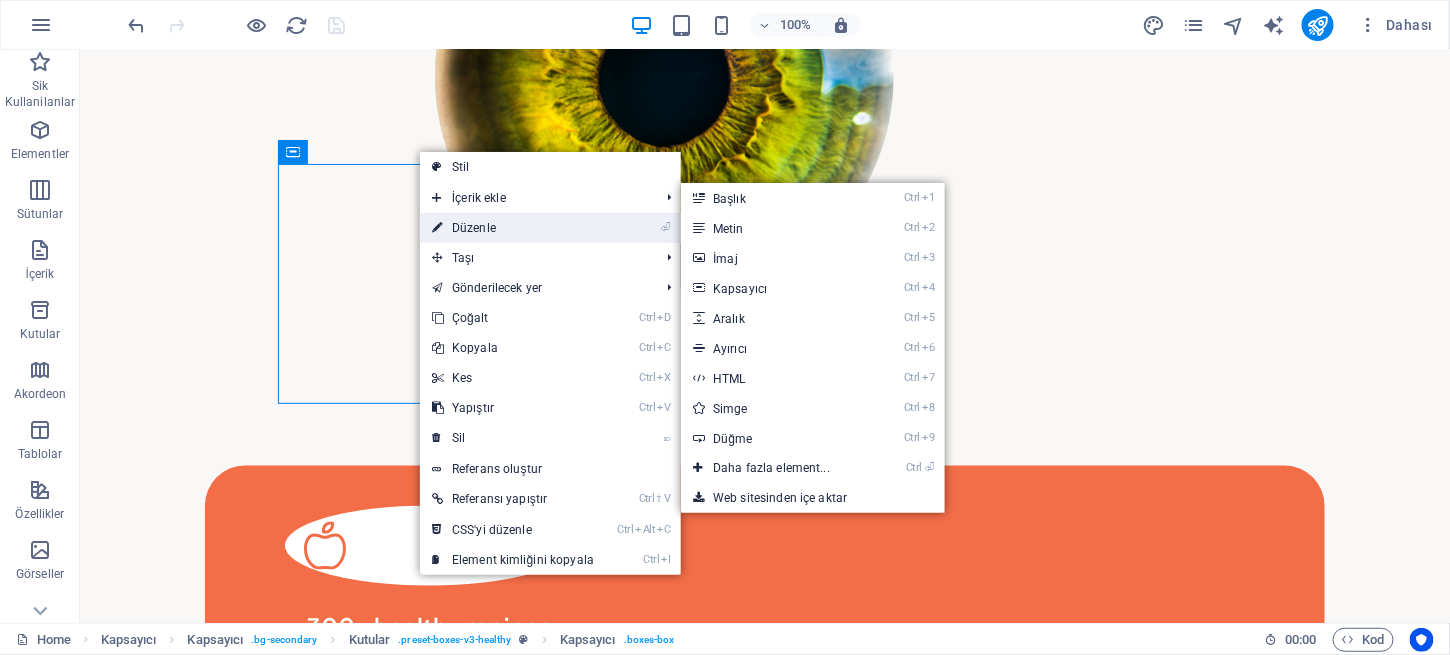 click on "⏎  Düzenle" at bounding box center [513, 228] 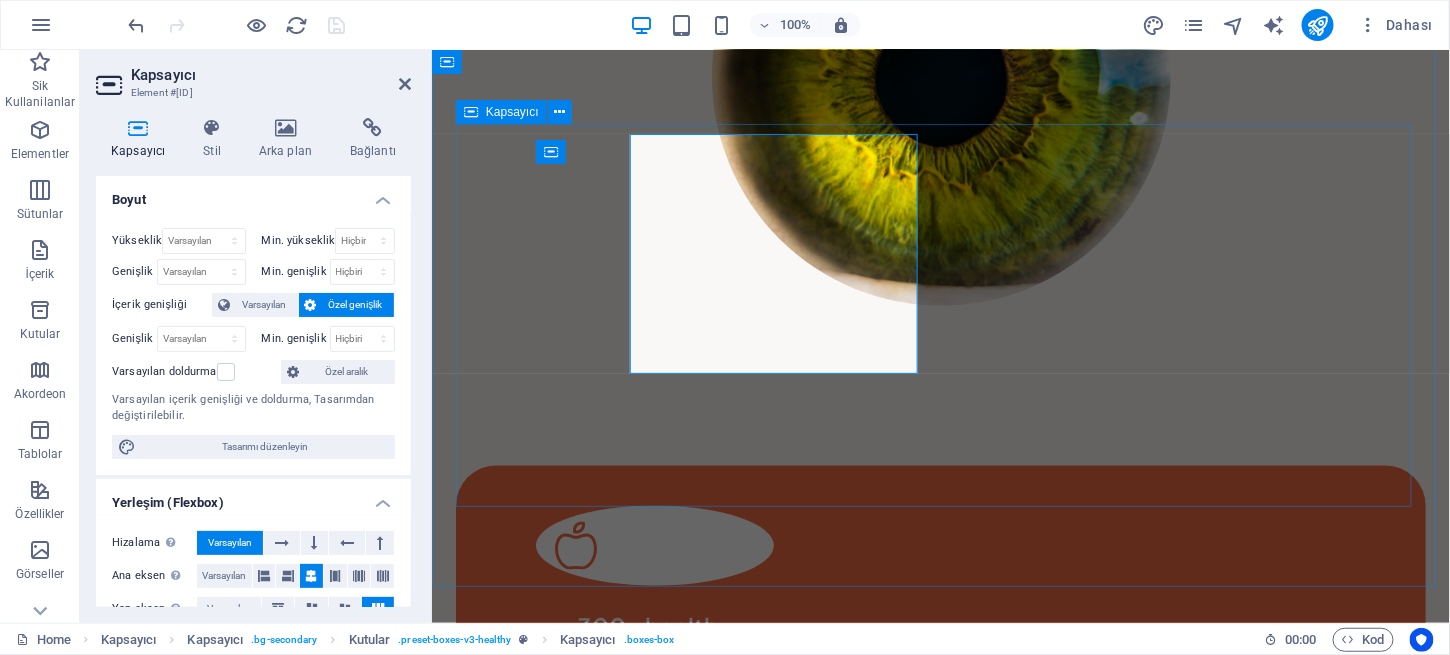 scroll, scrollTop: 708, scrollLeft: 0, axis: vertical 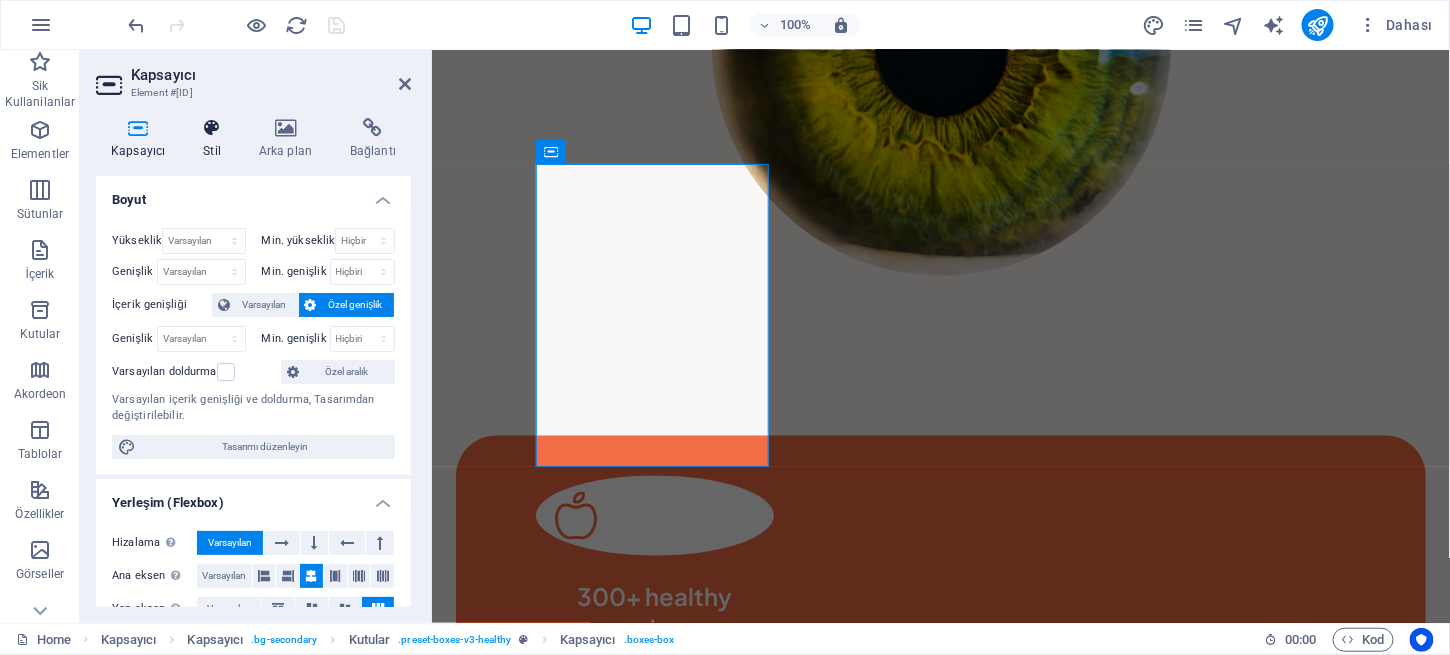 click at bounding box center [212, 128] 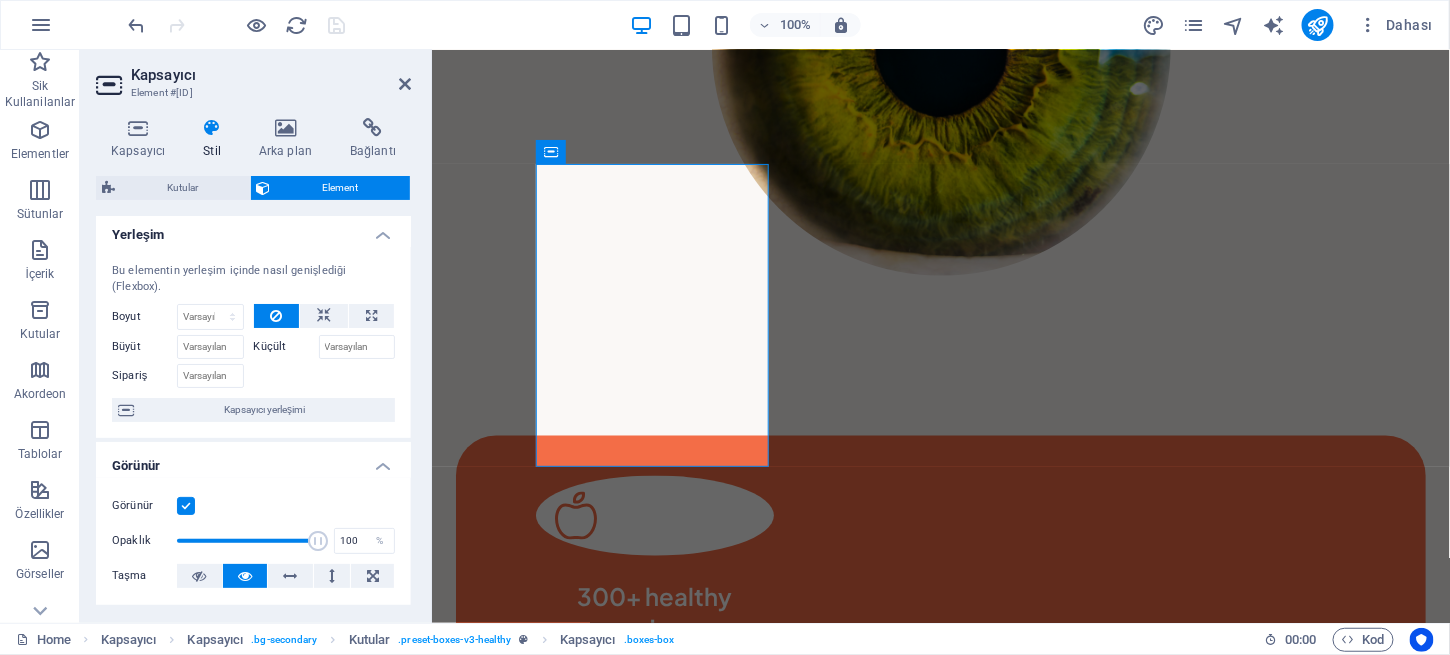 scroll, scrollTop: 0, scrollLeft: 0, axis: both 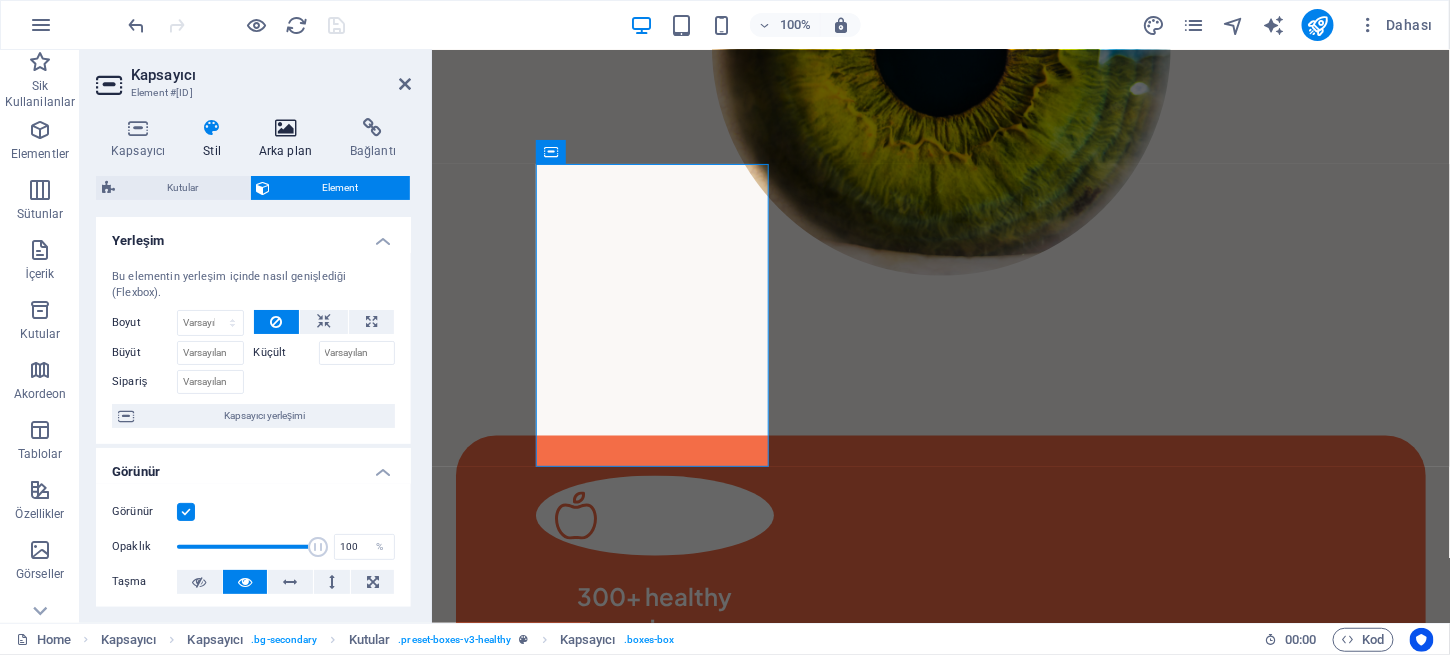 click at bounding box center [285, 128] 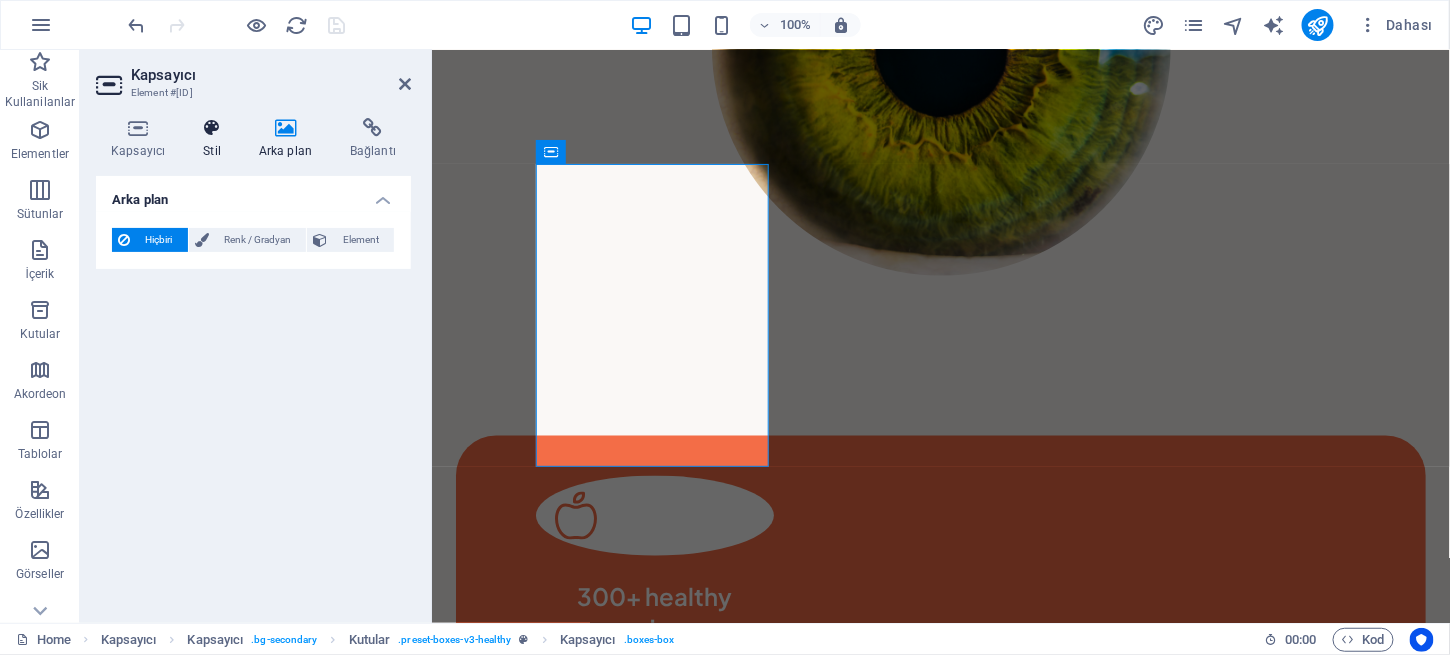 click at bounding box center (212, 128) 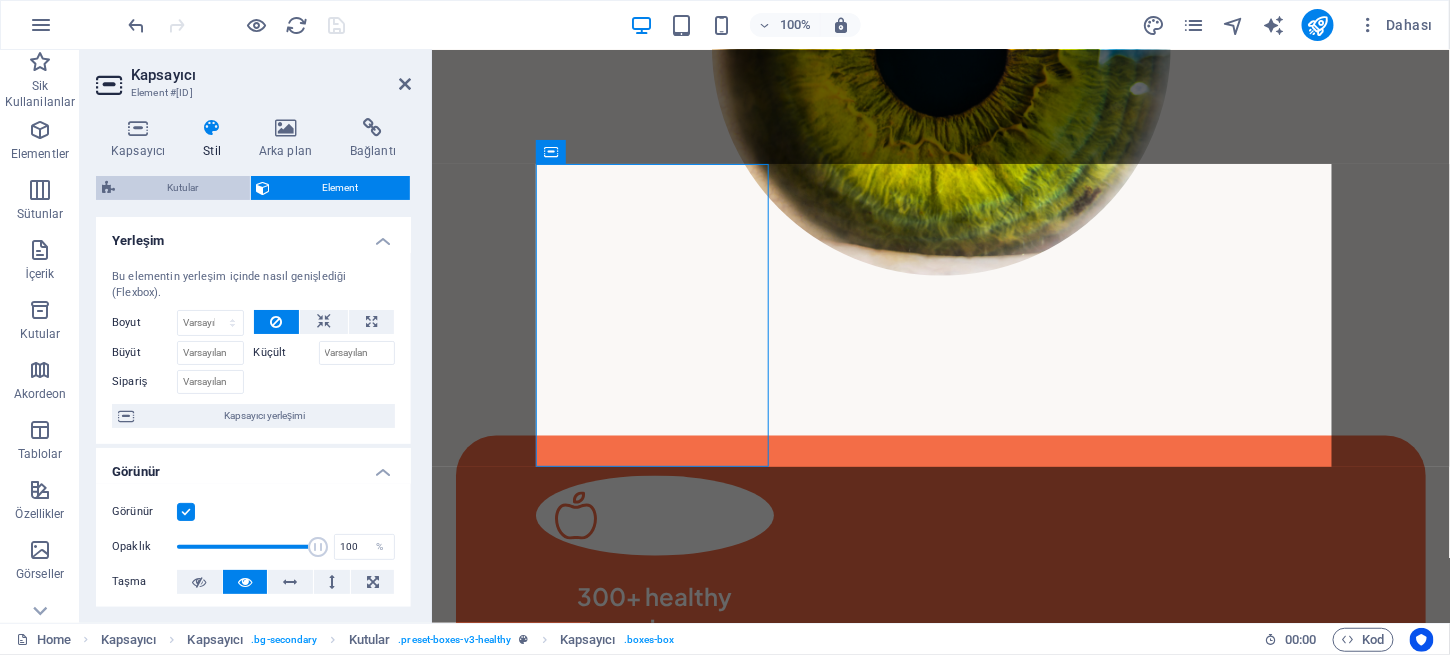 click on "Kutular" at bounding box center [182, 188] 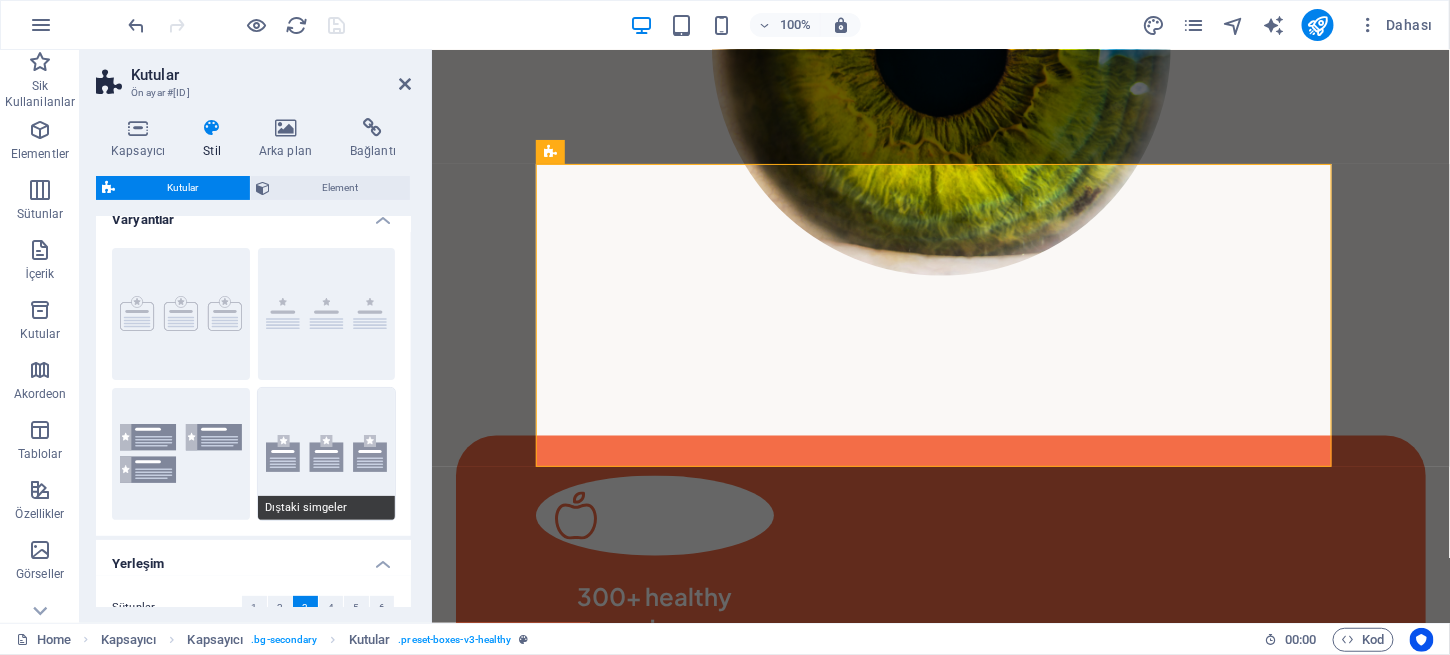 scroll, scrollTop: 0, scrollLeft: 0, axis: both 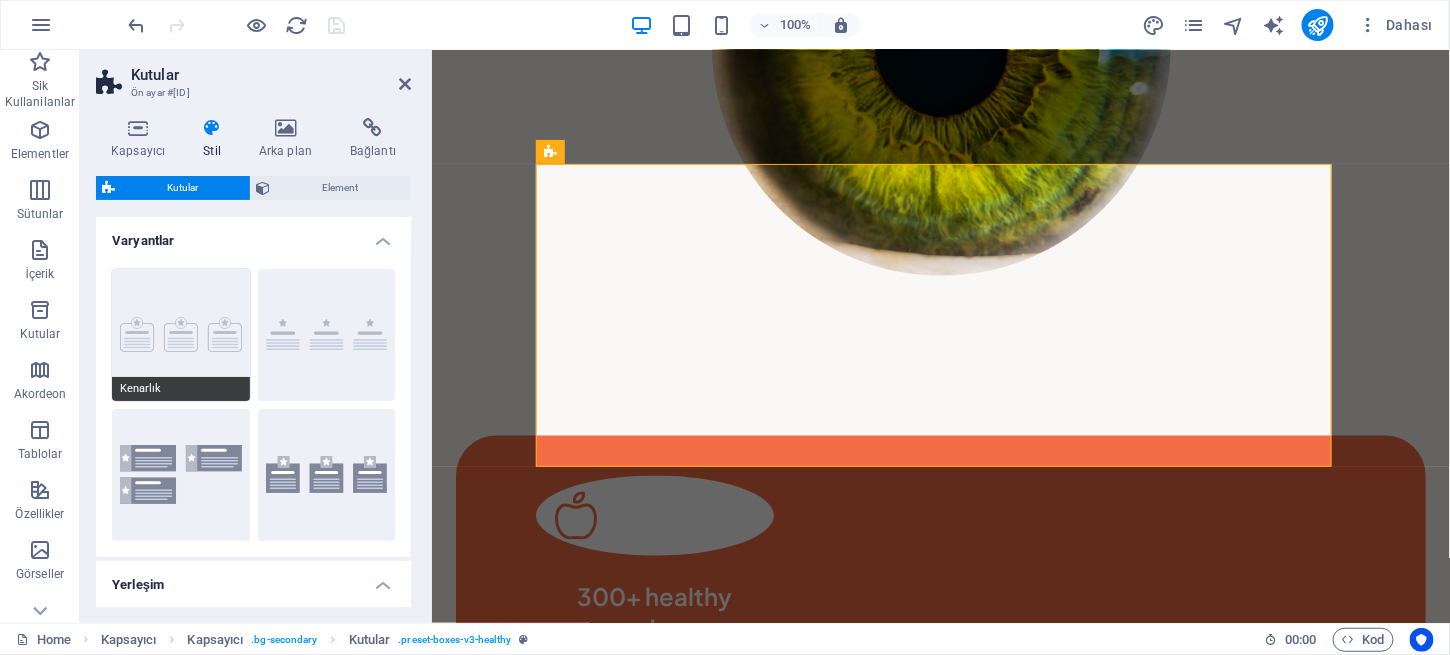 click on "Kenarlık" at bounding box center [181, 335] 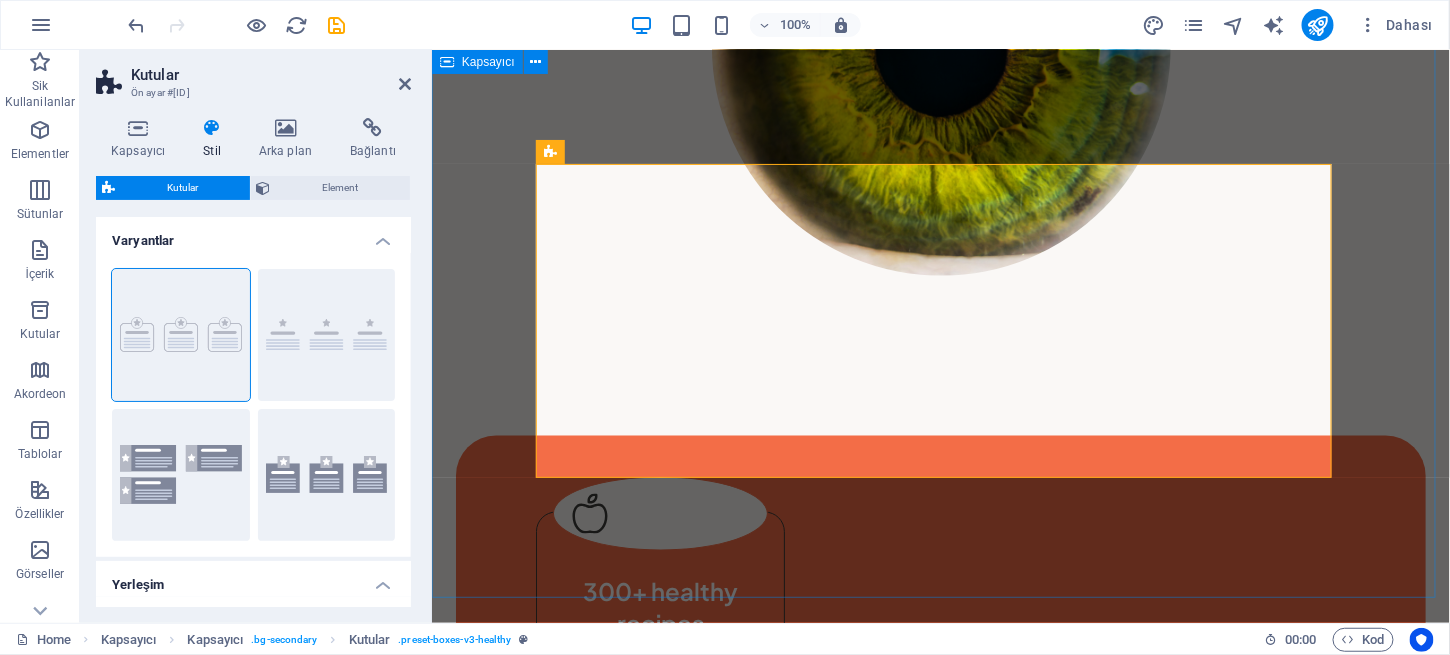 click on "300+ healthy recipes Lorem ipsum dolor sit amet consectetur. Bibendum adipiscing morbi orci nibh eget. 1000+ happy clients Lorem ipsum dolor sit amet consectetur. Bibendum adipiscing morbi orci nibh eget. 8+ years of experience Lorem ipsum dolor sit amet consectetur. Bibendum adipiscing morbi orci nibh eget." at bounding box center (940, 962) 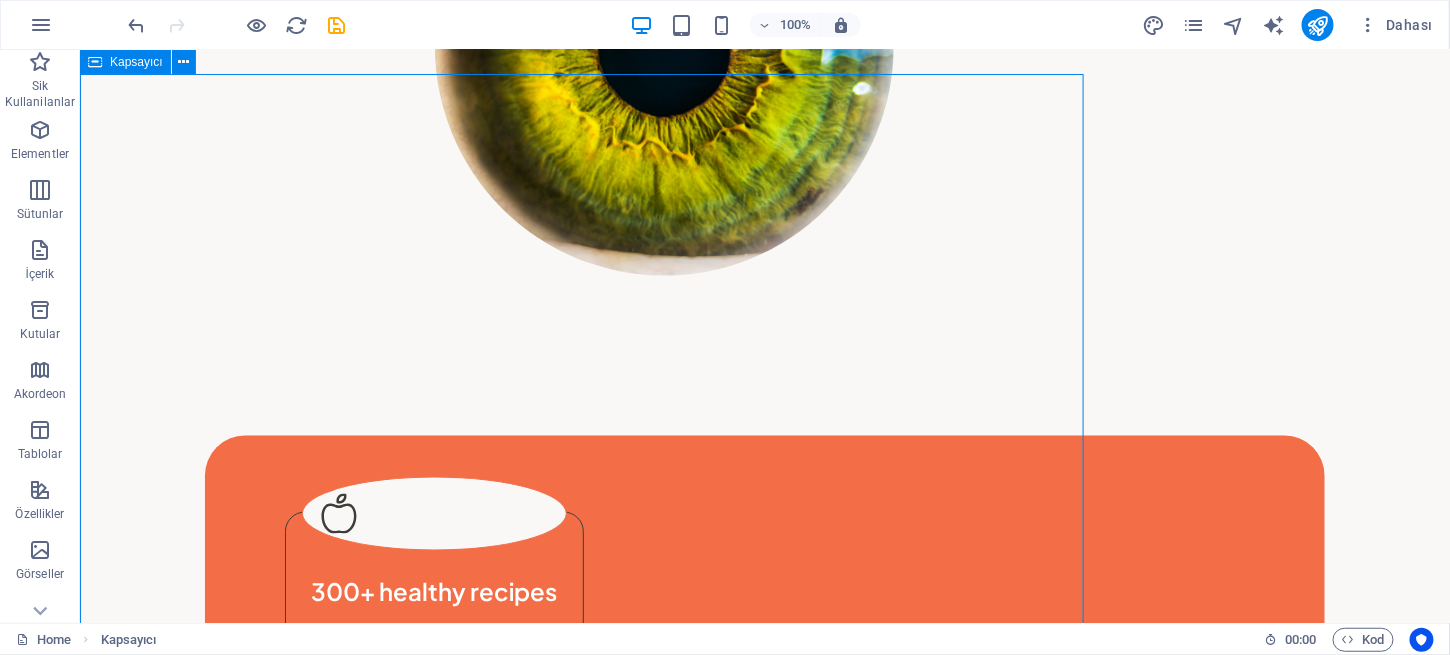 scroll, scrollTop: 678, scrollLeft: 0, axis: vertical 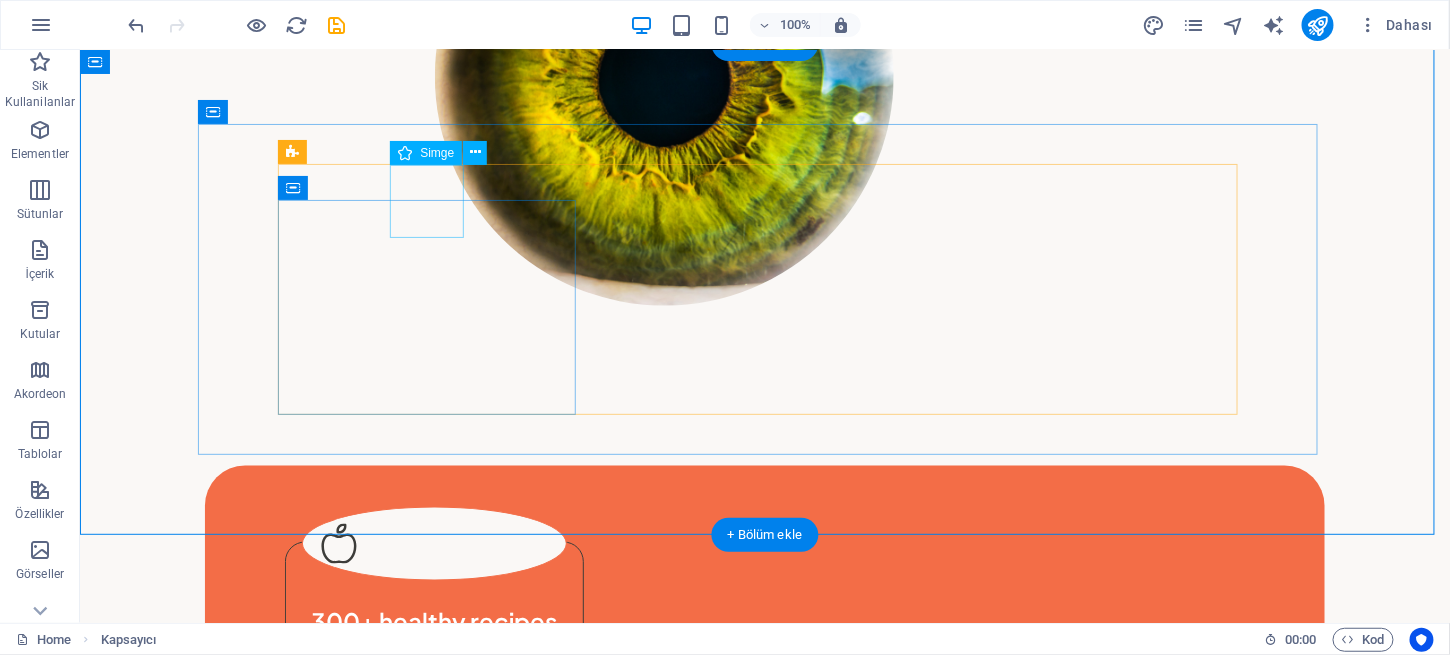 click at bounding box center [433, 543] 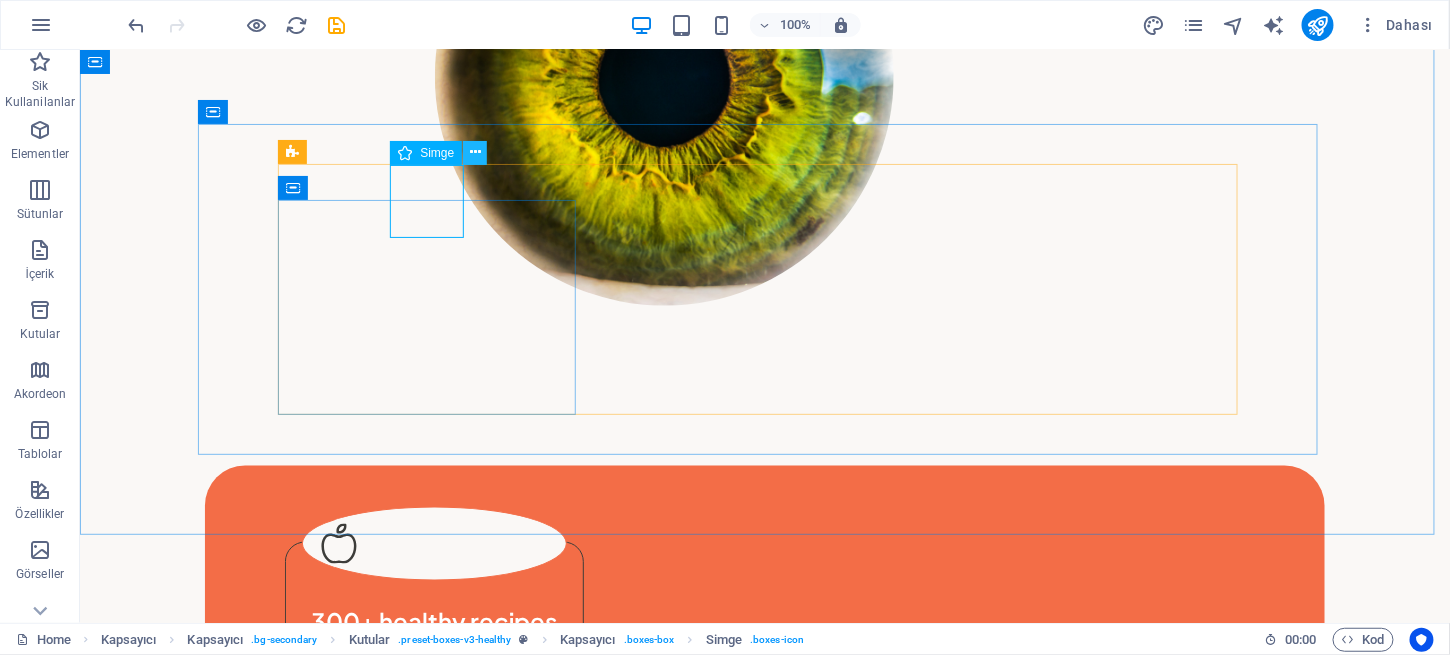 click at bounding box center (475, 152) 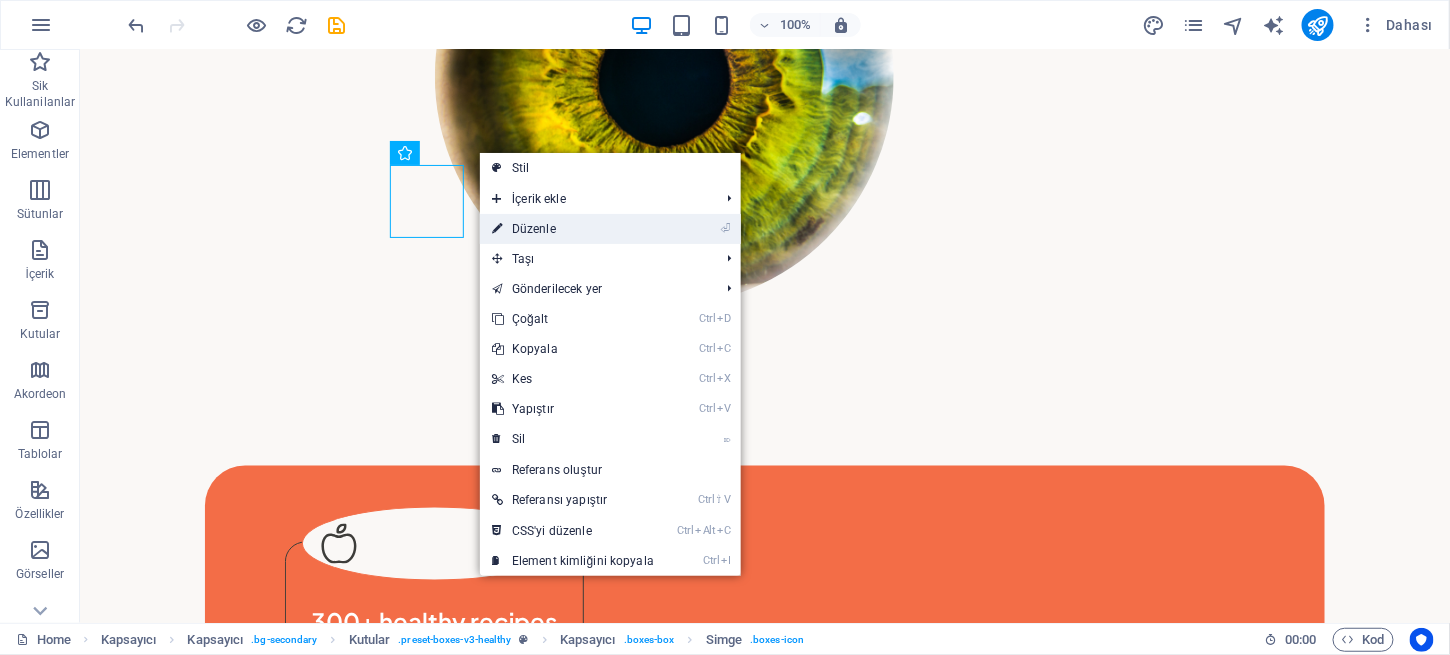click on "⏎  Düzenle" at bounding box center (573, 229) 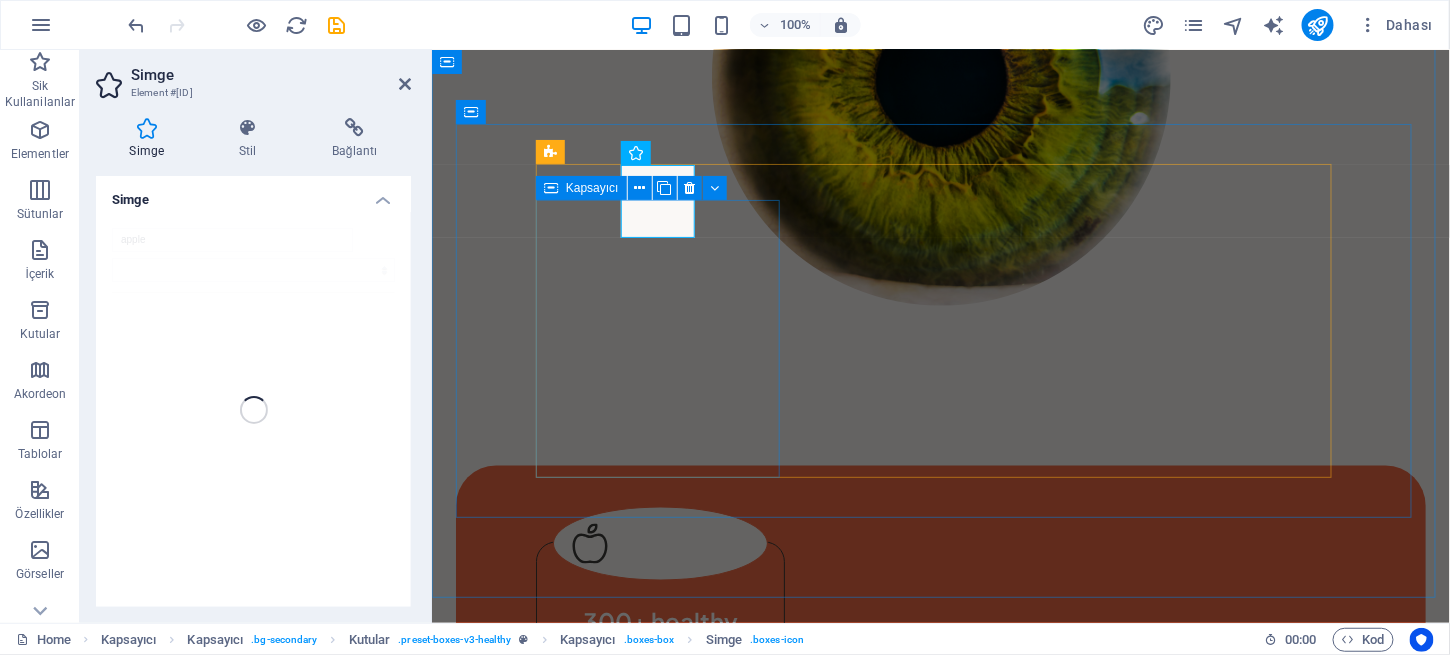 scroll, scrollTop: 708, scrollLeft: 0, axis: vertical 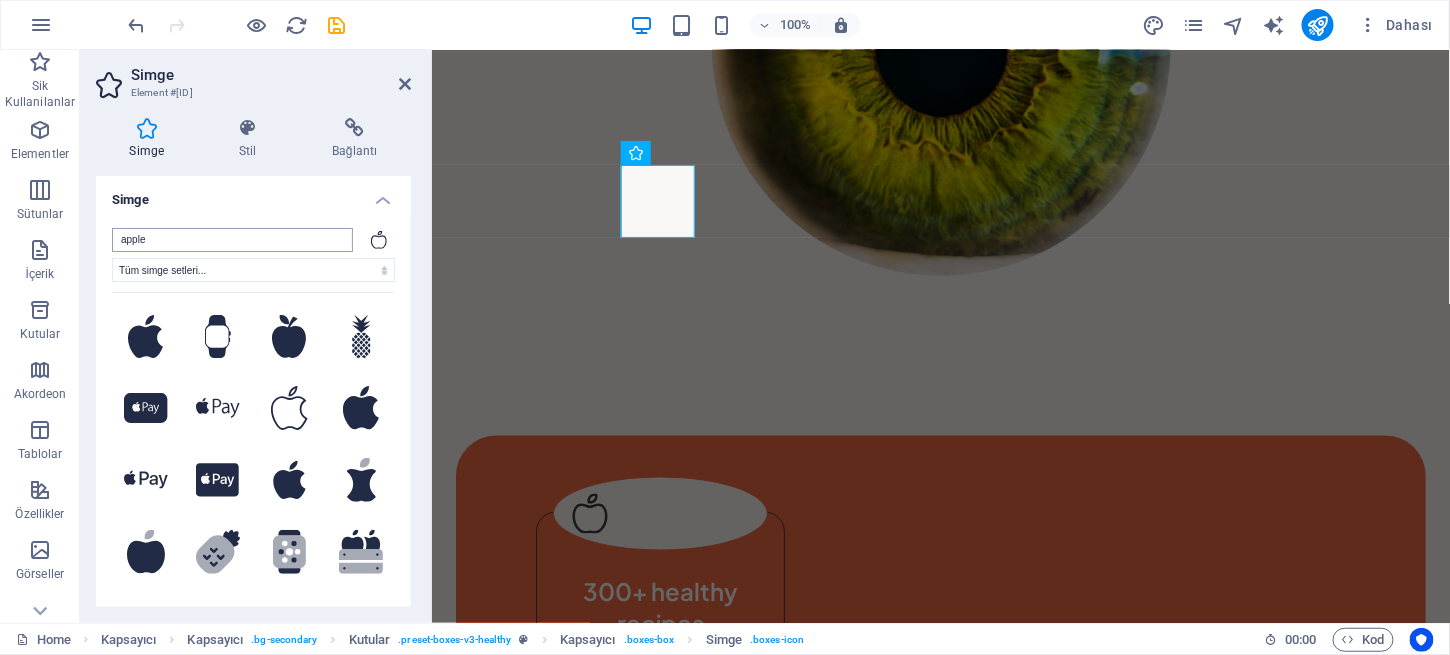 click on "apple" at bounding box center (232, 240) 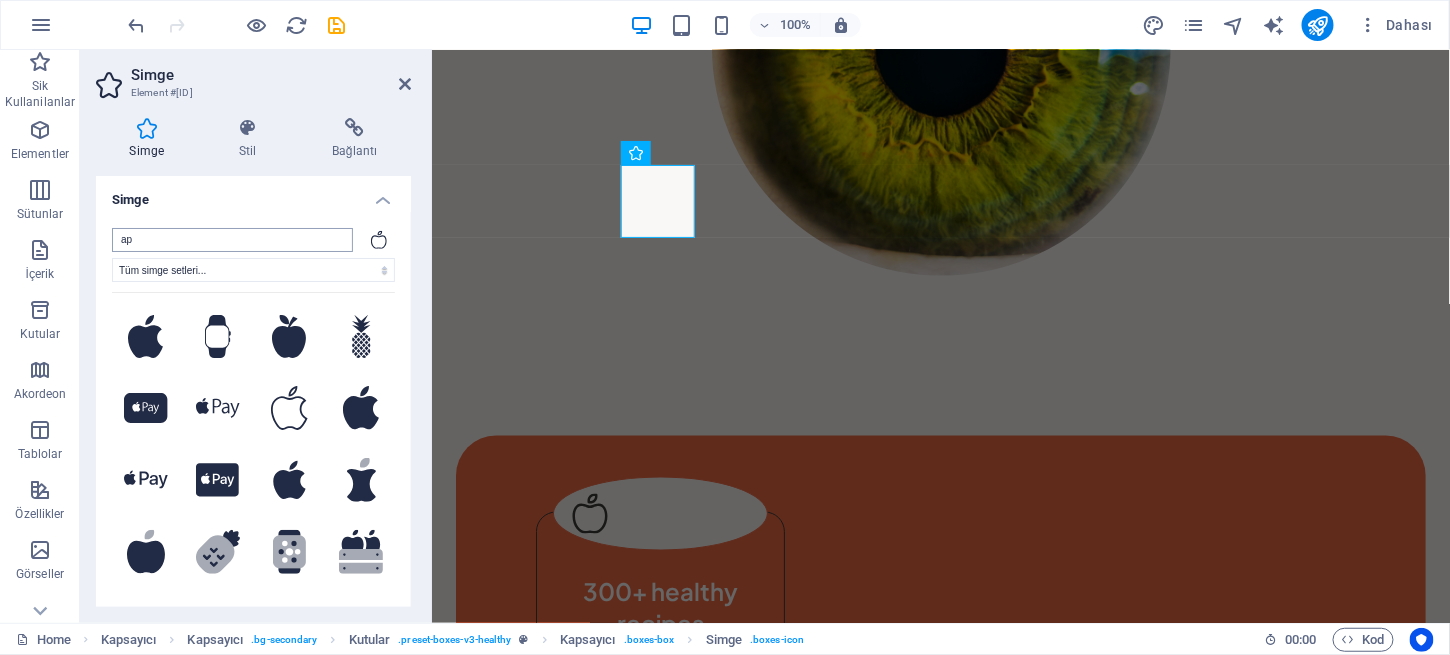 type on "a" 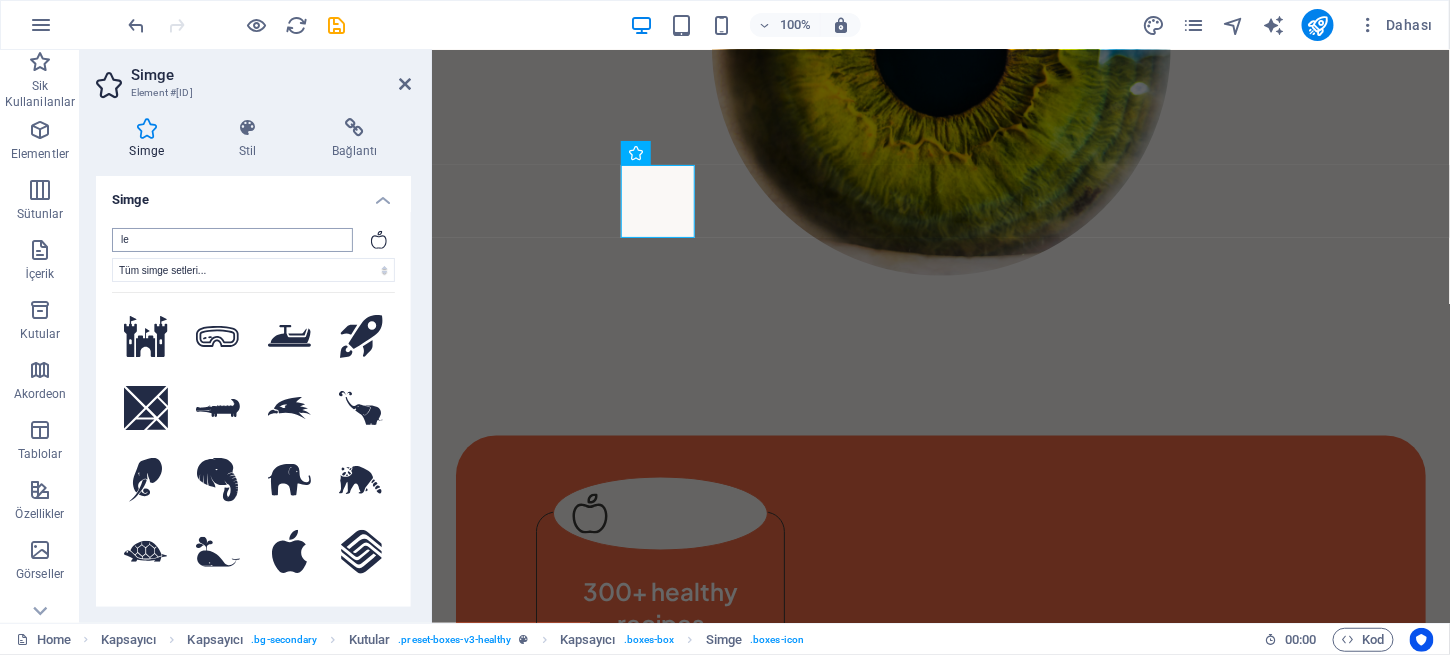 type on "l" 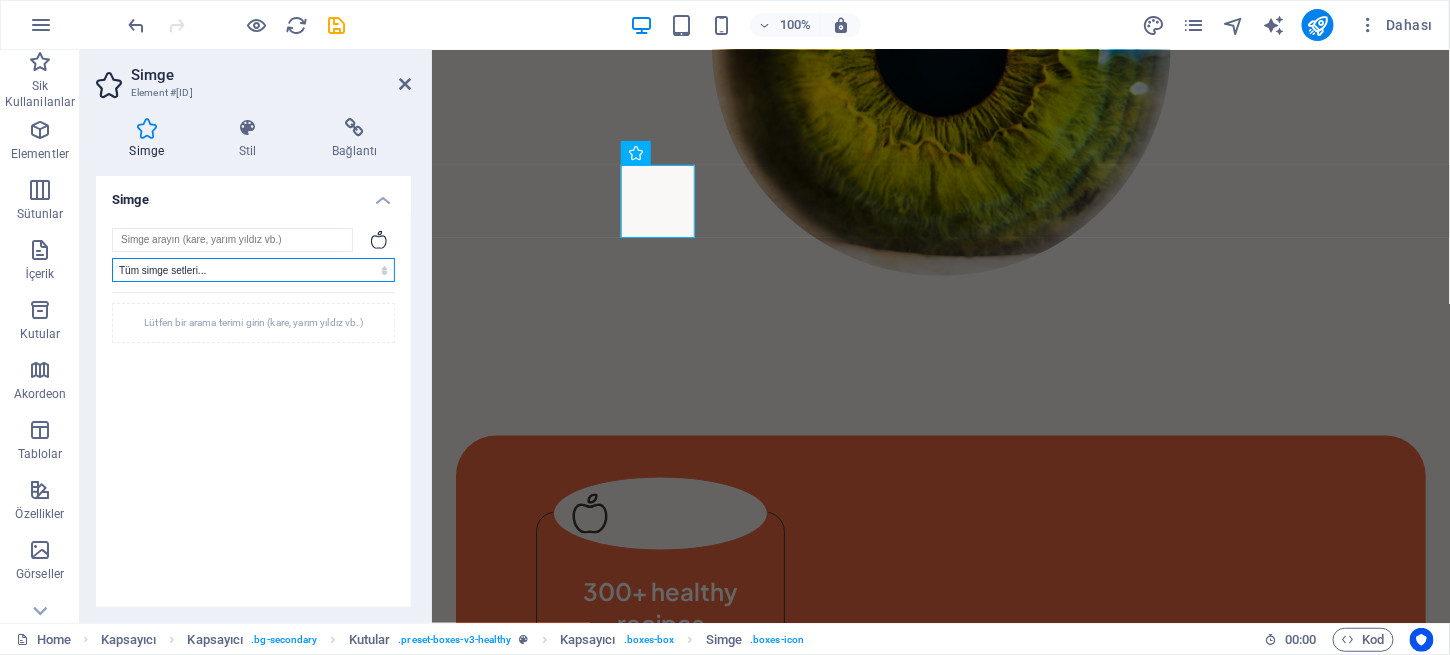 click on "Tüm simge setleri... IcoFont Ionicons FontAwesome Brands FontAwesome Duotone FontAwesome Solid FontAwesome Regular FontAwesome Light FontAwesome Thin FontAwesome Sharp Solid FontAwesome Sharp Regular FontAwesome Sharp Light FontAwesome Sharp Thin" at bounding box center [253, 270] 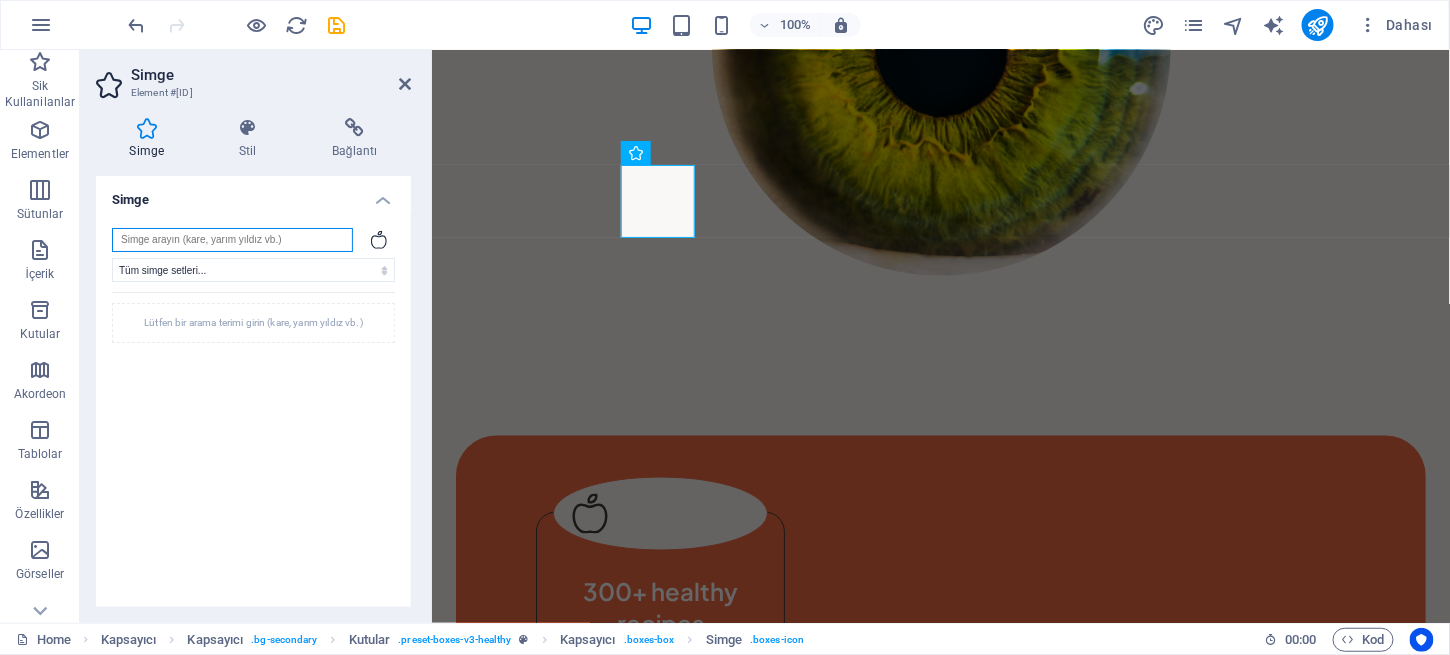click at bounding box center (232, 240) 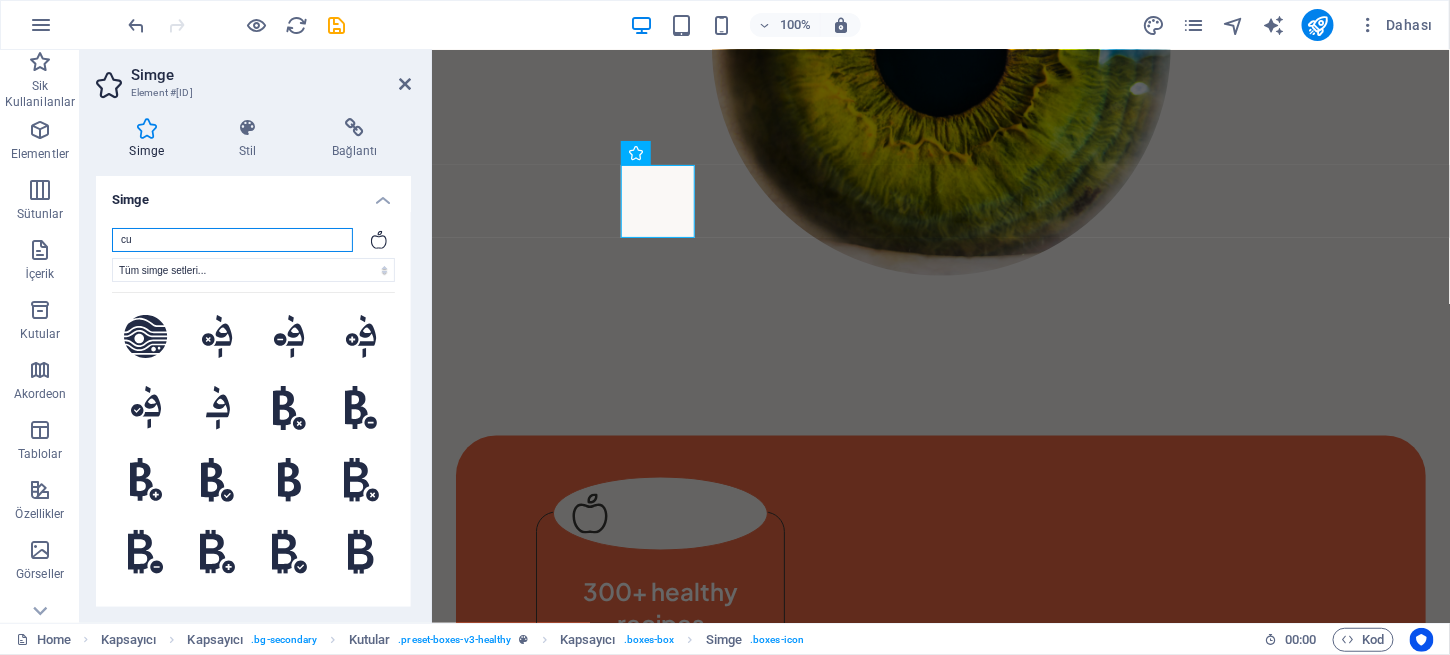 type on "c" 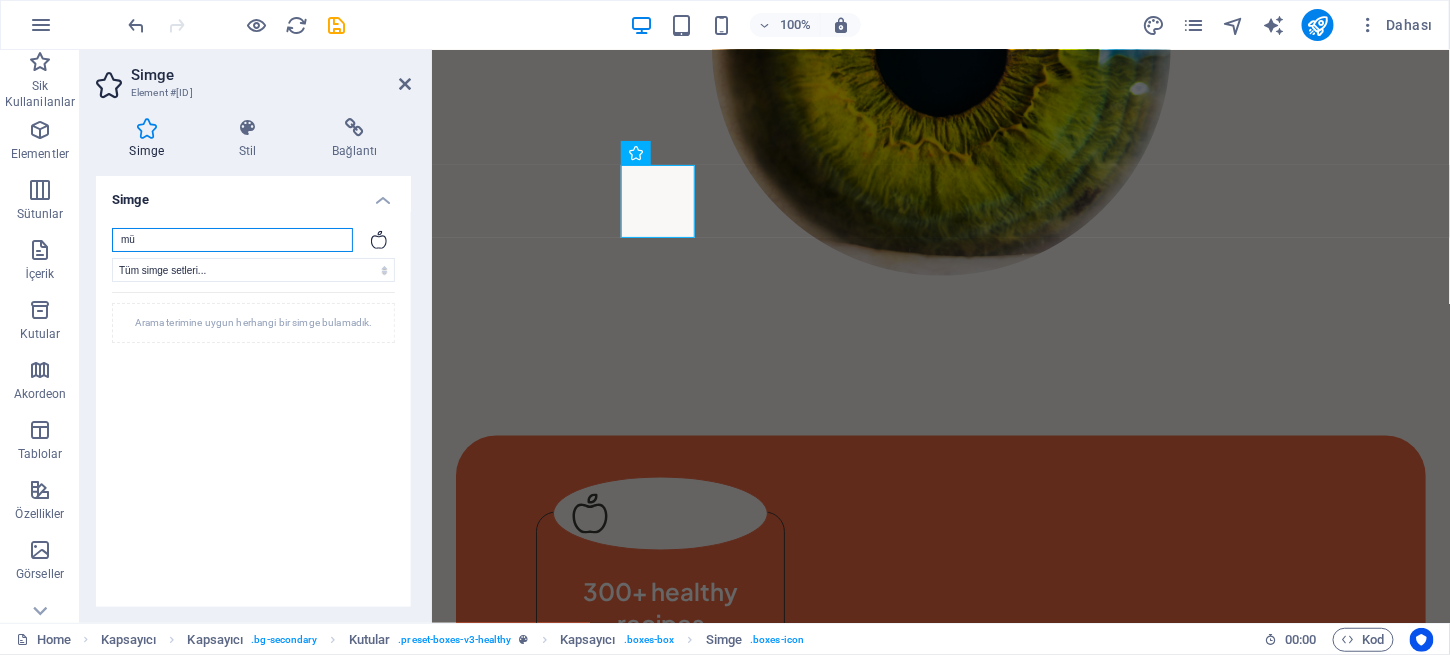 type on "m" 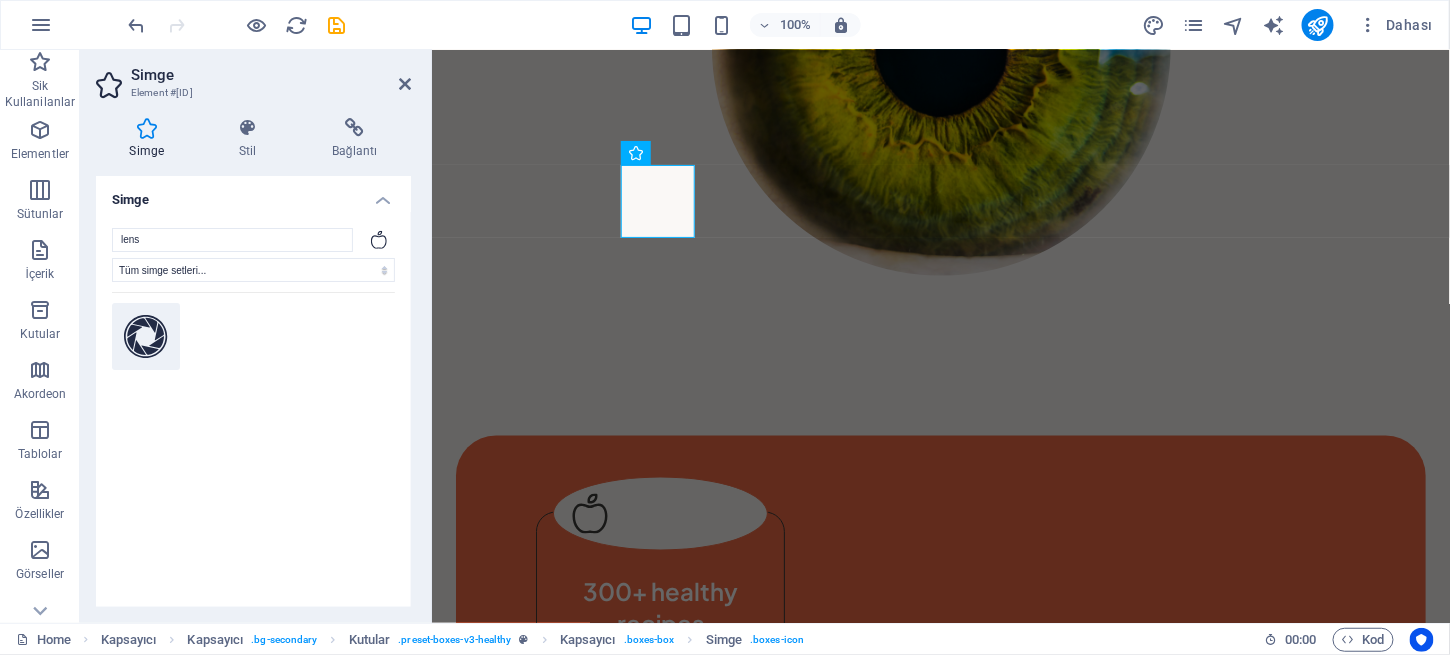 click 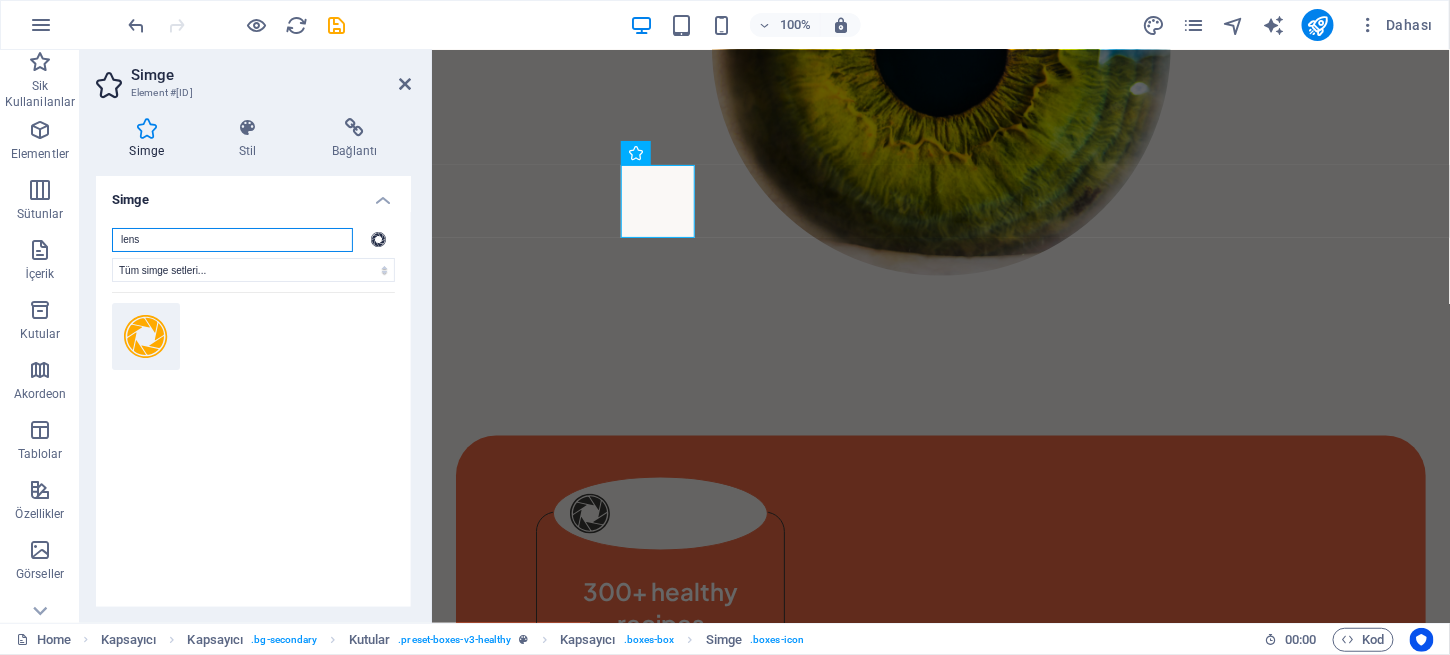 click on "lens" at bounding box center [232, 240] 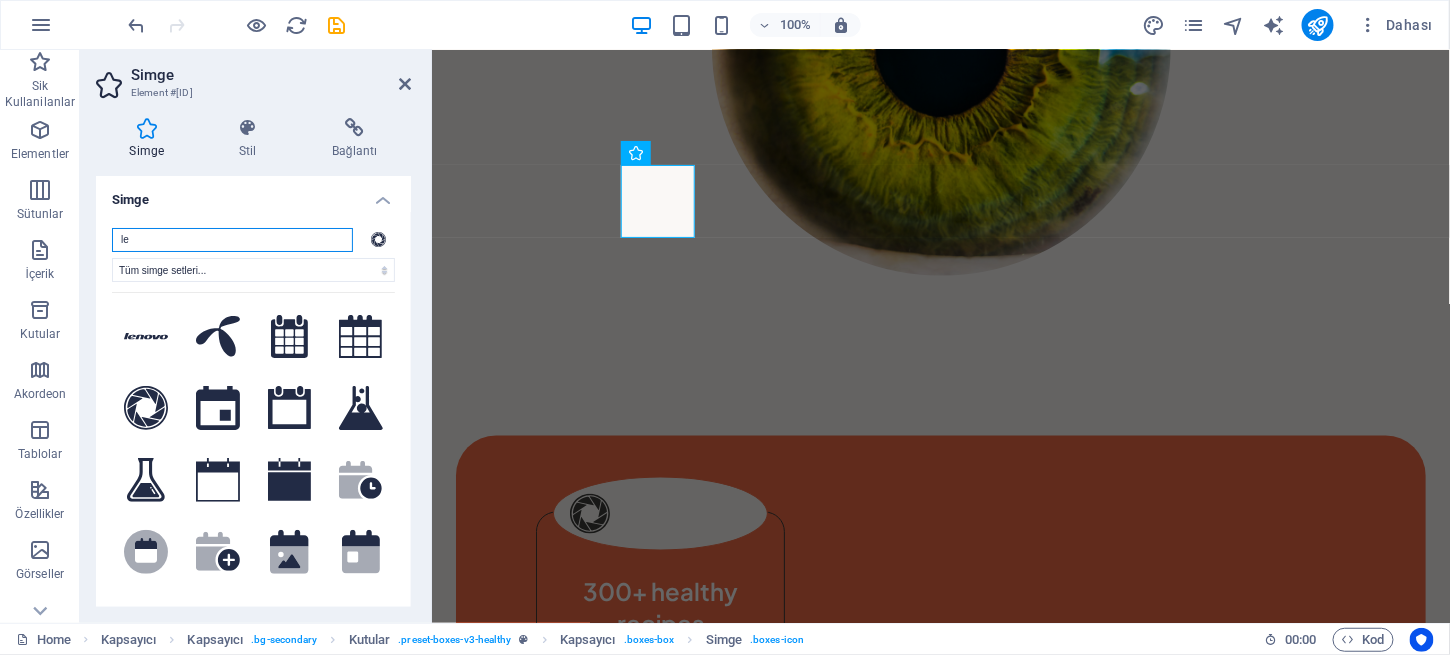 type on "l" 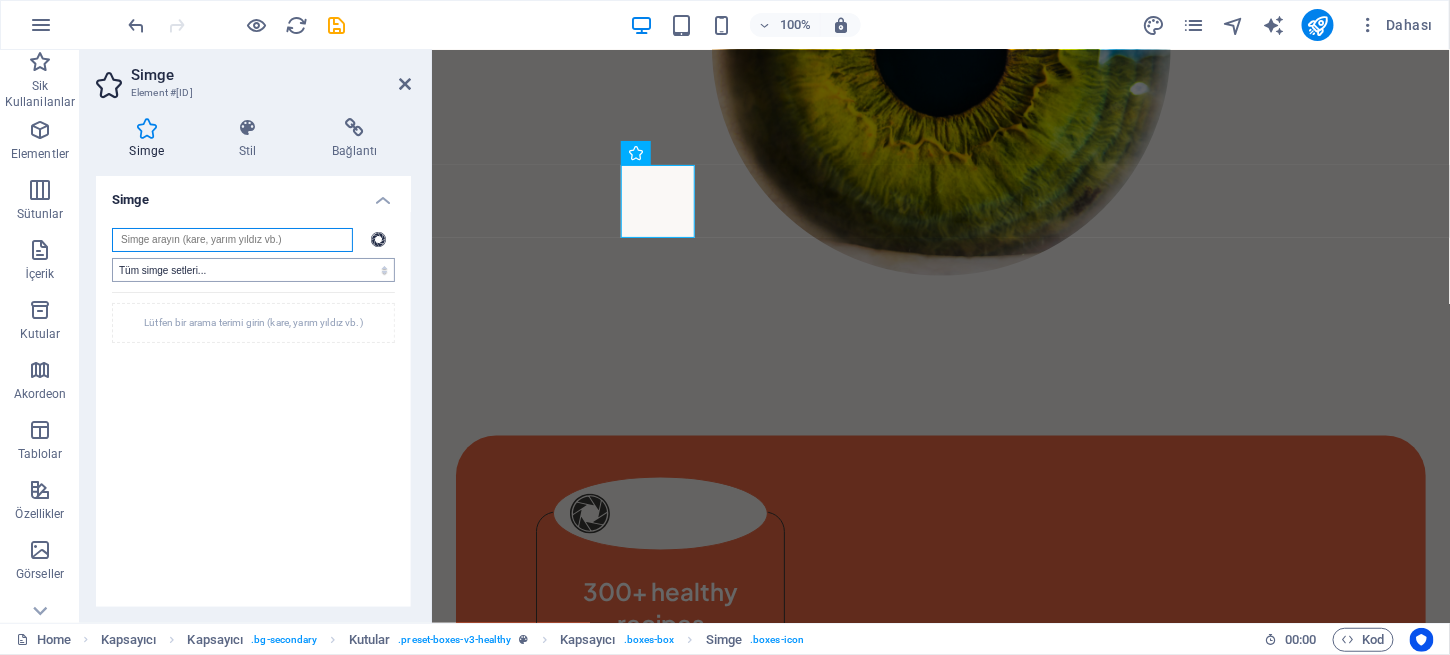 type 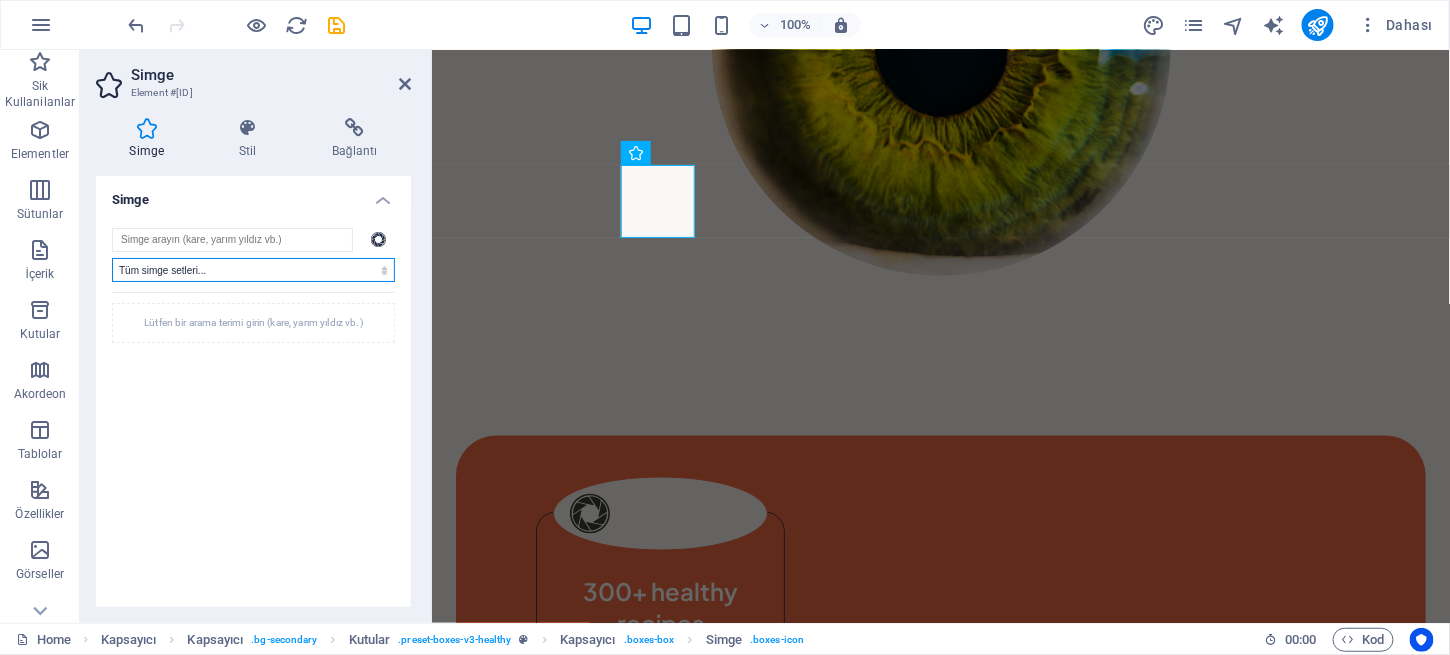 click on "Tüm simge setleri... IcoFont Ionicons FontAwesome Brands FontAwesome Duotone FontAwesome Solid FontAwesome Regular FontAwesome Light FontAwesome Thin FontAwesome Sharp Solid FontAwesome Sharp Regular FontAwesome Sharp Light FontAwesome Sharp Thin" at bounding box center (253, 270) 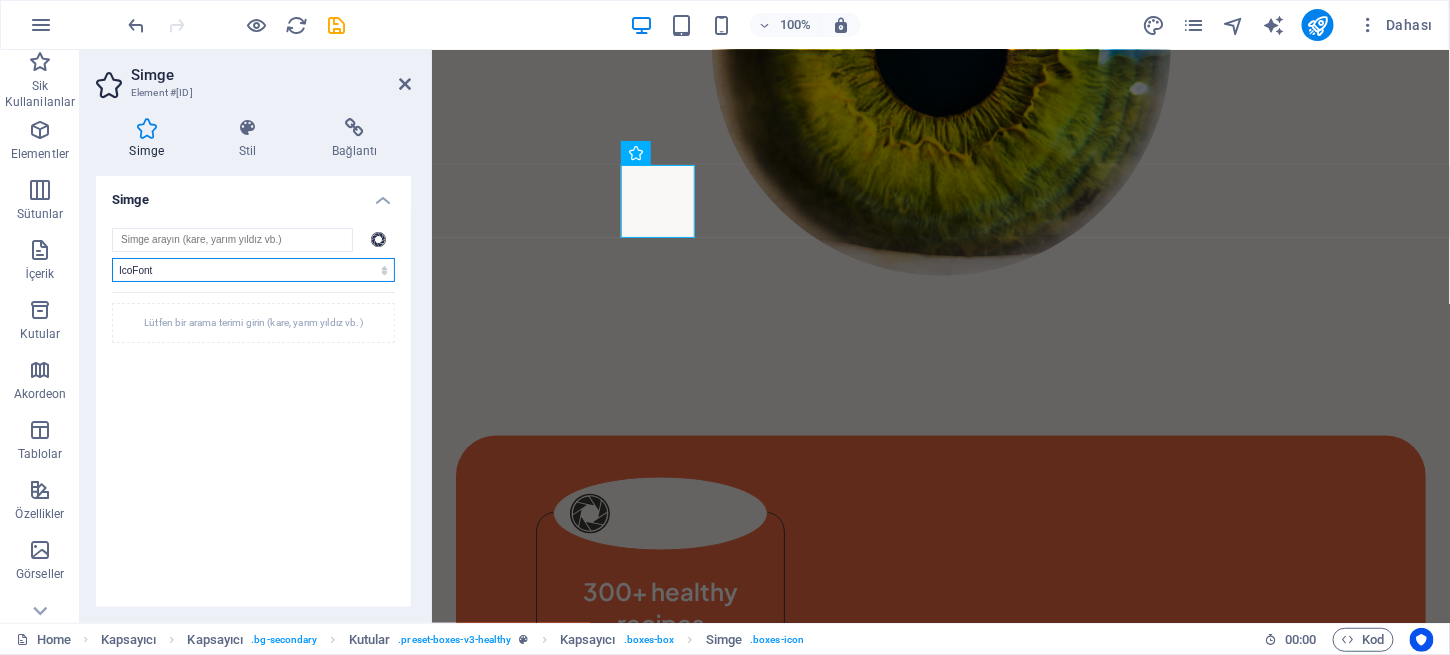click on "Tüm simge setleri... IcoFont Ionicons FontAwesome Brands FontAwesome Duotone FontAwesome Solid FontAwesome Regular FontAwesome Light FontAwesome Thin FontAwesome Sharp Solid FontAwesome Sharp Regular FontAwesome Sharp Light FontAwesome Sharp Thin" at bounding box center (253, 270) 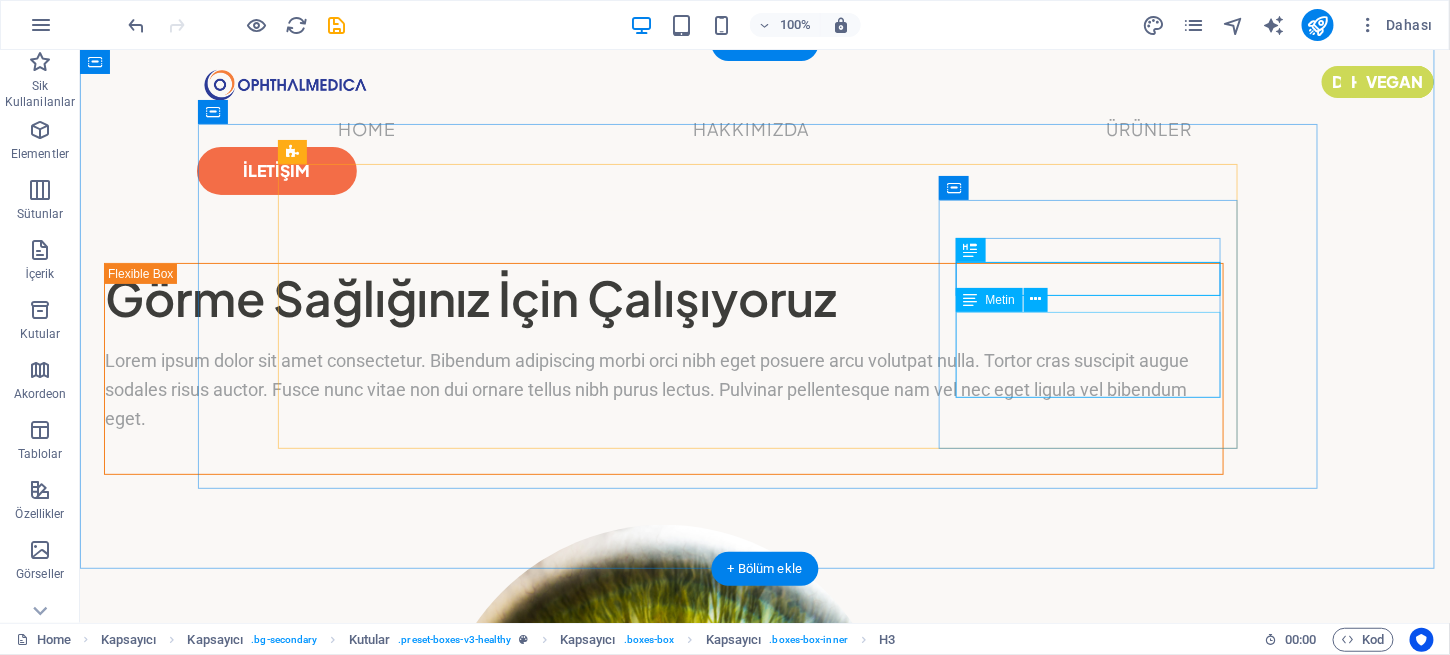scroll, scrollTop: 678, scrollLeft: 0, axis: vertical 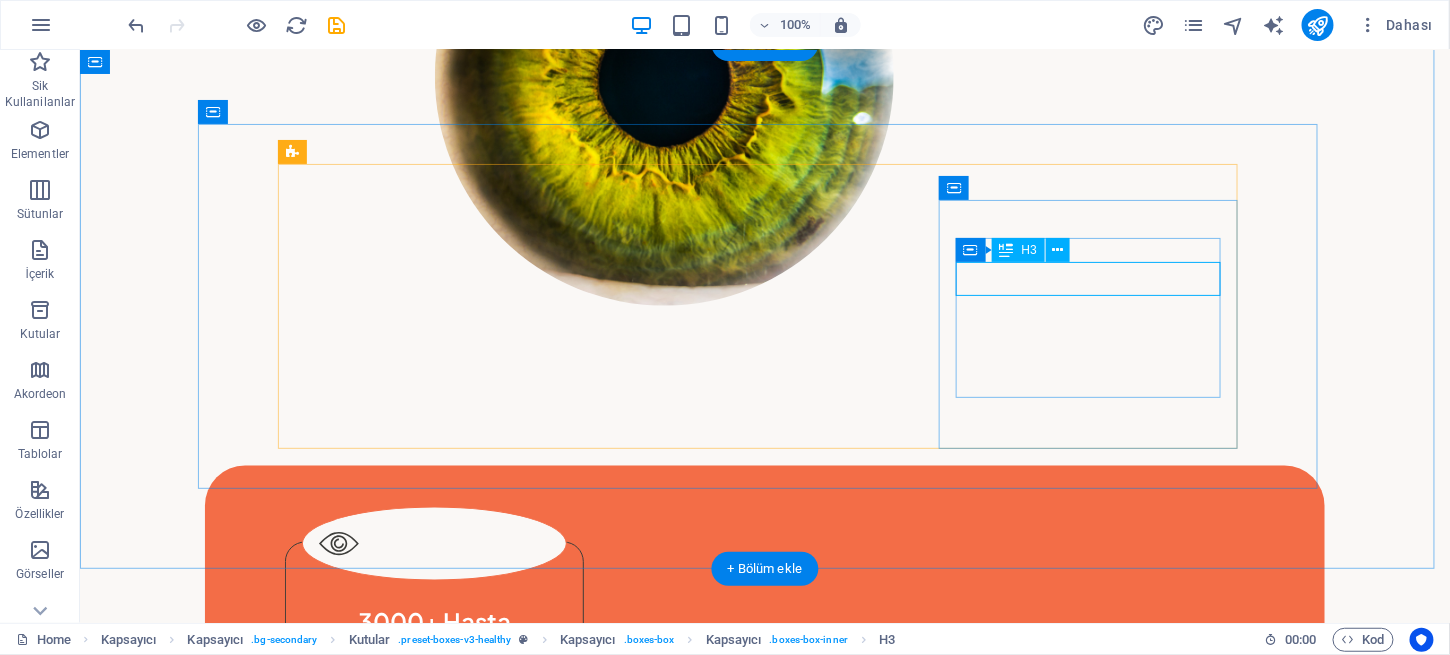 click on "8+ years of experience" at bounding box center (433, 1190) 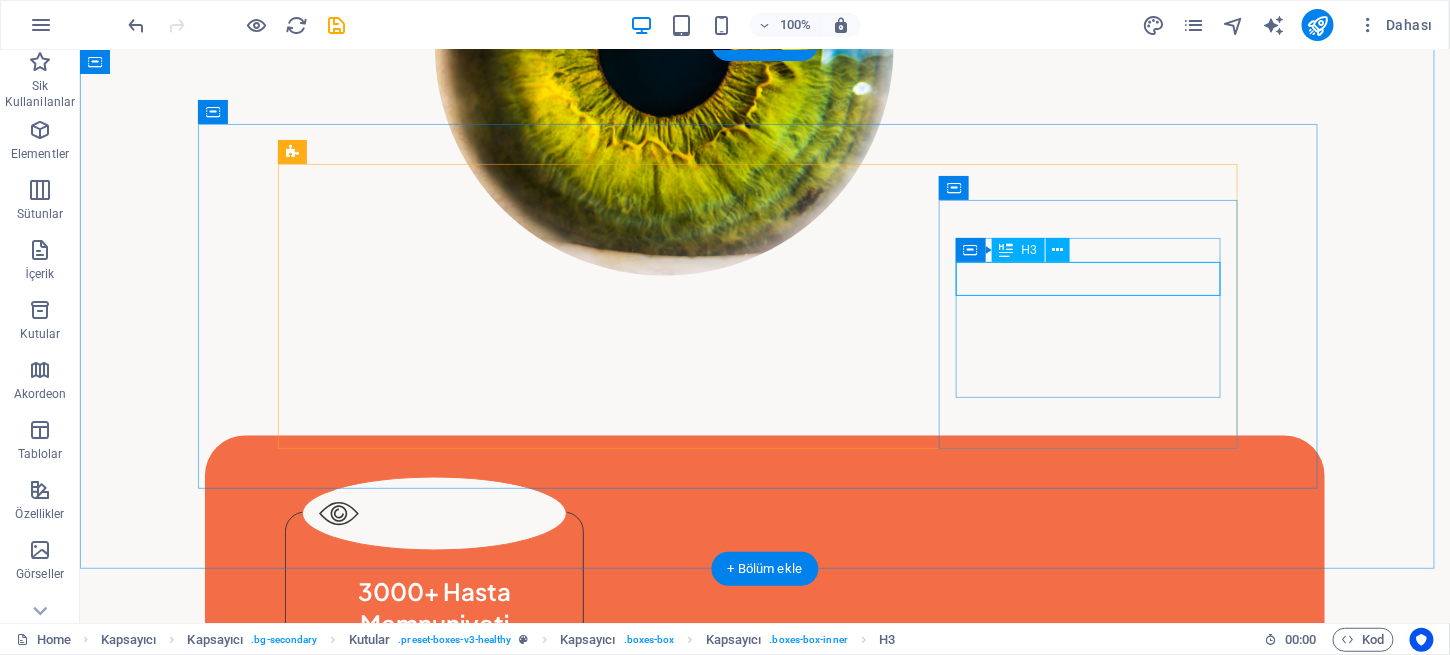drag, startPoint x: 1048, startPoint y: 282, endPoint x: 696, endPoint y: 281, distance: 352.00143 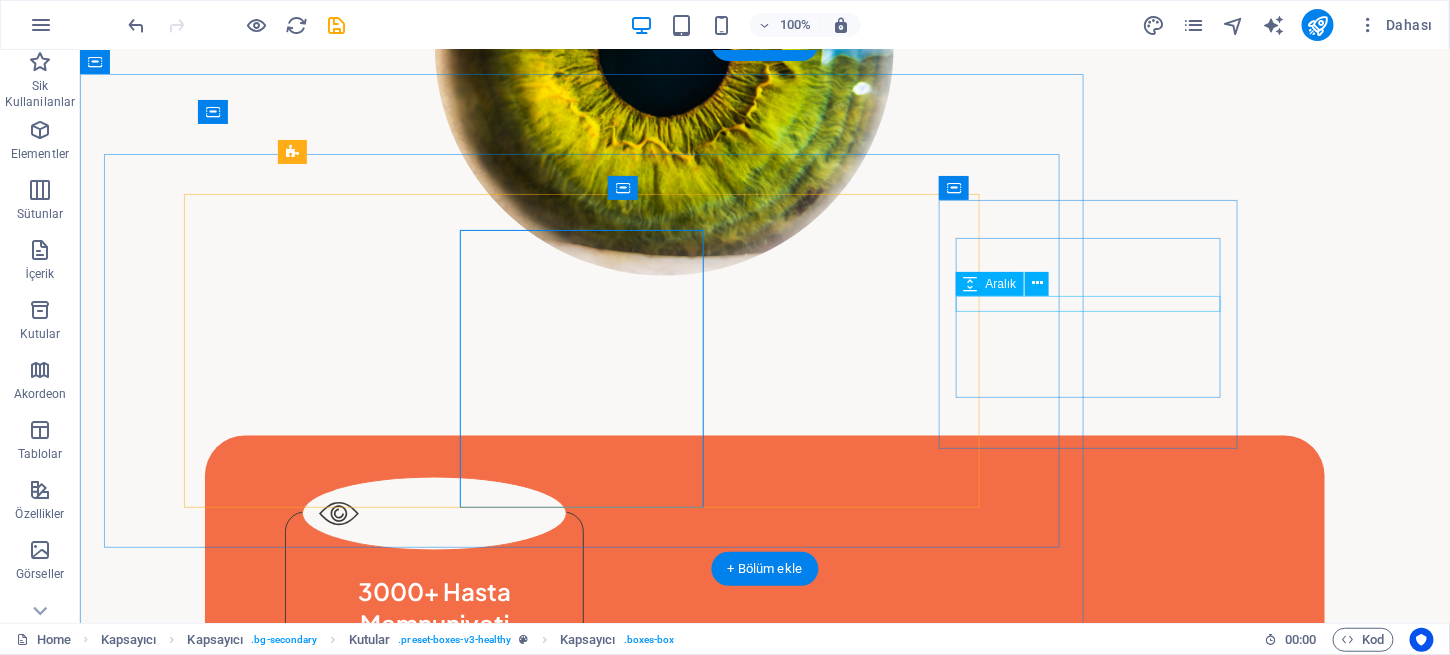 scroll, scrollTop: 678, scrollLeft: 0, axis: vertical 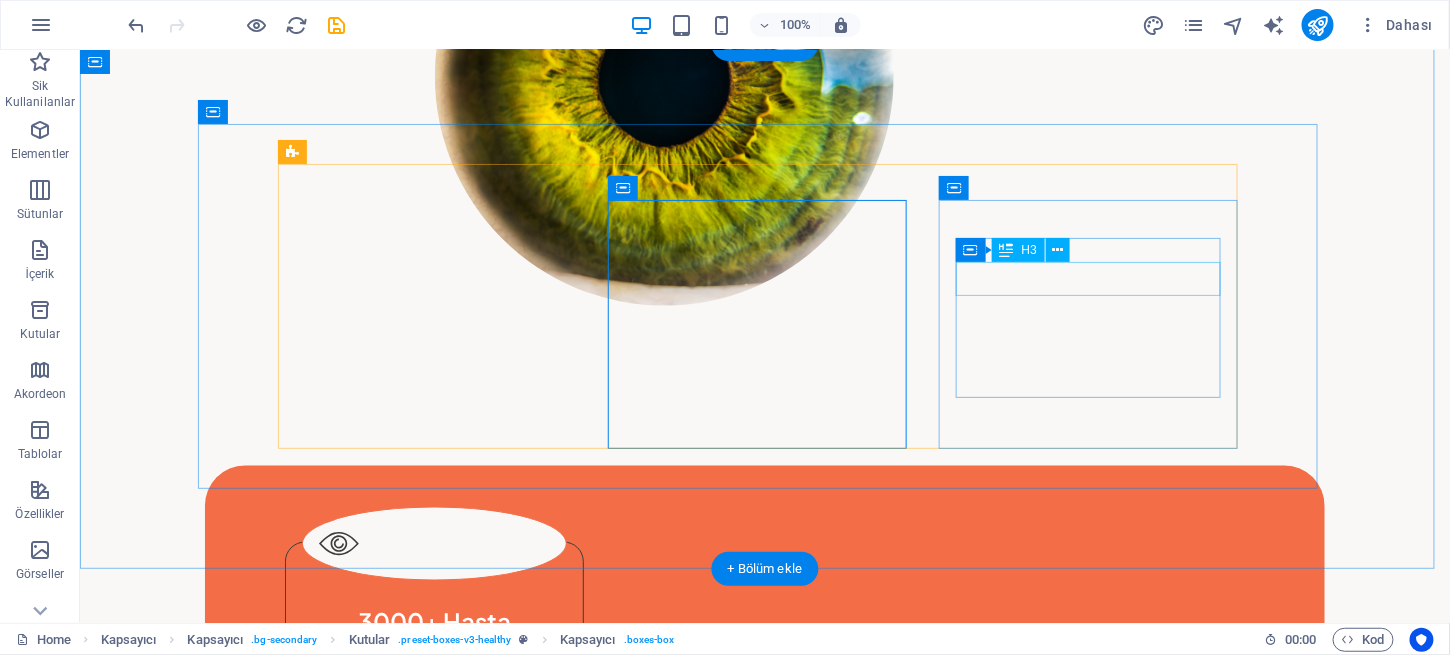 click on "8+ years of experience" at bounding box center [433, 1190] 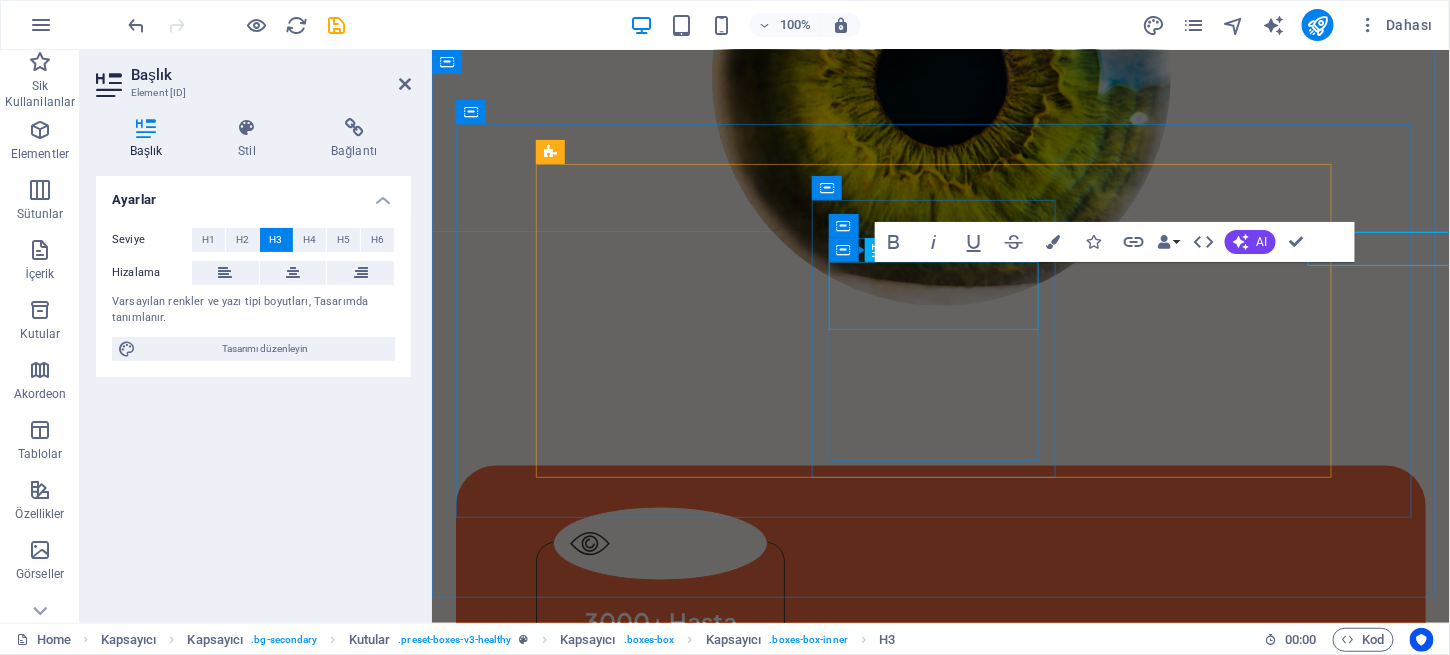 scroll, scrollTop: 708, scrollLeft: 0, axis: vertical 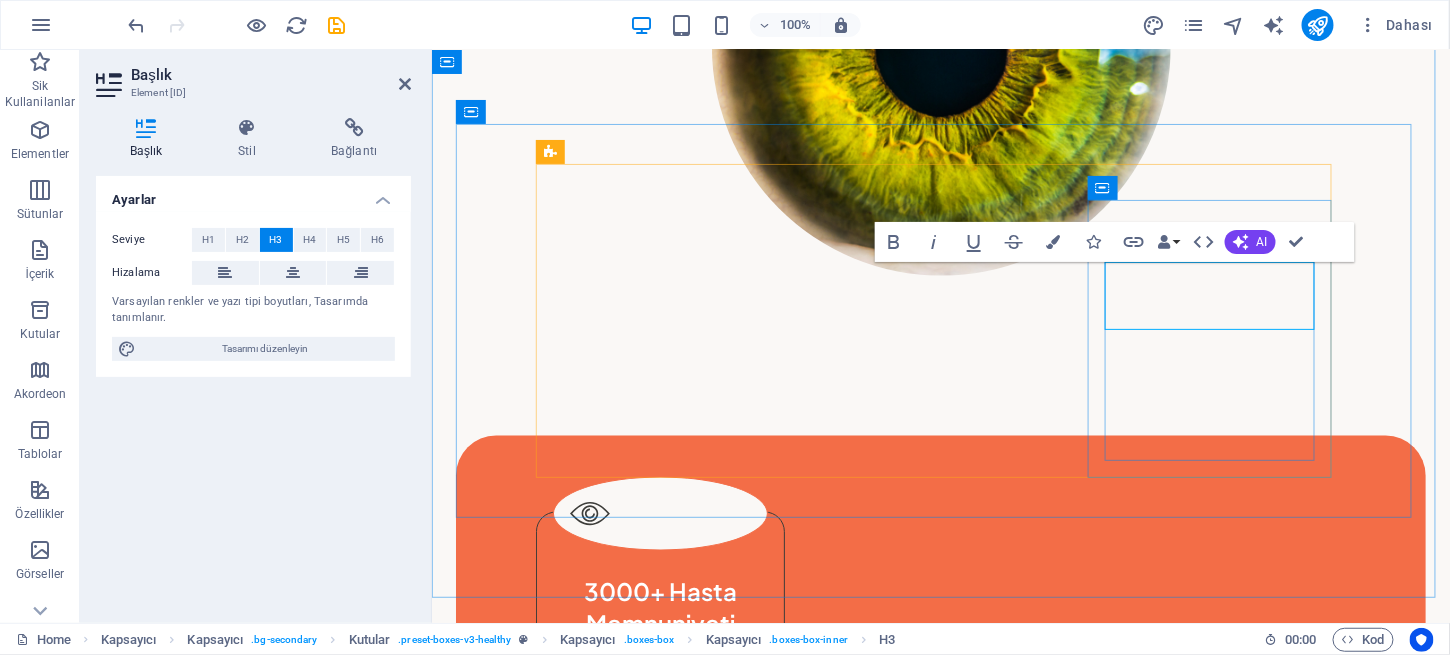 click on "8+ years of experience" at bounding box center (659, 1267) 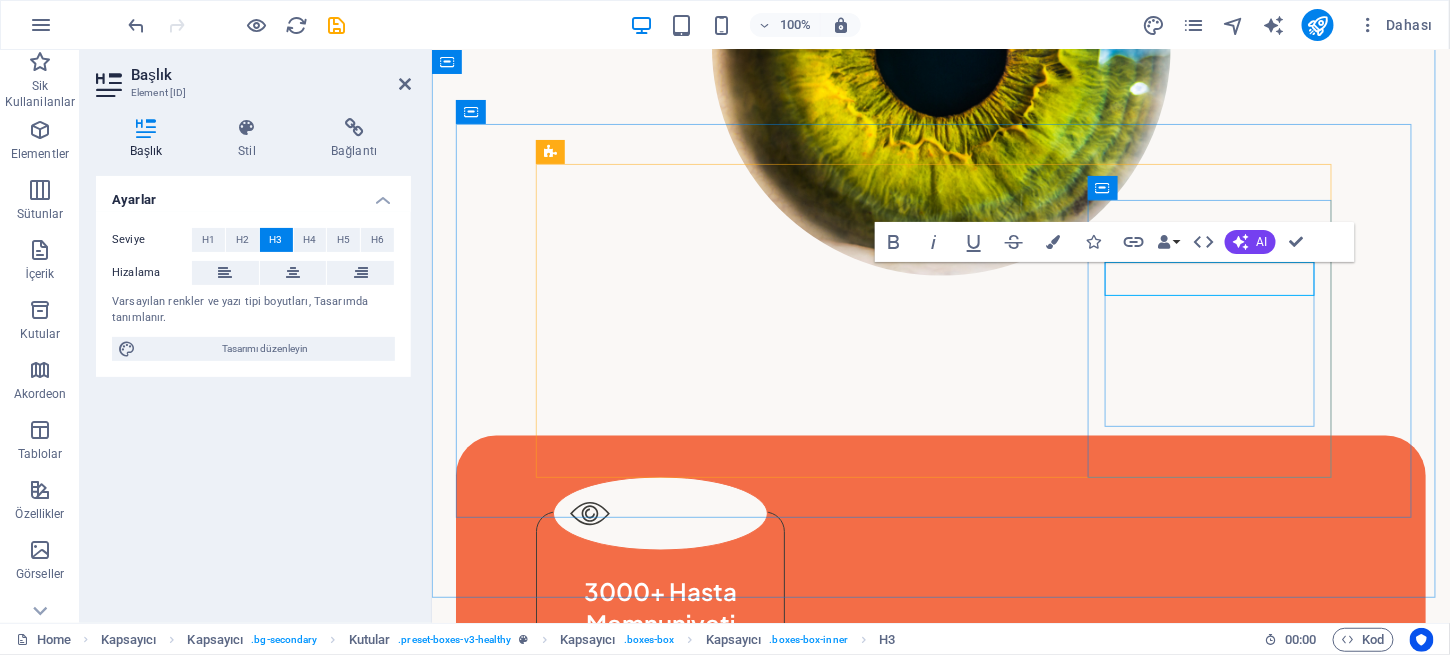 type 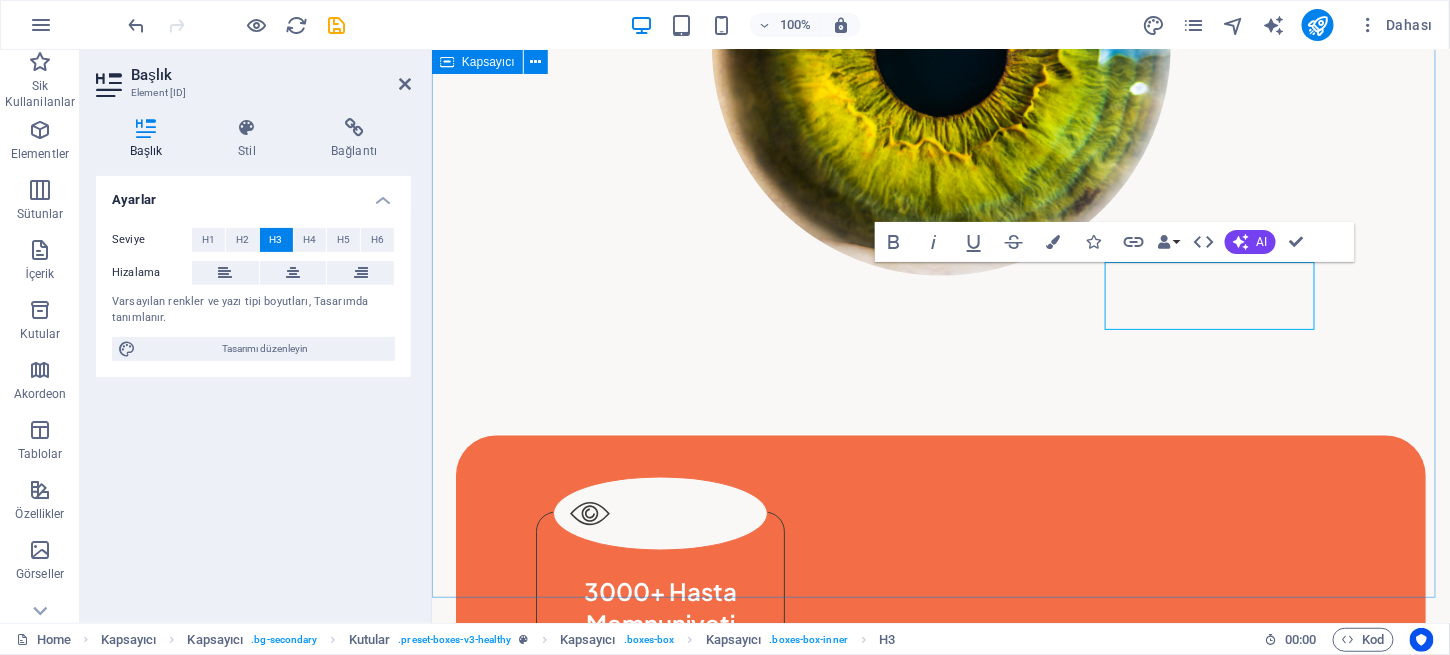 click on "3000+ Hasta Memnuniyeti Lorem ipsum dolor sit amet consectetur. Bibendum adipiscing morbi orci nibh eget. 100+ Lens Merkezi&Dr Lorem ipsum dolor sit amet consectetur. Bibendum adipiscing morbi orci nibh eget. .fa-secondary{opacity:.4} 8+ Yıldan Fazla Deneyim Lorem ipsum dolor sit amet consectetur. Bibendum adipiscing morbi orci nibh eget." at bounding box center [940, 962] 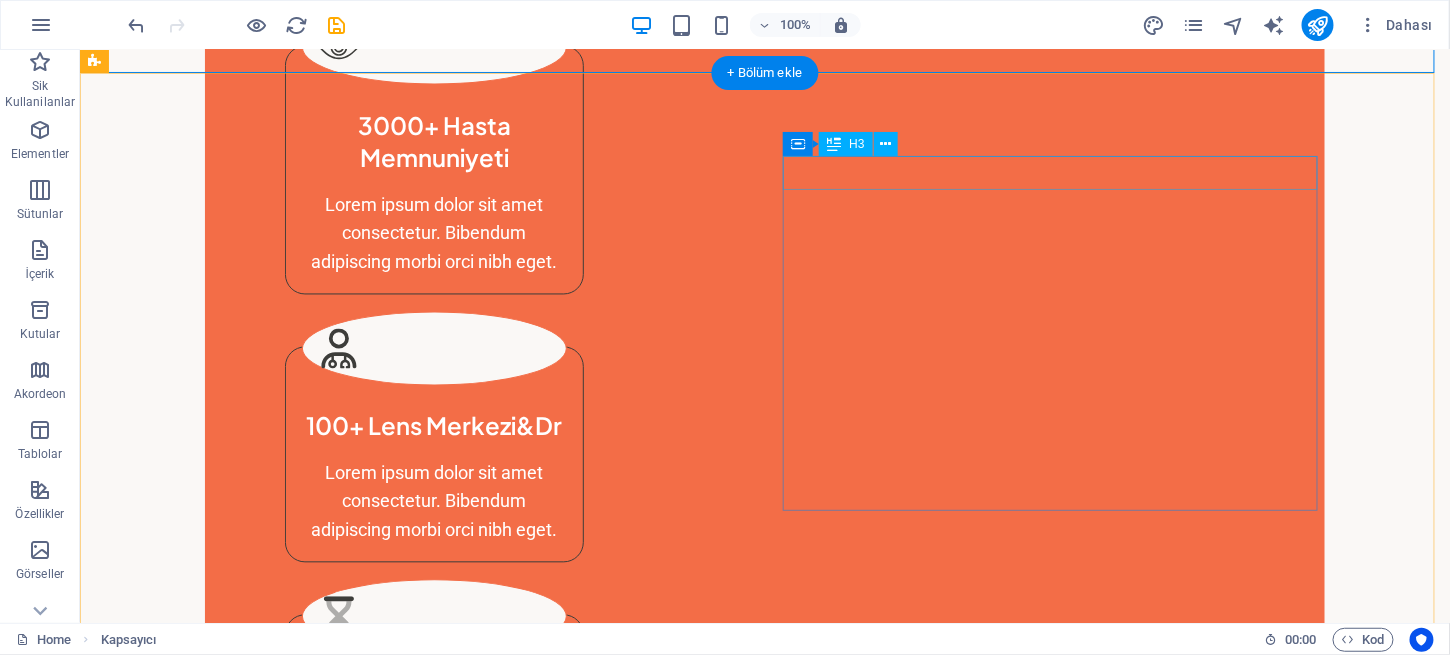 scroll, scrollTop: 1175, scrollLeft: 0, axis: vertical 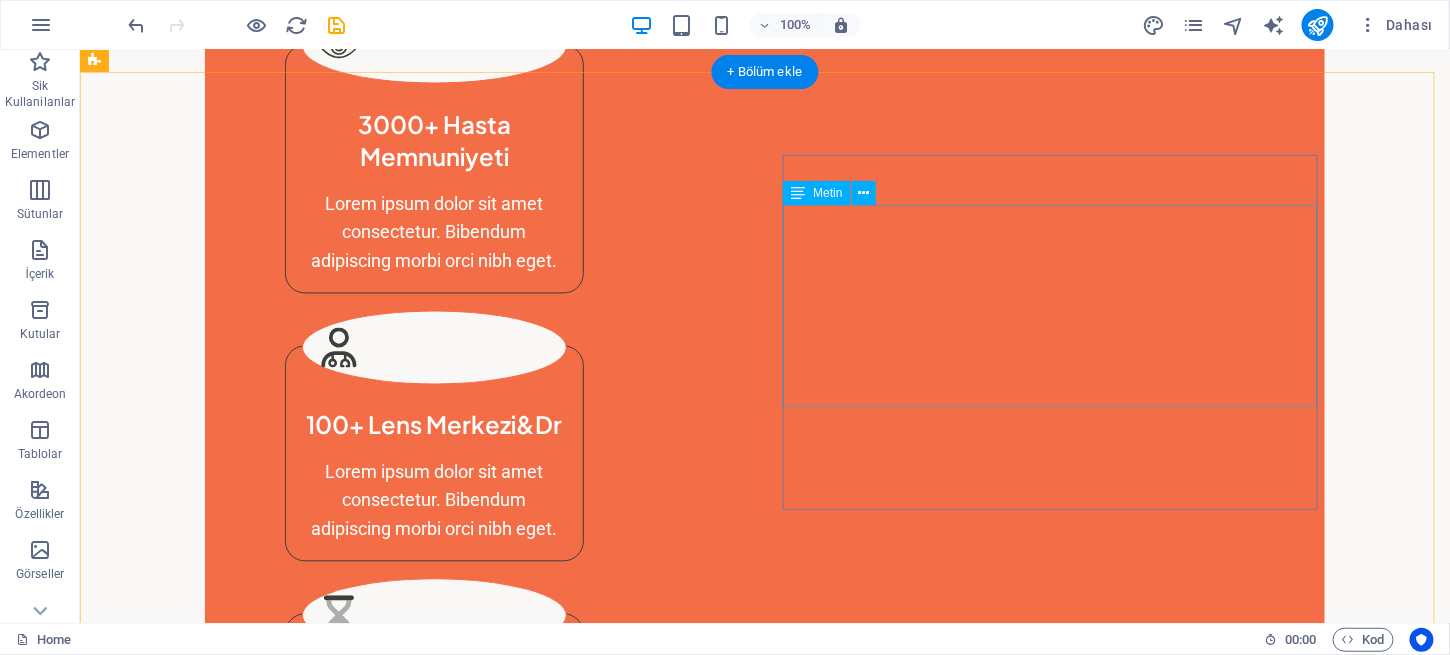 click on "Lorem ipsum dolor sit amet consectetur. Bibendum adipiscing morbi orci nibh eget posuere arcu volutpat nulla. Tortor cras suscipit augue sodales risus auctor. Fusce nunc vitae non dui ornare tellus nibh purus lectus. Pulvinar pellentesque nam vel nec eget ligula vel bibendum eget. Lorem ipsum dolor sit amet consectetur. Bibendum adipiscing morbi orci nibh eget posuere arcu volutpat nulla. Tortor cras suscipit augue sodales risus auctor." at bounding box center [663, 2126] 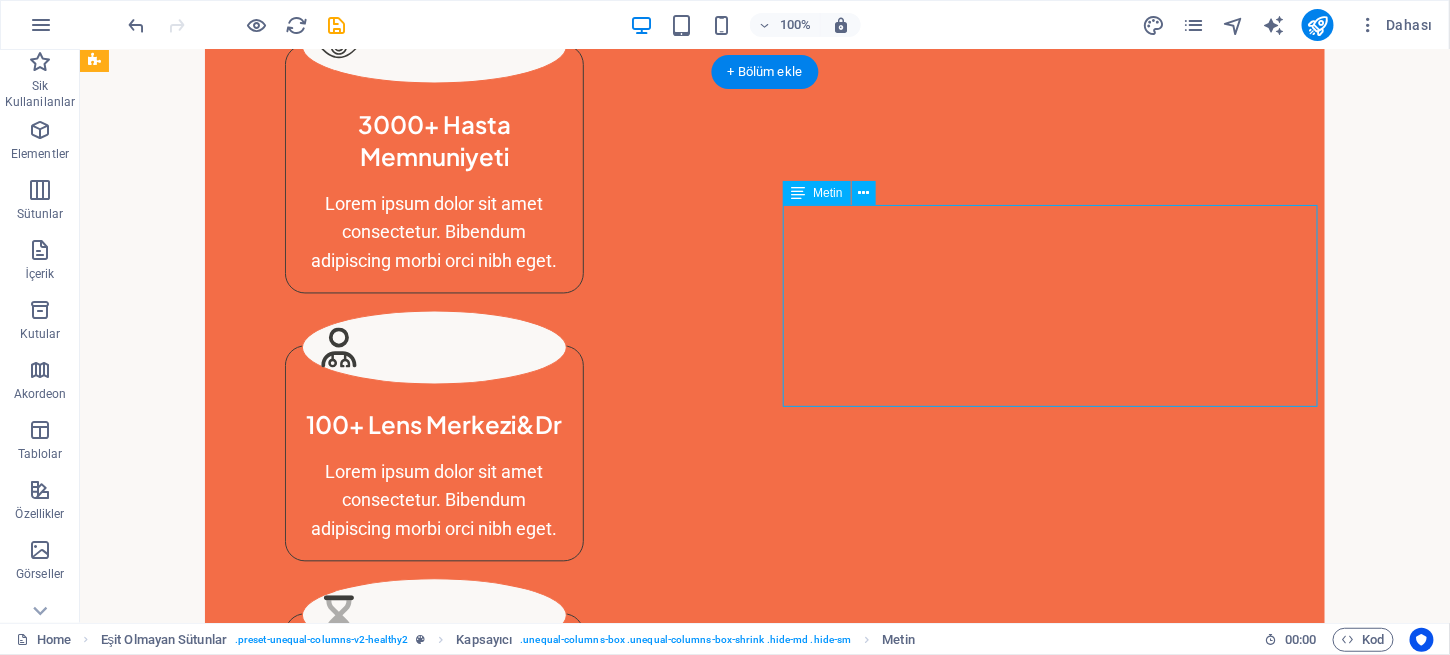click on "Lorem ipsum dolor sit amet consectetur. Bibendum adipiscing morbi orci nibh eget posuere arcu volutpat nulla. Tortor cras suscipit augue sodales risus auctor. Fusce nunc vitae non dui ornare tellus nibh purus lectus. Pulvinar pellentesque nam vel nec eget ligula vel bibendum eget. Lorem ipsum dolor sit amet consectetur. Bibendum adipiscing morbi orci nibh eget posuere arcu volutpat nulla. Tortor cras suscipit augue sodales risus auctor." at bounding box center (663, 2126) 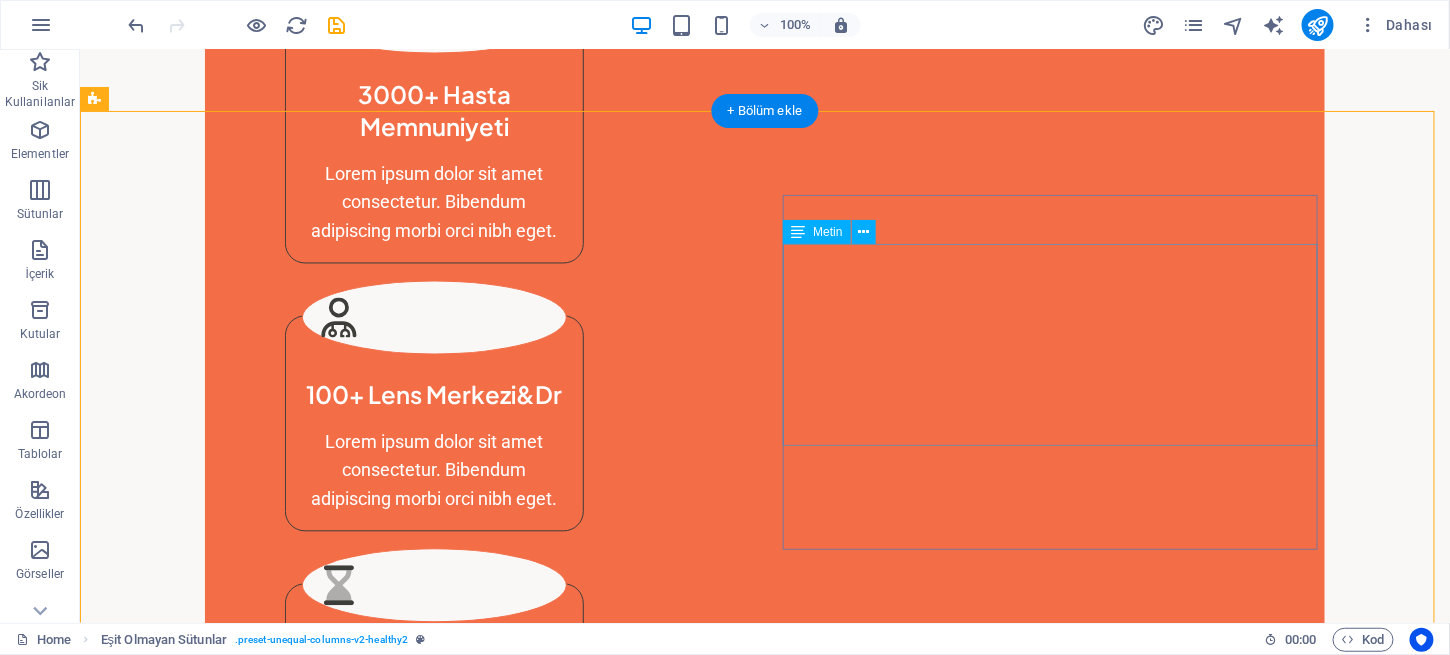 scroll, scrollTop: 1135, scrollLeft: 0, axis: vertical 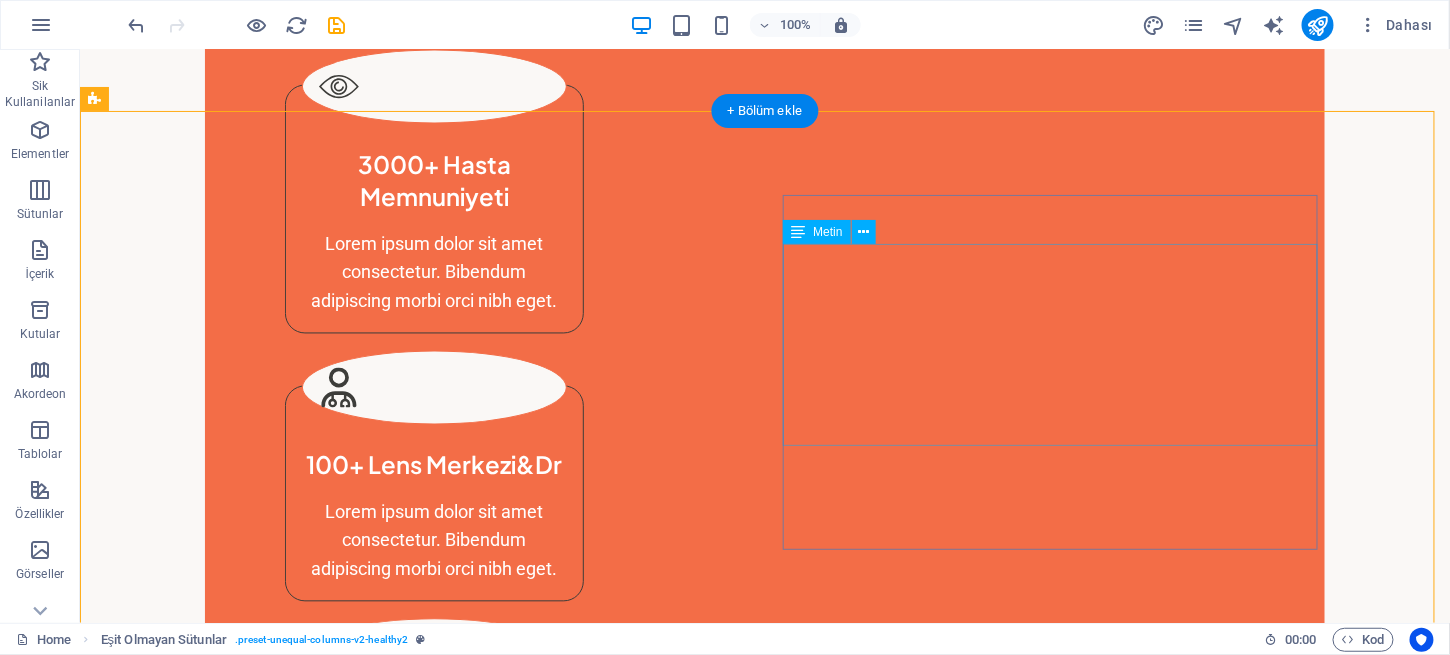 click on "Lorem ipsum dolor sit amet consectetur. Bibendum adipiscing morbi orci nibh eget posuere arcu volutpat nulla. Tortor cras suscipit augue sodales risus auctor. Fusce nunc vitae non dui ornare tellus nibh purus lectus. Pulvinar pellentesque nam vel nec eget ligula vel bibendum eget. Lorem ipsum dolor sit amet consectetur. Bibendum adipiscing morbi orci nibh eget posuere arcu volutpat nulla. Tortor cras suscipit augue sodales risus auctor." at bounding box center [663, 2166] 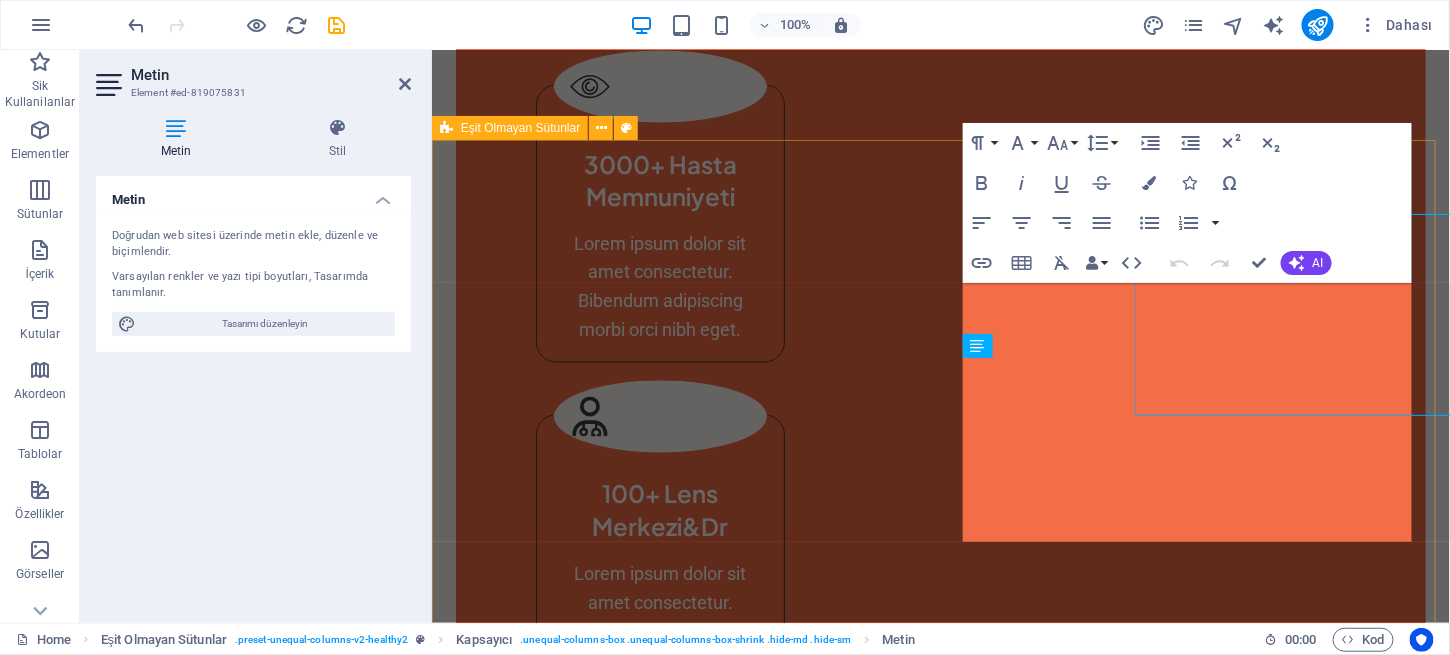 scroll, scrollTop: 1166, scrollLeft: 0, axis: vertical 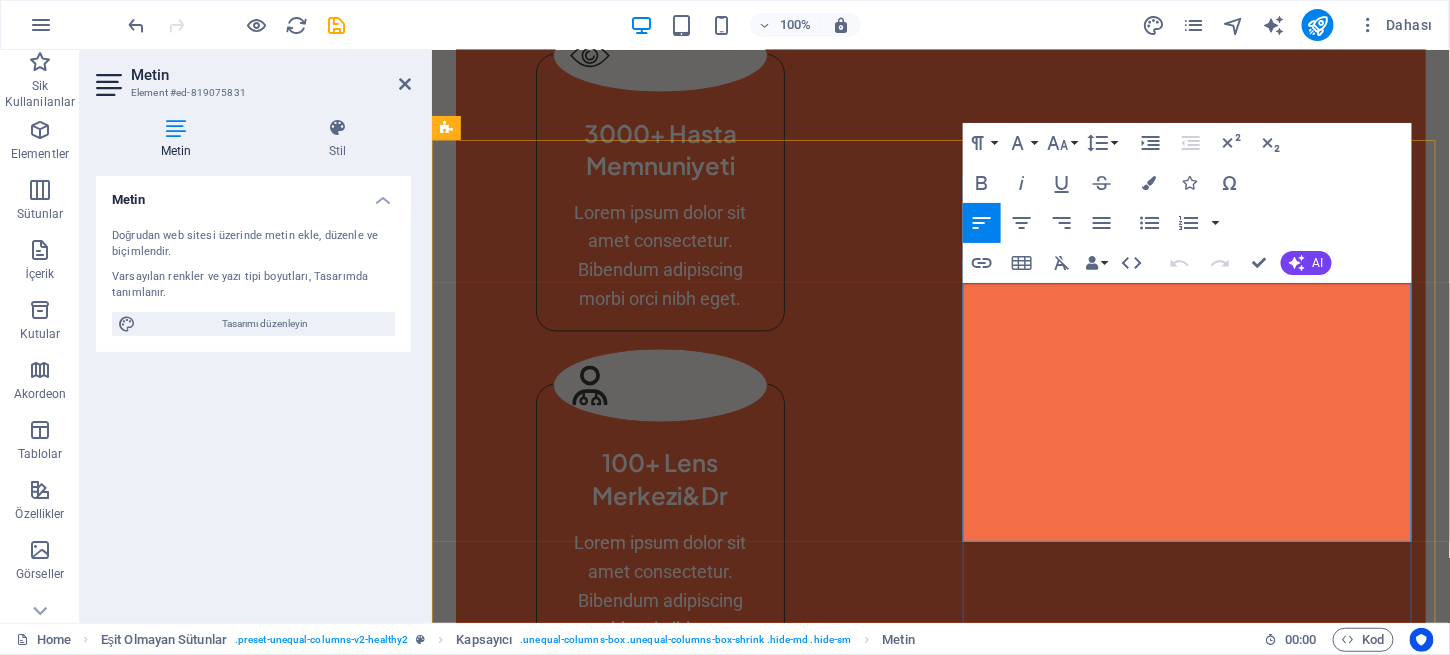 click on "Lorem ipsum dolor sit amet consectetur. Bibendum adipiscing morbi orci nibh eget posuere arcu volutpat nulla. Tortor cras suscipit augue sodales risus auctor. Fusce nunc vitae non dui ornare tellus nibh purus lectus. Pulvinar pellentesque nam vel nec eget ligula vel bibendum eget. Lorem ipsum dolor sit amet consectetur. Bibendum adipiscing morbi orci nibh eget posuere arcu volutpat nulla. Tortor cras suscipit augue sodales risus auctor." at bounding box center (940, 2131) 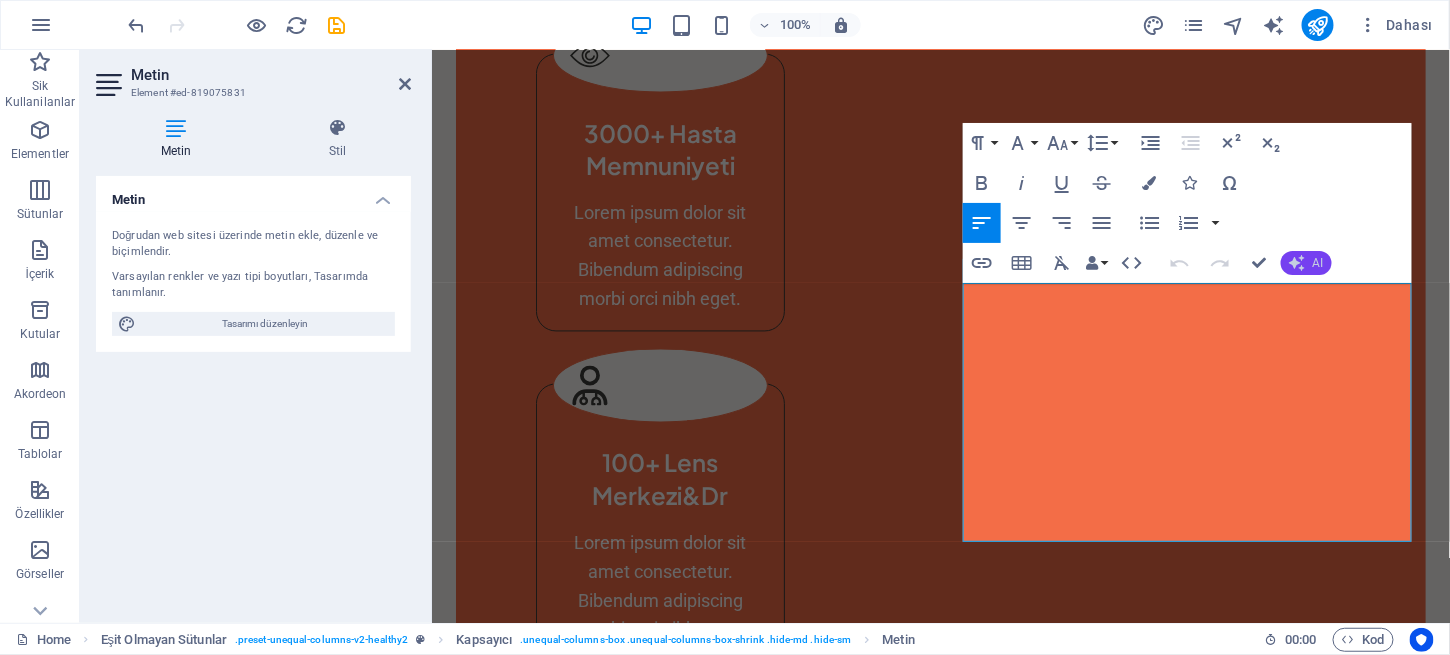 click 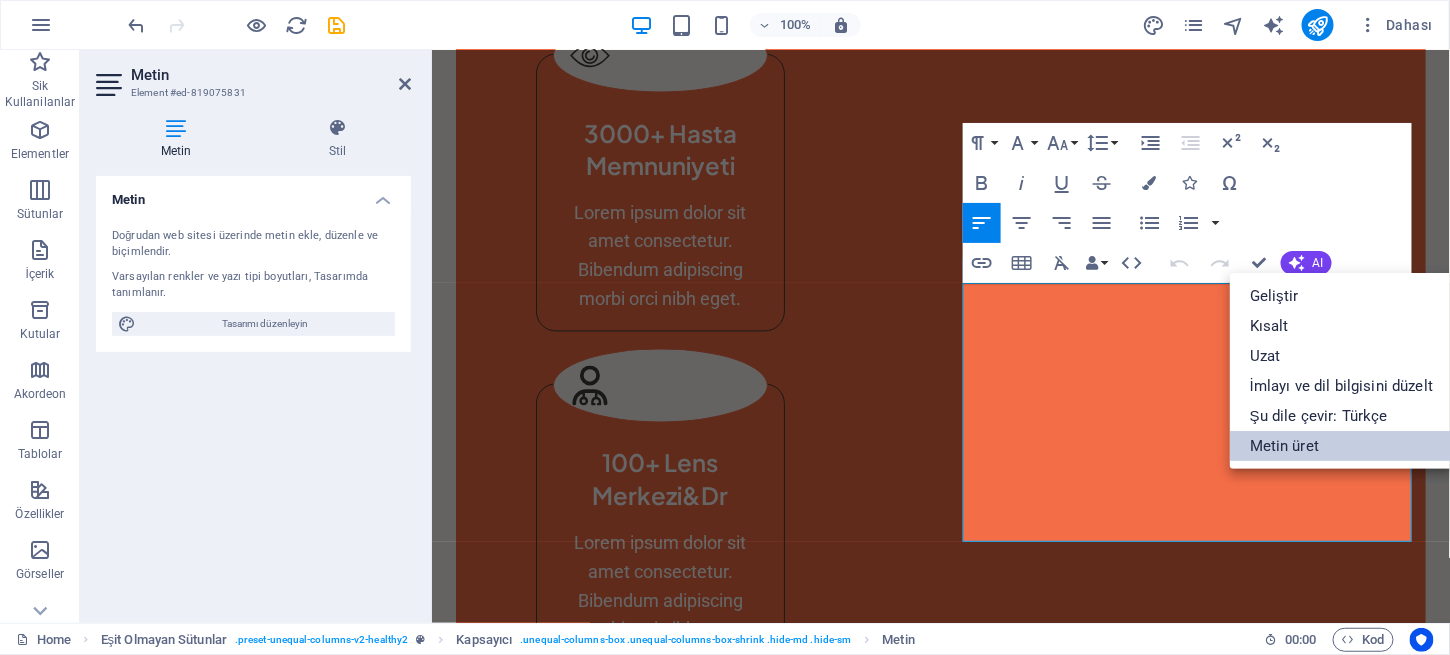 click on "Metin üret" at bounding box center [1341, 446] 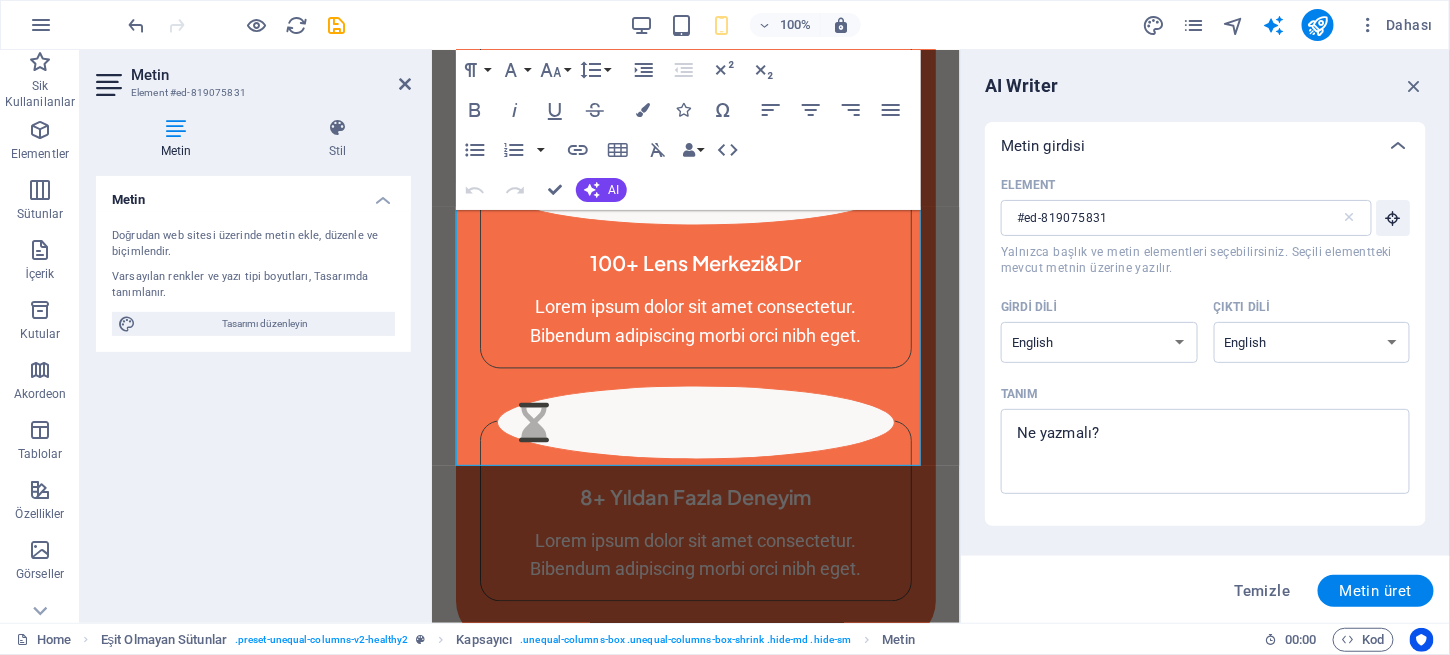 scroll, scrollTop: 2149, scrollLeft: 0, axis: vertical 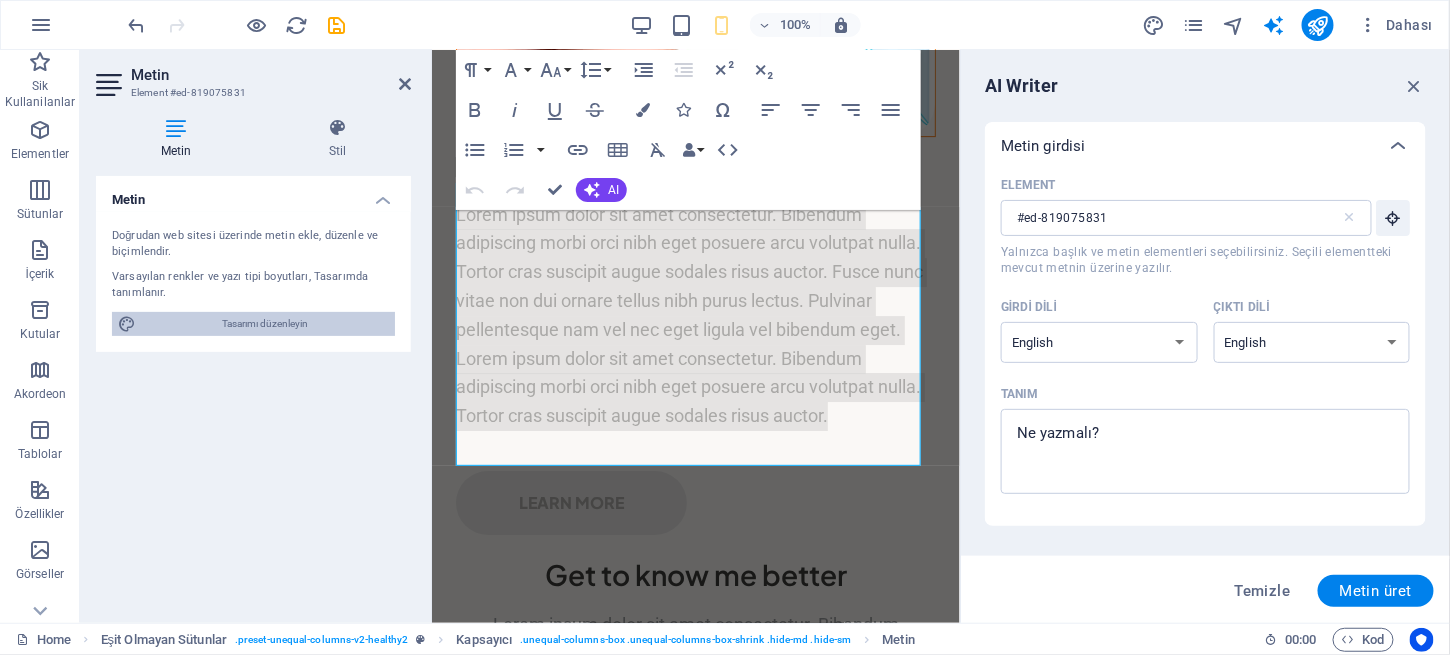 click on "Tasarımı düzenleyin" at bounding box center [265, 324] 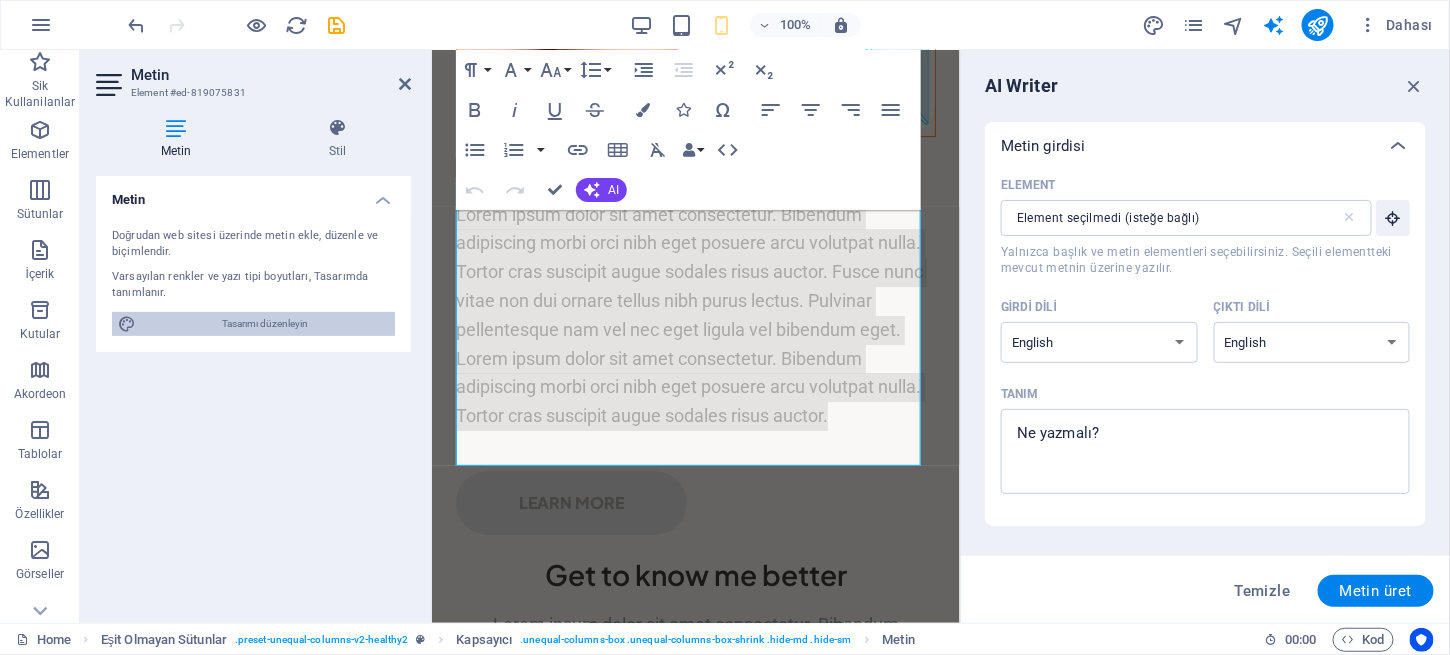 select on "px" 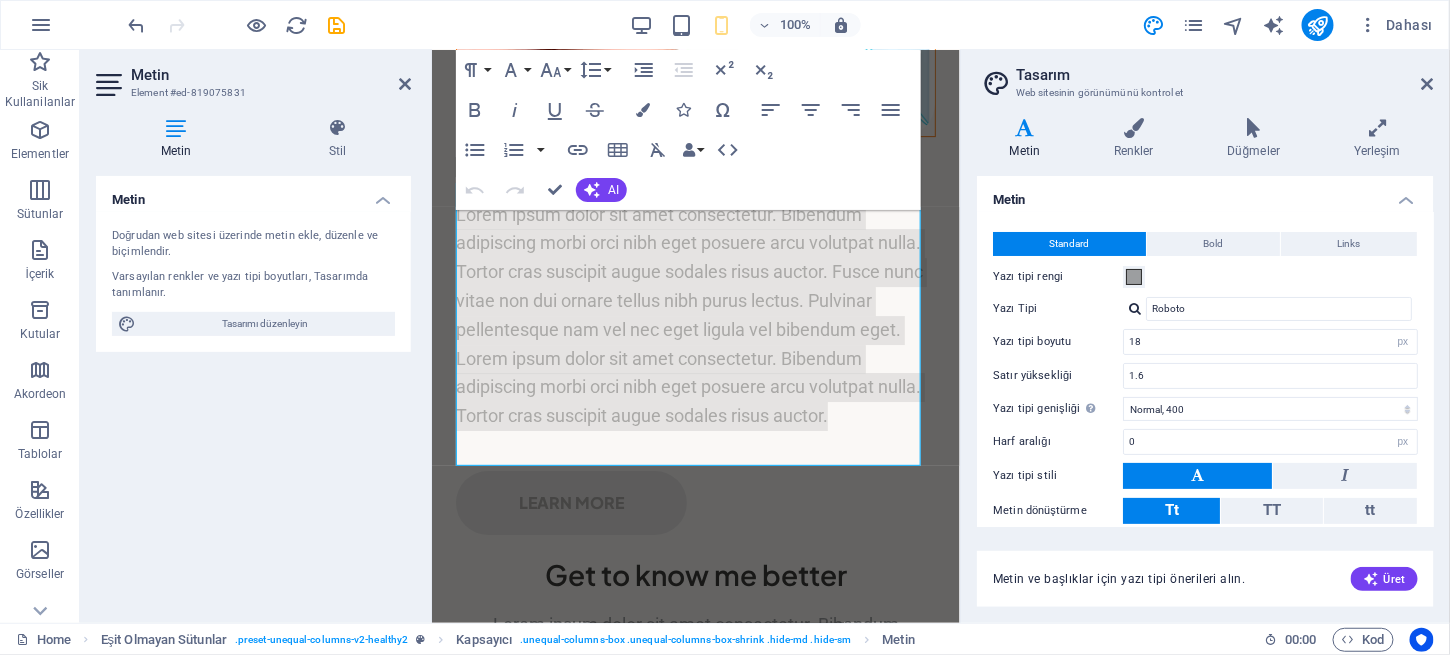 drag, startPoint x: 1431, startPoint y: 81, endPoint x: 1402, endPoint y: 97, distance: 33.12099 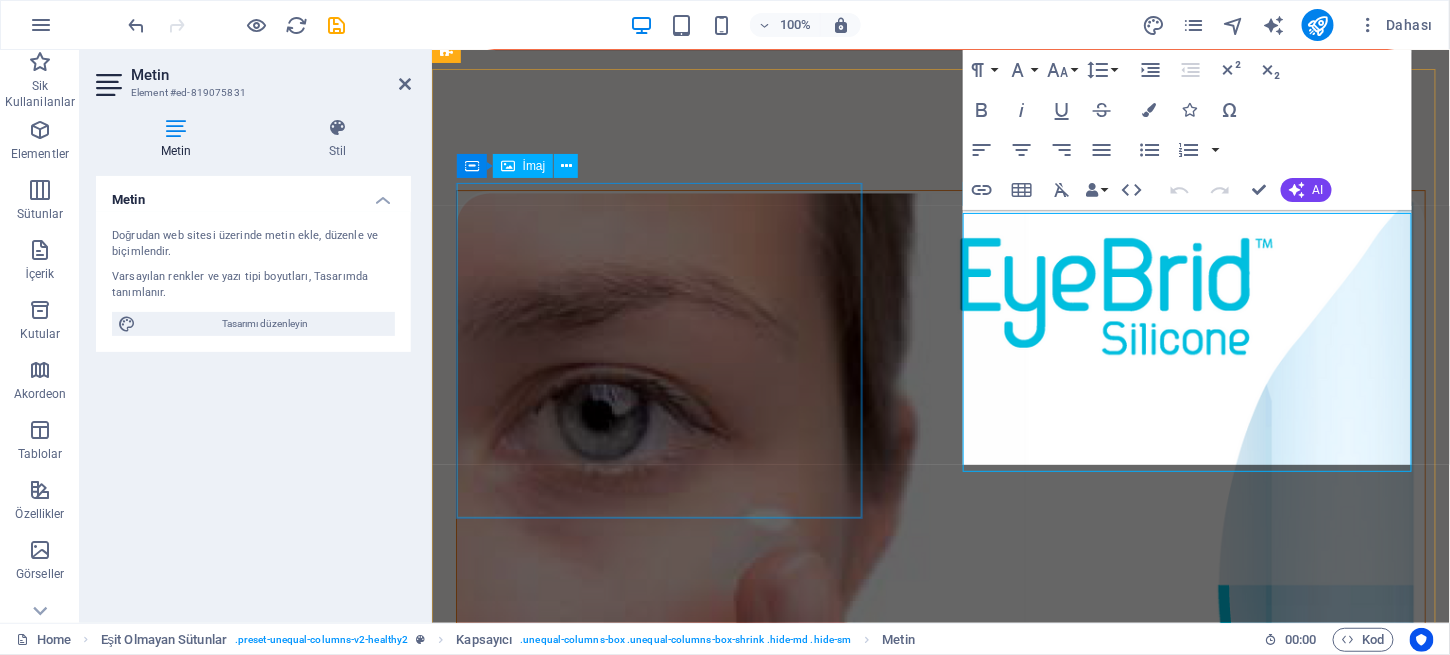 scroll, scrollTop: 1244, scrollLeft: 0, axis: vertical 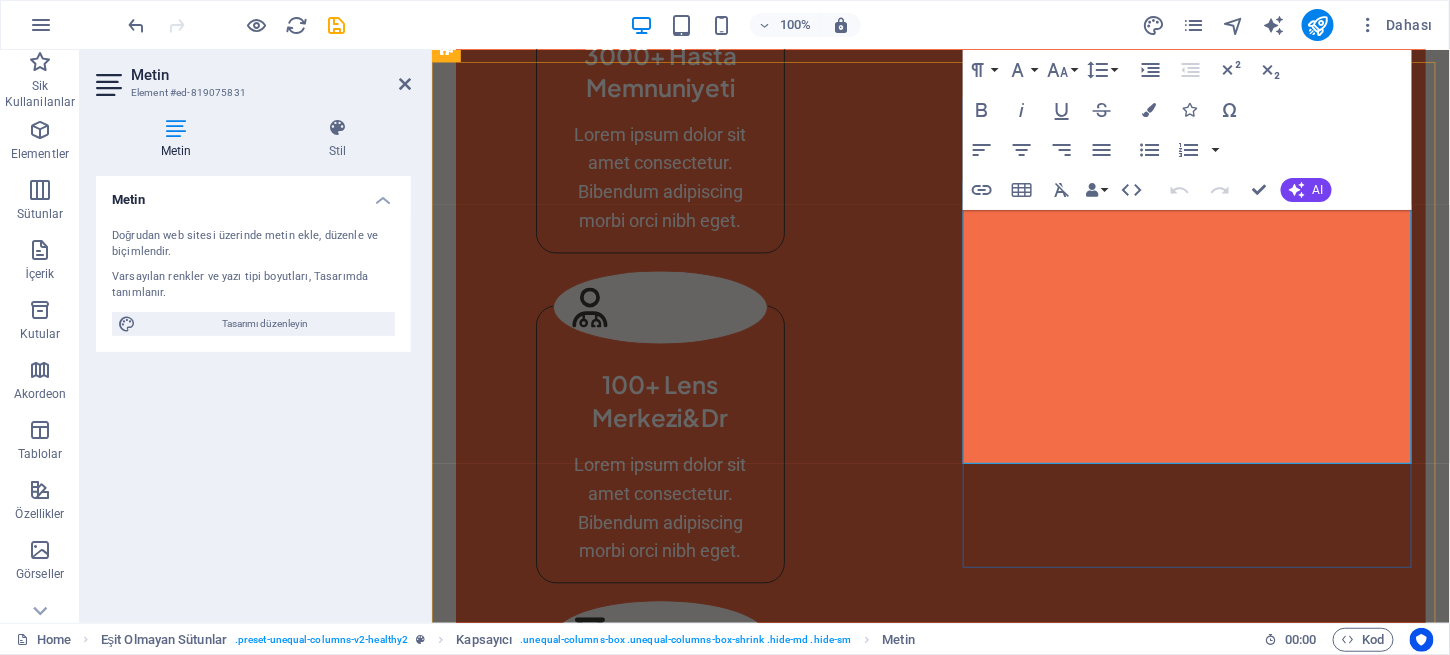 click on "Lorem ipsum dolor sit amet consectetur. Bibendum adipiscing morbi orci nibh eget posuere arcu volutpat nulla. Tortor cras suscipit augue sodales risus auctor. Fusce nunc vitae non dui ornare tellus nibh purus lectus. Pulvinar pellentesque nam vel nec eget ligula vel bibendum eget. Lorem ipsum dolor sit amet consectetur. Bibendum adipiscing morbi orci nibh eget posuere arcu volutpat nulla. Tortor cras suscipit augue sodales risus auctor." at bounding box center [940, 2053] 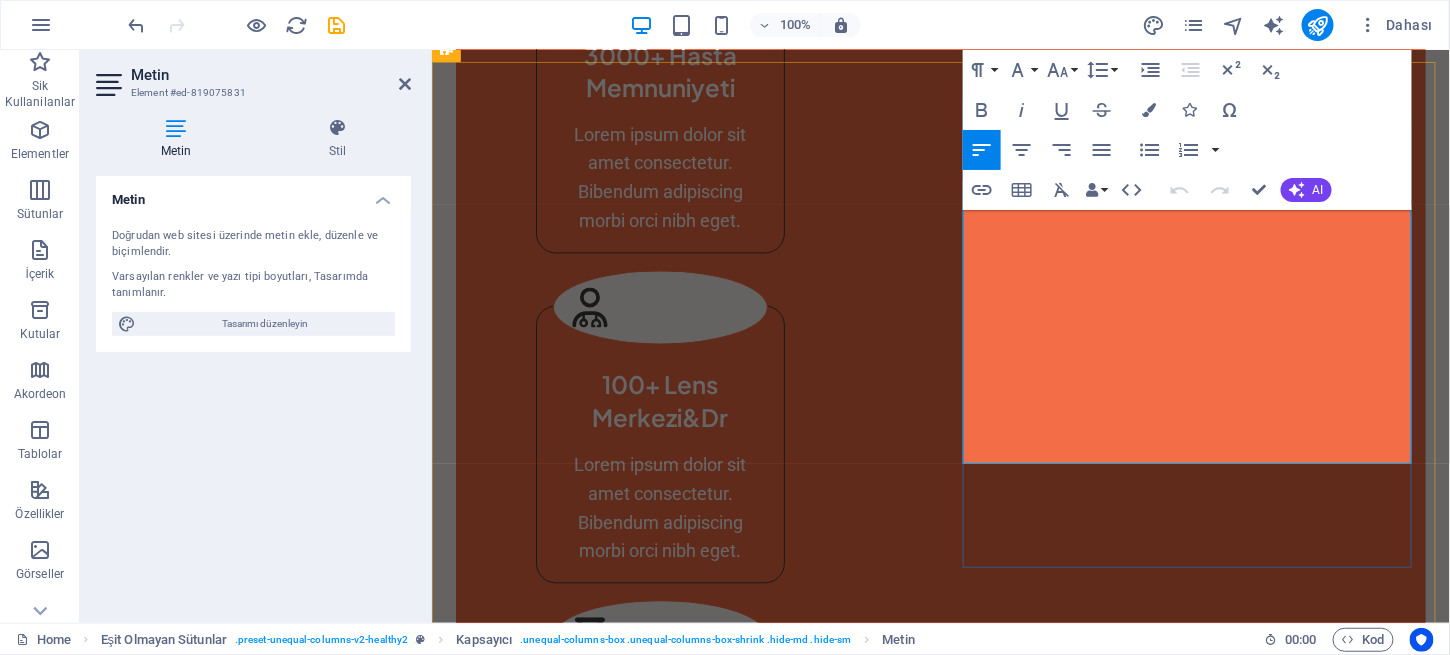 drag, startPoint x: 1129, startPoint y: 445, endPoint x: 962, endPoint y: 221, distance: 279.40115 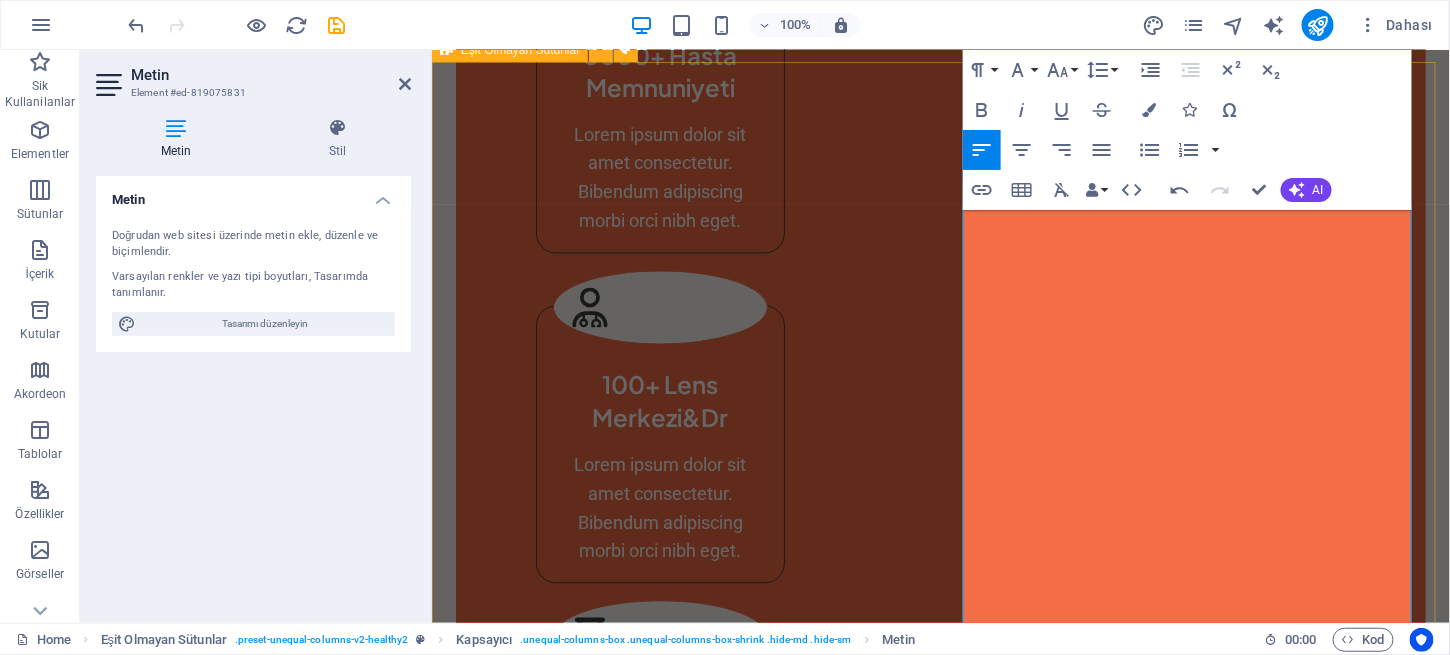 click on "Keratokonus Hastalarına Kişisel Çözümler... Tedavide gözlüğün yeterli olmadığı durumlarda kontakt lensler kullanılır. Keratokonusa özel yumuşak ve sert kontakt lensler kullanılarak hastanın iyi görmesi sağlanır. Sert gaz geçirgen kontakt lensler kornea merkezinin bombeliğini ve astigmatizmayı düzelterek net görüş sağlarlar. Hasta lensi kullanabiliyorsa bu lensler tercih edilmelidir. Yumuşak  keratokonus  lensleri erken  keratokonus  hastalarında başarıyla kullanılabilmektedir. Ancak hastalığın ileri dönemlerinde görmeyi düzeltmede yetersiz kalabilmektedir. Yeni geliştirlen hibrid kontakt lensler (ortası sert kenarı yumuşak kontakt lensler) yüksek oksijen geçirgenliğine sahiptir, hastalar tarafından daha rahat kullanılırlar. Ayrıca skleral kontakt lensler de keratokonusta görmeyi düzeltmek amacıyla kullanılmaktadır. Kontakt lensler hastalığın ilerlemesini durdurmazlar.   LEARN MORE Get to know me better LEARN MORE" at bounding box center [940, 1921] 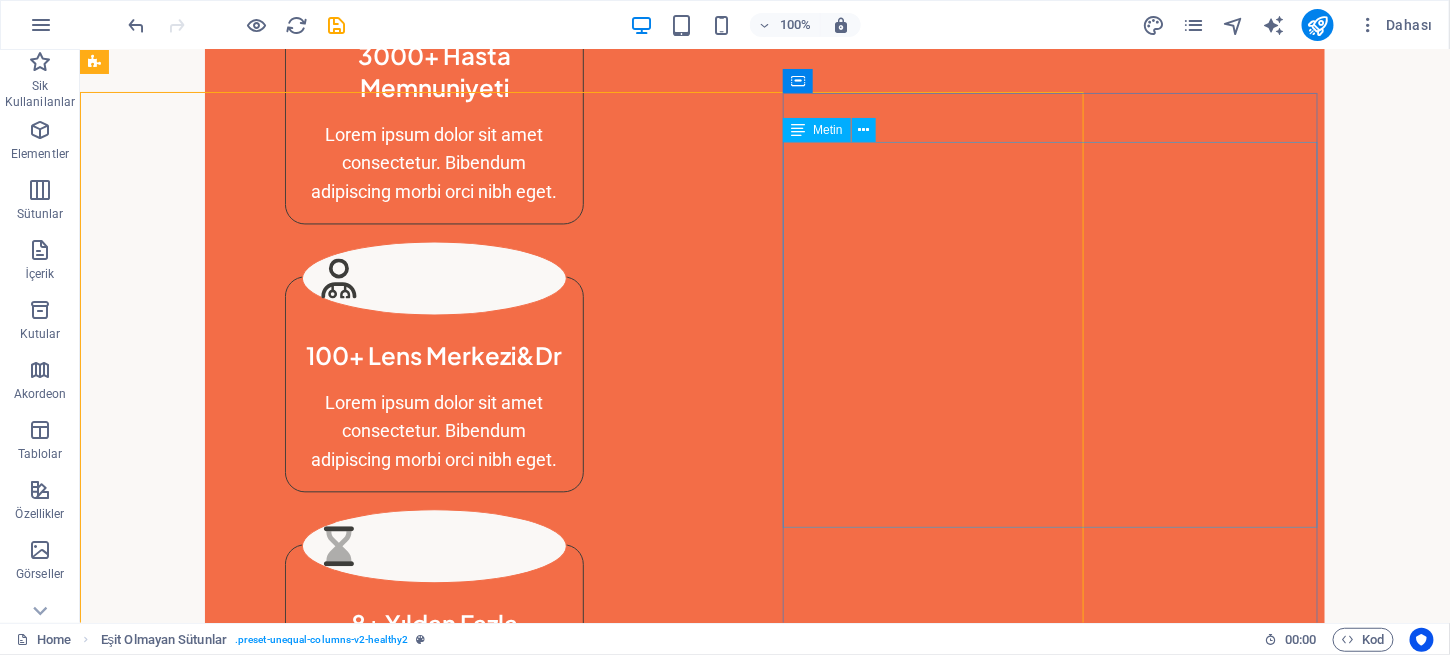 scroll, scrollTop: 1214, scrollLeft: 0, axis: vertical 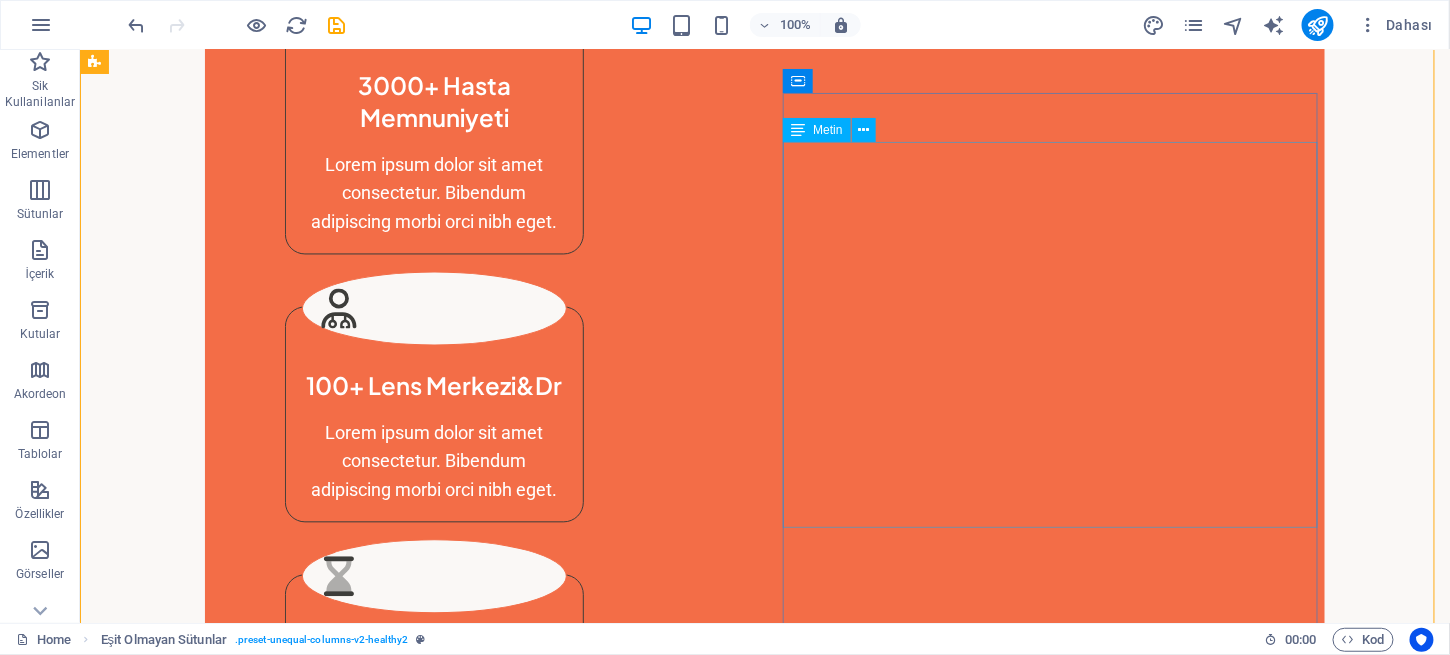 click on "Tedavide gözlüğün yeterli olmadığı durumlarda kontakt lensler kullanılır. Keratokonusa özel yumuşak ve sert kontakt lensler kullanılarak hastanın iyi görmesi sağlanır. Sert gaz geçirgen kontakt lensler kornea merkezinin bombeliğini ve astigmatizmayı düzelterek net görüş sağlarlar. Hasta lensi kullanabiliyorsa bu lensler tercih edilmelidir. Yumuşak  keratokonus  lensleri erken  keratokonus  hastalarında başarıyla kullanılabilmektedir. Ancak hastalığın ileri dönemlerinde görmeyi düzeltmede yetersiz kalabilmektedir. Yeni geliştirlen hibrid kontakt lensler (ortası sert kenarı yumuşak kontakt lensler) yüksek oksijen geçirgenliğine sahiptir, hastalar tarafından daha rahat kullanılırlar. Ayrıca skleral kontakt lensler de keratokonusta görmeyi düzeltmek amacıyla kullanılmaktadır. Kontakt lensler hastalığın ilerlemesini durdurmazlar." at bounding box center (663, 2155) 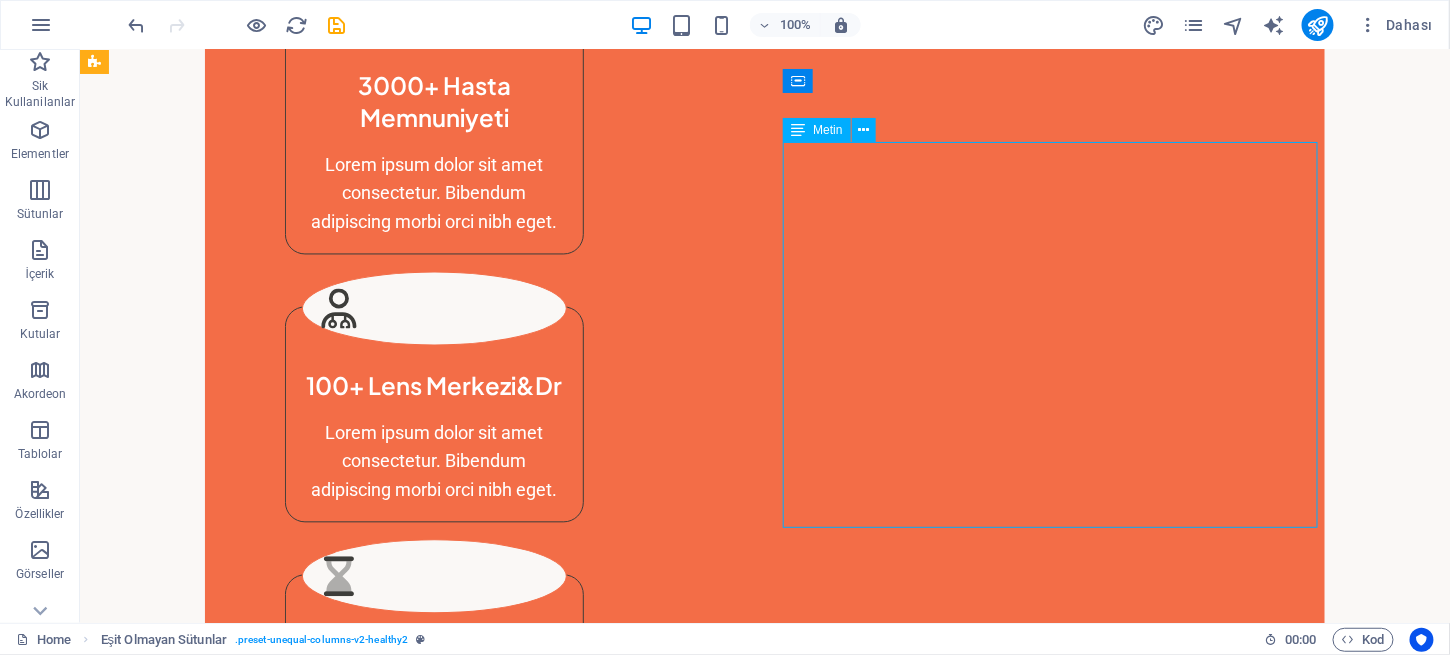 click on "Tedavide gözlüğün yeterli olmadığı durumlarda kontakt lensler kullanılır. Keratokonusa özel yumuşak ve sert kontakt lensler kullanılarak hastanın iyi görmesi sağlanır. Sert gaz geçirgen kontakt lensler kornea merkezinin bombeliğini ve astigmatizmayı düzelterek net görüş sağlarlar. Hasta lensi kullanabiliyorsa bu lensler tercih edilmelidir. Yumuşak  keratokonus  lensleri erken  keratokonus  hastalarında başarıyla kullanılabilmektedir. Ancak hastalığın ileri dönemlerinde görmeyi düzeltmede yetersiz kalabilmektedir. Yeni geliştirlen hibrid kontakt lensler (ortası sert kenarı yumuşak kontakt lensler) yüksek oksijen geçirgenliğine sahiptir, hastalar tarafından daha rahat kullanılırlar. Ayrıca skleral kontakt lensler de keratokonusta görmeyi düzeltmek amacıyla kullanılmaktadır. Kontakt lensler hastalığın ilerlemesini durdurmazlar." at bounding box center (663, 2155) 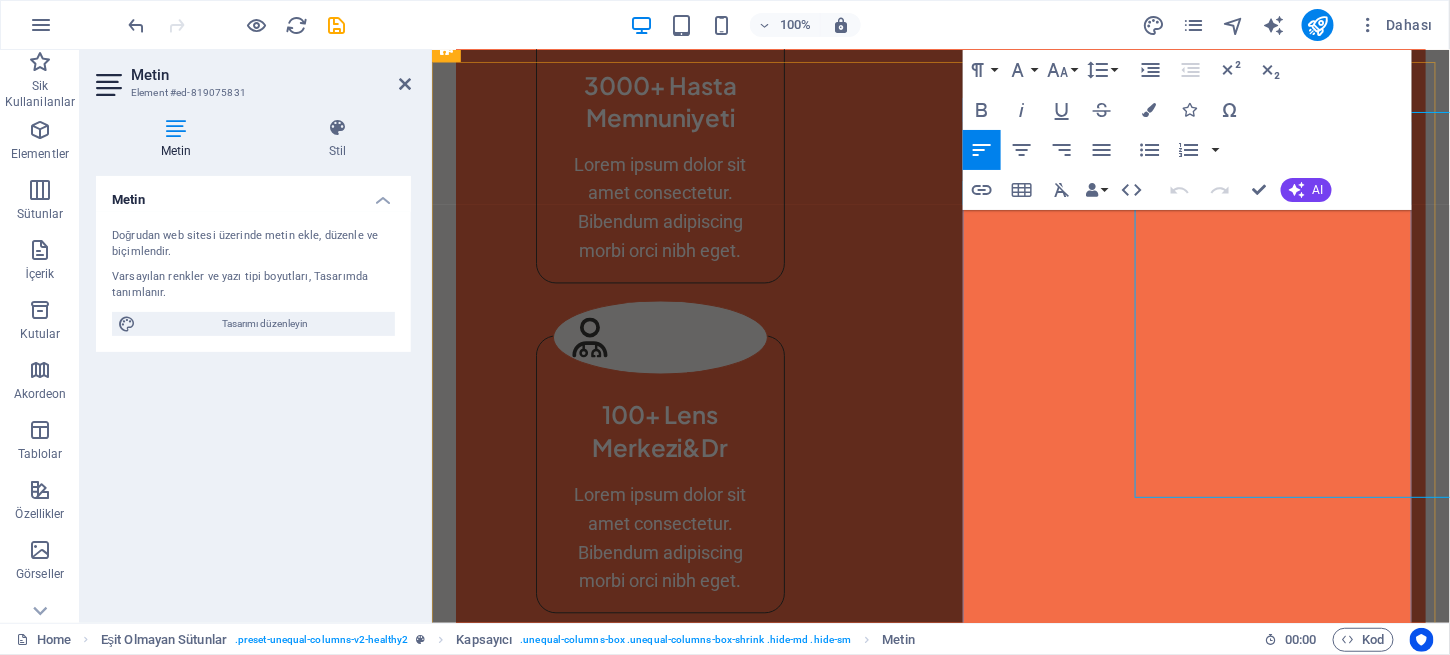 scroll, scrollTop: 1244, scrollLeft: 0, axis: vertical 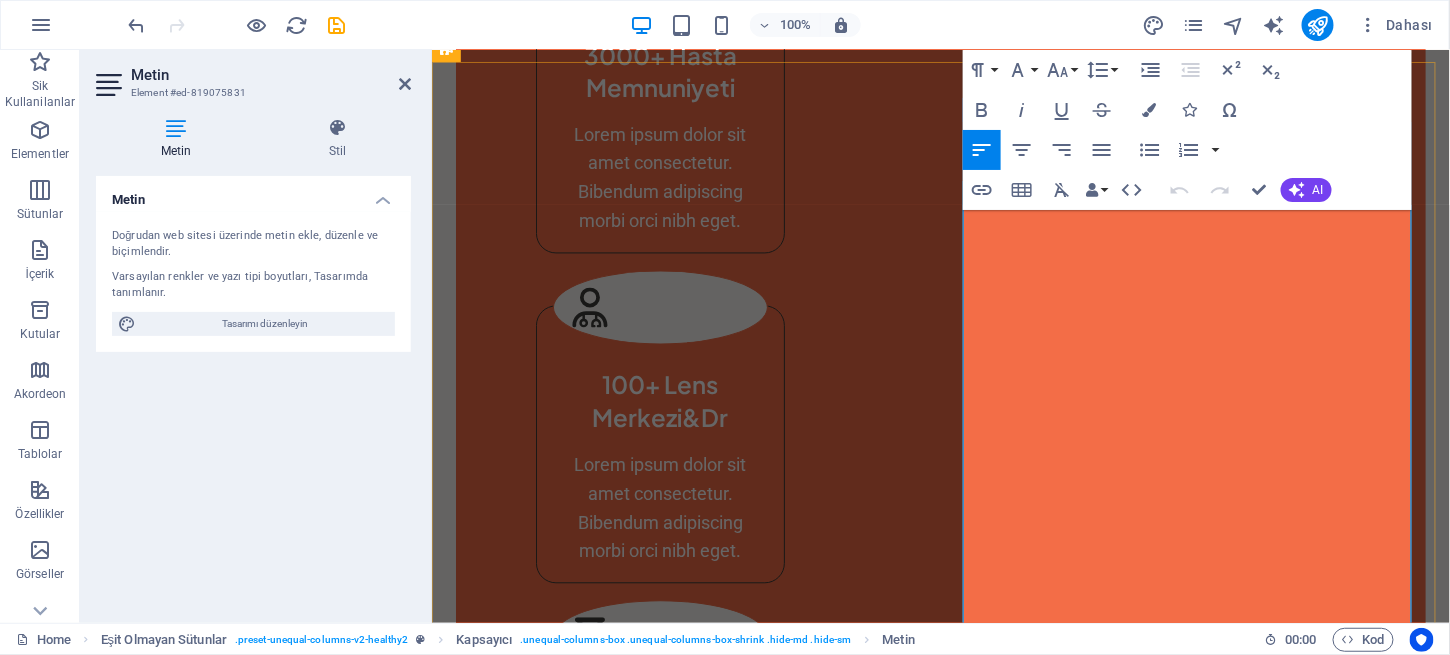 click on "keratokonus" at bounding box center (879, 2097) 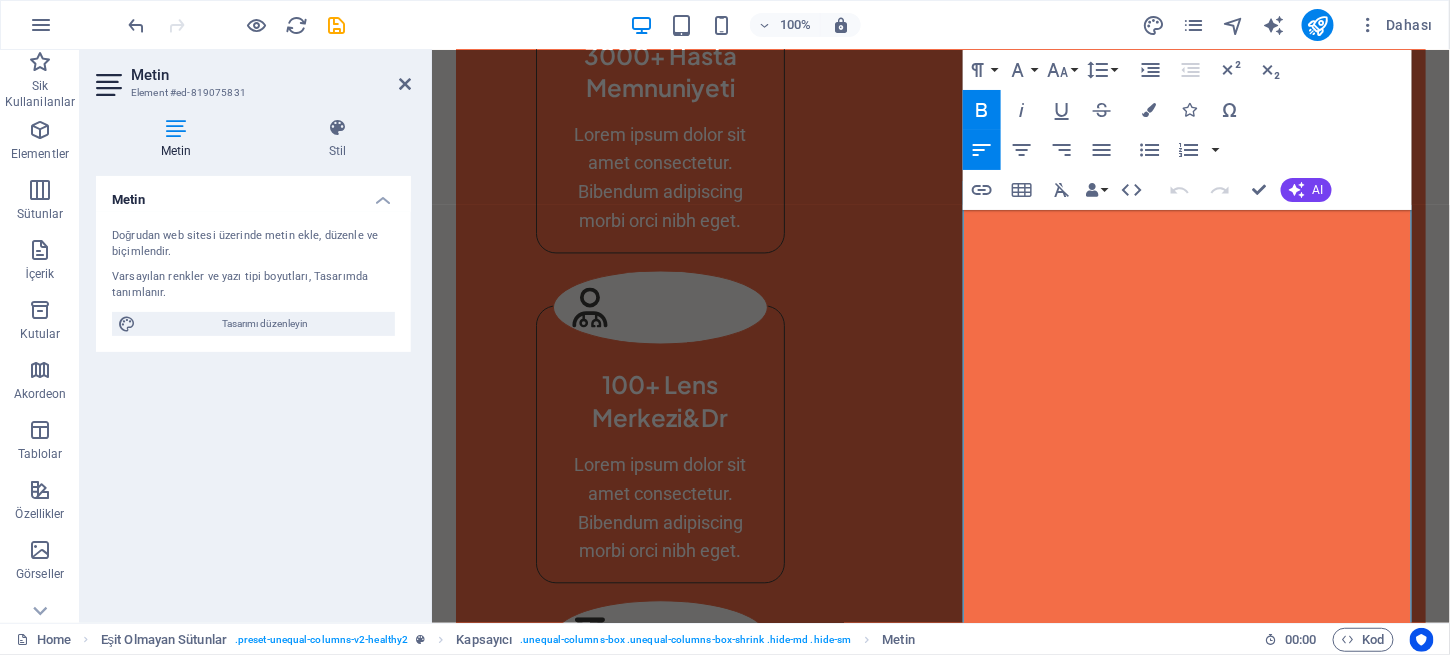click 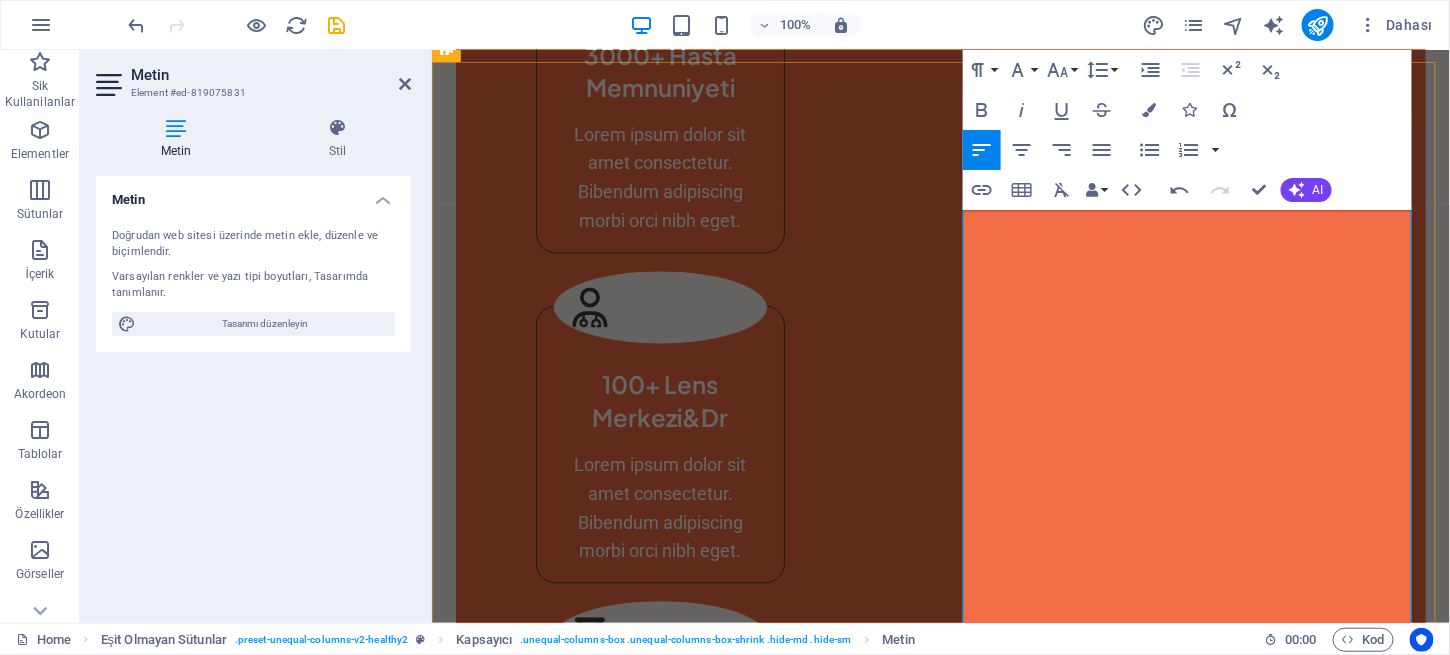 click on "keratokonus" at bounding box center [1070, 2097] 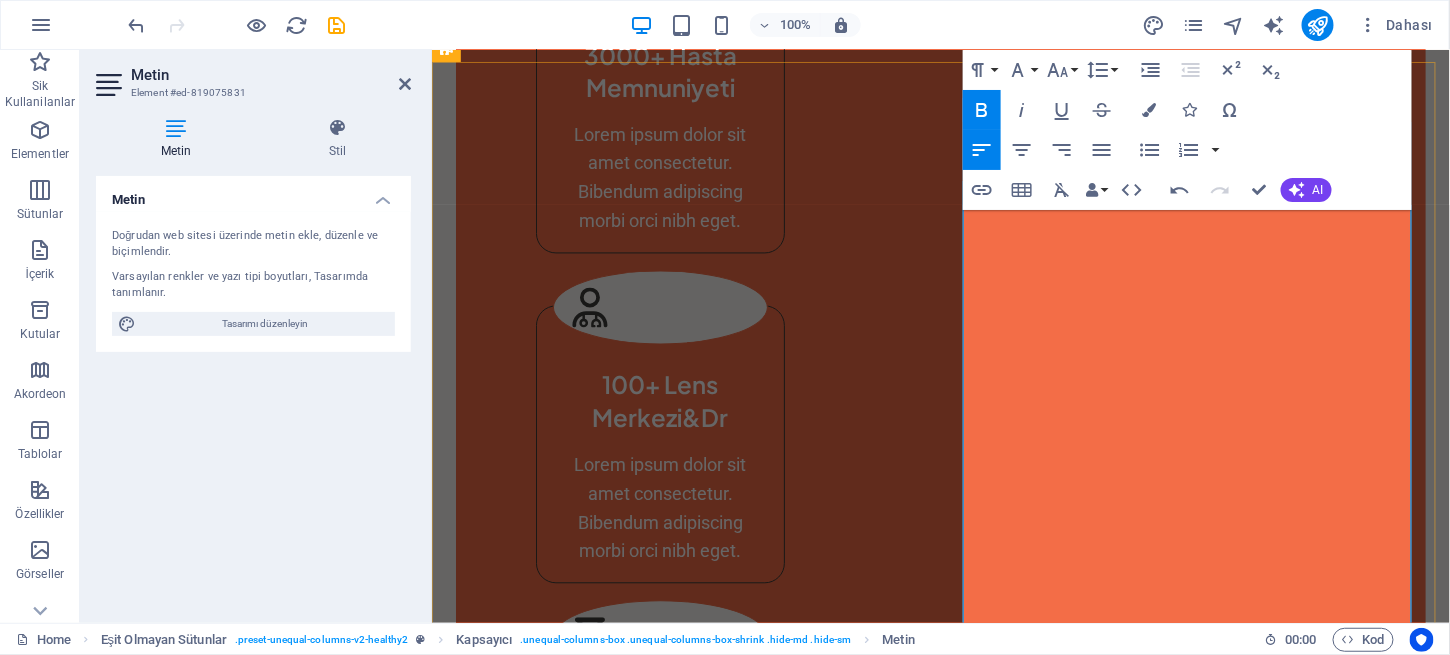 click on "keratokonus" at bounding box center [1070, 2097] 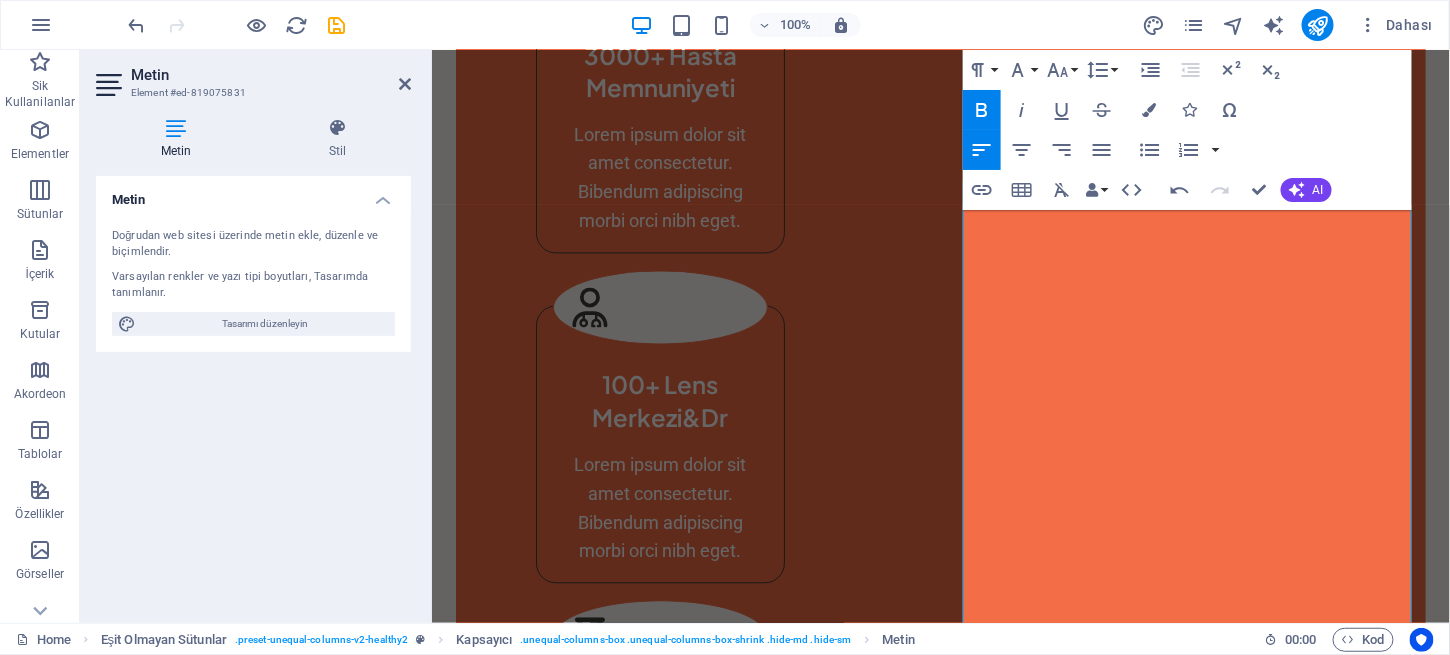 click 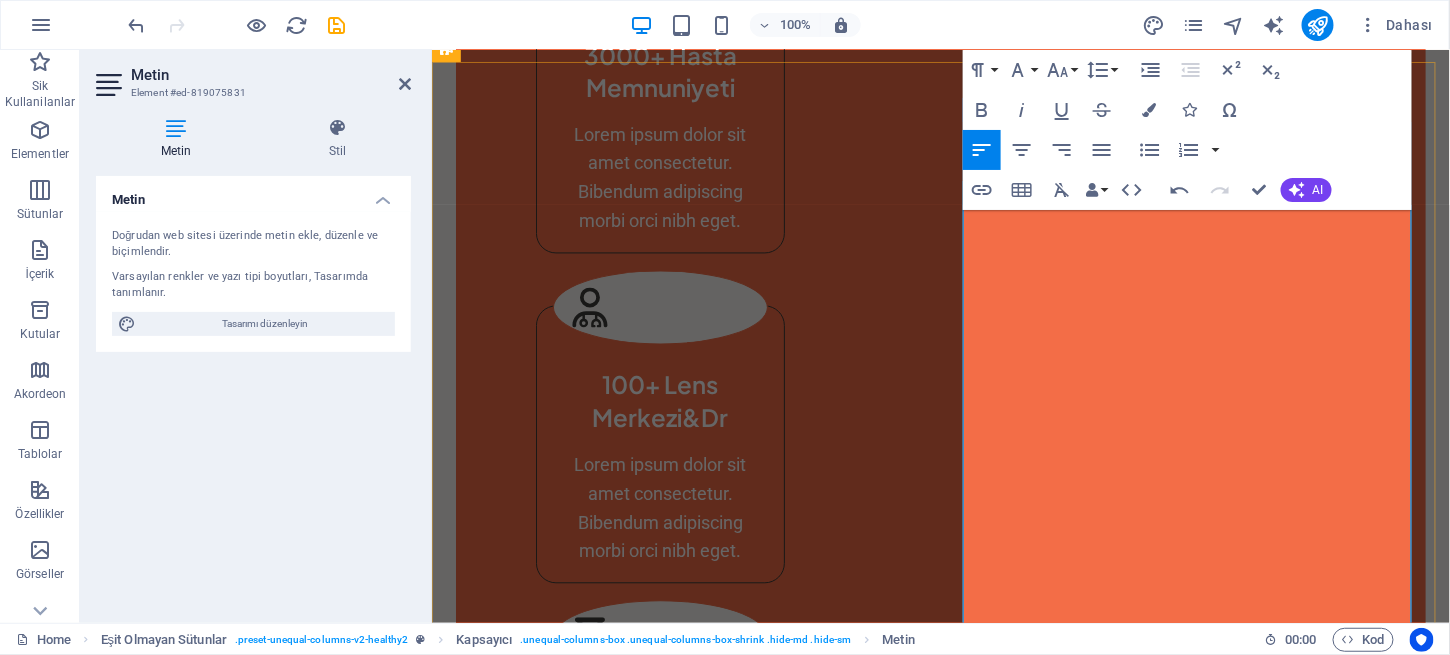 click on "Sert gaz geçirgen kontakt lensler kornea merkezinin bombeliğini ve astigmatizmayı düzelterek net görüş sağlarlar. Hasta lensi kullanabiliyorsa bu lensler tercih edilmelidir. Yumuşak keratokonus lensleri erken keratokonus hastalarında başarıyla kullanılabilmektedir. Ancak hastalığın ileri dönemlerinde görmeyi düzeltmede yetersiz kalabilmektedir." at bounding box center (940, 2098) 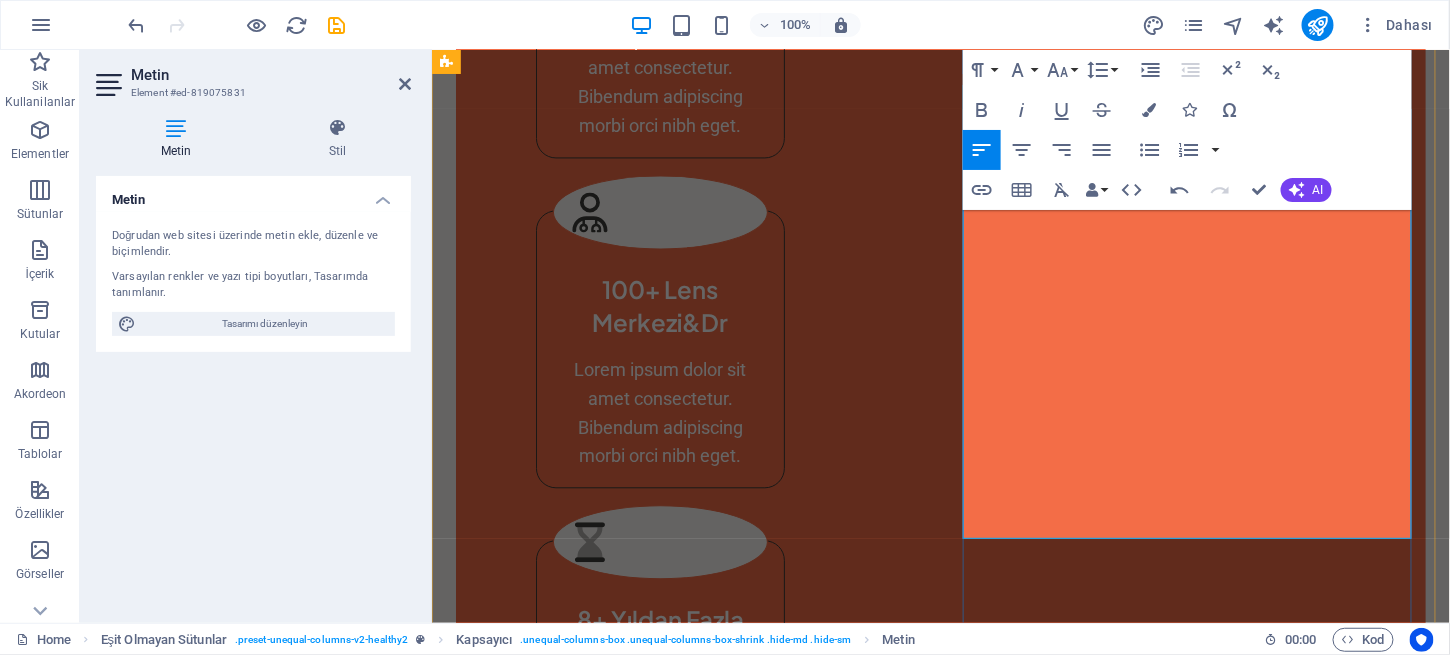 scroll, scrollTop: 1341, scrollLeft: 0, axis: vertical 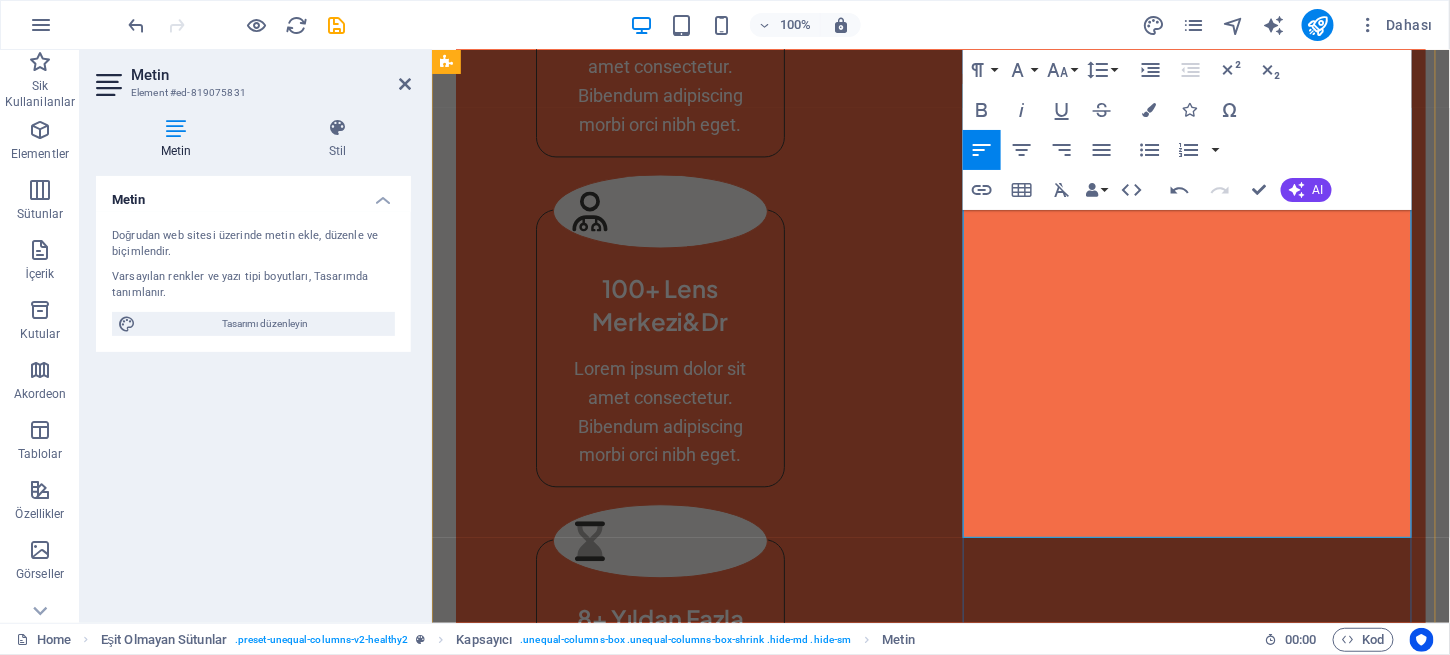 click on "Kontakt lensler hastalığın ilerlemesini durdurmazlar." at bounding box center (940, 2139) 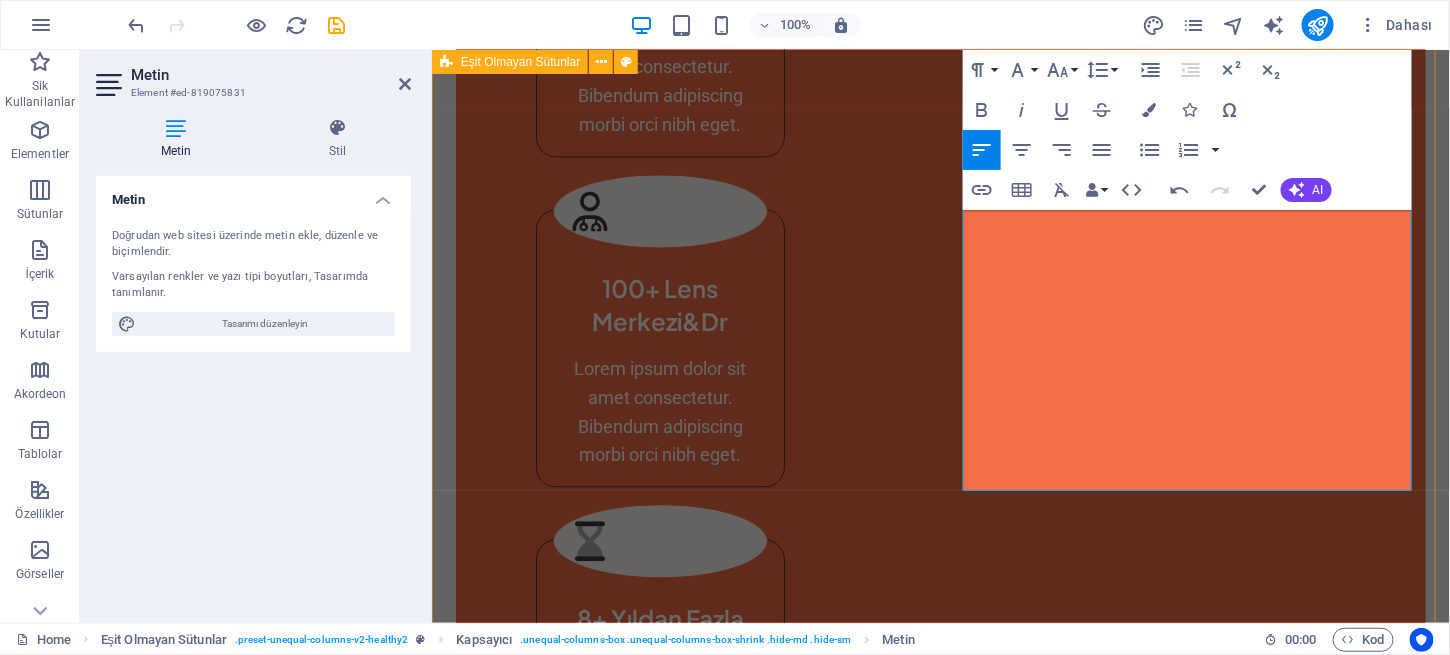click on "Keratokonus Hastalarına Kişisel Çözümler... Tedavide gözlüğün yeterli olmadığı durumlarda kontakt lensler kullanılır. Keratokonusa özel yumuşak ve sert kontakt lensler kullanılarak hastanın iyi görmesi sağlanır. Sert gaz geçirgen kontakt lensler kornea merkezinin bombeliğini ve astigmatizmayı düzelterek net görüş sağlarlar. Hasta lensi kullanabiliyorsa bu lensler tercih edilmelidir. Yumuşak keratokonus lensleri erken keratokonus hastalarında başarıyla kullanılabilmektedir. Ancak hastalığın ileri dönemlerinde görmeyi düzeltmede yetersiz kalabilmektedir. Yeni geliştirlen hibrid kontakt lensler (ortası sert kenarı yumuşak kontakt lensler) yüksek oksijen geçirgenliğine sahiptir, hastalar tarafından daha rahat kullanılırlar. Ayrıca skleral kontakt lensler de keratokonusta görmeyi düzeltmek amacıyla kullanılmaktadır.  LEARN MORE Get to know me better LEARN MORE" at bounding box center (940, 1801) 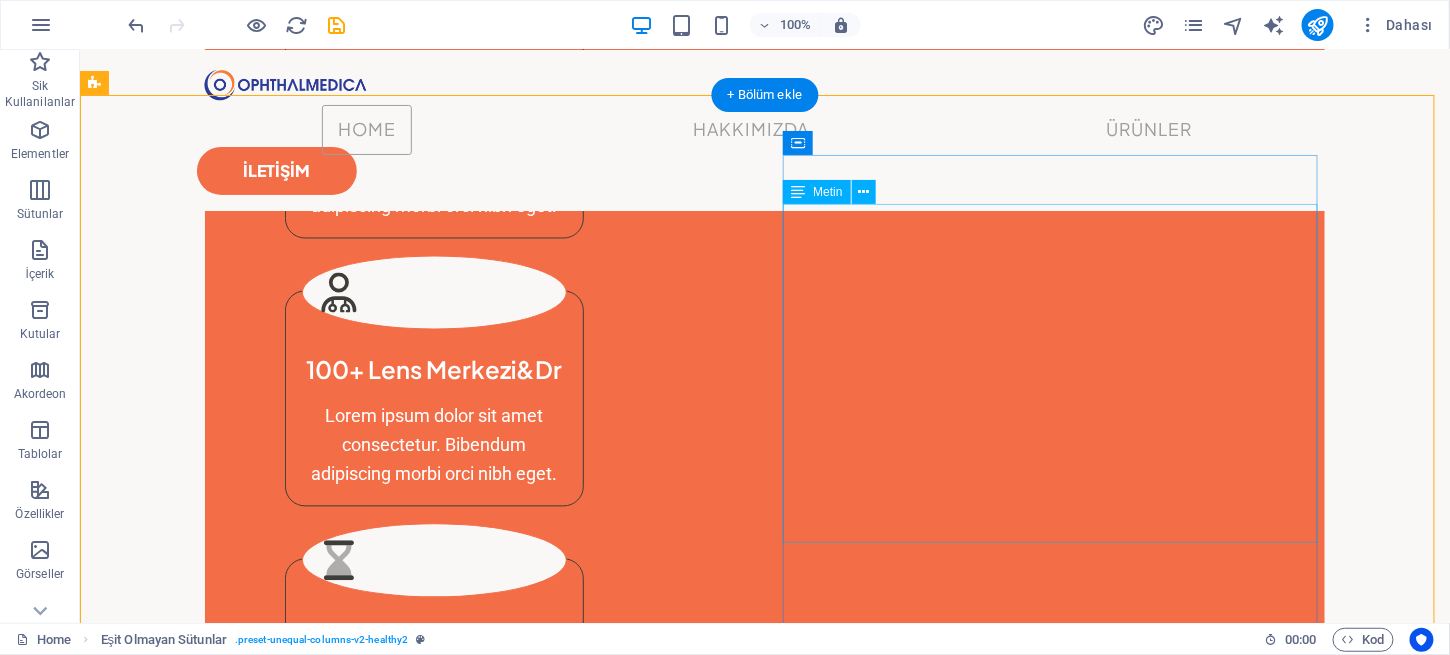 scroll, scrollTop: 1150, scrollLeft: 0, axis: vertical 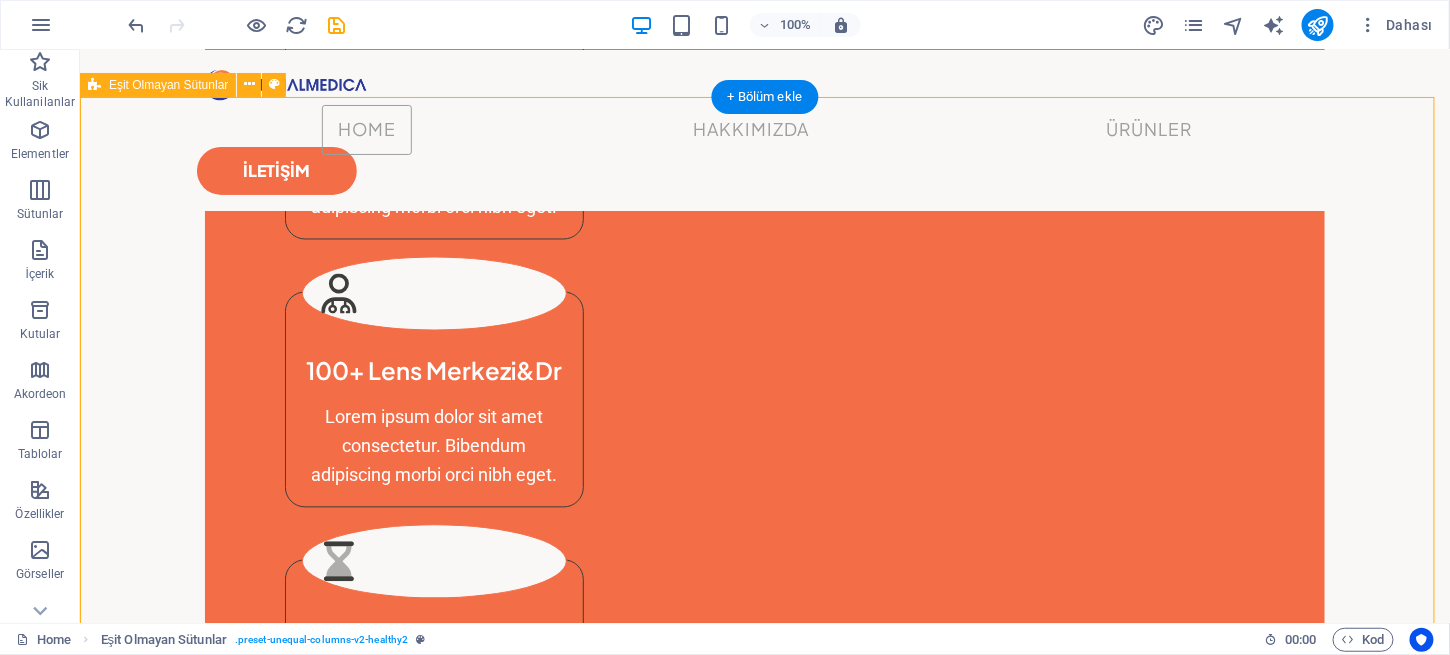 click on "Keratokonus Hastalarına Kişisel Çözümler... Tedavide gözlüğün yeterli olmadığı durumlarda kontakt lensler kullanılır. Keratokonusa özel yumuşak ve sert kontakt lensler kullanılarak hastanın iyi görmesi sağlanır. Sert gaz geçirgen kontakt lensler kornea merkezinin bombeliğini ve astigmatizmayı düzelterek net görüş sağlarlar. Hasta lensi kullanabiliyorsa bu lensler tercih edilmelidir. Yumuşak keratokonus lensleri erken keratokonus hastalarında başarıyla kullanılabilmektedir. Ancak hastalığın ileri dönemlerinde görmeyi düzeltmede yetersiz kalabilmektedir. Yeni geliştirlen hibrid kontakt lensler (ortası sert kenarı yumuşak kontakt lensler) yüksek oksijen geçirgenliğine sahiptir, hastalar tarafından daha rahat kullanılırlar. Ayrıca skleral kontakt lensler de keratokonusta görmeyi düzeltmek amacıyla kullanılmaktadır.  LEARN MORE Get to know me better LEARN MORE" at bounding box center (764, 1854) 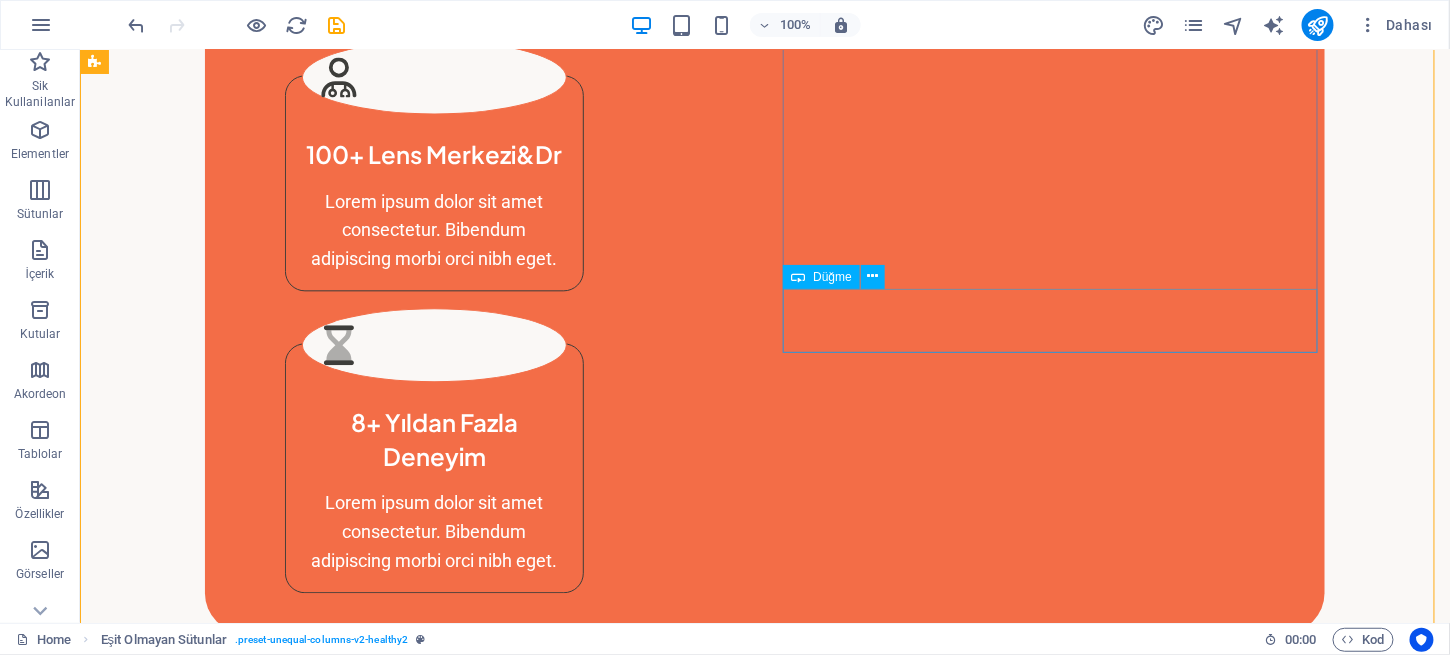 scroll, scrollTop: 1447, scrollLeft: 0, axis: vertical 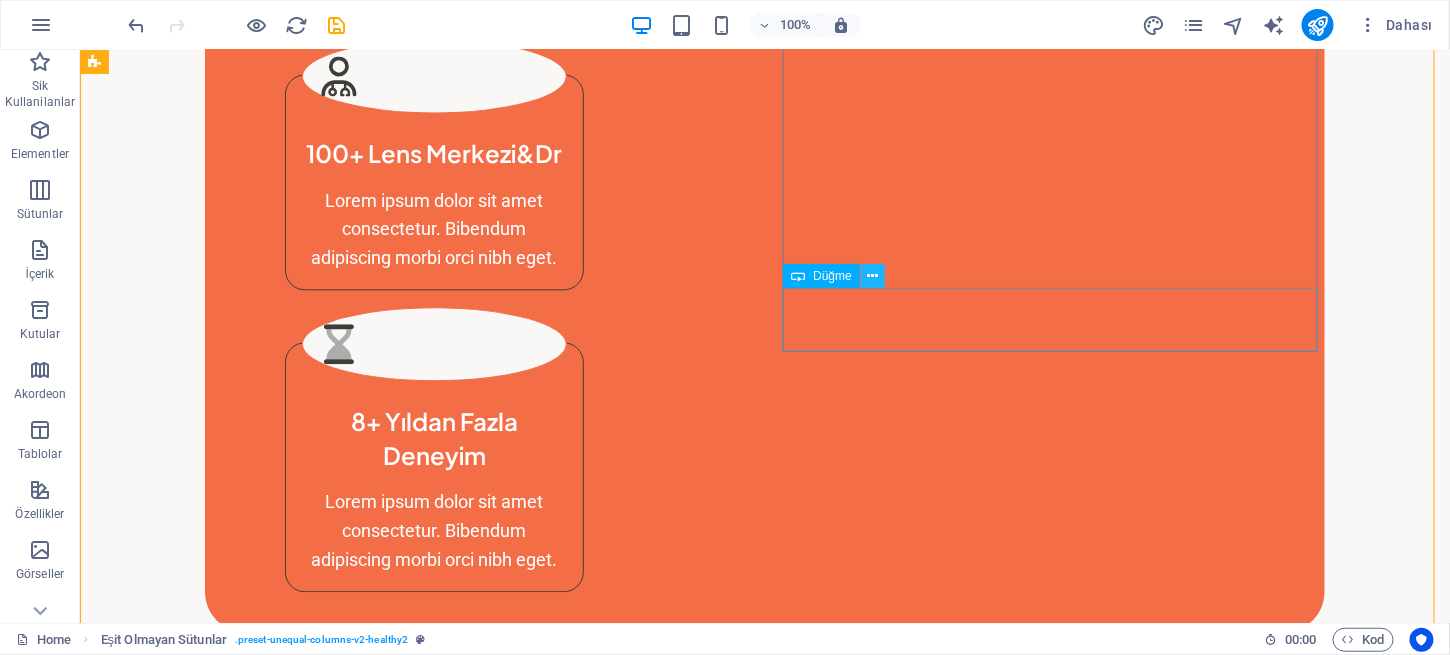 click at bounding box center [873, 276] 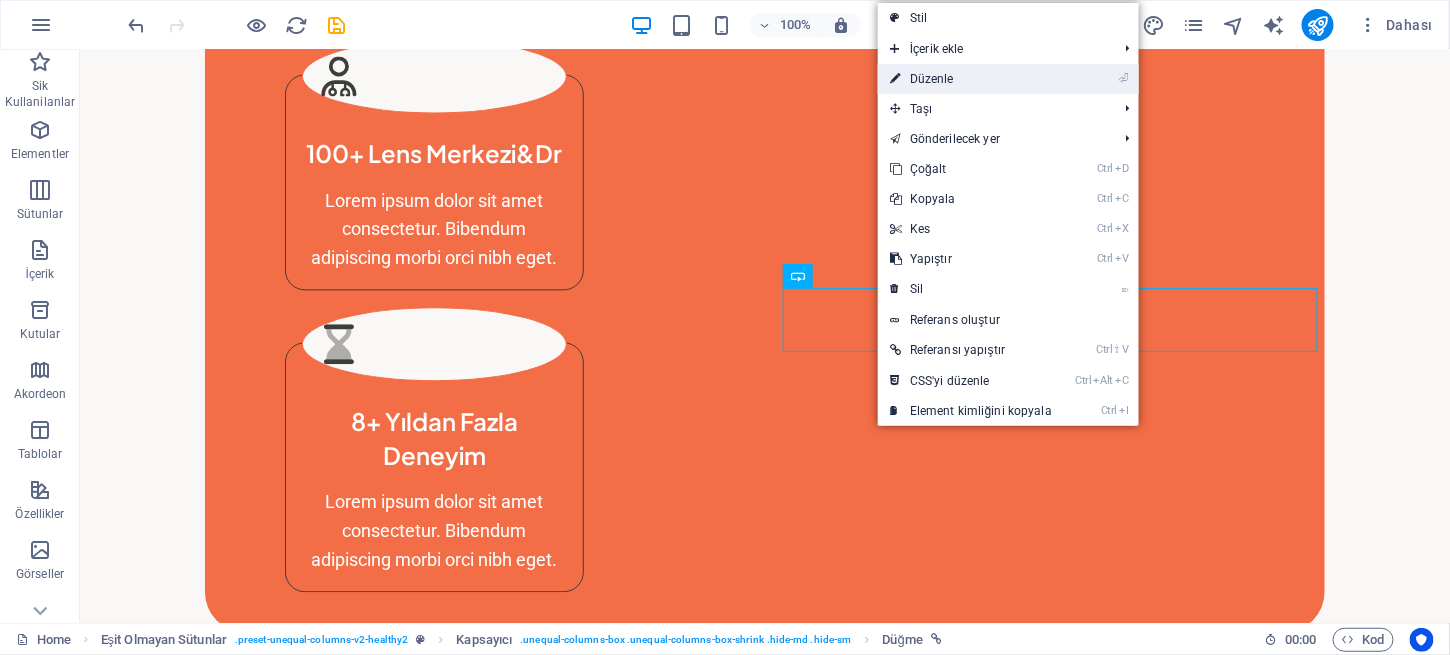 click on "⏎  Düzenle" at bounding box center [971, 79] 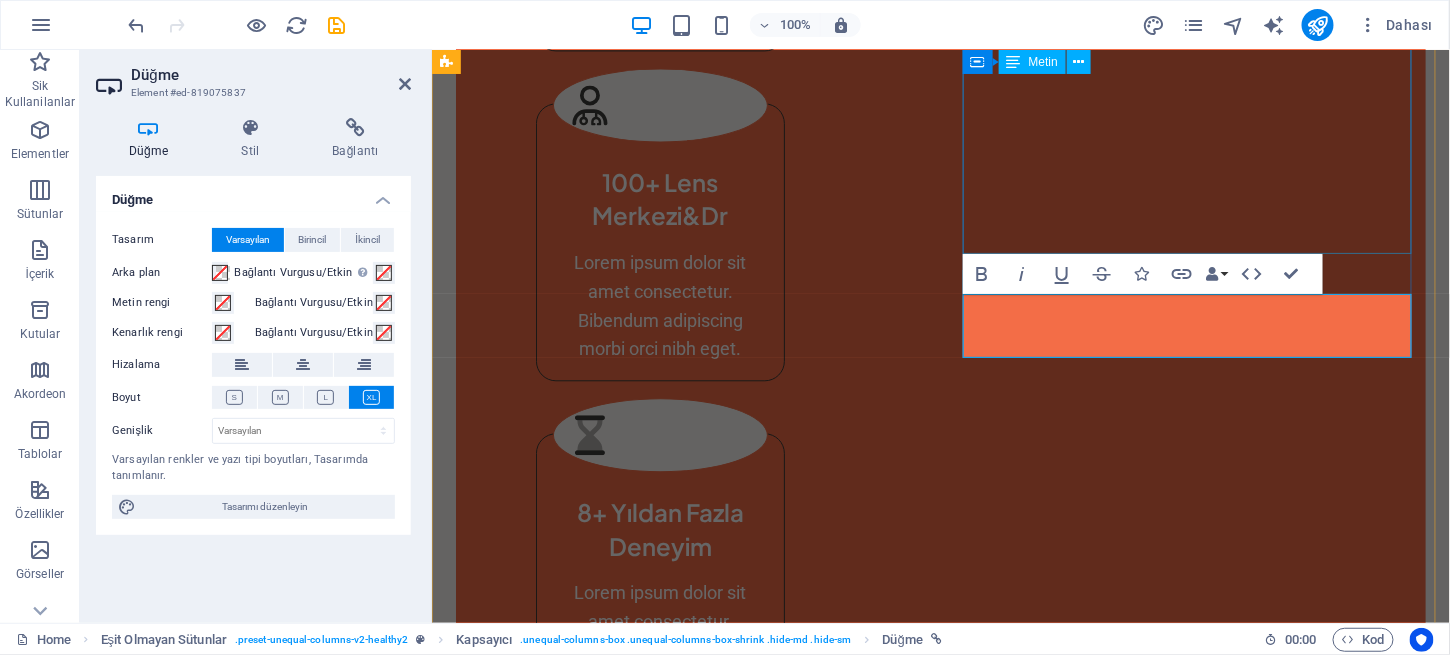 scroll, scrollTop: 1578, scrollLeft: 0, axis: vertical 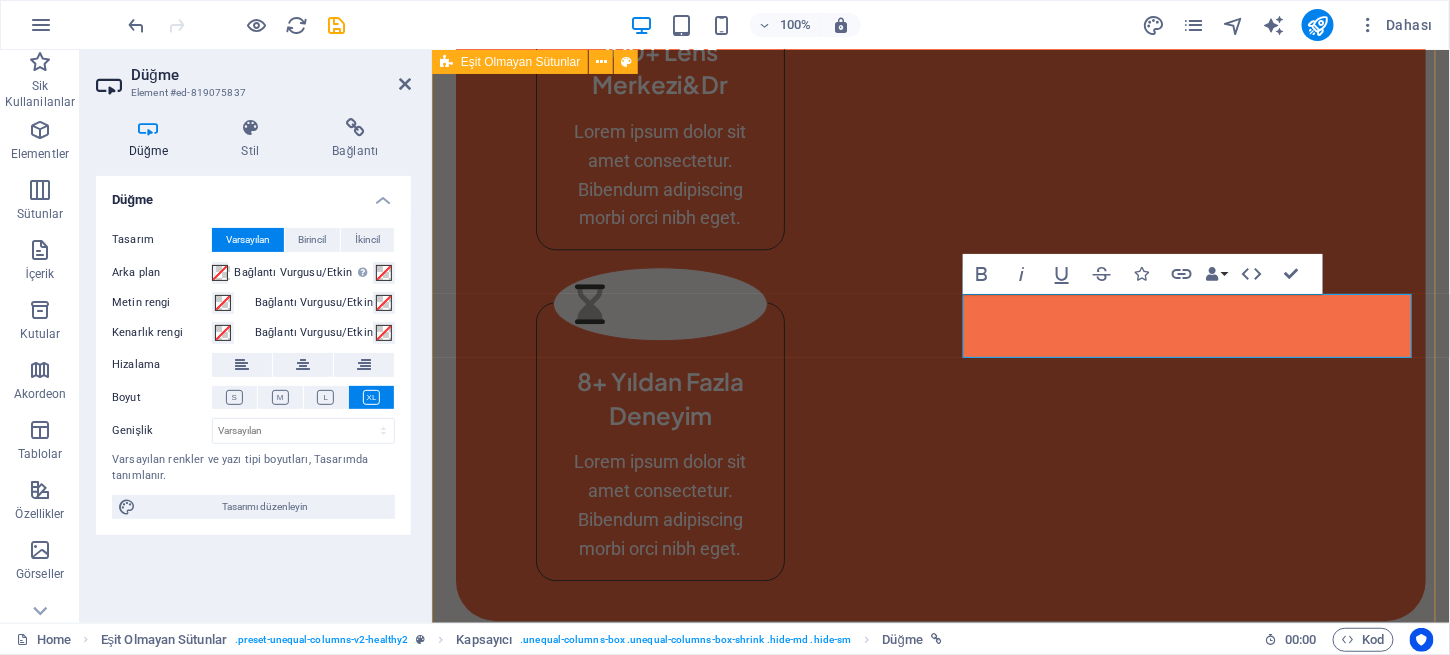 type 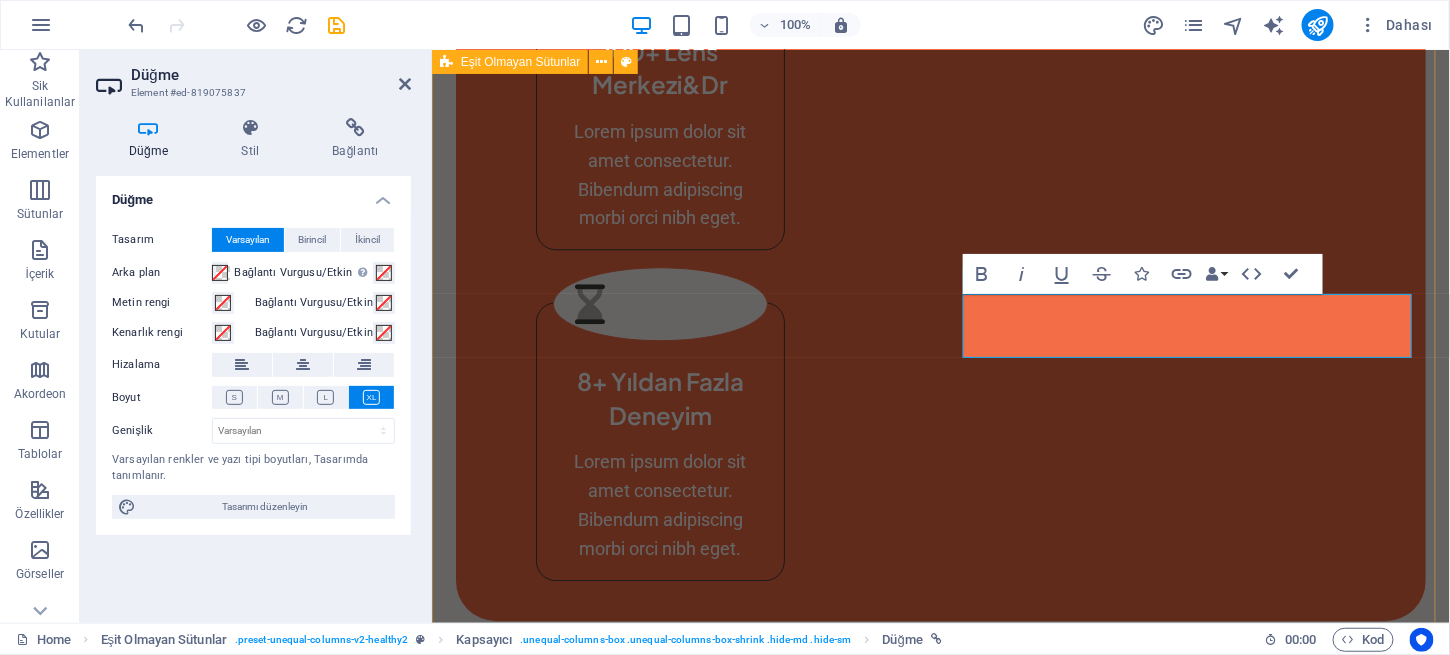 click on "Keratokonus Hastalarına Kişisel Çözümler... Tedavide gözlüğün yeterli olmadığı durumlarda kontakt lensler kullanılır. Keratokonusa özel yumuşak ve sert kontakt lensler kullanılarak hastanın iyi görmesi sağlanır. Sert gaz geçirgen kontakt lensler kornea merkezinin bombeliğini ve astigmatizmayı düzelterek net görüş sağlarlar. Hasta lensi kullanabiliyorsa bu lensler tercih edilmelidir. Yumuşak keratokonus lensleri erken keratokonus hastalarında başarıyla kullanılabilmektedir. Ancak hastalığın ileri dönemlerinde görmeyi düzeltmede yetersiz kalabilmektedir. Yeni geliştirlen hibrid kontakt lensler (ortası sert kenarı yumuşak kontakt lensler) yüksek oksijen geçirgenliğine sahiptir, hastalar tarafından daha rahat kullanılırlar. Ayrıca skleral kontakt lensler de keratokonusta görmeyi düzeltmek amacıyla kullanılmaktadır.  Keratokonus Lensleri Get to know me better LEARN MORE" at bounding box center [940, 1564] 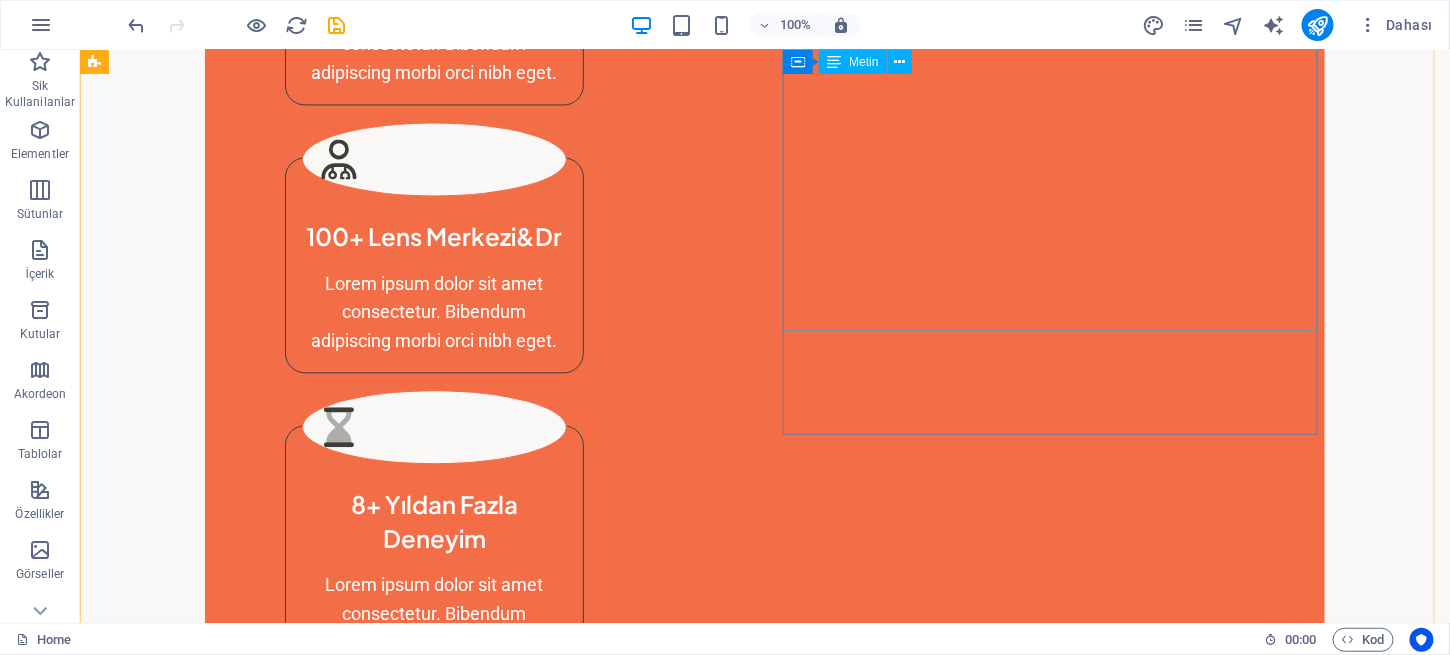 scroll, scrollTop: 1365, scrollLeft: 0, axis: vertical 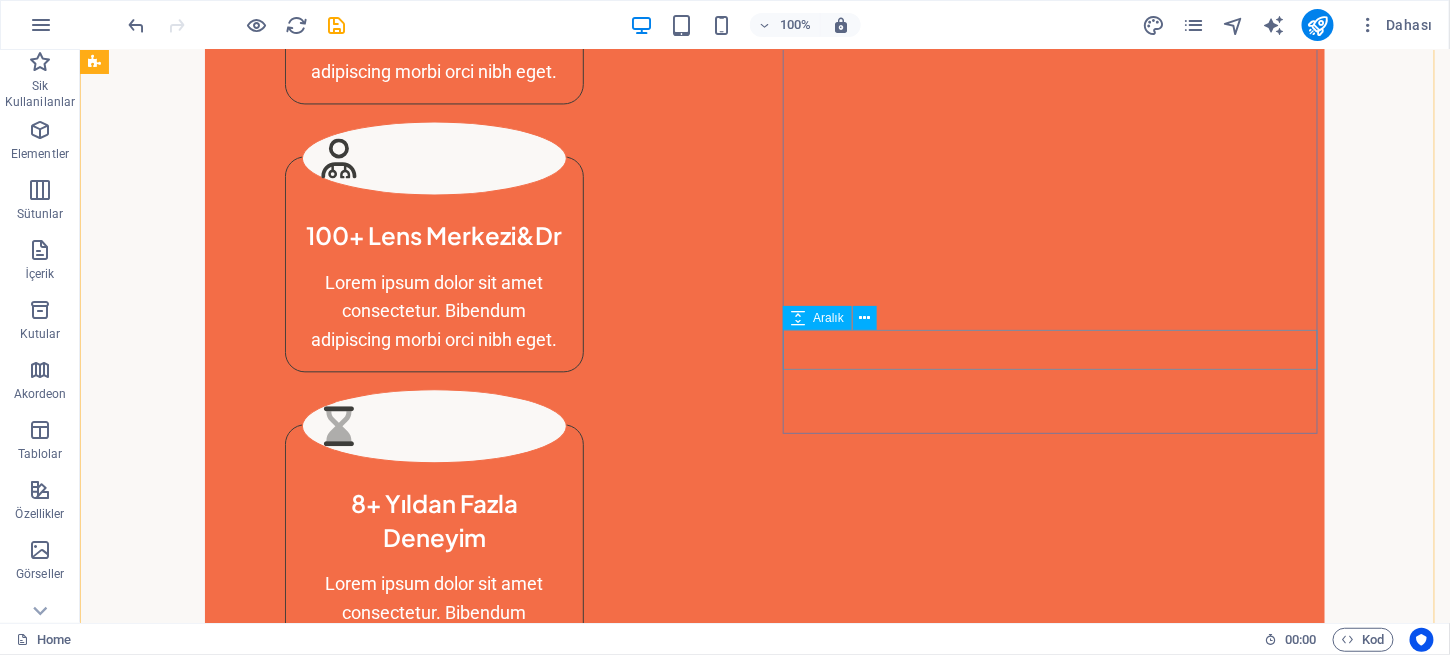 click at bounding box center (663, 2128) 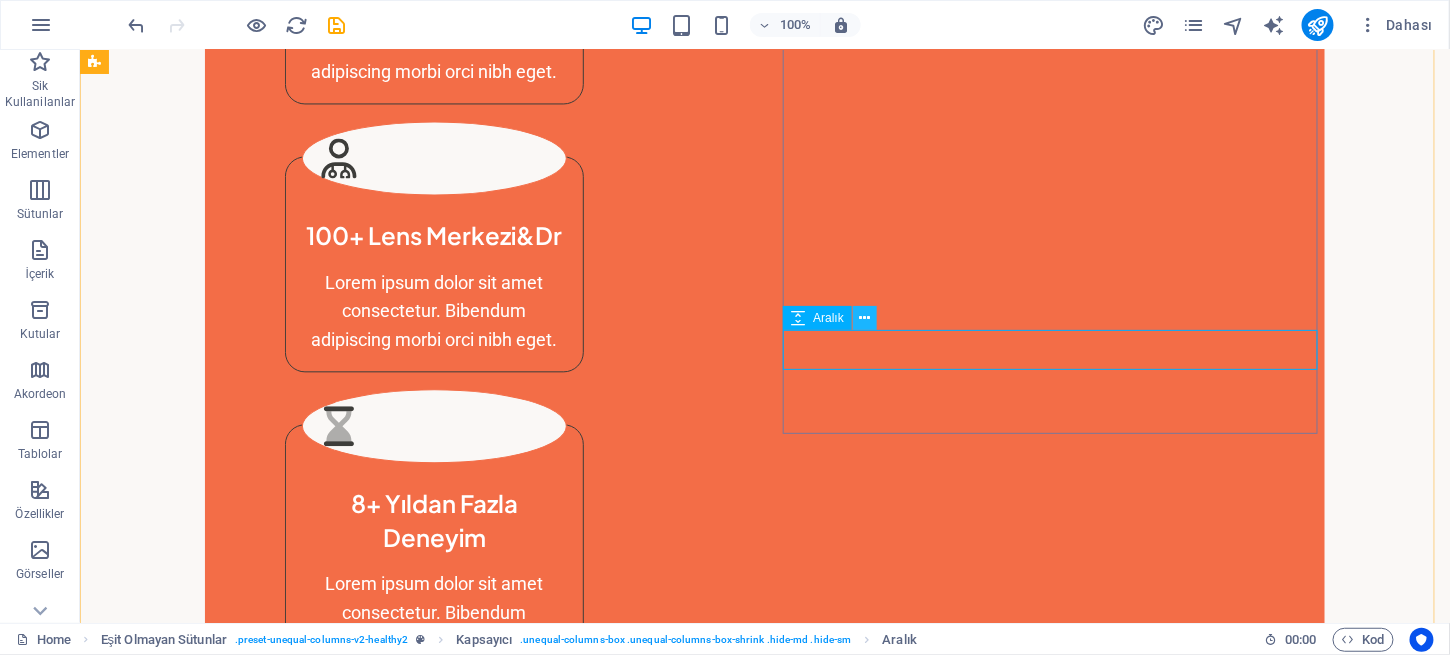 click at bounding box center [865, 318] 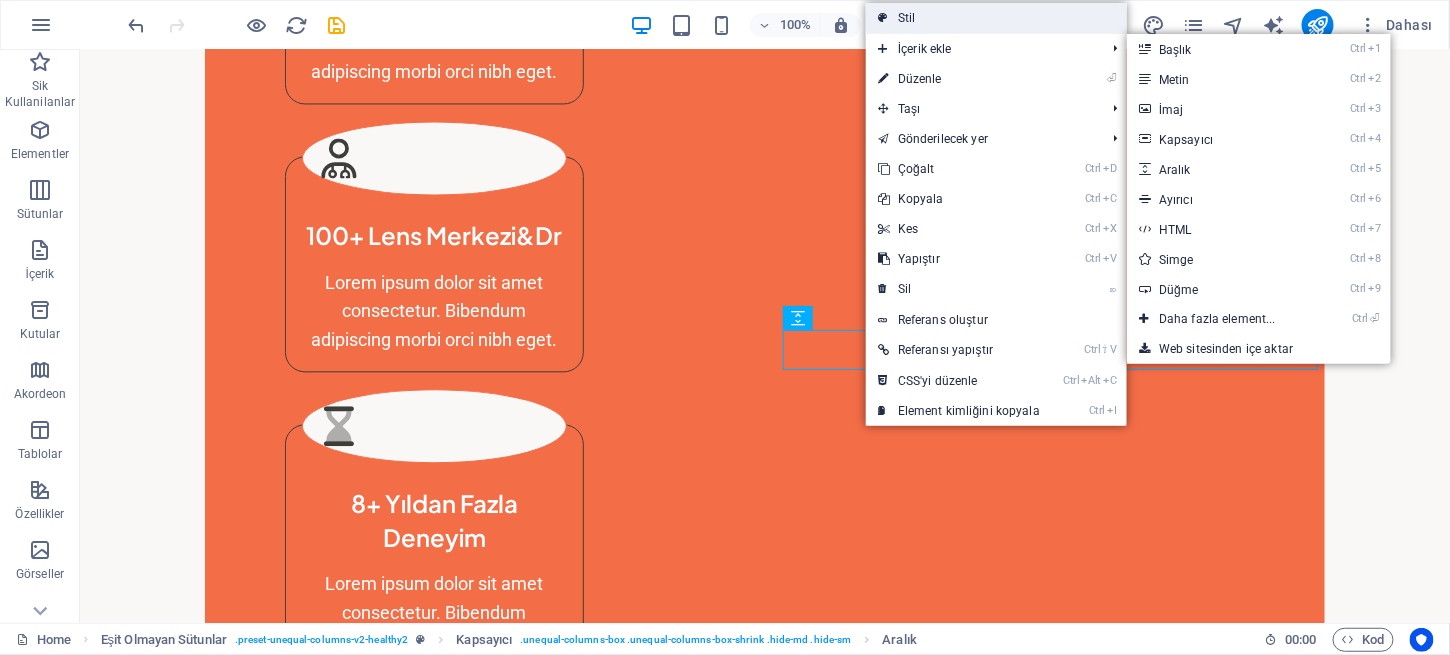 click on "Stil" at bounding box center [996, 18] 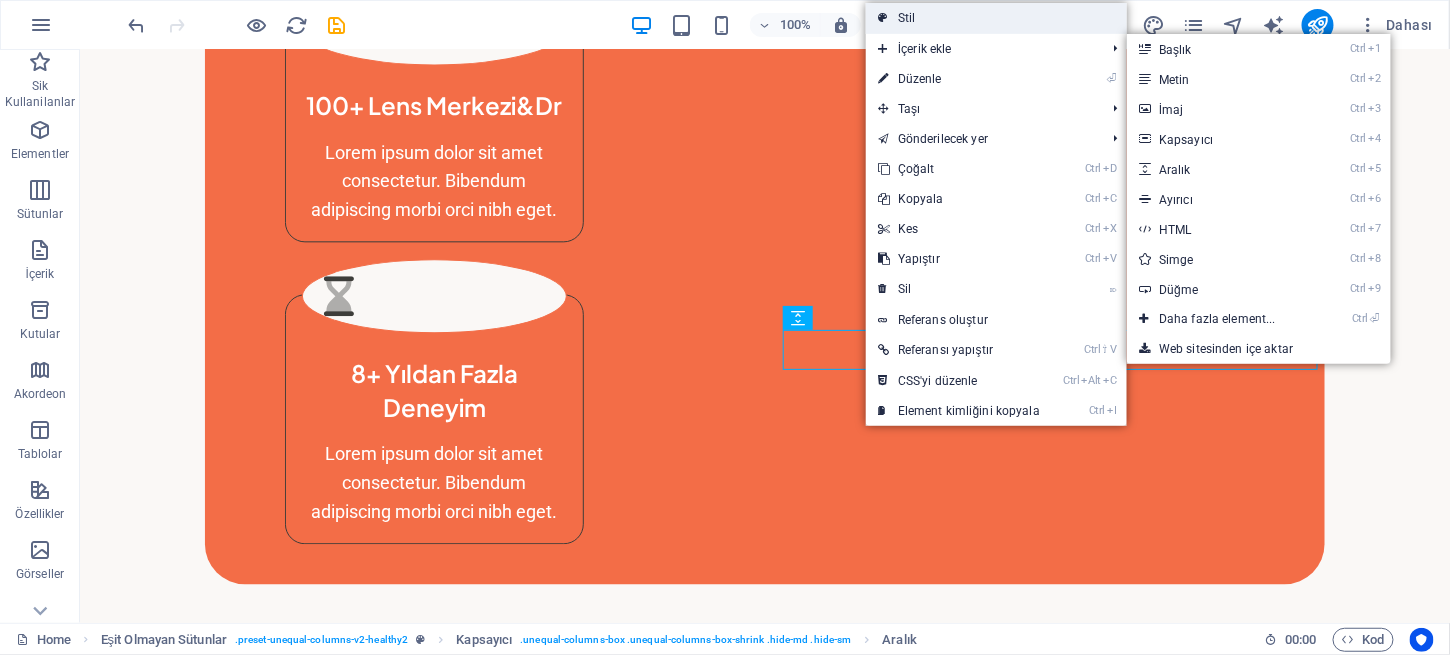 select on "%" 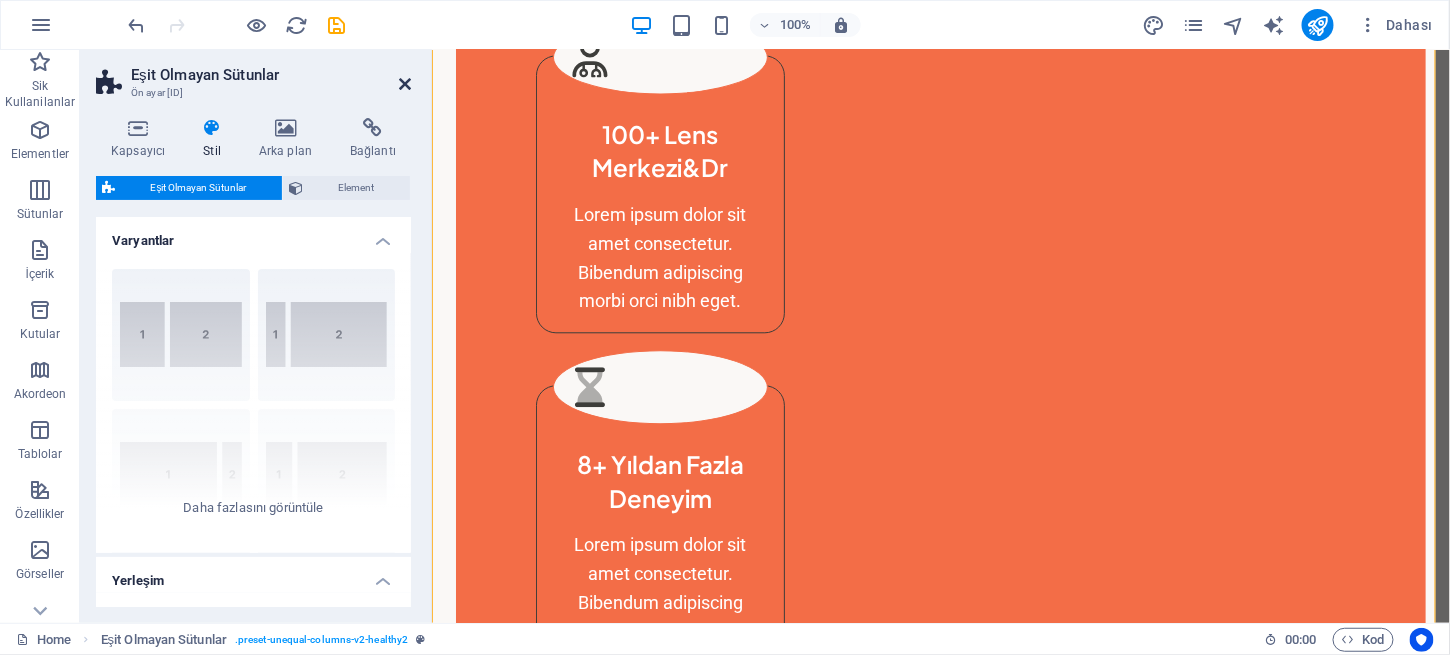 drag, startPoint x: 403, startPoint y: 82, endPoint x: 599, endPoint y: 204, distance: 230.86794 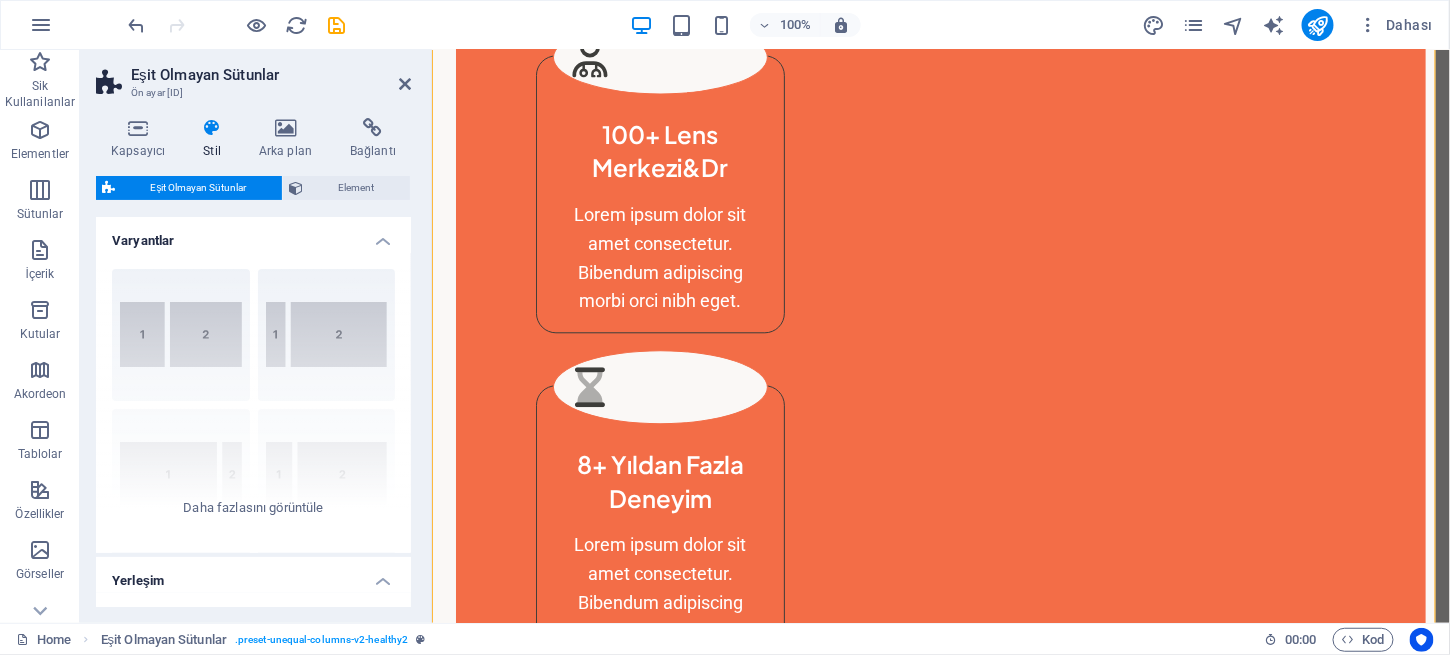 scroll, scrollTop: 1365, scrollLeft: 0, axis: vertical 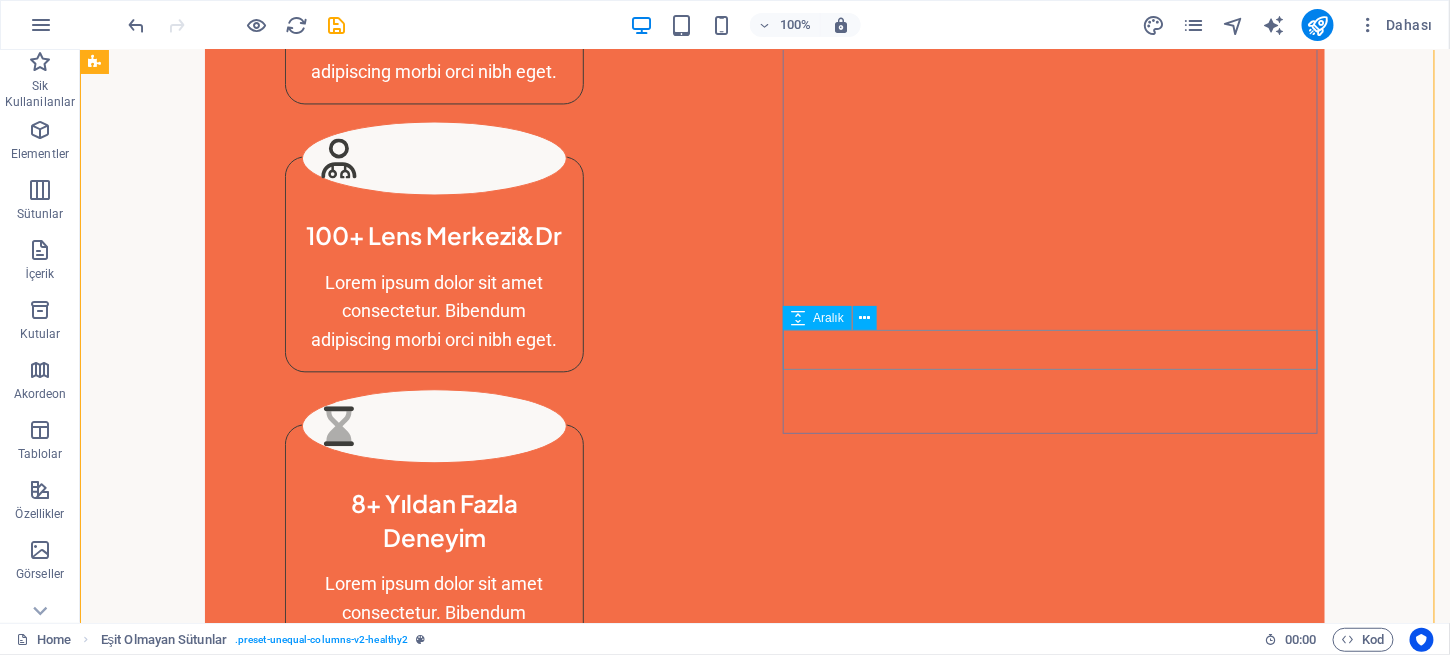 click at bounding box center (663, 2128) 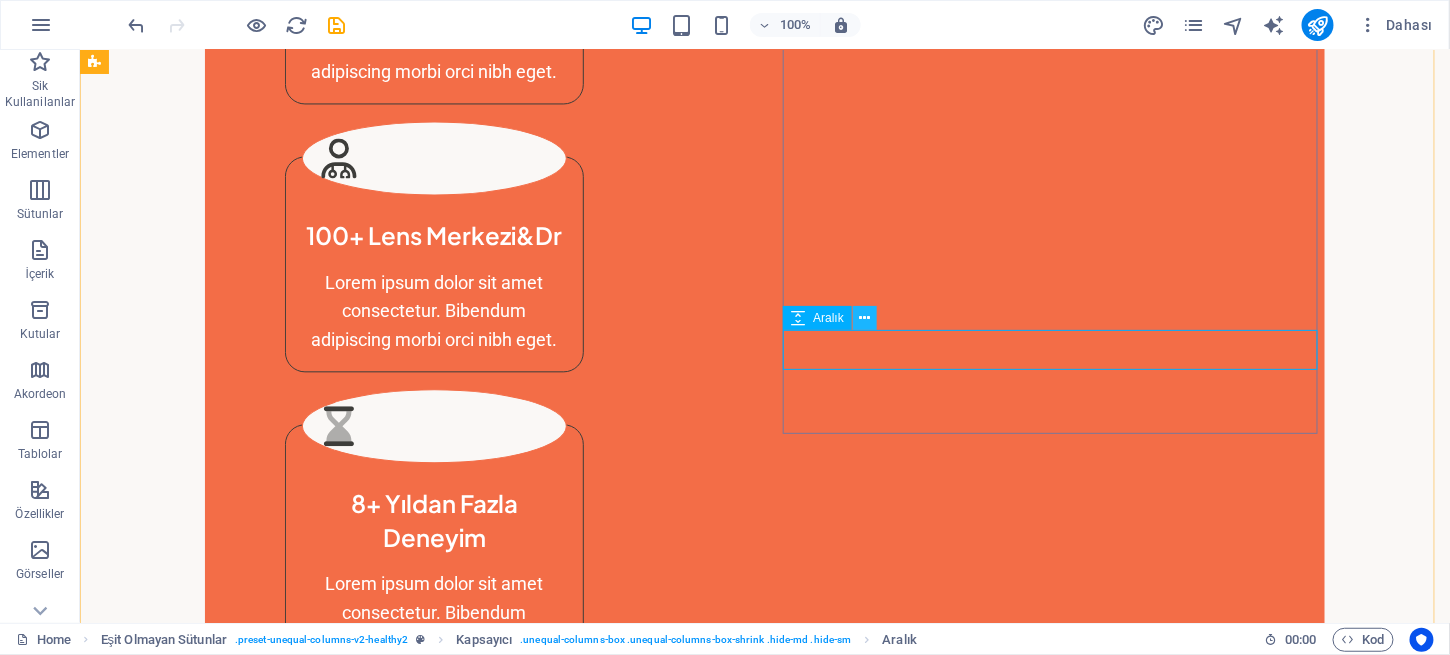 click at bounding box center [865, 318] 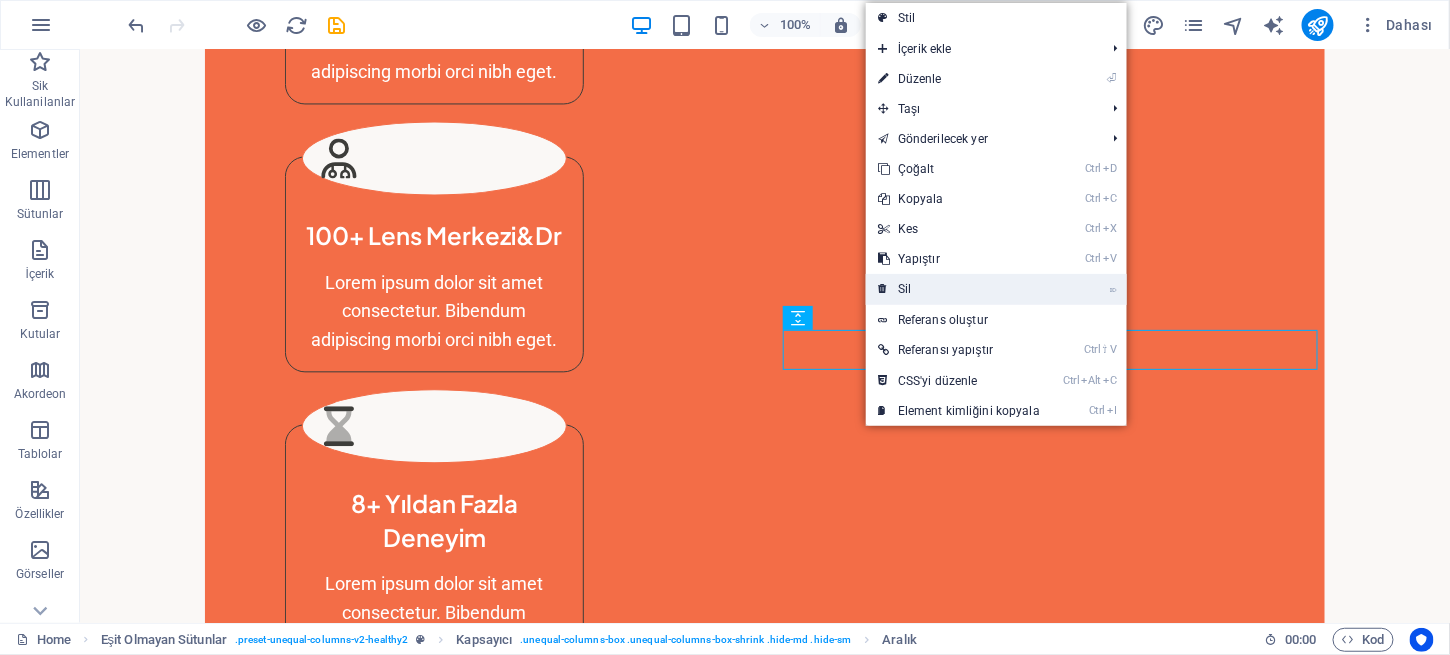 click on "⌦  Sil" at bounding box center [959, 289] 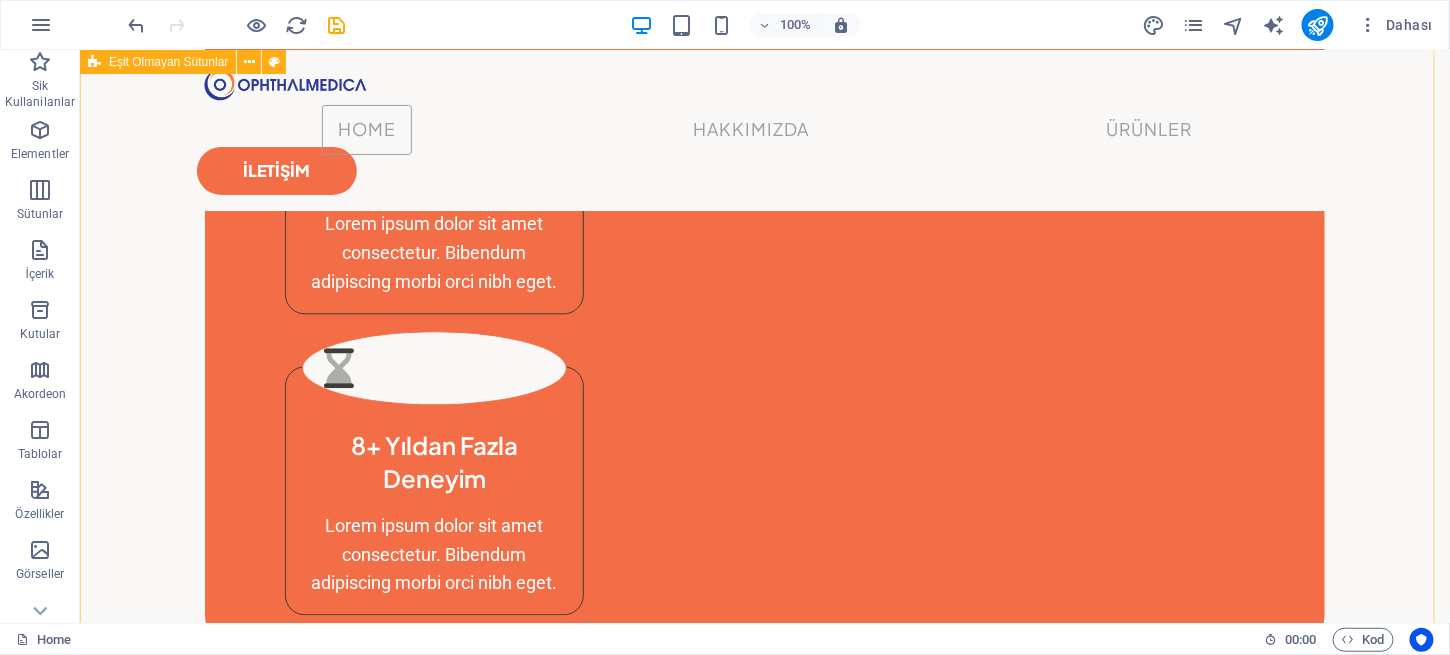 click on "Keratokonus Hastalarına Kişisel Çözümler... Tedavide gözlüğün yeterli olmadığı durumlarda kontakt lensler kullanılır. Keratokonusa özel yumuşak ve sert kontakt lensler kullanılarak hastanın iyi görmesi sağlanır. Sert gaz geçirgen kontakt lensler kornea merkezinin bombeliğini ve astigmatizmayı düzelterek net görüş sağlarlar. Hasta lensi kullanabiliyorsa bu lensler tercih edilmelidir. Yumuşak keratokonus lensleri erken keratokonus hastalarında başarıyla kullanılabilmektedir. Ancak hastalığın ileri dönemlerinde görmeyi düzeltmede yetersiz kalabilmektedir. Yeni geliştirlen hibrid kontakt lensler (ortası sert kenarı yumuşak kontakt lensler) yüksek oksijen geçirgenliğine sahiptir, hastalar tarafından daha rahat kullanılırlar. Ayrıca skleral kontakt lensler de keratokonusta görmeyi düzeltmek amacıyla kullanılmaktadır.  Keratokonus Lensleri Get to know me better LEARN MORE" at bounding box center (764, 1640) 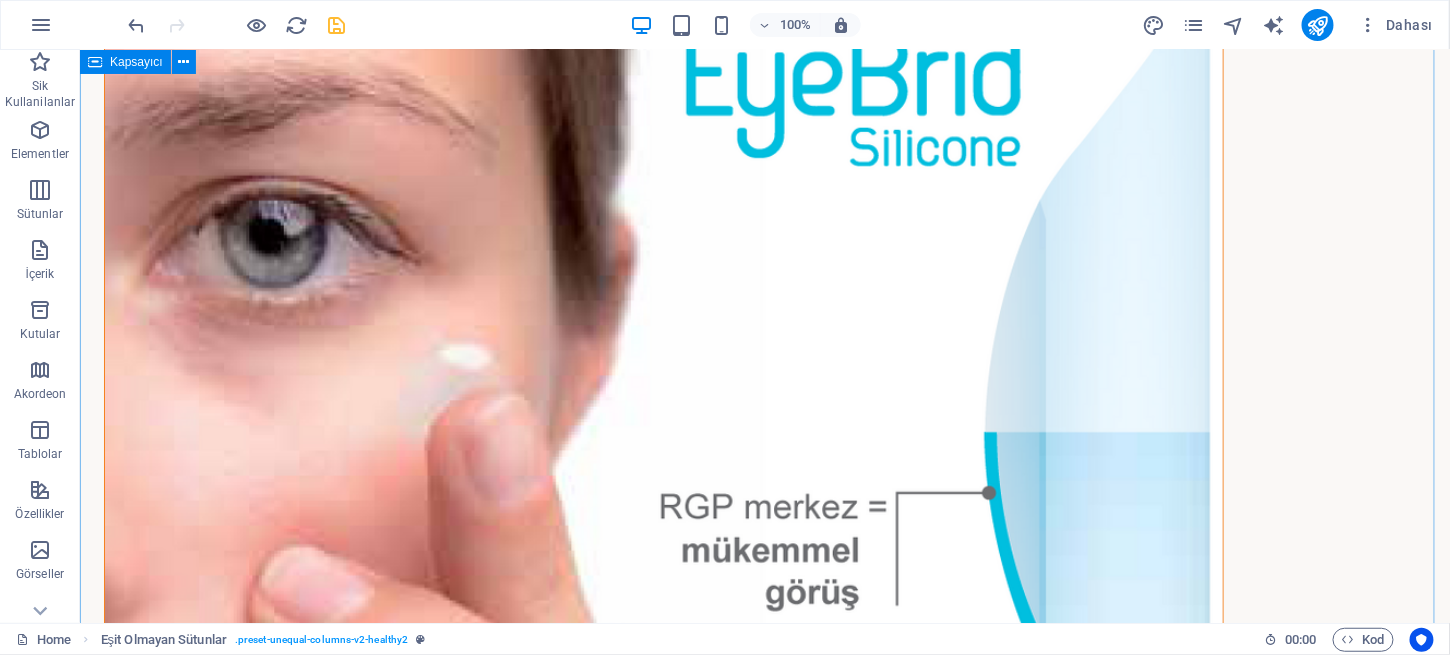 scroll, scrollTop: 2244, scrollLeft: 0, axis: vertical 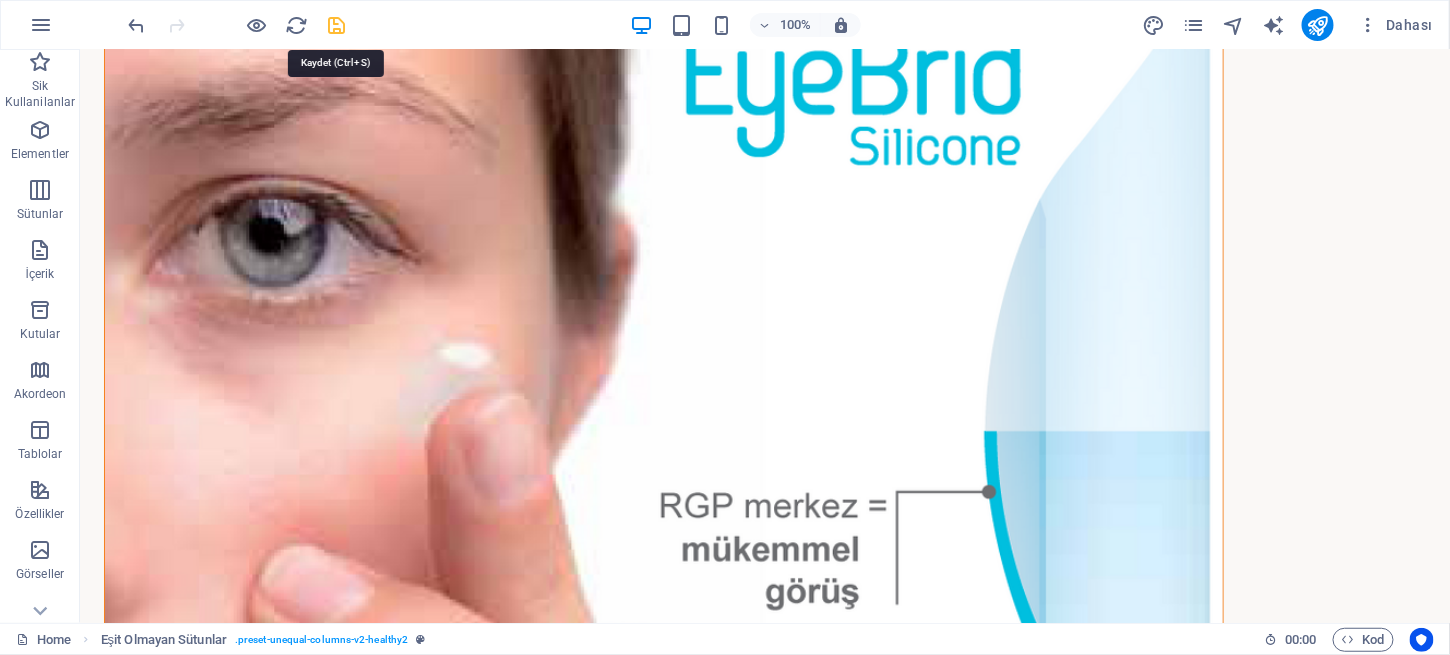 click at bounding box center [337, 25] 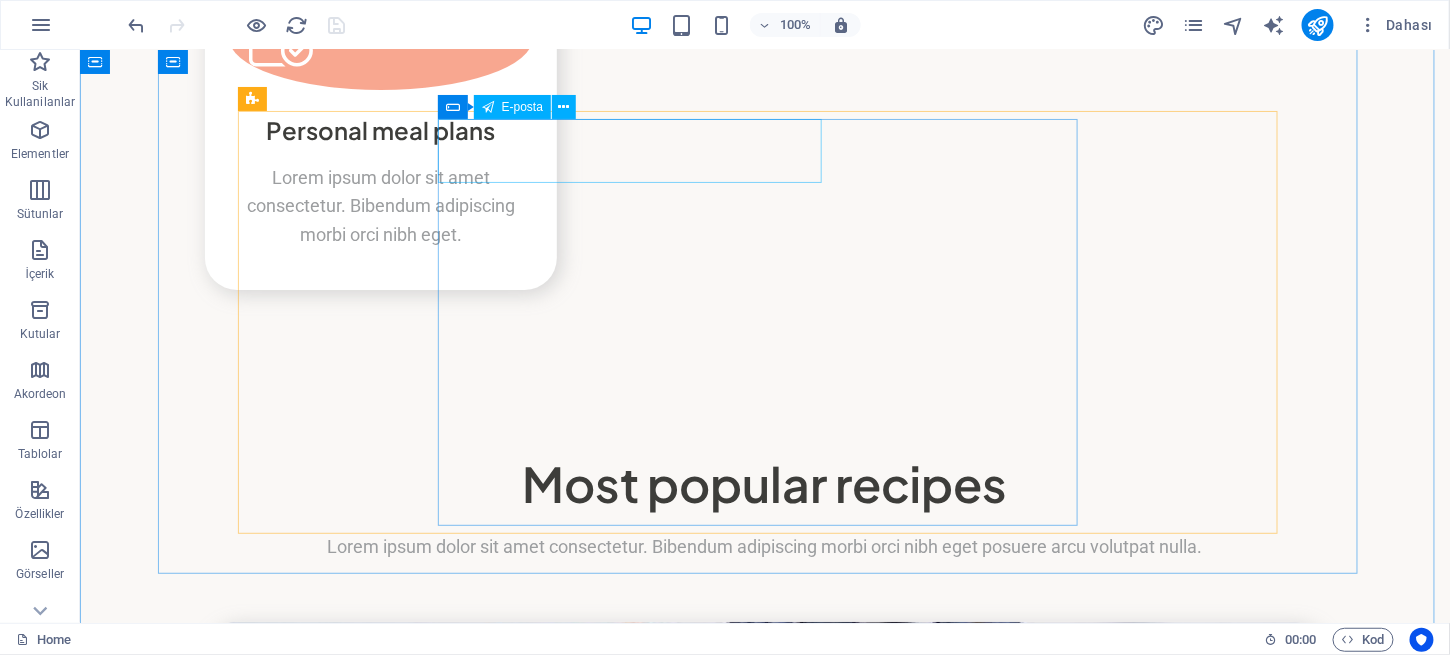 scroll, scrollTop: 4999, scrollLeft: 0, axis: vertical 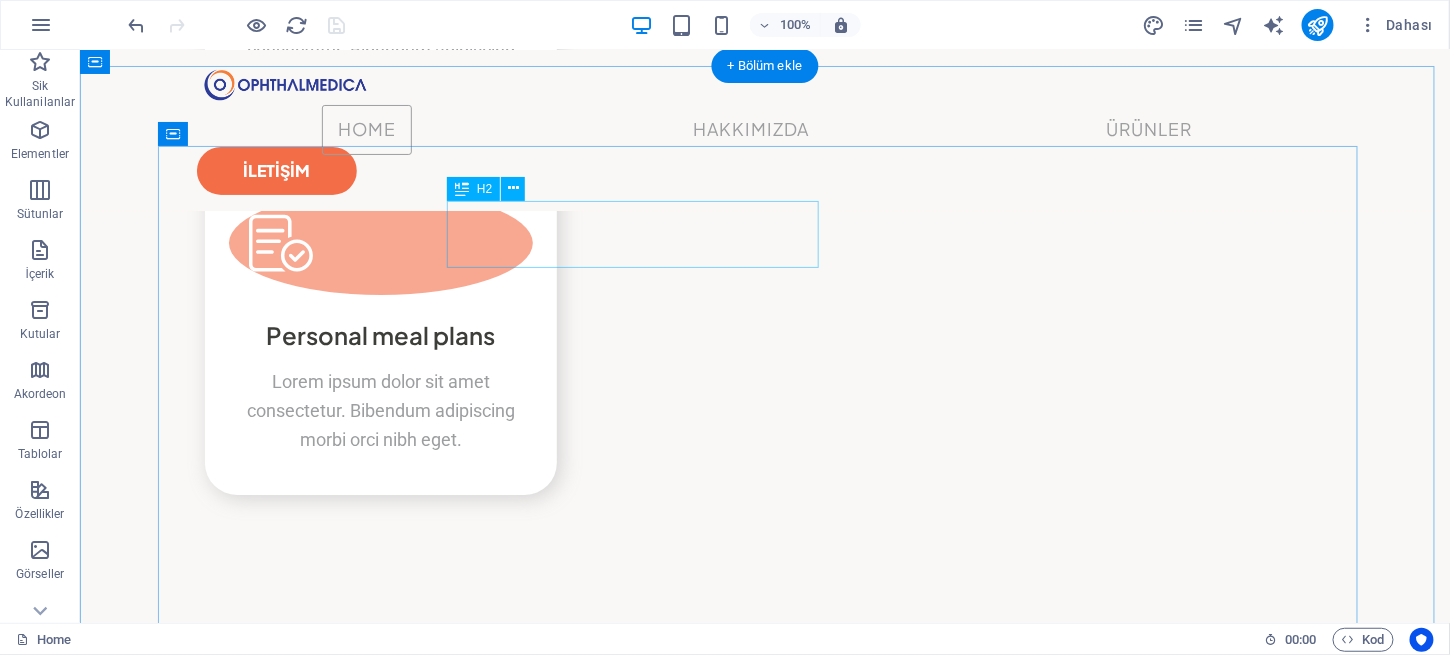 click on "Subscribe to my" at bounding box center (756, 7636) 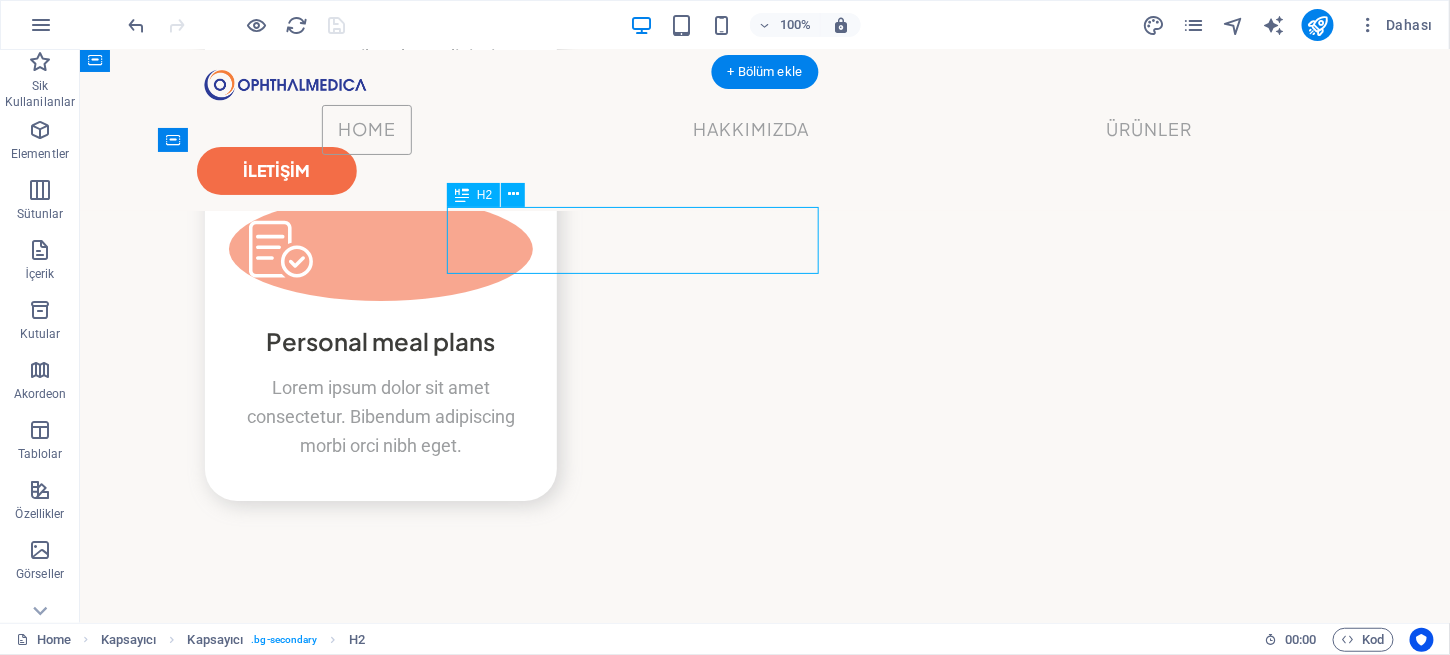 scroll, scrollTop: 4707, scrollLeft: 0, axis: vertical 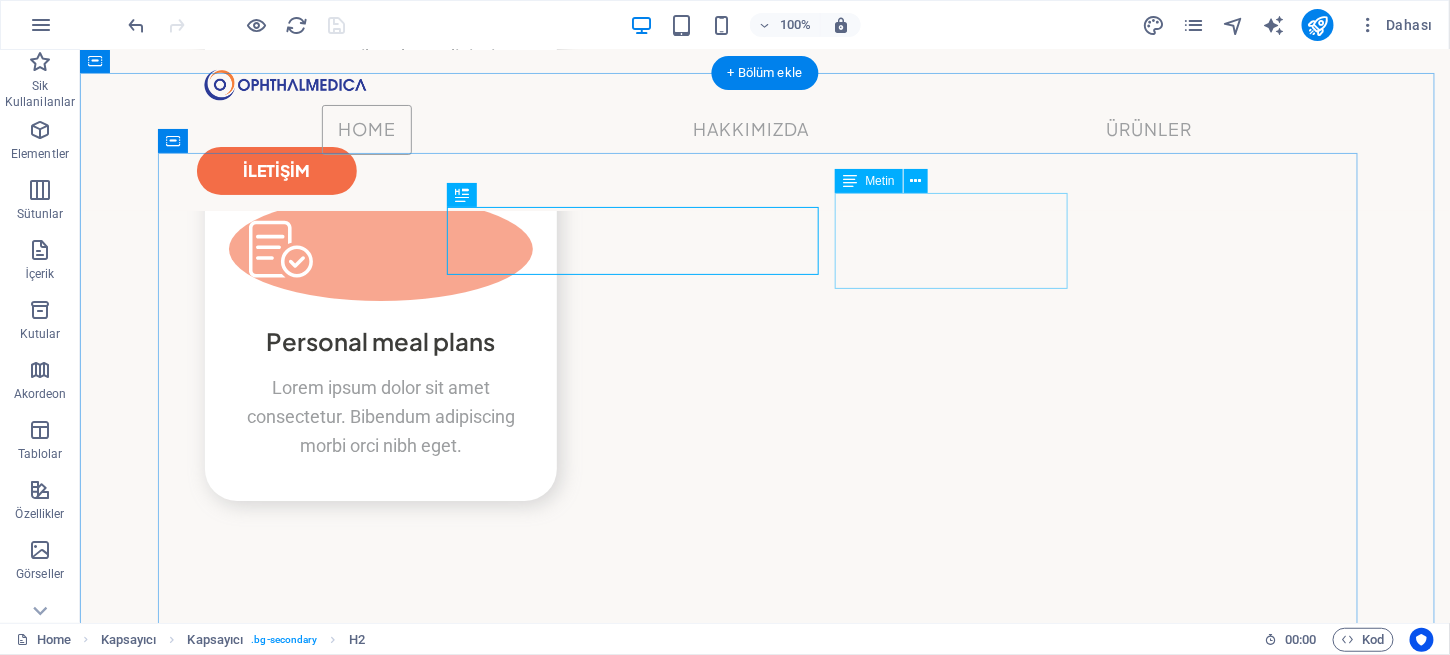 click on "Newsletter" at bounding box center [764, 7724] 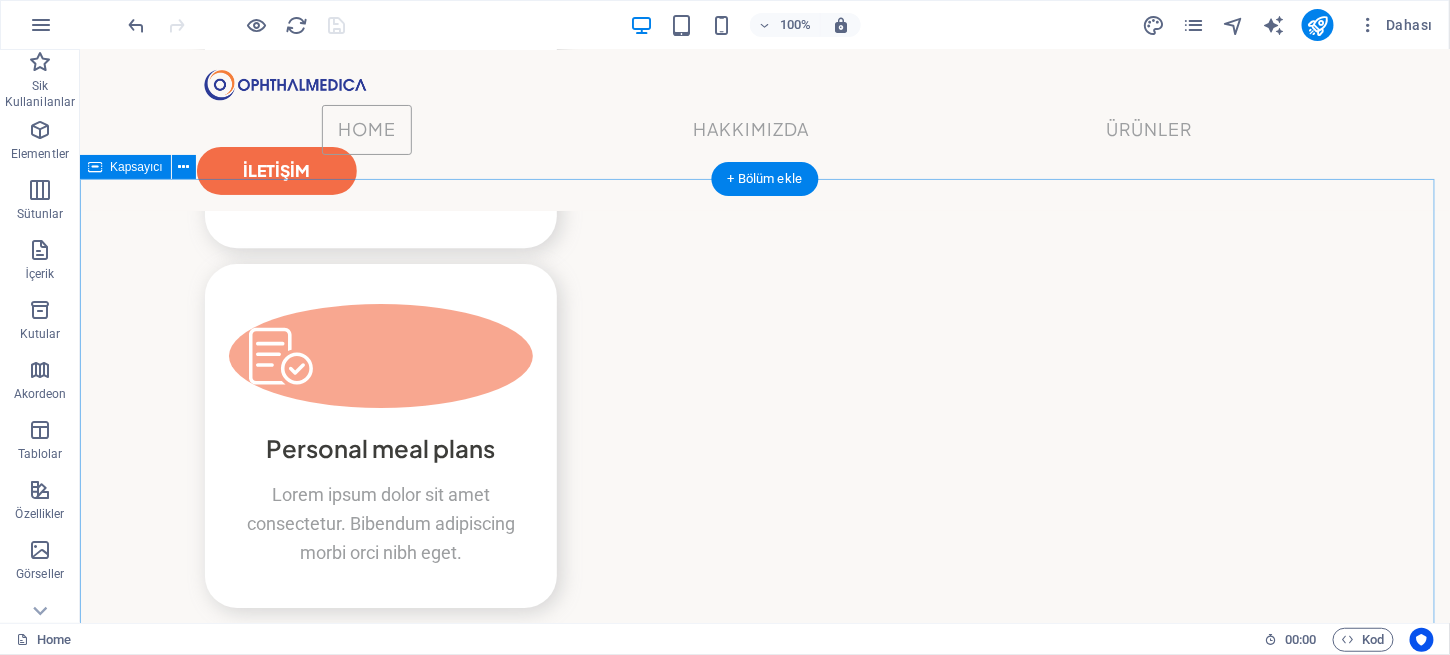 scroll, scrollTop: 4599, scrollLeft: 0, axis: vertical 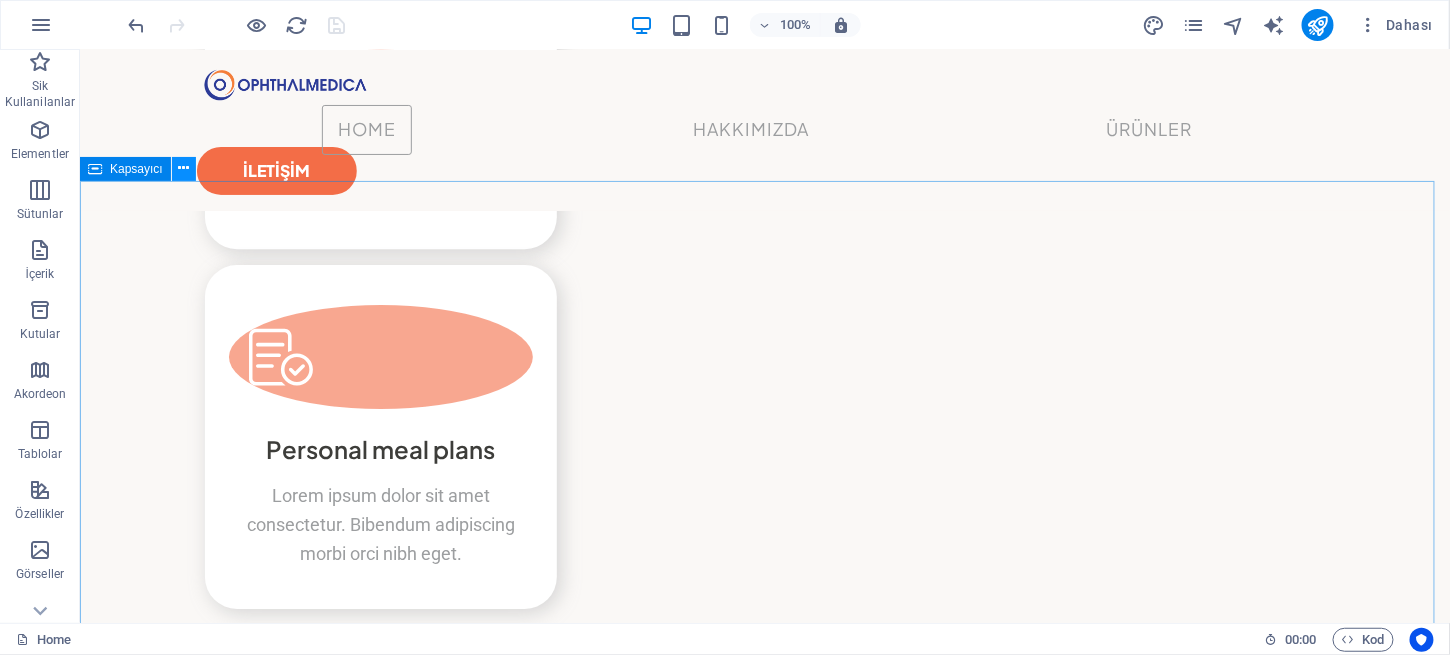 click at bounding box center (183, 168) 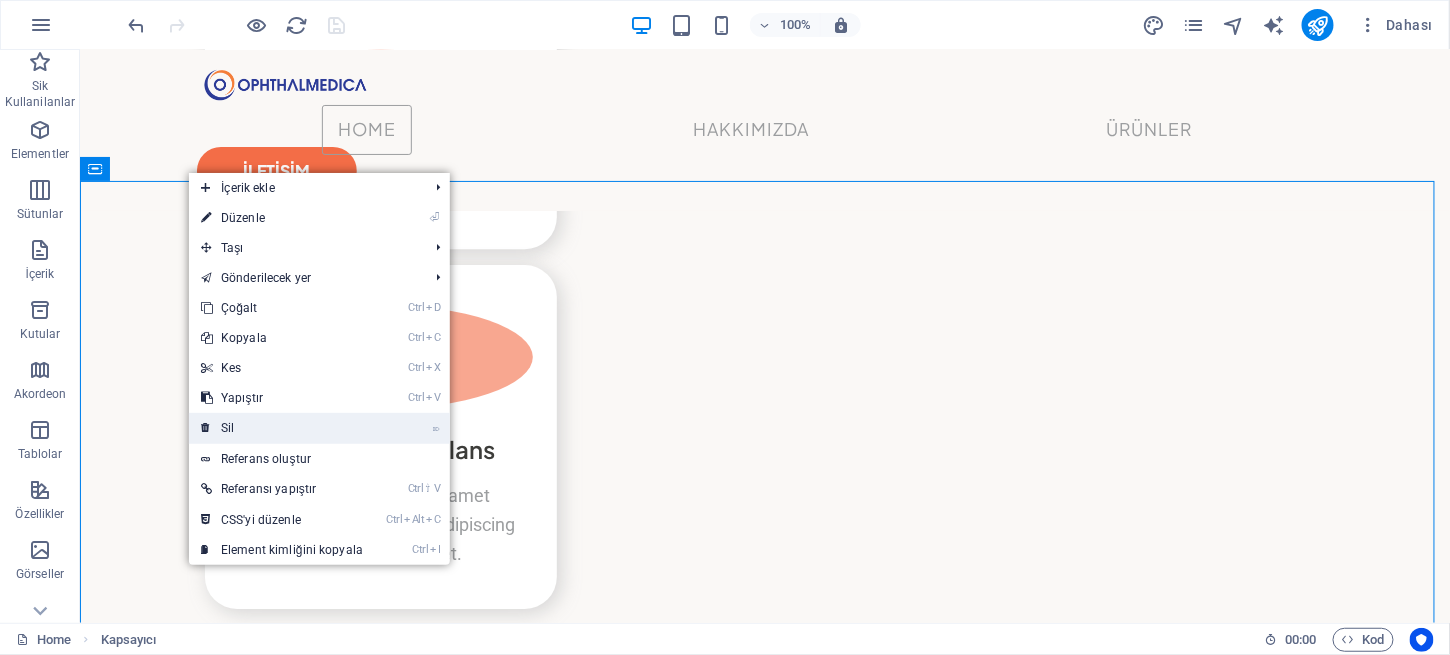 click on "⌦  Sil" at bounding box center (282, 428) 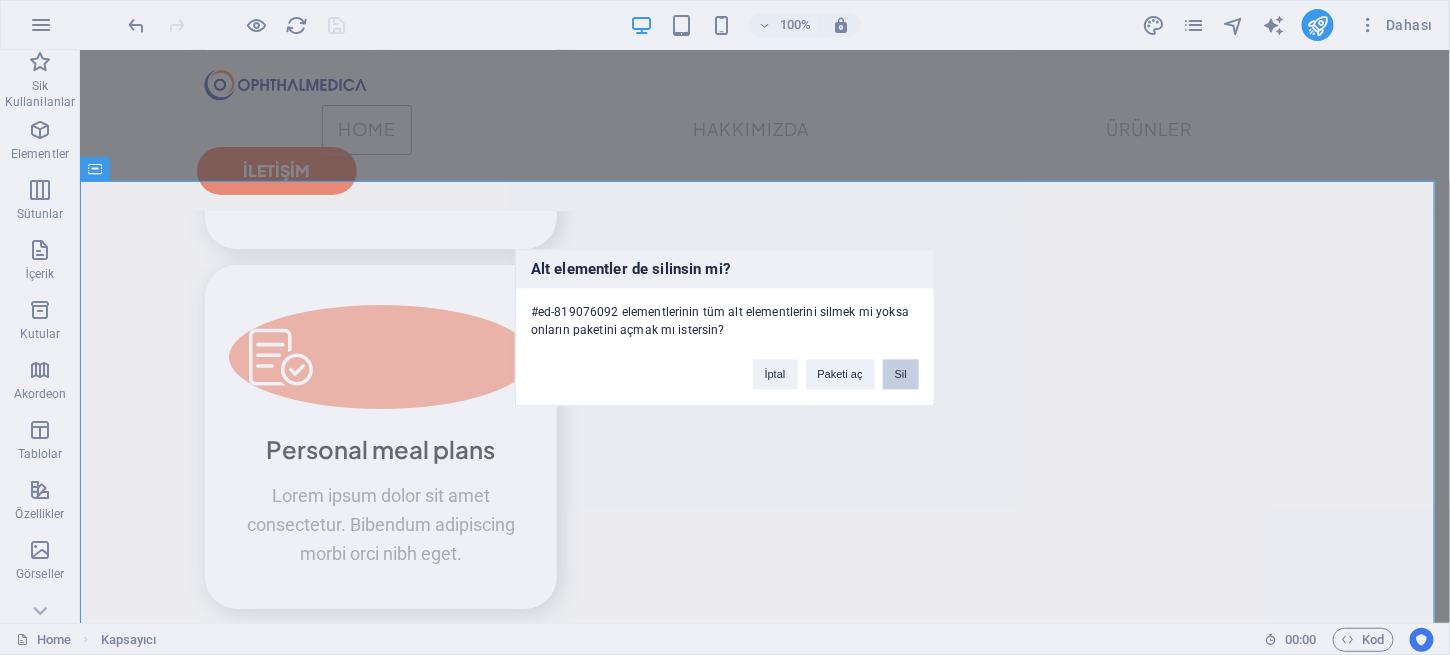 click on "Sil" at bounding box center (901, 374) 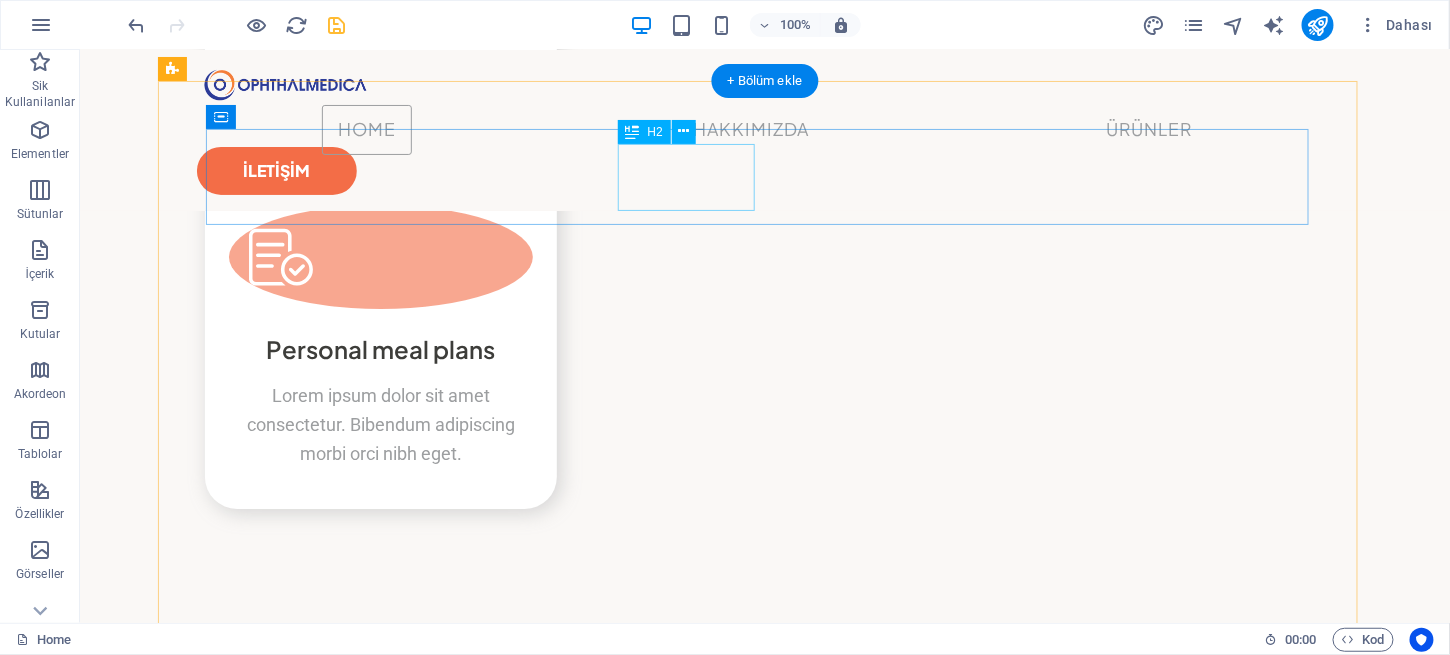 scroll, scrollTop: 4698, scrollLeft: 0, axis: vertical 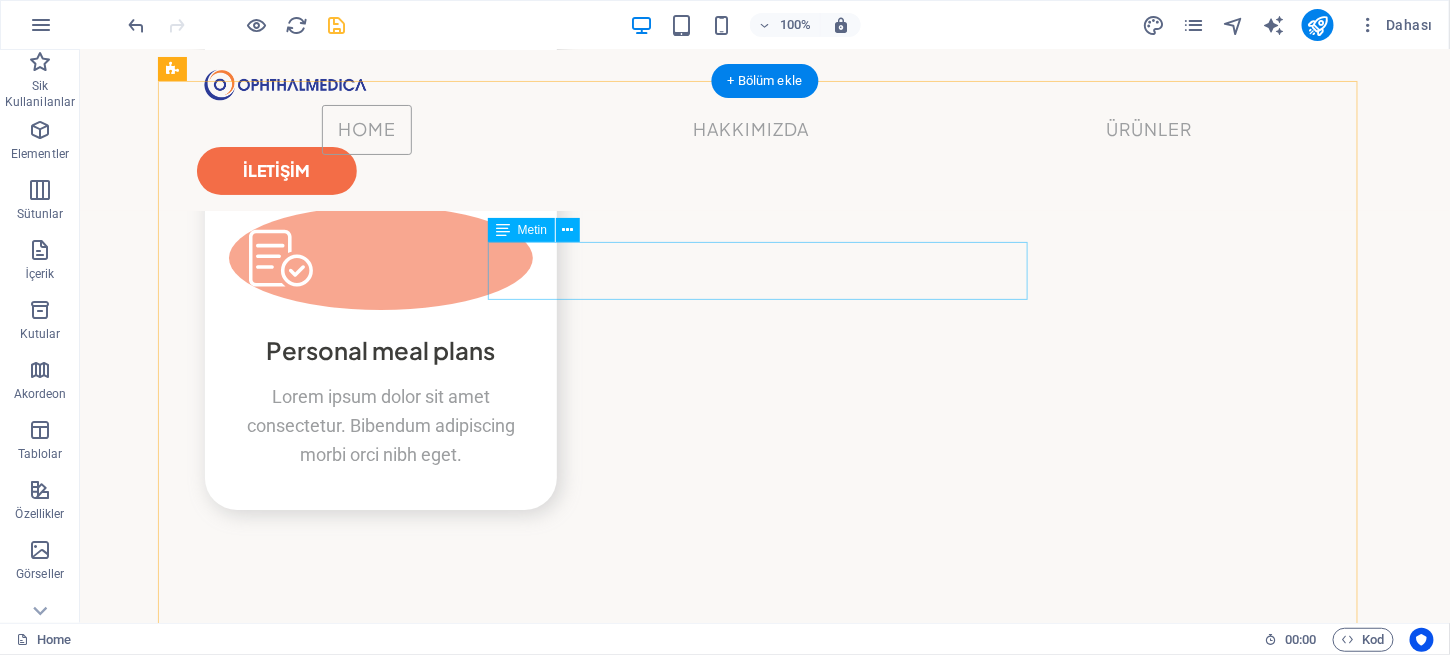 click on "Lorem ipsum dolor sit amet consectetur. Bibendum adipiscing morbi orci nibh eget posuere arcu volutpat nulla." at bounding box center (764, 7740) 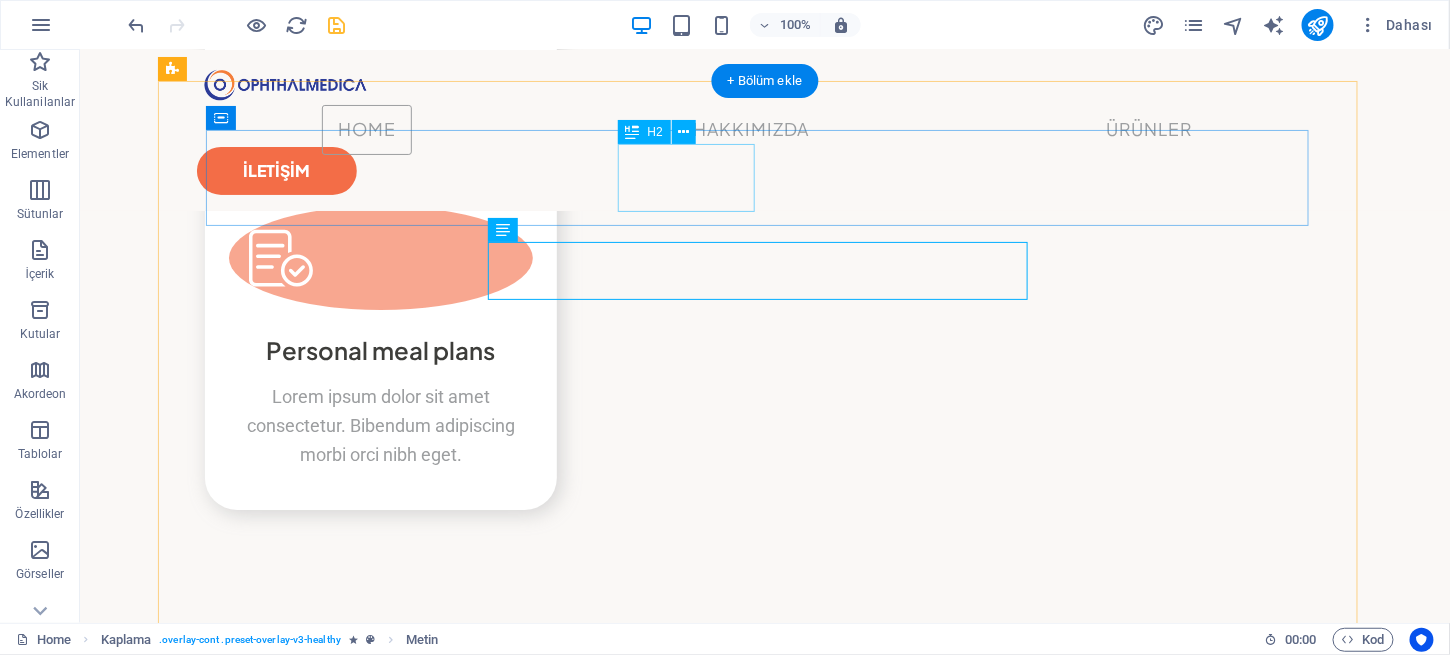 click on "Get In" at bounding box center (756, 7580) 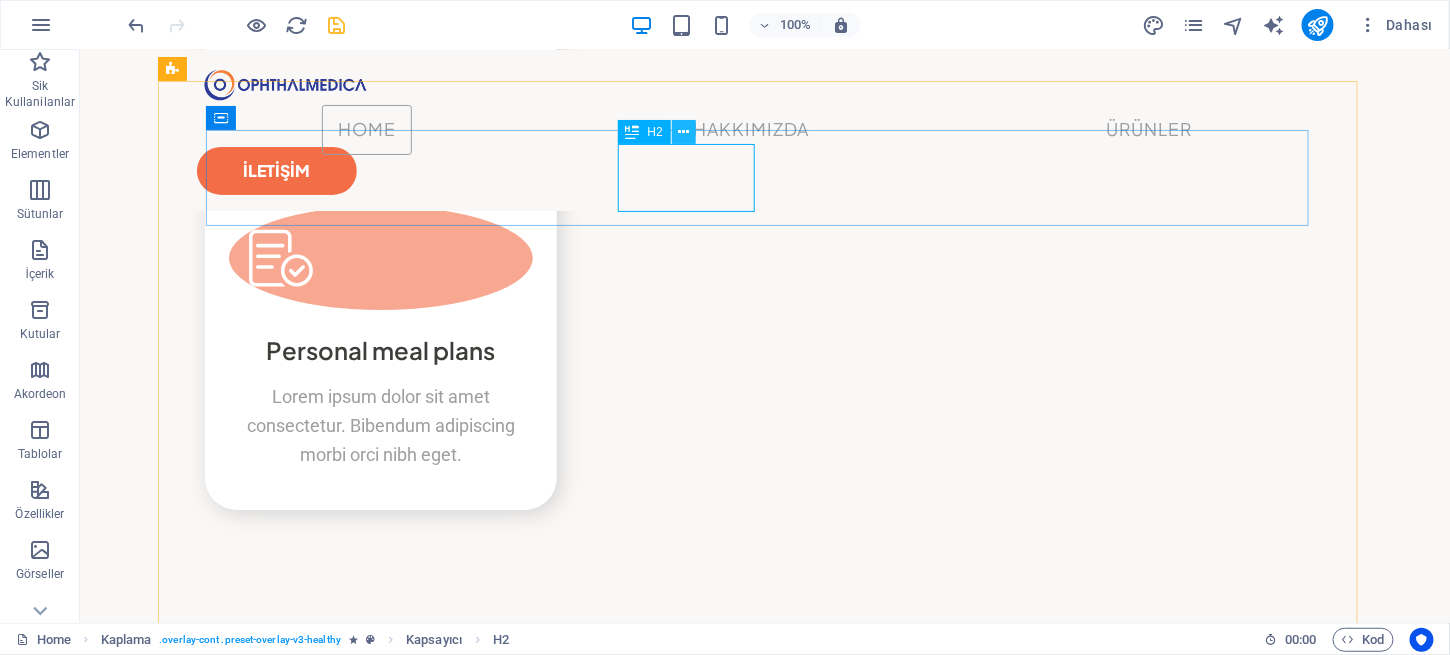click at bounding box center (683, 132) 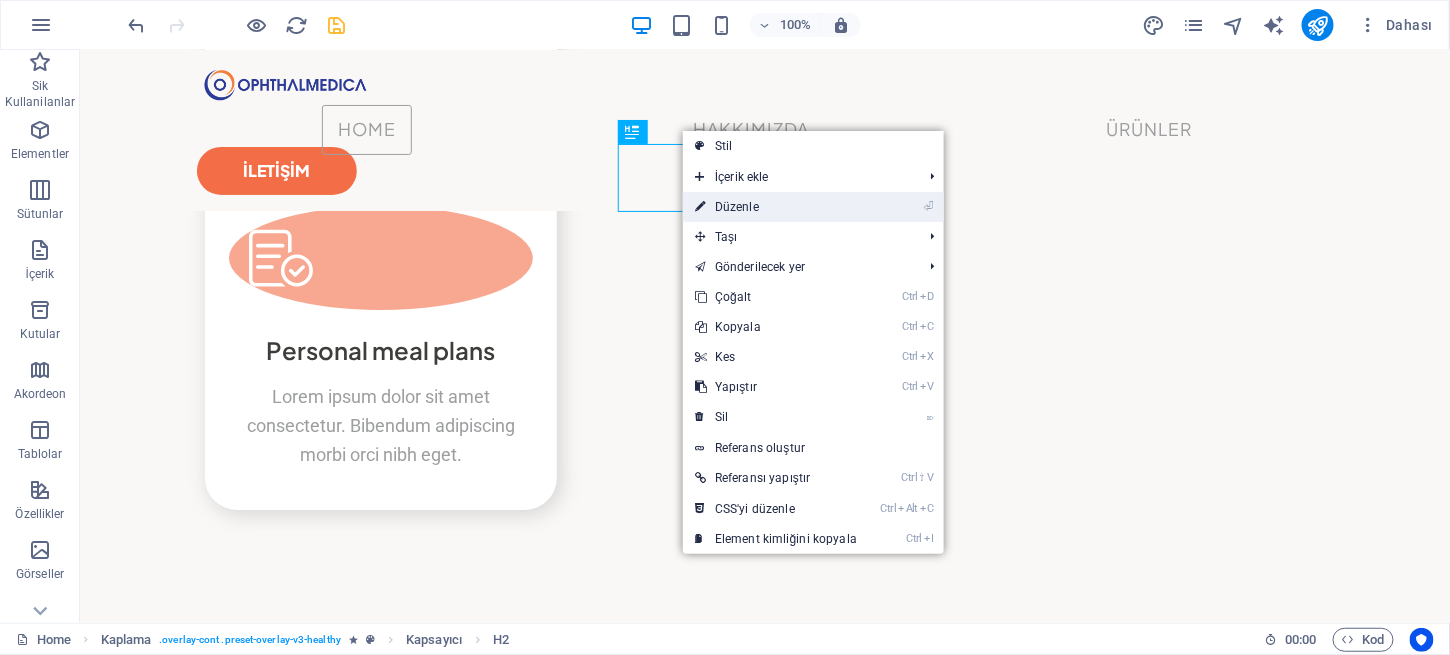 click on "⏎  Düzenle" at bounding box center (776, 207) 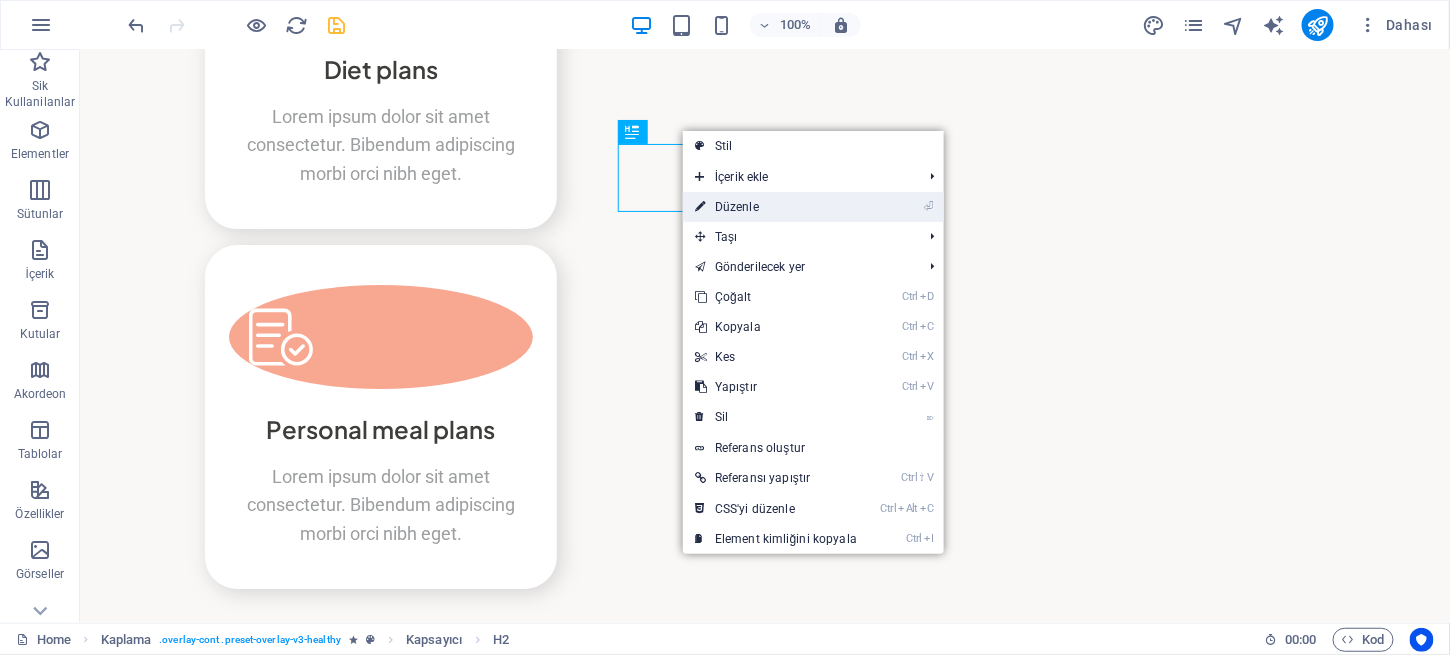 scroll, scrollTop: 5003, scrollLeft: 0, axis: vertical 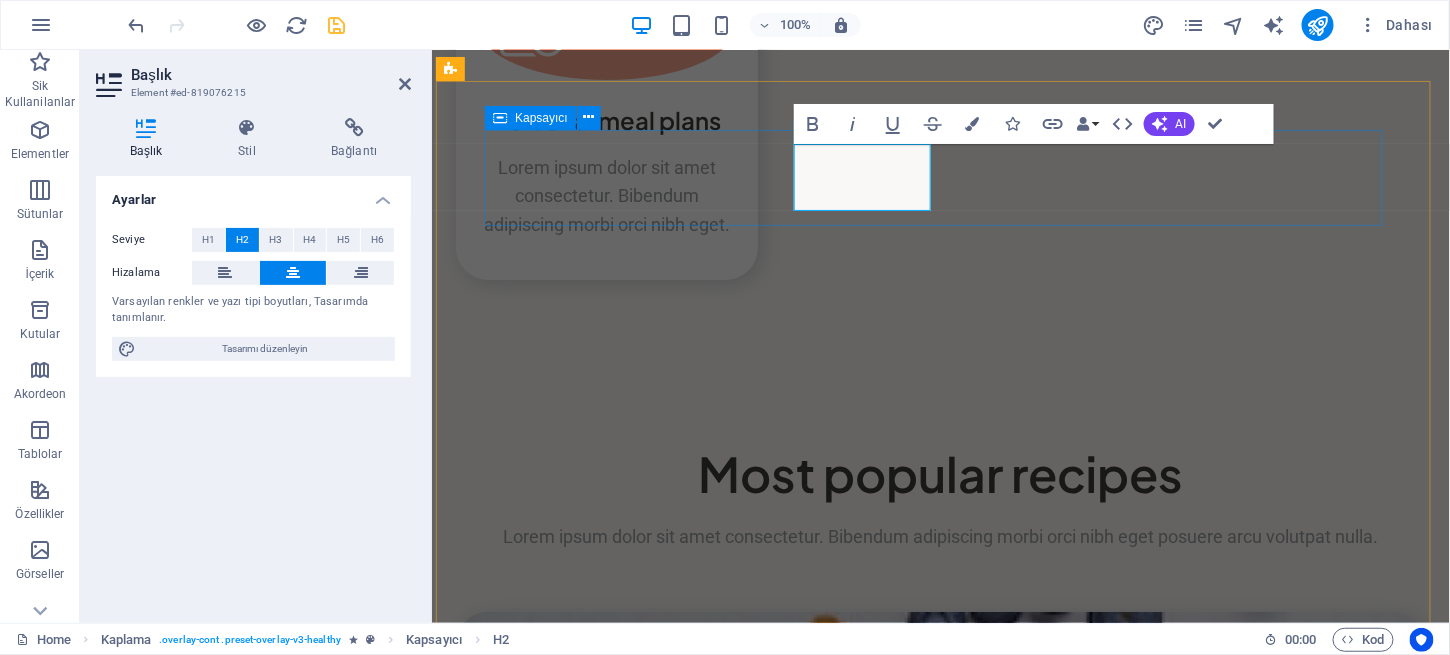 type 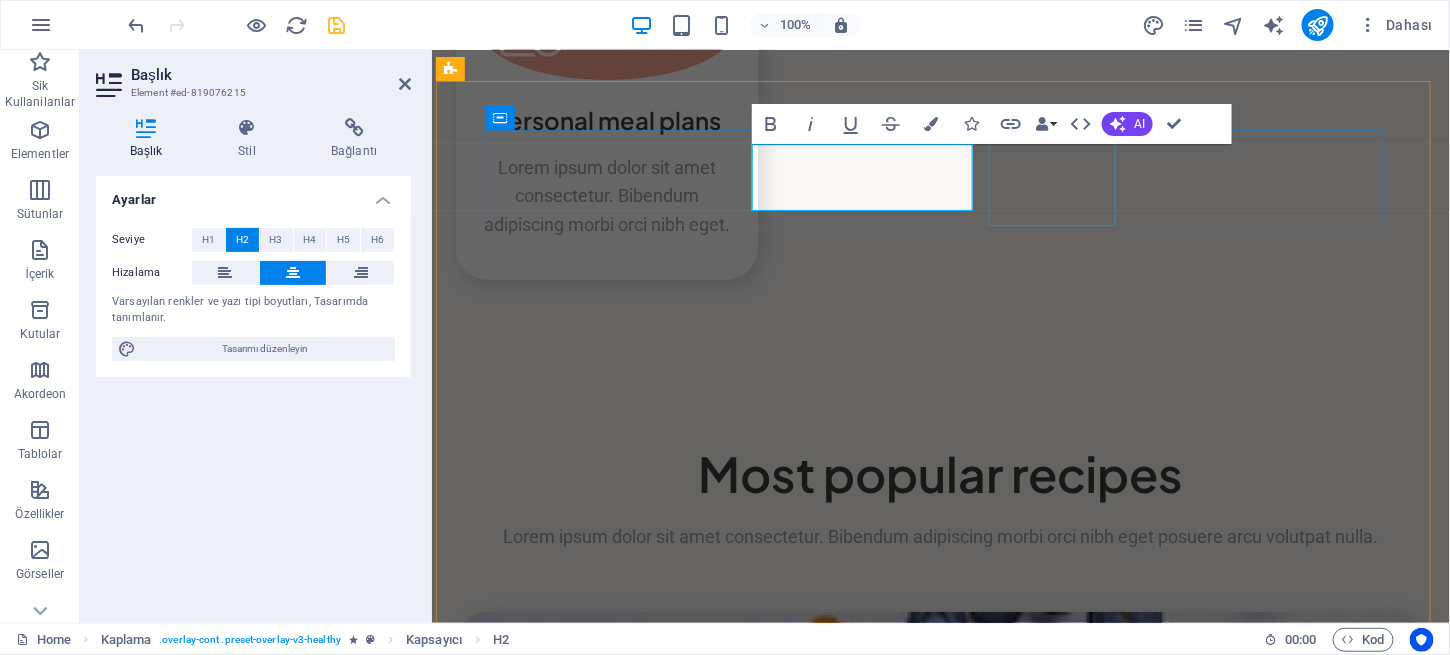 click on "Touch" at bounding box center (940, 6983) 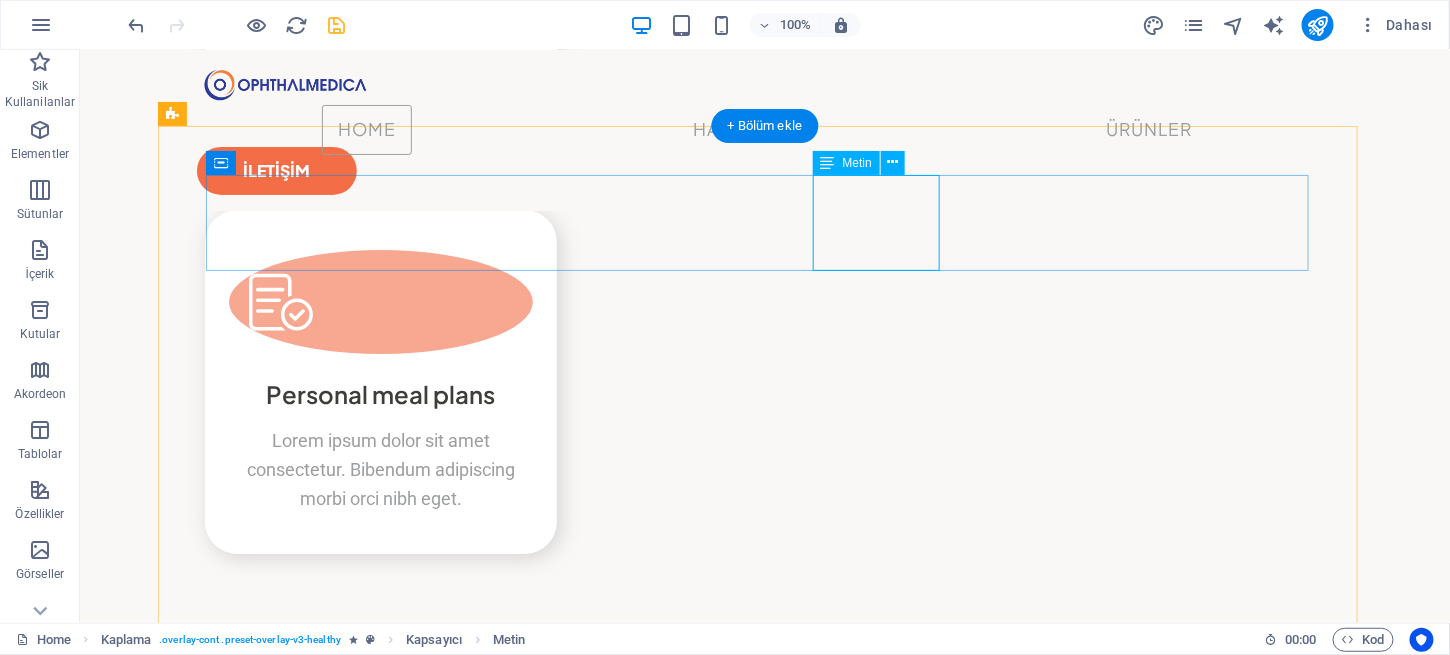 scroll, scrollTop: 4652, scrollLeft: 0, axis: vertical 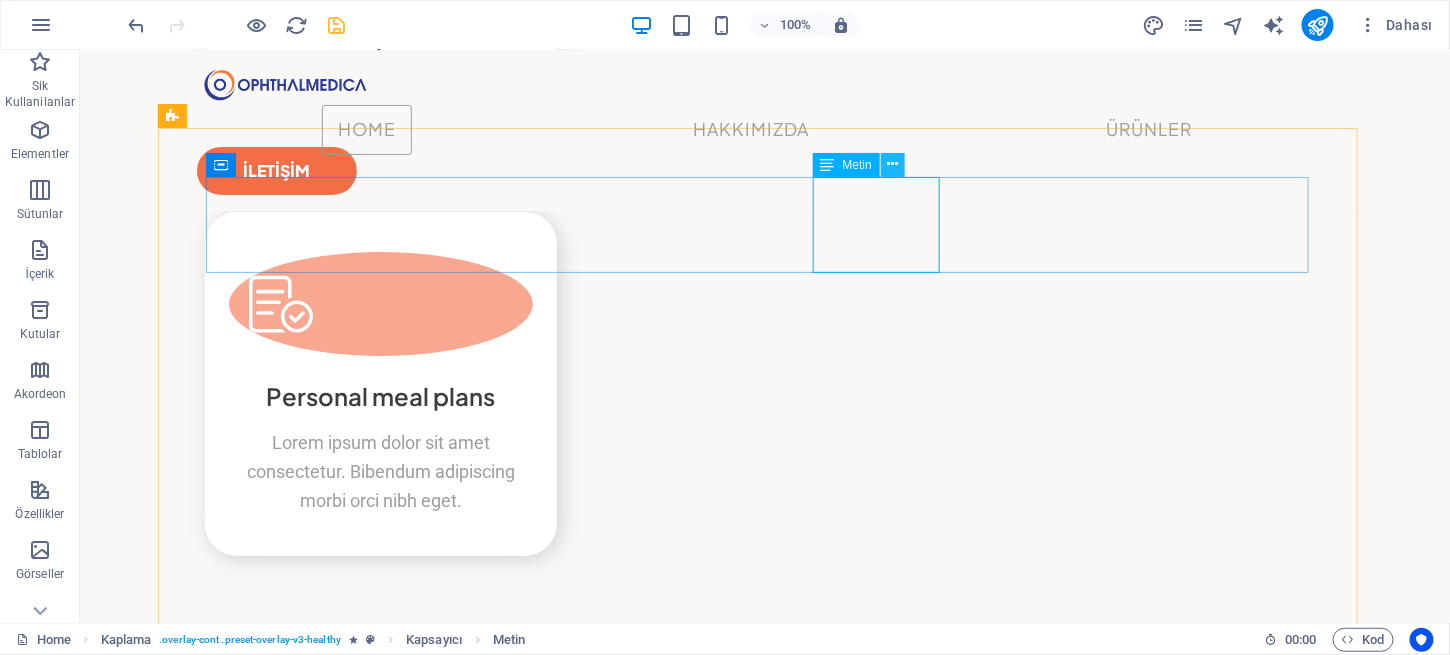 click at bounding box center (893, 164) 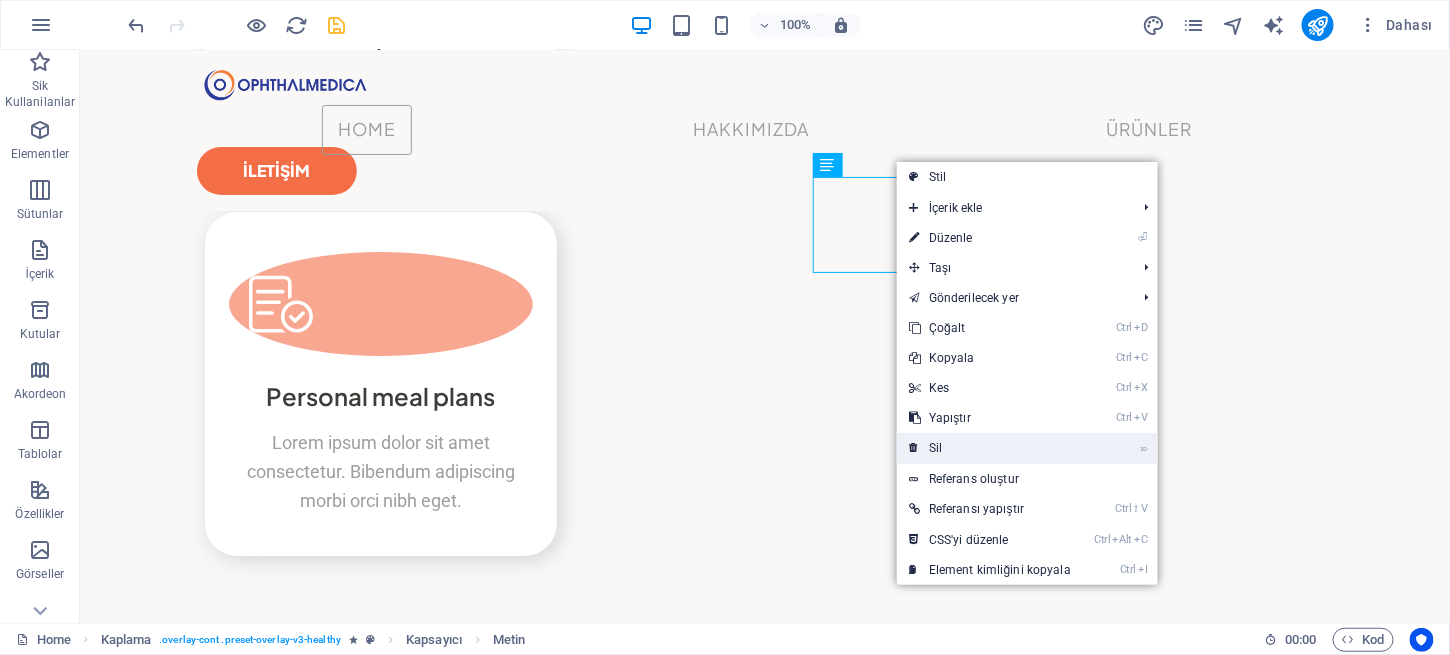 click on "⌦  Sil" at bounding box center [990, 448] 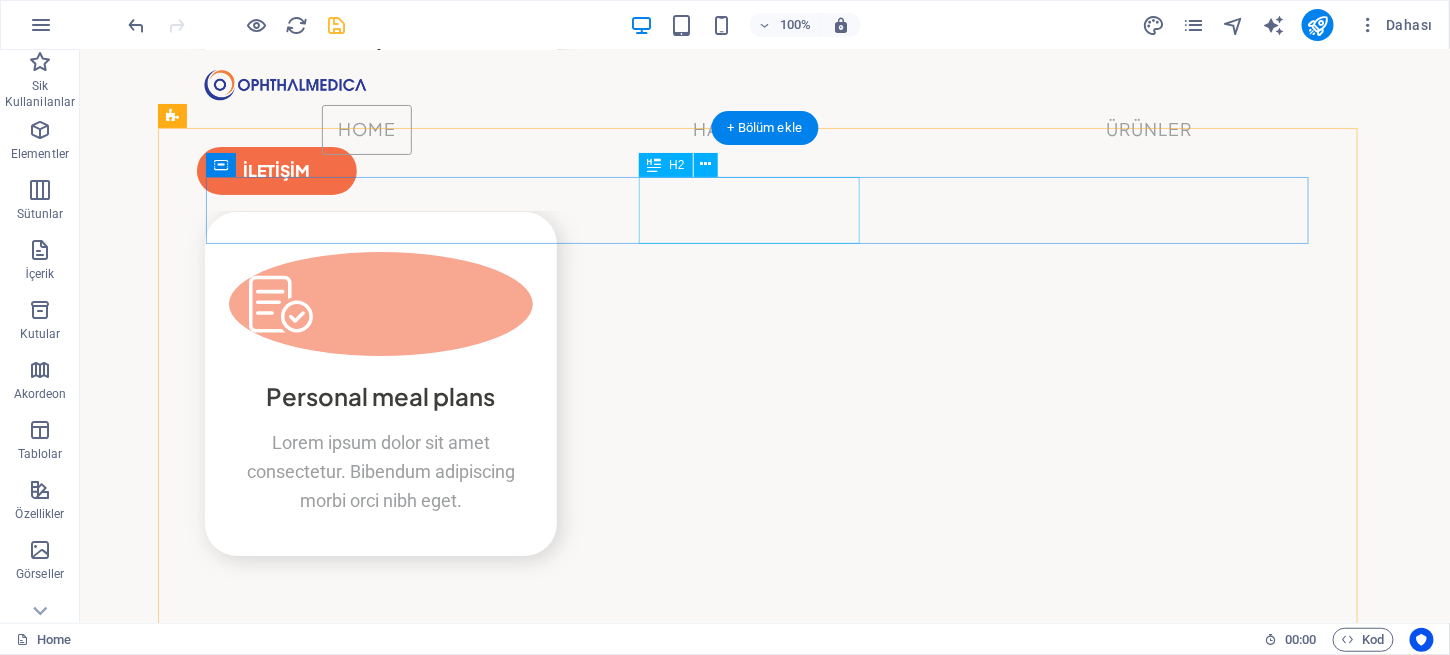 click on "Bize Yazın" at bounding box center (756, 7626) 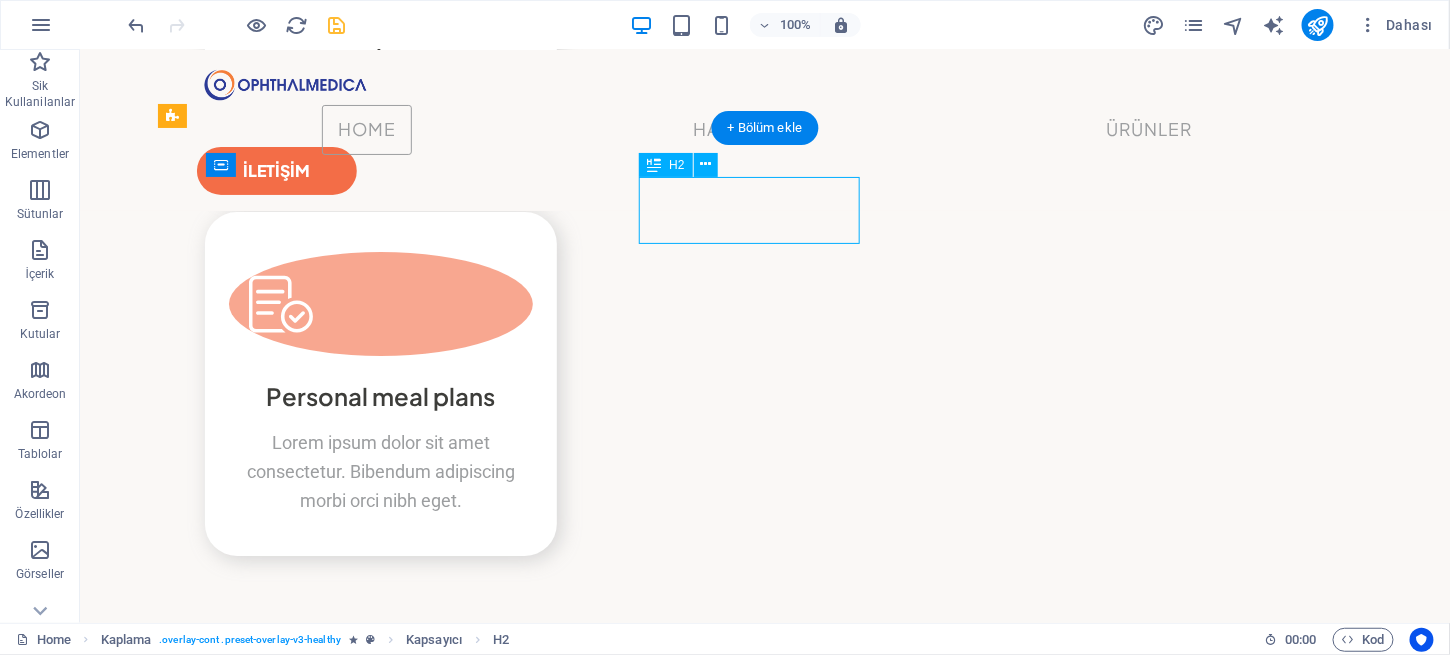 click on "Bize Yazın" at bounding box center (756, 7626) 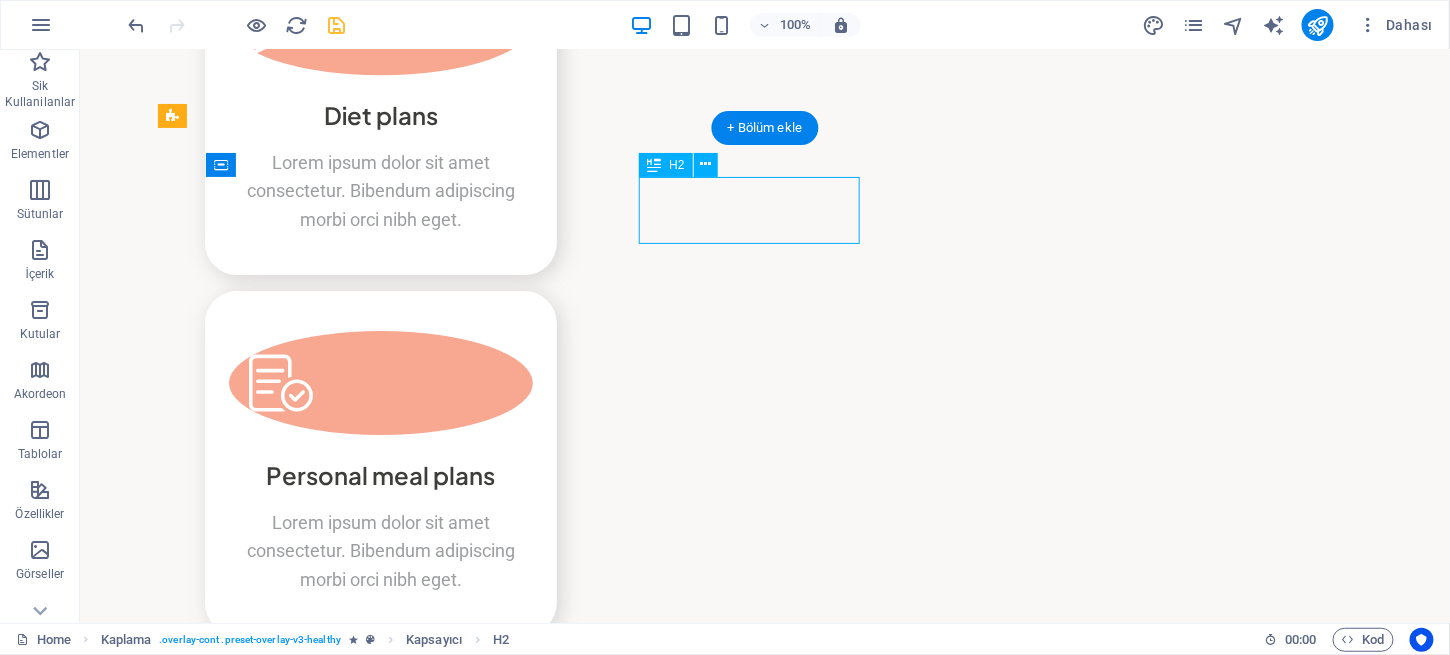 scroll, scrollTop: 4803, scrollLeft: 0, axis: vertical 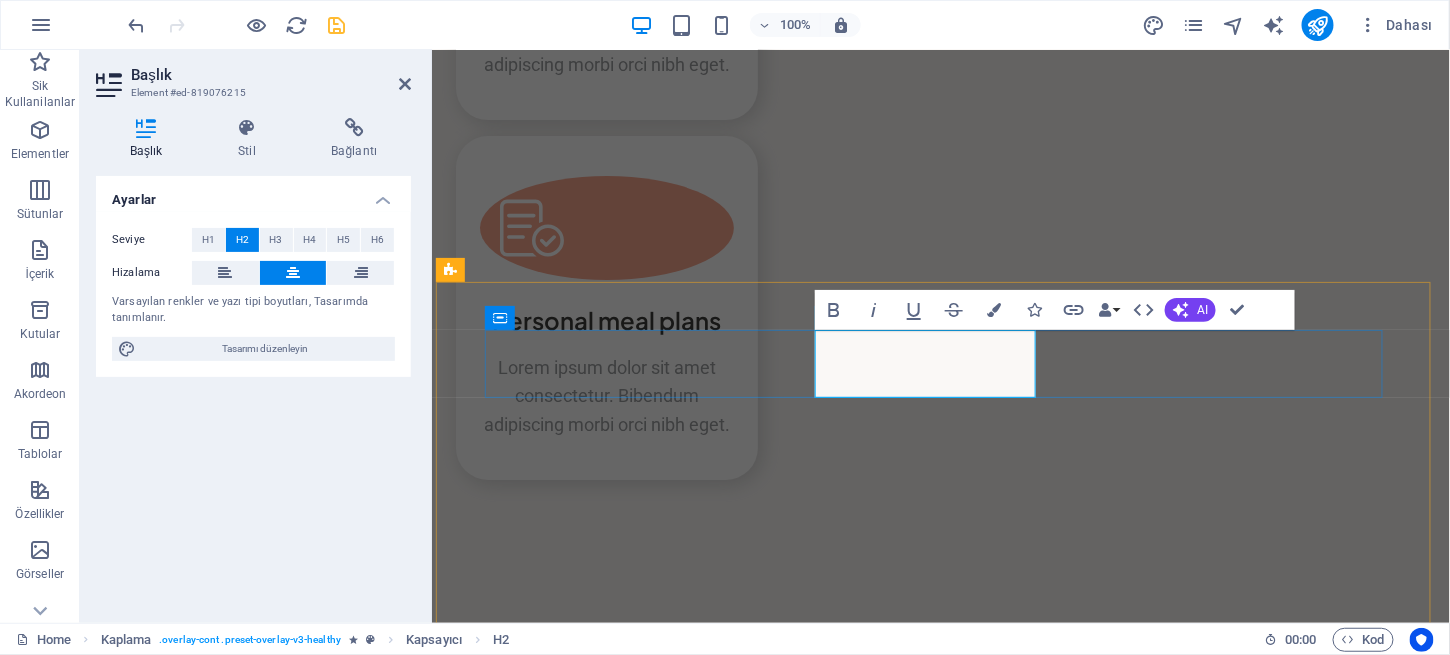 click on "Bize Yazın" at bounding box center (932, 7101) 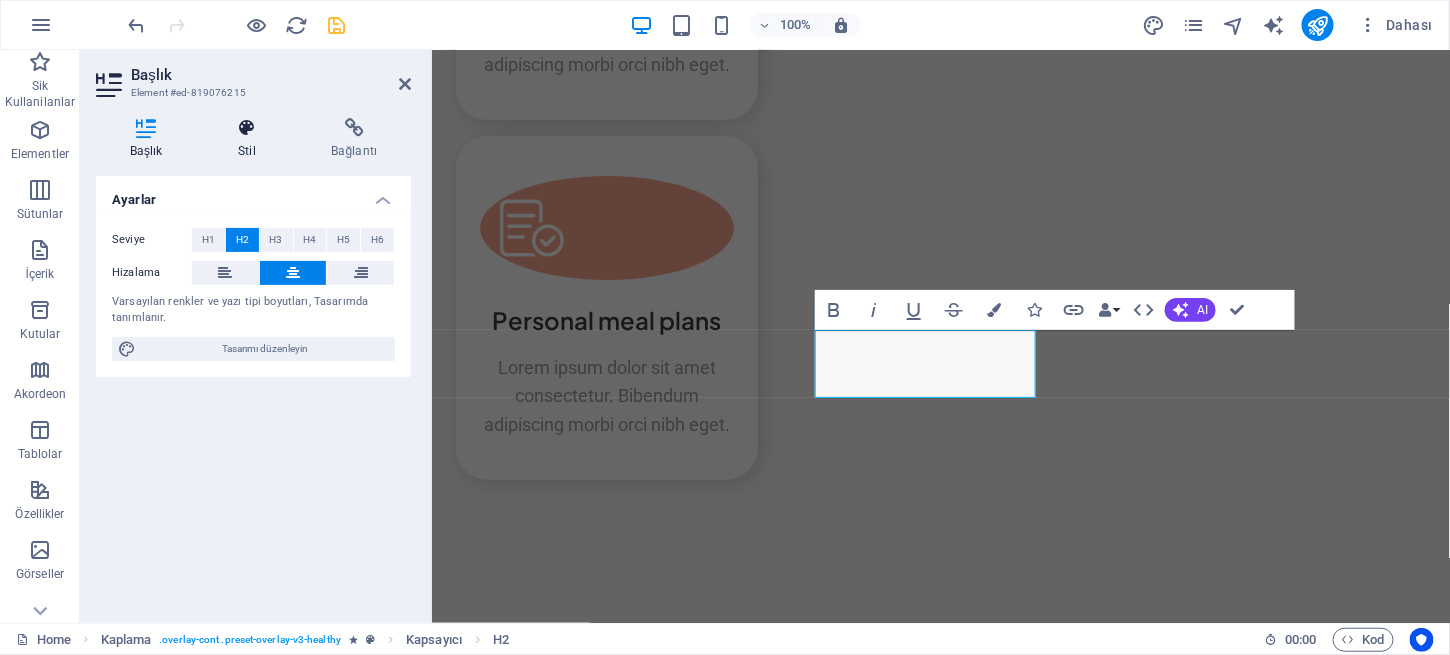 click at bounding box center [246, 128] 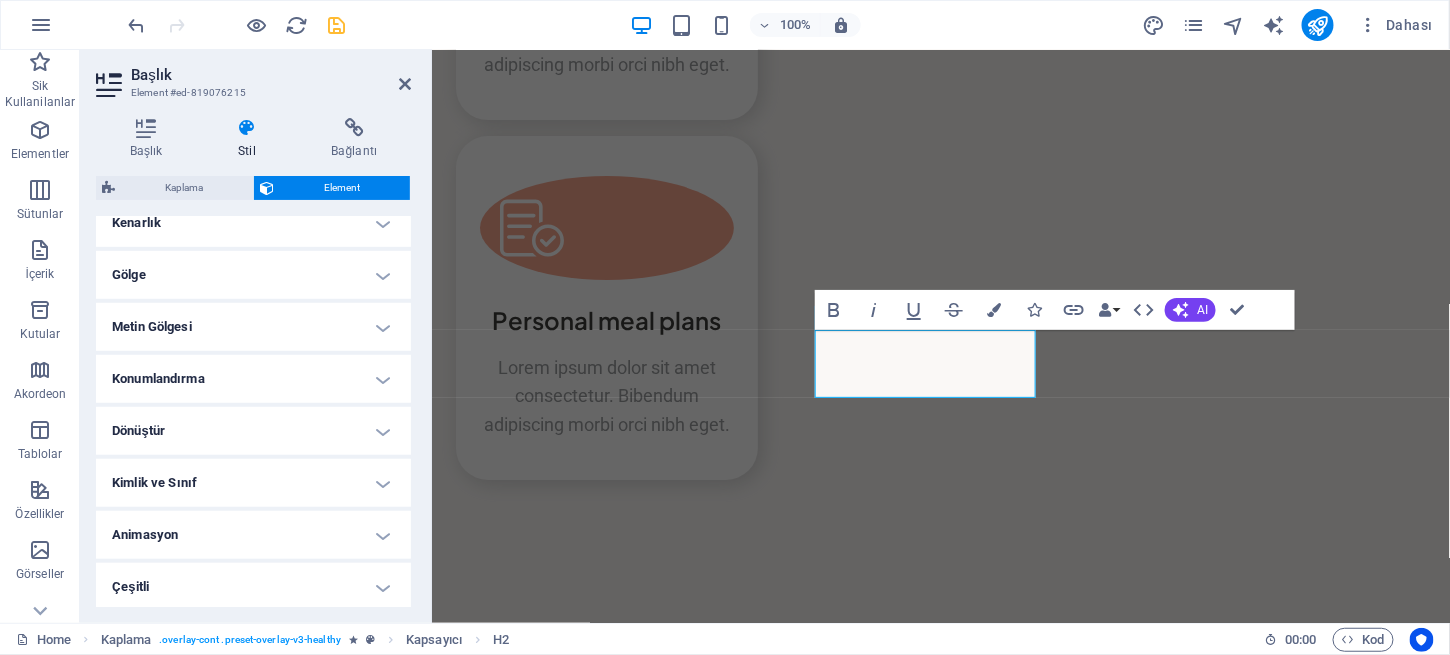 scroll, scrollTop: 470, scrollLeft: 0, axis: vertical 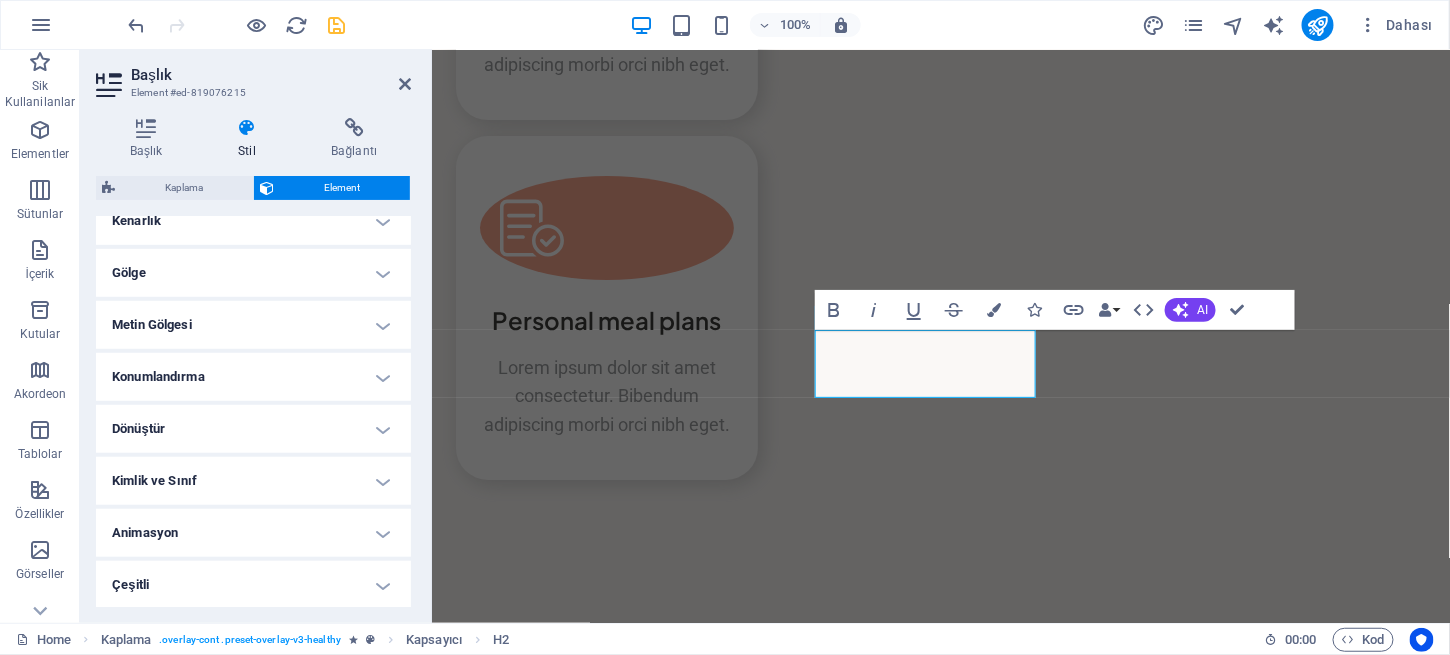 click on "Metin Gölgesi" at bounding box center [253, 325] 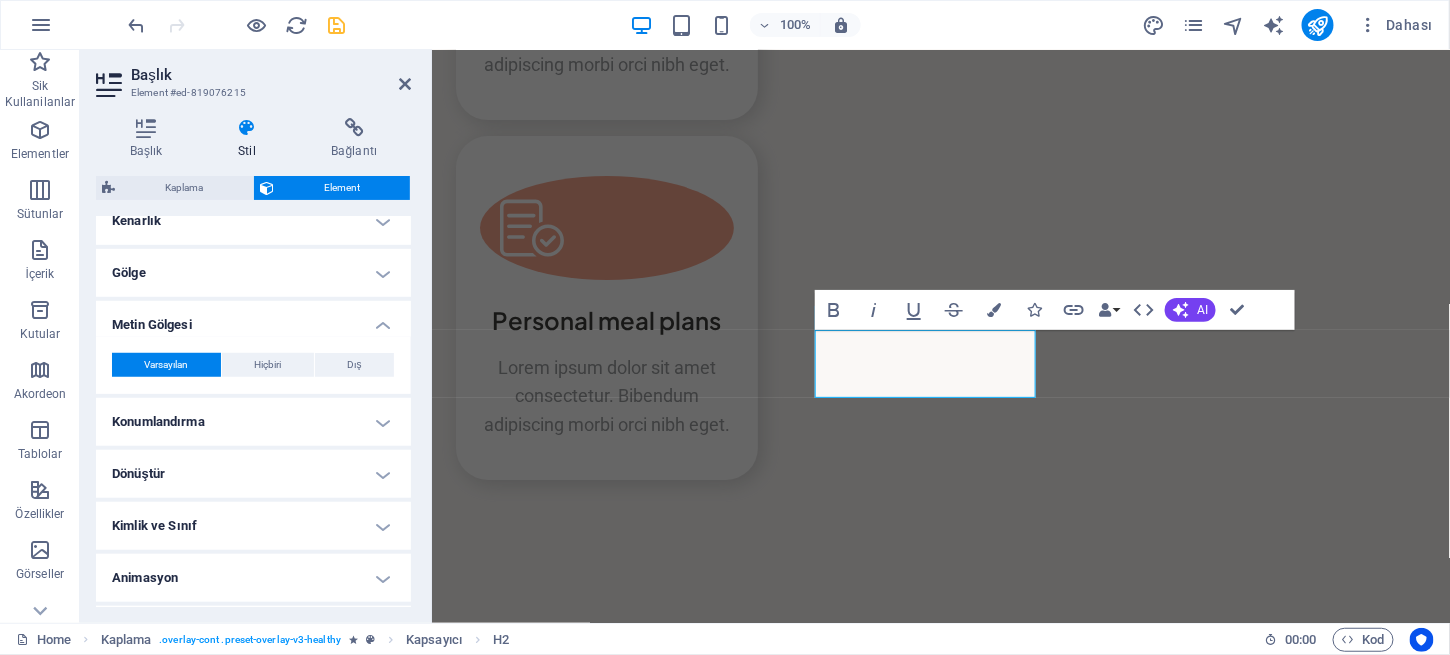 click on "Metin Gölgesi" at bounding box center [253, 319] 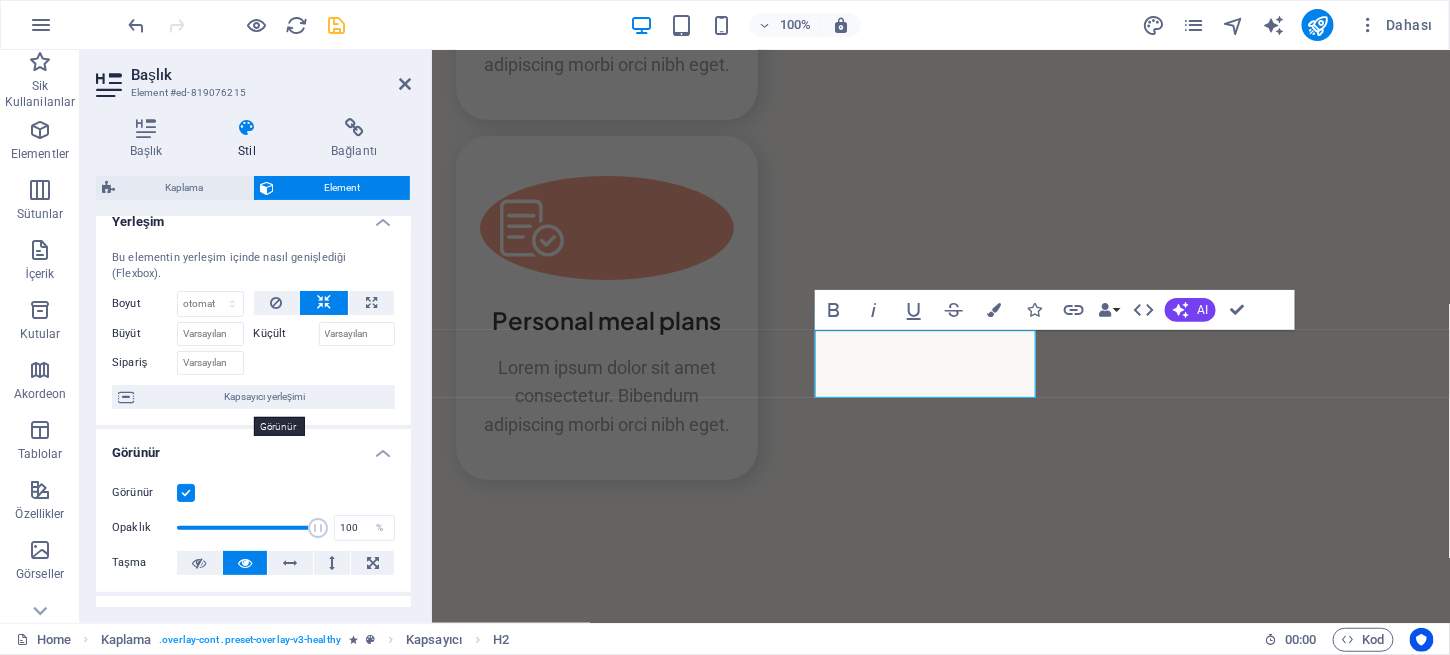 scroll, scrollTop: 0, scrollLeft: 0, axis: both 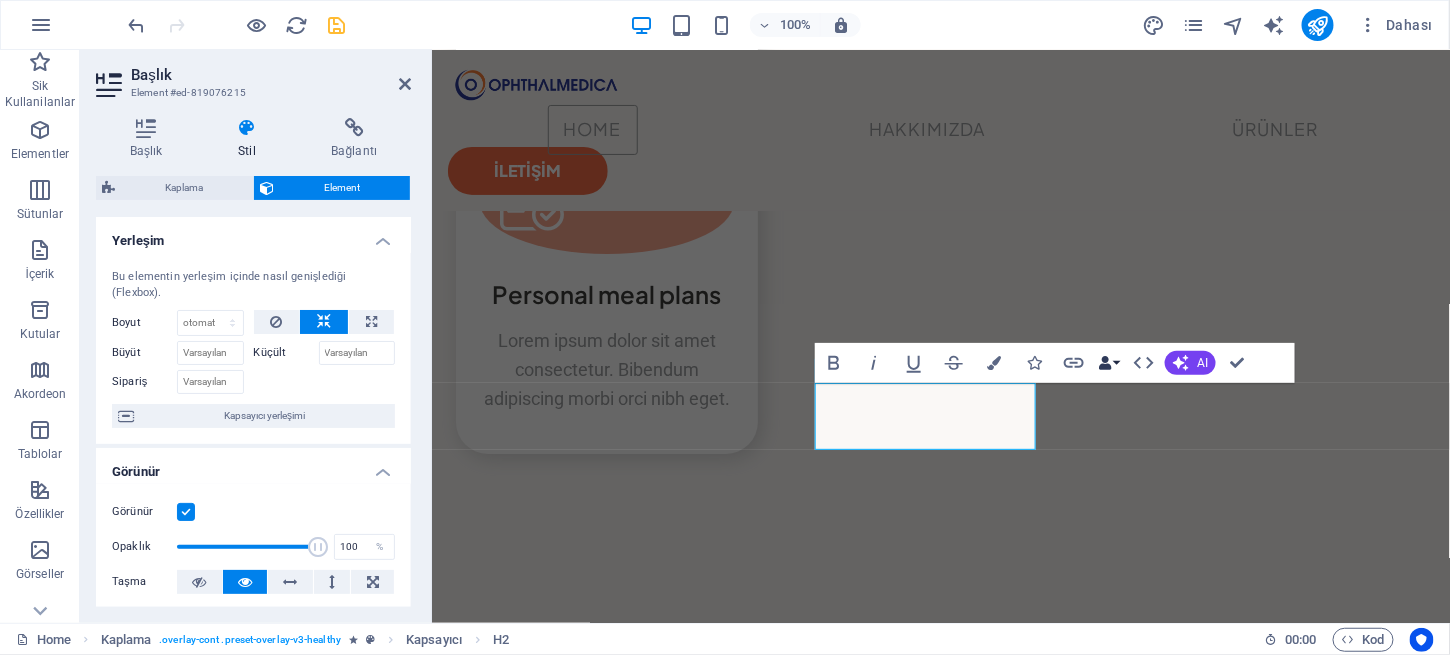 click on "Data Bindings" at bounding box center [1109, 363] 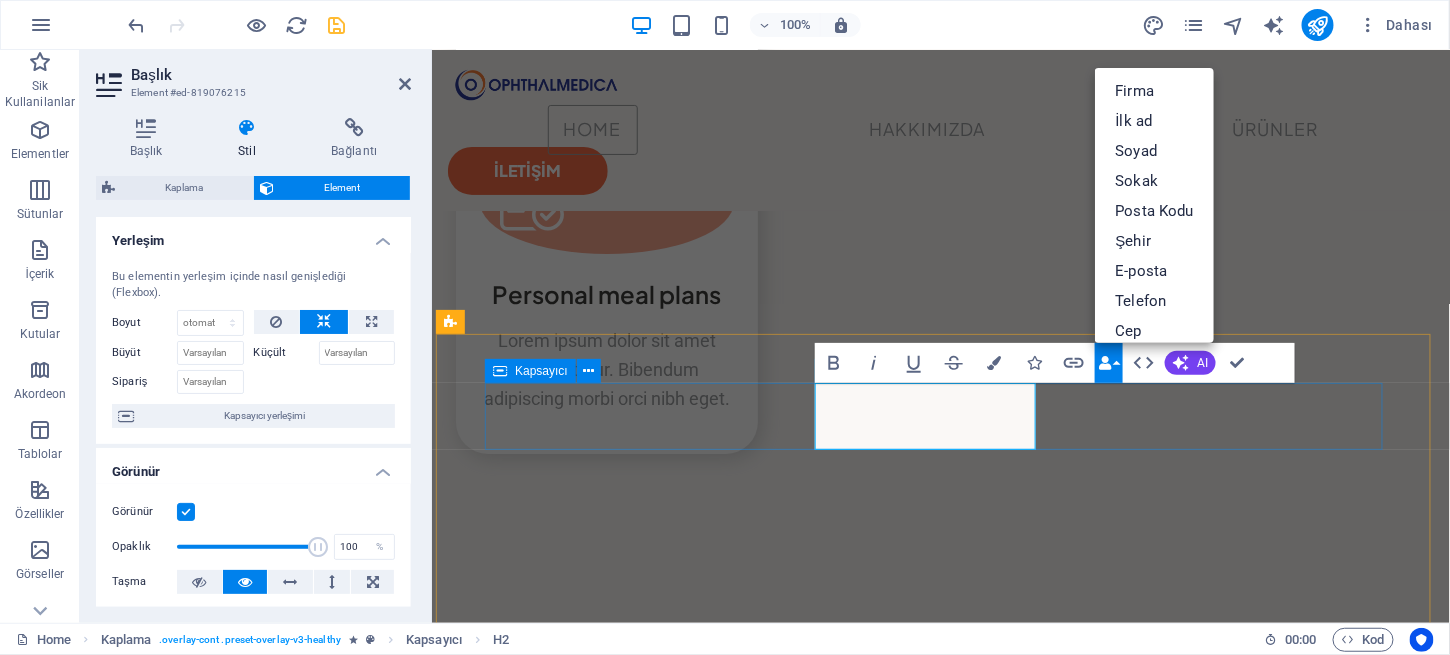 click on "Bize Yazın" at bounding box center (940, 7075) 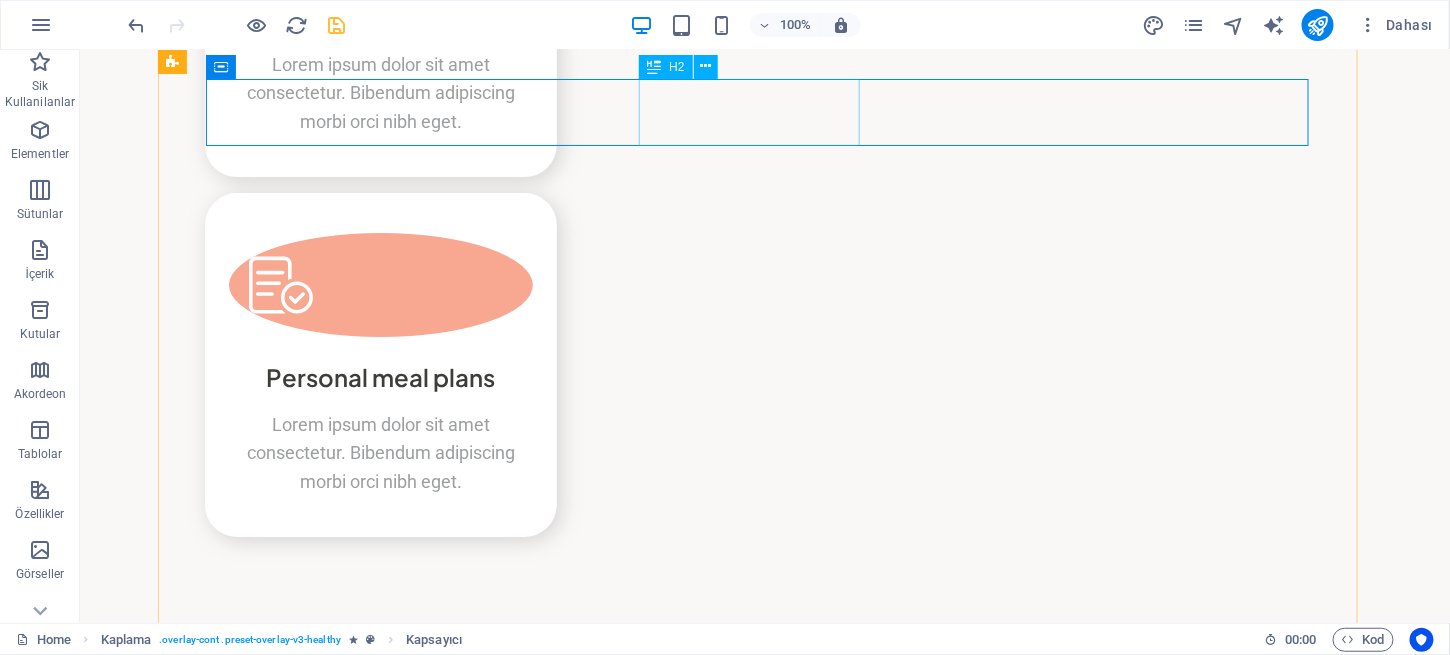 click on "Bize Yazın" at bounding box center [756, 7607] 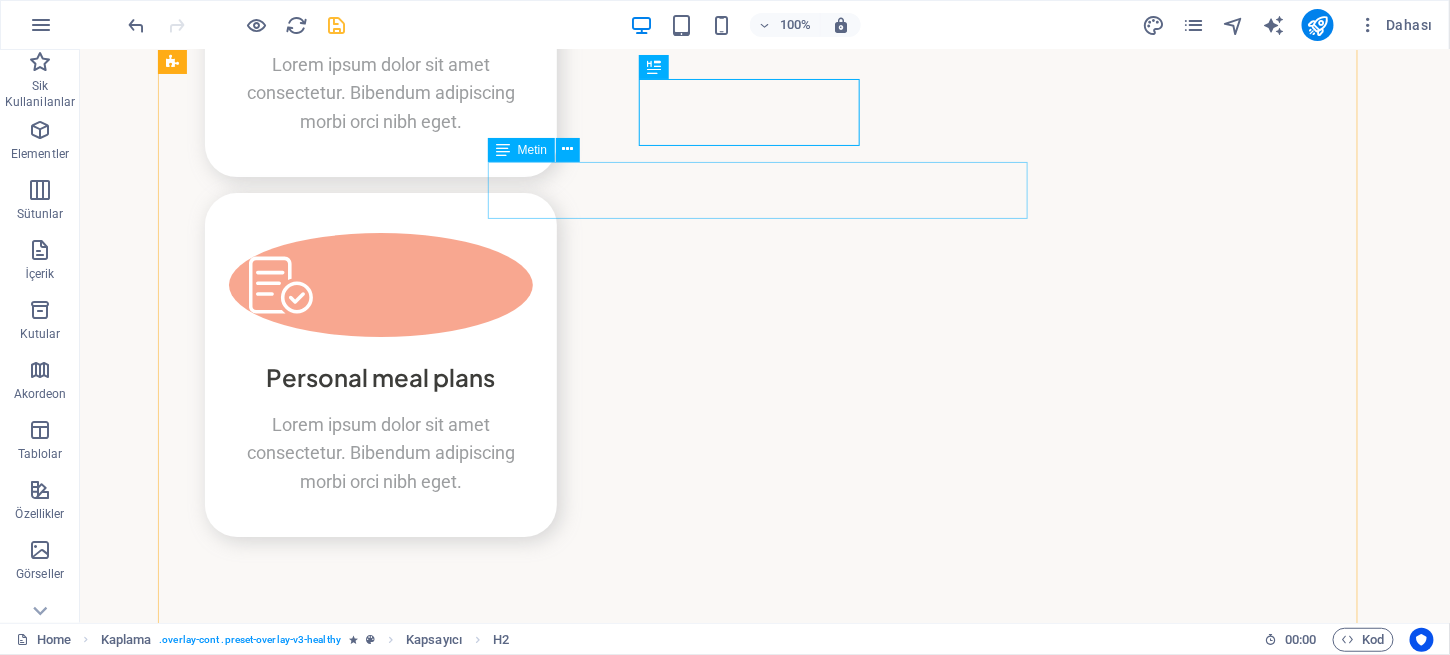 click on "Lorem ipsum dolor sit amet consectetur. Bibendum adipiscing morbi orci nibh eget posuere arcu volutpat nulla." at bounding box center [764, 7671] 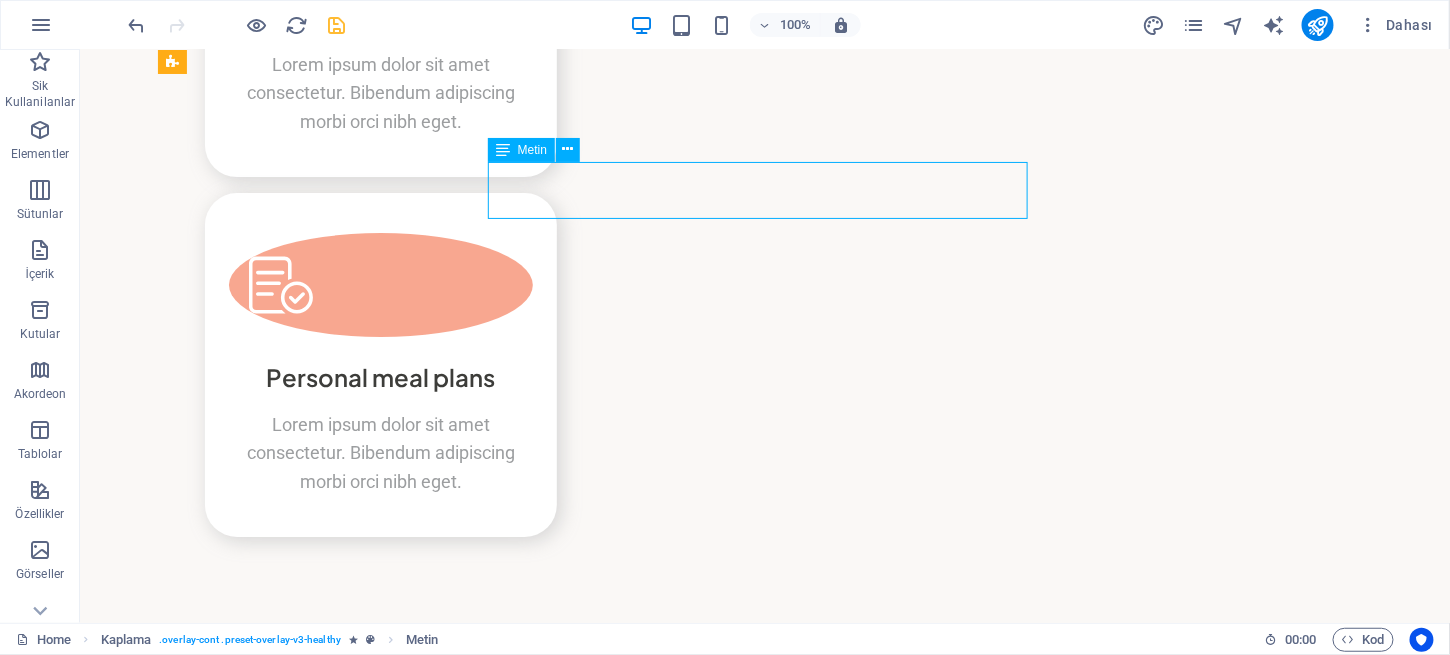 click on "Lorem ipsum dolor sit amet consectetur. Bibendum adipiscing morbi orci nibh eget posuere arcu volutpat nulla." at bounding box center (764, 7671) 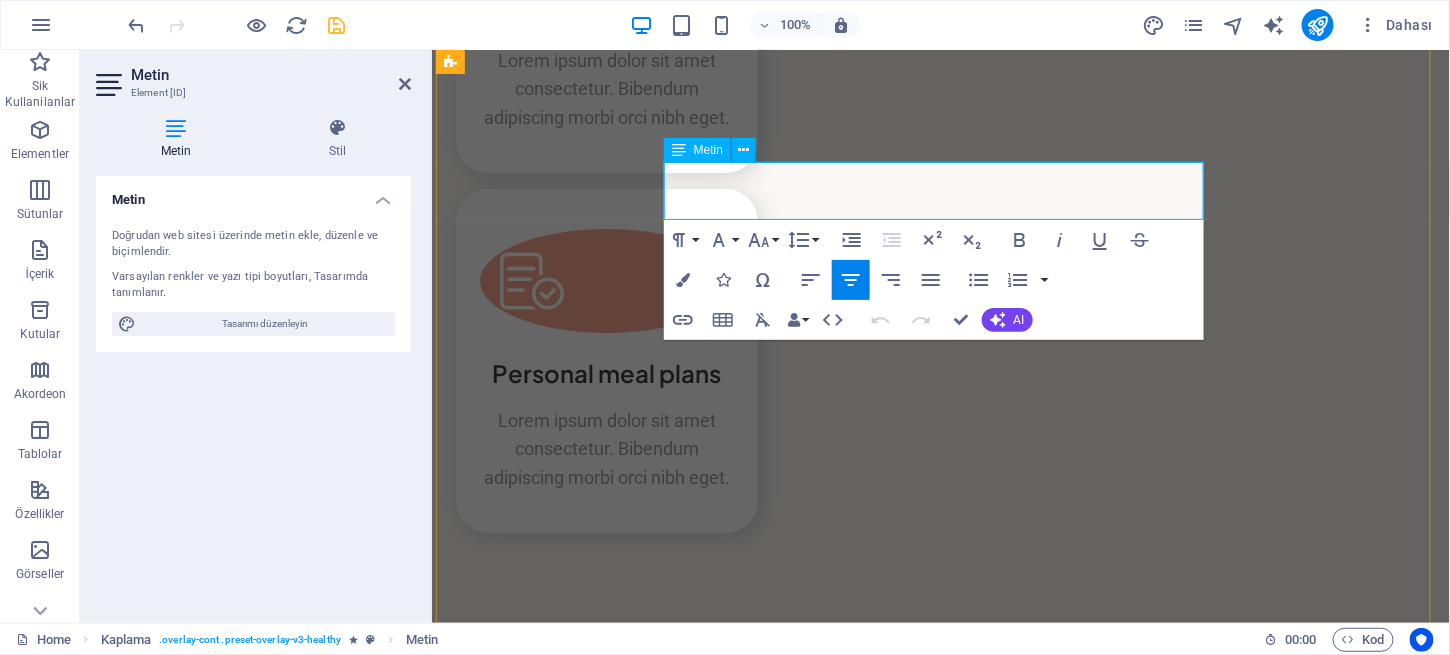 scroll, scrollTop: 5055, scrollLeft: 0, axis: vertical 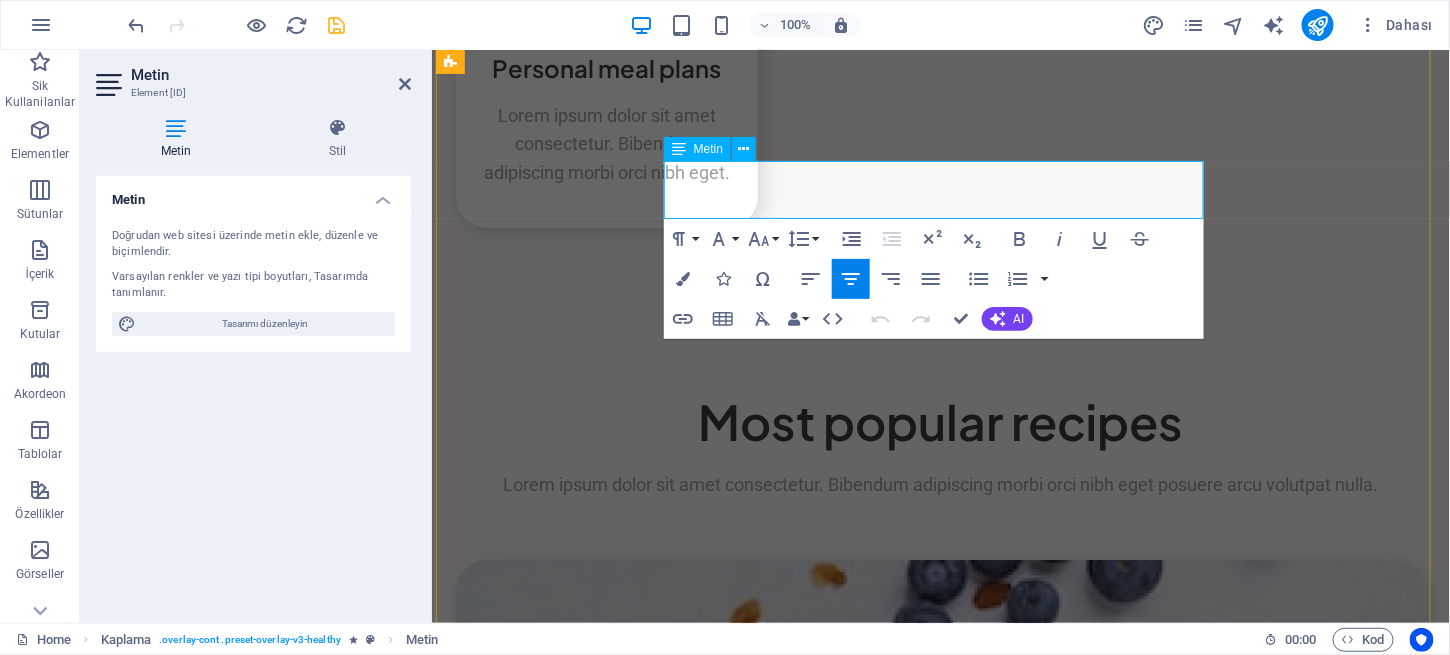 drag, startPoint x: 1154, startPoint y: 207, endPoint x: 679, endPoint y: 181, distance: 475.71106 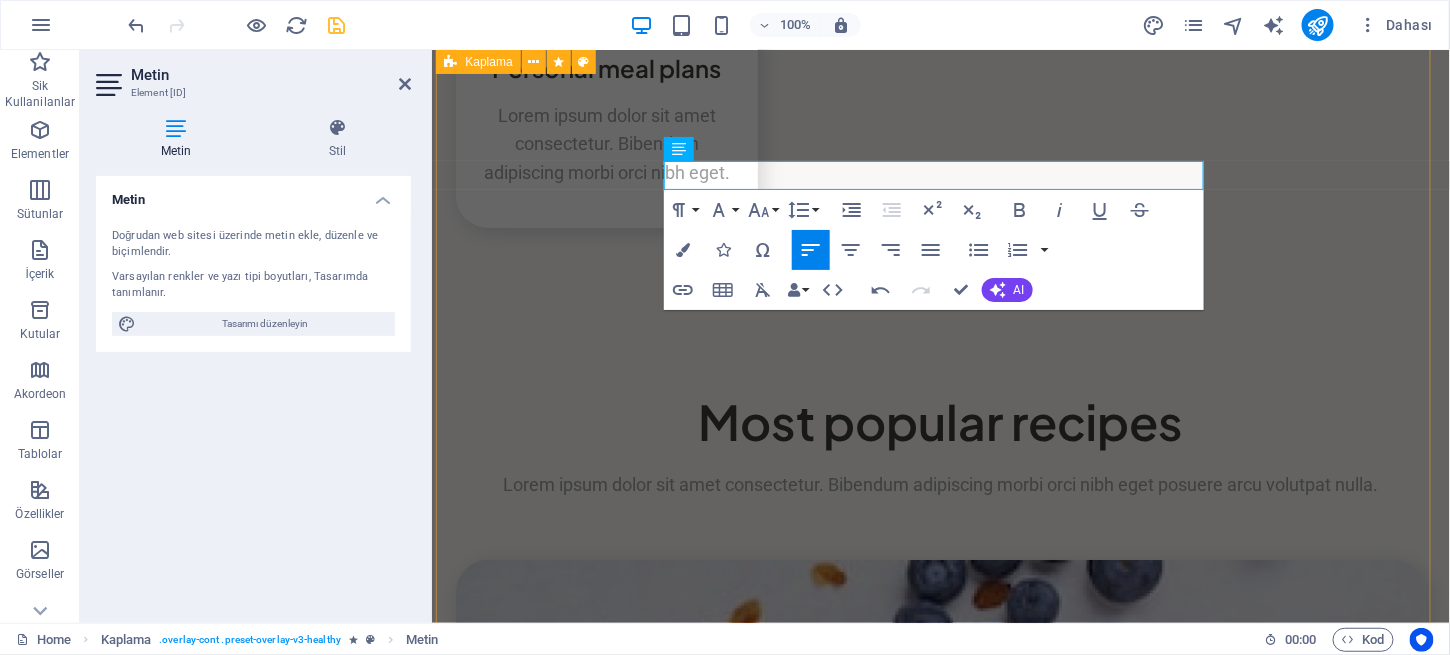 click on "Bize Yazın Öğrenmek istediğiniz her konuda çekinmeden bize yazabilirsiniz... Submit   I have read and understand the privacy policy. Okunaksız mı? Yeni yükle" at bounding box center (940, 7312) 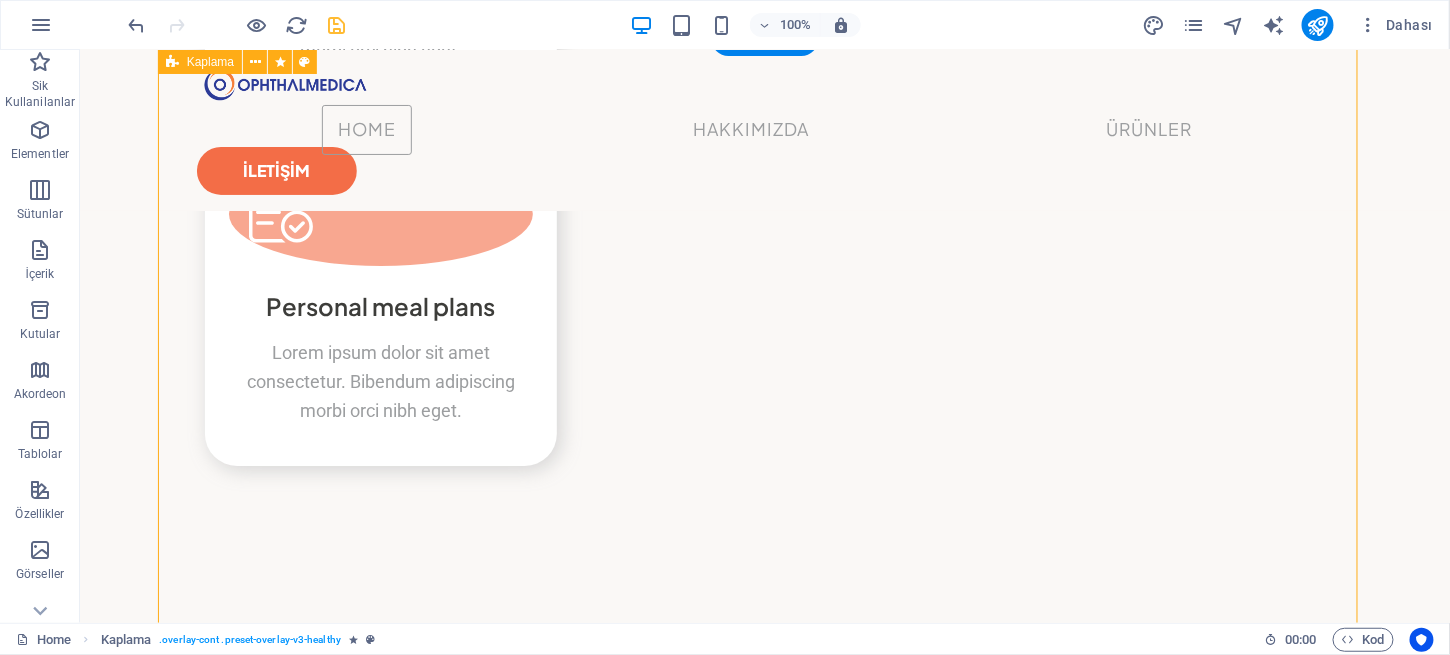 scroll, scrollTop: 4590, scrollLeft: 0, axis: vertical 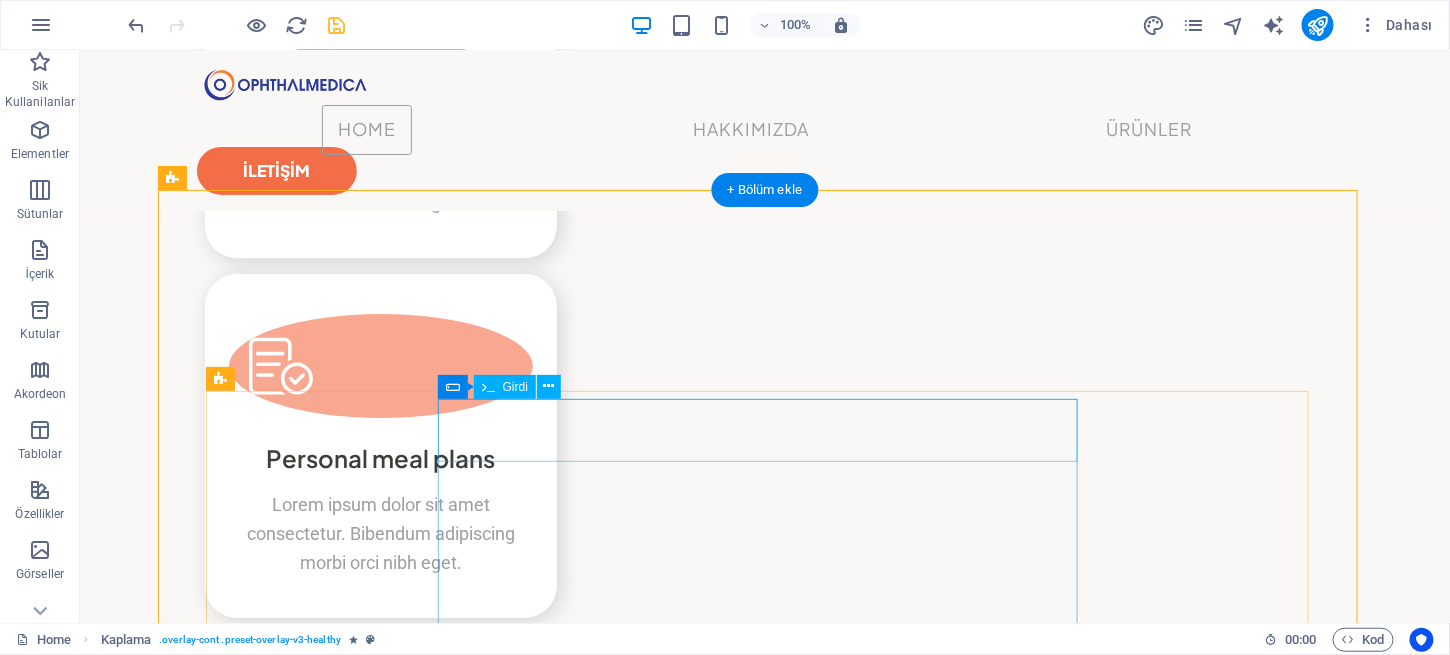click at bounding box center [526, 7861] 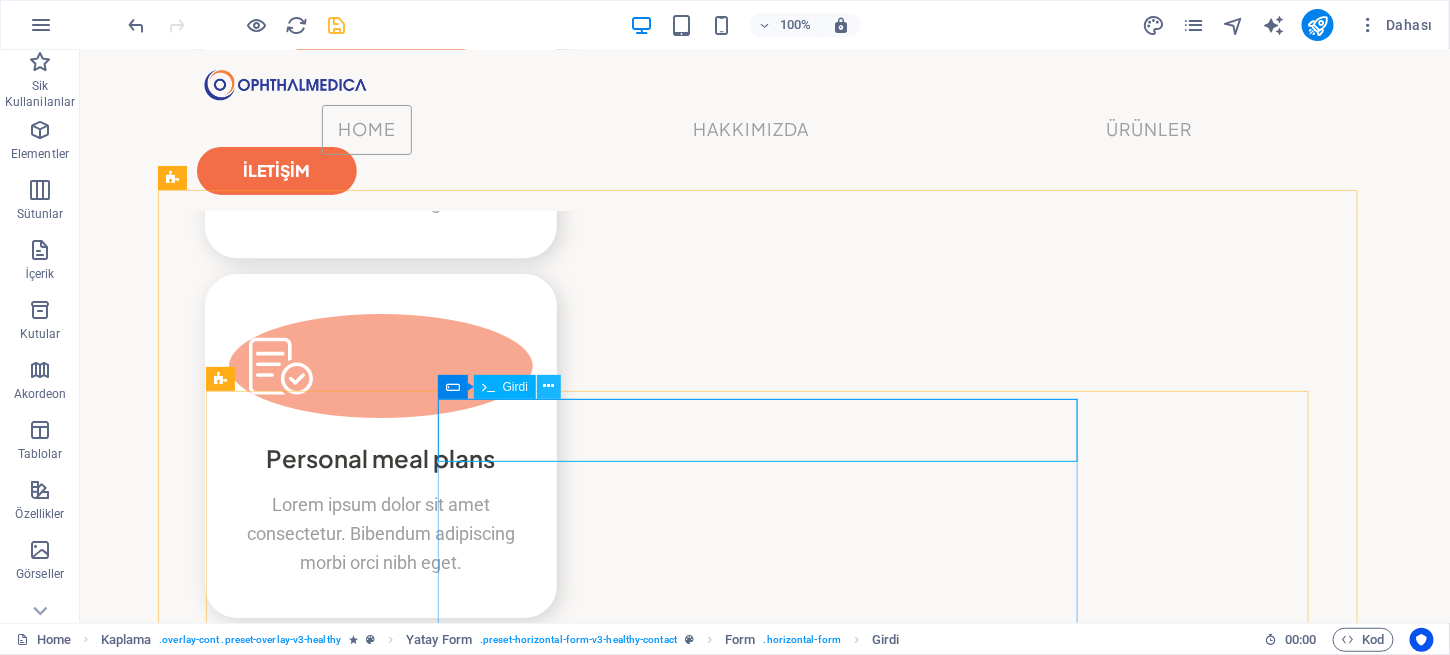click at bounding box center (549, 386) 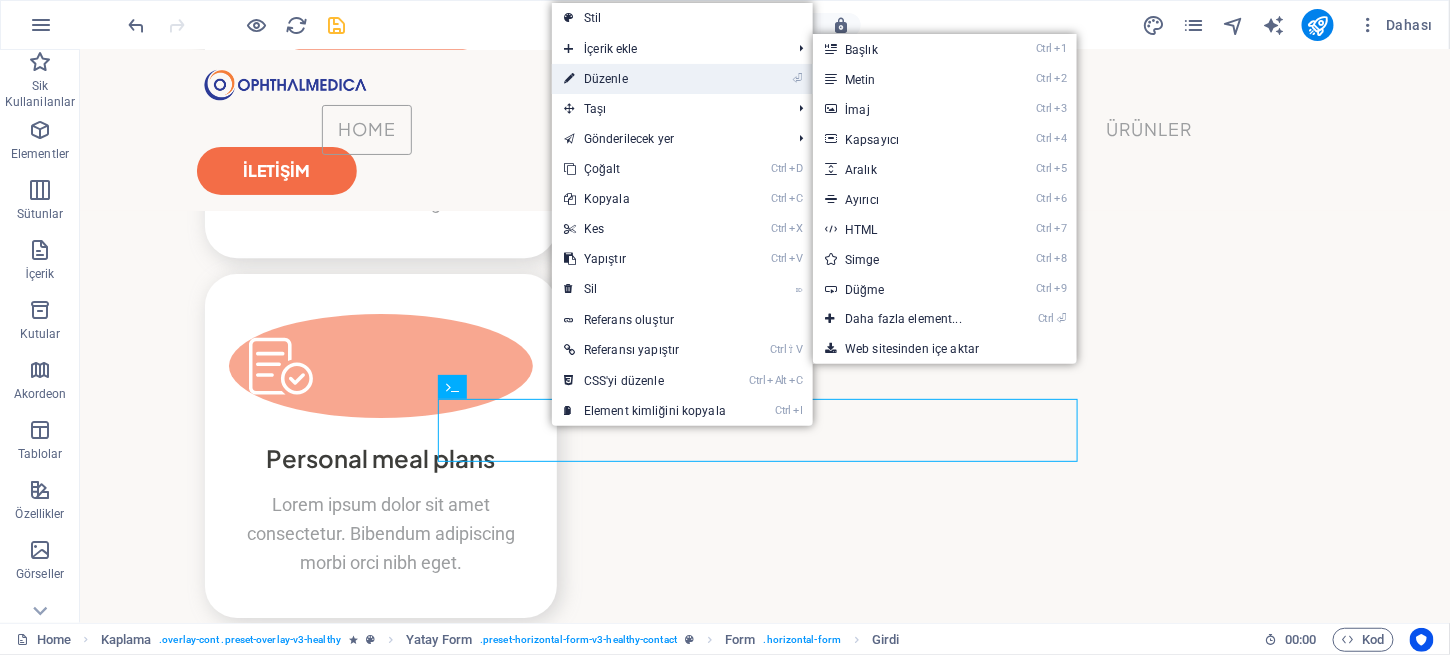 click on "⏎  Düzenle" at bounding box center [645, 79] 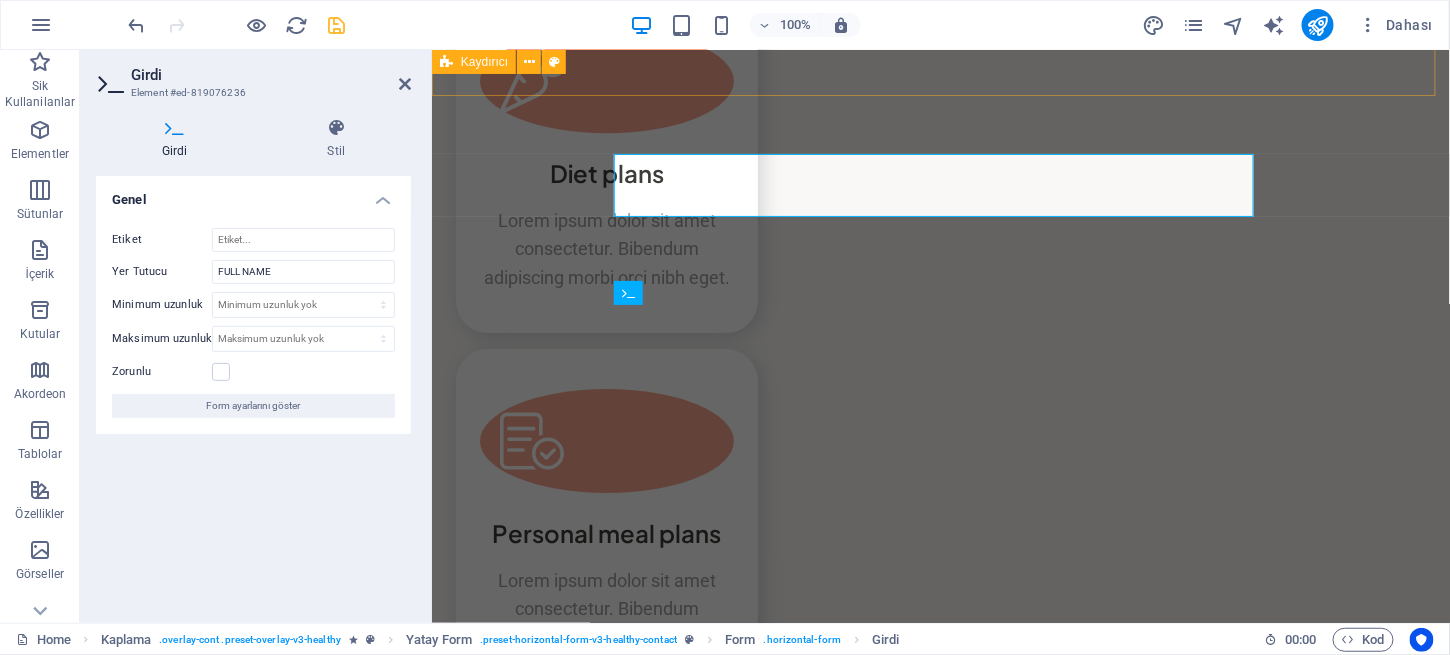 scroll, scrollTop: 4988, scrollLeft: 0, axis: vertical 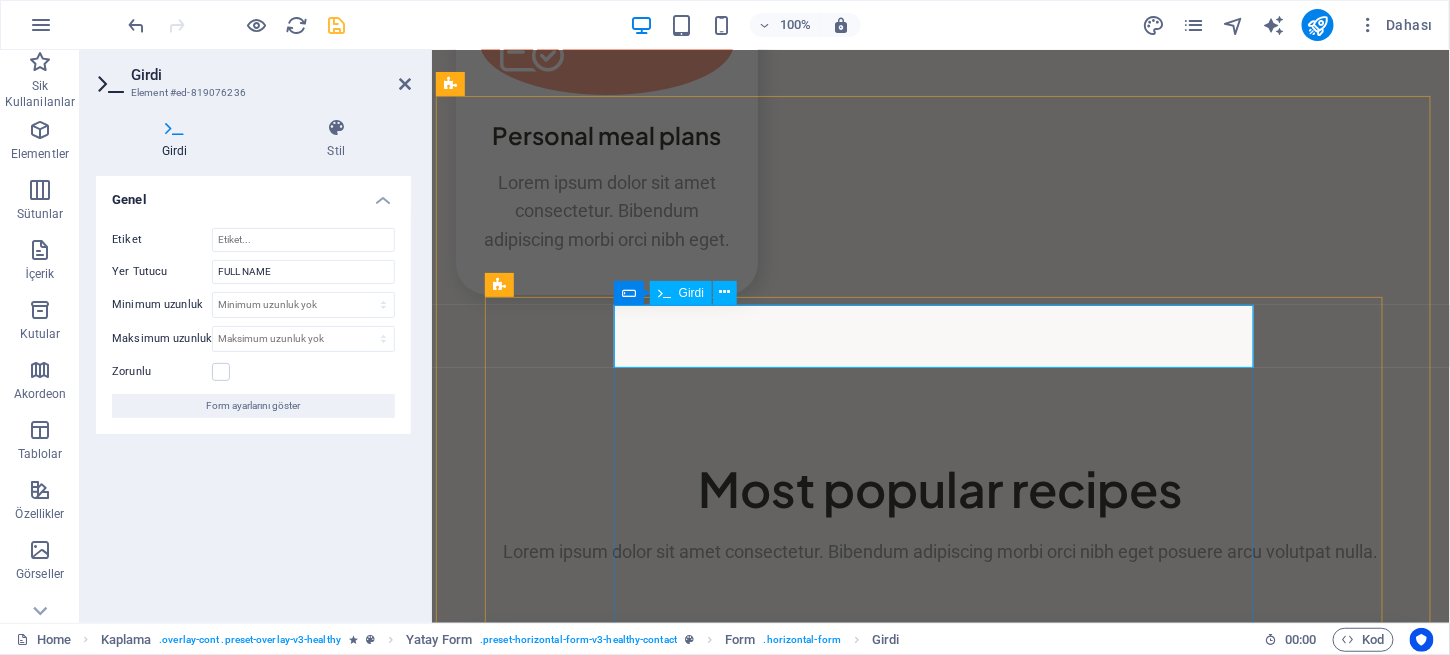 click at bounding box center (619, 7089) 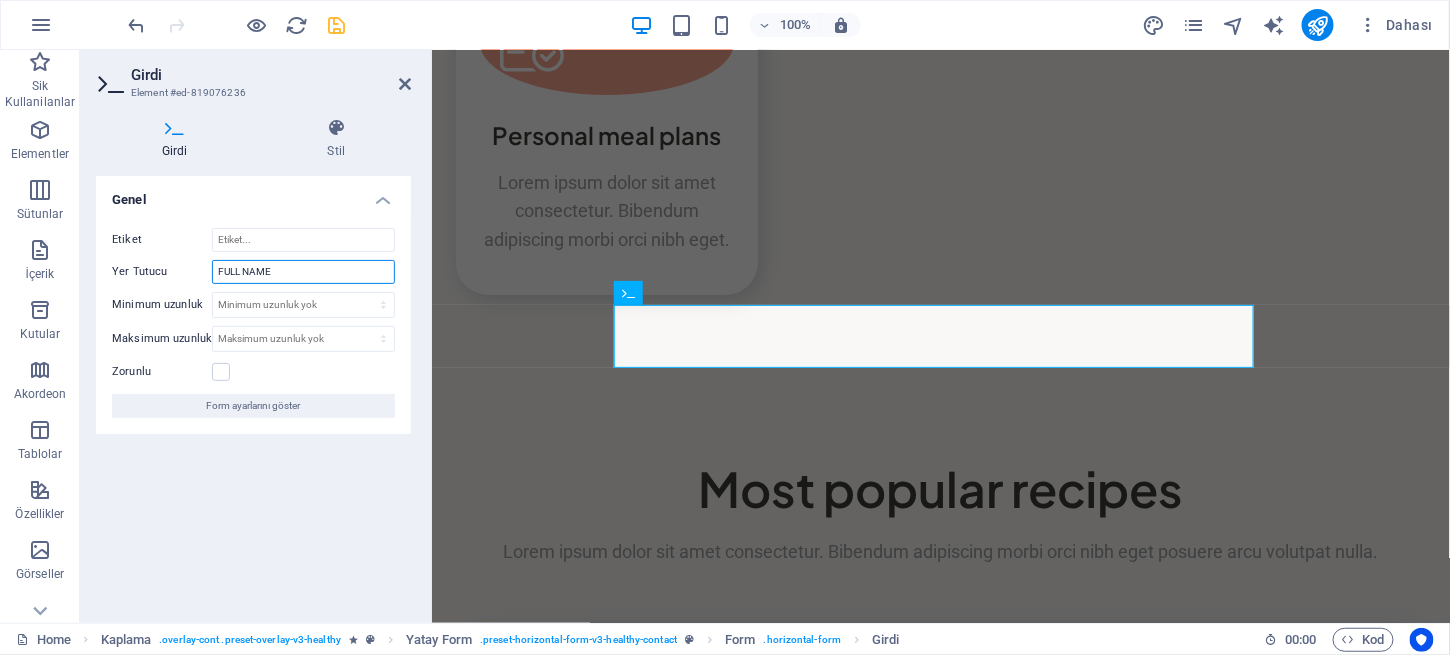 drag, startPoint x: 285, startPoint y: 269, endPoint x: 206, endPoint y: 272, distance: 79.05694 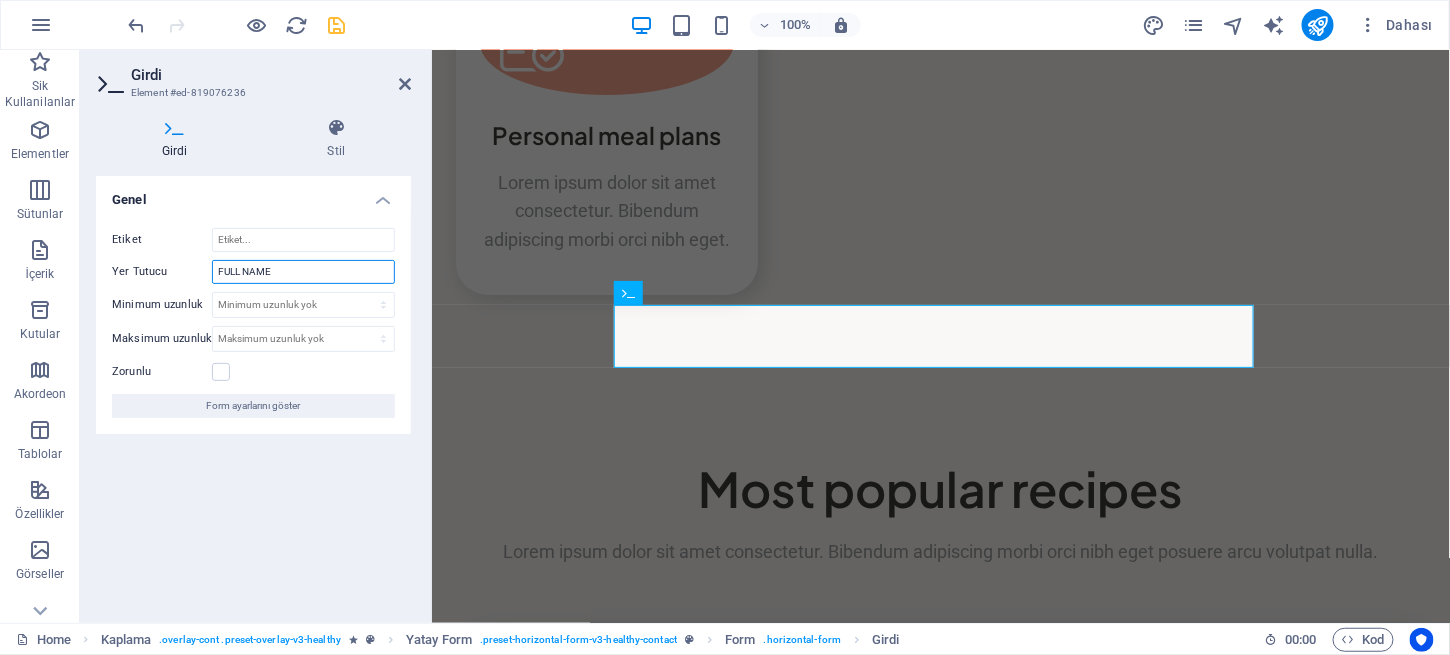 click on "Yer Tutucu FULL NAME" at bounding box center [253, 272] 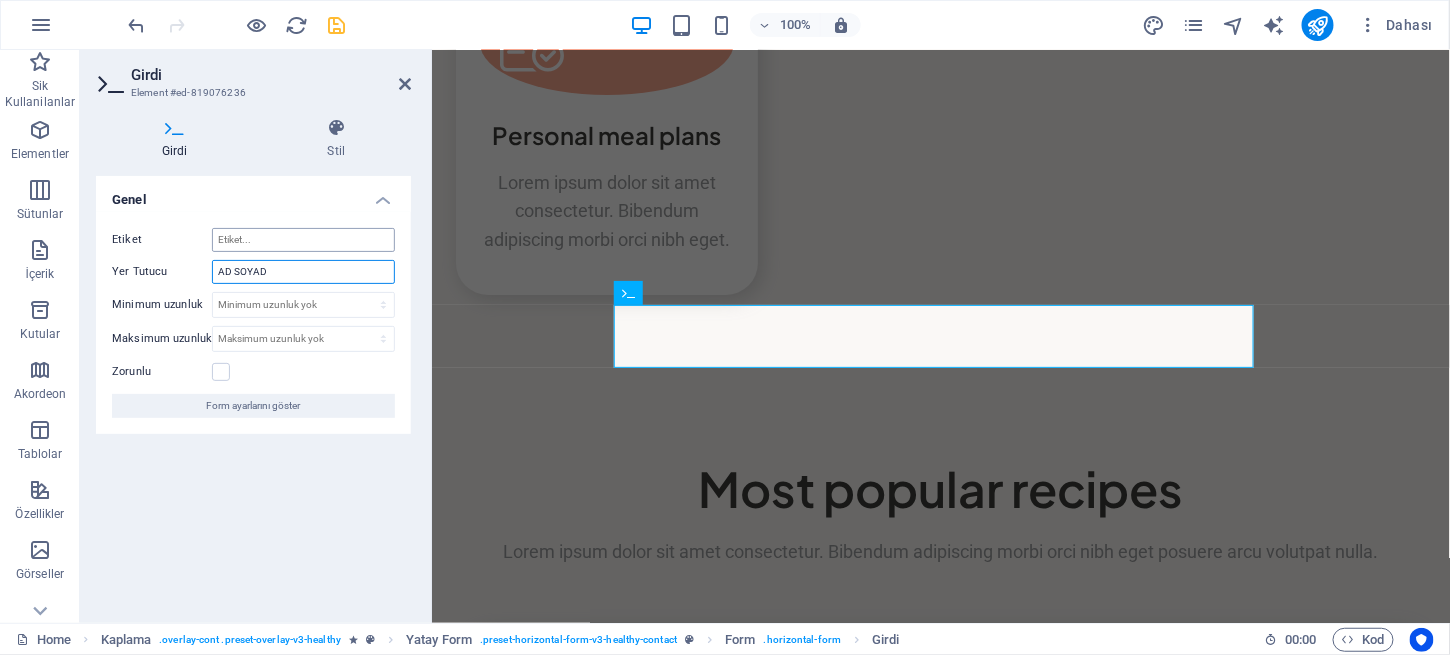 type on "AD SOYAD" 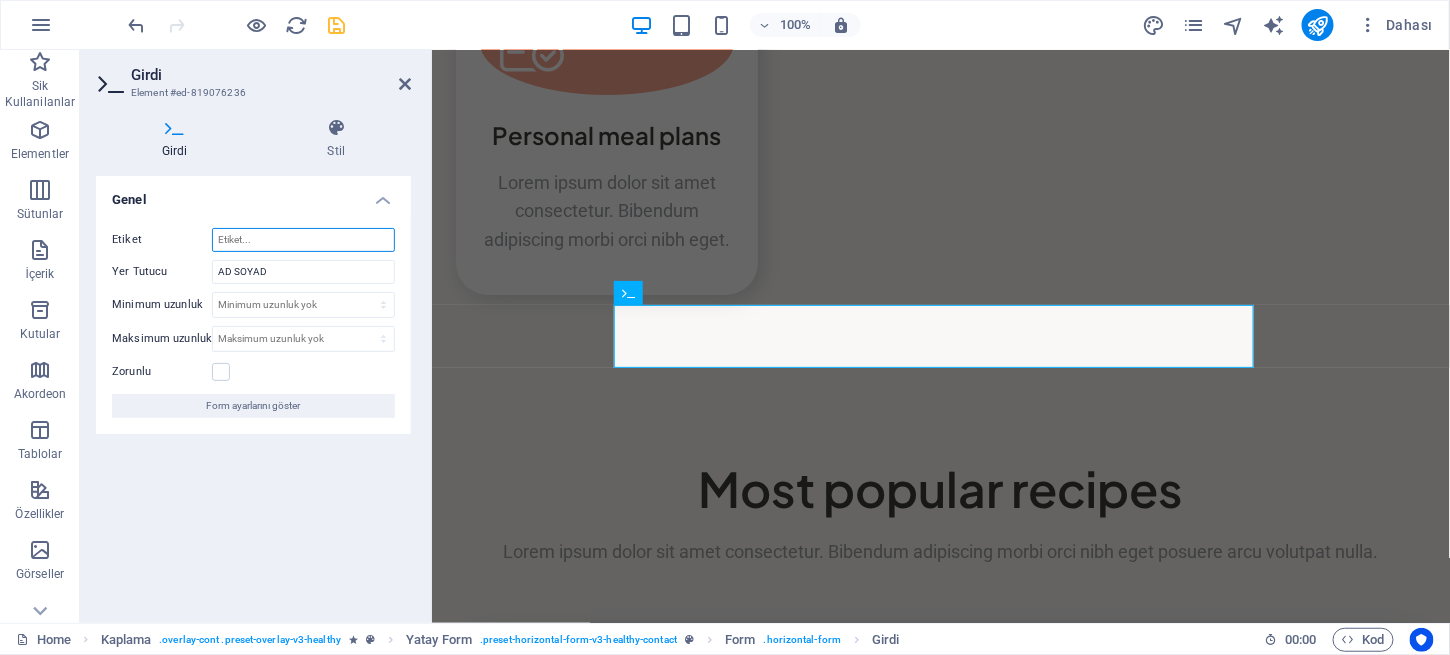 click on "Etiket" at bounding box center [303, 240] 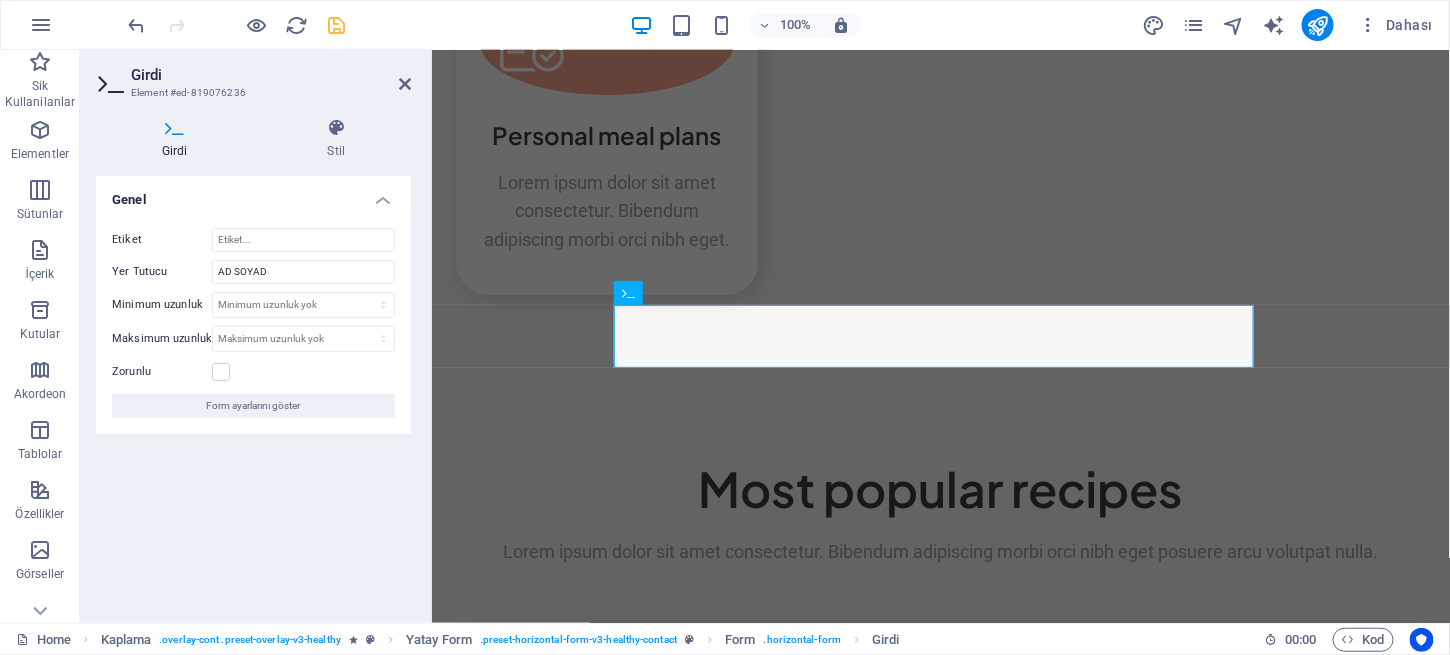 click at bounding box center [175, 128] 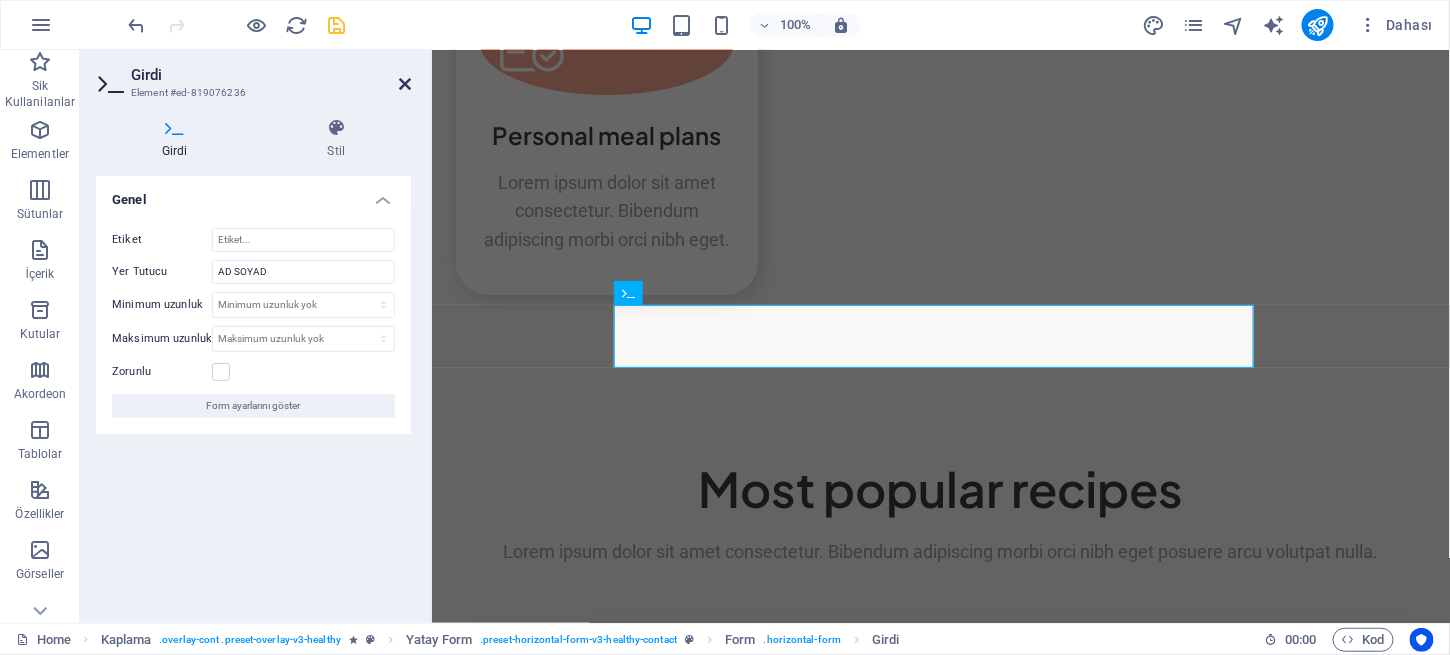 click at bounding box center (405, 84) 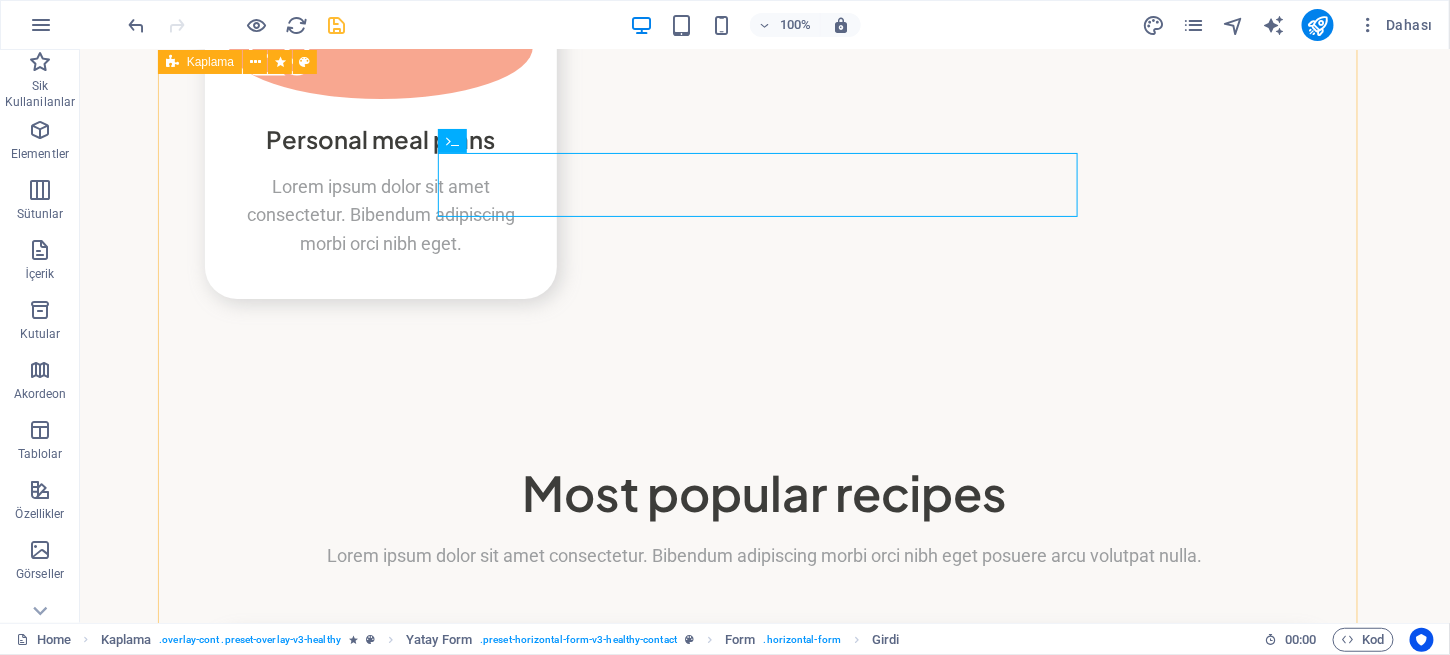 scroll, scrollTop: 4835, scrollLeft: 0, axis: vertical 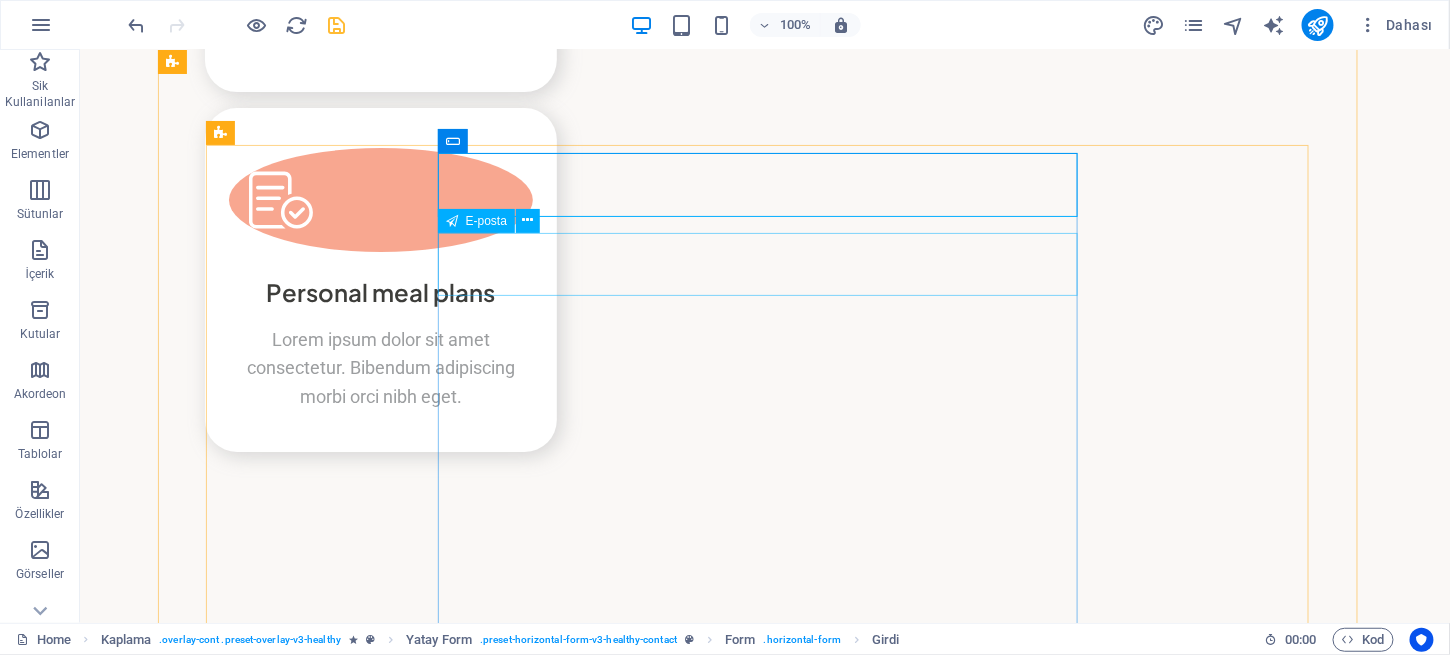 click at bounding box center [1078, 7695] 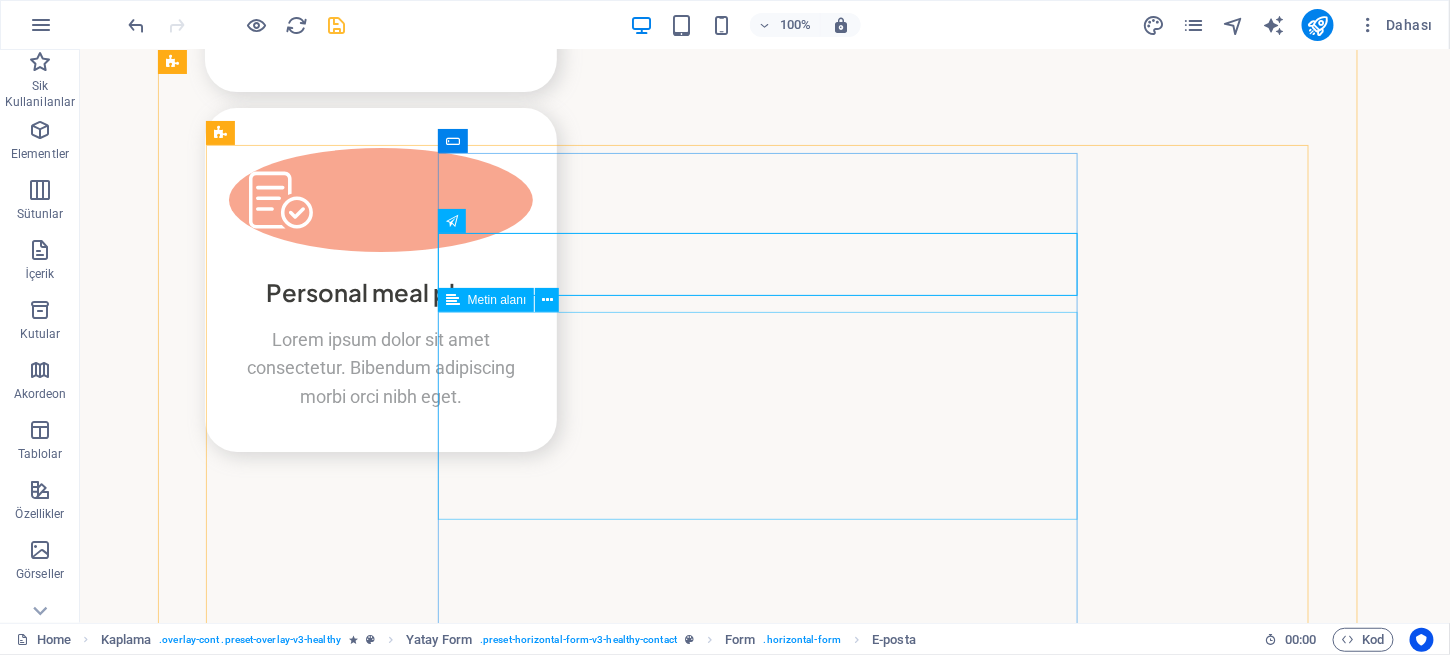click at bounding box center [764, 7866] 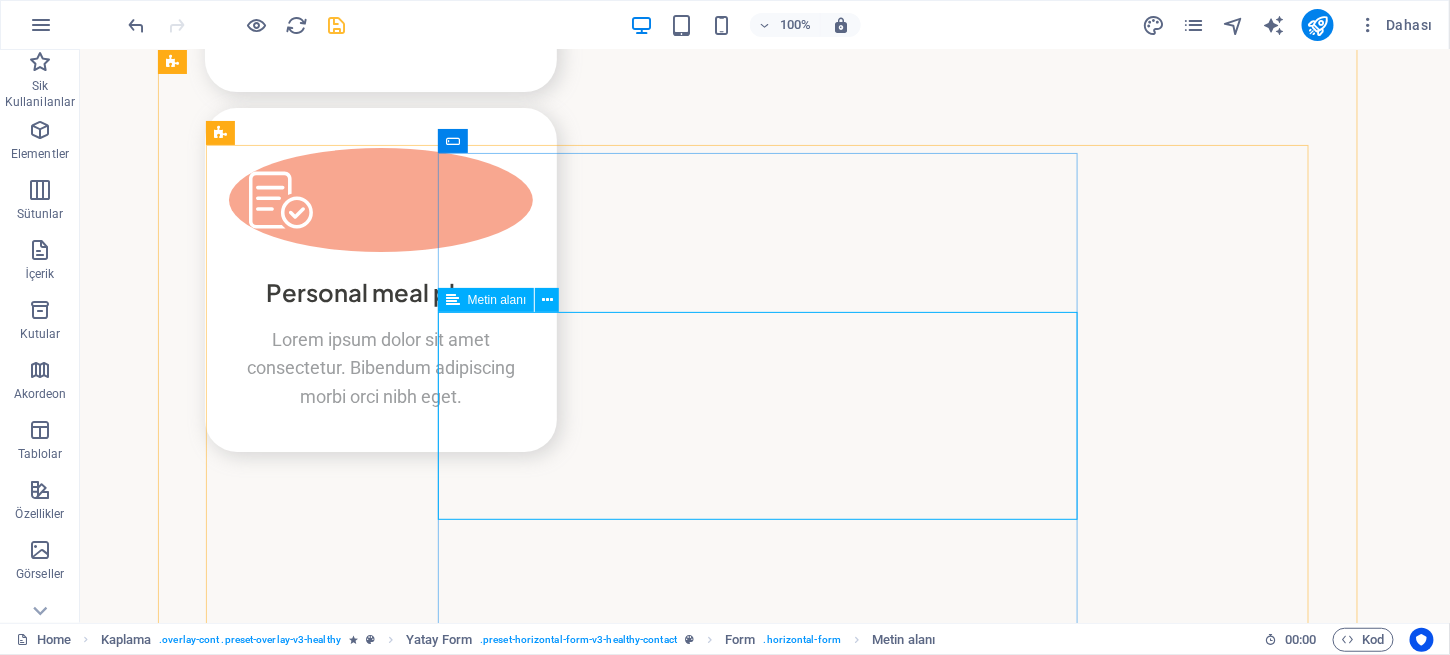 click at bounding box center (764, 7866) 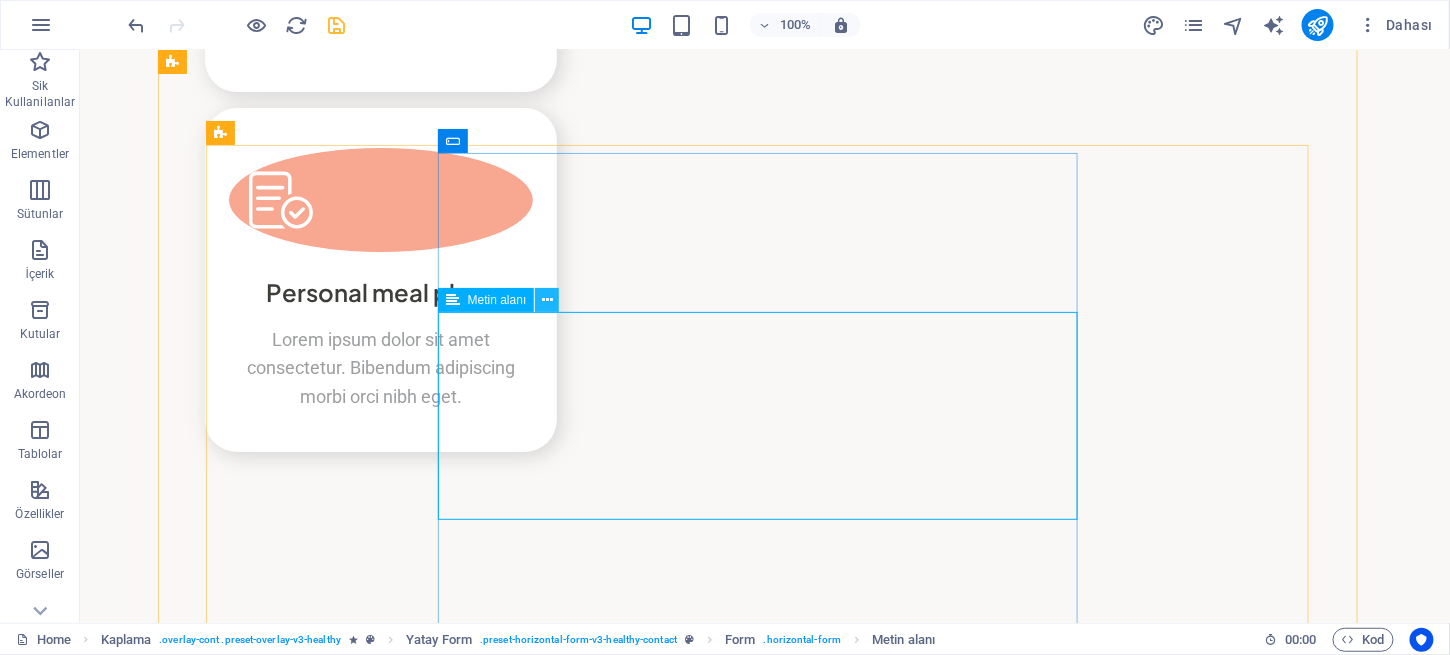 click at bounding box center [547, 300] 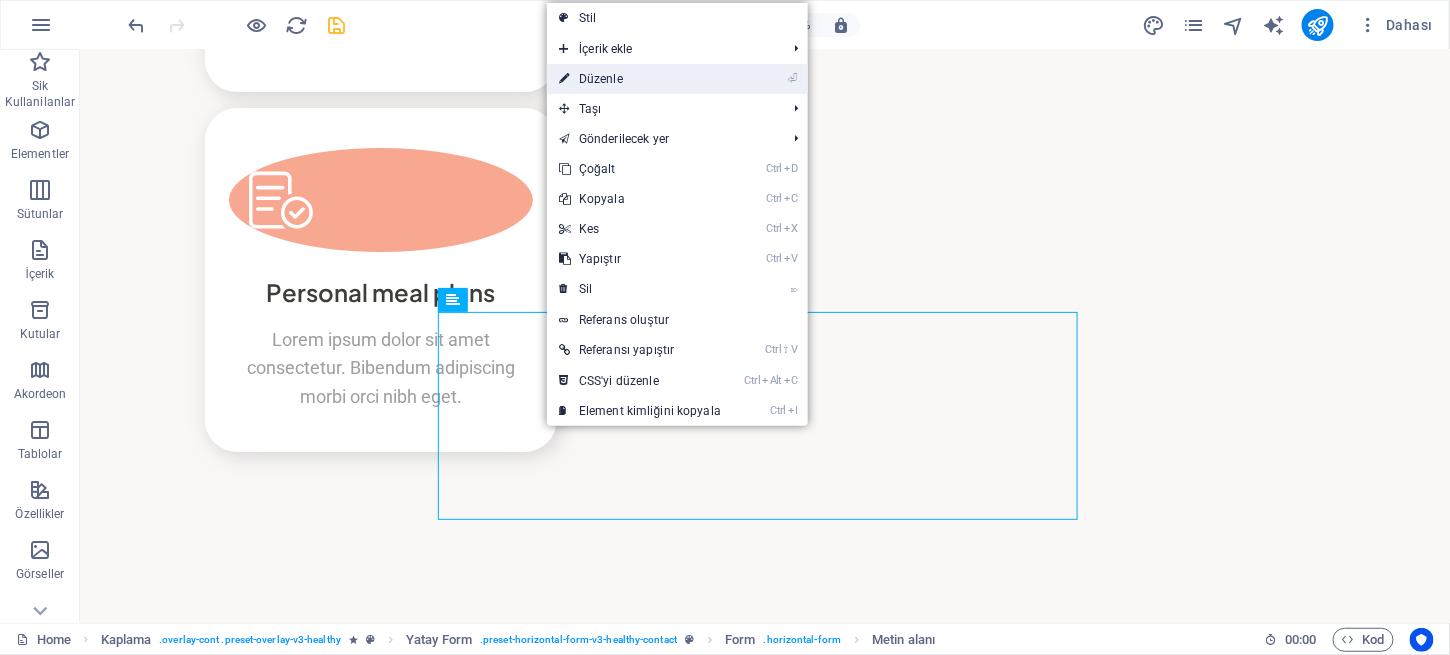 click on "⏎  Düzenle" at bounding box center (640, 79) 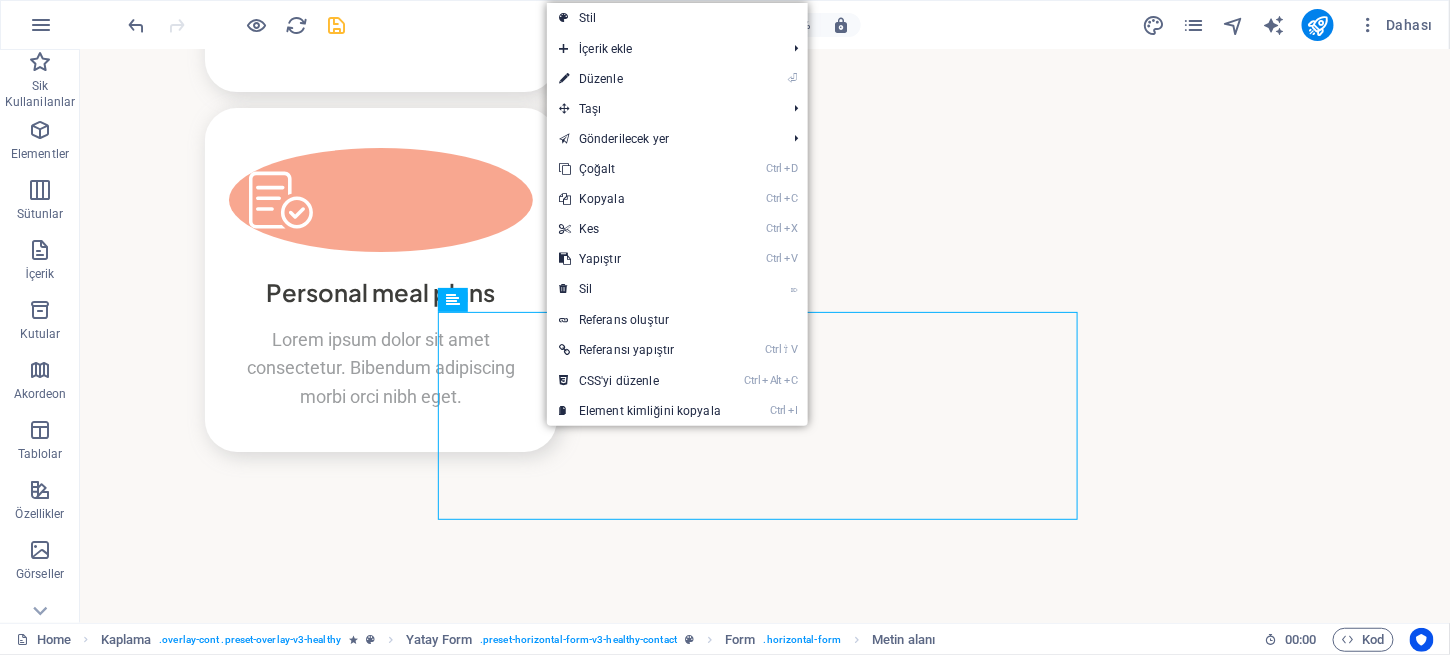 scroll, scrollTop: 4988, scrollLeft: 0, axis: vertical 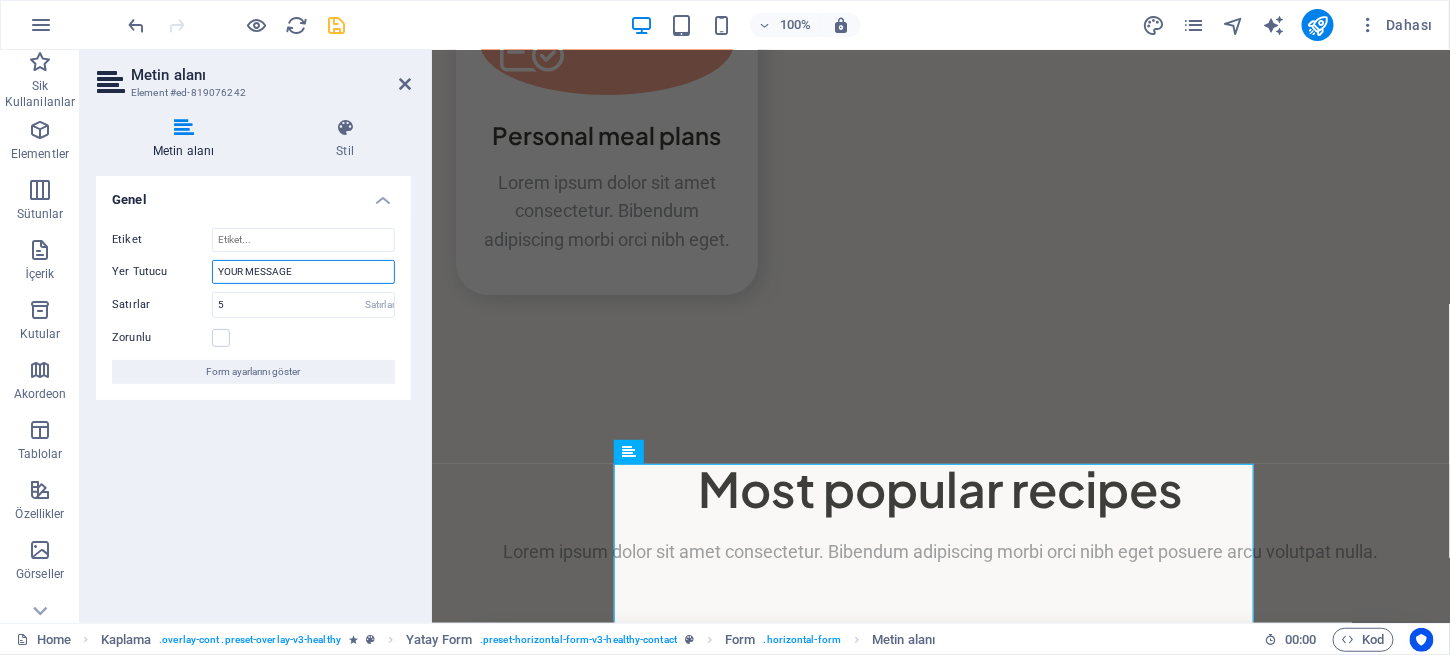 drag, startPoint x: 296, startPoint y: 269, endPoint x: 206, endPoint y: 258, distance: 90.66973 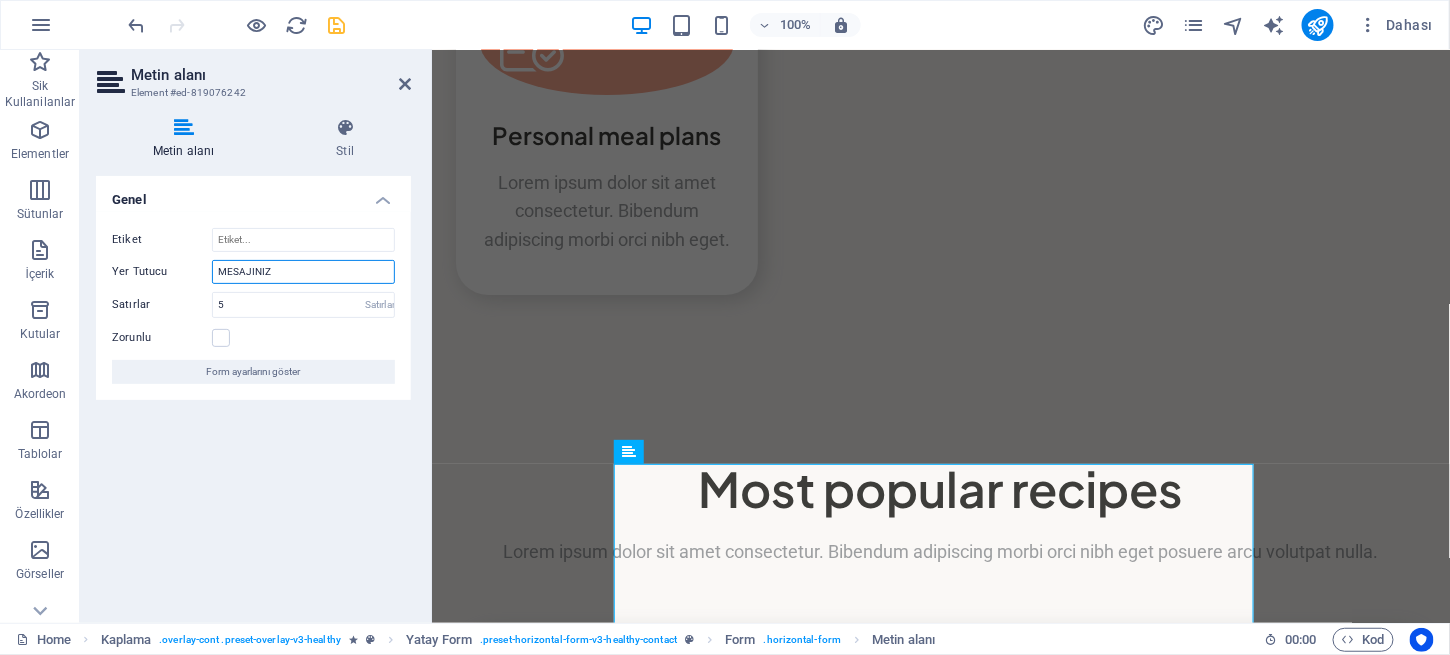 type on "MESAJINIZ" 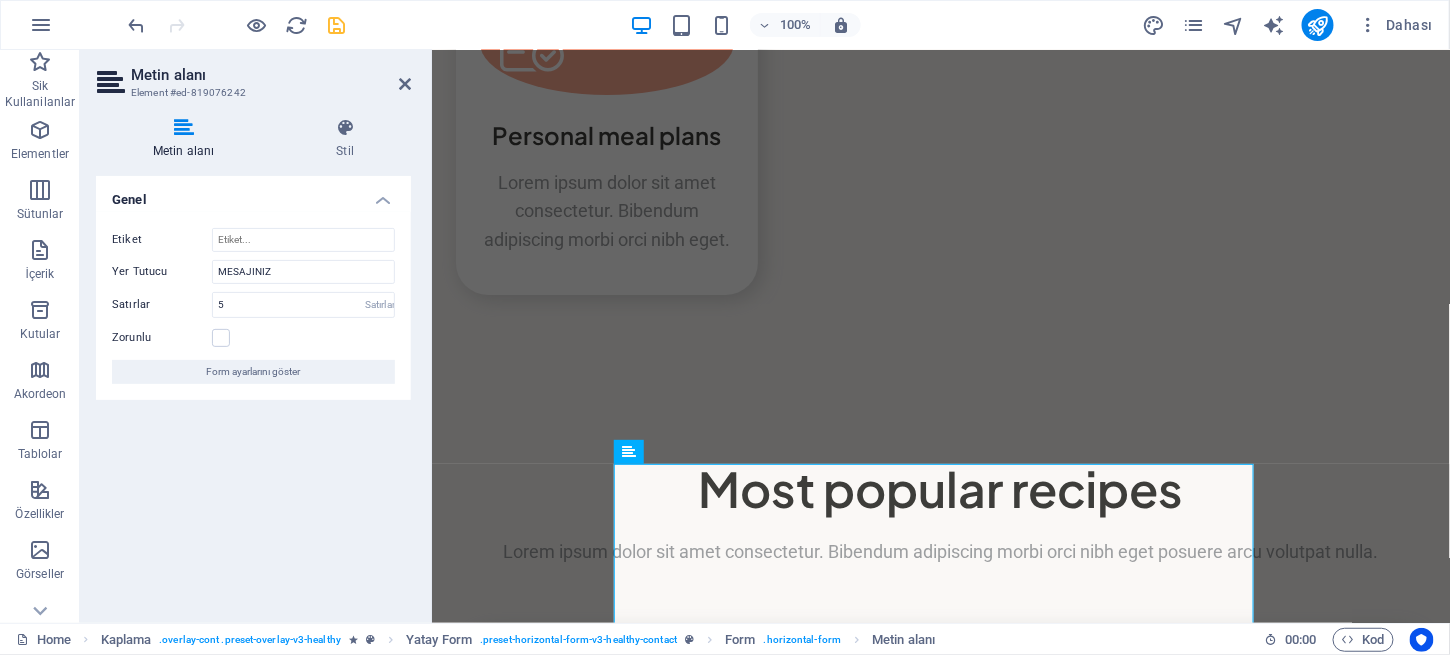 click on "Metin alanı Element #ed-819076242" at bounding box center [253, 76] 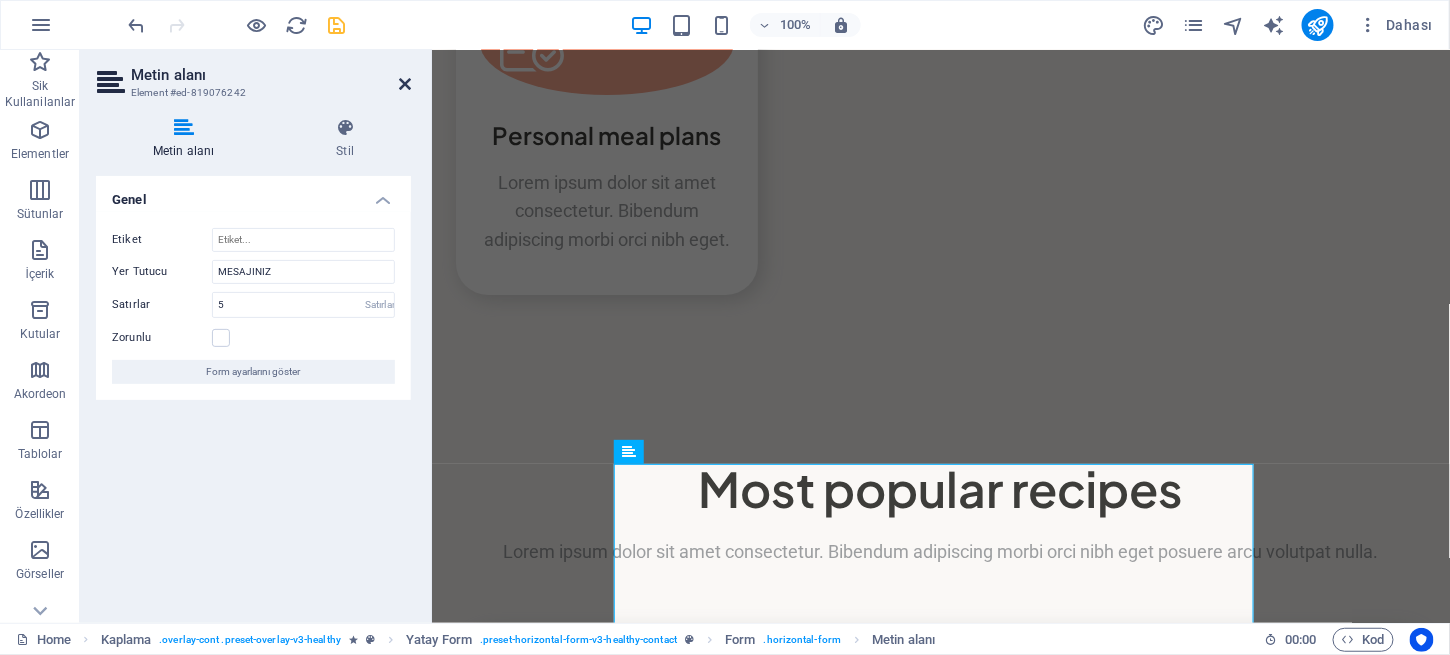 click at bounding box center [405, 84] 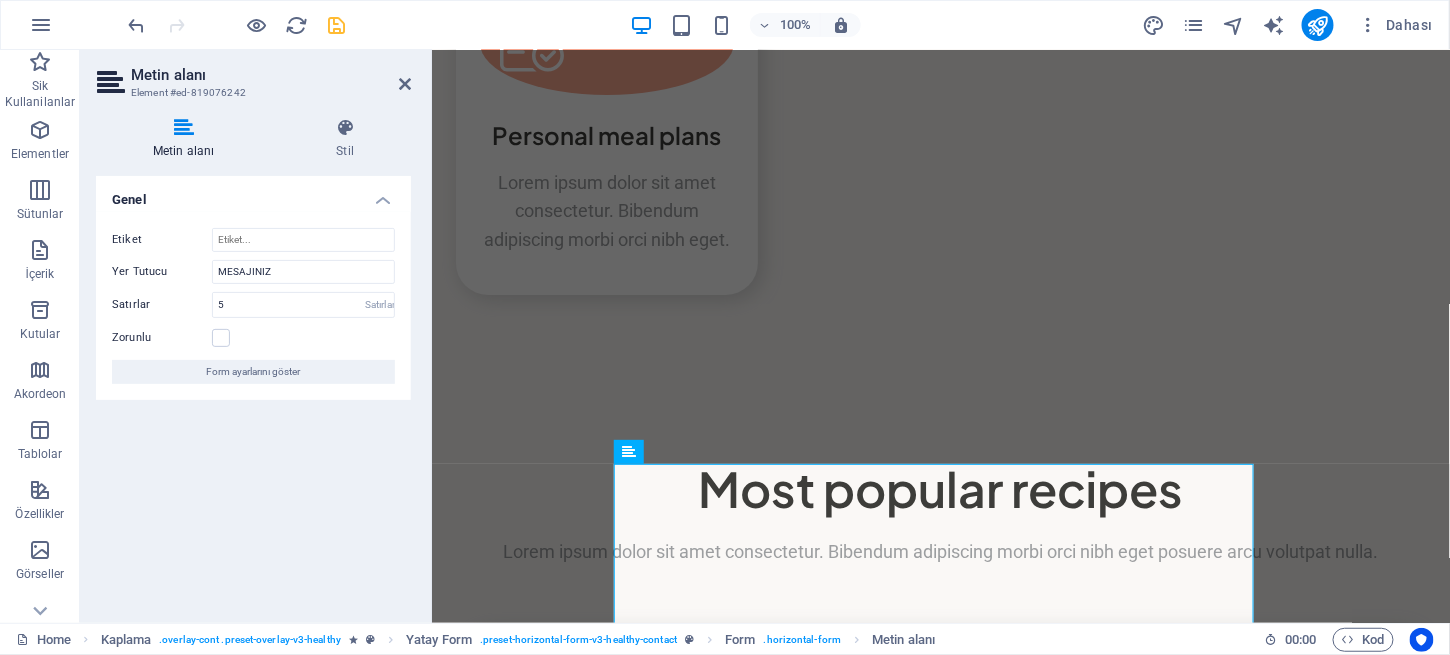 scroll, scrollTop: 4835, scrollLeft: 0, axis: vertical 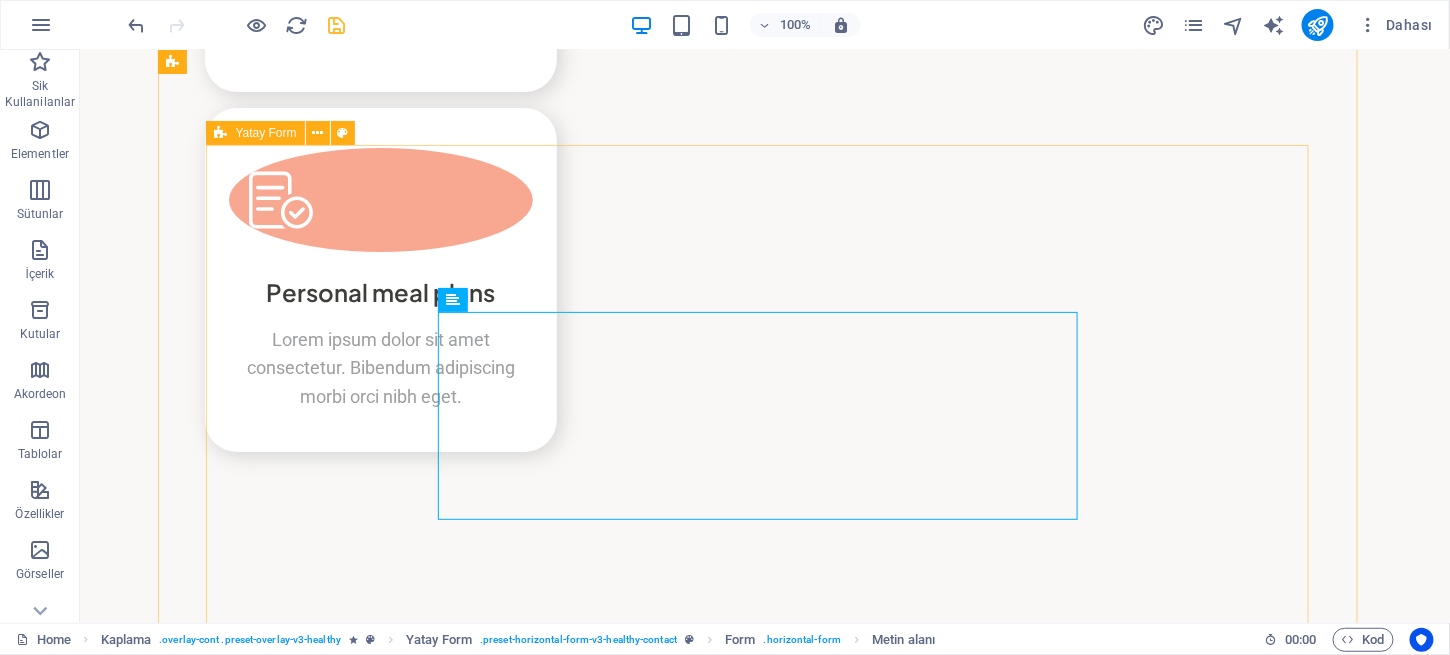 click on "Submit   I have read and understand the privacy policy. Okunaksız mı? Yeni yükle" at bounding box center [764, 8061] 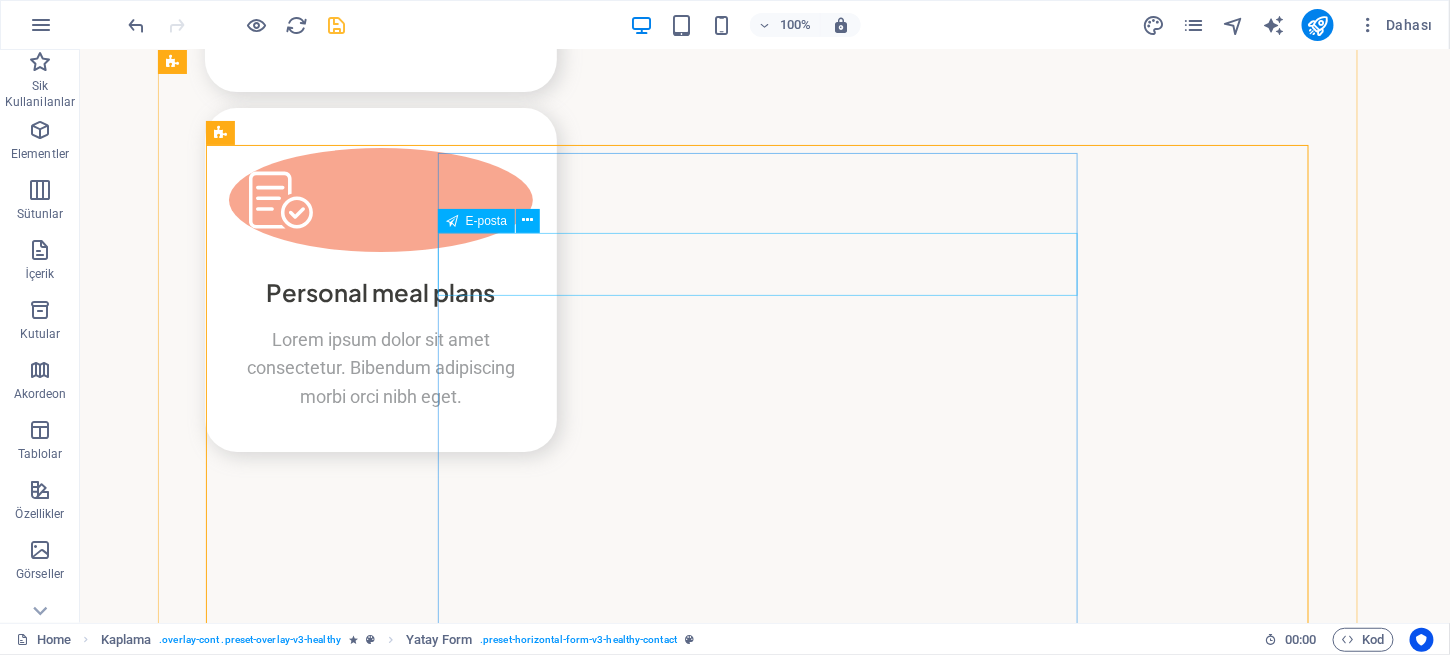 click at bounding box center [1078, 7695] 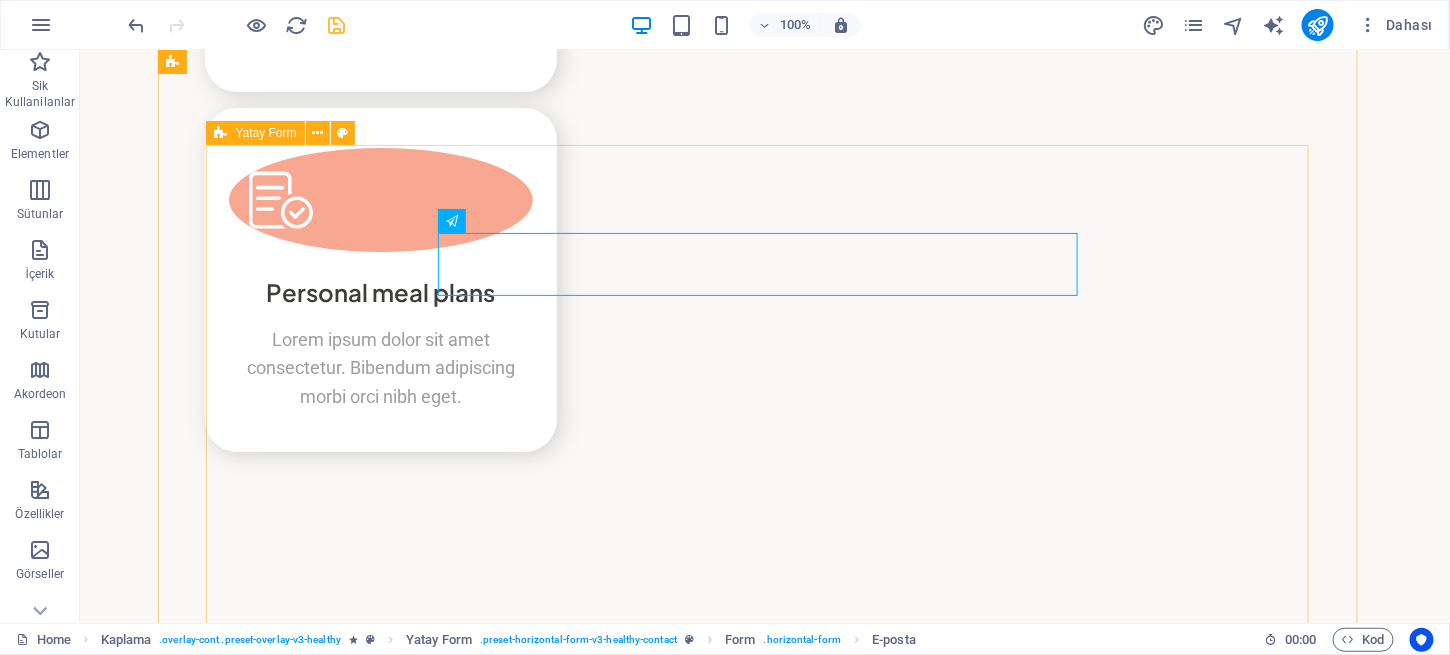 click on "Submit   I have read and understand the privacy policy. Okunaksız mı? Yeni yükle" at bounding box center (764, 8061) 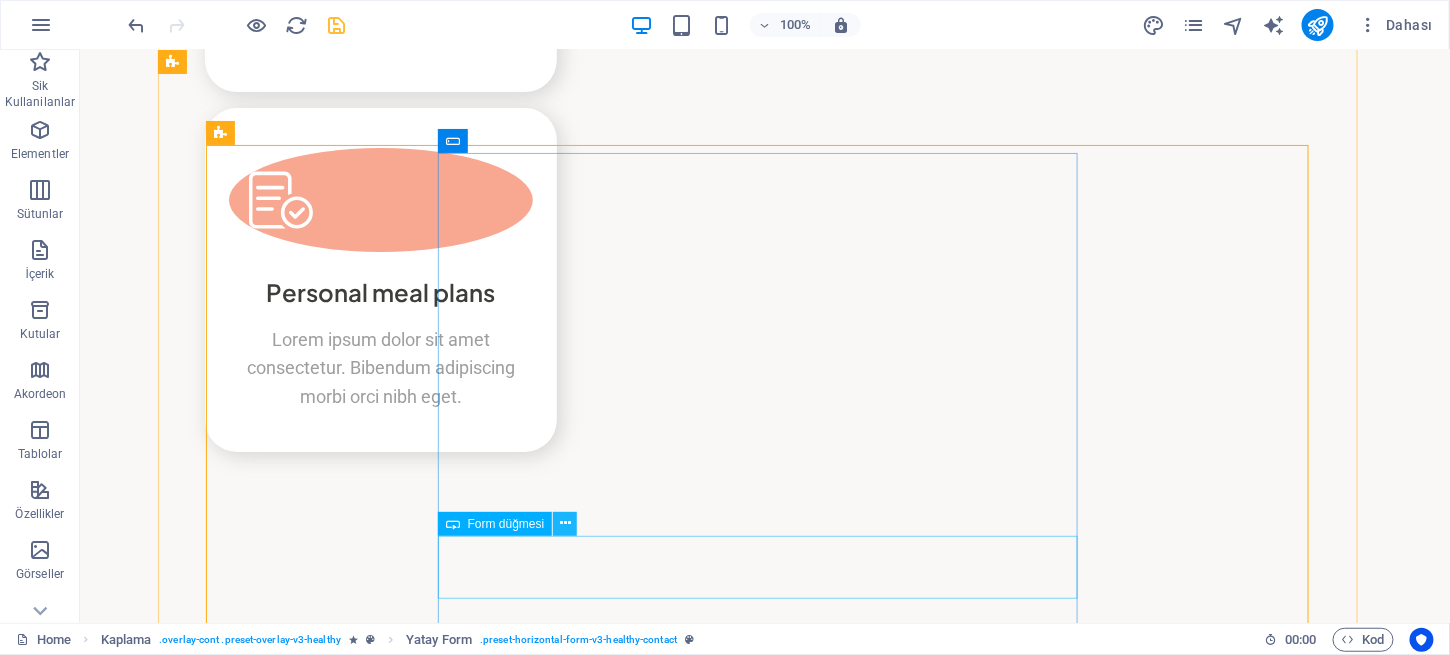 click at bounding box center (565, 523) 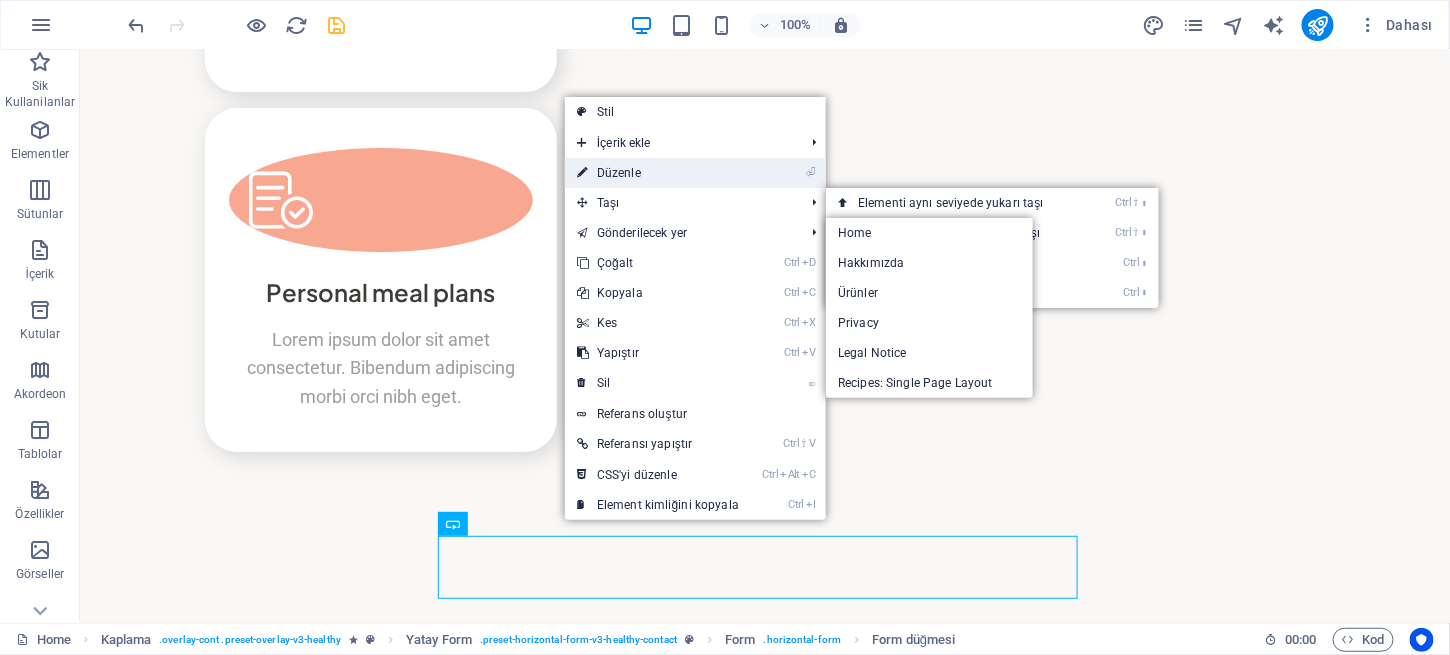 click on "⏎  Düzenle" at bounding box center [658, 173] 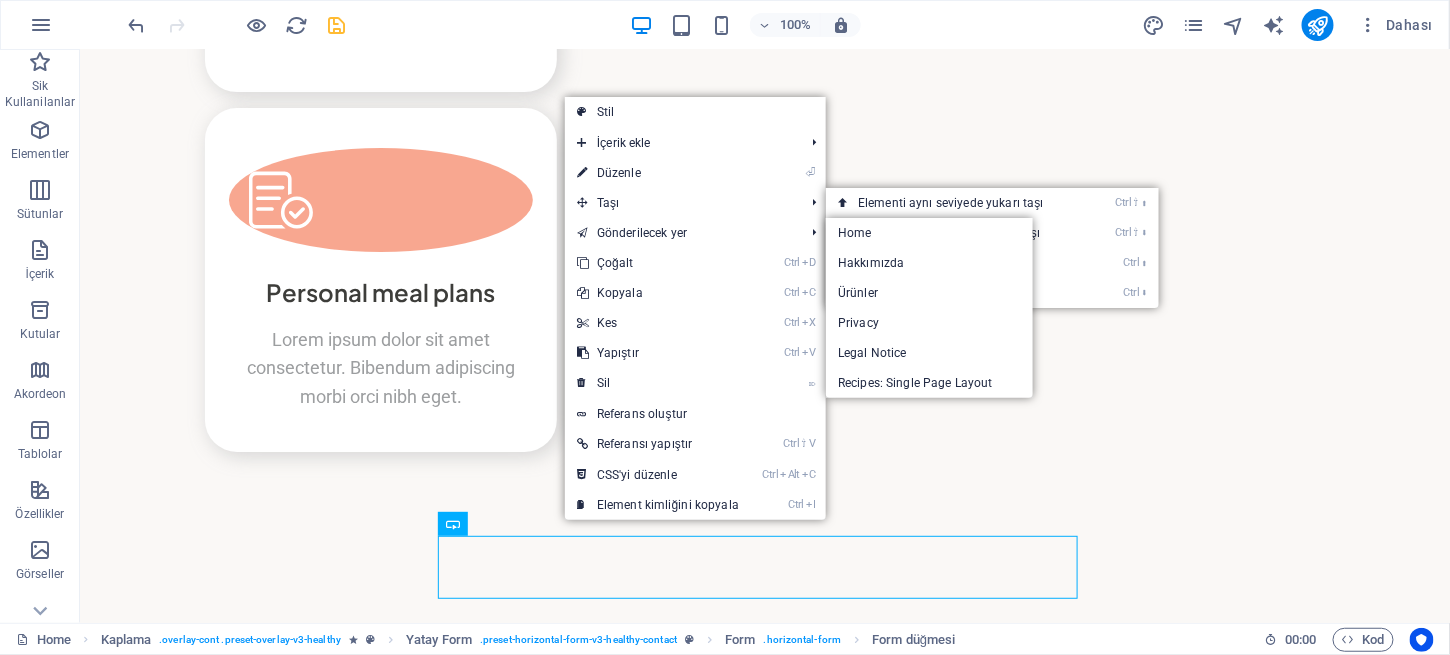 select on "px" 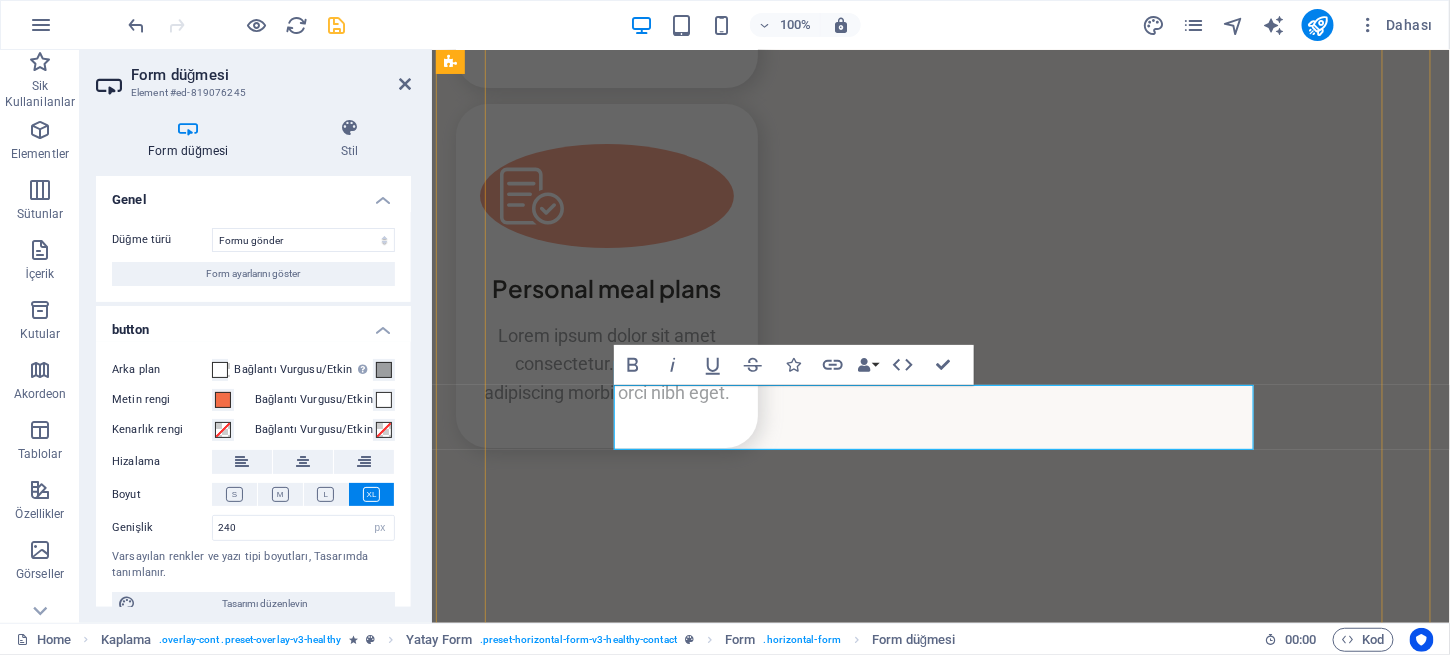 scroll, scrollTop: 5139, scrollLeft: 0, axis: vertical 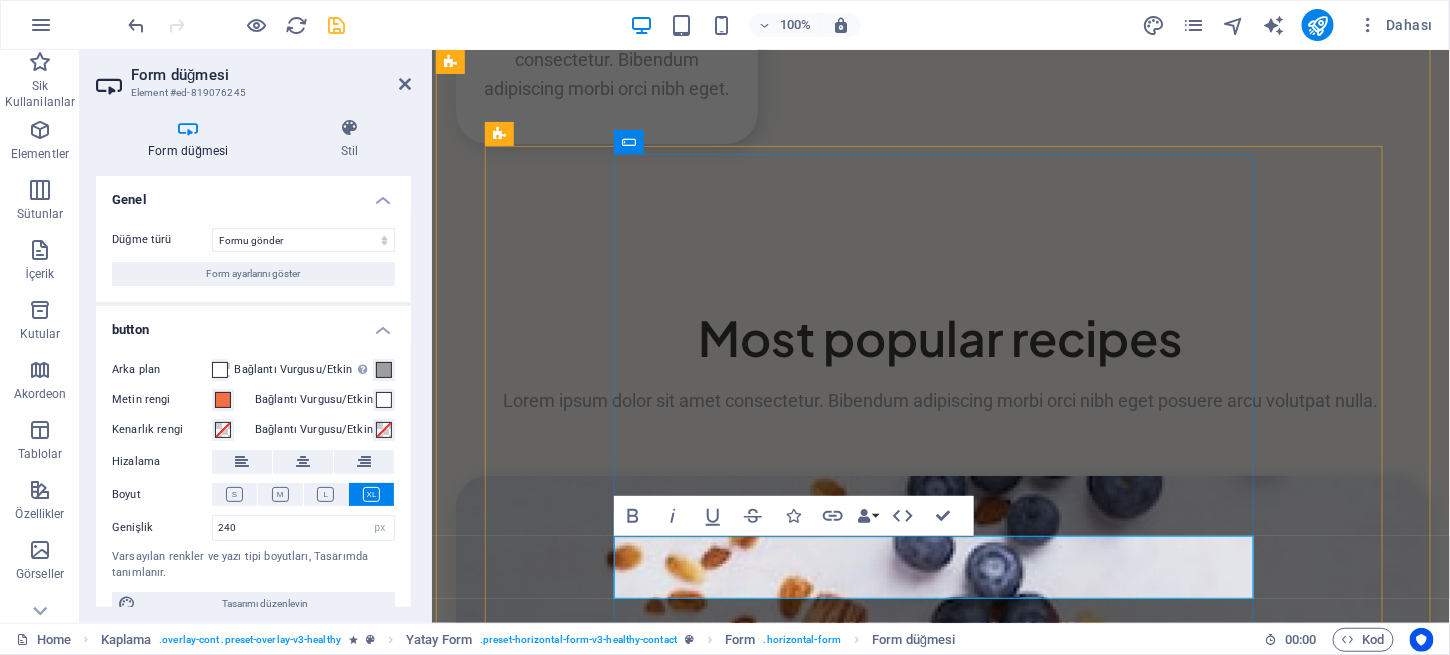 type on "Submit" 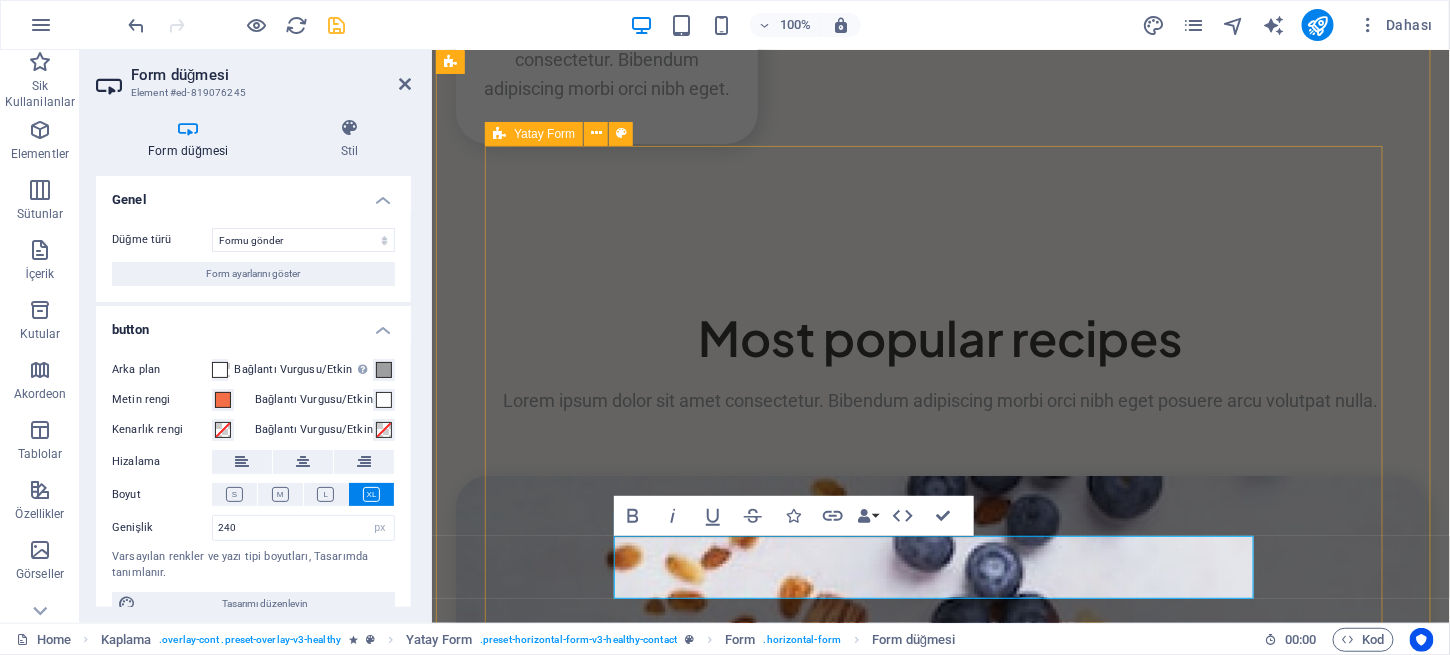 click on "GÖNDER   I have read and understand the privacy policy. Okunaksız mı? Yeni yükle" at bounding box center [940, 7304] 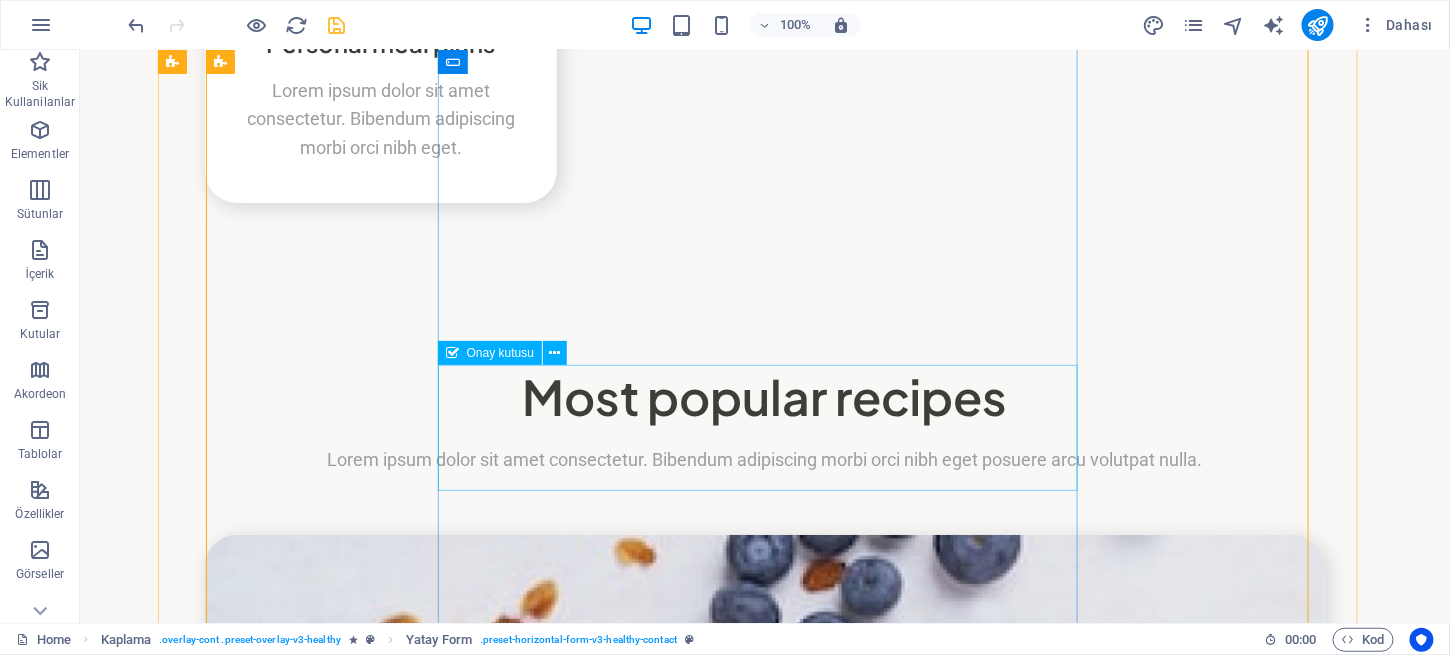 scroll, scrollTop: 5085, scrollLeft: 0, axis: vertical 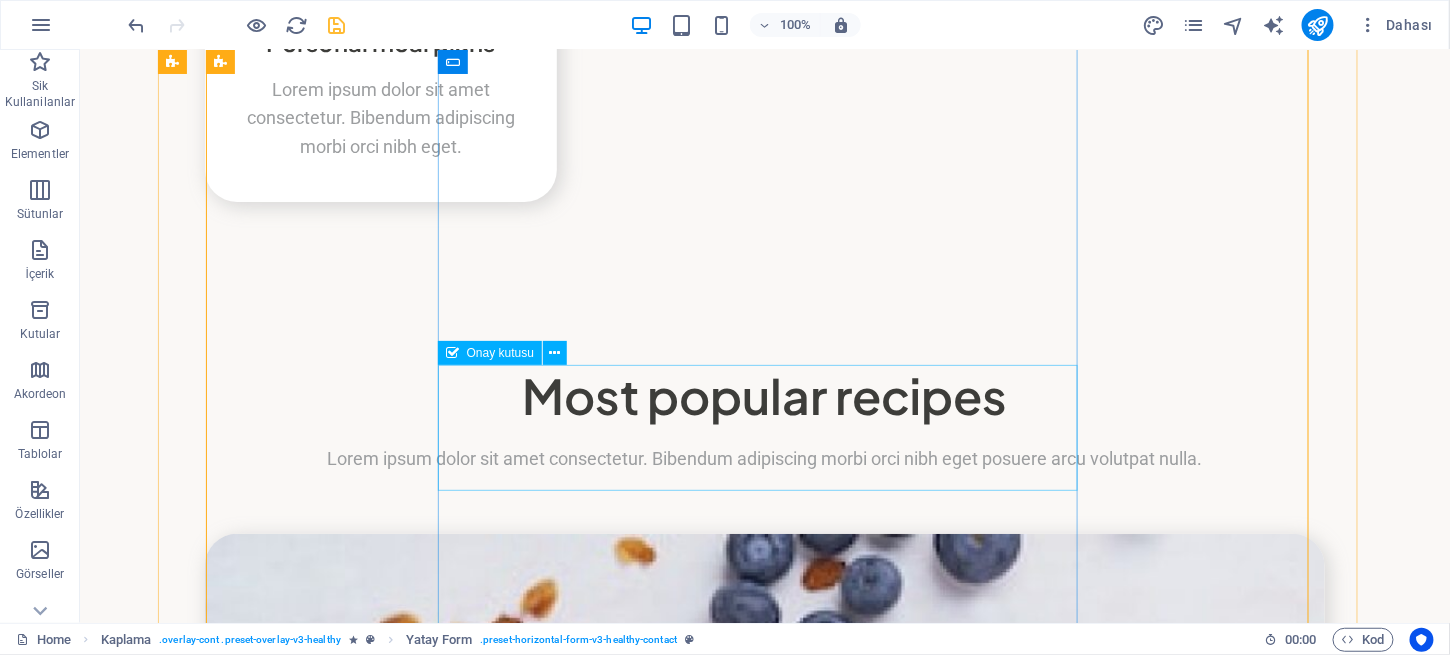 click on "I have read and understand the privacy policy." at bounding box center (764, 7883) 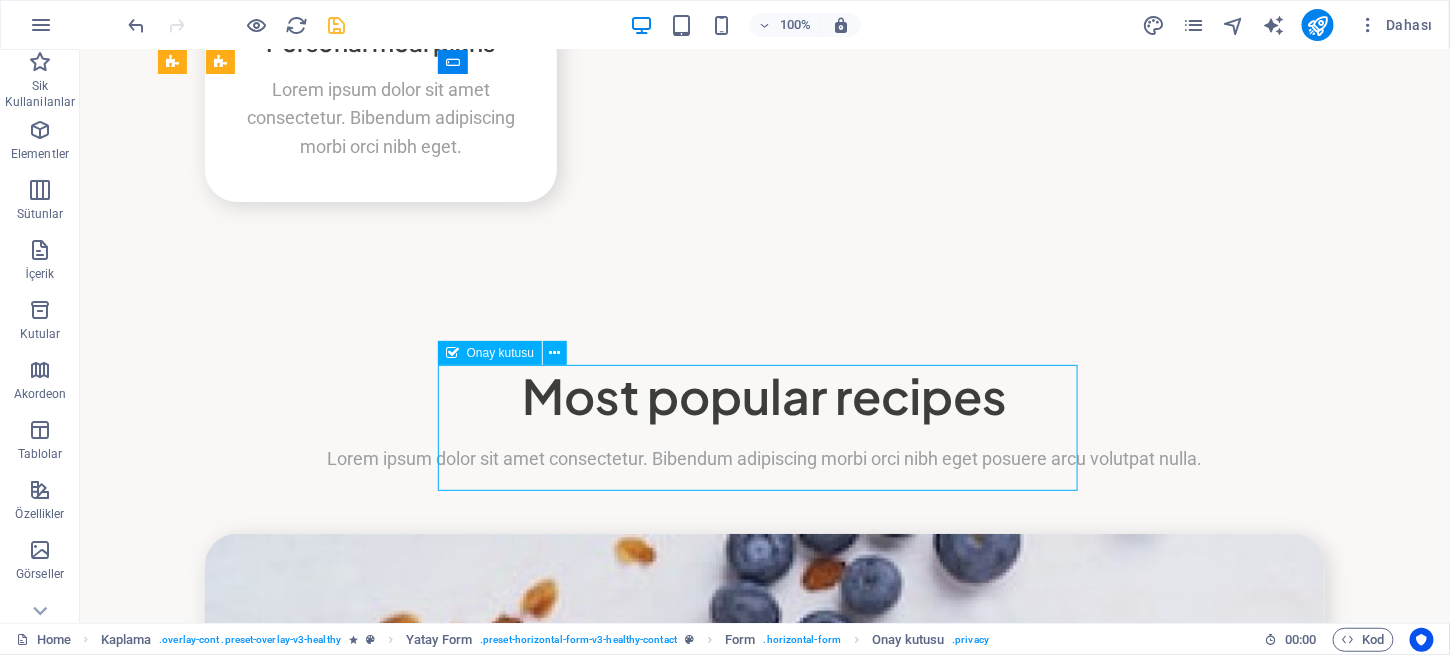 click on "I have read and understand the privacy policy." at bounding box center [764, 7883] 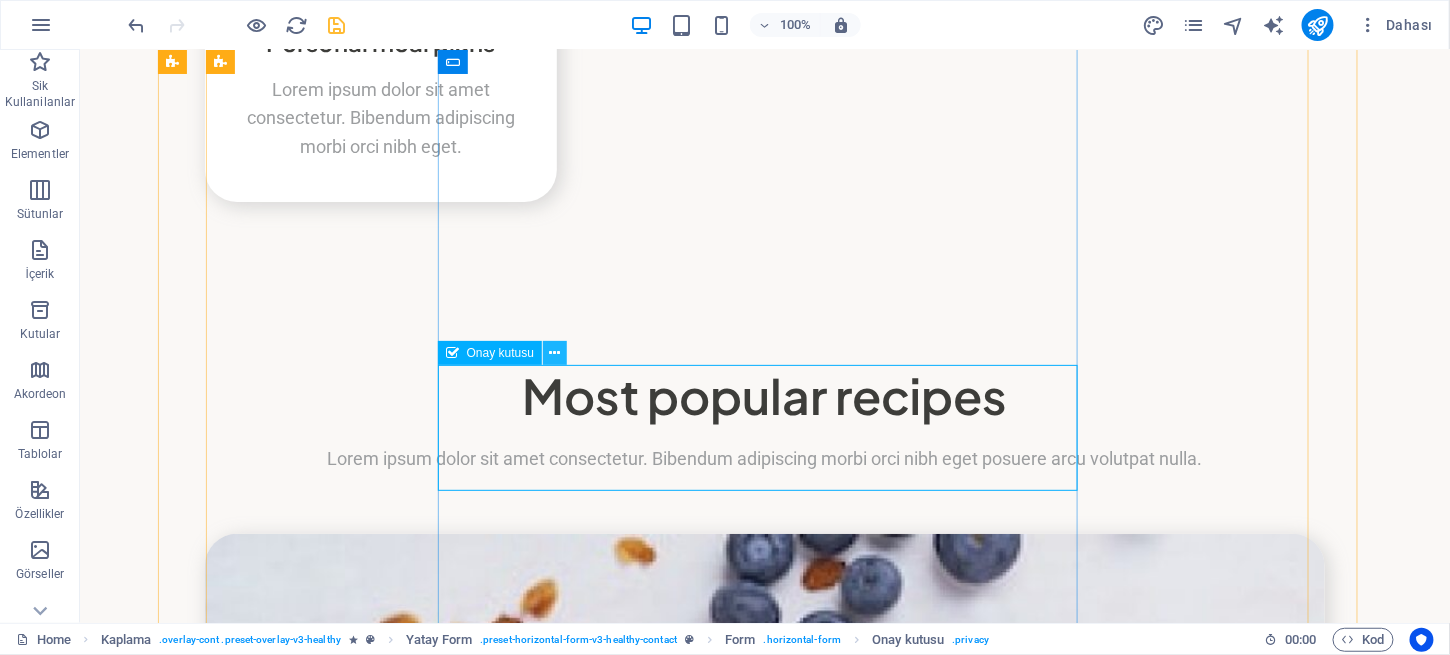 click at bounding box center (555, 353) 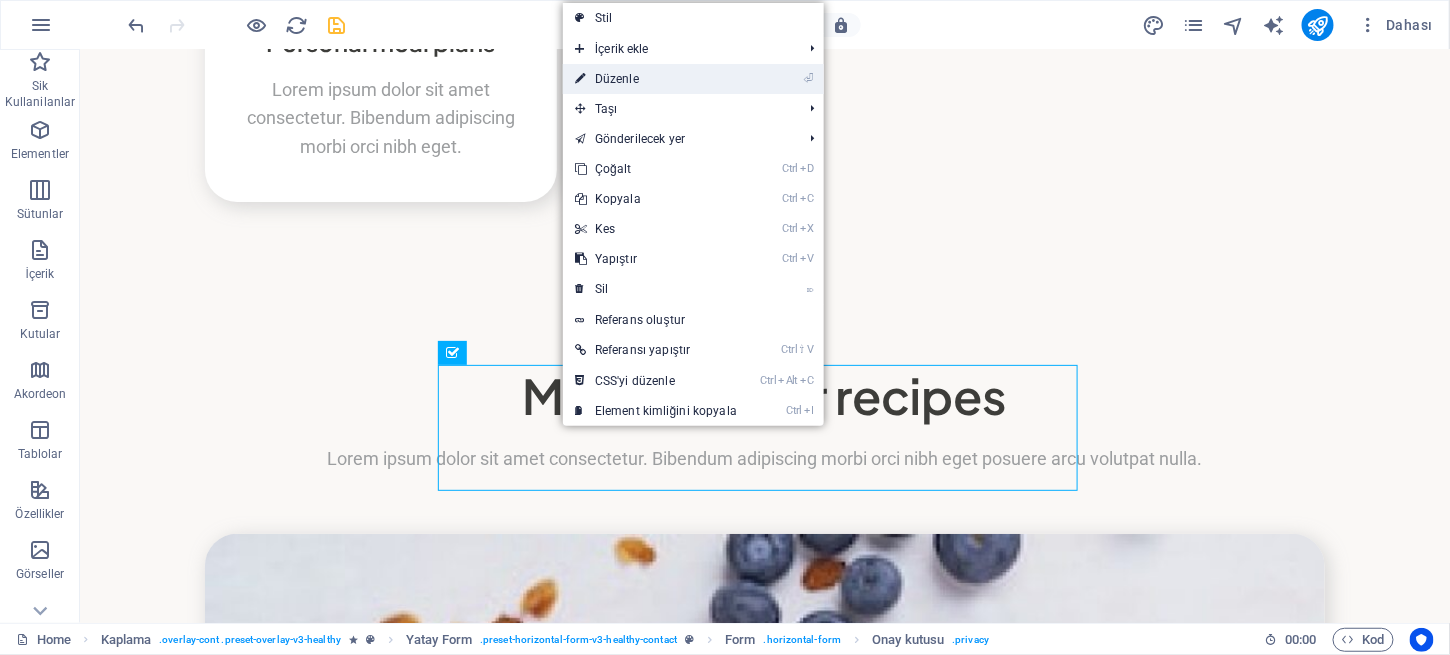 click on "⏎  Düzenle" at bounding box center [656, 79] 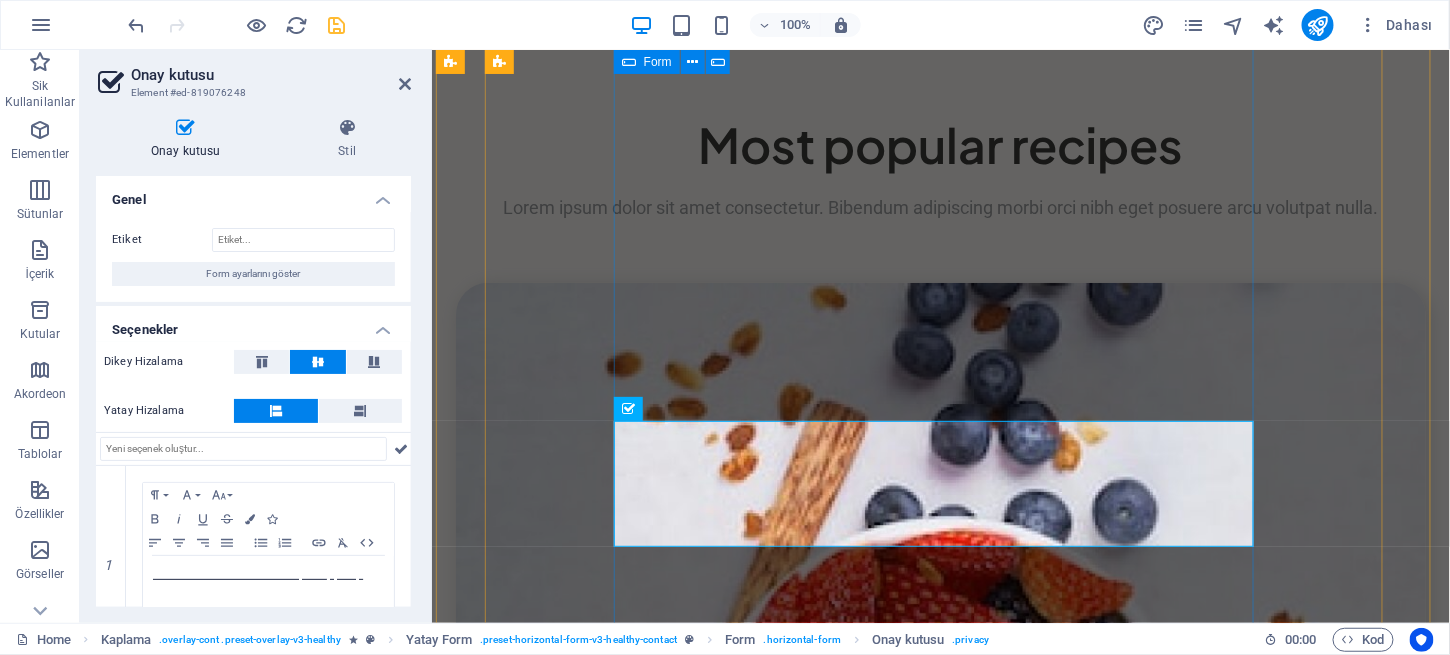 scroll, scrollTop: 5333, scrollLeft: 0, axis: vertical 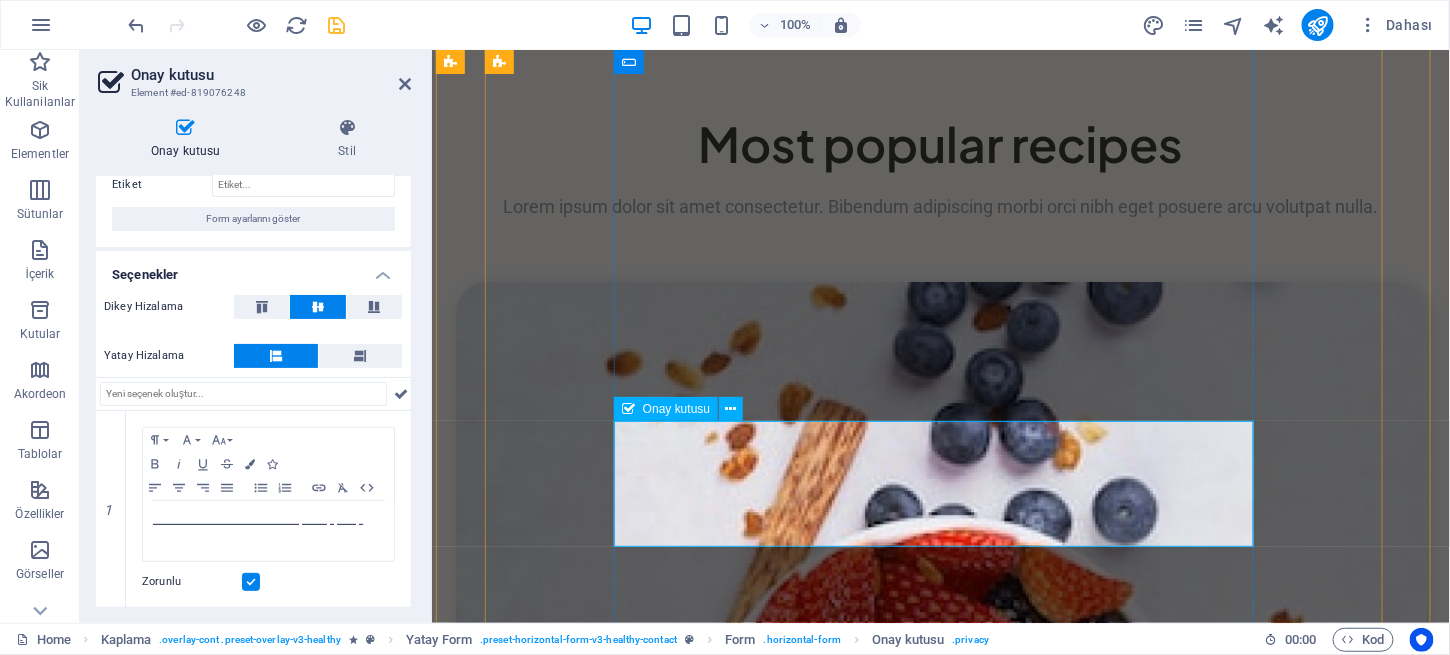 click on "I have read and understand the privacy policy." at bounding box center [940, 7182] 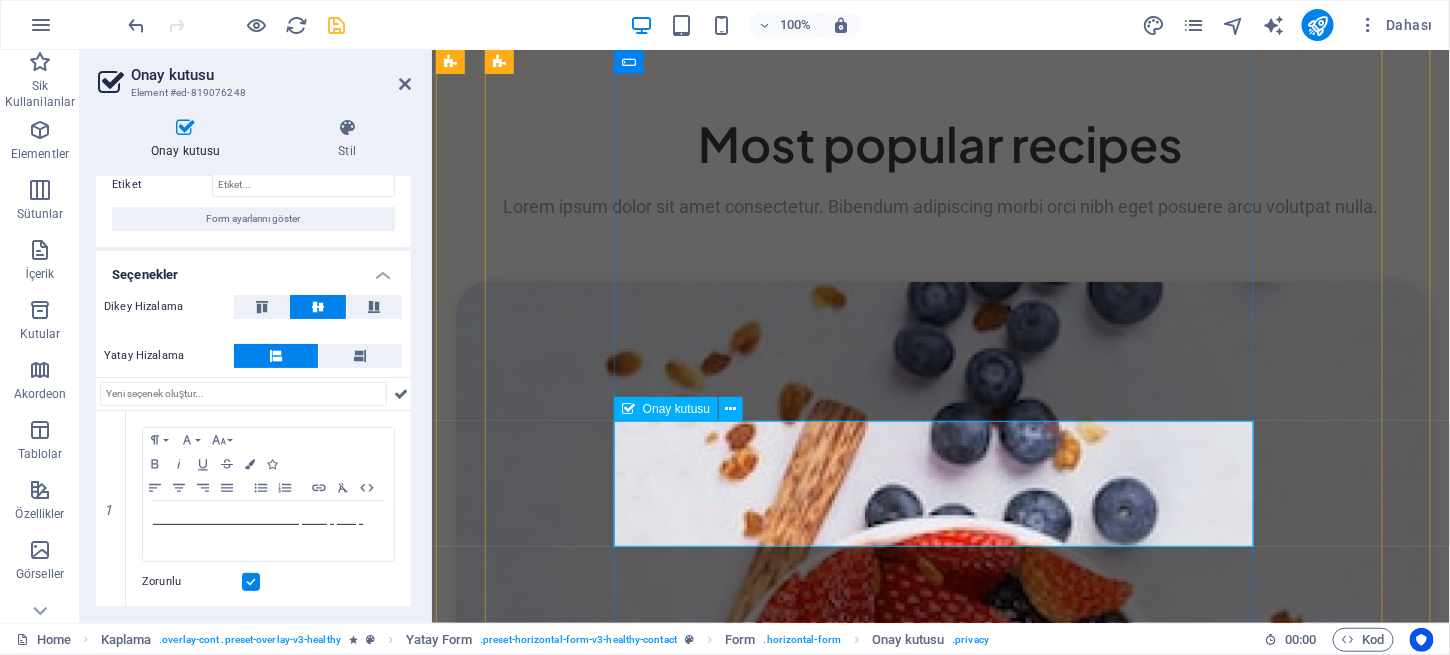 click on "I have read and understand the privacy policy." at bounding box center [940, 7182] 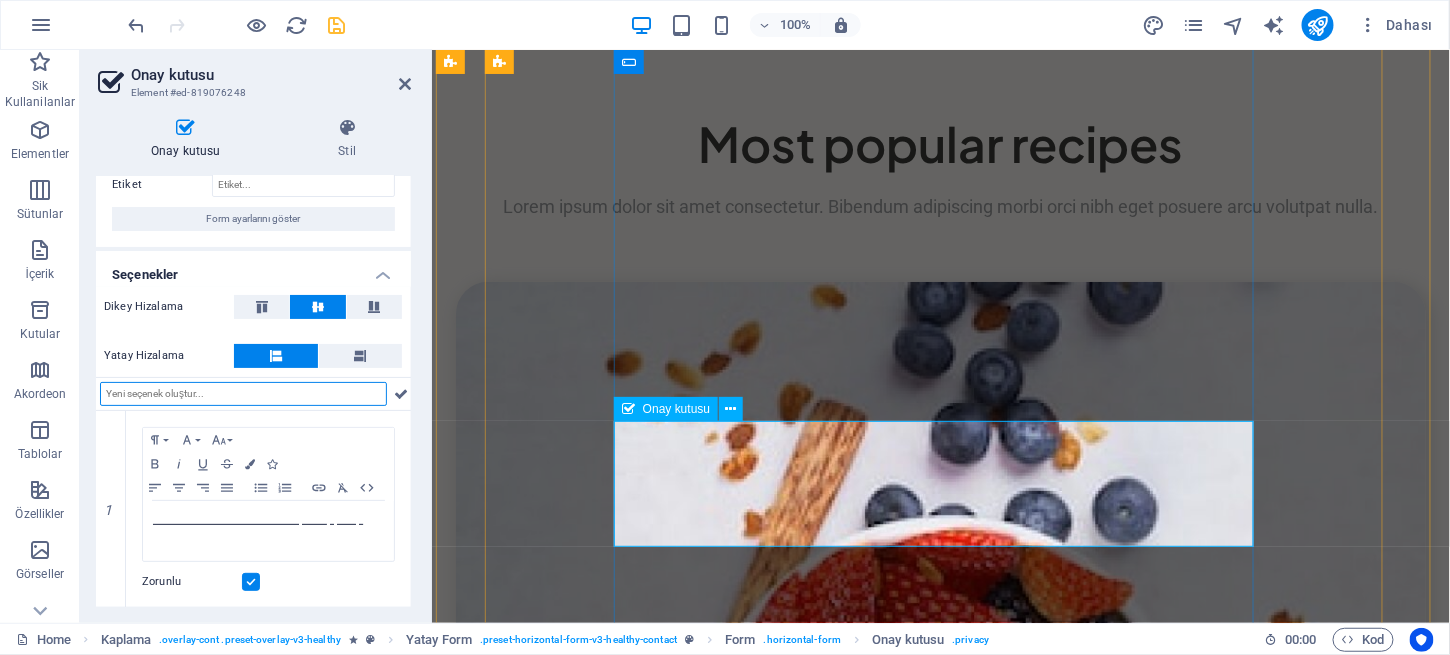 click on "I have read and understand the privacy policy." at bounding box center (940, 7182) 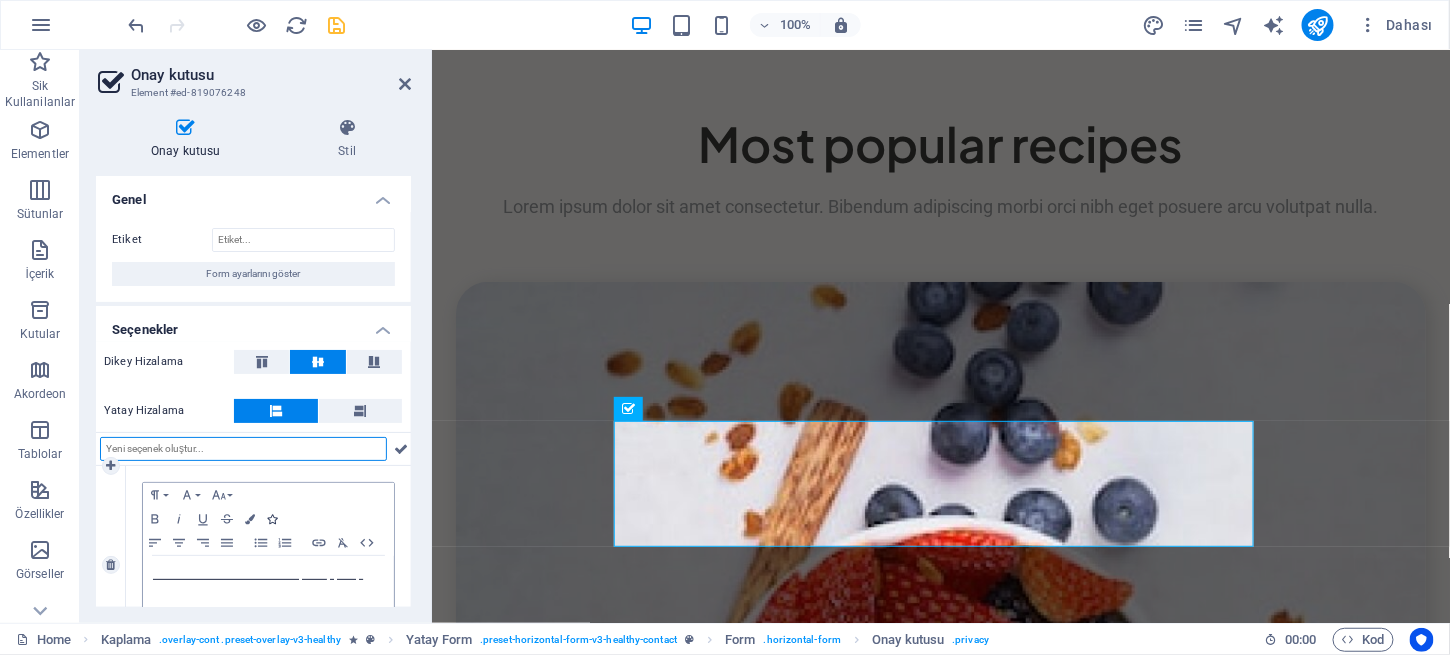 scroll, scrollTop: 0, scrollLeft: 0, axis: both 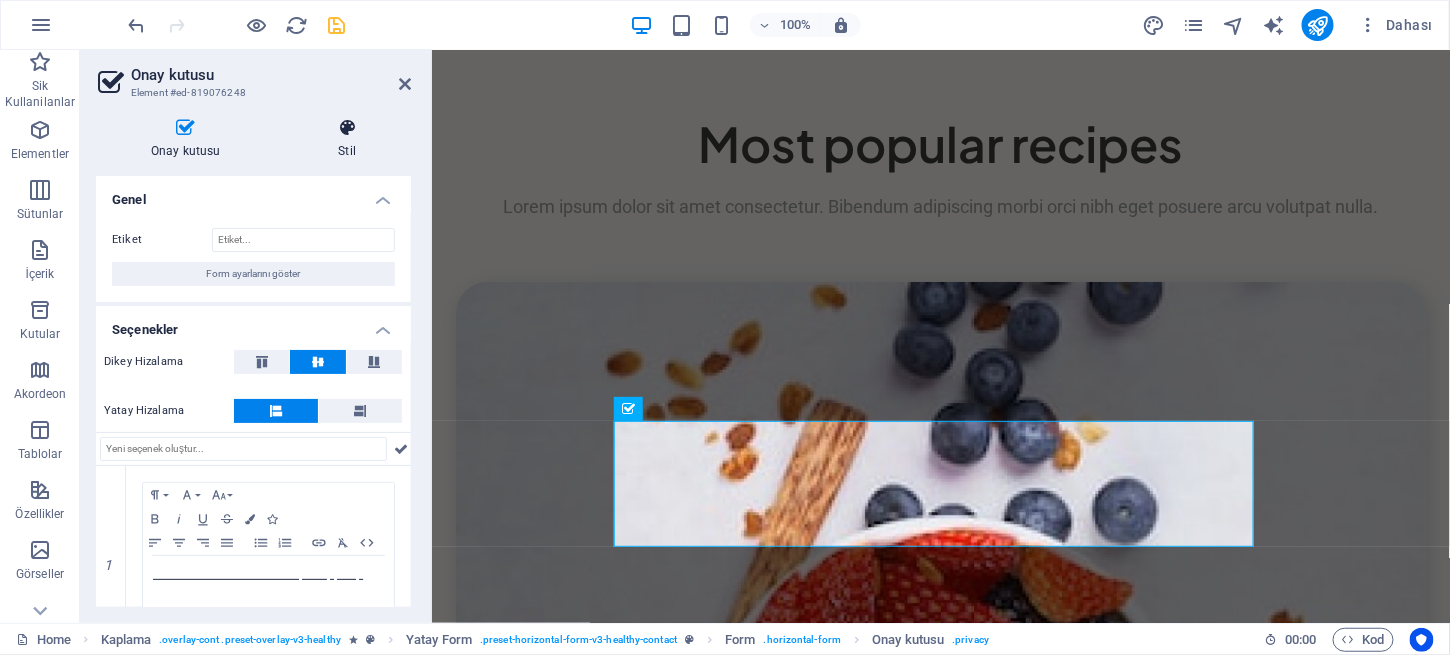 click at bounding box center (348, 128) 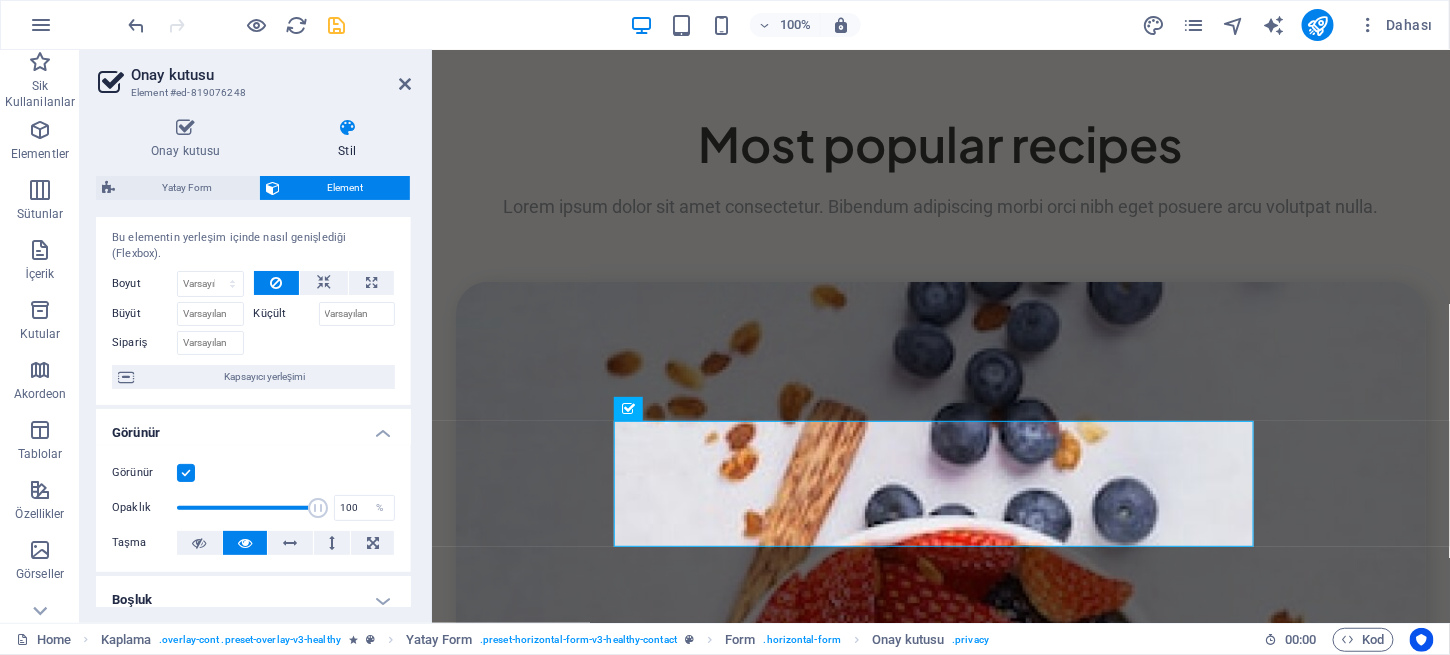 scroll, scrollTop: 0, scrollLeft: 0, axis: both 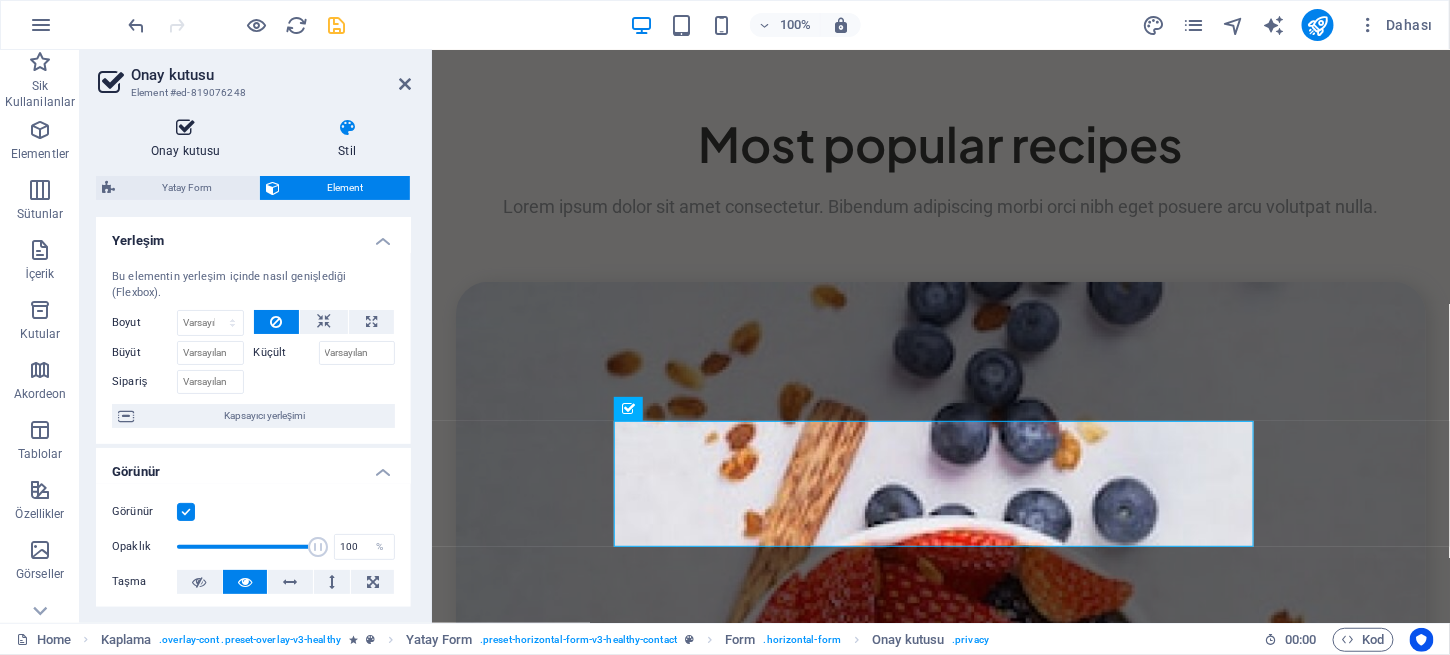 click at bounding box center [186, 128] 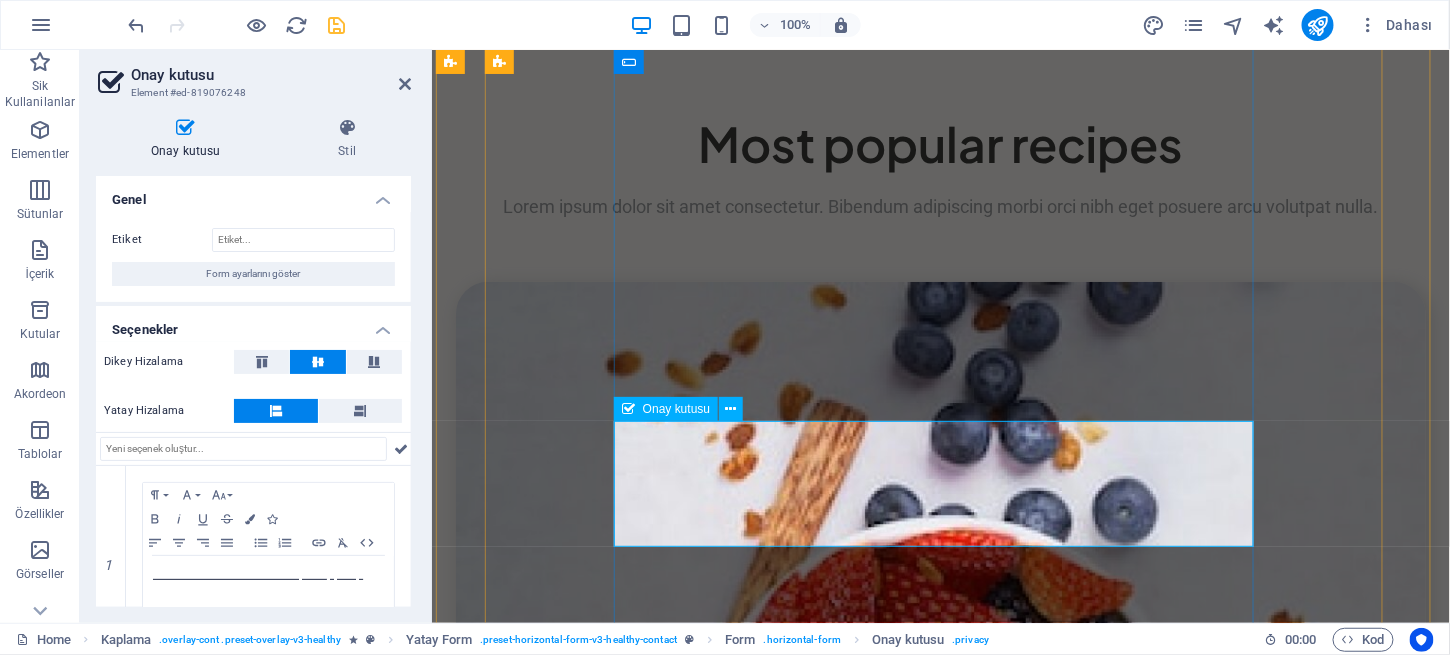 click on "I have read and understand the privacy policy." at bounding box center (940, 7182) 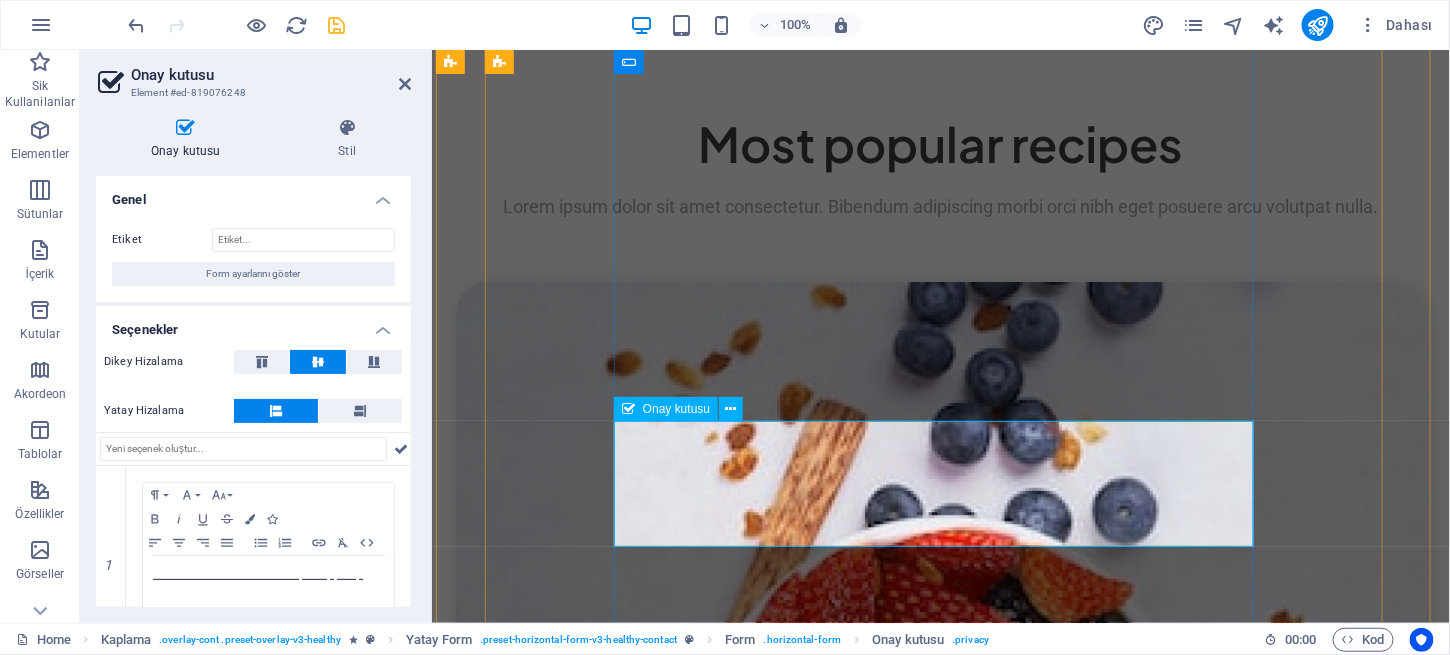 click on "I have read and understand the privacy policy." at bounding box center (940, 7182) 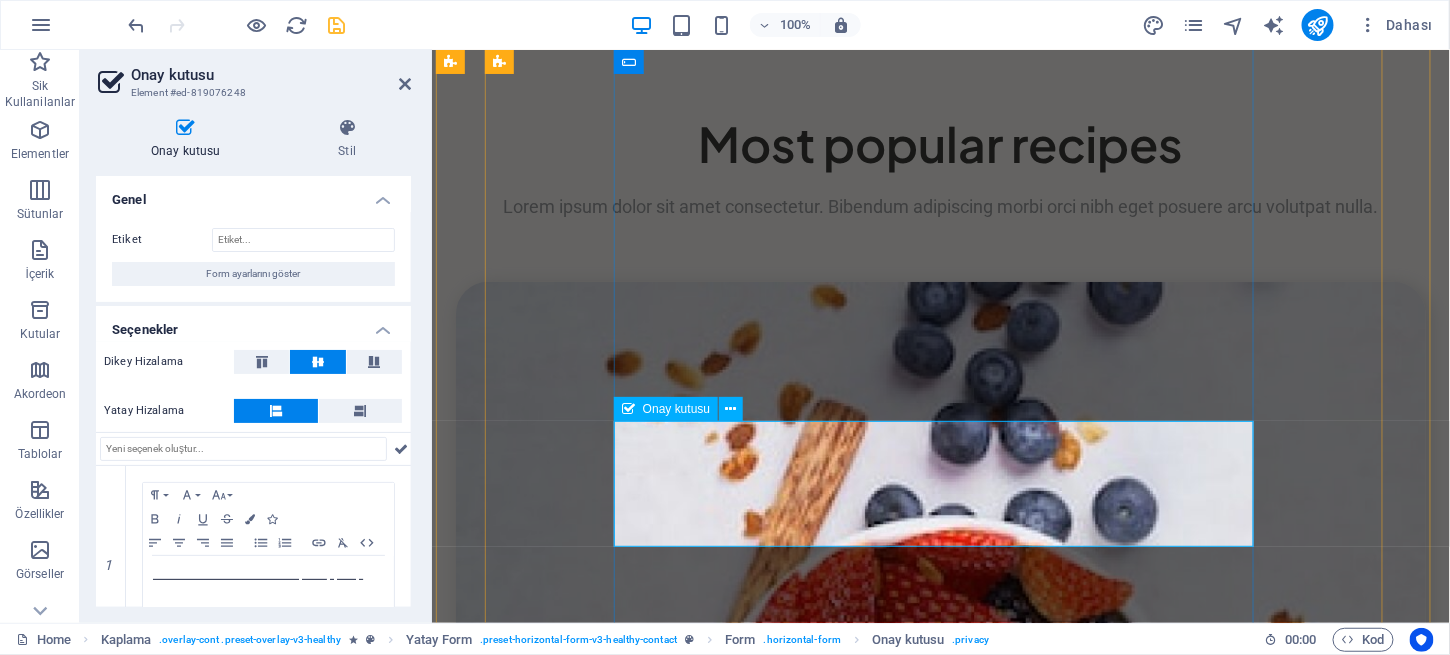 click on "I have read and understand the privacy policy." at bounding box center (940, 7182) 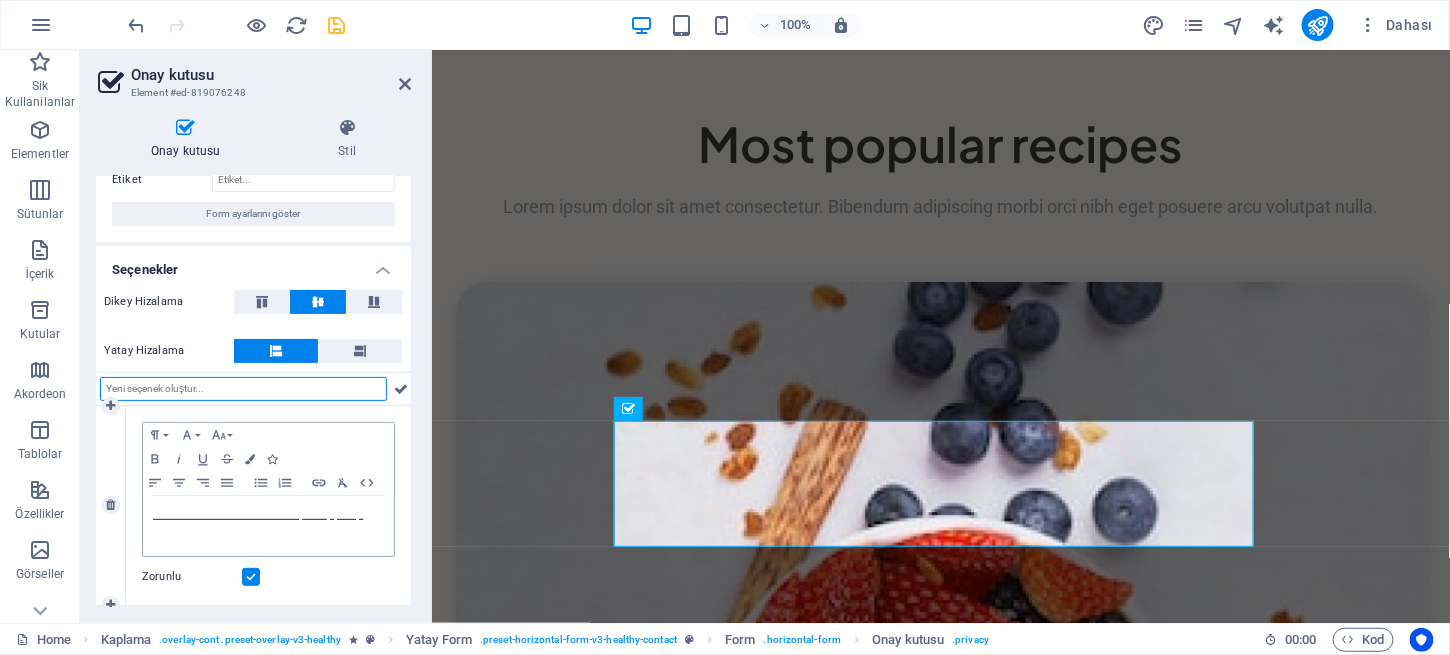 scroll, scrollTop: 64, scrollLeft: 0, axis: vertical 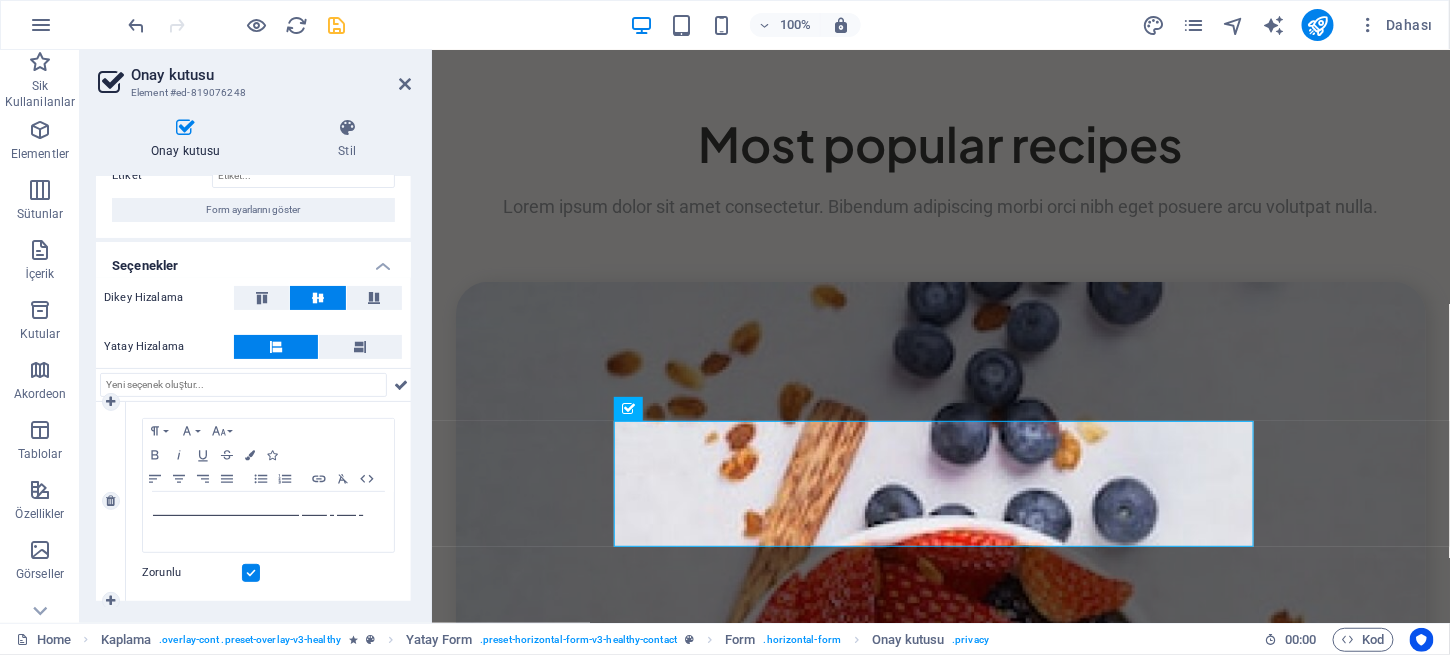 click at bounding box center [251, 573] 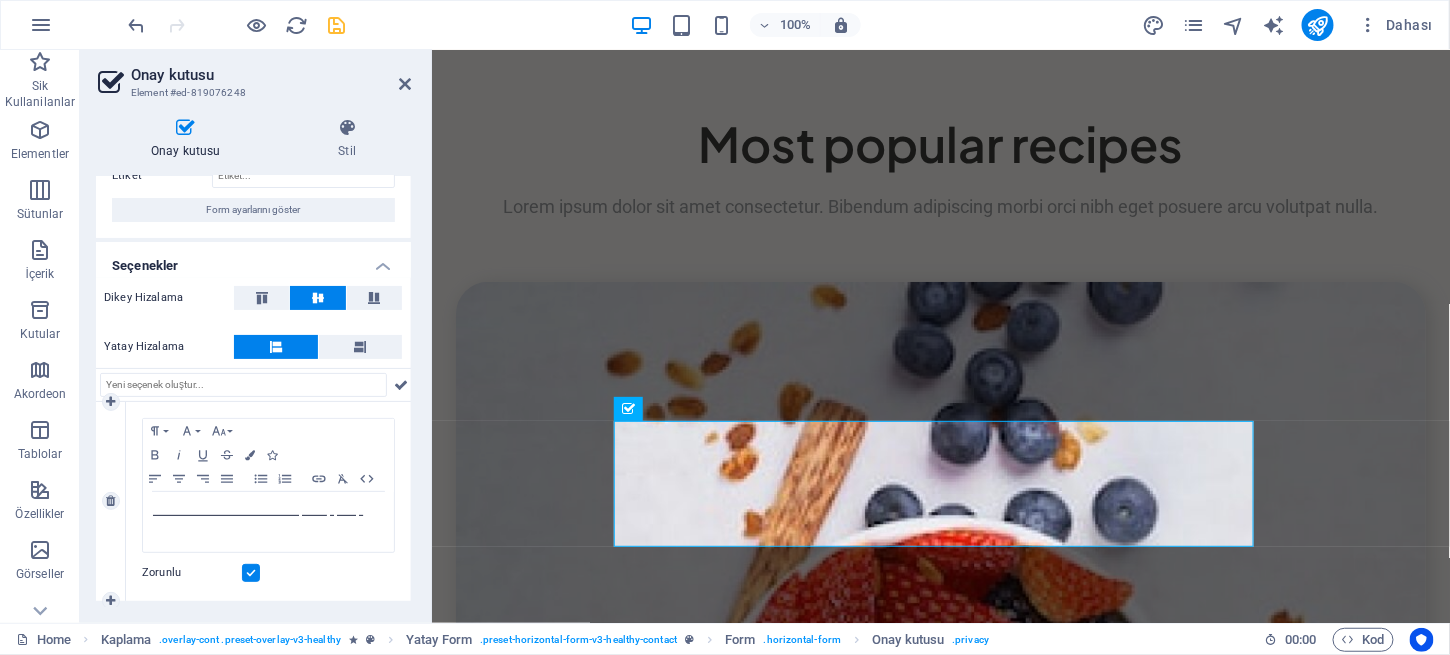 click on "Zorunlu" at bounding box center [0, 0] 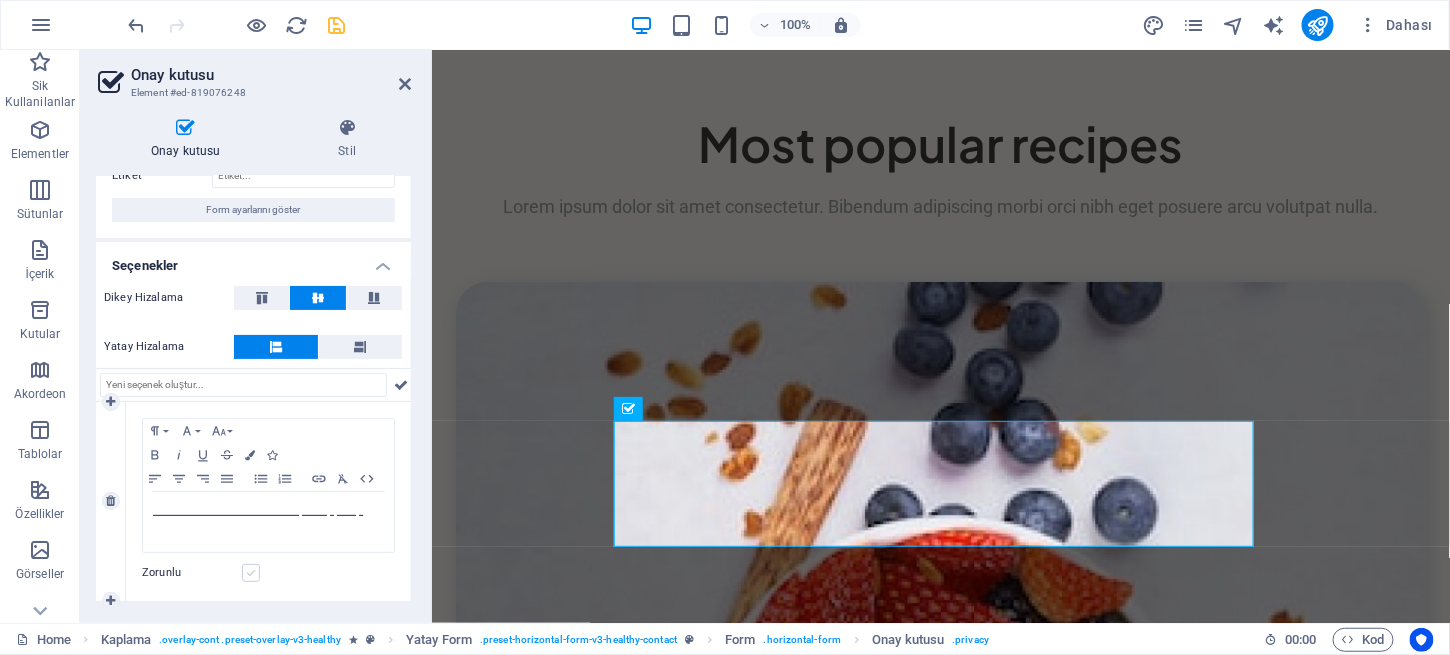 click at bounding box center [251, 573] 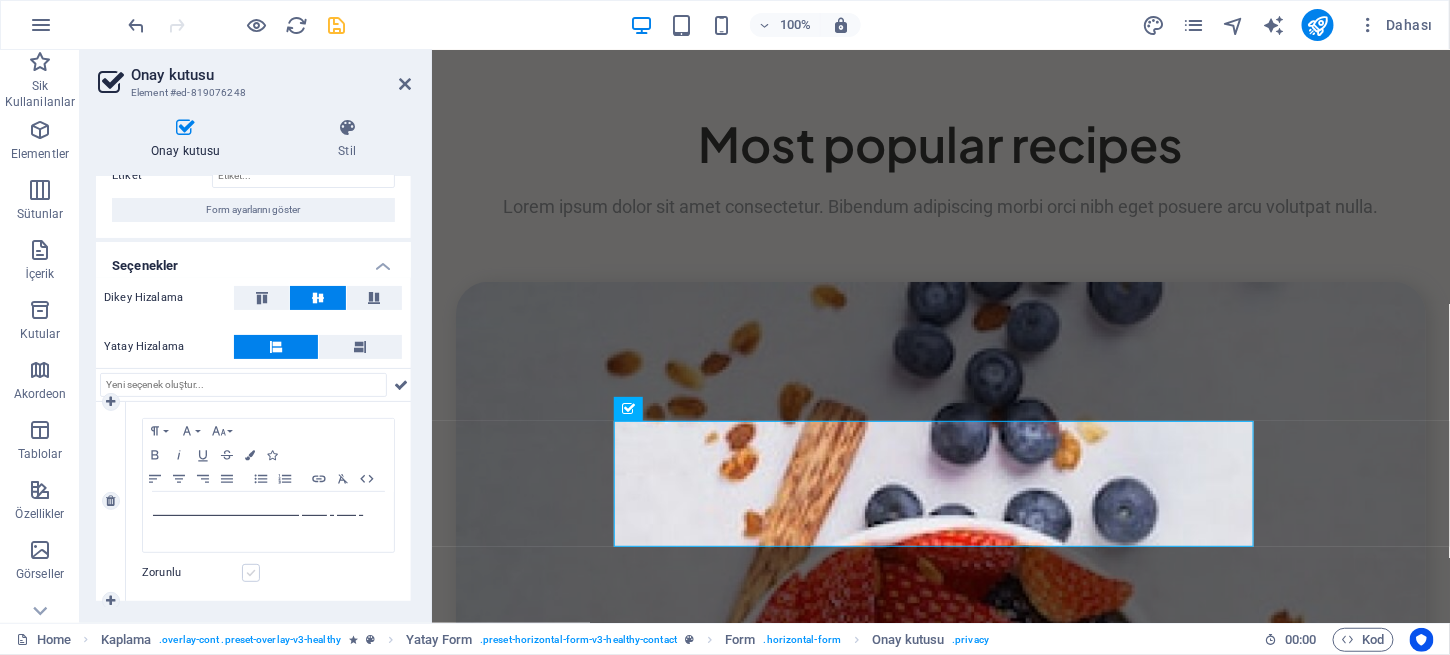 click on "Zorunlu" at bounding box center (0, 0) 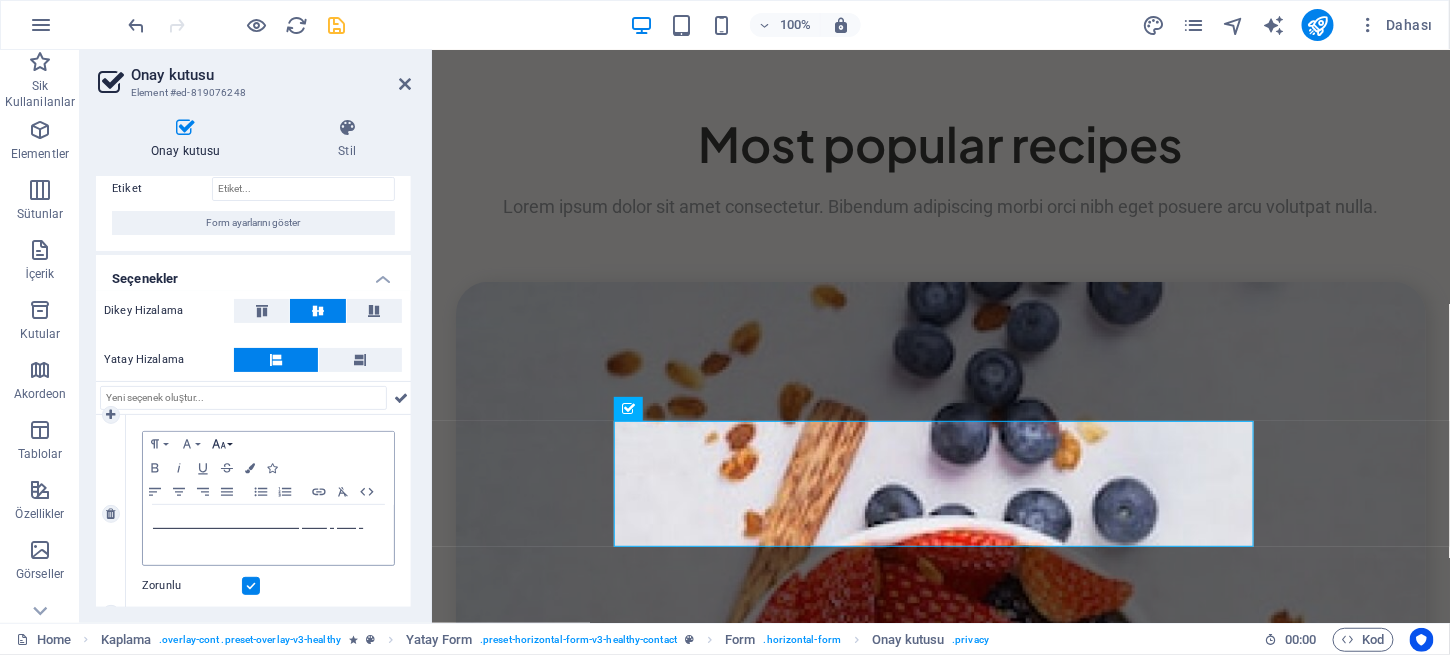 scroll, scrollTop: 0, scrollLeft: 0, axis: both 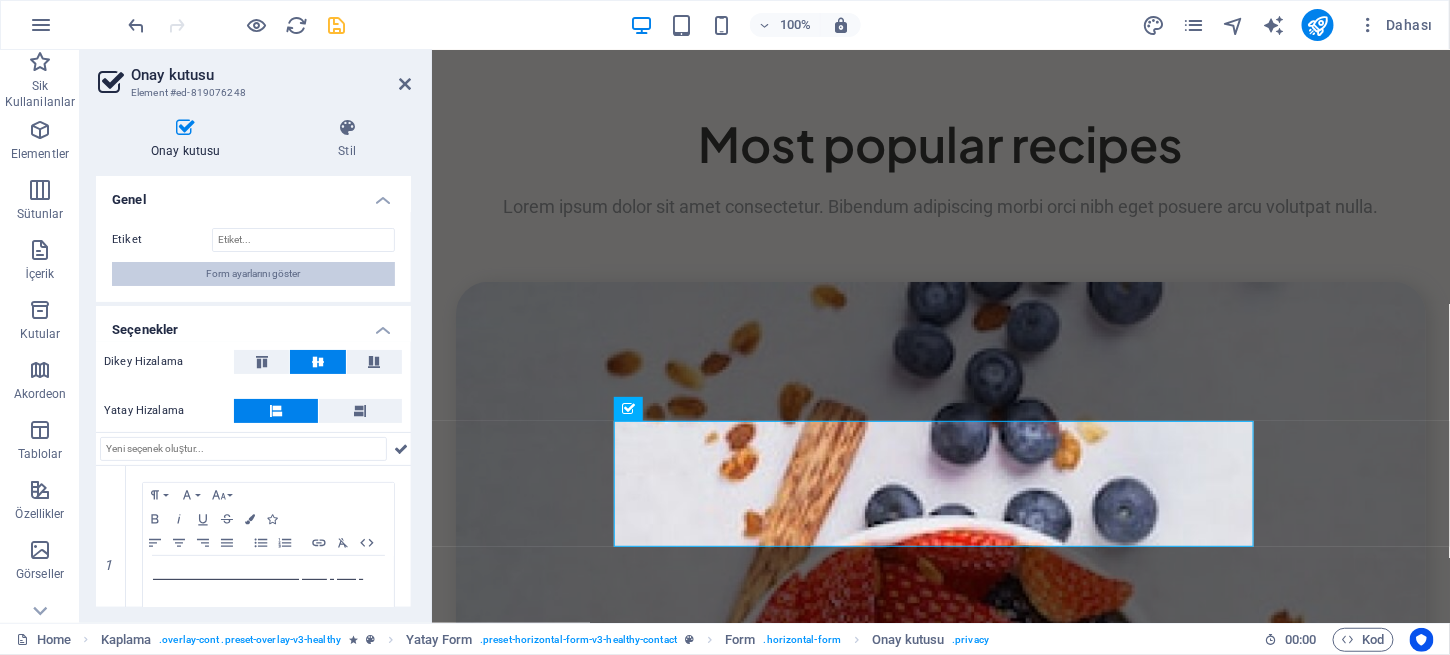 click on "Form ayarlarını göster" at bounding box center (254, 274) 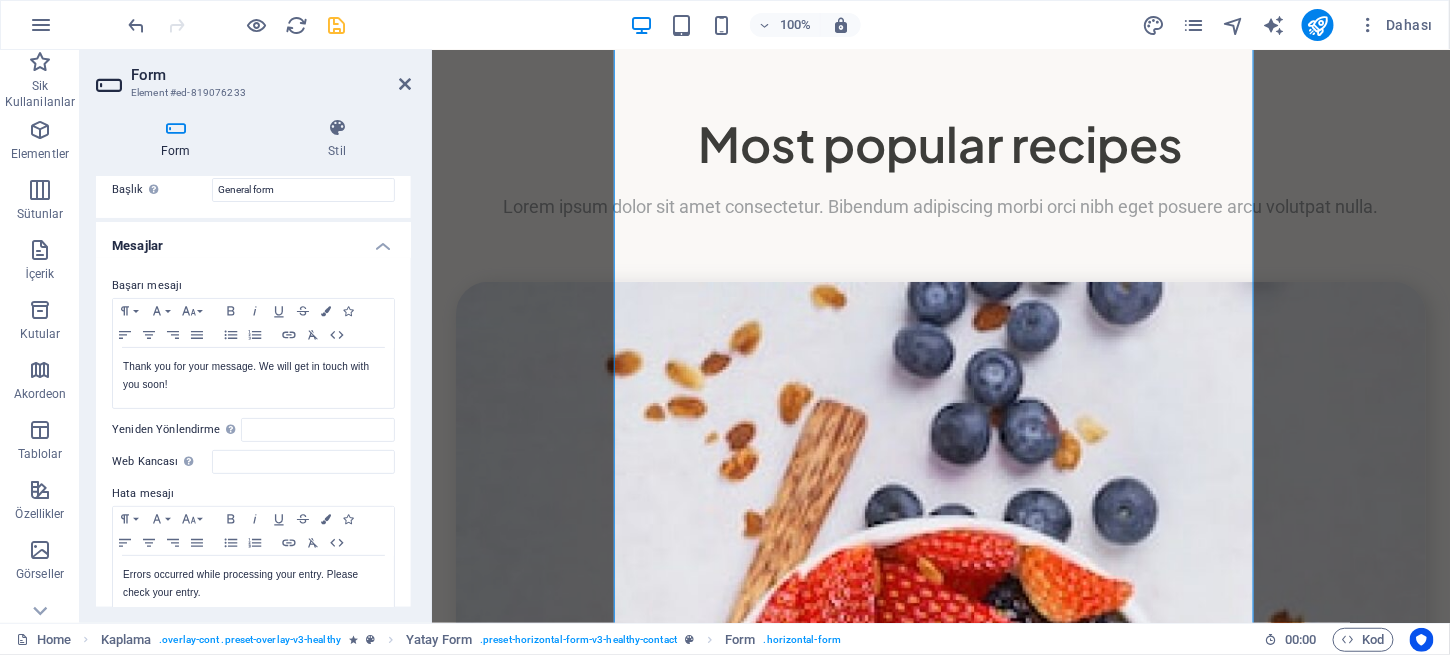 scroll, scrollTop: 0, scrollLeft: 0, axis: both 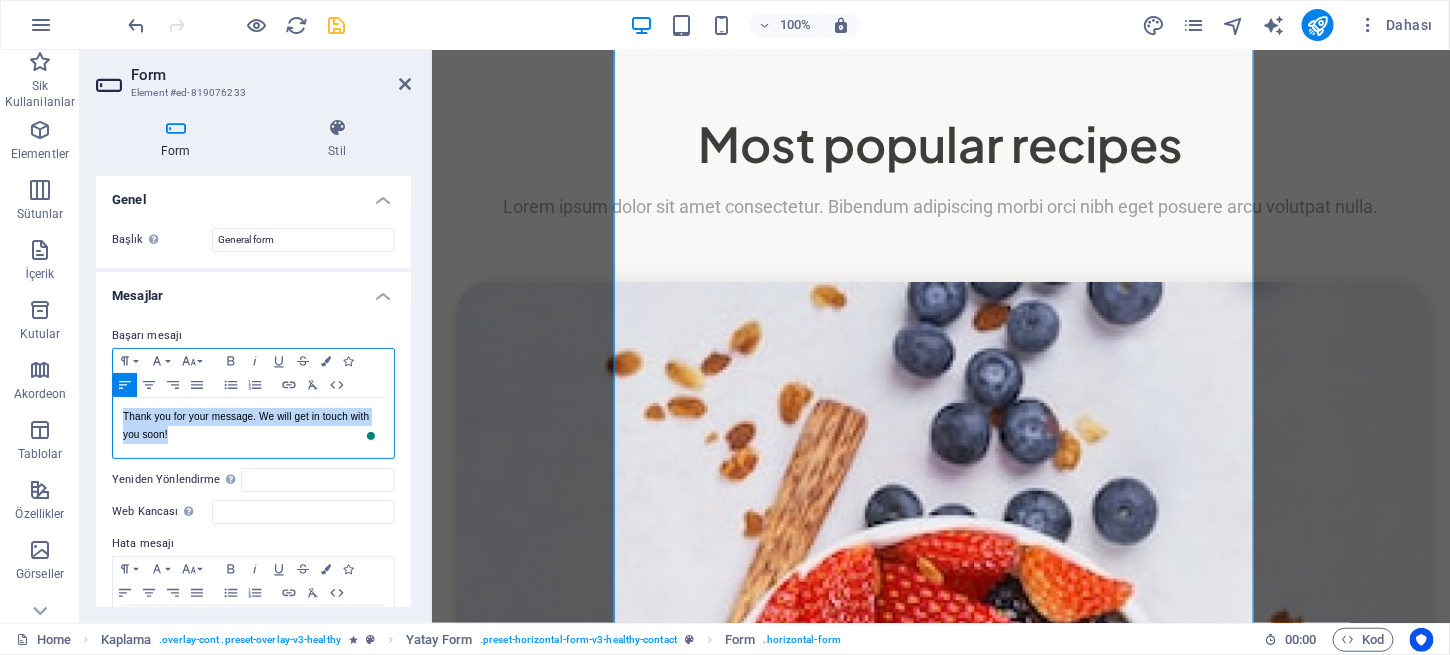 drag, startPoint x: 170, startPoint y: 438, endPoint x: 122, endPoint y: 408, distance: 56.603886 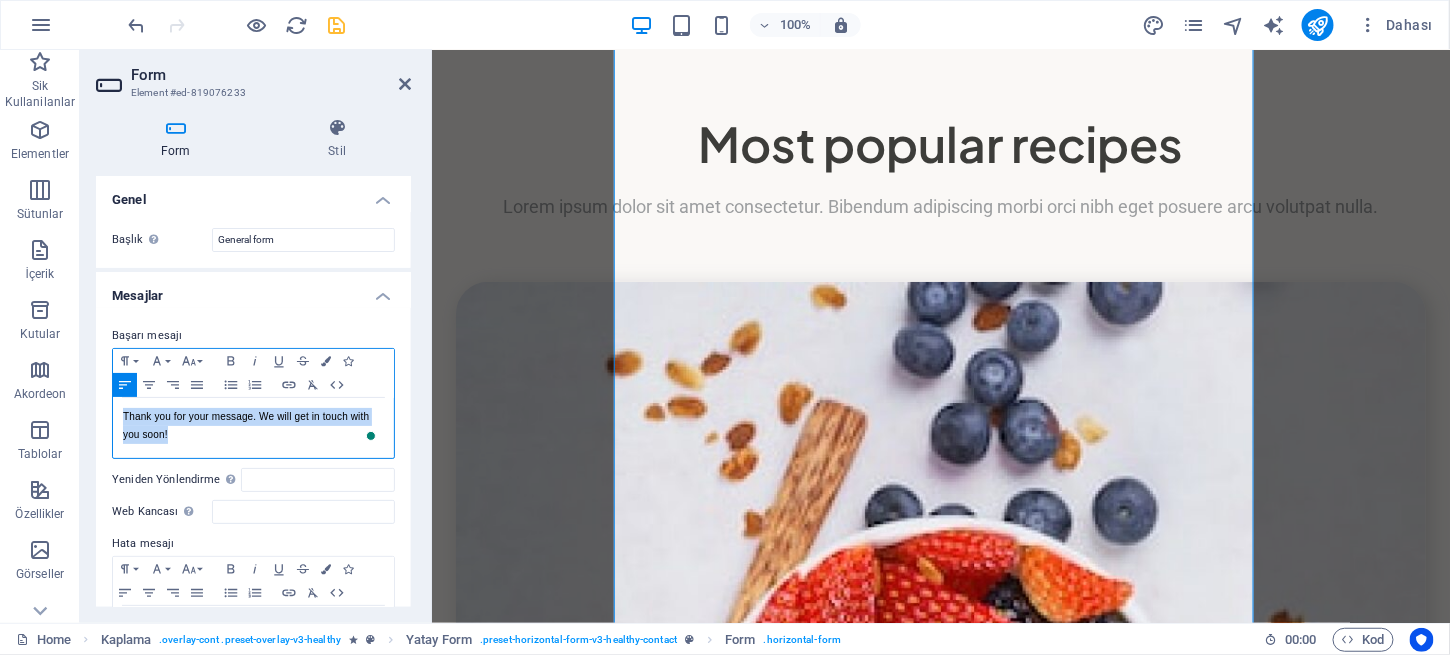click on "Thank you for your message. We will get in touch with you soon!" at bounding box center (253, 426) 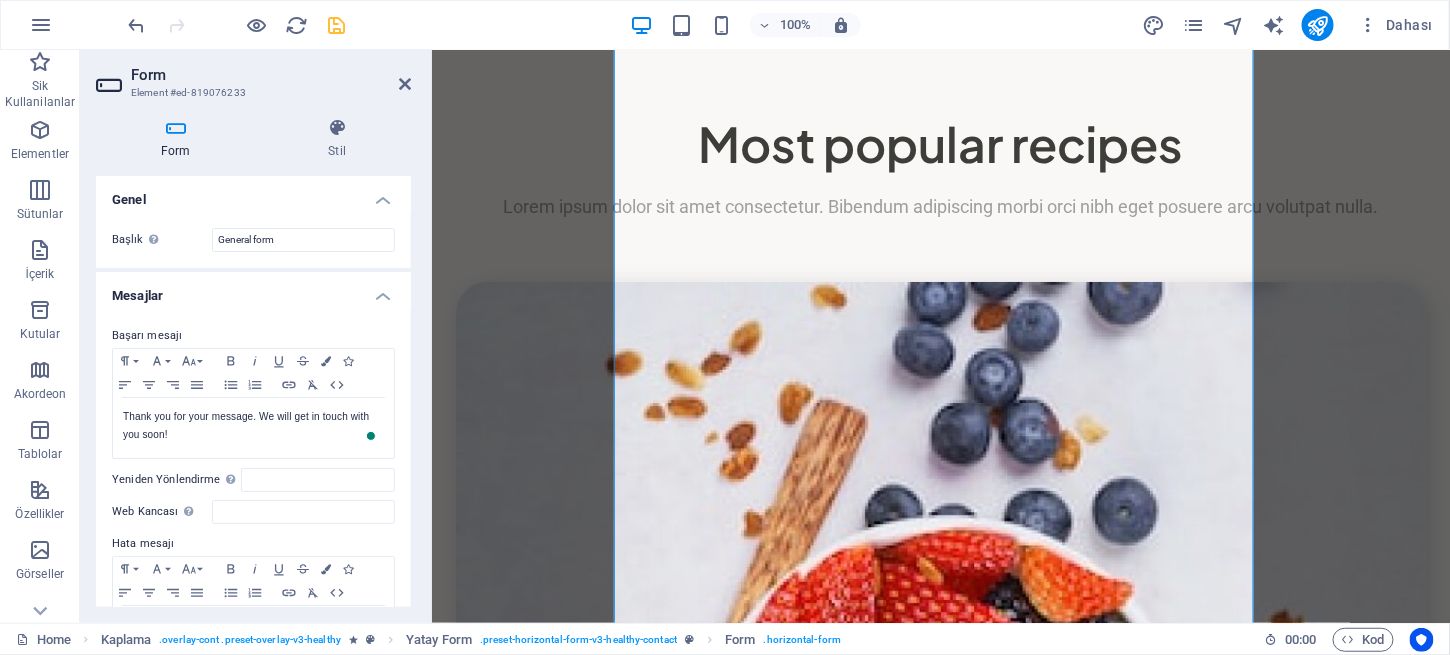 drag, startPoint x: 70, startPoint y: 296, endPoint x: 267, endPoint y: 322, distance: 198.70833 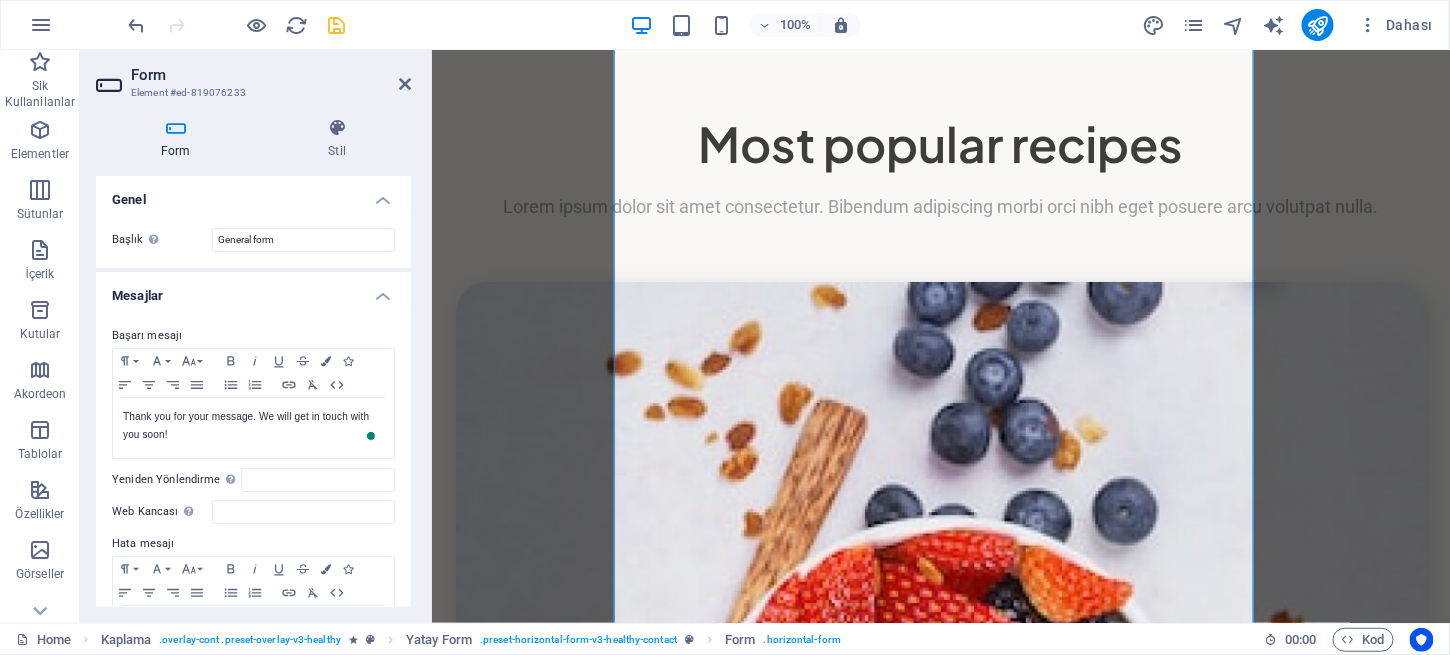click at bounding box center (725, 108) 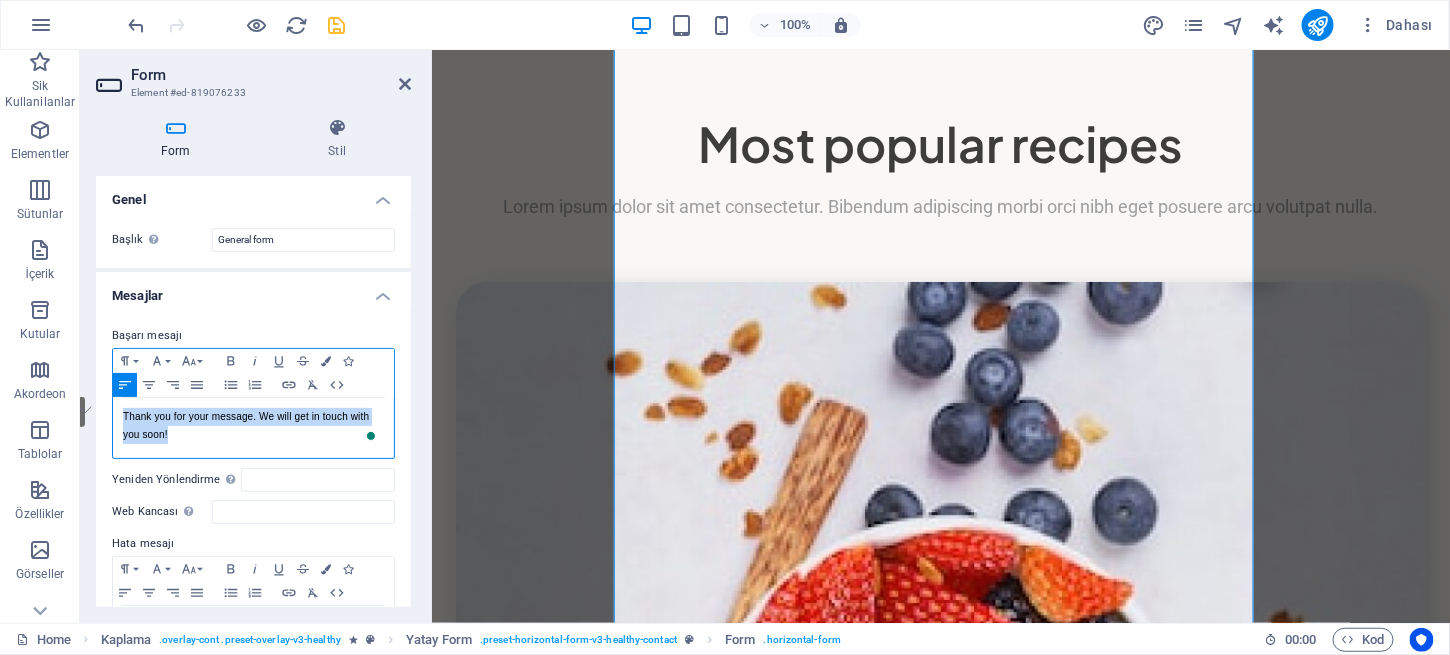 drag, startPoint x: 175, startPoint y: 432, endPoint x: 120, endPoint y: 409, distance: 59.615433 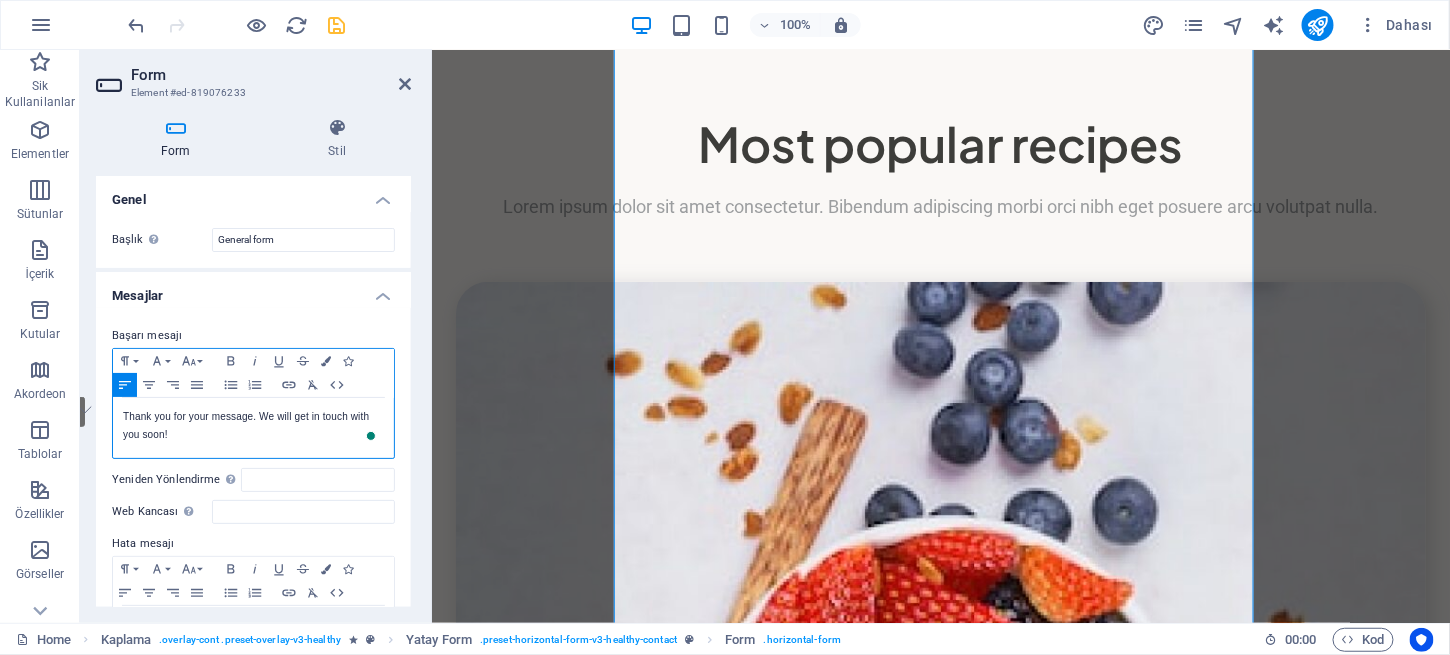 scroll, scrollTop: 501, scrollLeft: 0, axis: vertical 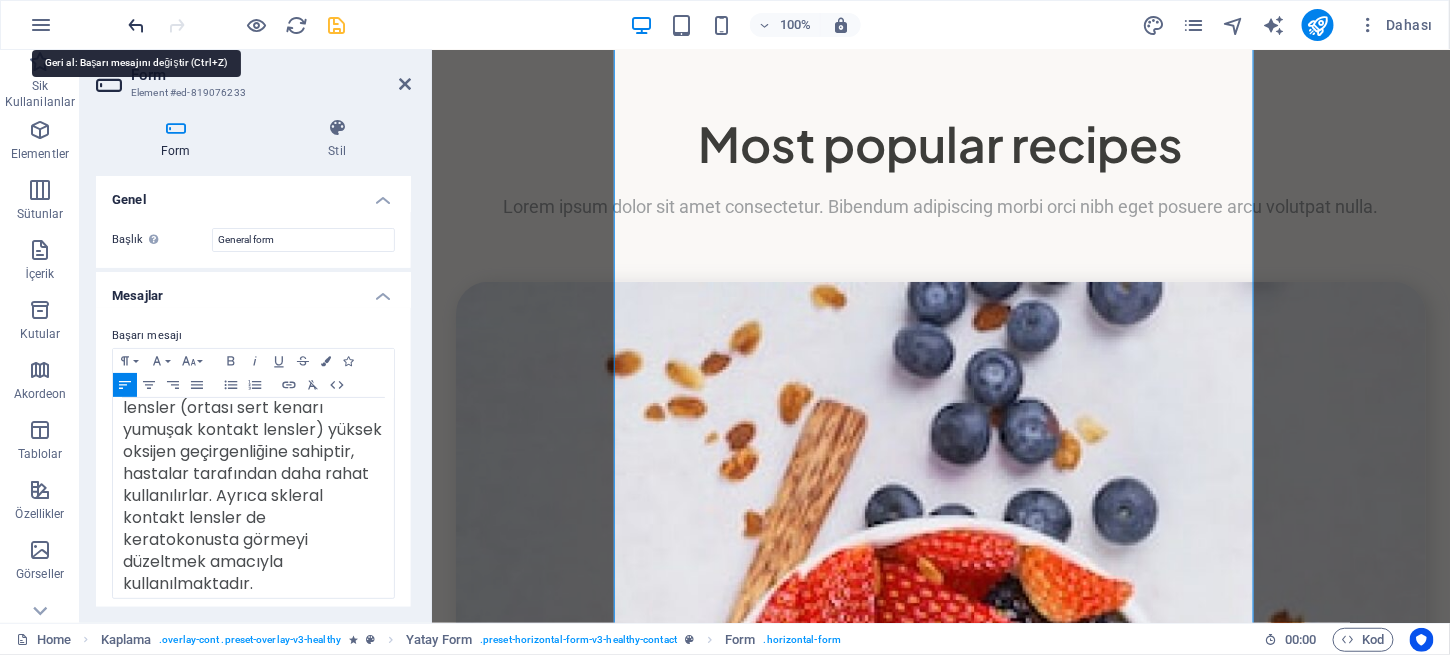 click at bounding box center (137, 25) 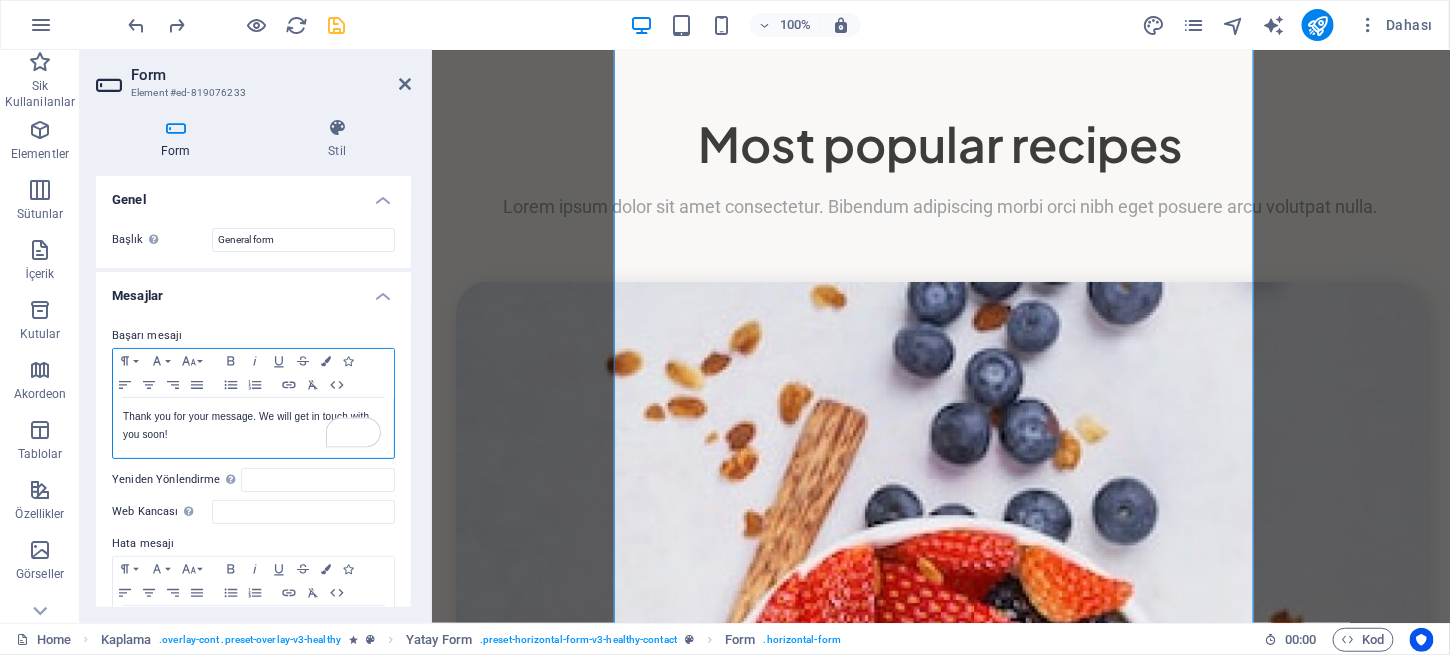 click on "Thank you for your message. We will get in touch with you soon!" at bounding box center [253, 426] 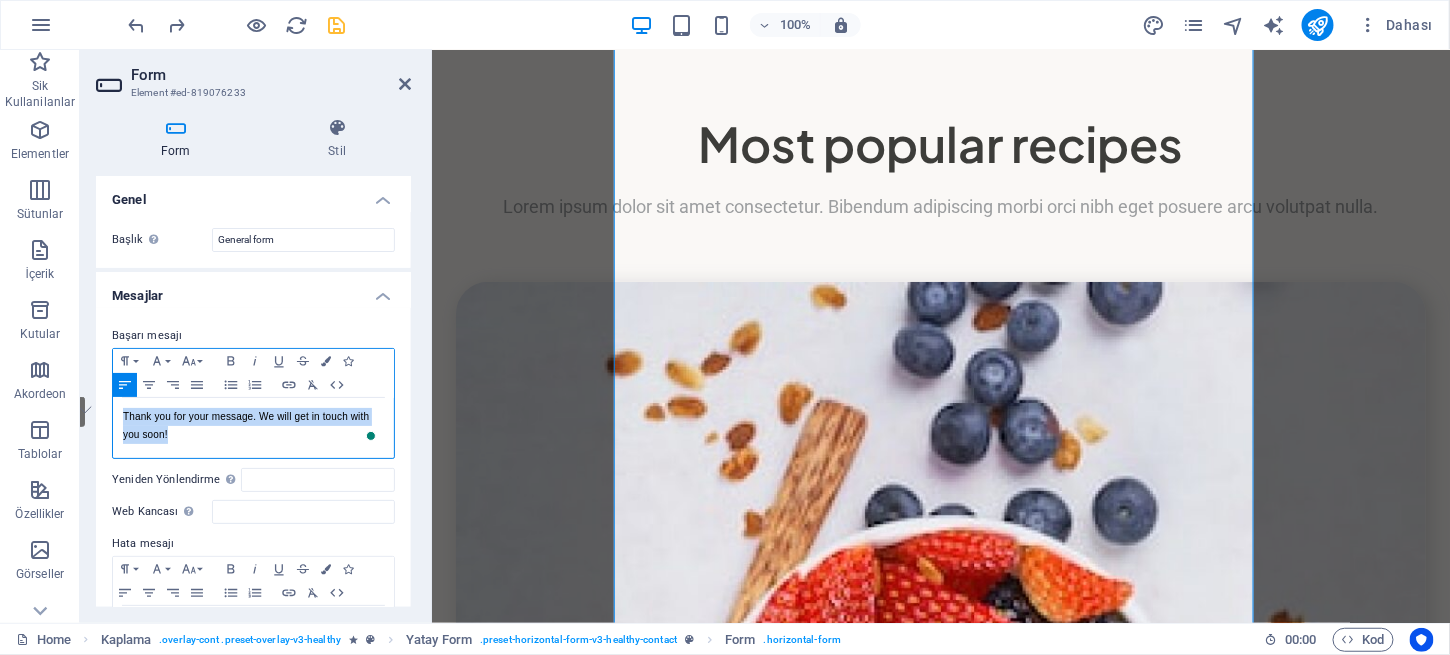 drag, startPoint x: 175, startPoint y: 439, endPoint x: 123, endPoint y: 414, distance: 57.697487 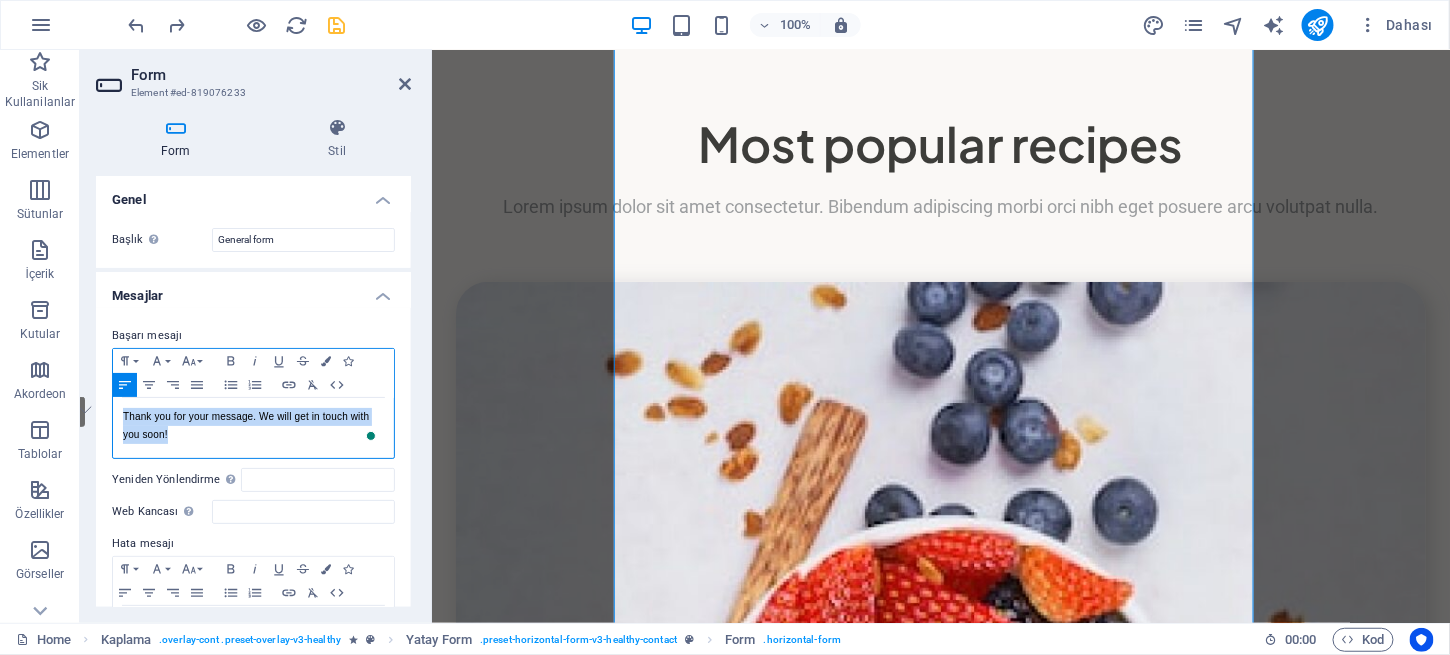 click on "Thank you for your message. We will get in touch with you soon!" at bounding box center [253, 426] 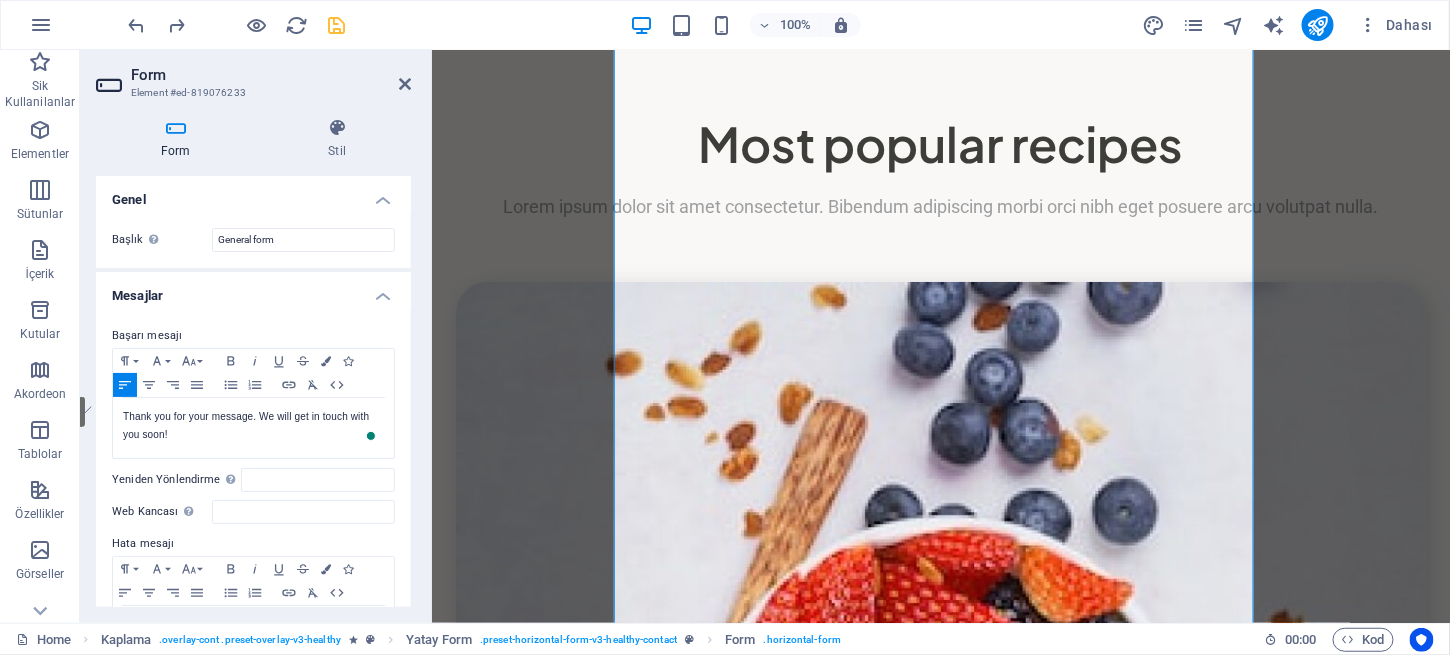 click at bounding box center (200, 108) 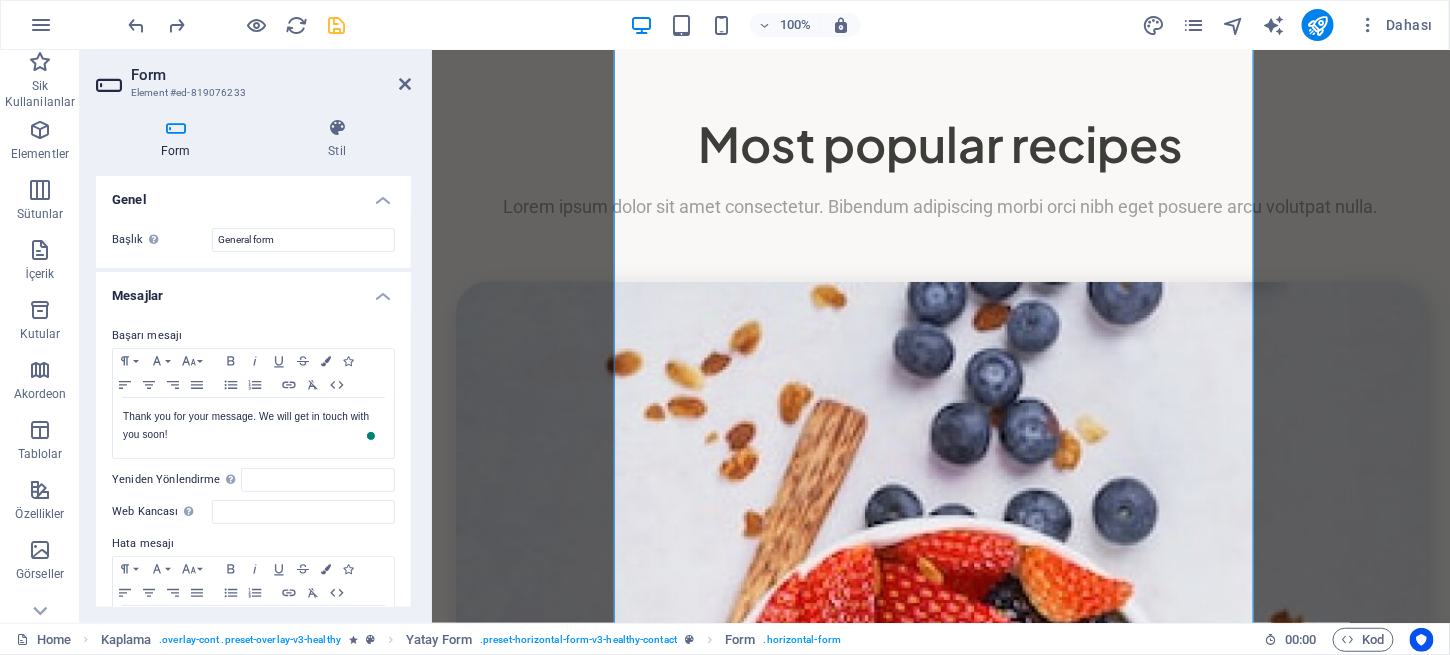 click at bounding box center [200, 108] 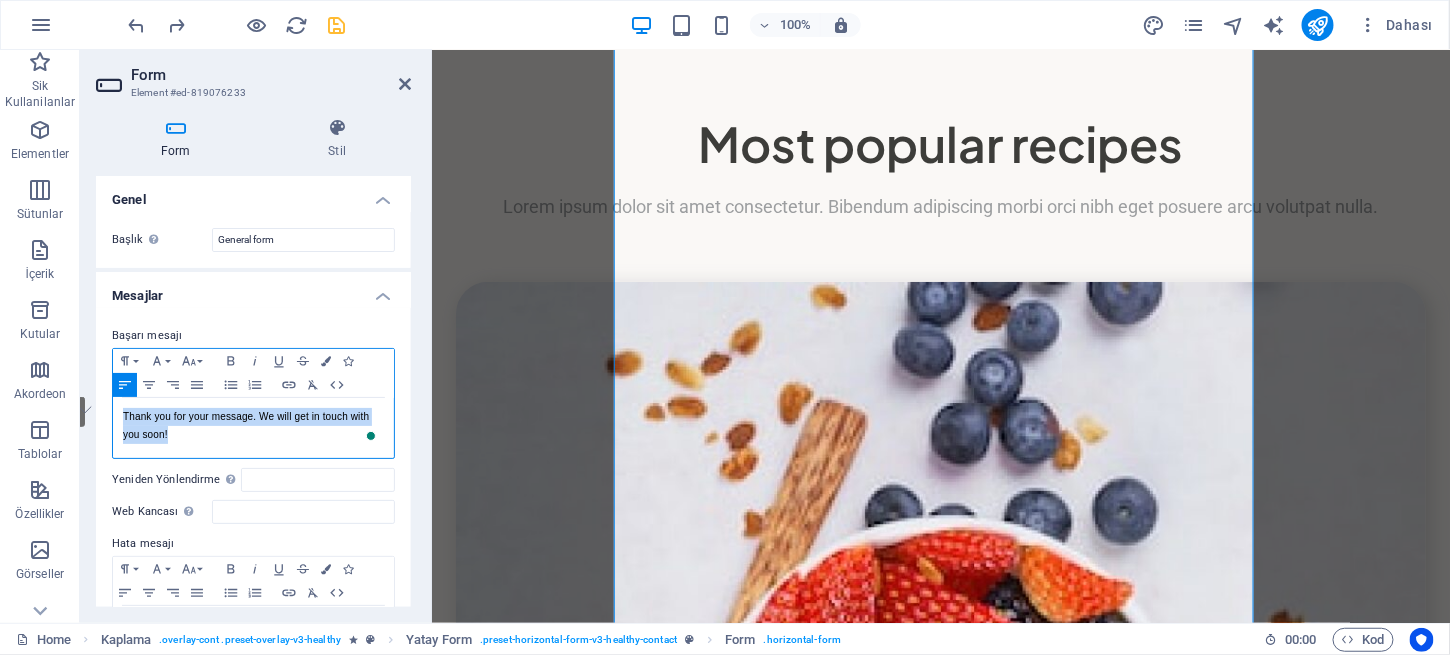 drag, startPoint x: 172, startPoint y: 442, endPoint x: 119, endPoint y: 414, distance: 59.94164 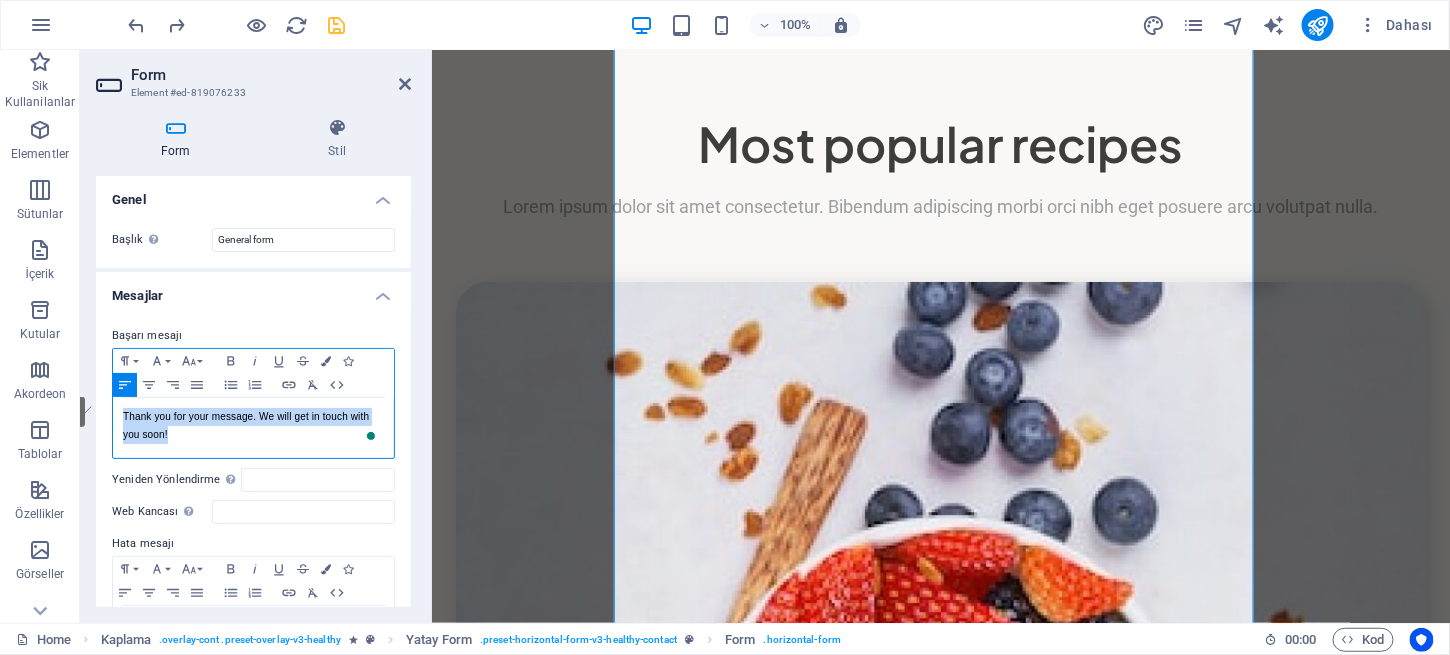 click on "Thank you for your message. We will get in touch with you soon!" at bounding box center (253, 428) 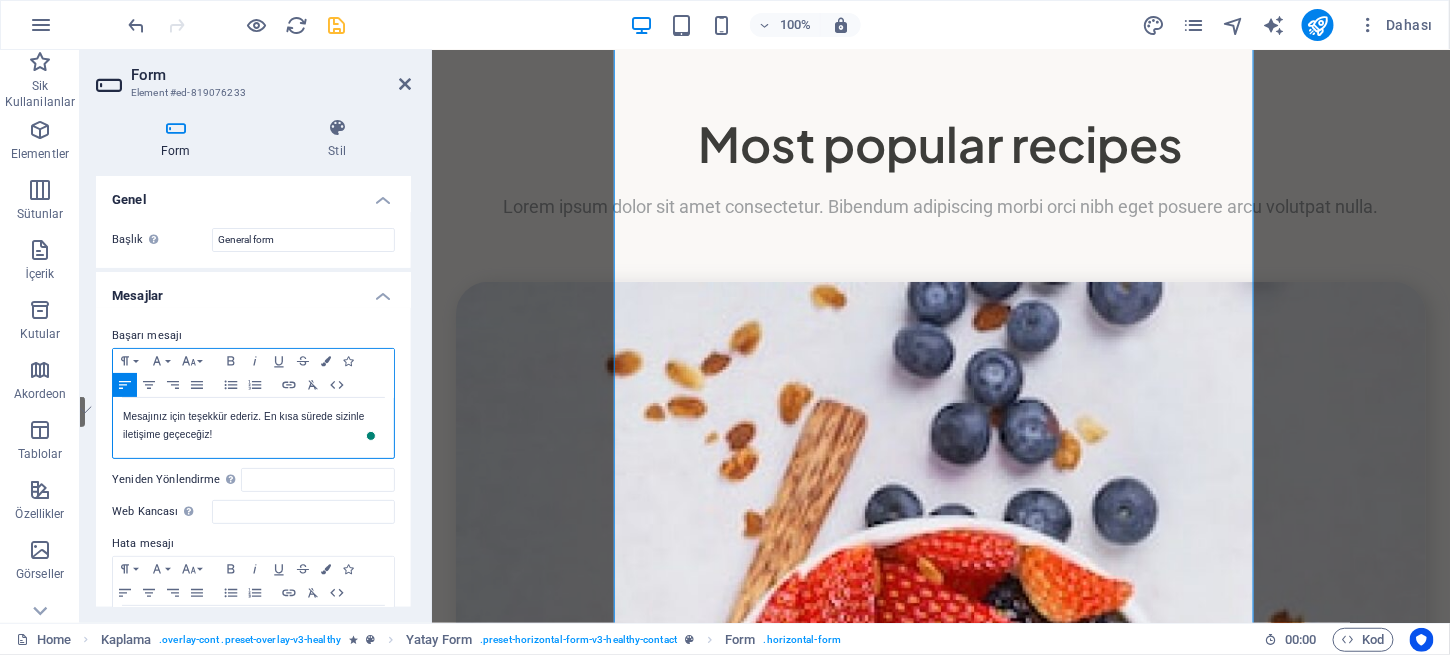 scroll, scrollTop: 267, scrollLeft: 1, axis: both 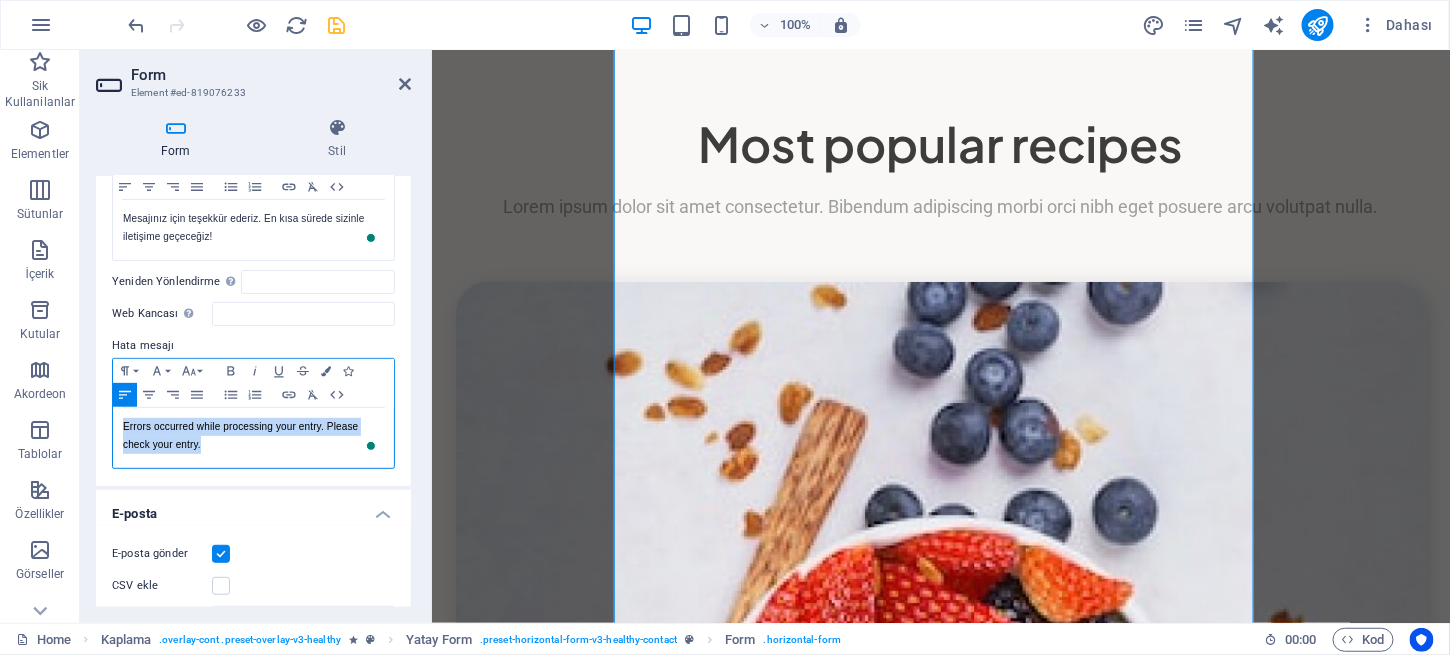drag, startPoint x: 209, startPoint y: 440, endPoint x: 124, endPoint y: 428, distance: 85.84288 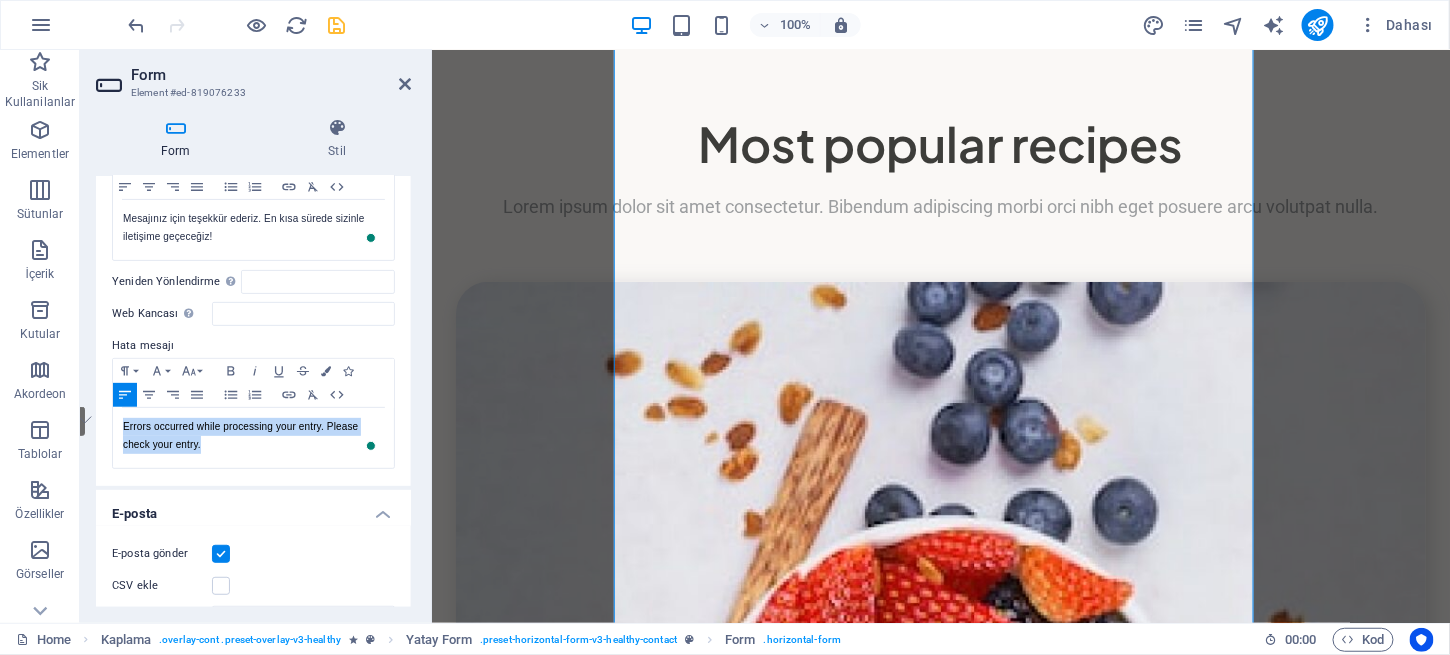 click at bounding box center (200, 108) 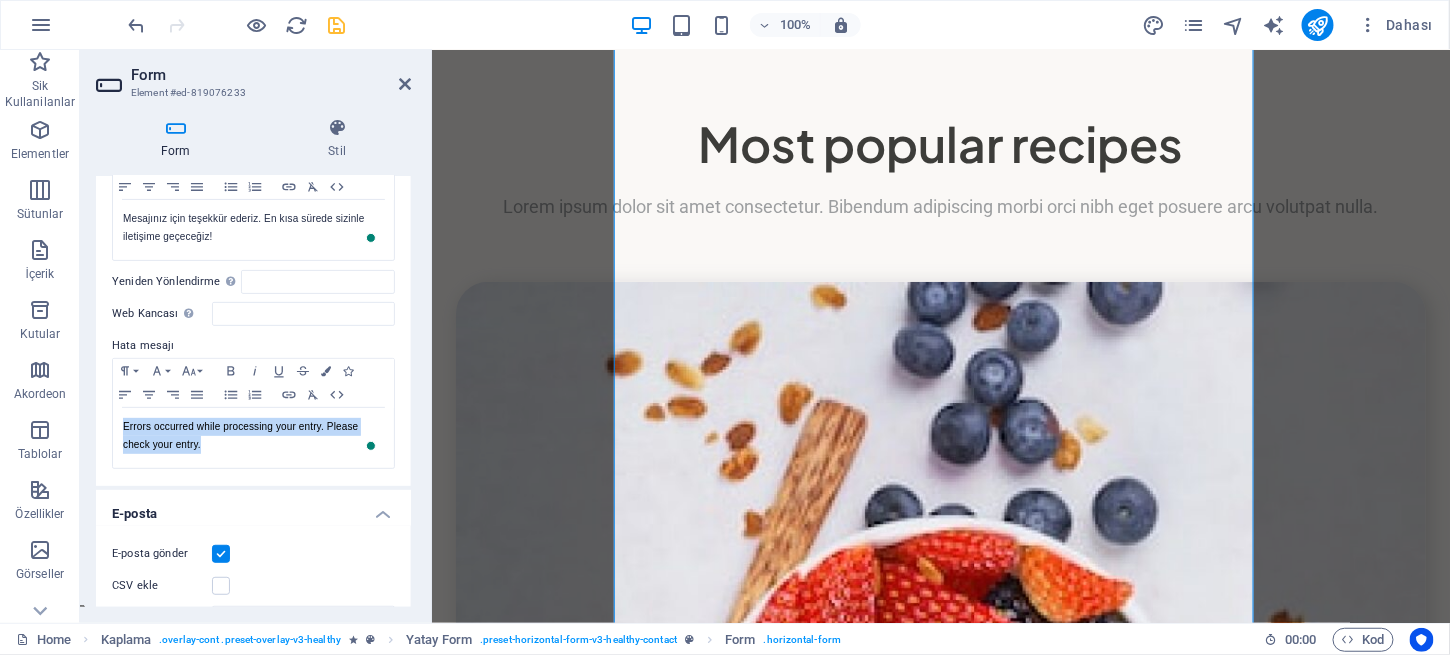 scroll, scrollTop: 198, scrollLeft: 0, axis: vertical 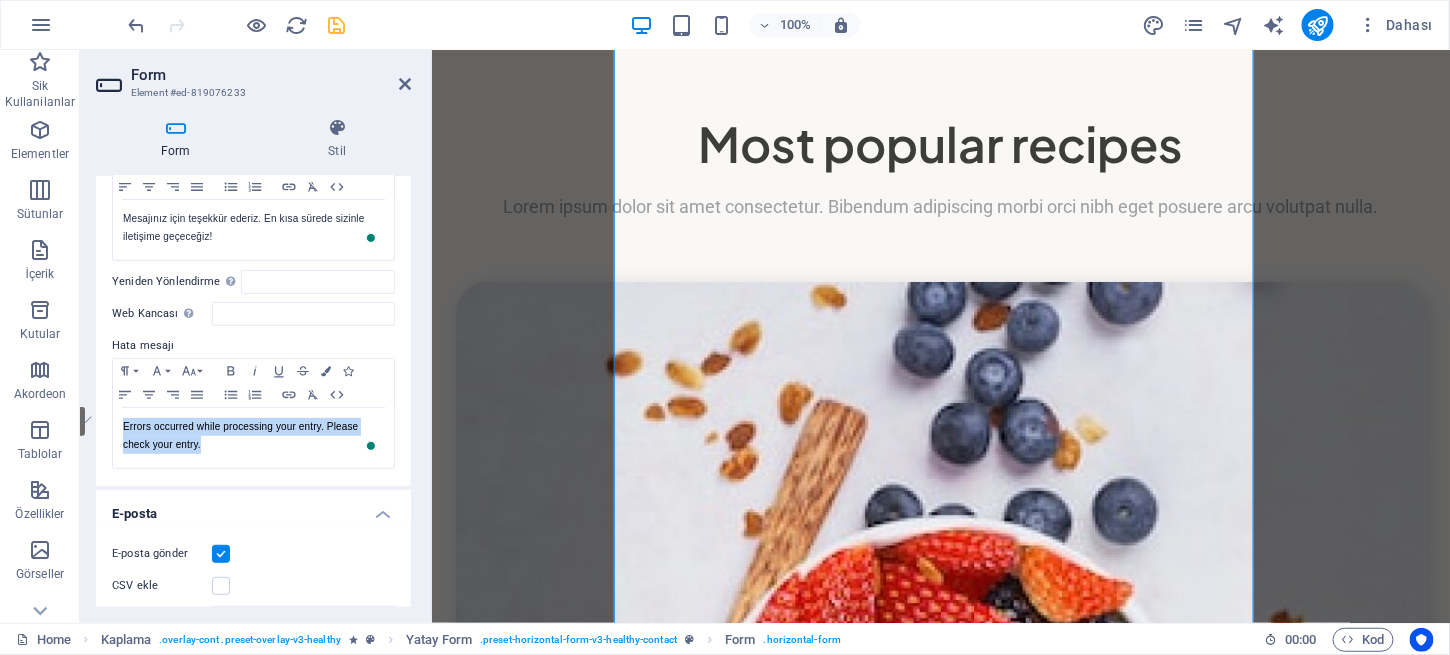 click at bounding box center (725, 108) 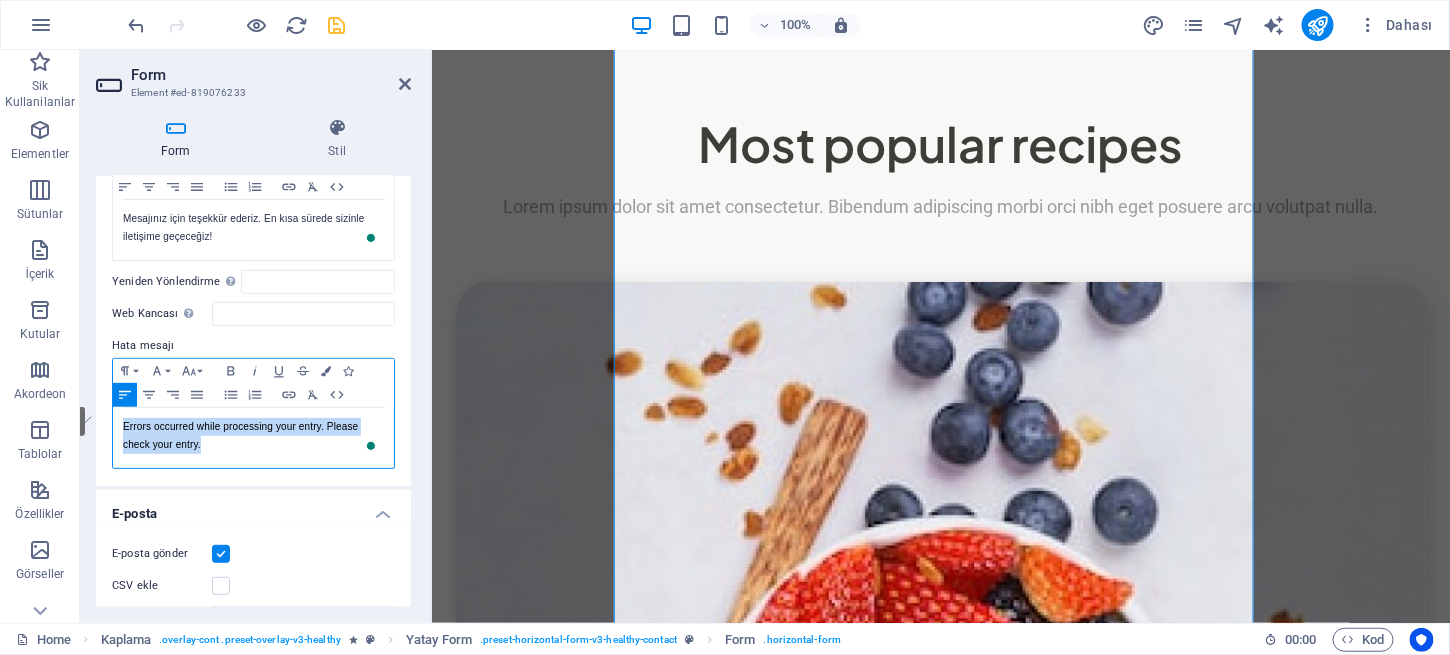 drag, startPoint x: 209, startPoint y: 444, endPoint x: 124, endPoint y: 429, distance: 86.313385 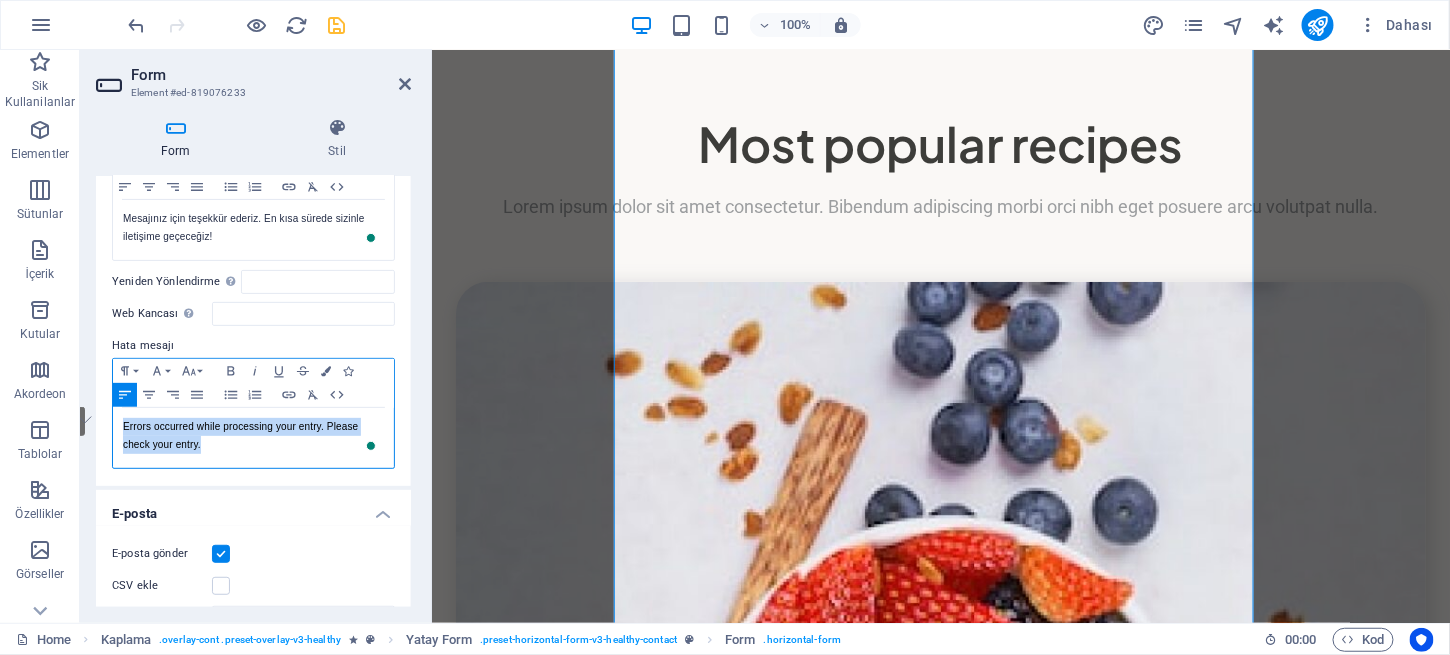 click on "​ Errors occurred while processing your entry. Please check your entry." at bounding box center (253, 436) 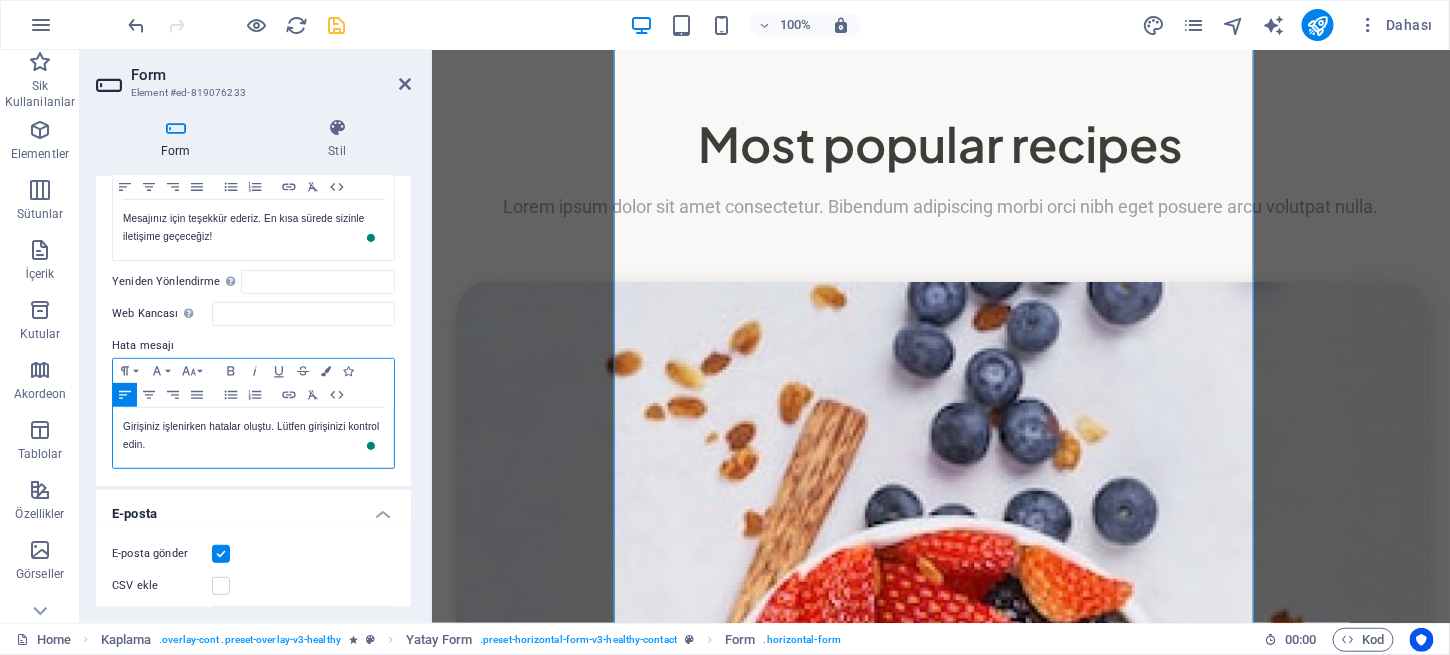click on "Girişiniz işlenirken hatalar oluştu. Lütfen girişinizi kontrol edin." at bounding box center (251, 435) 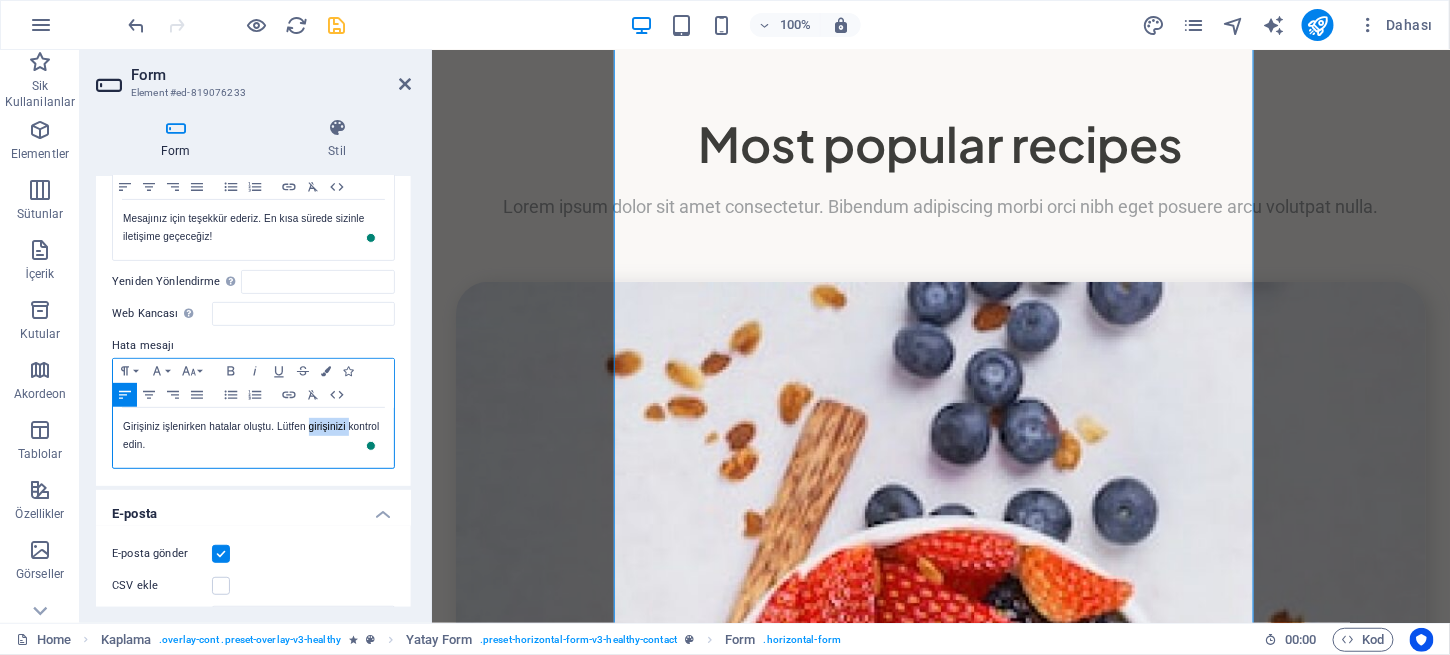 click on "Girişiniz işlenirken hatalar oluştu. Lütfen girişinizi kontrol edin." at bounding box center [251, 435] 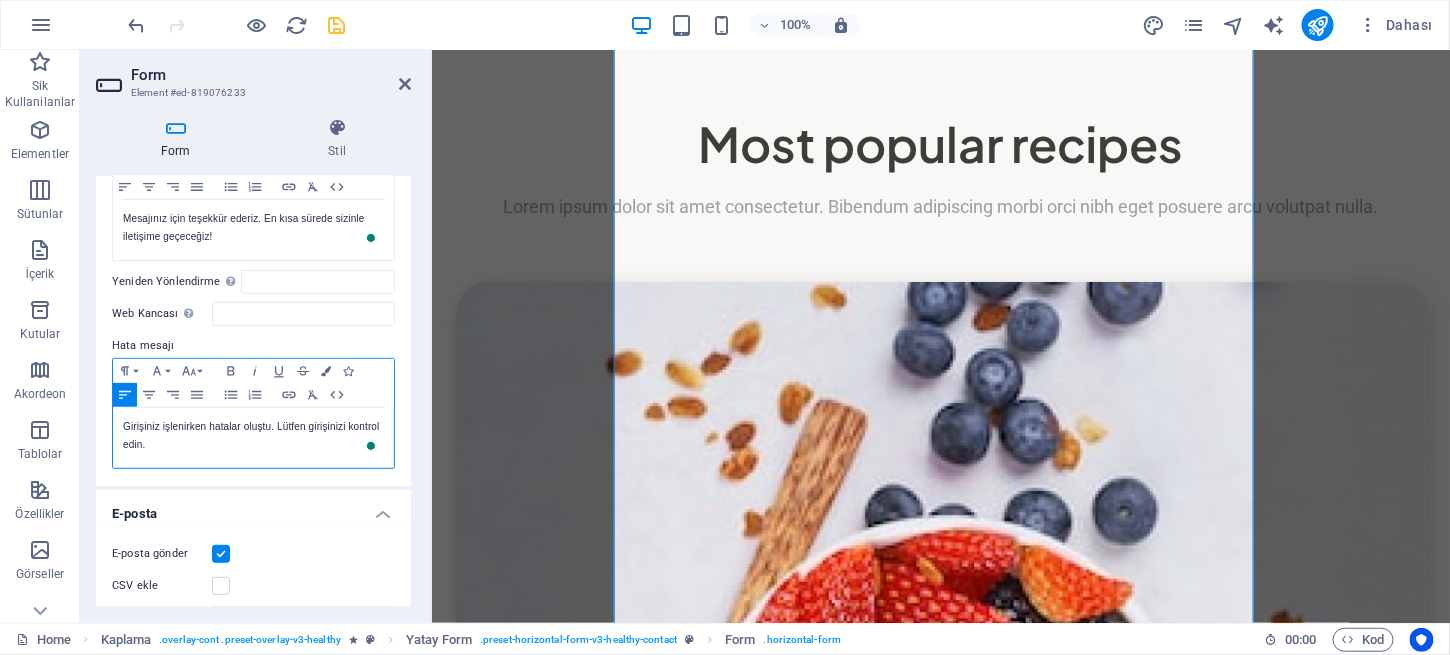 type 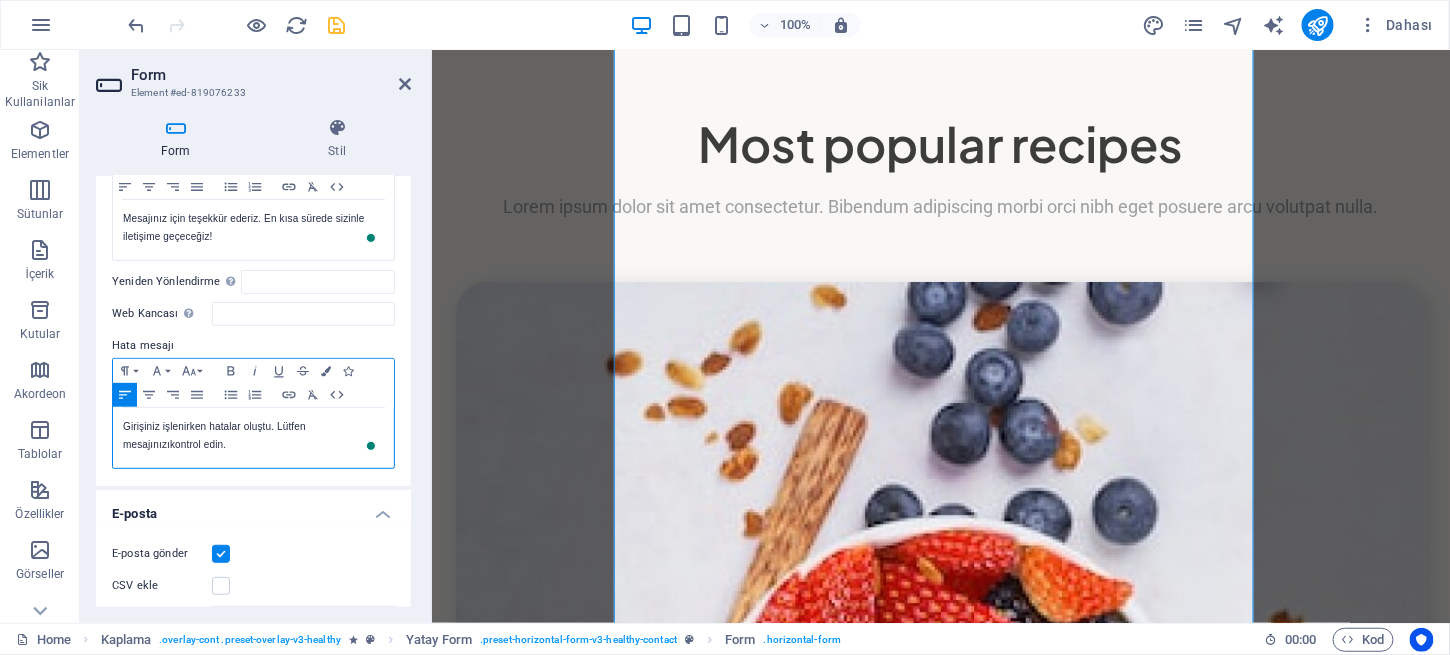 click on "Girişiniz işlenirken hatalar oluştu. Lütfen mesajınızı  kontrol edin." at bounding box center [214, 435] 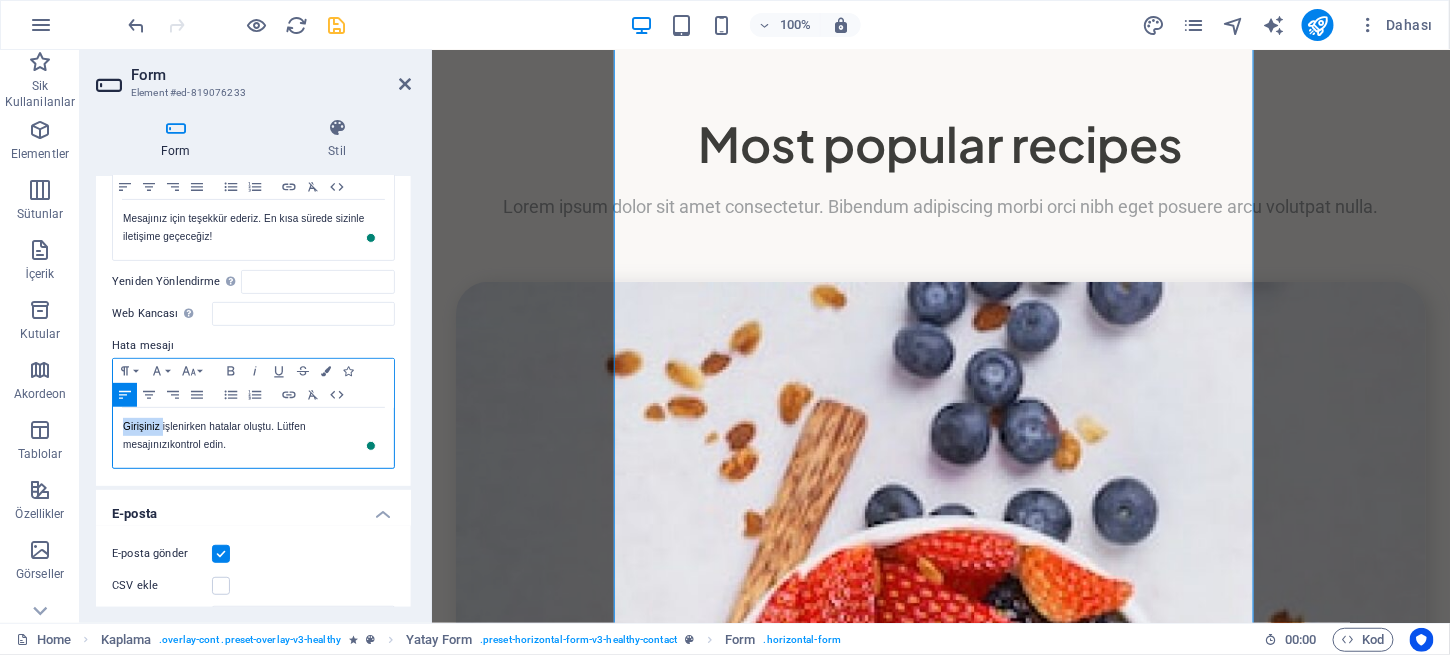 click on "Girişiniz işlenirken hatalar oluştu. Lütfen mesajınızı  kontrol edin." at bounding box center [214, 435] 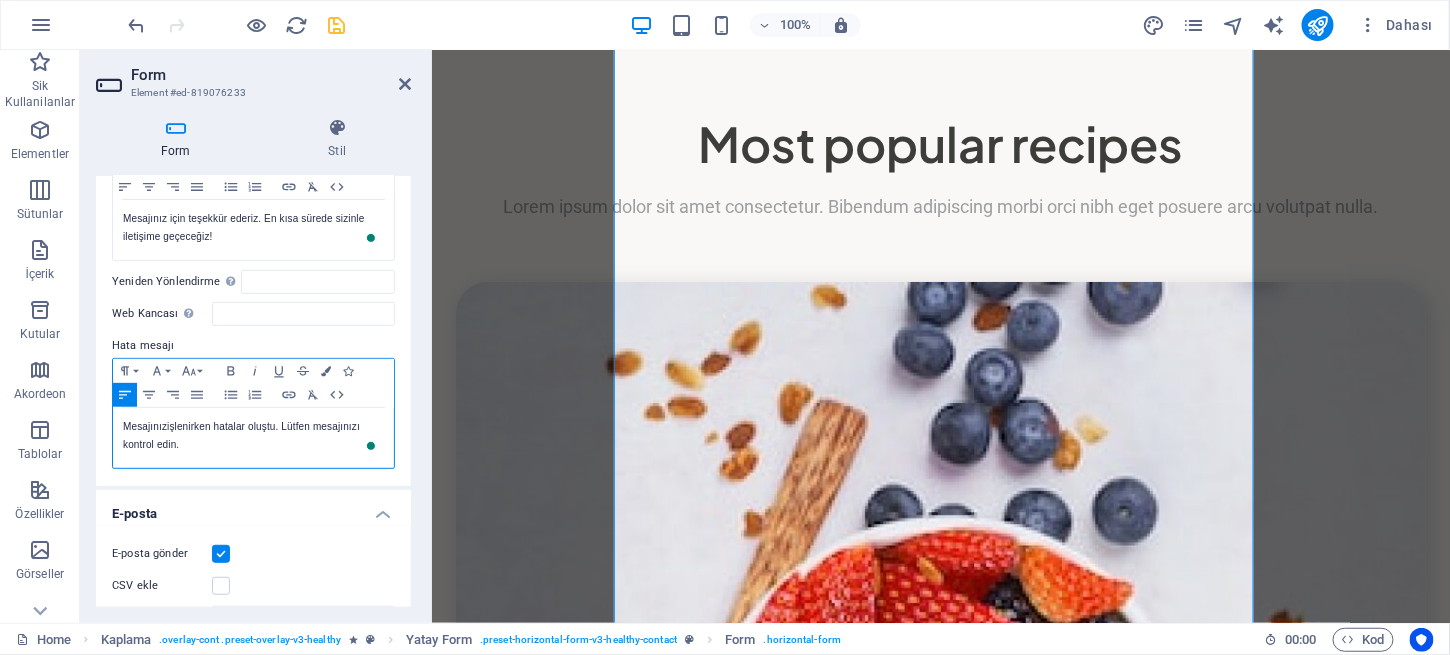 scroll, scrollTop: 218, scrollLeft: 0, axis: vertical 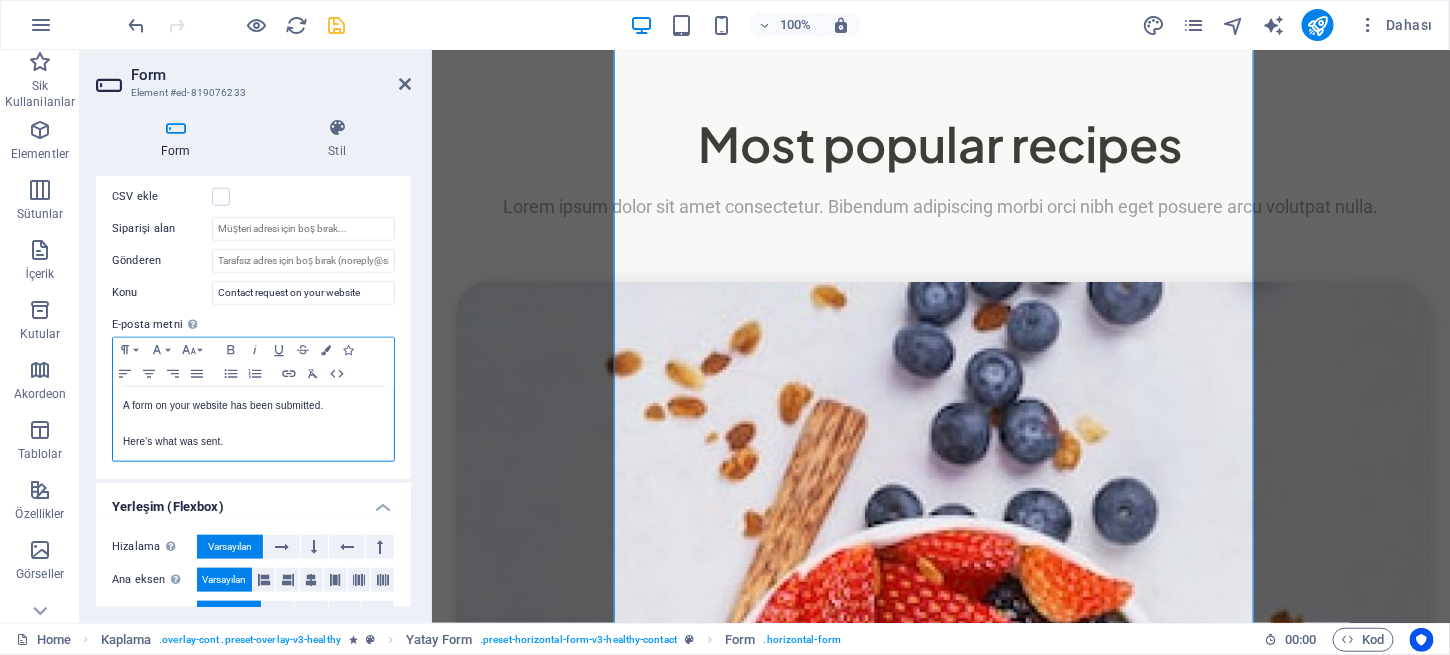 click on "Here's what was sent." at bounding box center [253, 442] 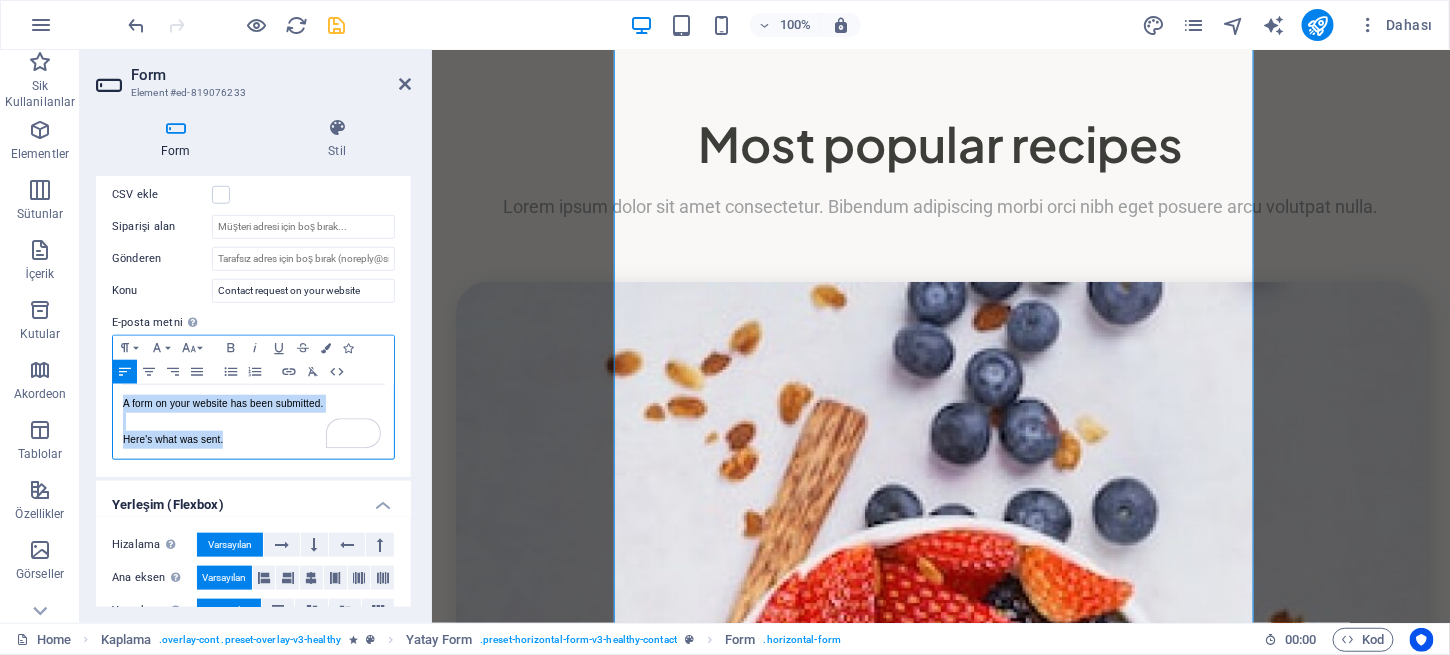 drag, startPoint x: 239, startPoint y: 434, endPoint x: 122, endPoint y: 398, distance: 122.41323 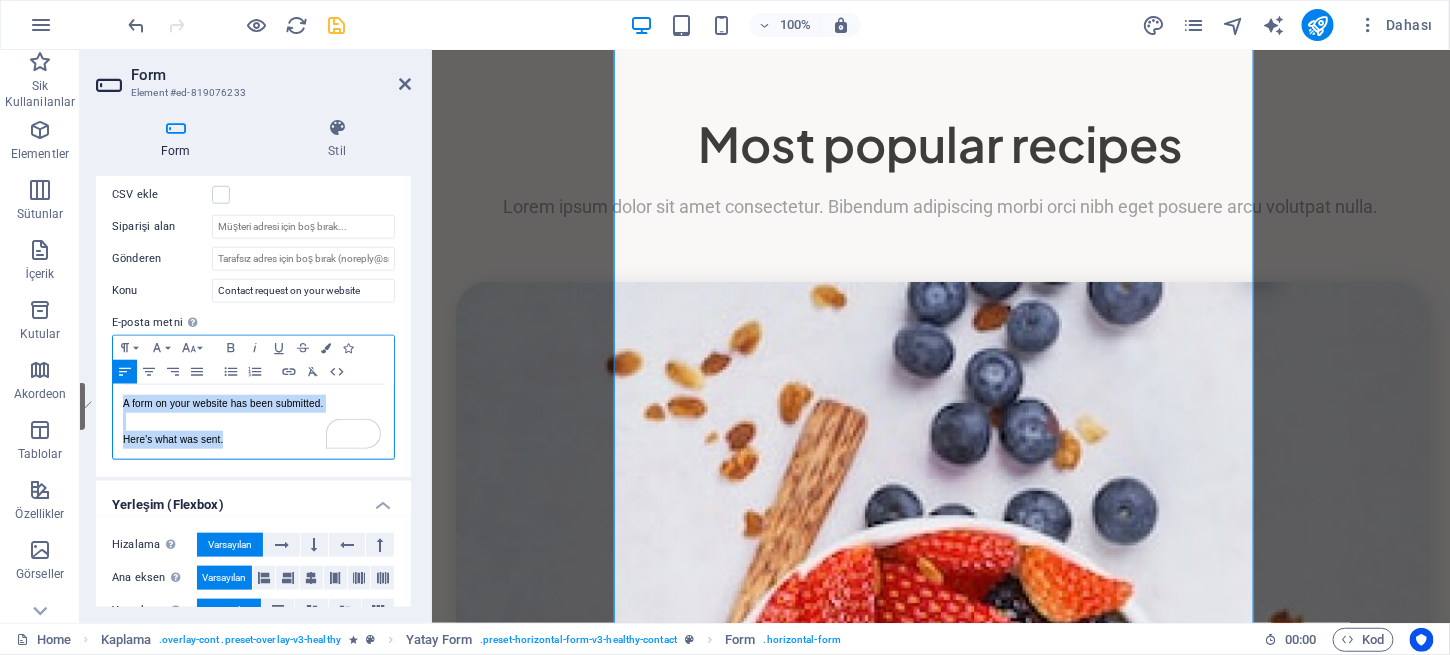 click at bounding box center [109, 368] 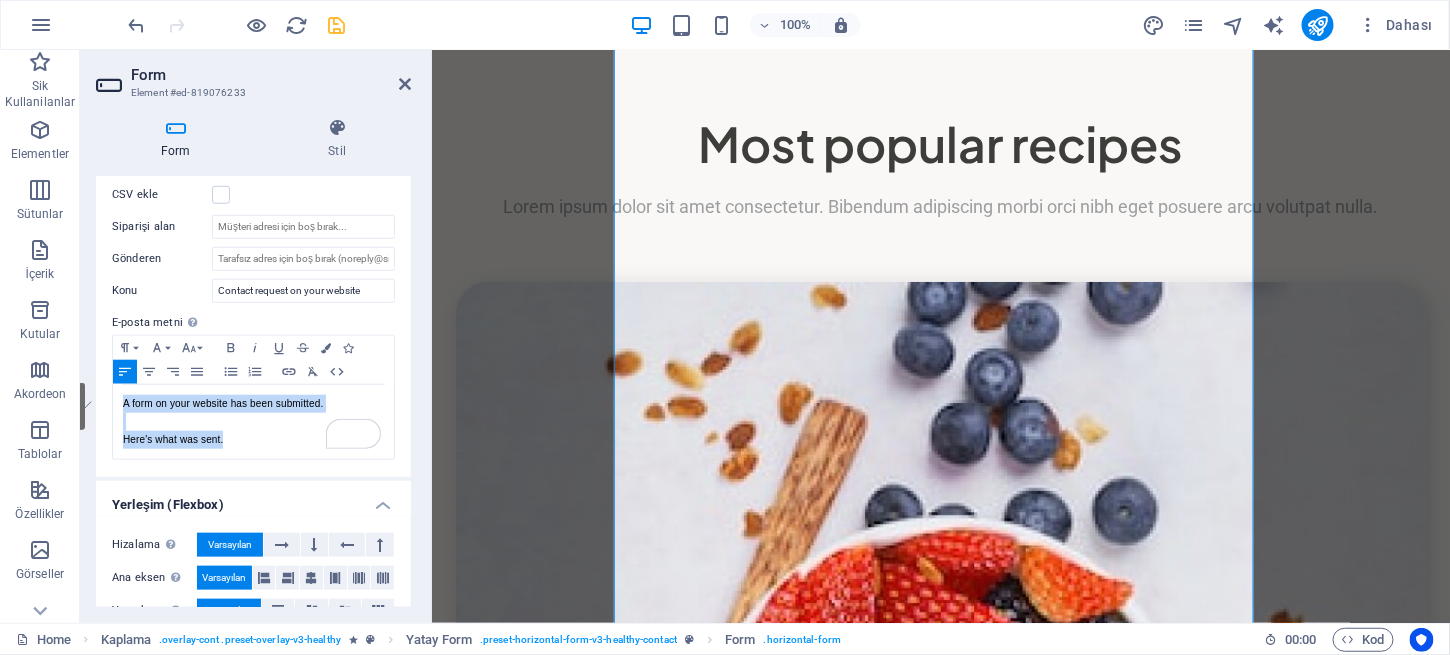 click at bounding box center [200, 108] 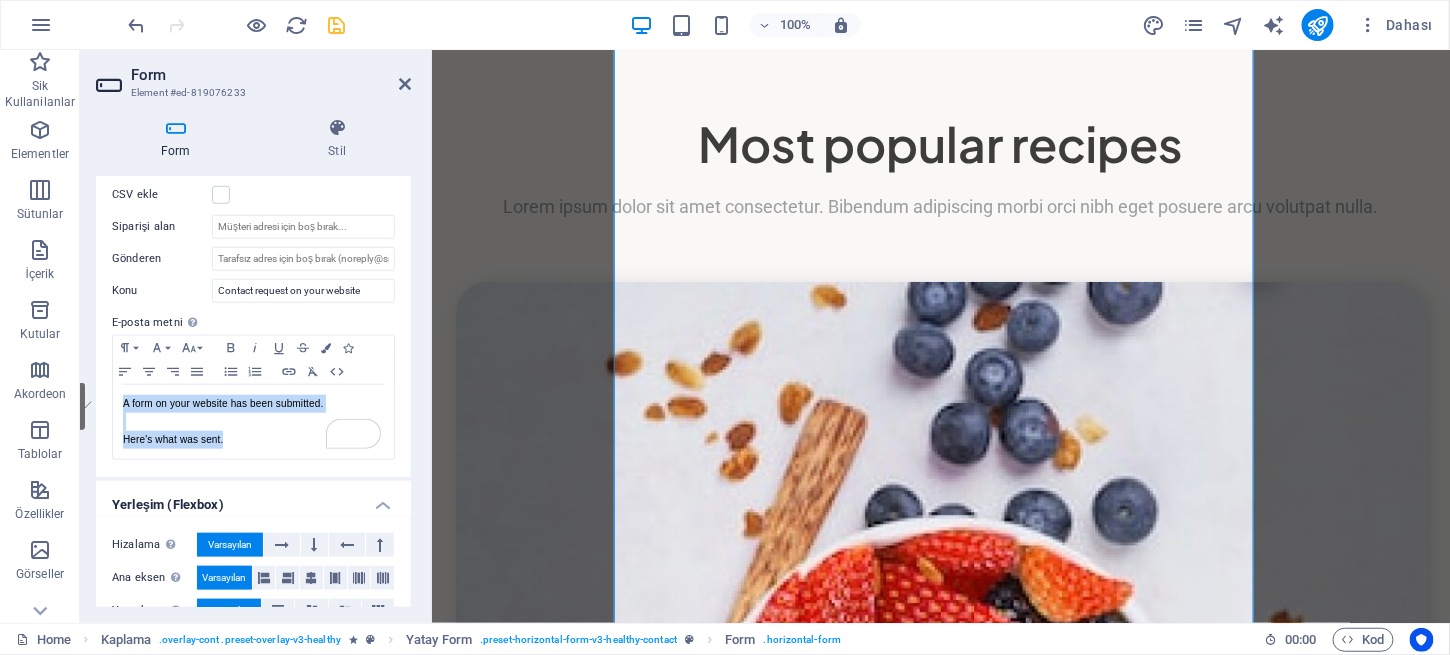 click at bounding box center [725, 108] 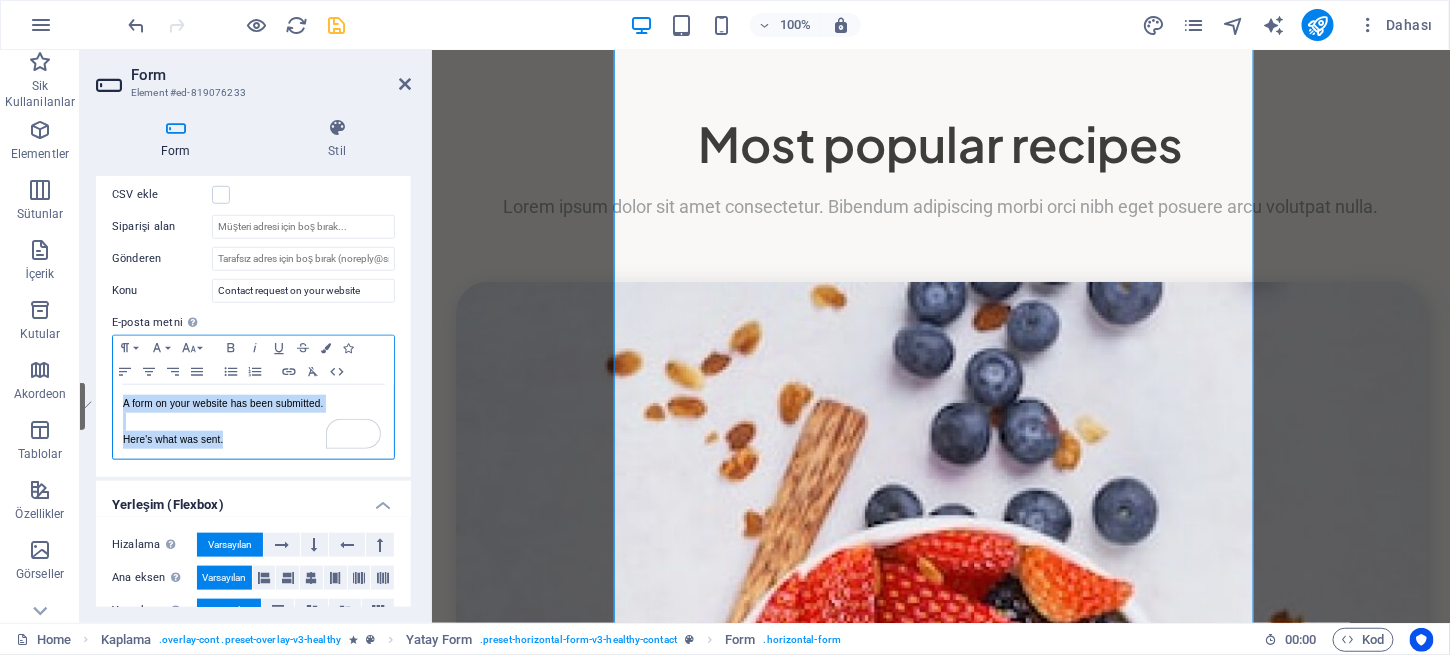 click on "Here's what was sent." at bounding box center (253, 440) 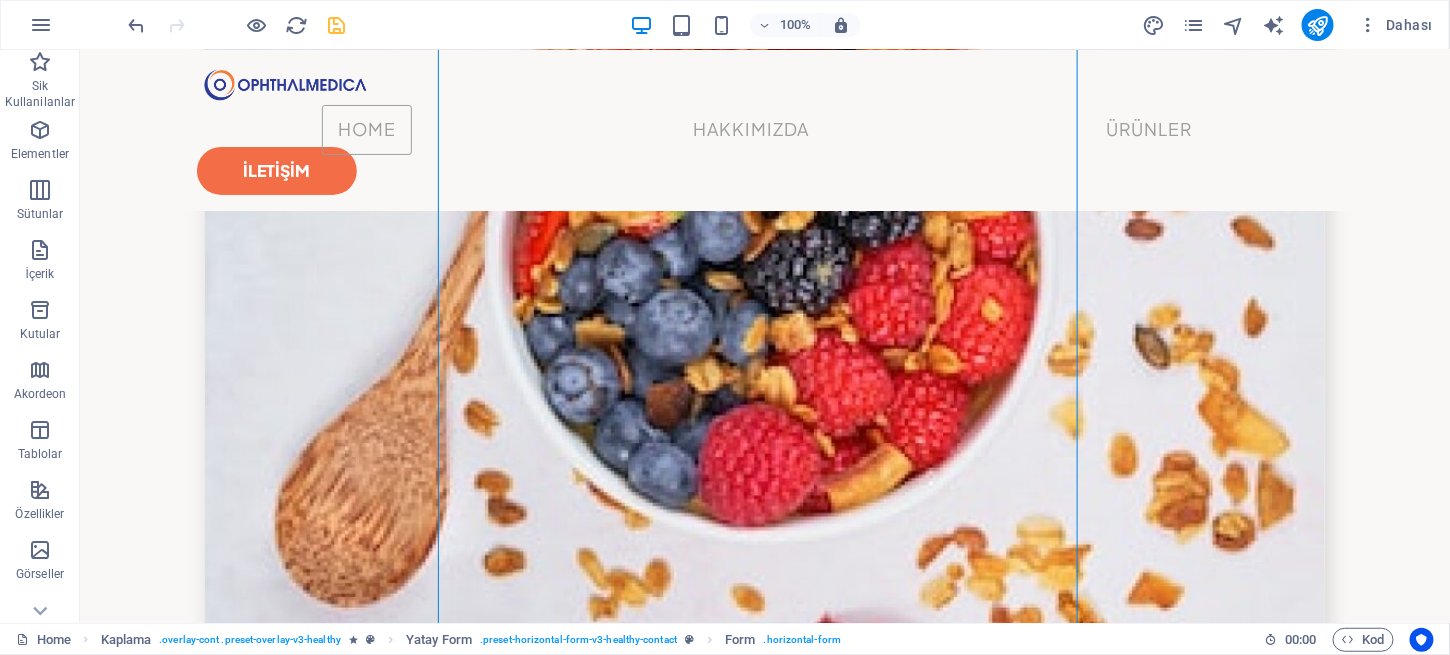 click at bounding box center (188, 404) 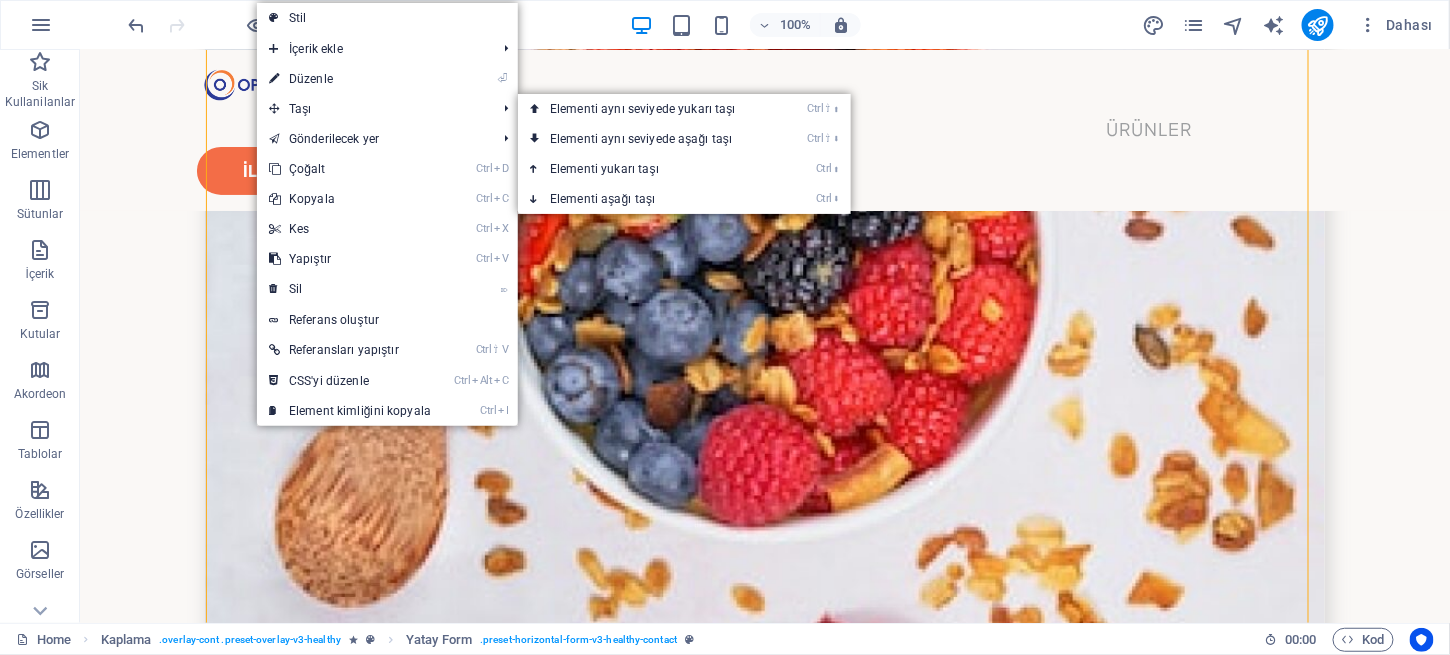 click on "⏎  Düzenle" at bounding box center [350, 79] 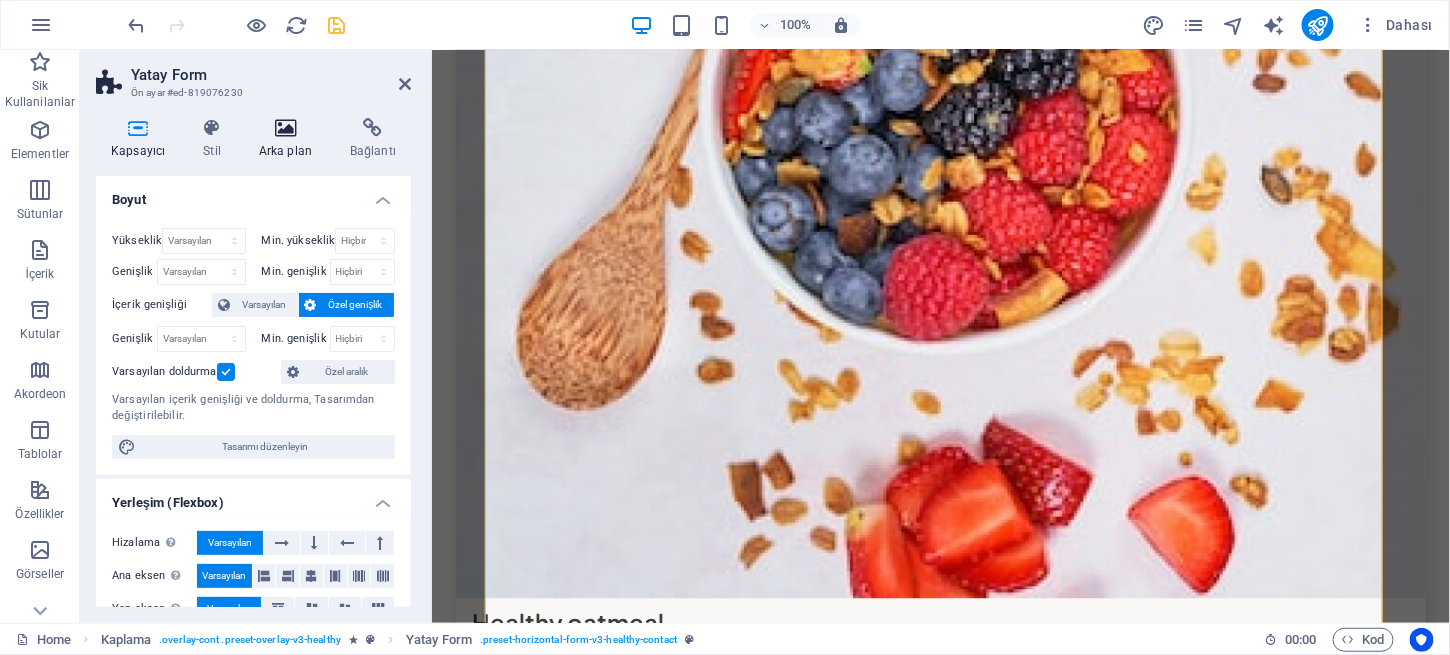 click at bounding box center [285, 128] 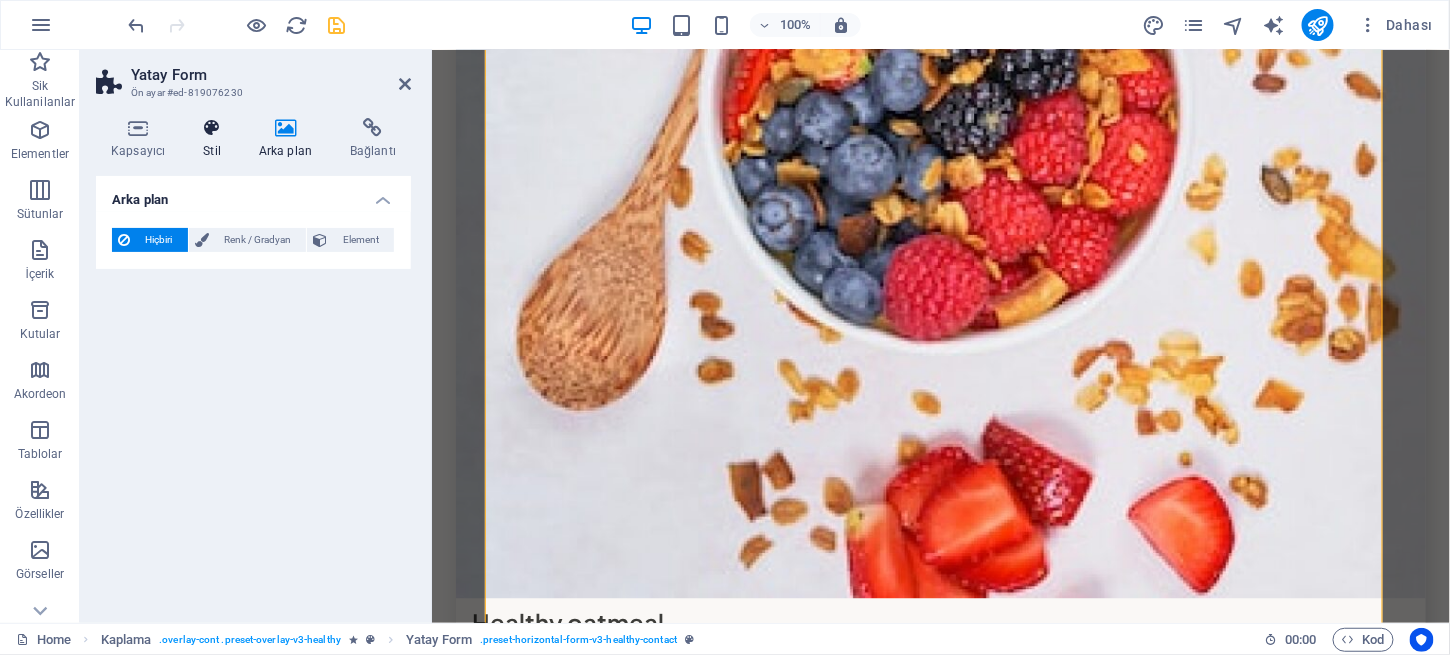 click at bounding box center [212, 128] 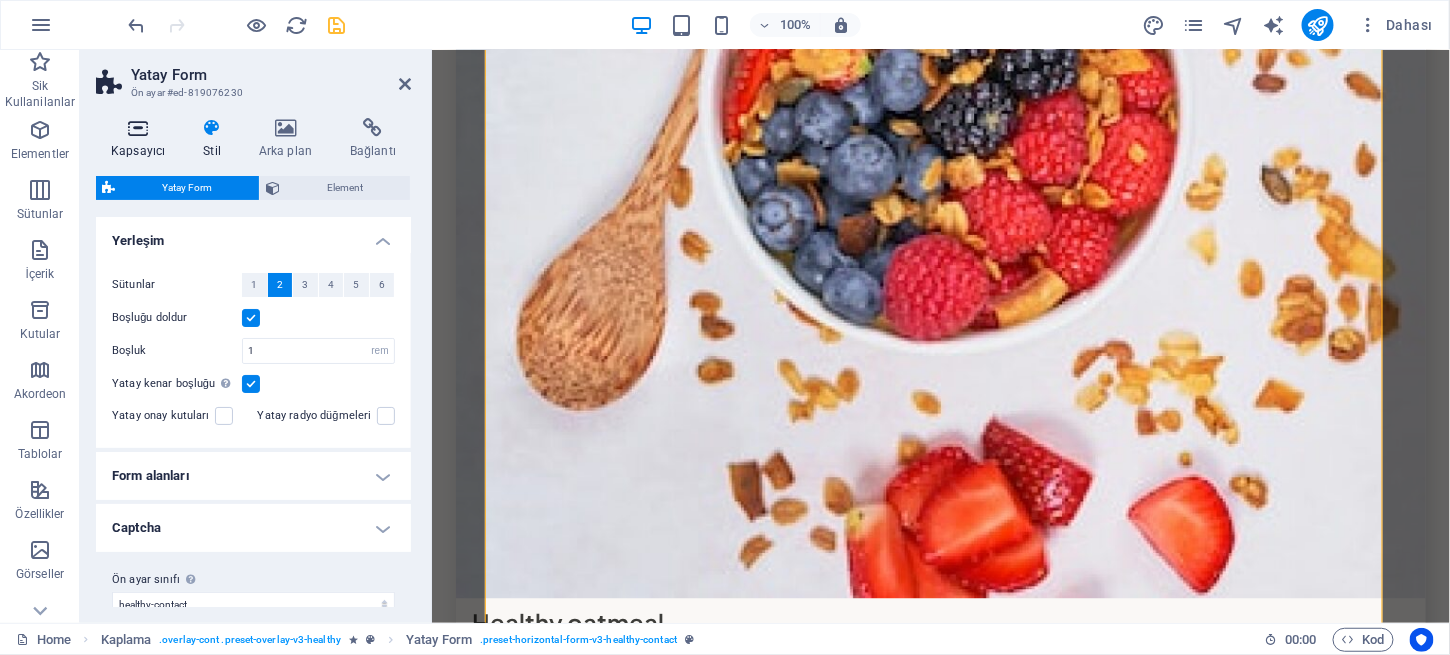 click at bounding box center (138, 128) 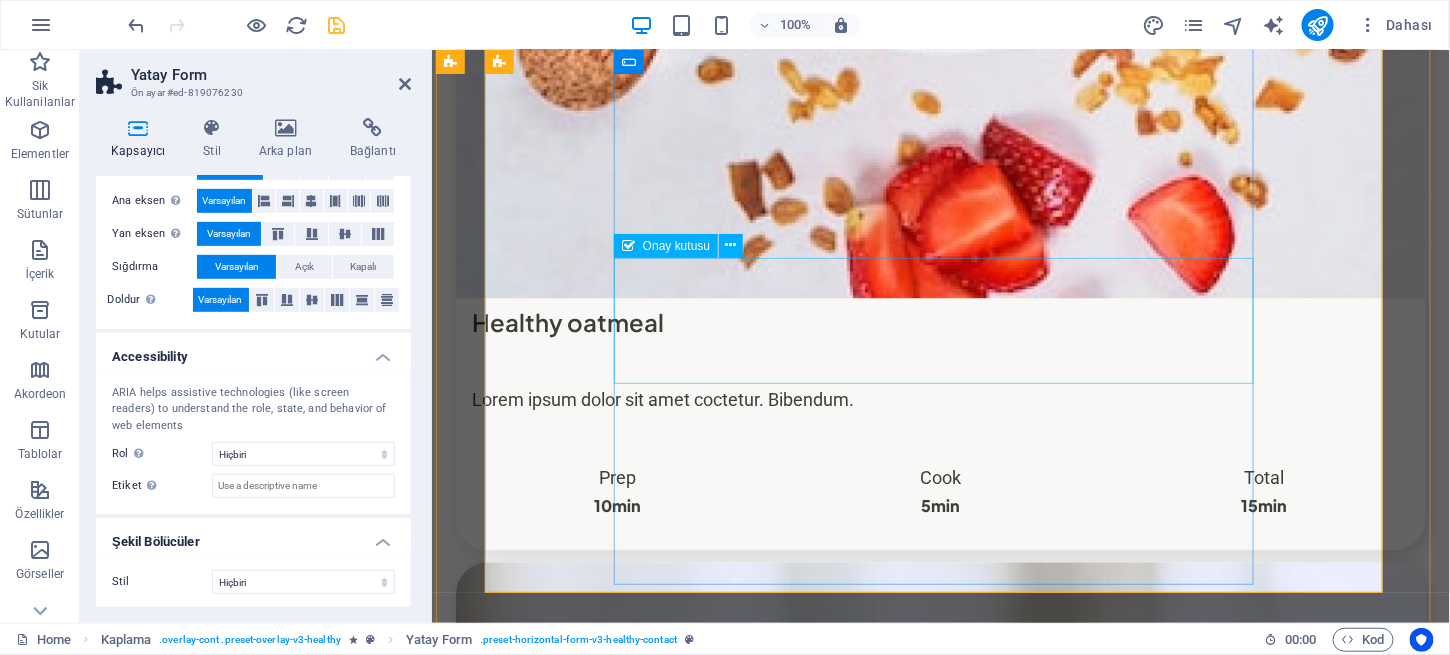 click on "I have read and understand the privacy policy." 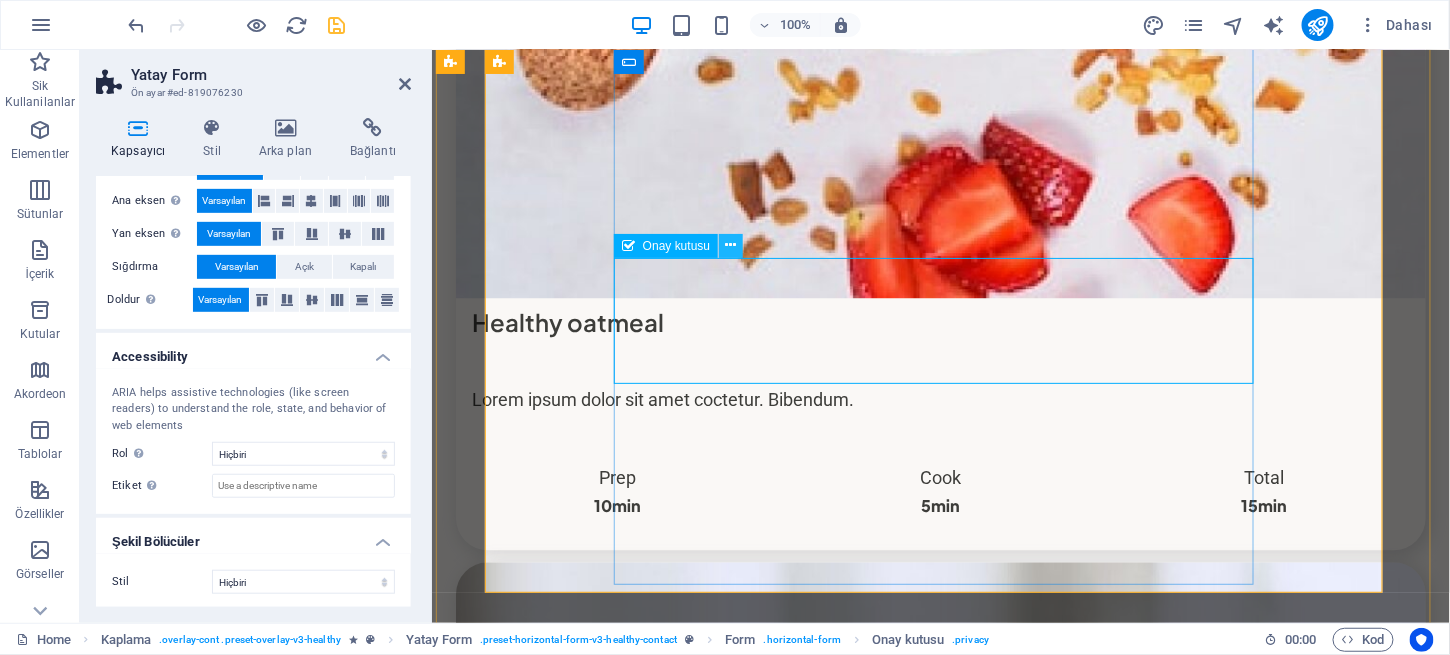 click at bounding box center (731, 245) 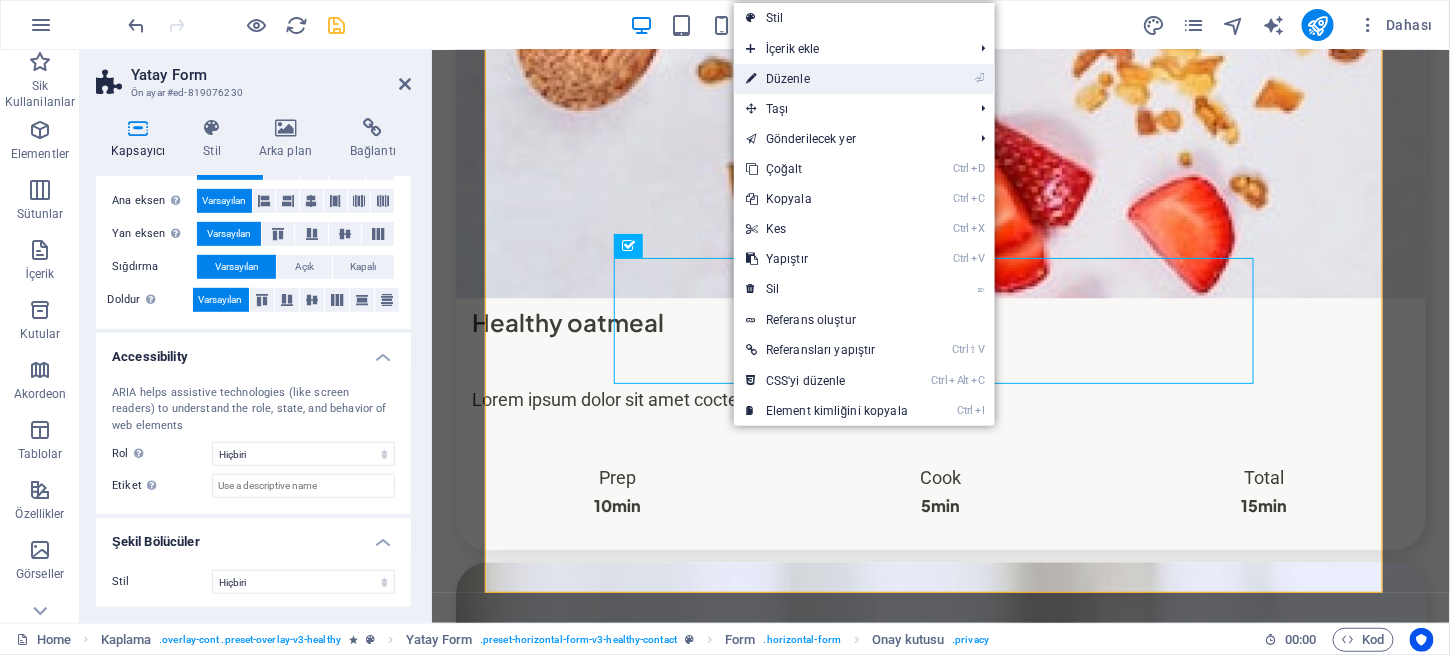 click on "⏎  Düzenle" at bounding box center (827, 79) 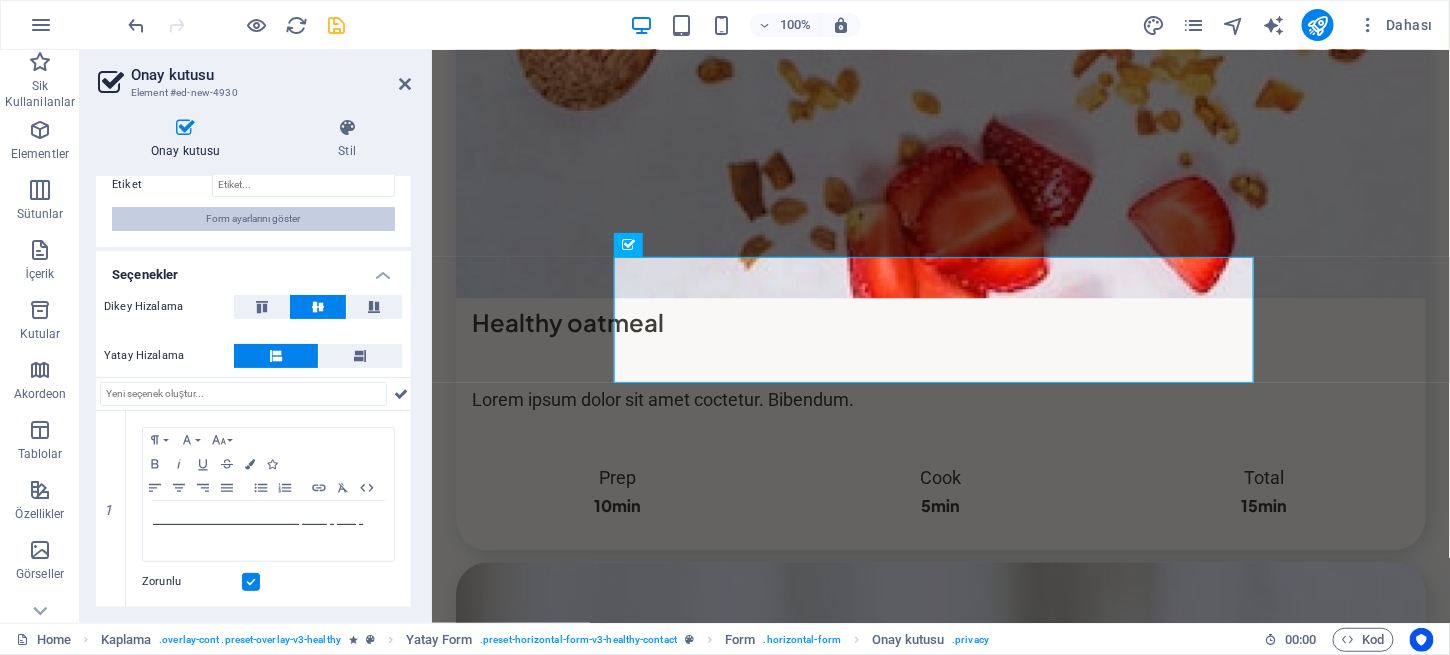 click on "Form ayarlarını göster" at bounding box center [254, 219] 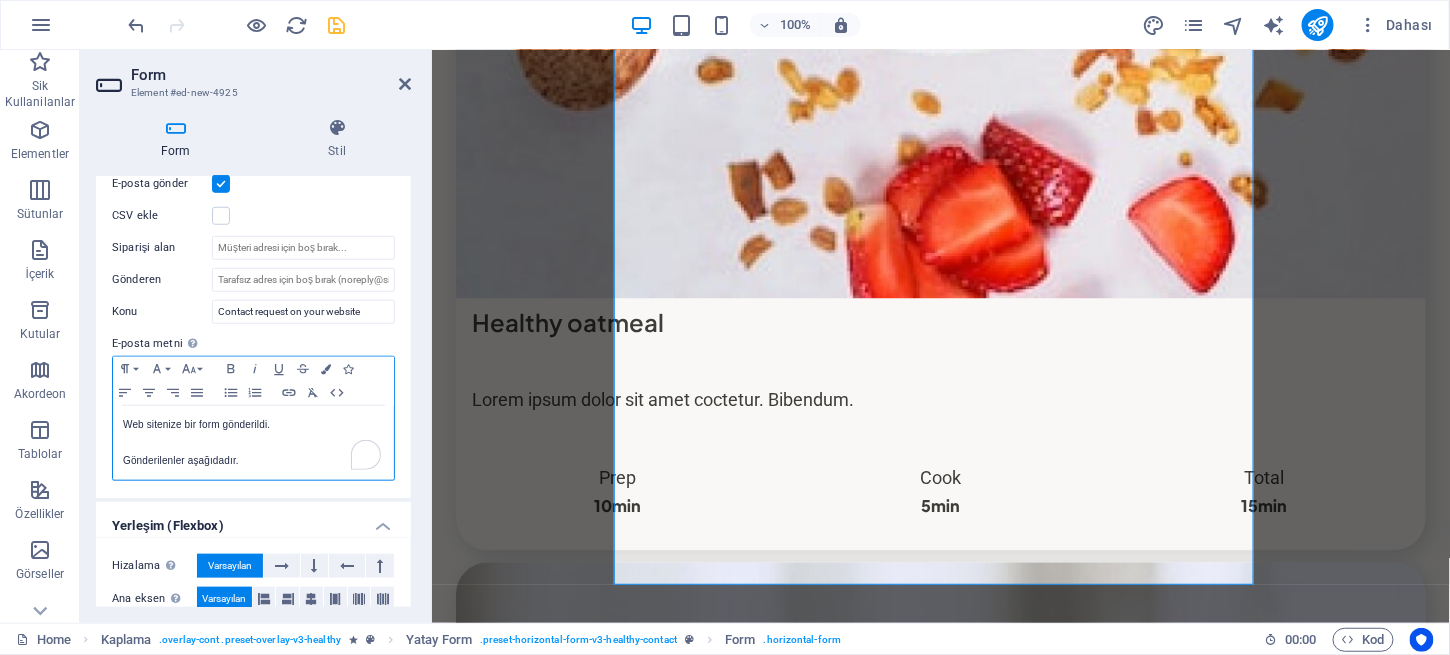 click on "Gönderilenler aşağıdadır." at bounding box center [253, 461] 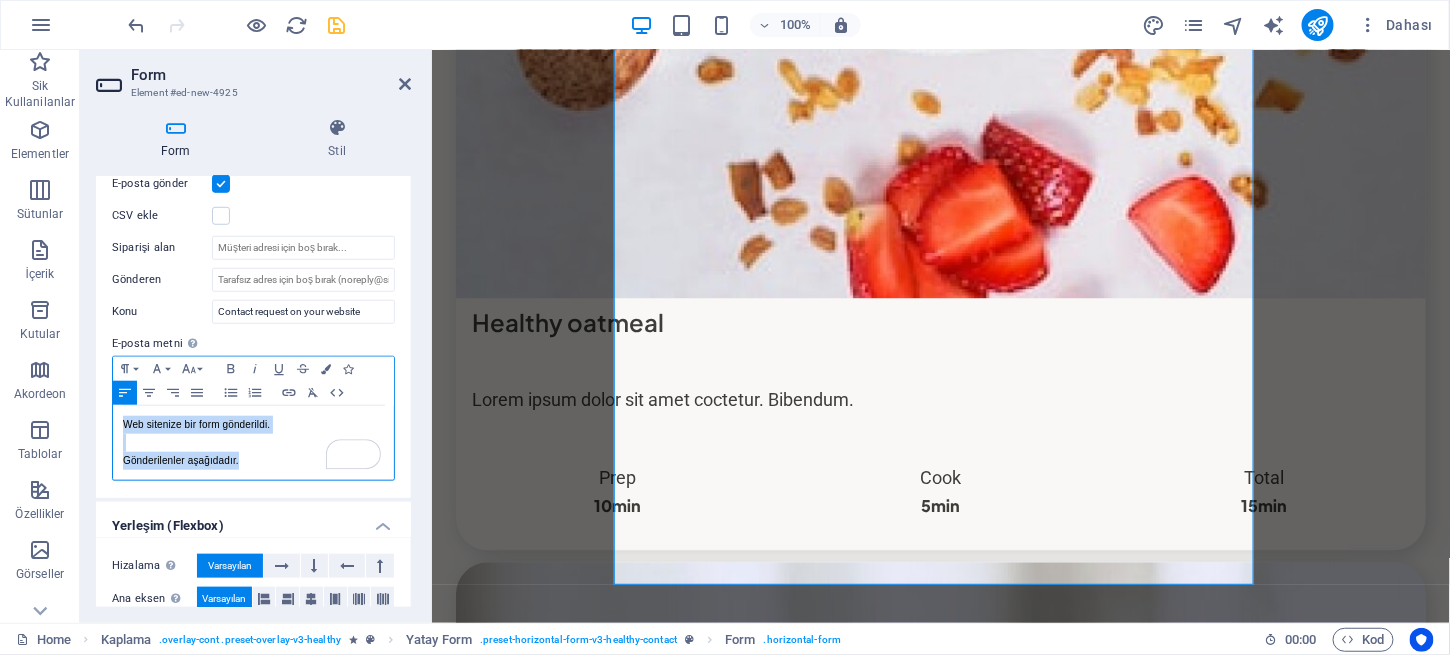 drag, startPoint x: 249, startPoint y: 458, endPoint x: 119, endPoint y: 411, distance: 138.2353 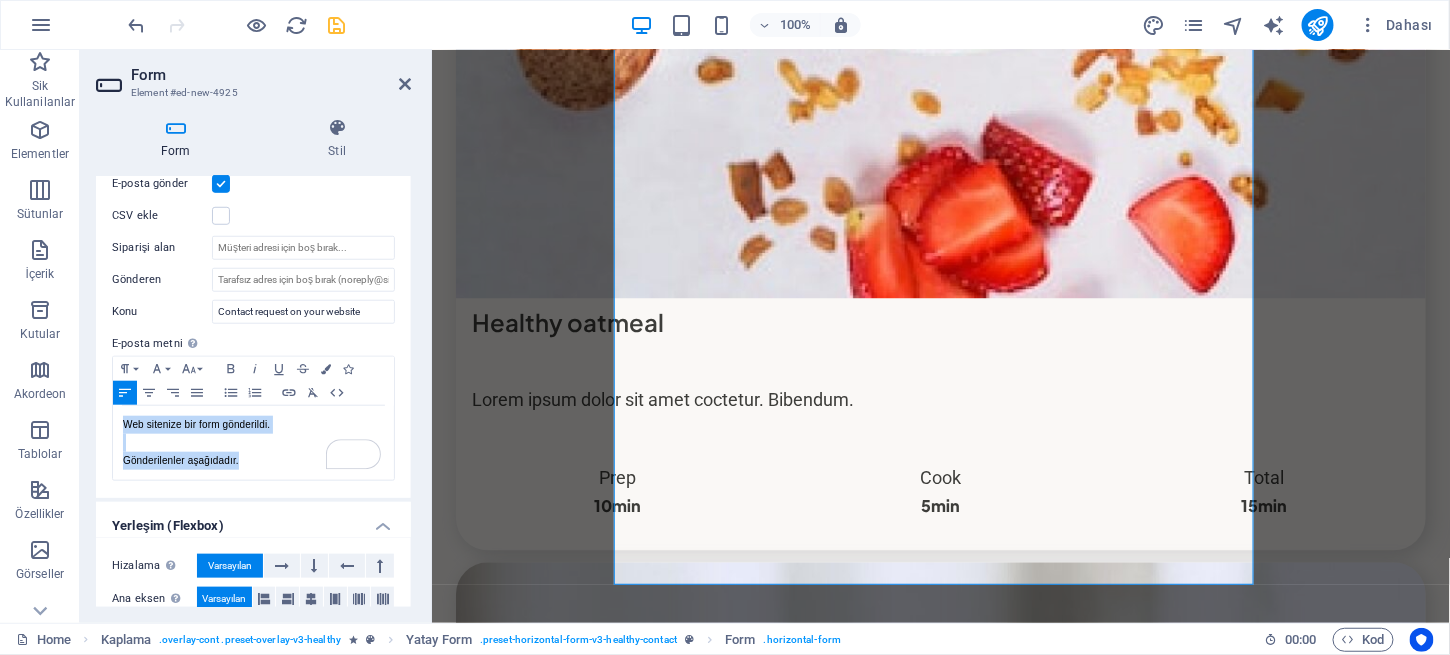 click on "E-posta metni Form girdilerinin e-posta ile gönderilmesi gerekiyorsa gönderilecek metni belirt." at bounding box center (253, 344) 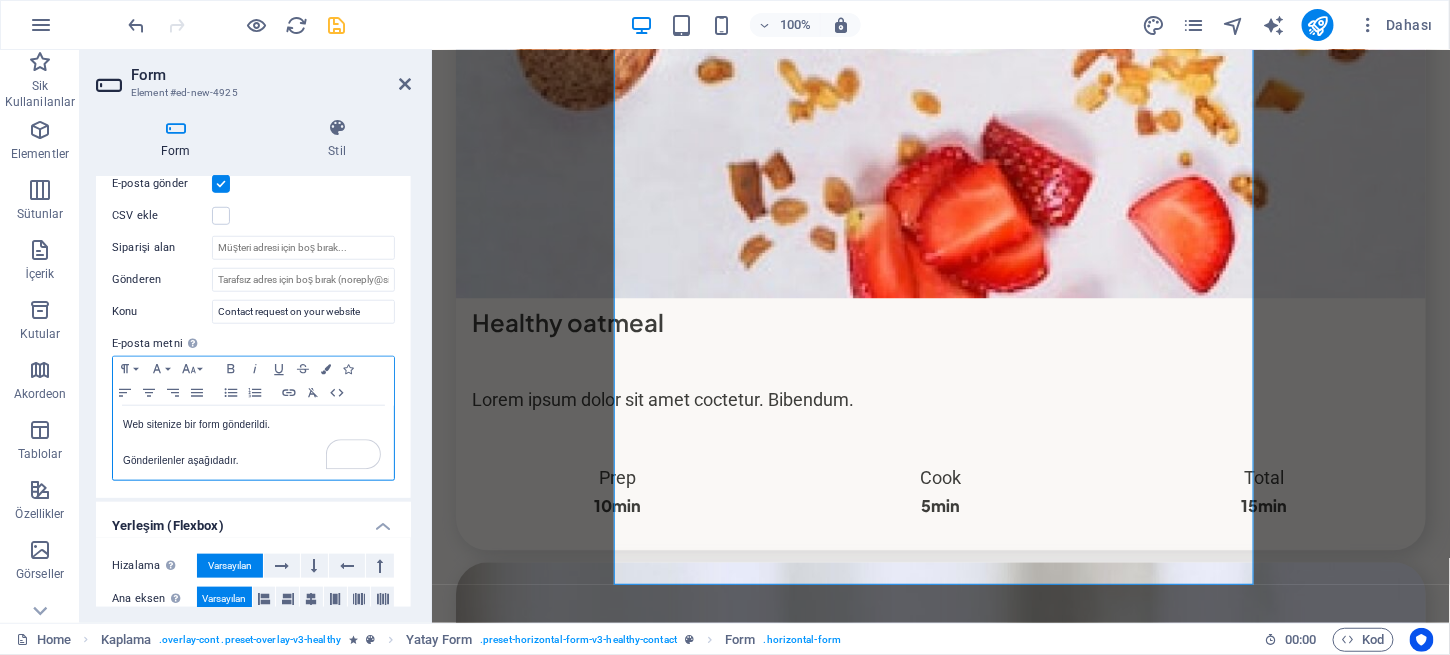 scroll, scrollTop: 99, scrollLeft: 1, axis: both 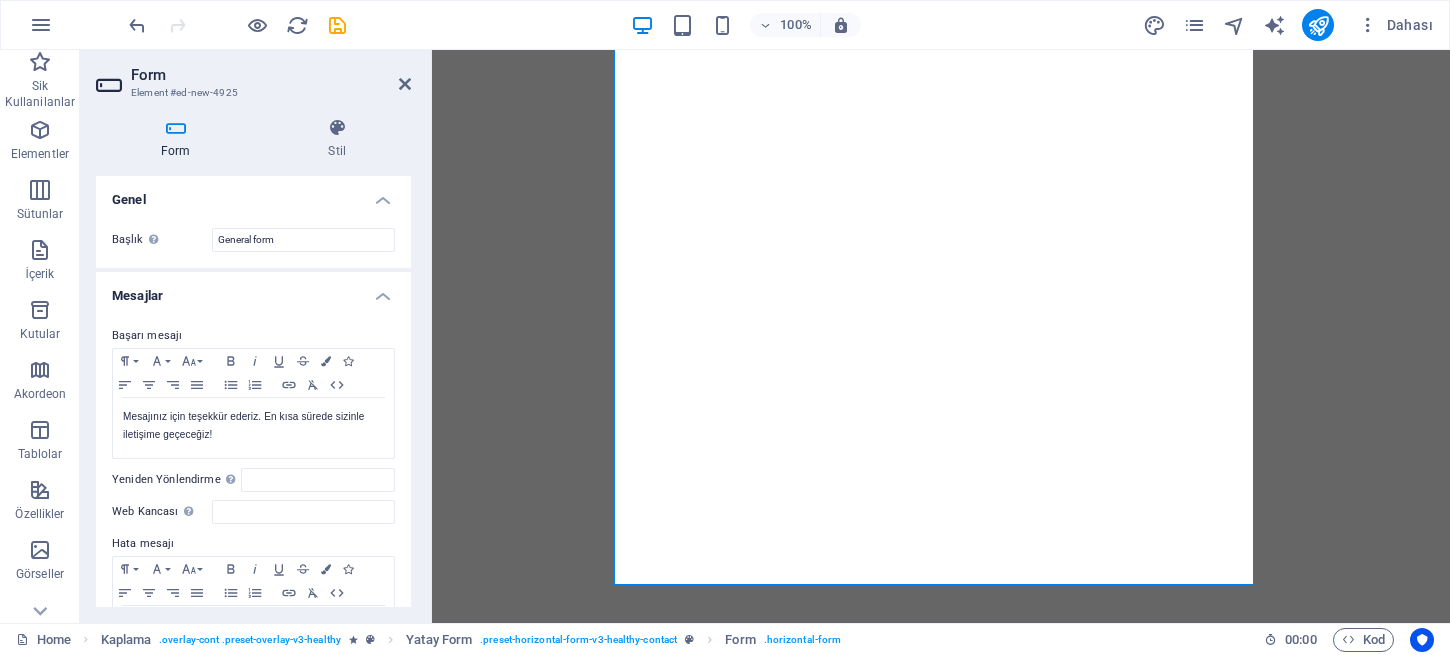 click on "Web sitenize bir form gönderildi." at bounding box center (253, 993) 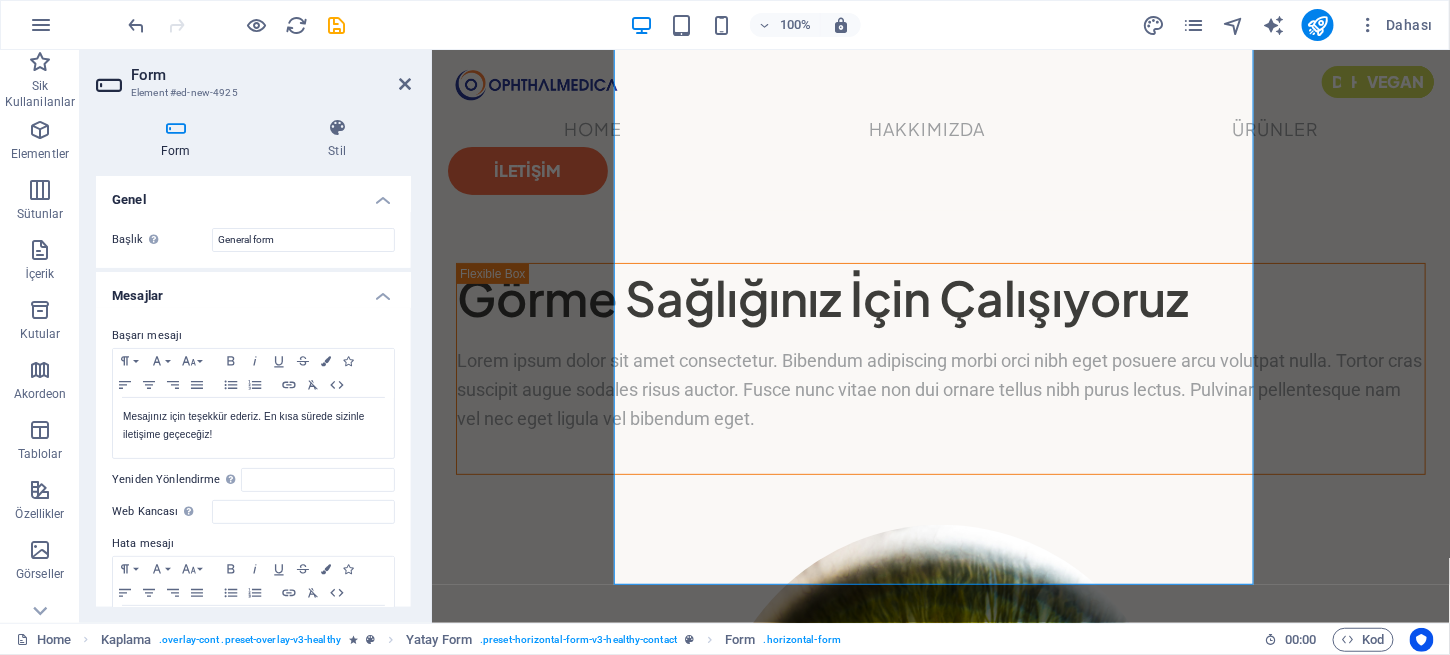 scroll, scrollTop: 6286, scrollLeft: 0, axis: vertical 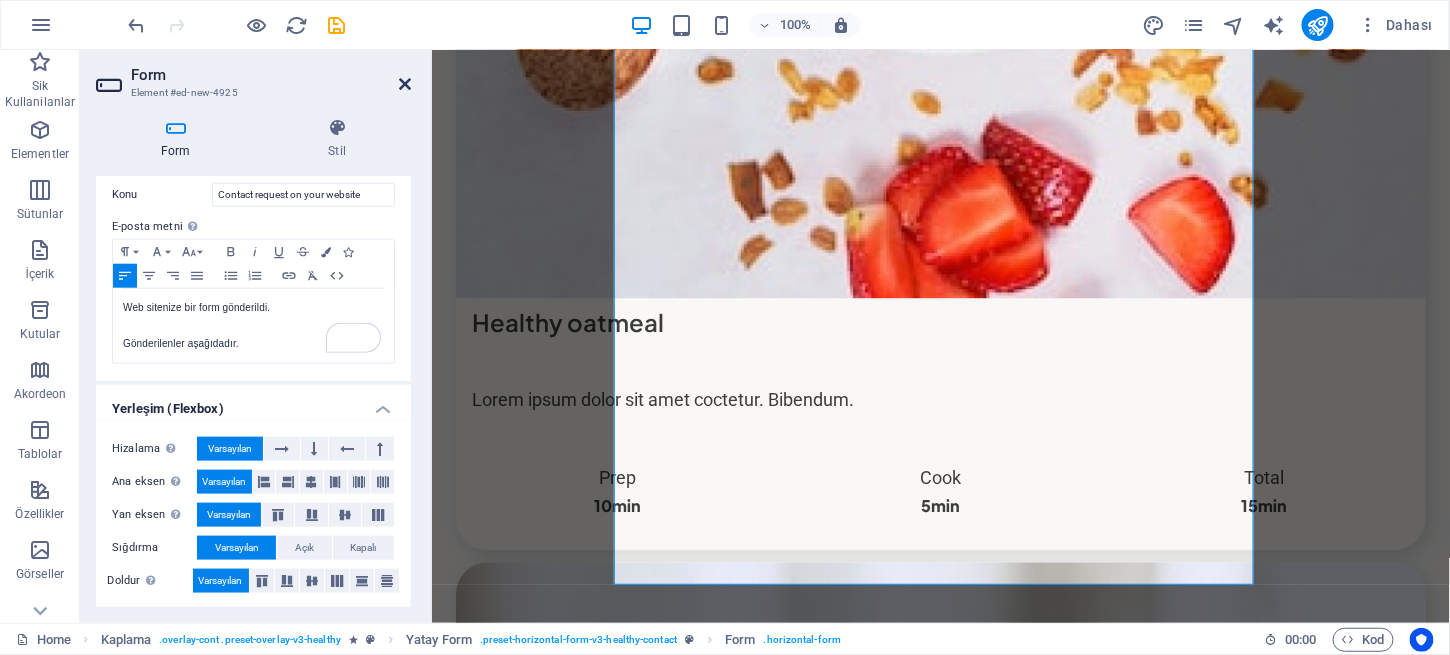 drag, startPoint x: 335, startPoint y: 42, endPoint x: 406, endPoint y: 81, distance: 81.00617 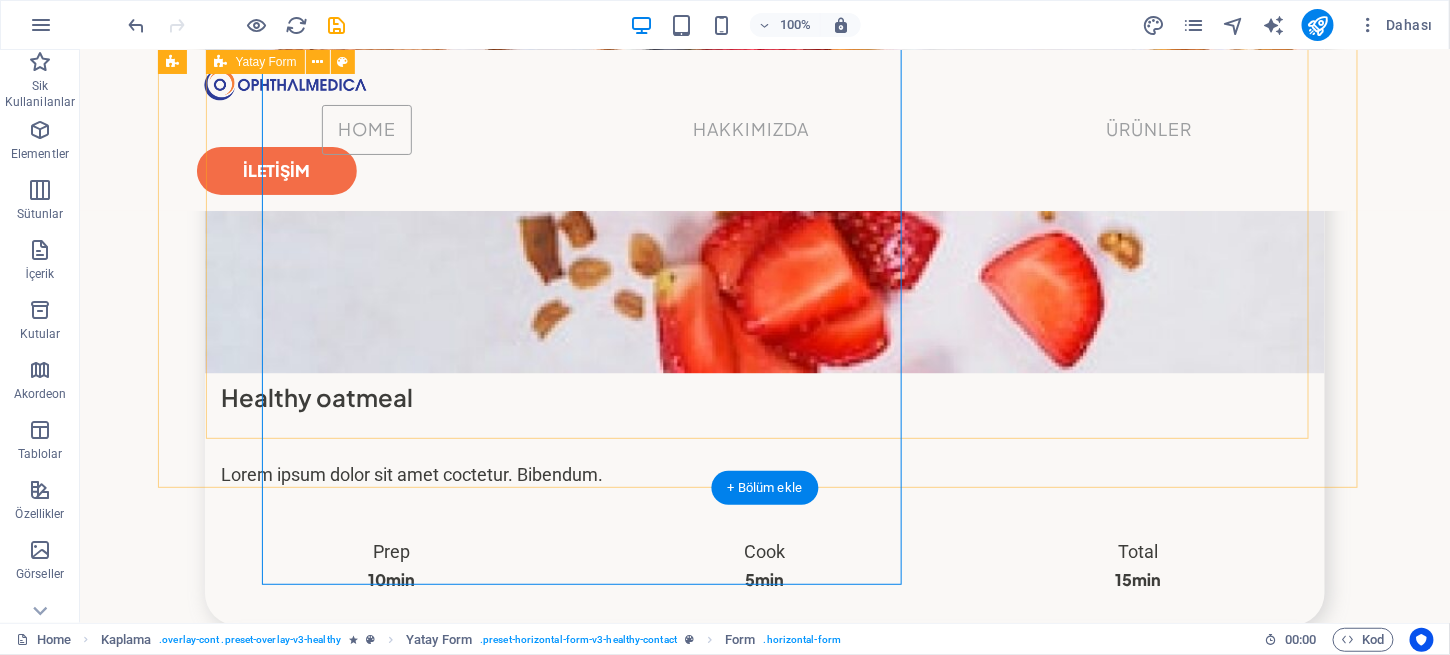 scroll, scrollTop: 6135, scrollLeft: 0, axis: vertical 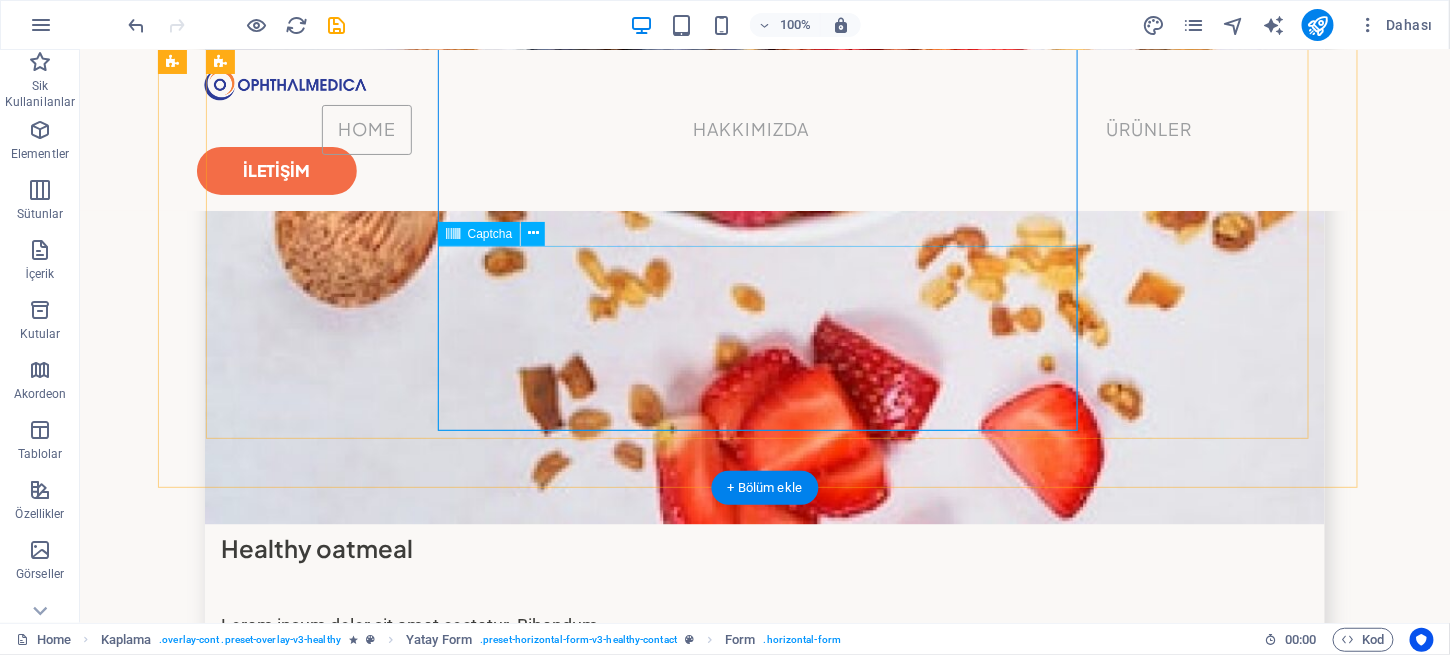 click on "Okunaksız mı? Yeni yükle" 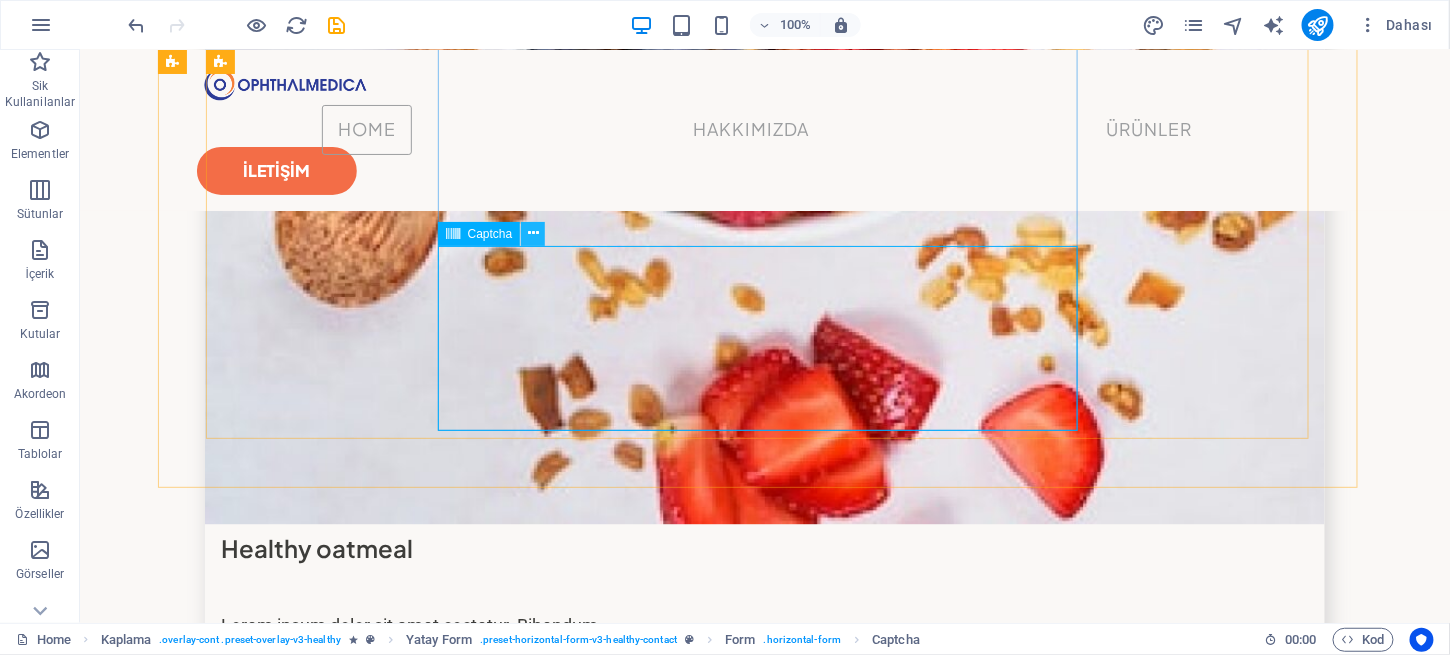 click at bounding box center [533, 233] 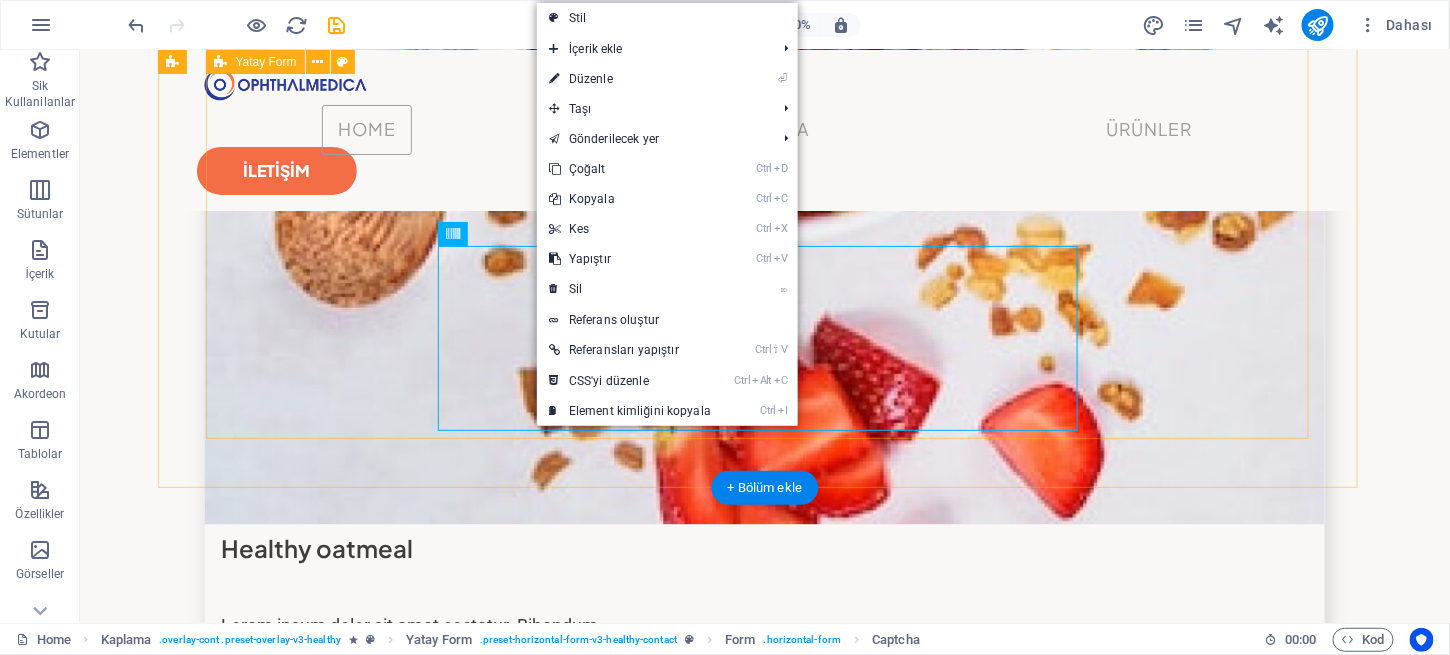 click on "GÖNDER   I have read and understand the privacy policy. Okunaksız mı? Yeni yükle GÖNDER   I have read and understand the privacy policy. Okunaksız mı? Yeni yükle" at bounding box center (764, 7097) 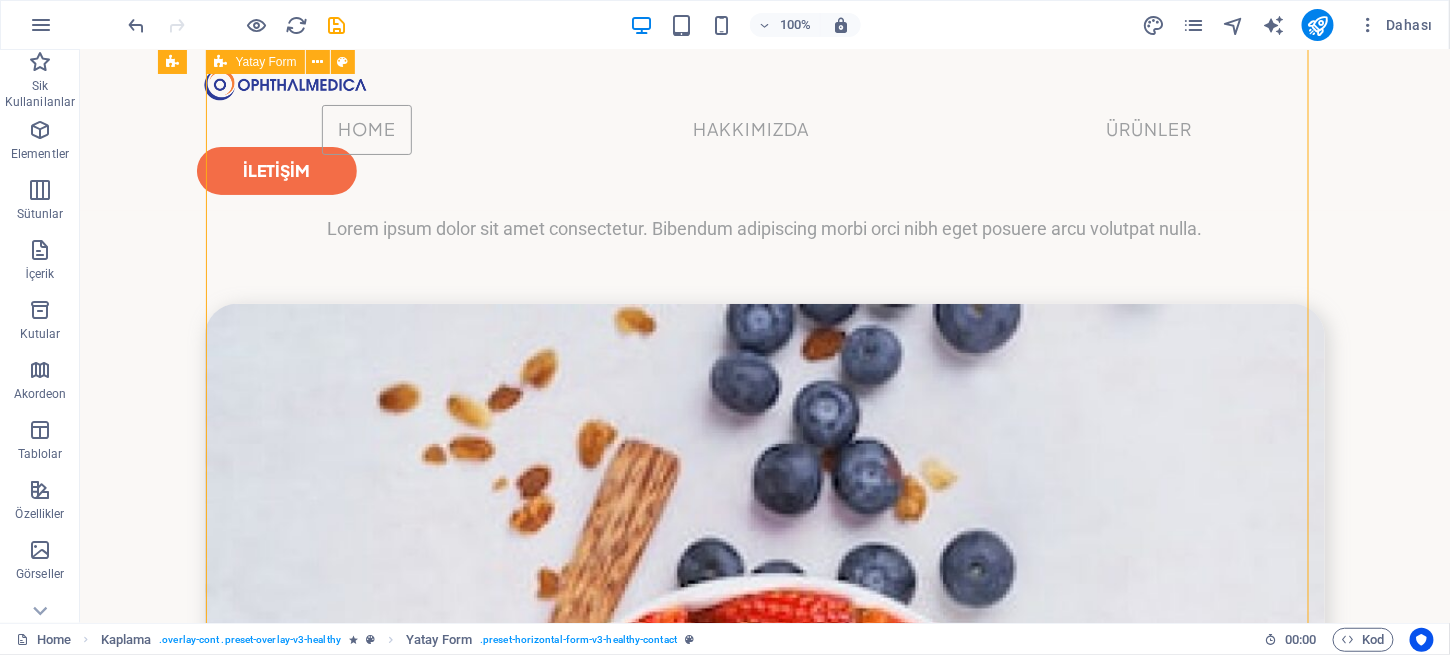 scroll, scrollTop: 5236, scrollLeft: 0, axis: vertical 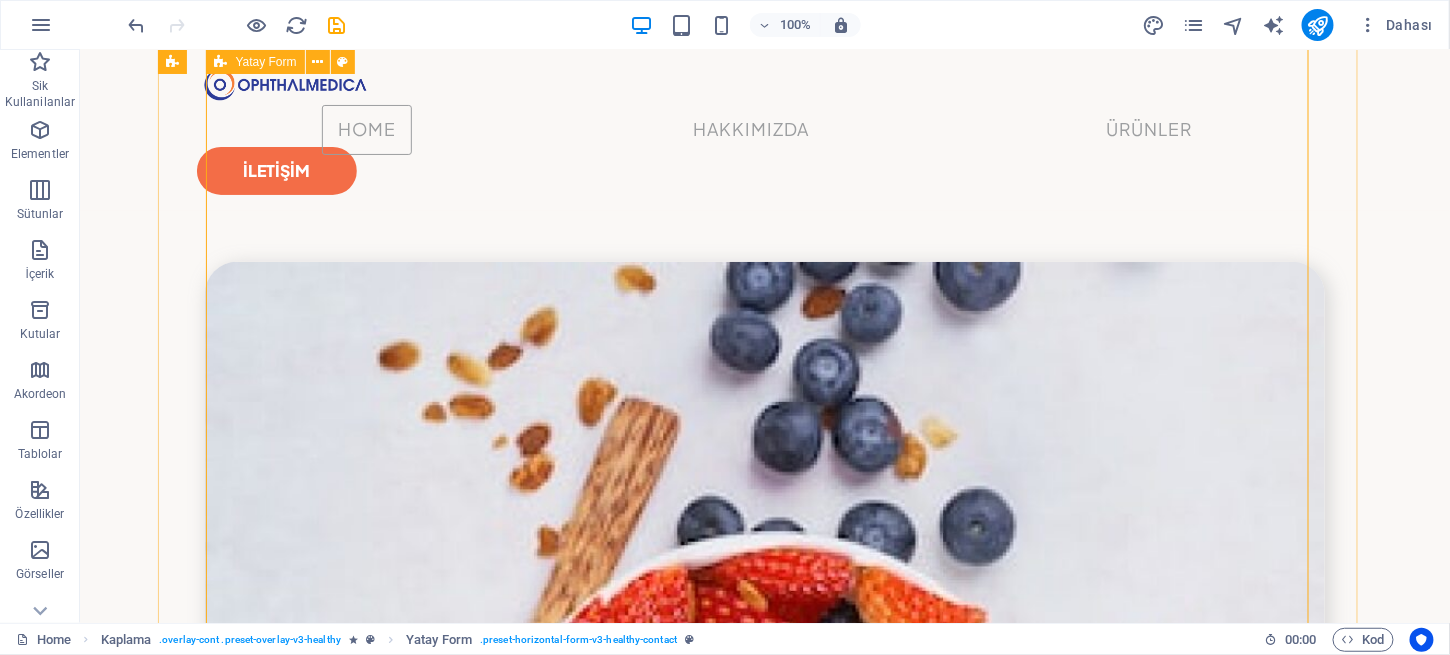 click on "GÖNDER   I have read and understand the privacy policy. Okunaksız mı? Yeni yükle GÖNDER   I have read and understand the privacy policy. Okunaksız mı? Yeni yükle" at bounding box center [764, 7954] 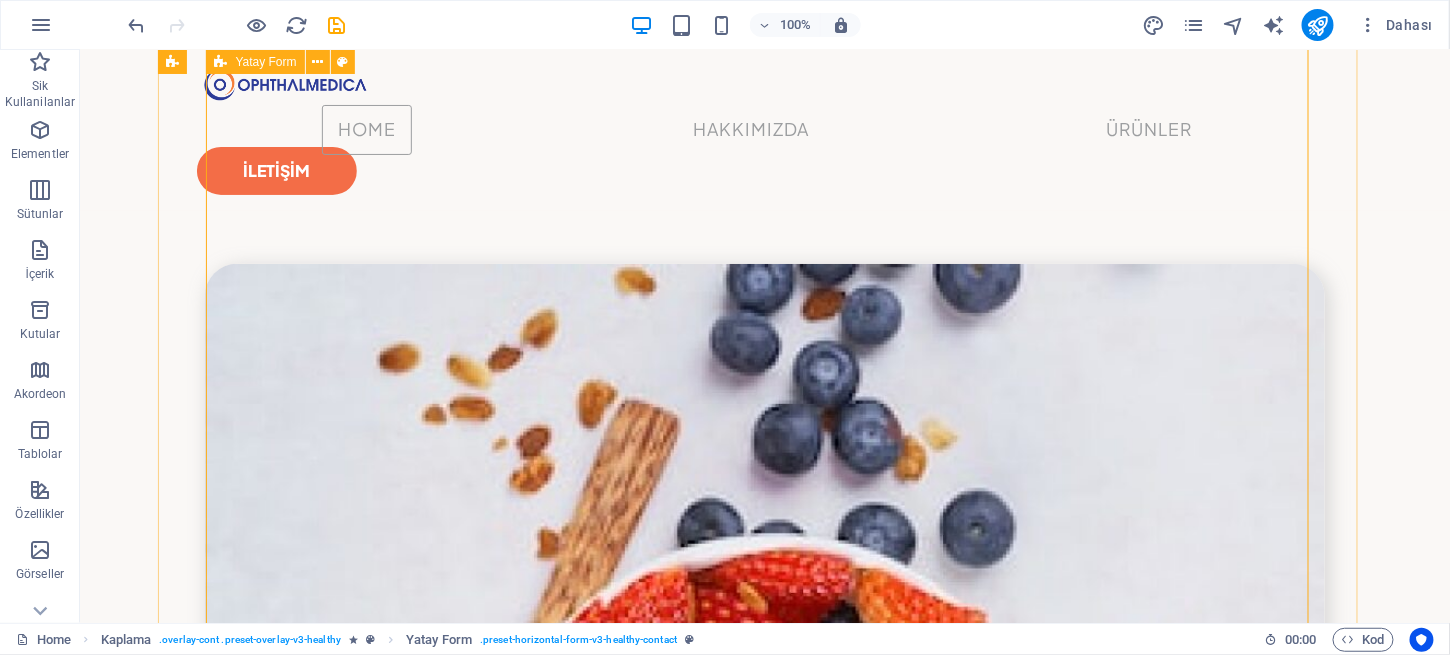 scroll, scrollTop: 5276, scrollLeft: 0, axis: vertical 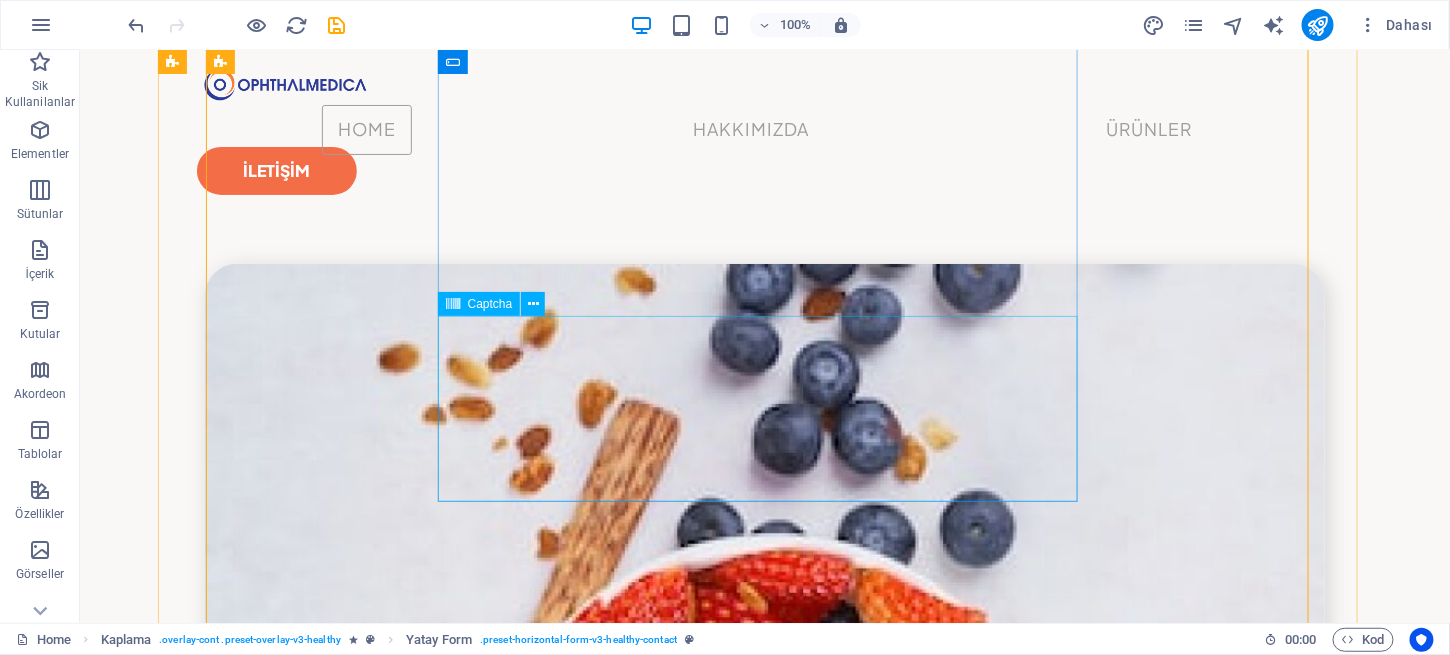 click on "Okunaksız mı? Yeni yükle" 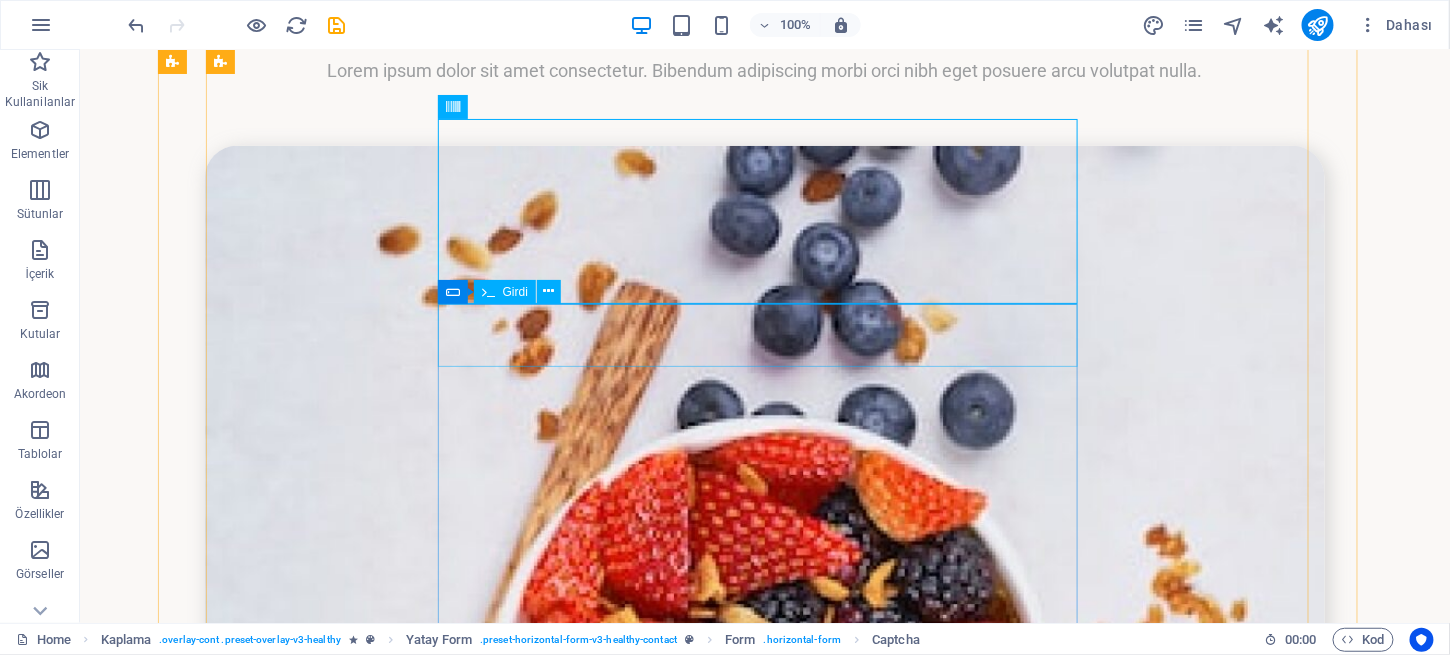 scroll, scrollTop: 5474, scrollLeft: 0, axis: vertical 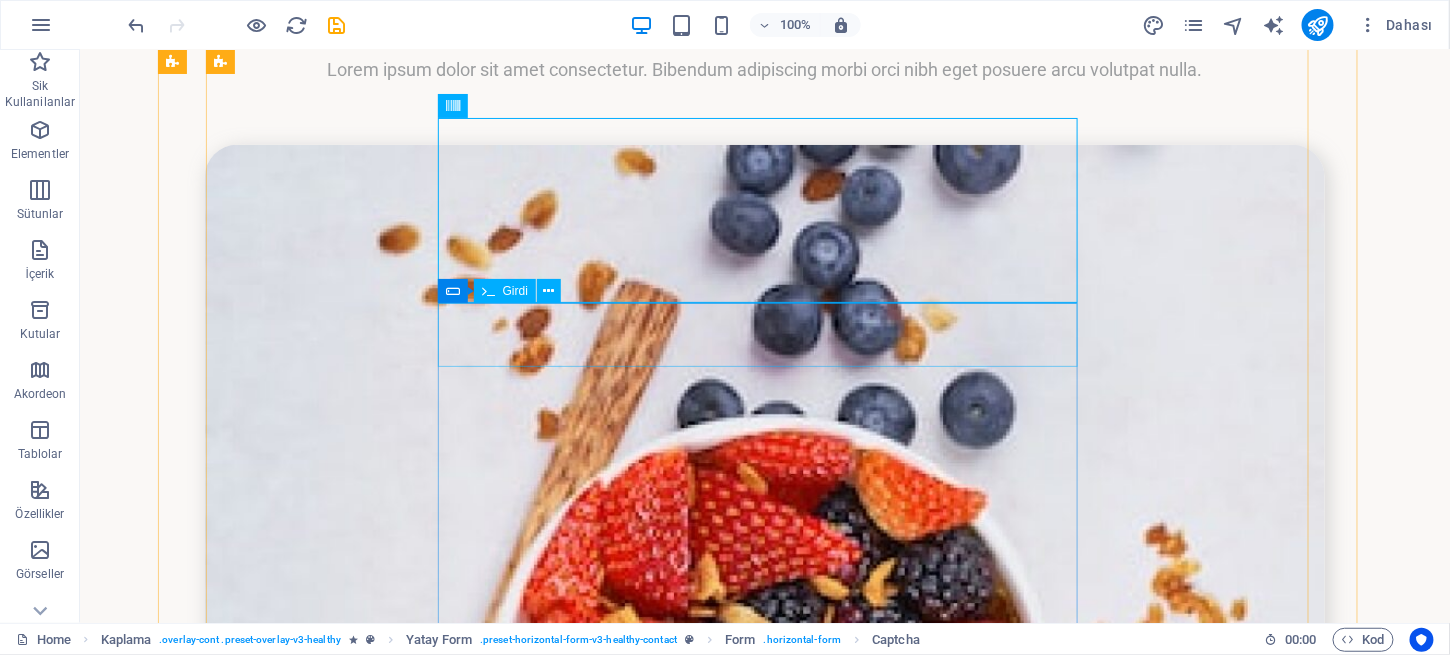 click 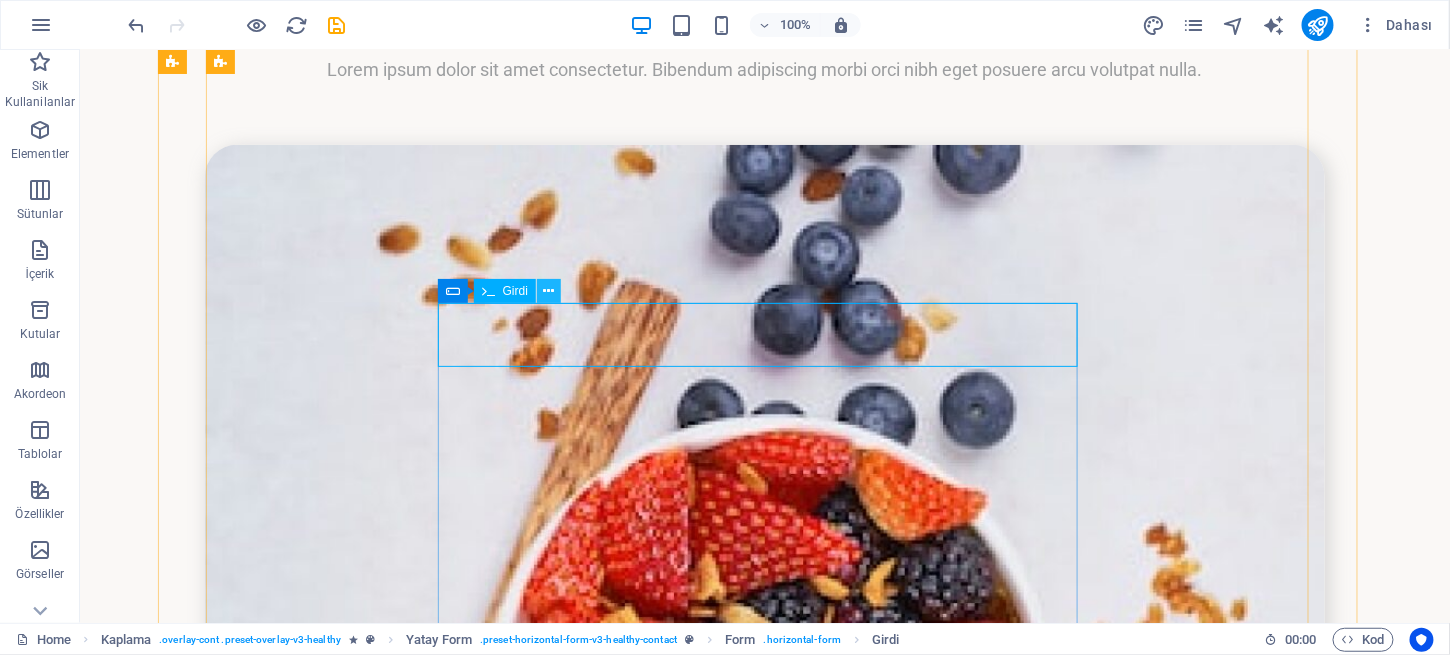 click at bounding box center (549, 291) 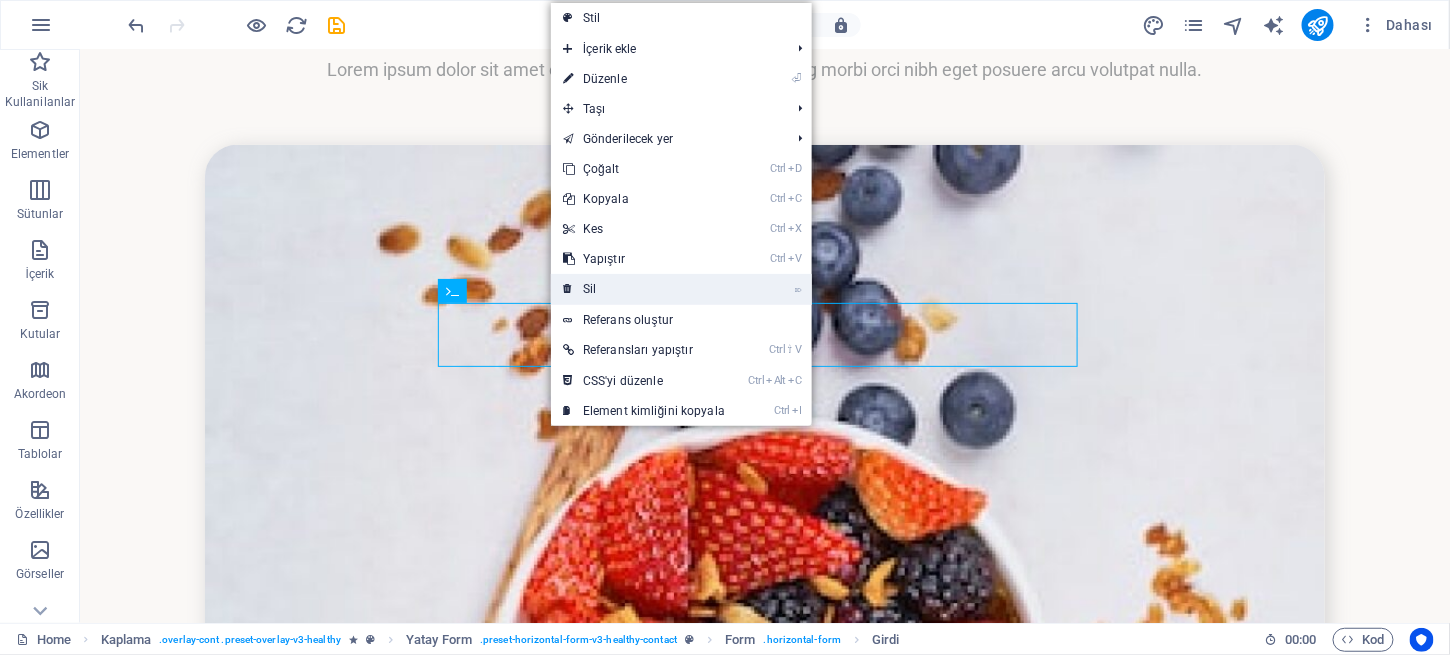 click on "⌦  Sil" at bounding box center (644, 289) 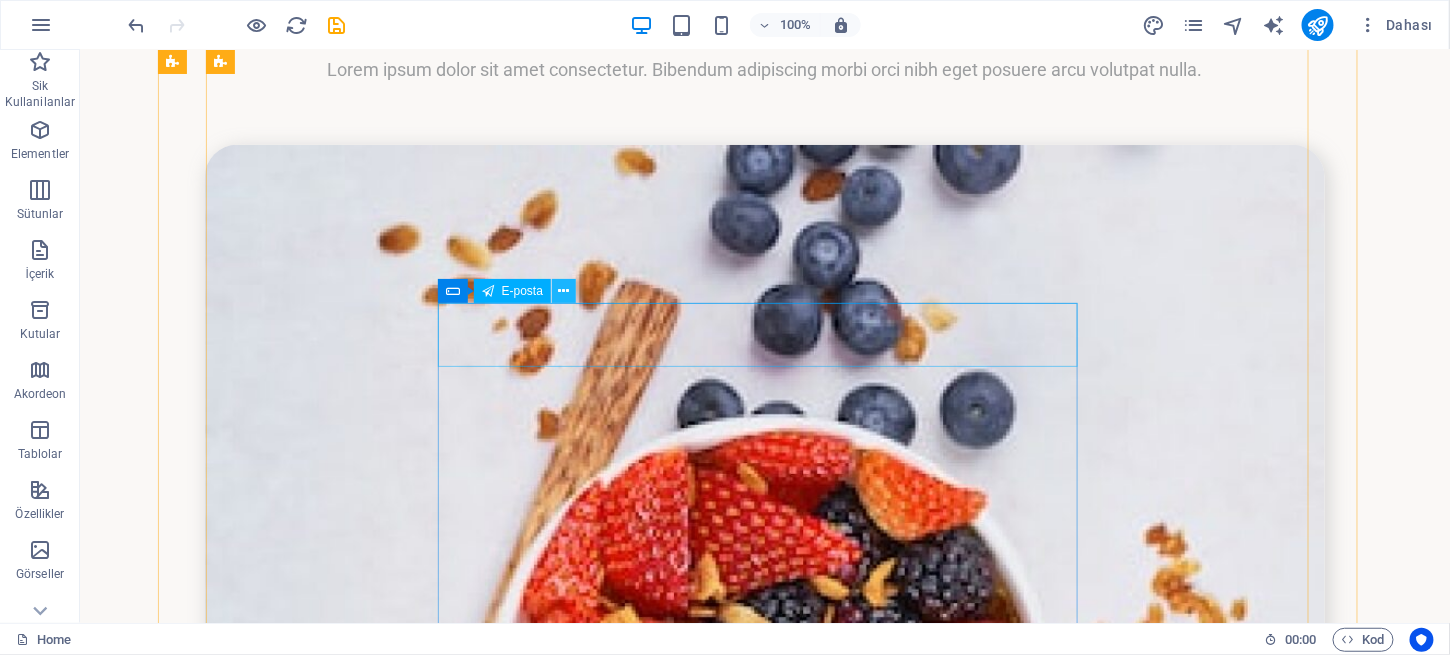 click at bounding box center [564, 291] 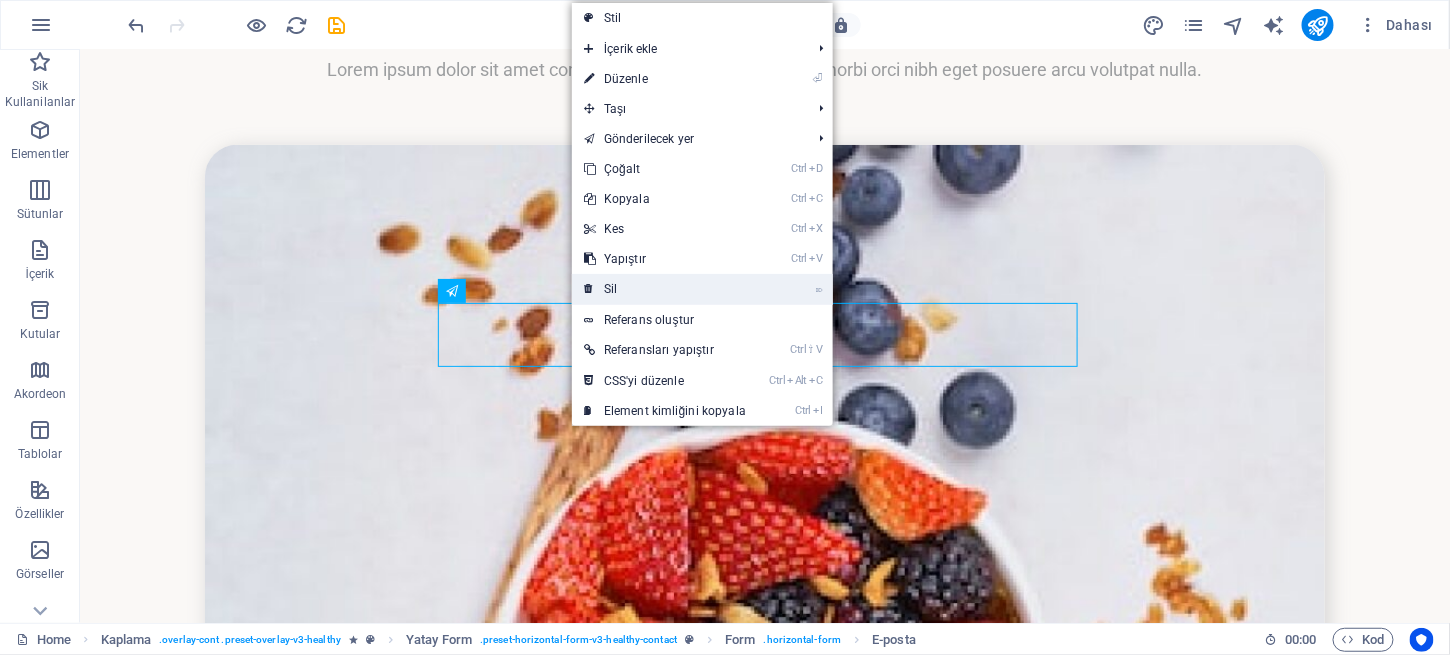 click on "⌦  Sil" at bounding box center (665, 289) 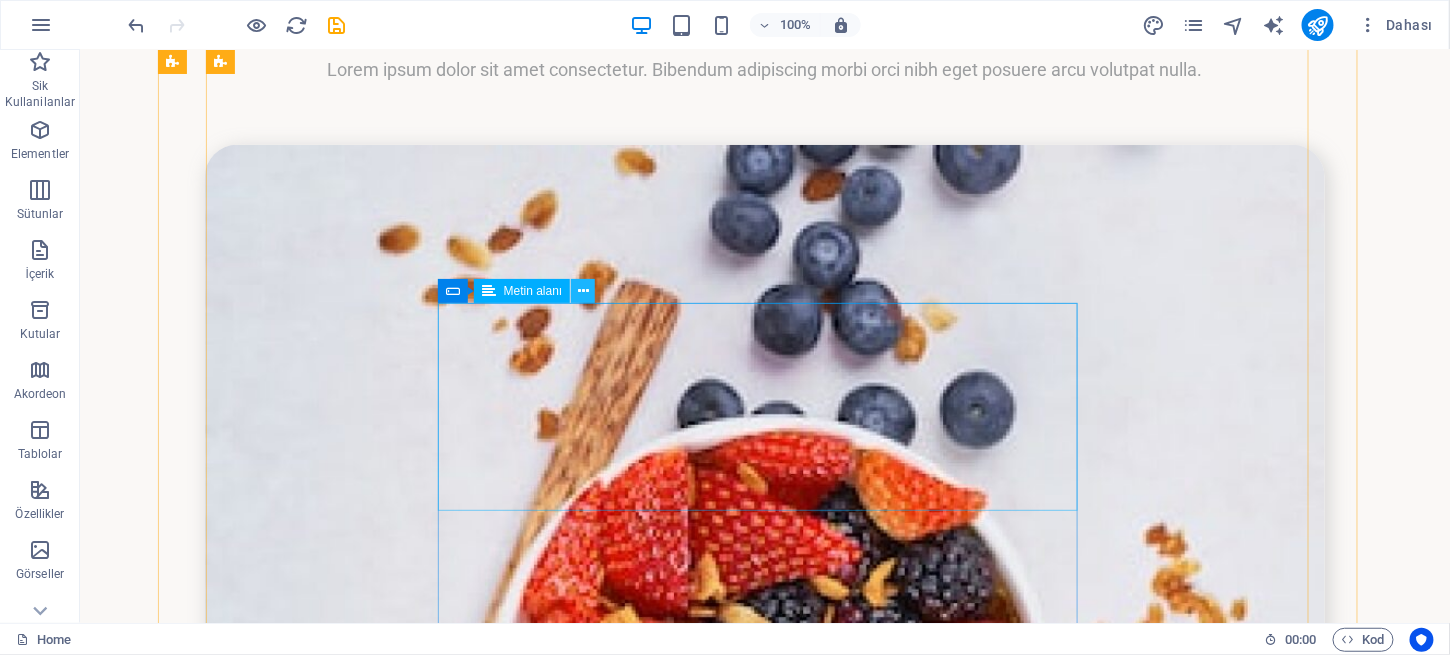 click at bounding box center [583, 291] 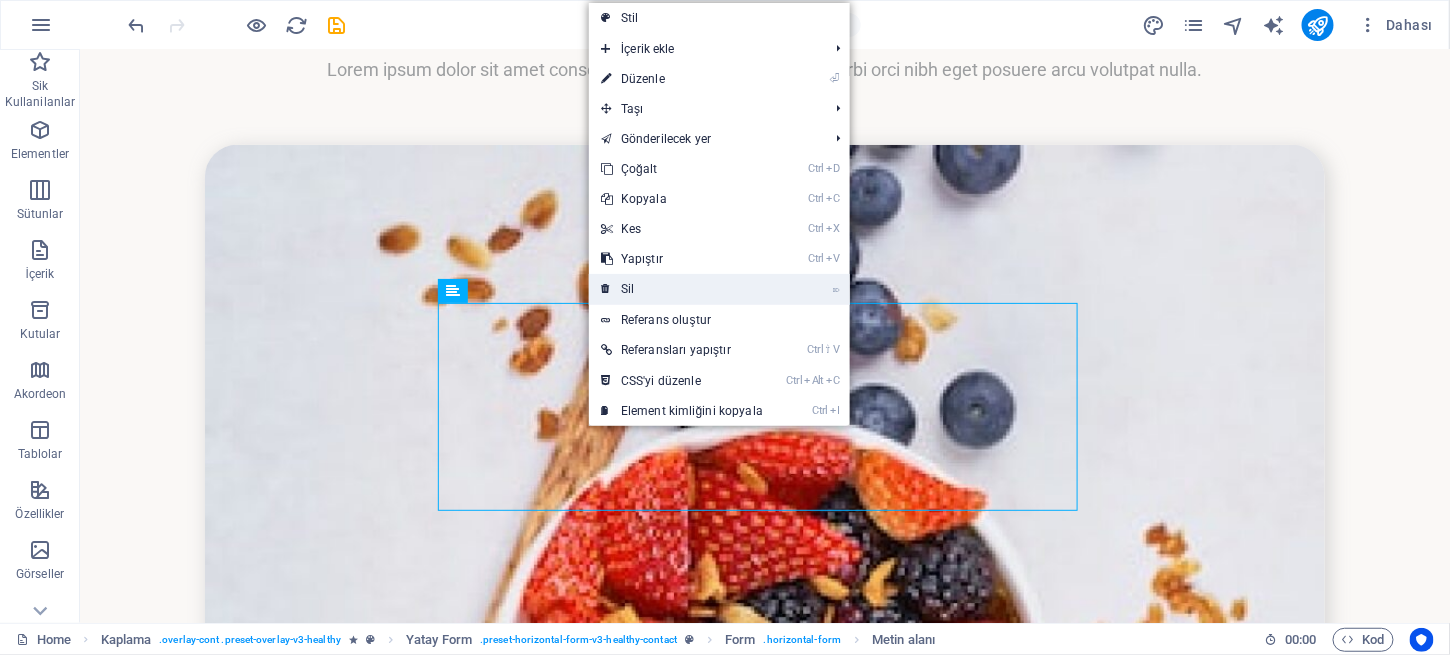 click on "⌦  Sil" at bounding box center [682, 289] 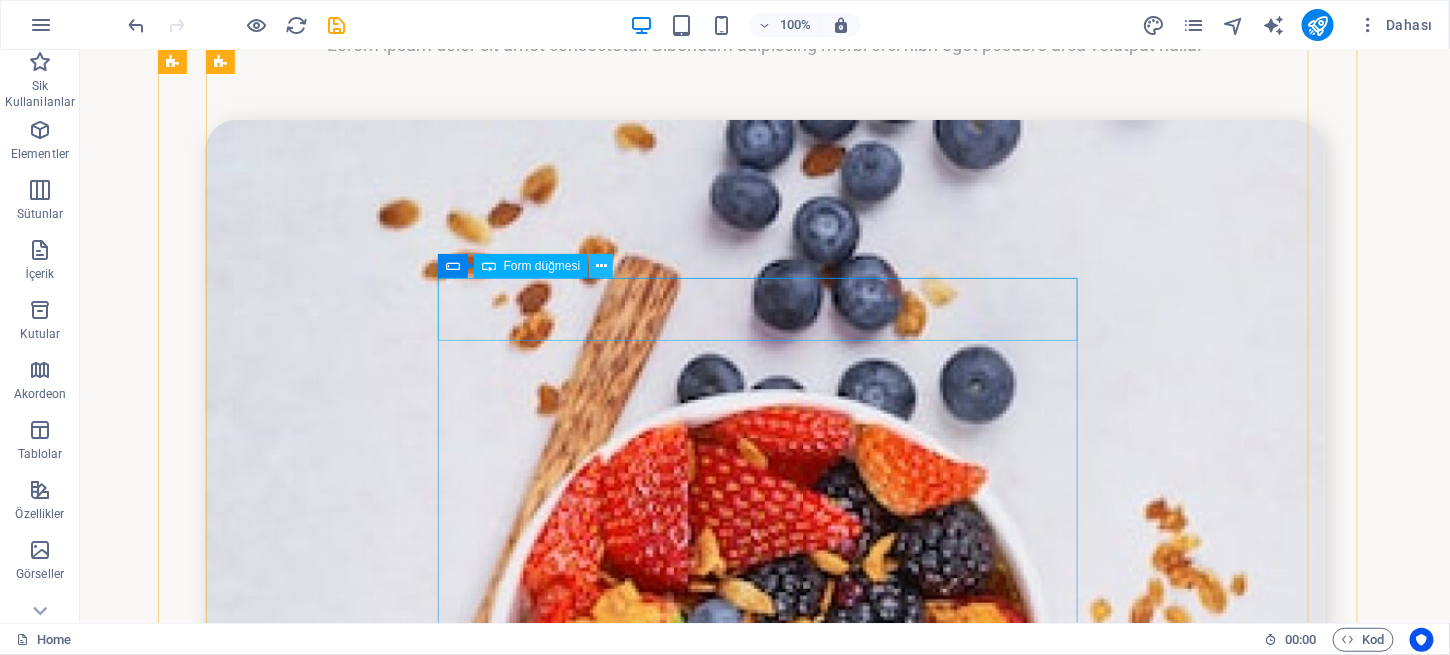 scroll, scrollTop: 5500, scrollLeft: 0, axis: vertical 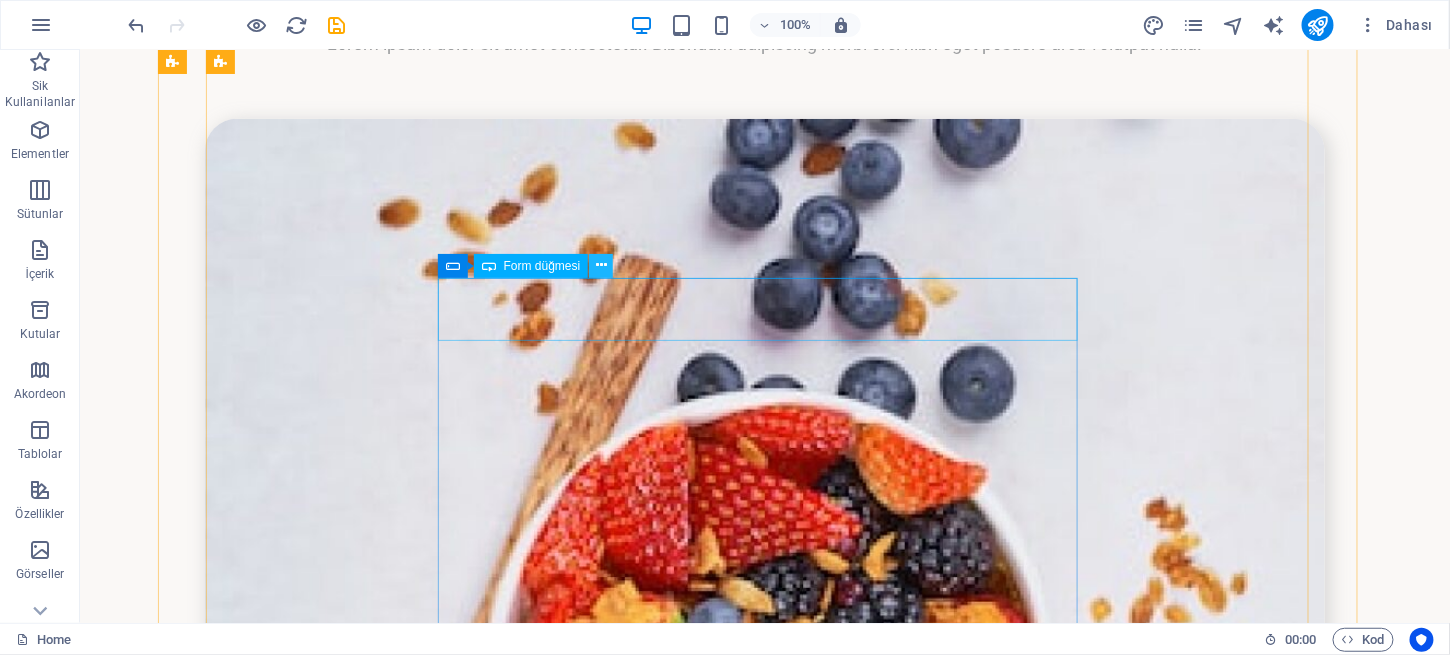drag, startPoint x: 599, startPoint y: 260, endPoint x: 599, endPoint y: 272, distance: 12 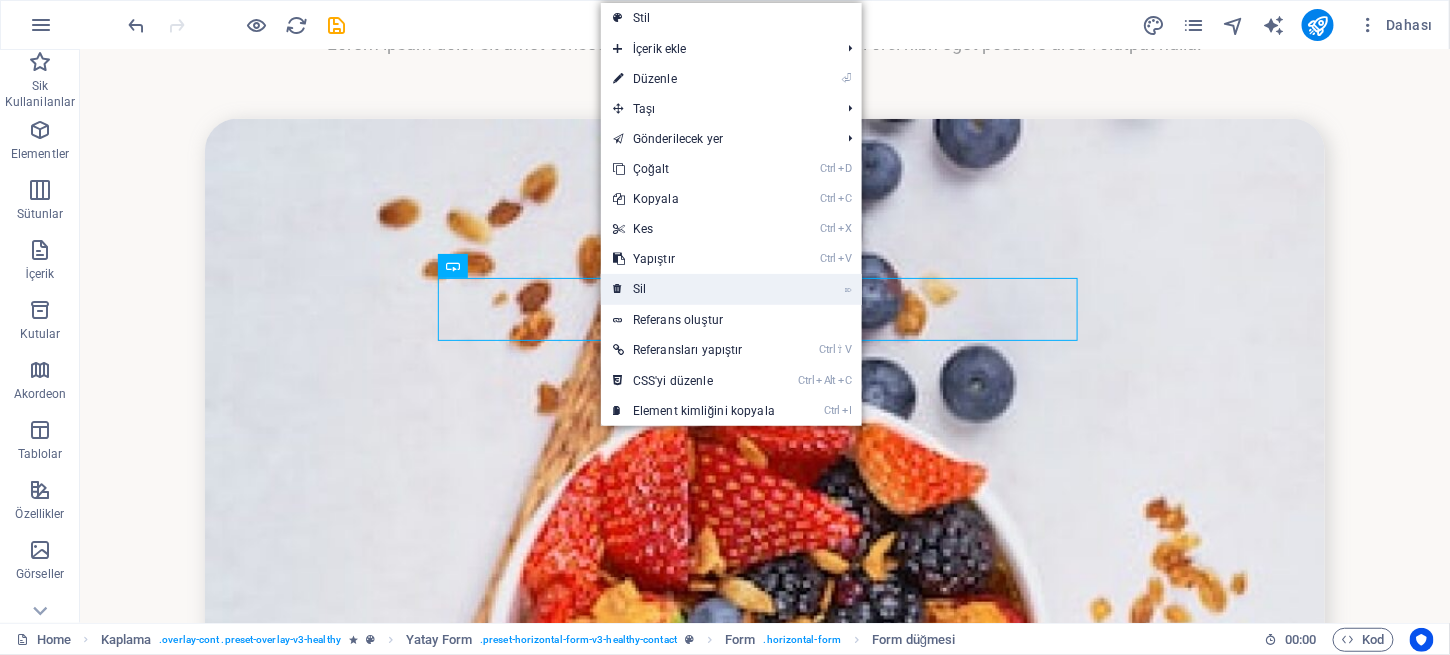 click on "⌦  Sil" at bounding box center (694, 289) 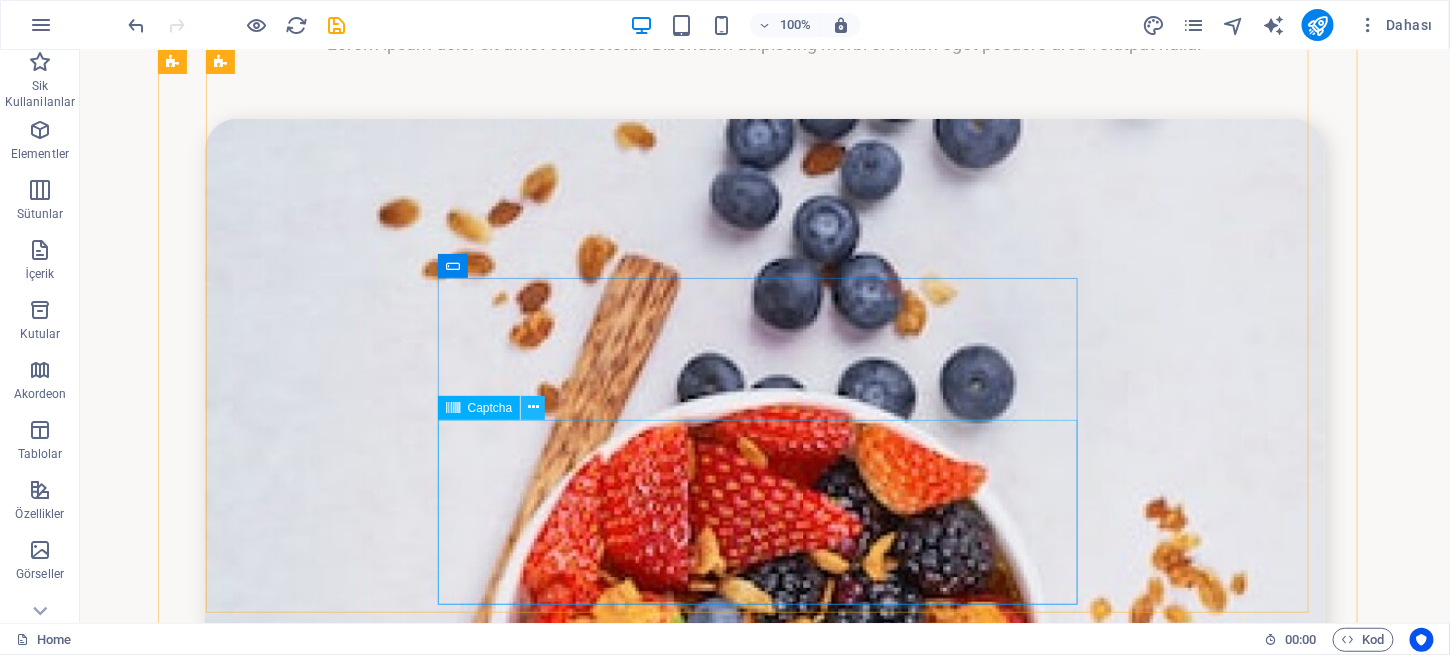 click at bounding box center [533, 407] 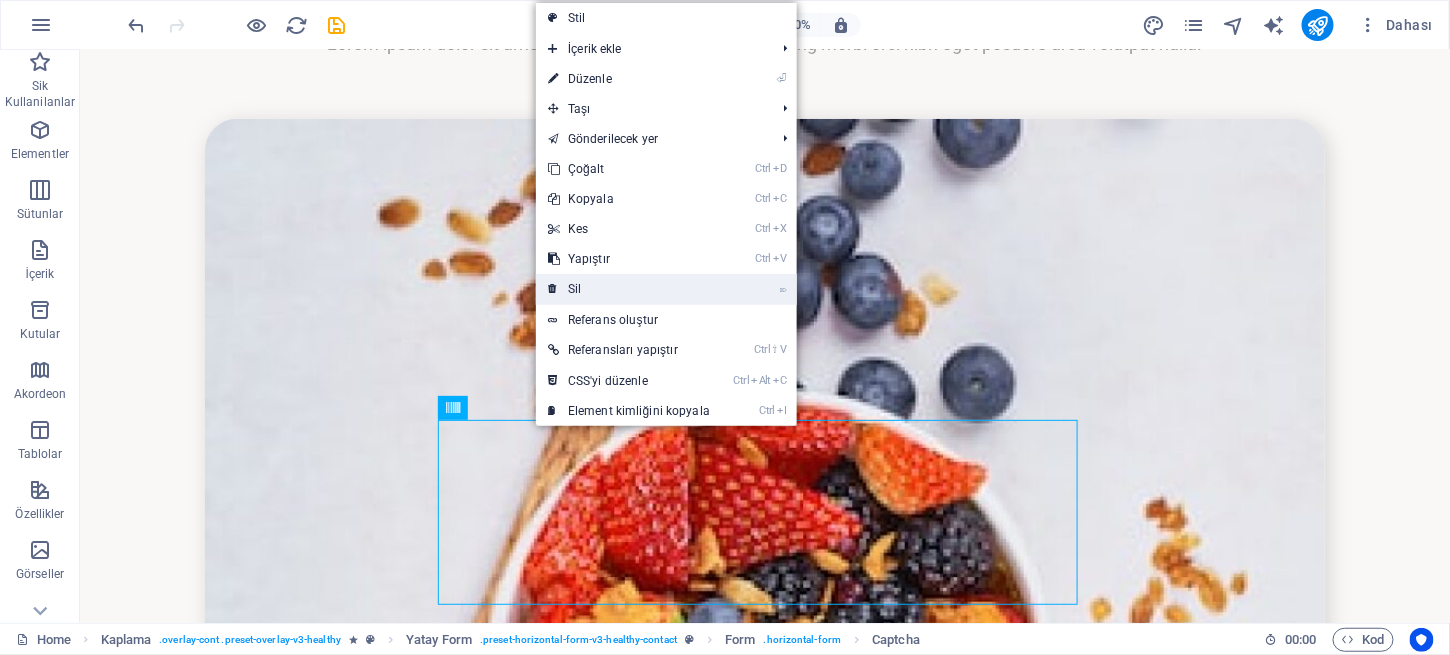 drag, startPoint x: 581, startPoint y: 294, endPoint x: 496, endPoint y: 247, distance: 97.128784 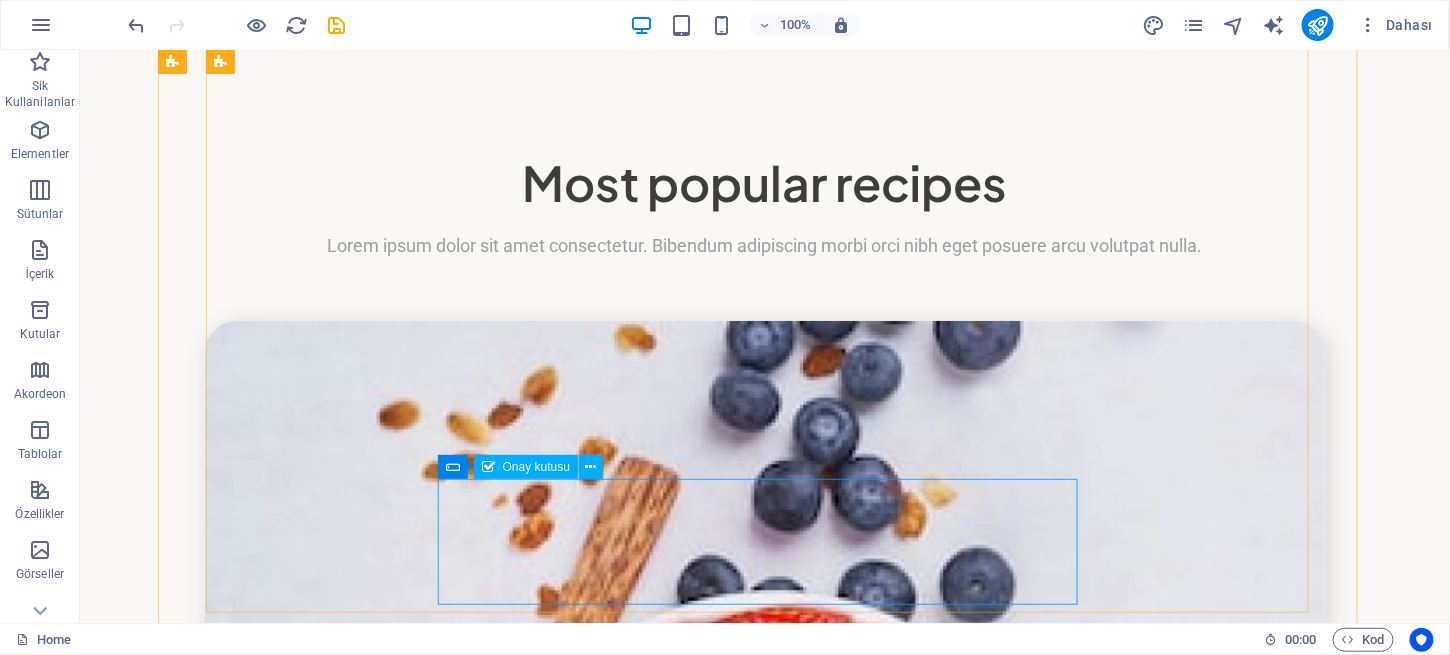 scroll, scrollTop: 5299, scrollLeft: 0, axis: vertical 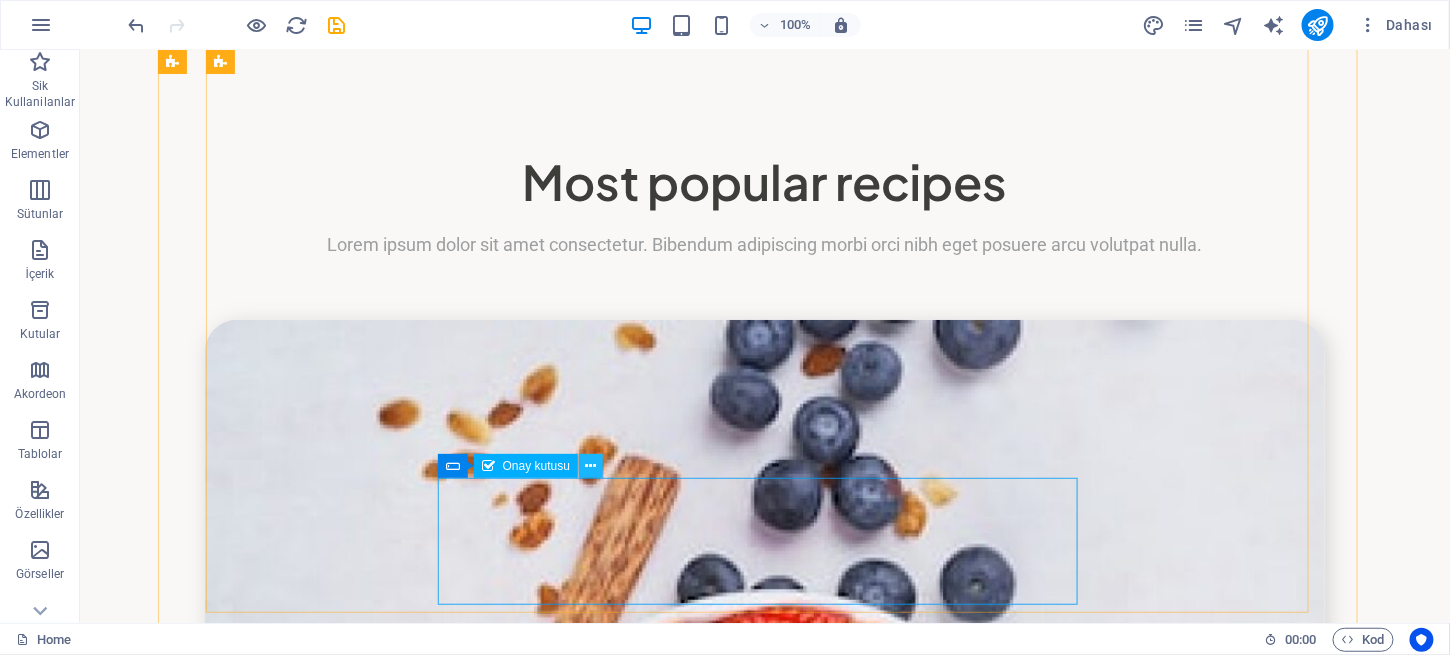 click at bounding box center (591, 466) 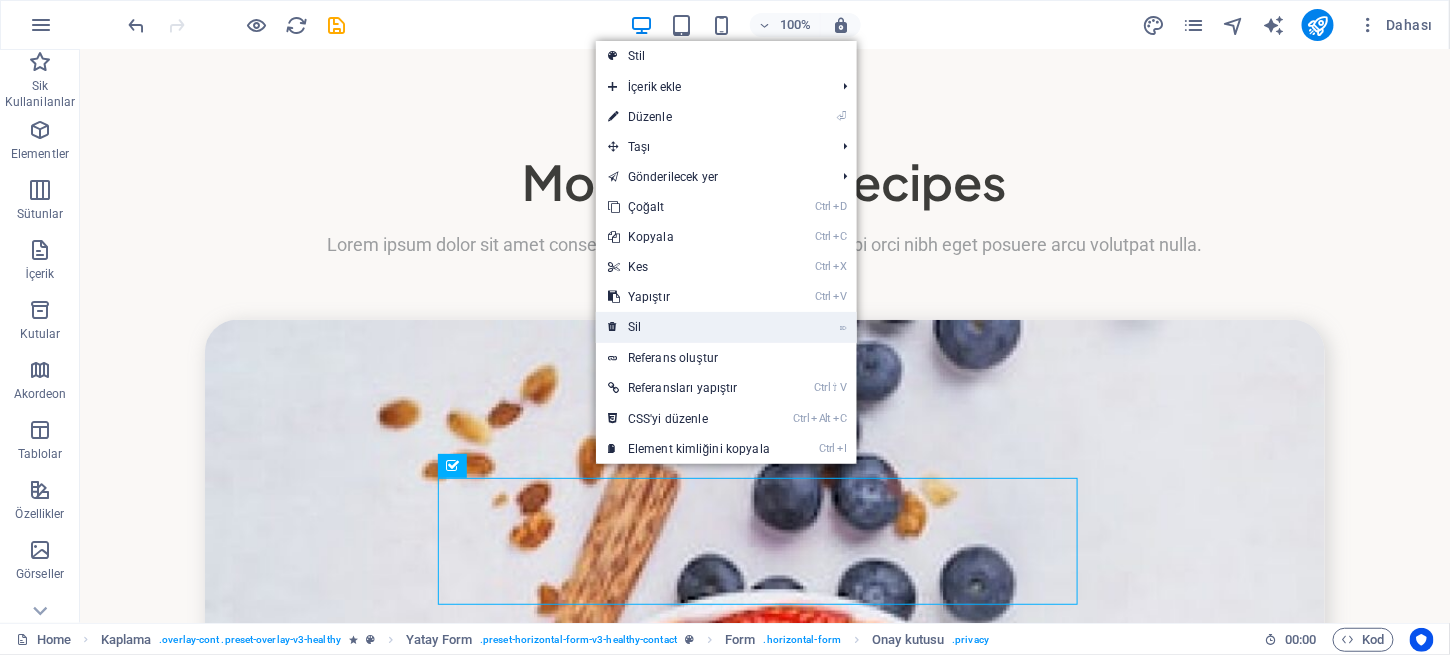 drag, startPoint x: 640, startPoint y: 326, endPoint x: 338, endPoint y: 352, distance: 303.11713 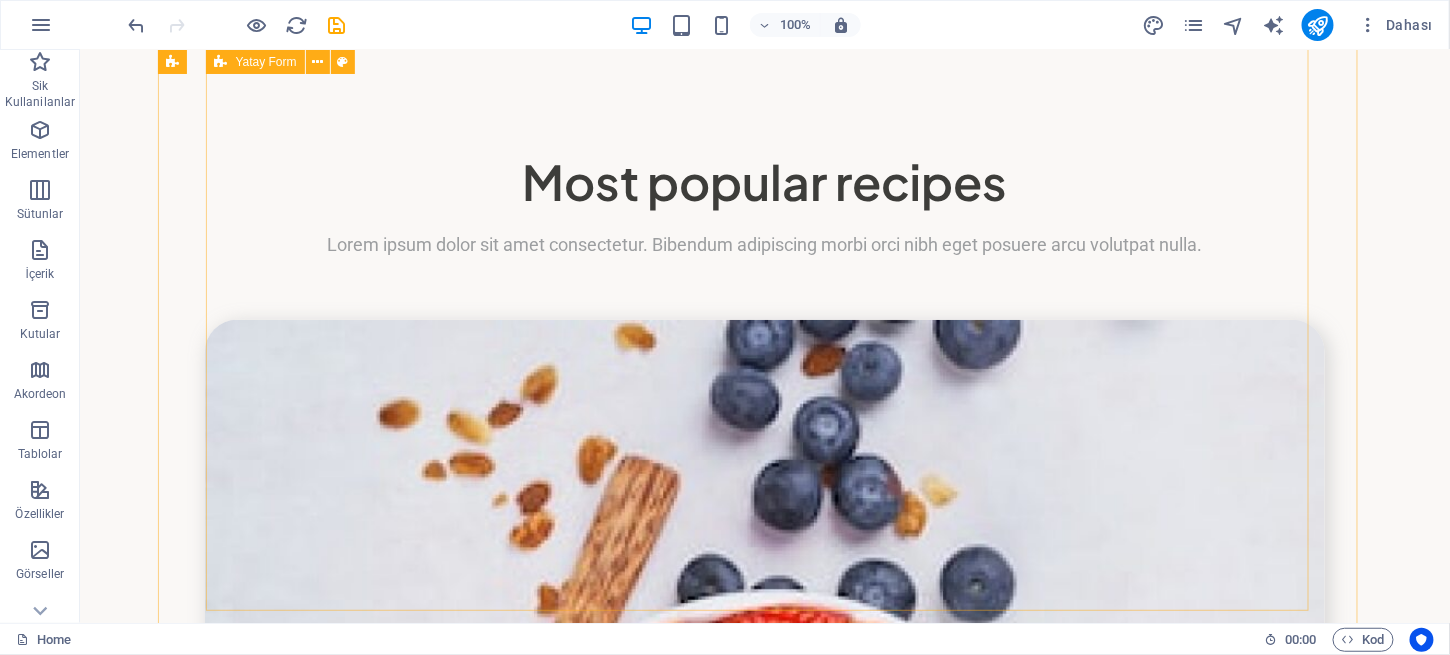 click on "GÖNDER   I have read and understand the privacy policy. Okunaksız mı? Yeni yükle İçeriği buraya bırak veya  Element ekle  Panoyu yapıştır" at bounding box center (764, 7664) 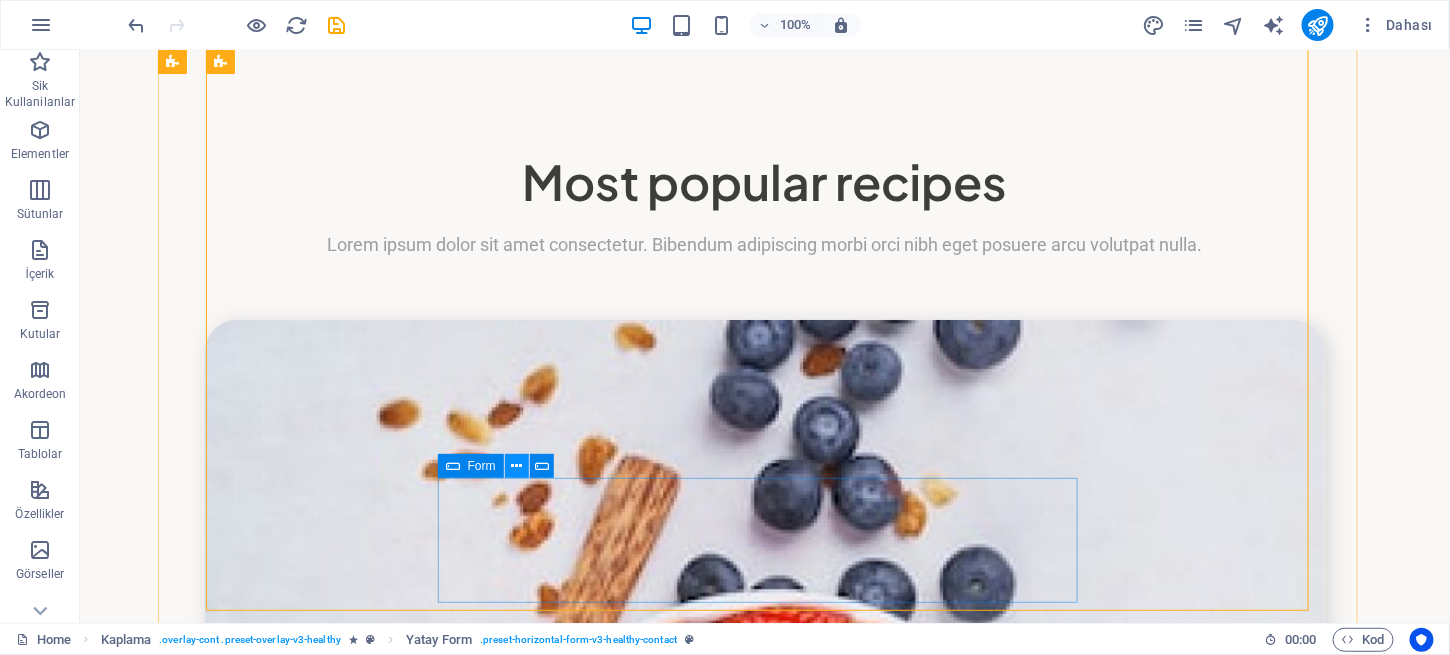 click at bounding box center [516, 466] 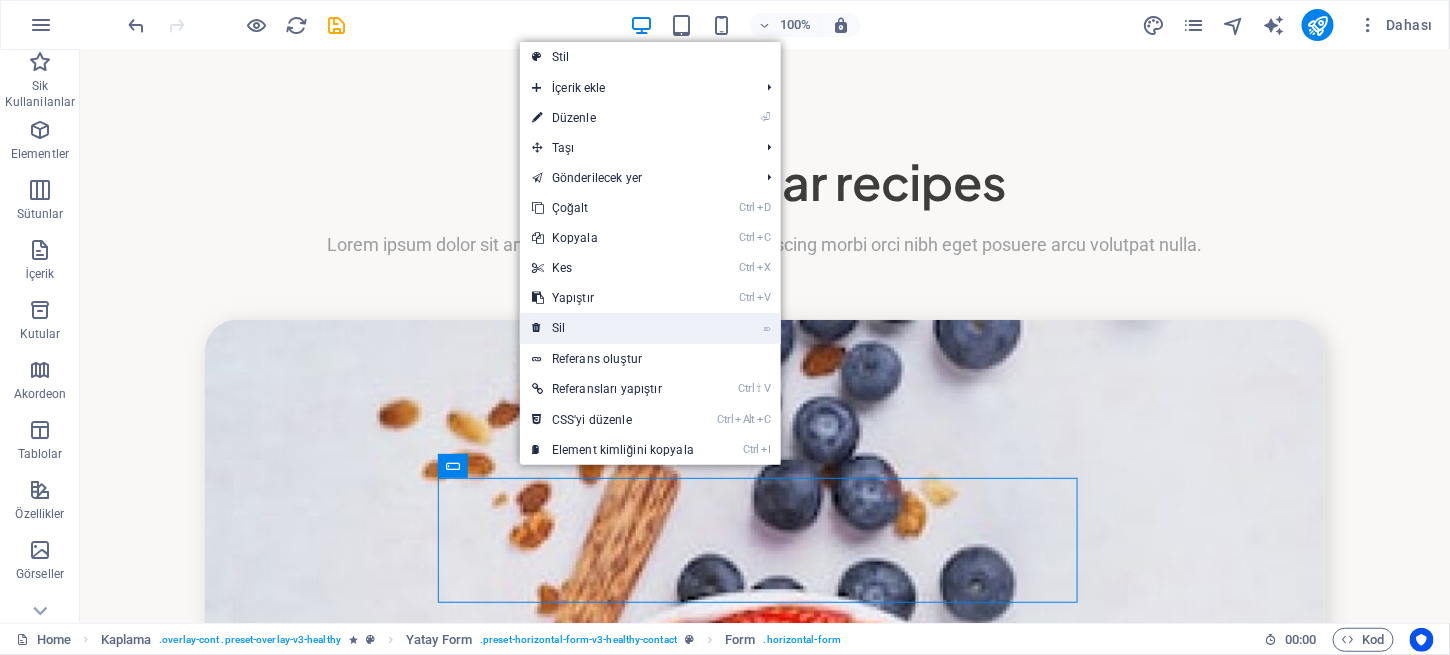 drag, startPoint x: 568, startPoint y: 327, endPoint x: 474, endPoint y: 283, distance: 103.788246 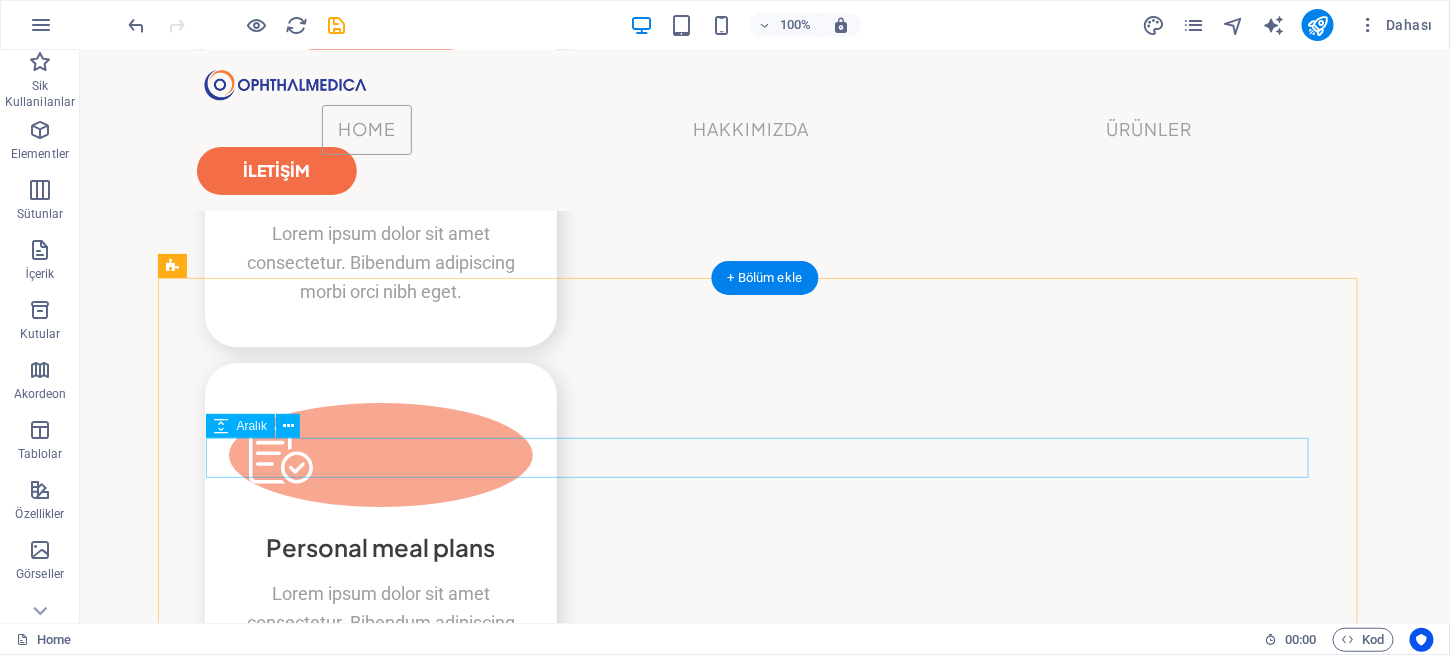 scroll, scrollTop: 4501, scrollLeft: 0, axis: vertical 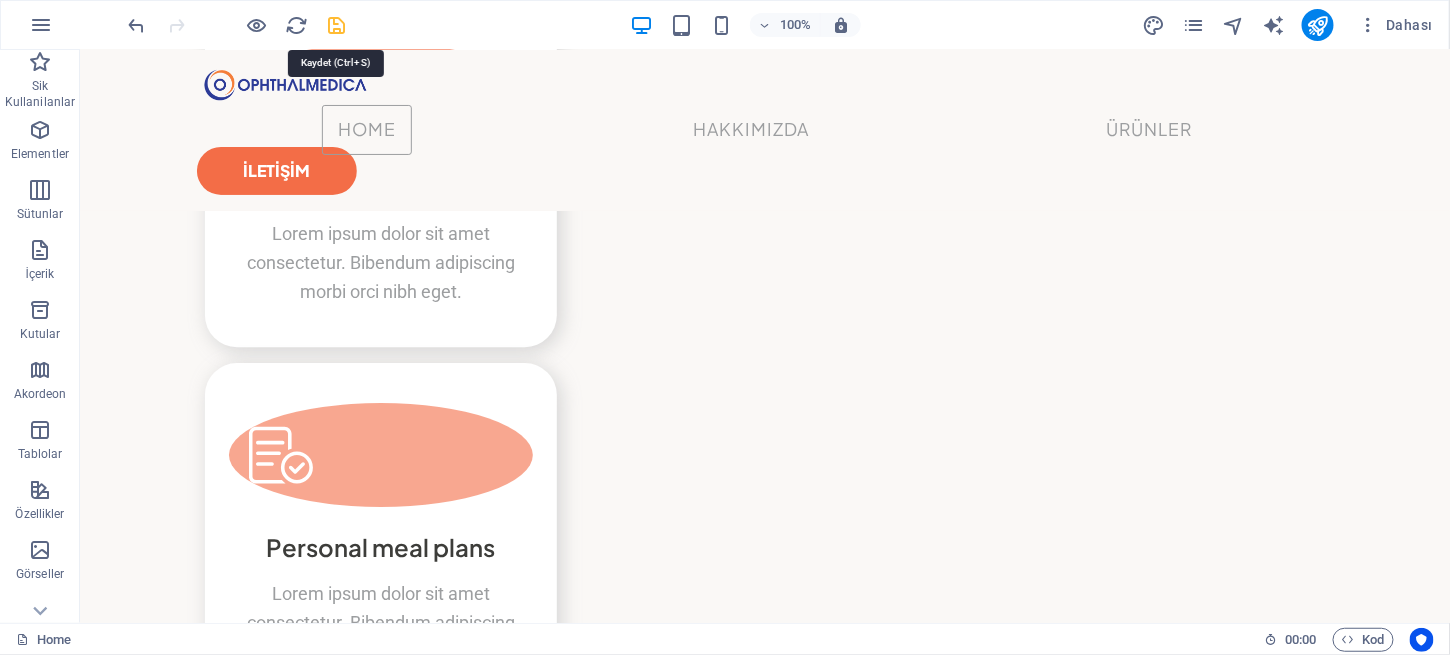 click at bounding box center (337, 25) 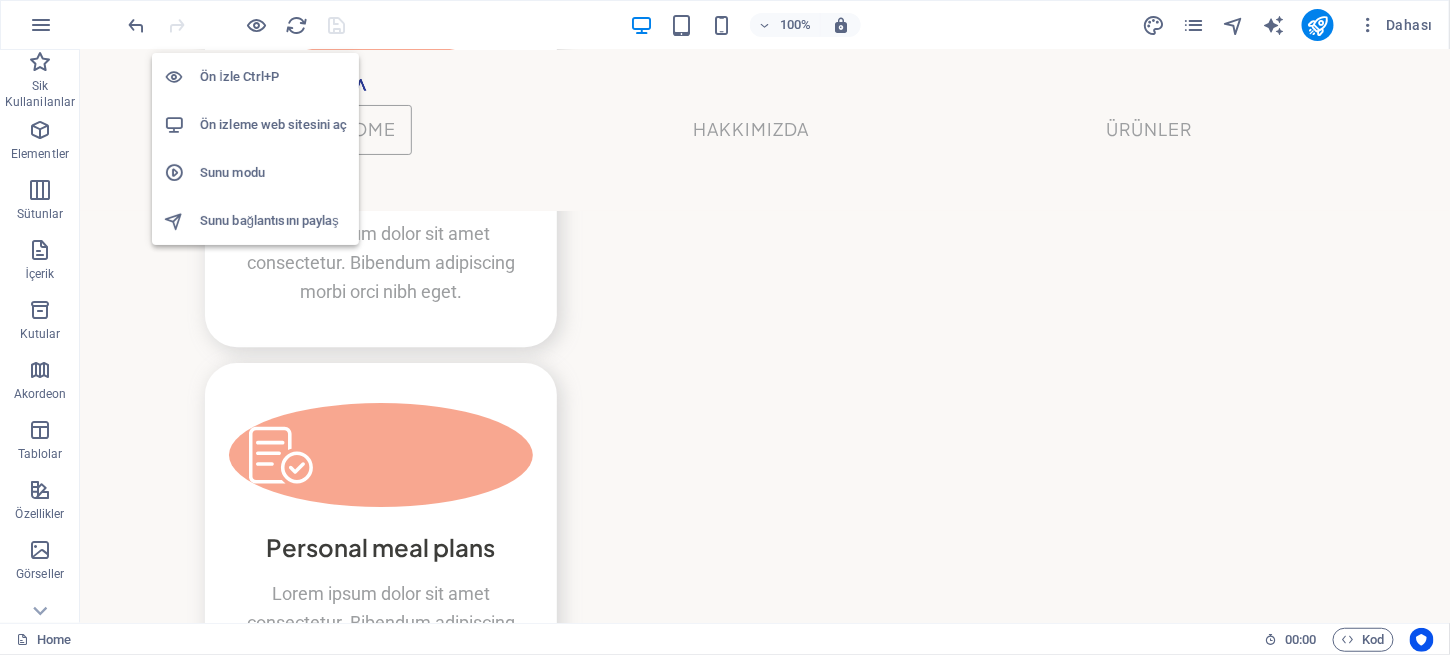 click on "Ön İzle Ctrl+P" at bounding box center (273, 77) 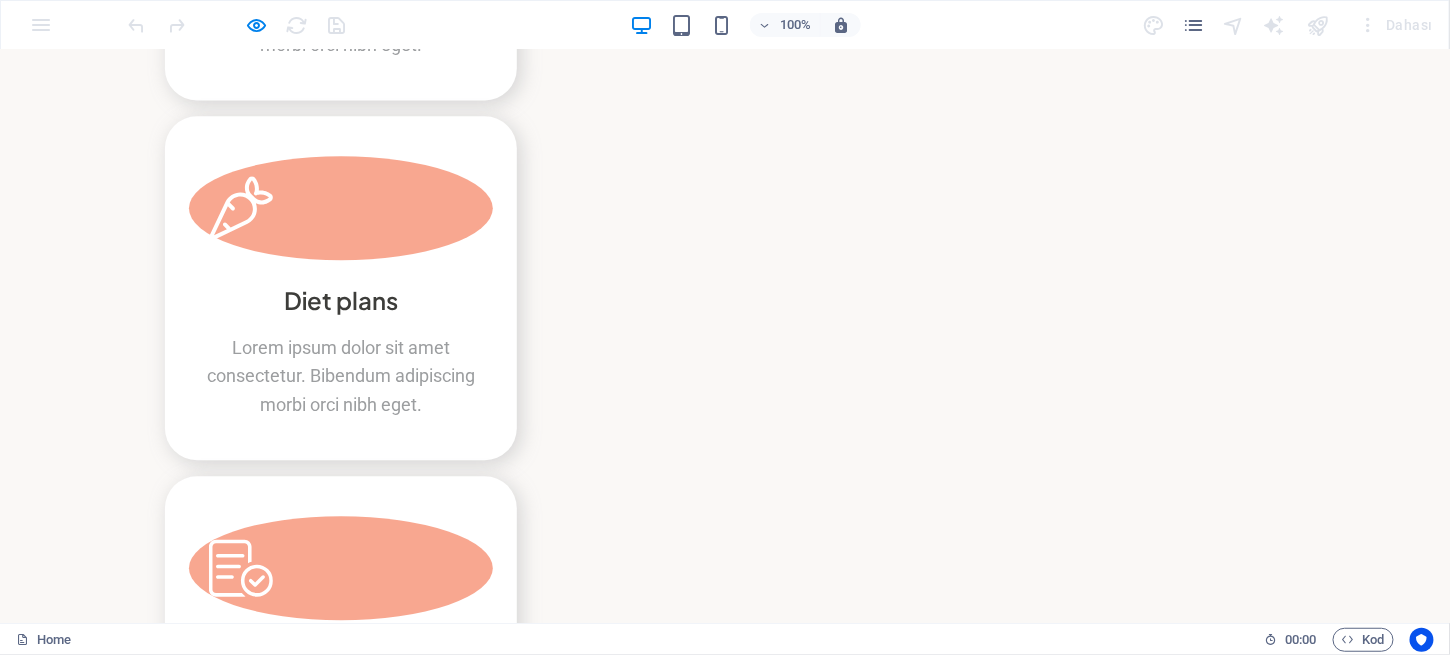 scroll, scrollTop: 4114, scrollLeft: 0, axis: vertical 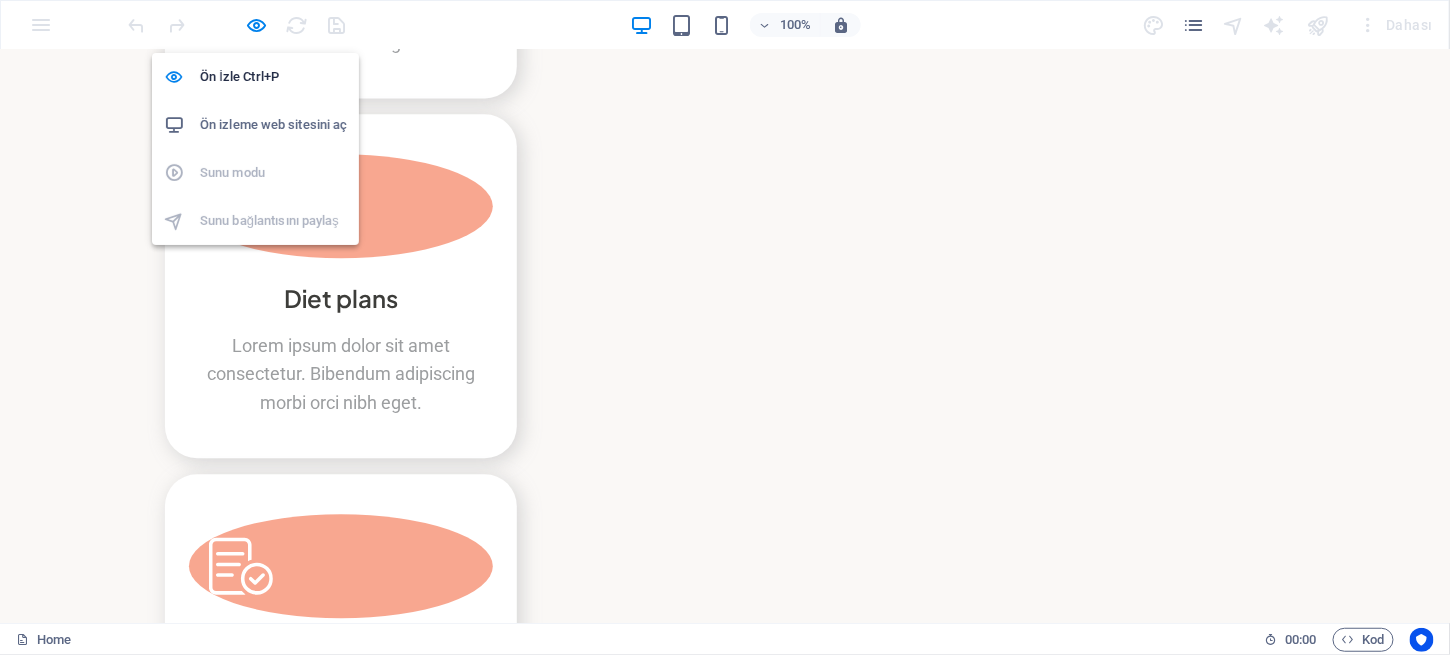 click on "Ön izleme web sitesini aç" at bounding box center (273, 125) 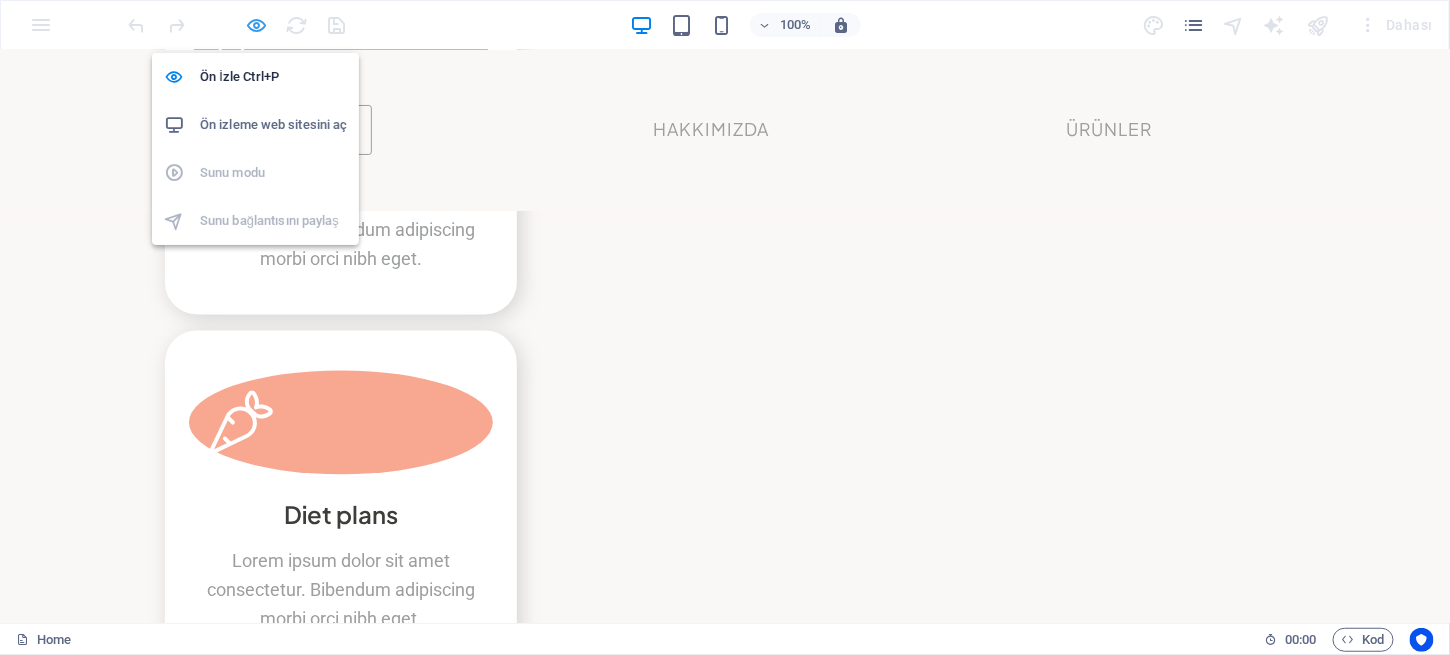 scroll, scrollTop: 3816, scrollLeft: 0, axis: vertical 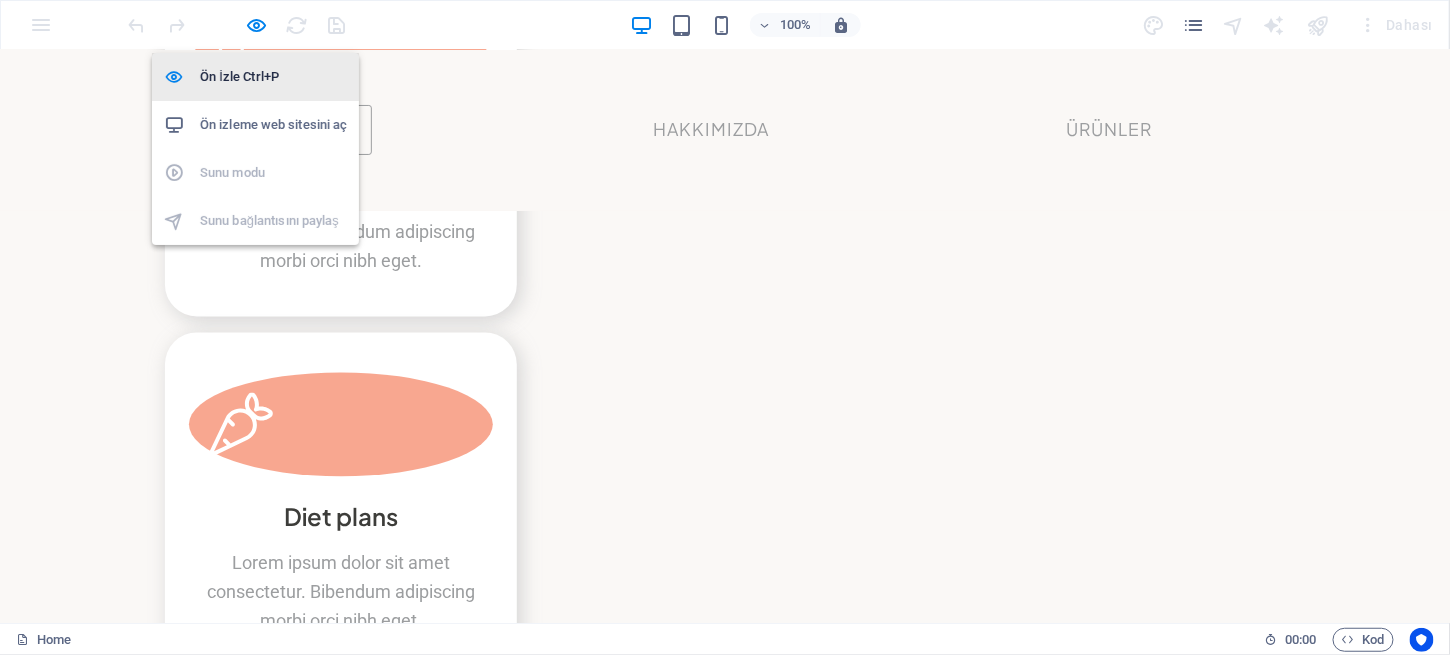 click on "Ön İzle Ctrl+P" at bounding box center [273, 77] 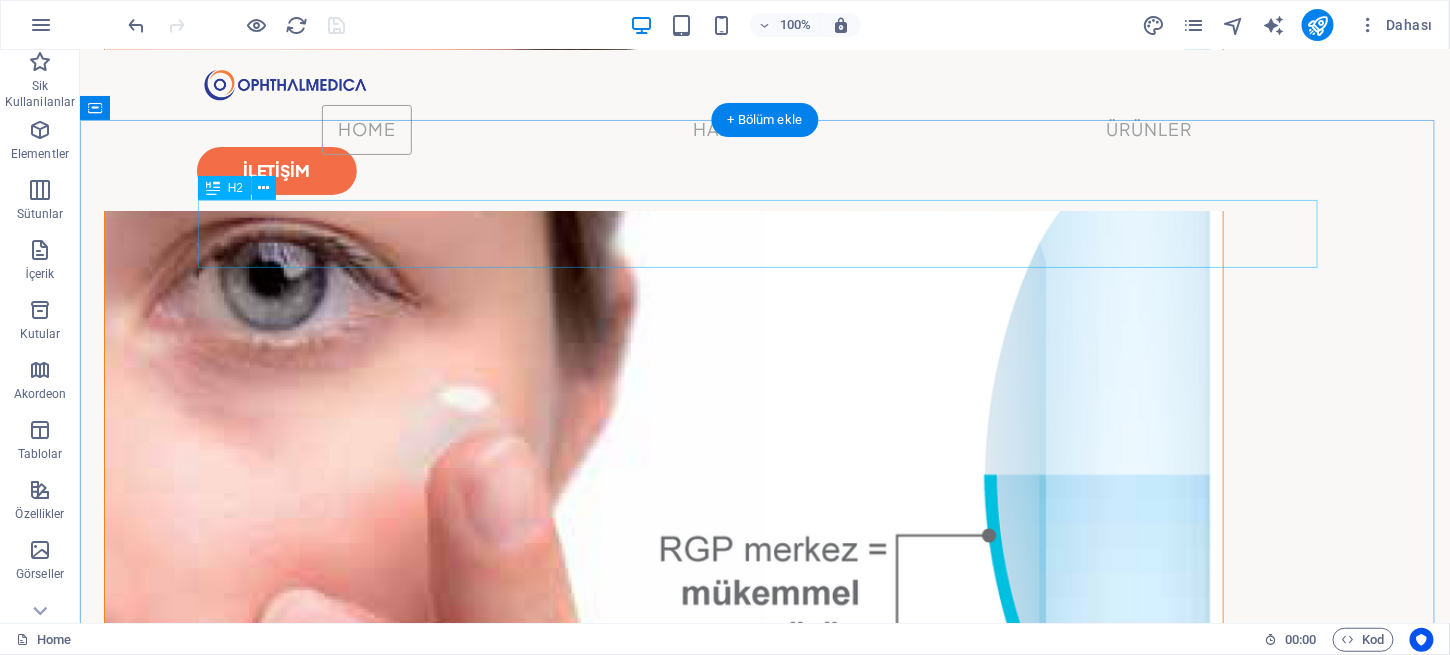 scroll, scrollTop: 2120, scrollLeft: 0, axis: vertical 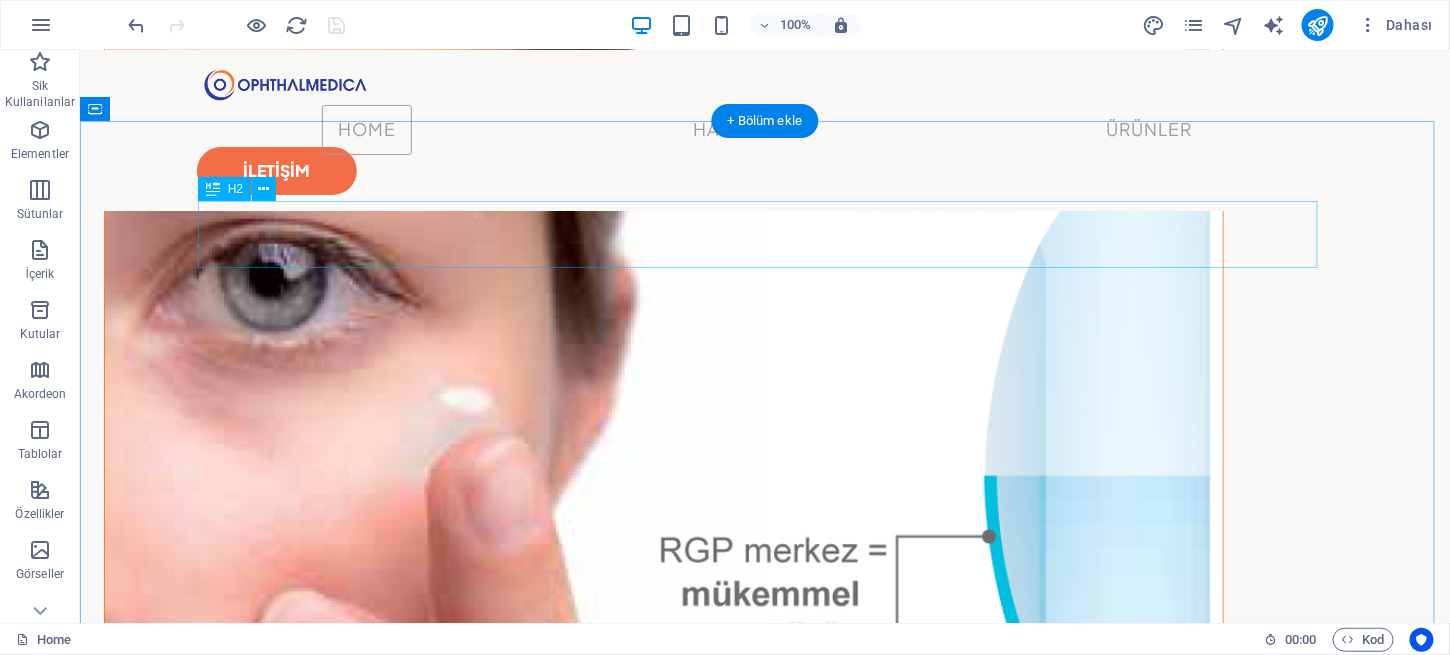 click on "My services" at bounding box center [764, 1884] 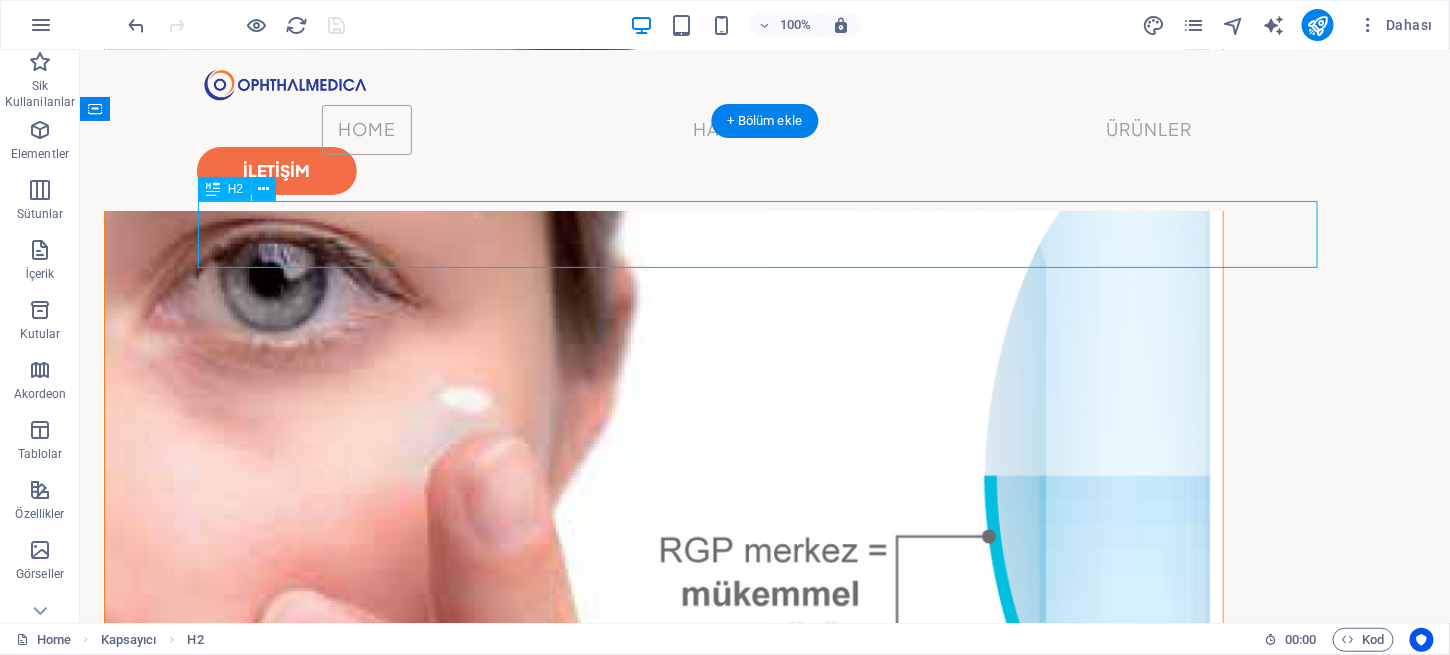 click on "My services" at bounding box center [764, 1884] 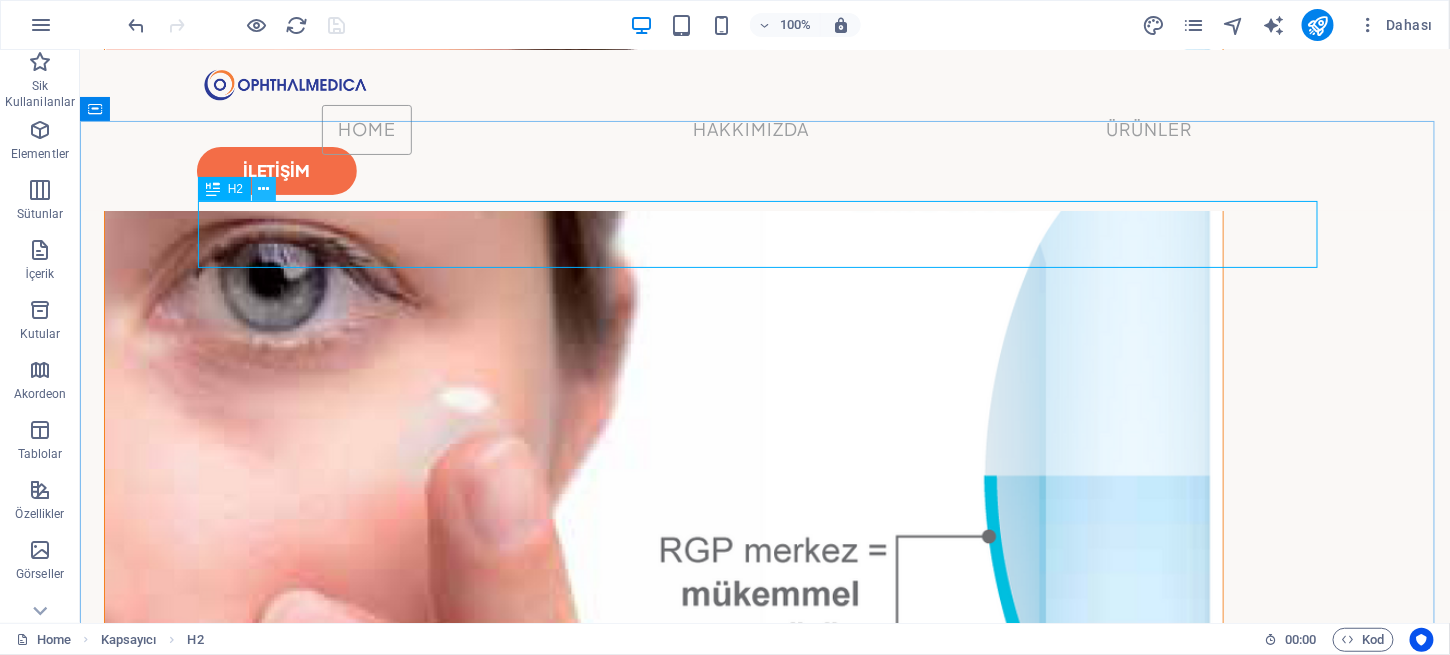 click at bounding box center (264, 189) 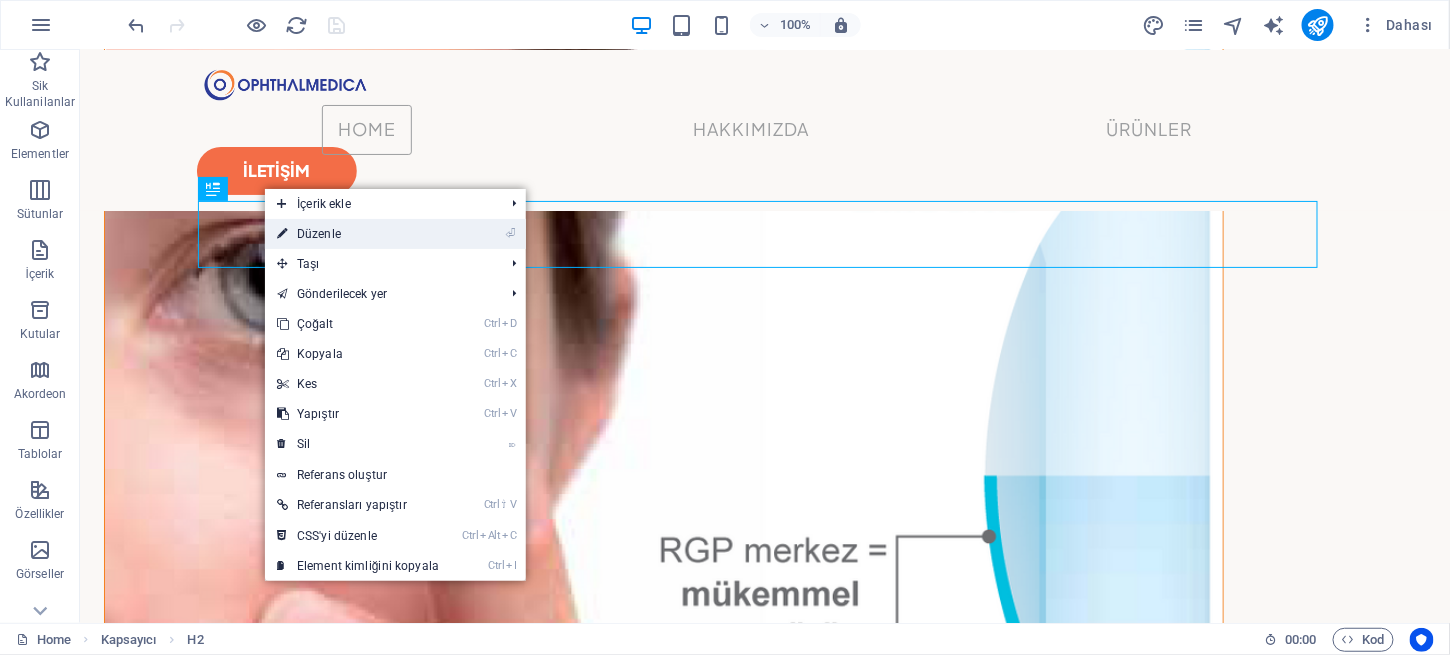 click on "⏎  Düzenle" at bounding box center [358, 234] 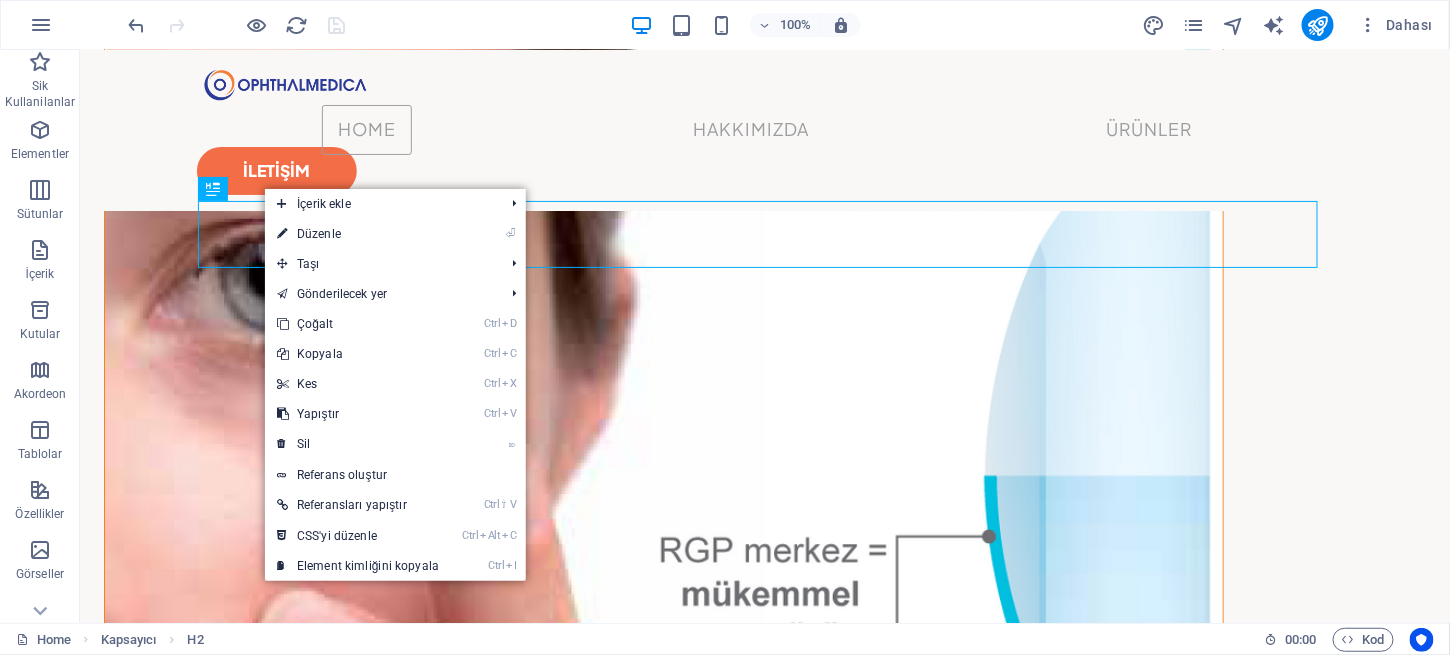 scroll, scrollTop: 2179, scrollLeft: 0, axis: vertical 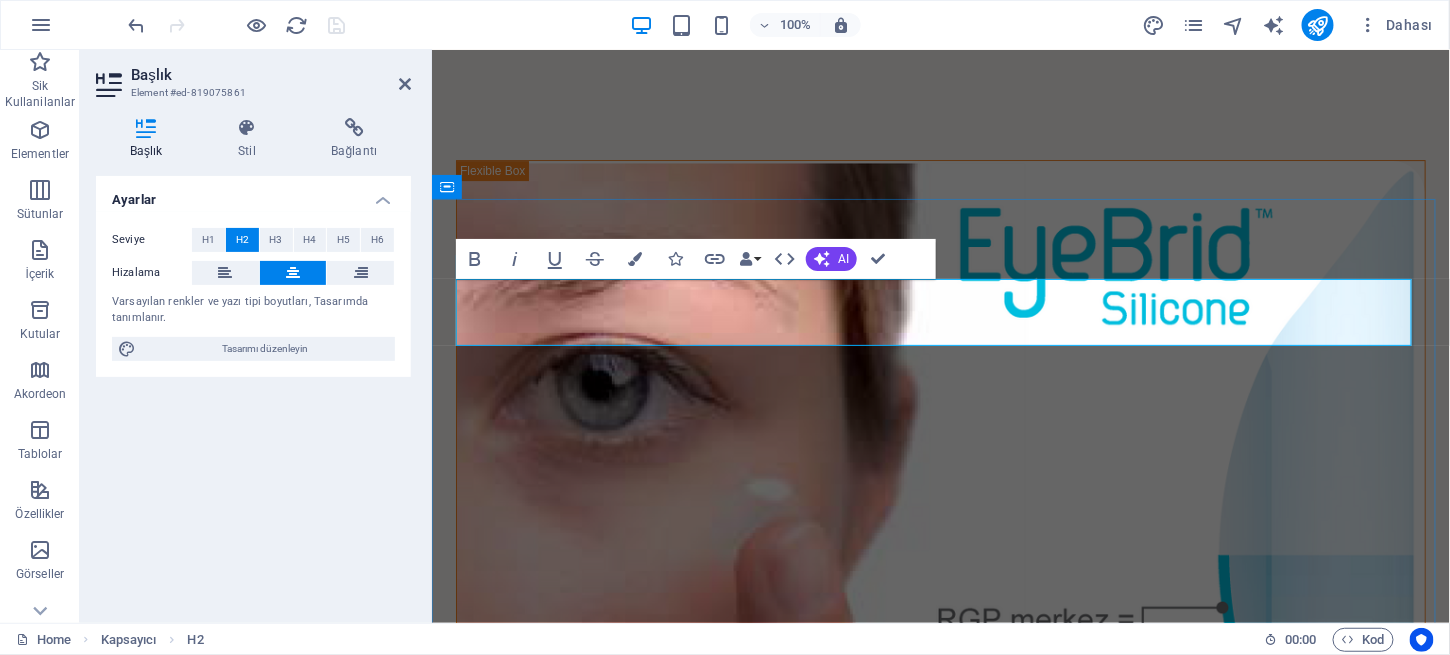 type 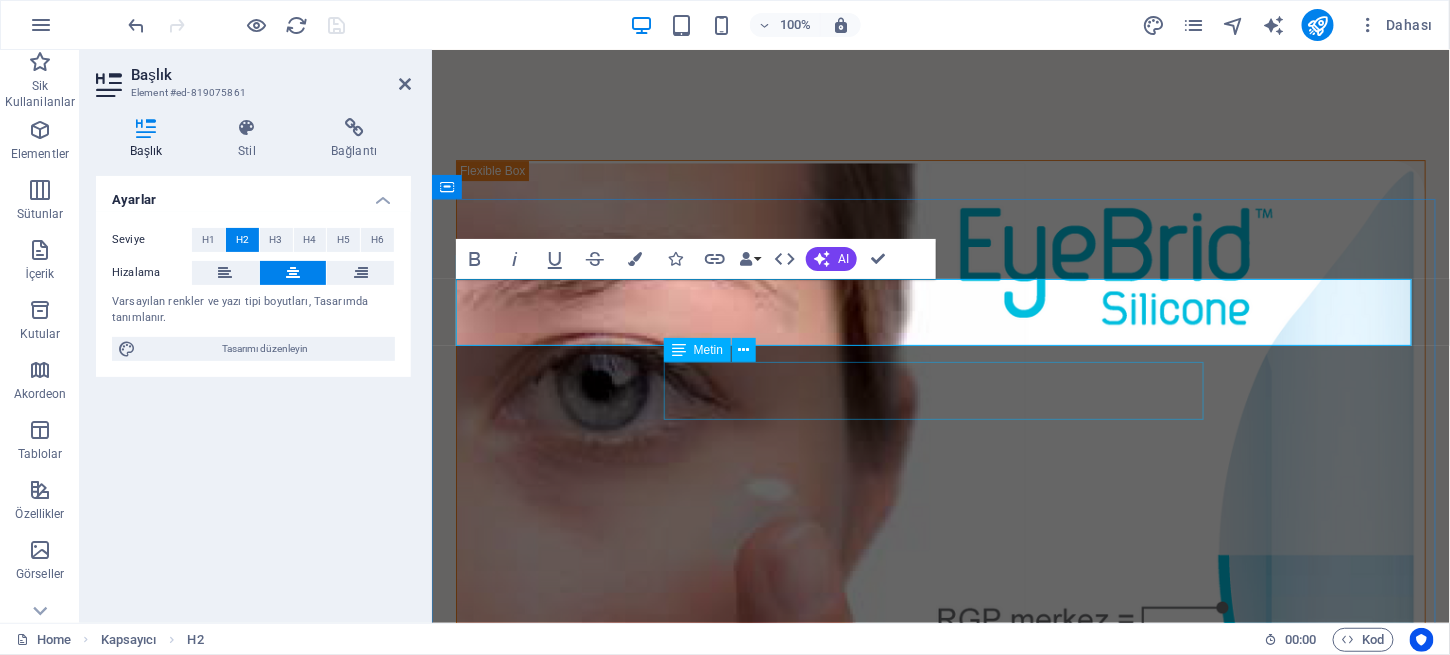 click on "Lorem ipsum dolor sit amet consectetur. Bibendum adipiscing morbi orci nibh eget posuere arcu volutpat nulla." at bounding box center [940, 1964] 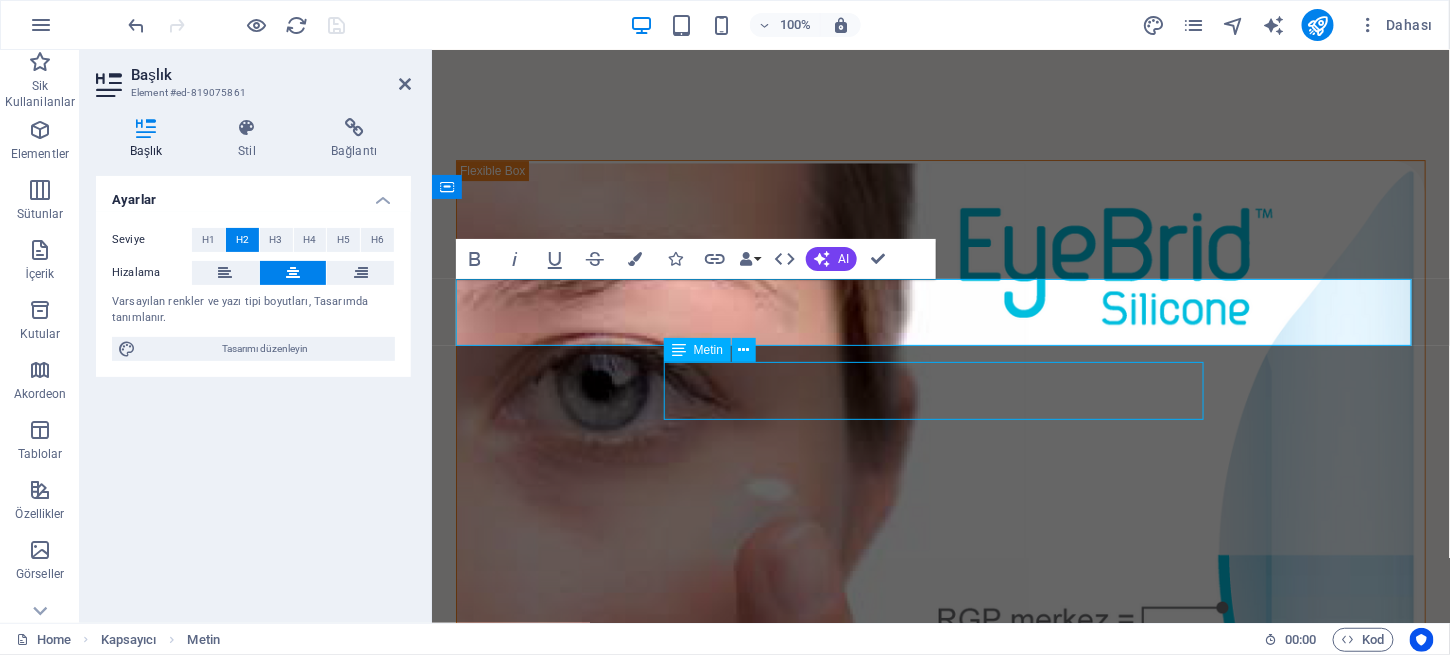 scroll, scrollTop: 2043, scrollLeft: 0, axis: vertical 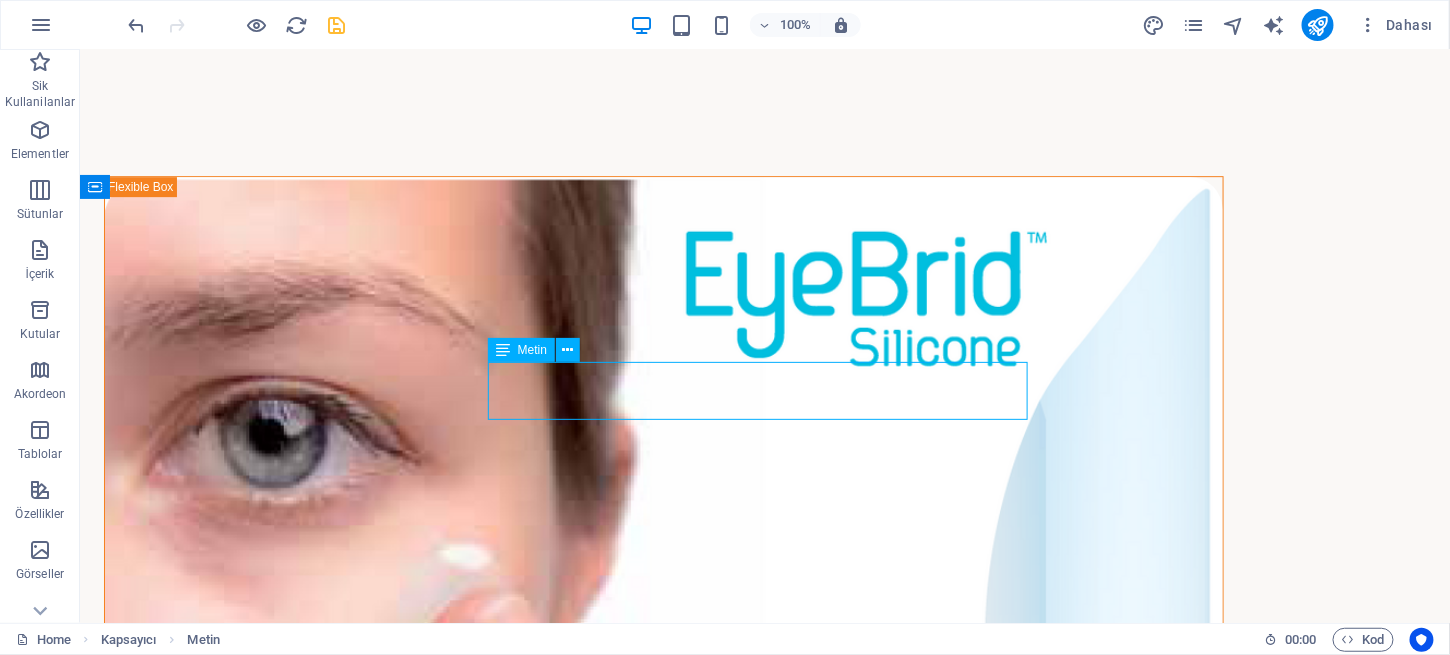click on "Lorem ipsum dolor sit amet consectetur. Bibendum adipiscing morbi orci nibh eget posuere arcu volutpat nulla." at bounding box center [764, 2104] 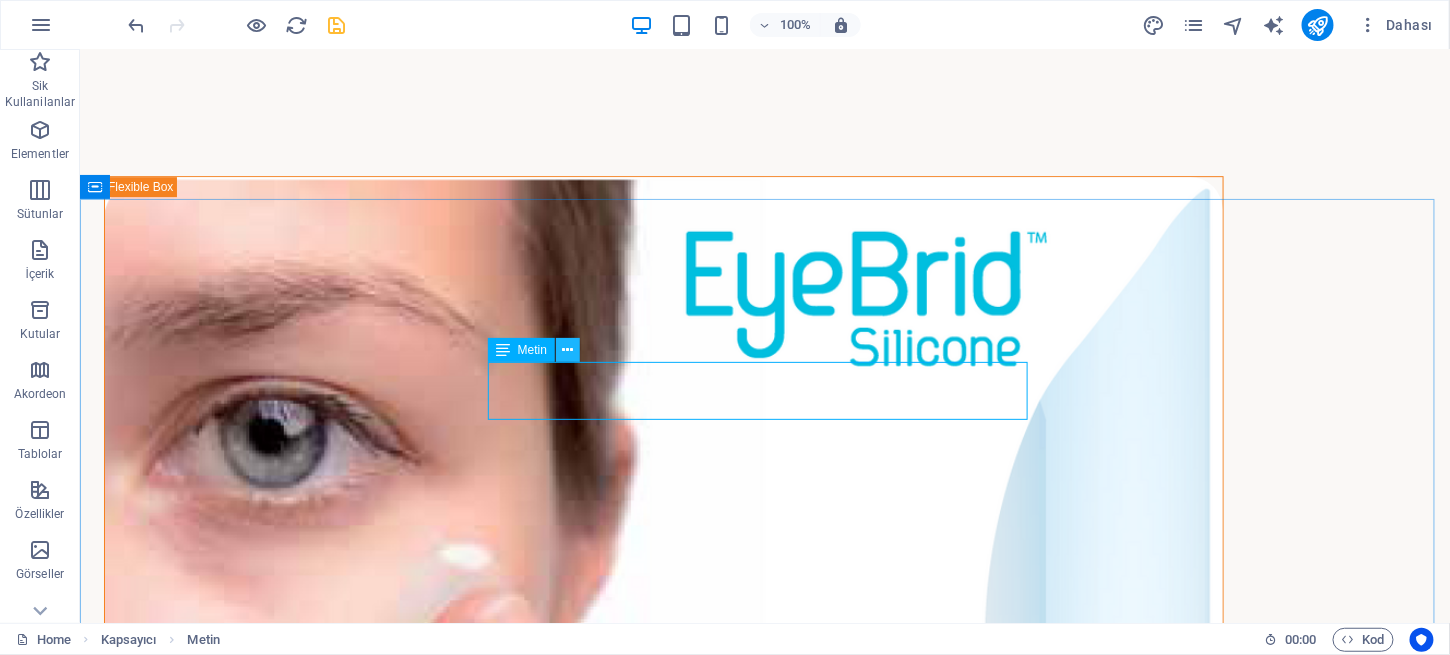 click at bounding box center (568, 350) 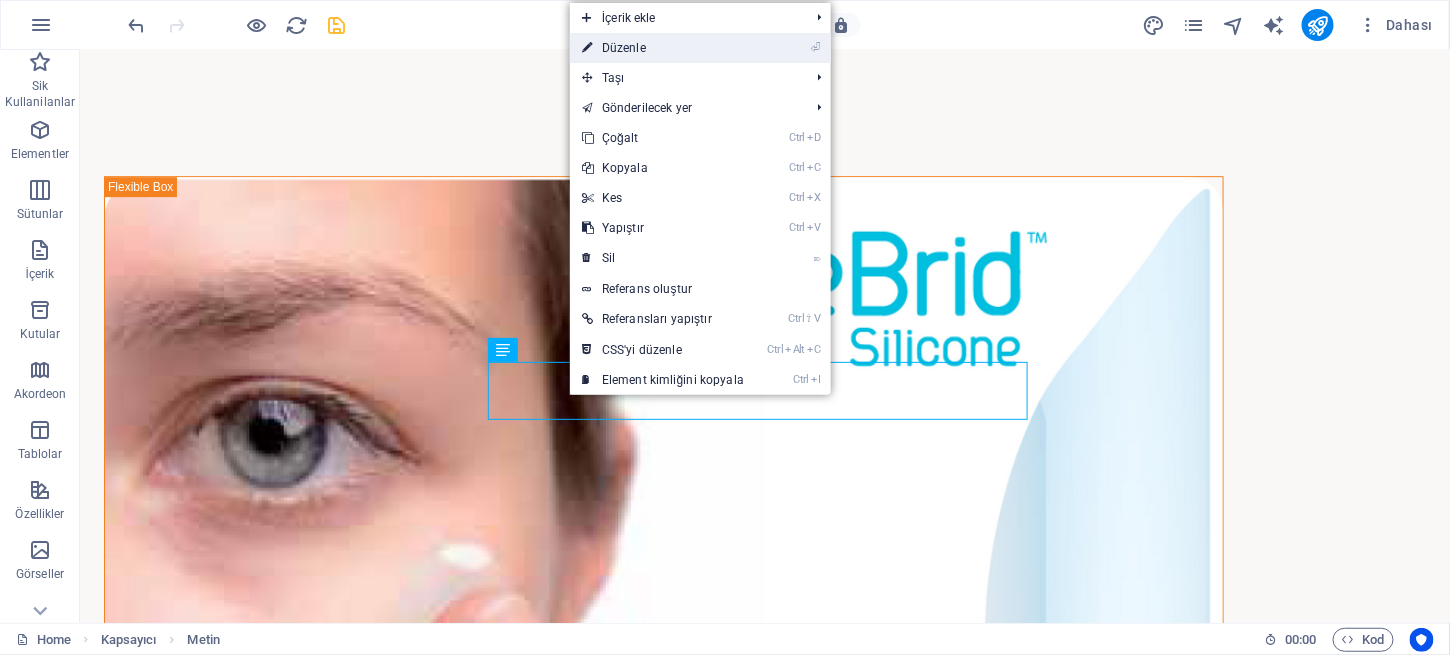click on "⏎  Düzenle" at bounding box center (663, 48) 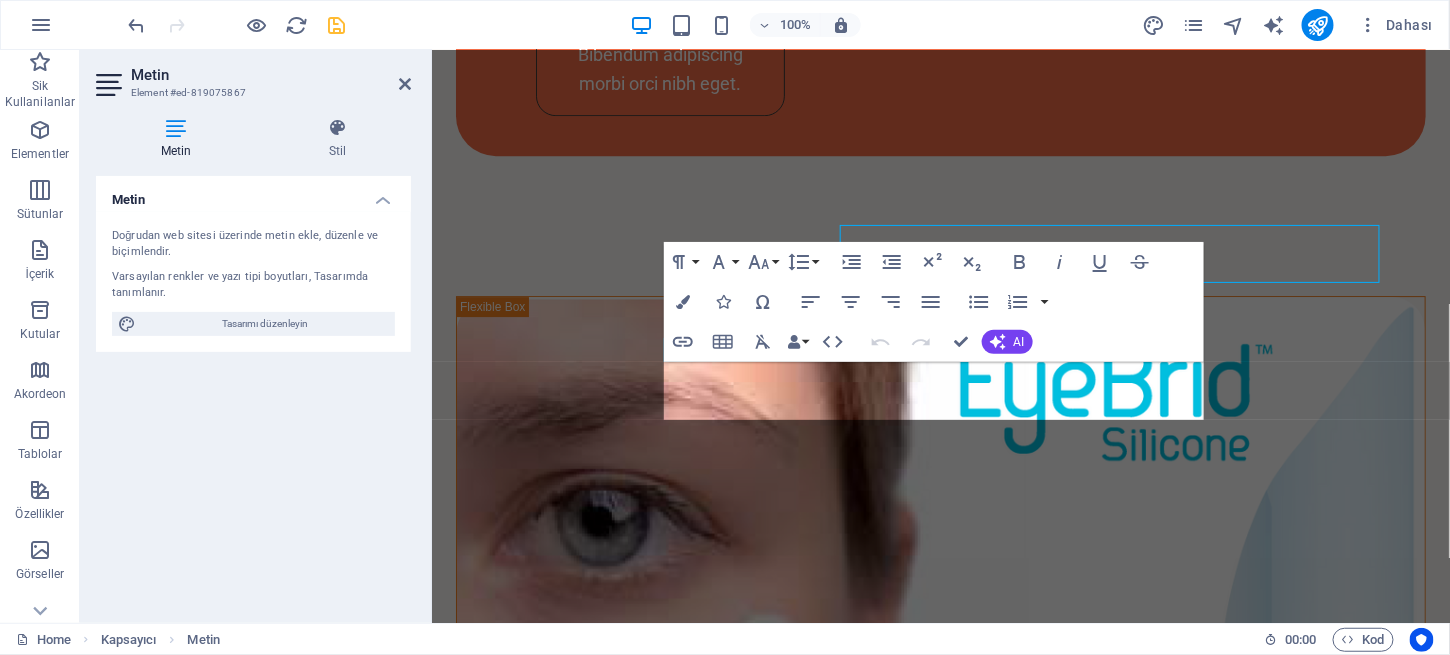 scroll, scrollTop: 2179, scrollLeft: 0, axis: vertical 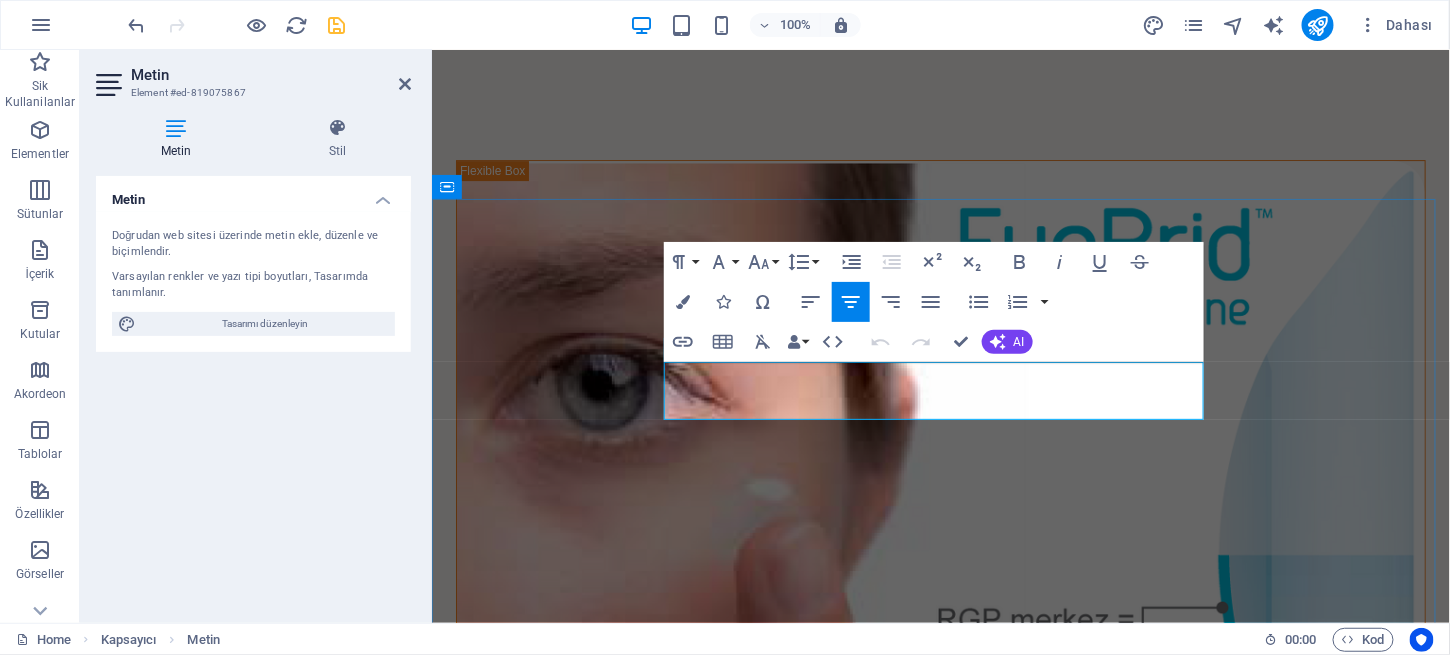 click on "Lorem ipsum dolor sit amet consectetur. Bibendum adipiscing morbi orci nibh eget posuere arcu volutpat nulla." at bounding box center [940, 1964] 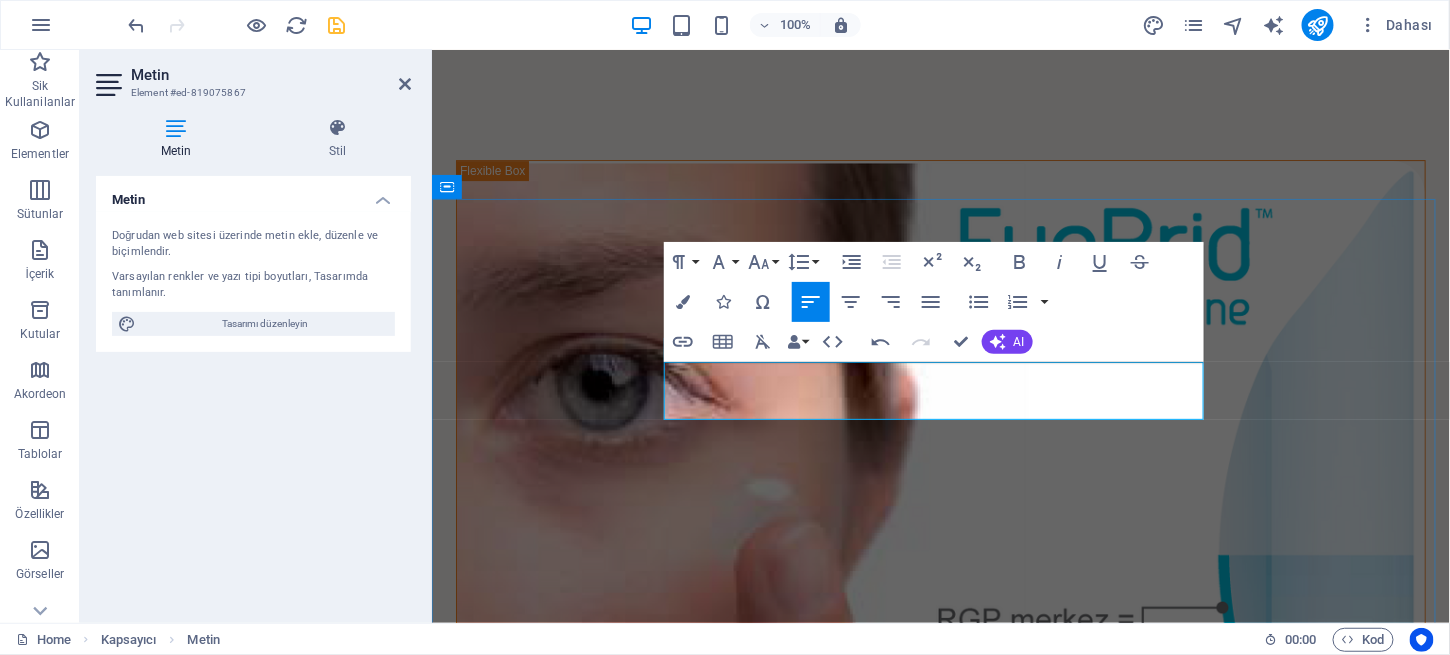 click on "Keratokonus hastalığında görmeyi iyileştirmek veya artırmak için mutlaka Kontakt Lense ihtiyaç duyulmaktadır." at bounding box center (940, 1964) 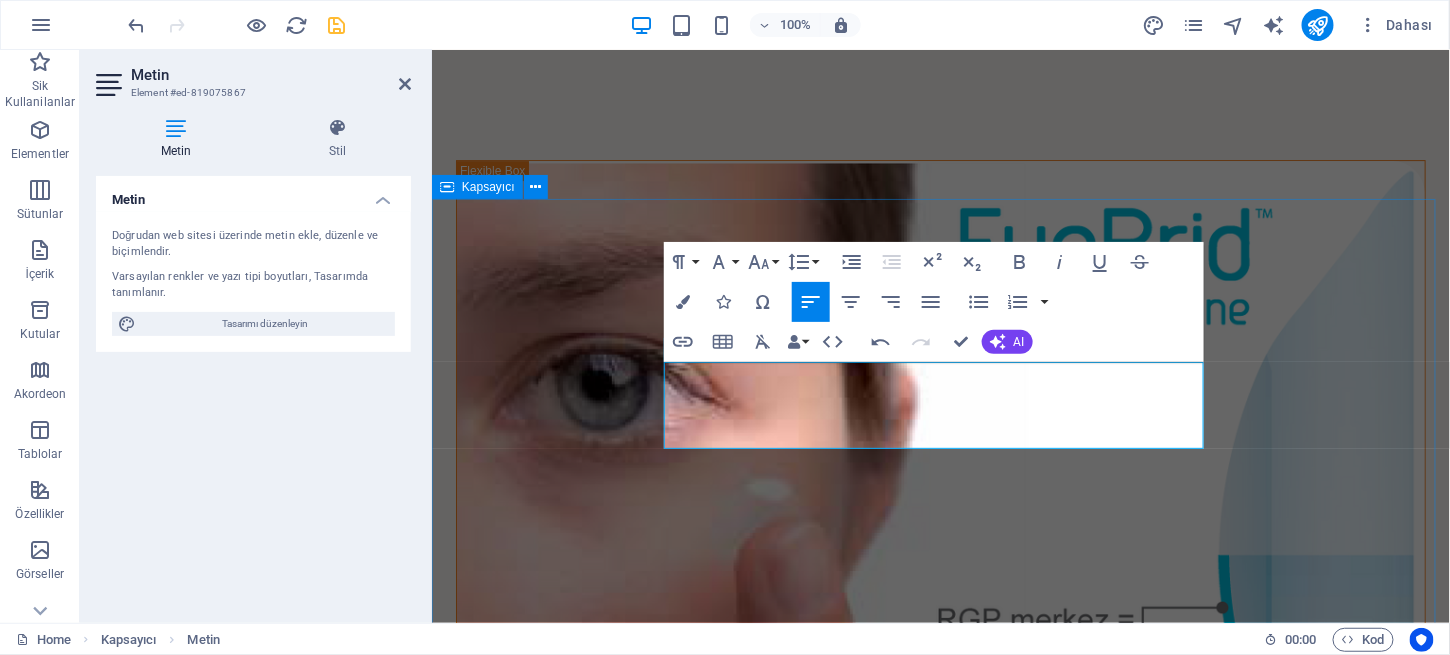 click on "Ürünlerimiz Keratokonus hastalığında görmeyi iyileştirmek veya artırmak için  Kontakt Lense ihtiyaç duyulmaktadır. Bu lensler sadece kişinin korneasına göre dizayn edilmiş ve üretilmiş olmalıdır. Personal consultation Lorem ipsum dolor sit amet consectetur. Bibendum adipiscing morbi orci nibh eget. Diet plans Lorem ipsum dolor sit amet consectetur. Bibendum adipiscing morbi orci nibh eget. Personal meal plans Lorem ipsum dolor sit amet consectetur. Bibendum adipiscing morbi orci nibh eget." at bounding box center (940, 2499) 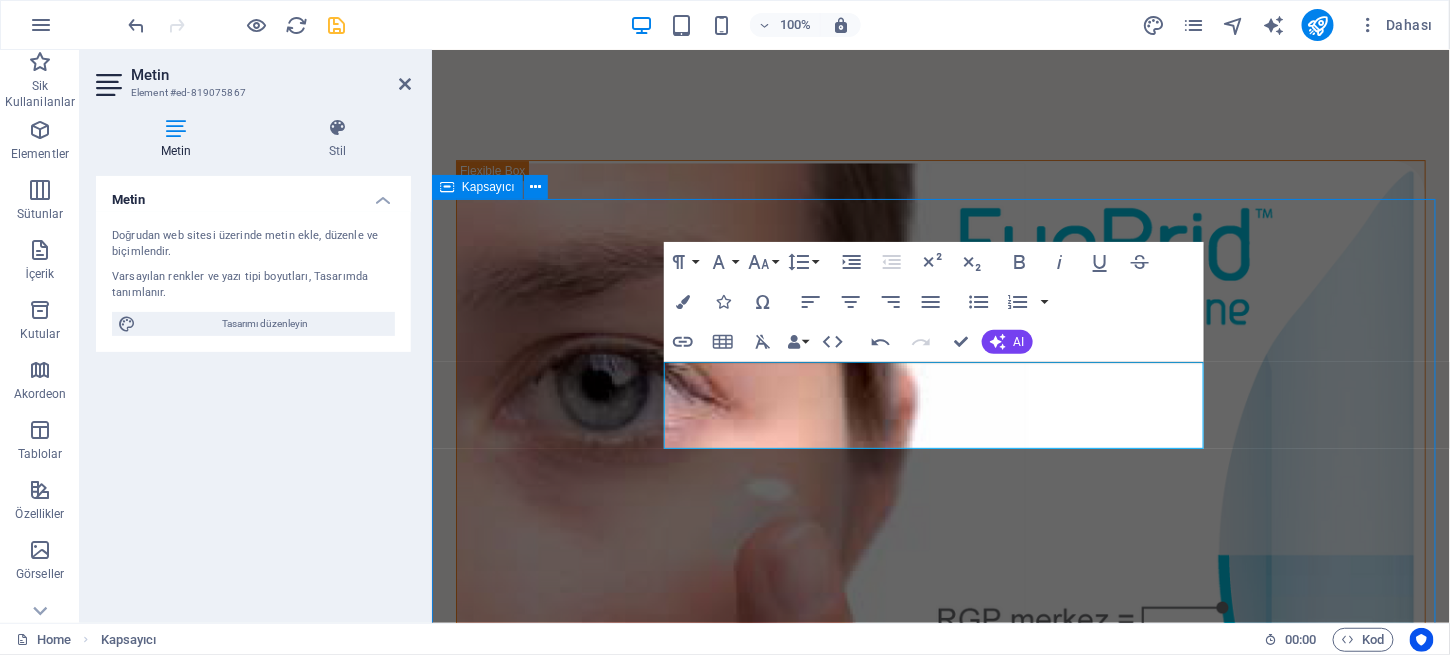scroll, scrollTop: 2043, scrollLeft: 0, axis: vertical 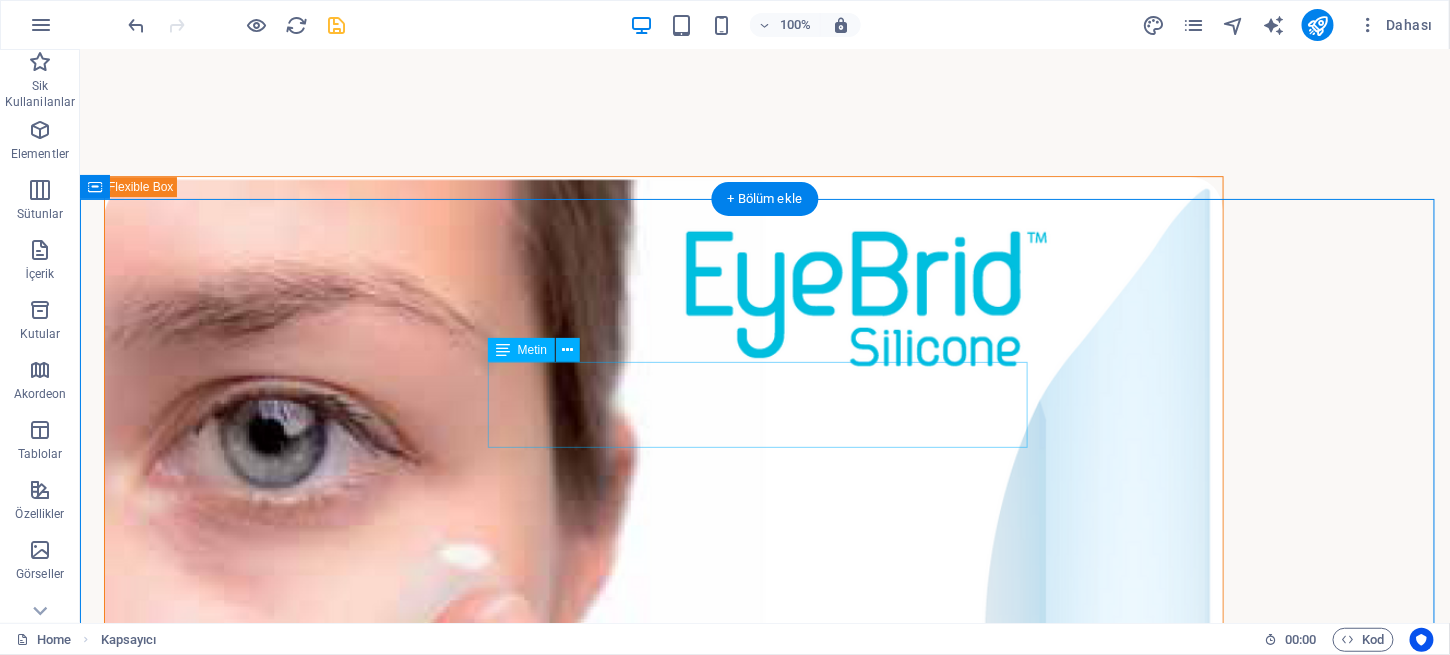 click on "Keratokonus hastalığında görmeyi iyileştirmek veya artırmak için  Kontakt Lense ihtiyaç duyulmaktadır. Bu lensler sadece kişinin korneasına göre dizayn edilmiş ve üretilmiş olmalıdır." at bounding box center [764, 2119] 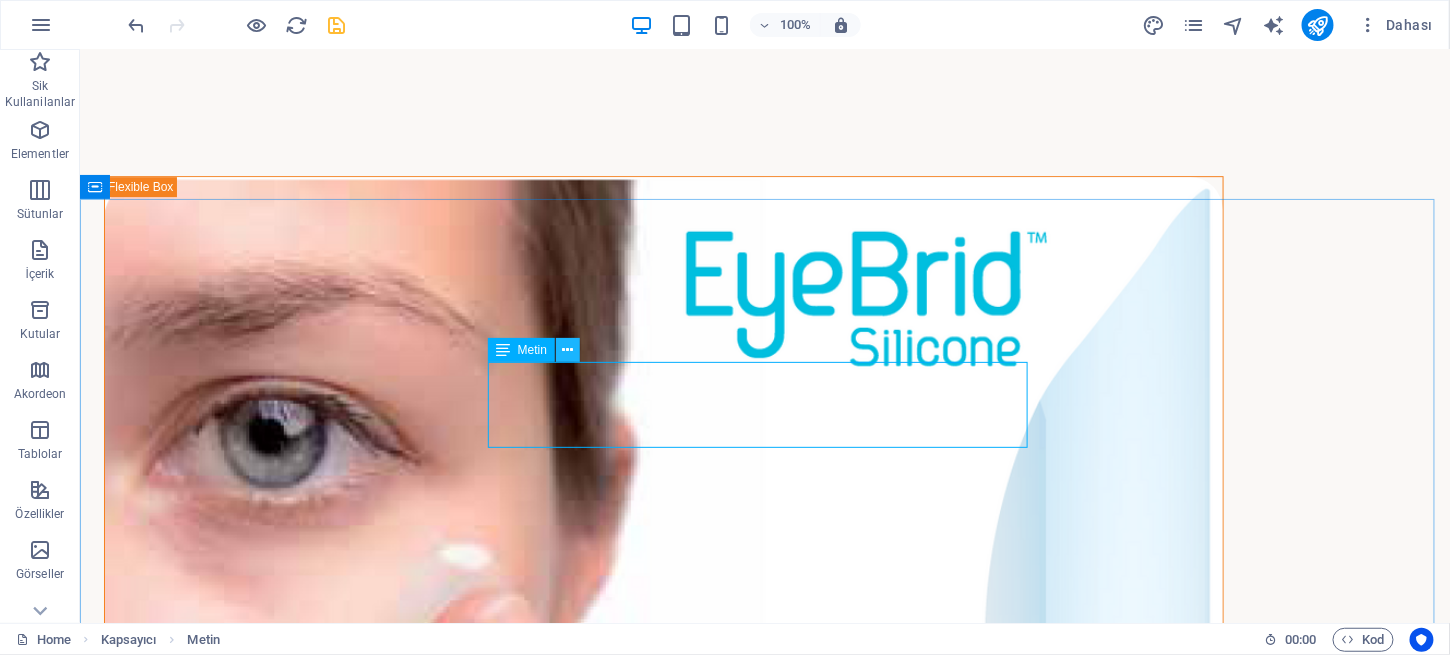 click at bounding box center (568, 350) 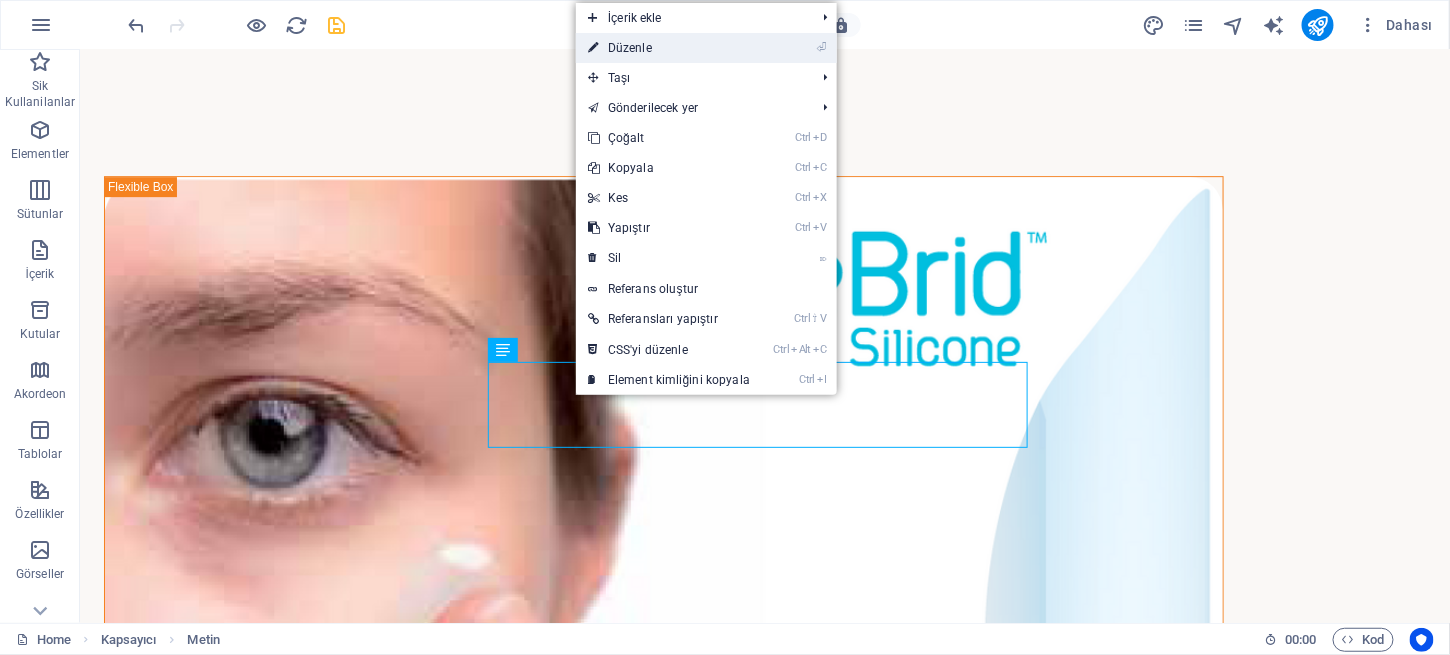 click on "⏎  Düzenle" at bounding box center (669, 48) 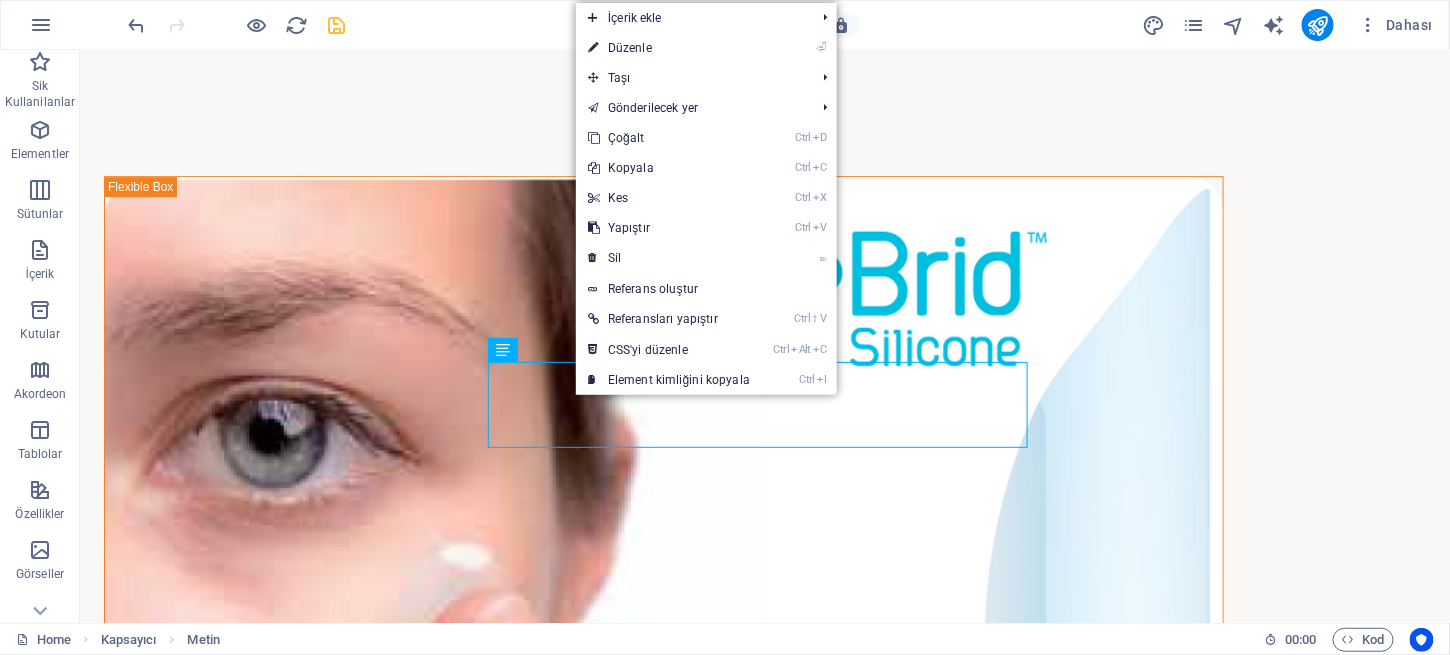 scroll, scrollTop: 2179, scrollLeft: 0, axis: vertical 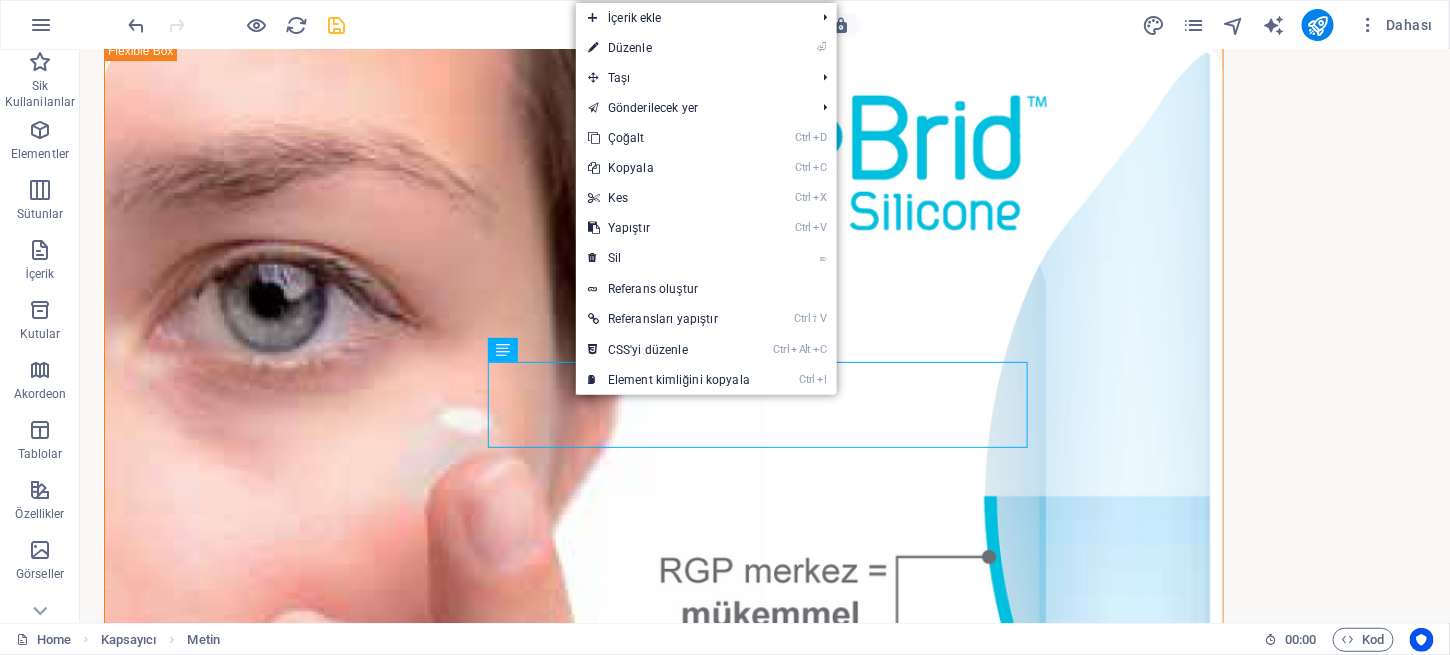 select on "px" 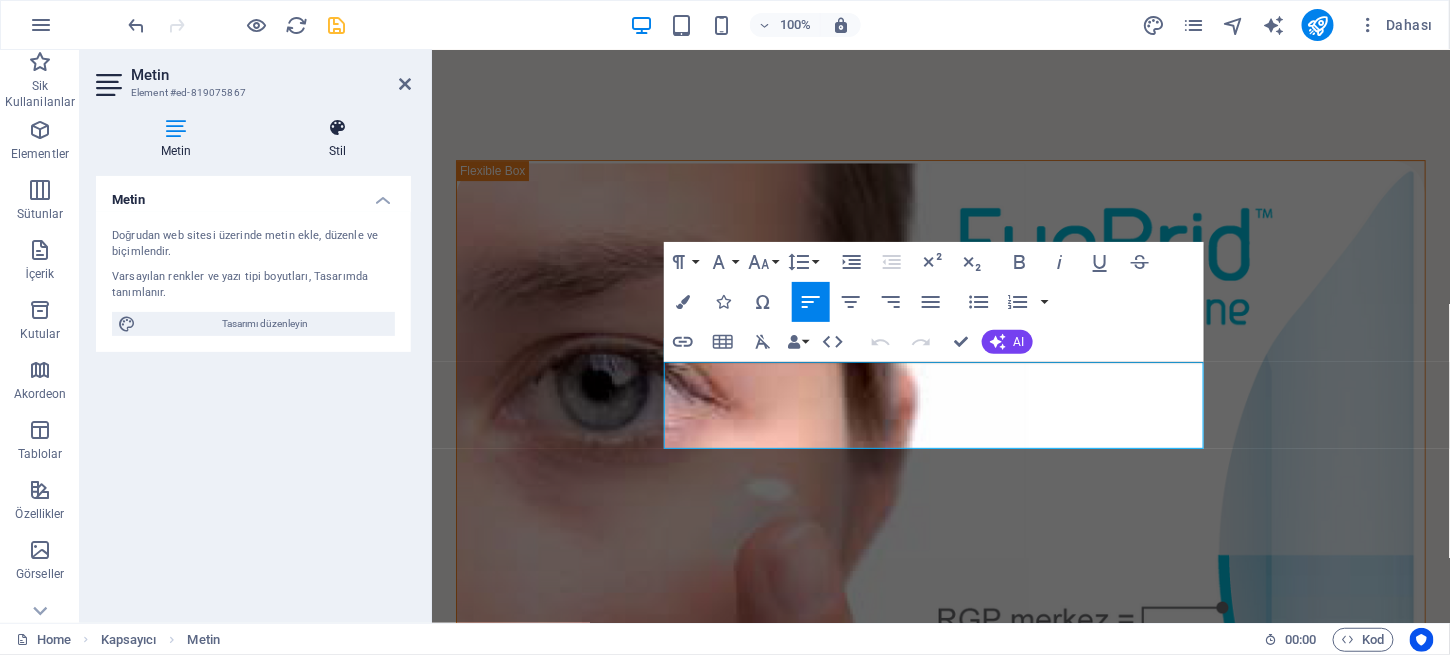 click at bounding box center [337, 128] 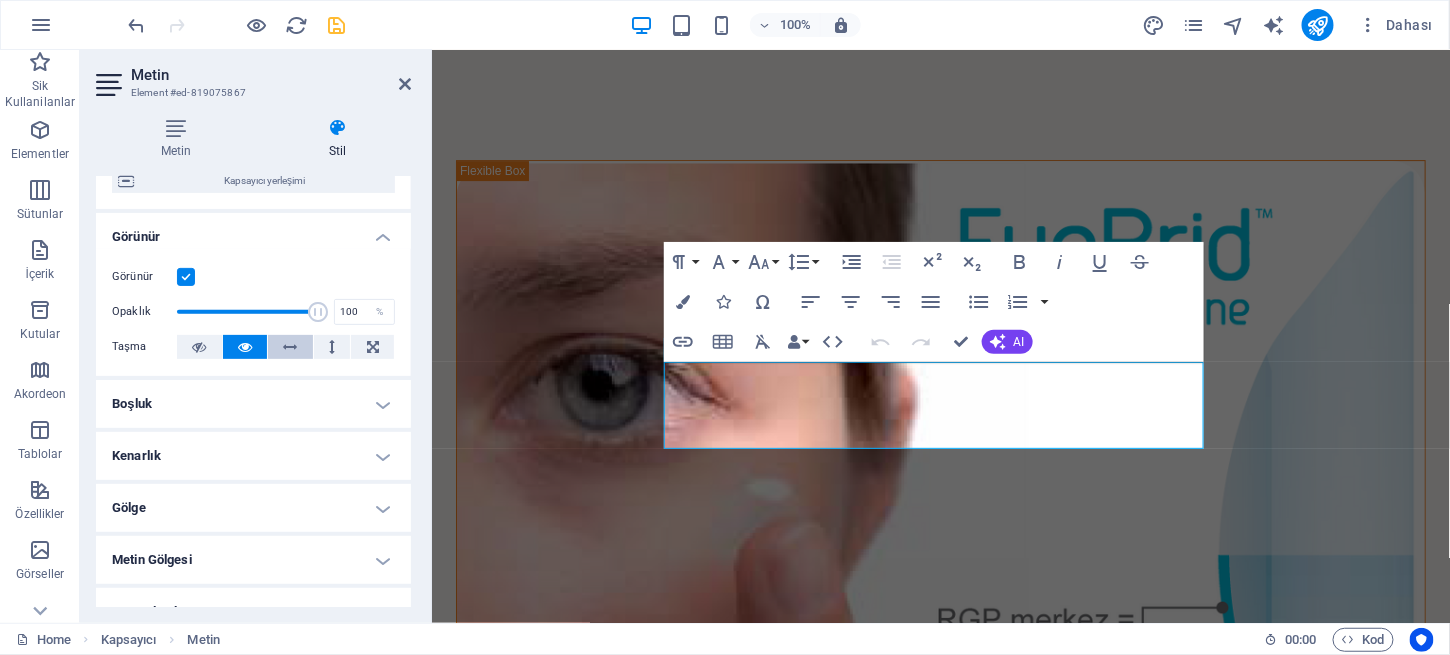 scroll, scrollTop: 195, scrollLeft: 0, axis: vertical 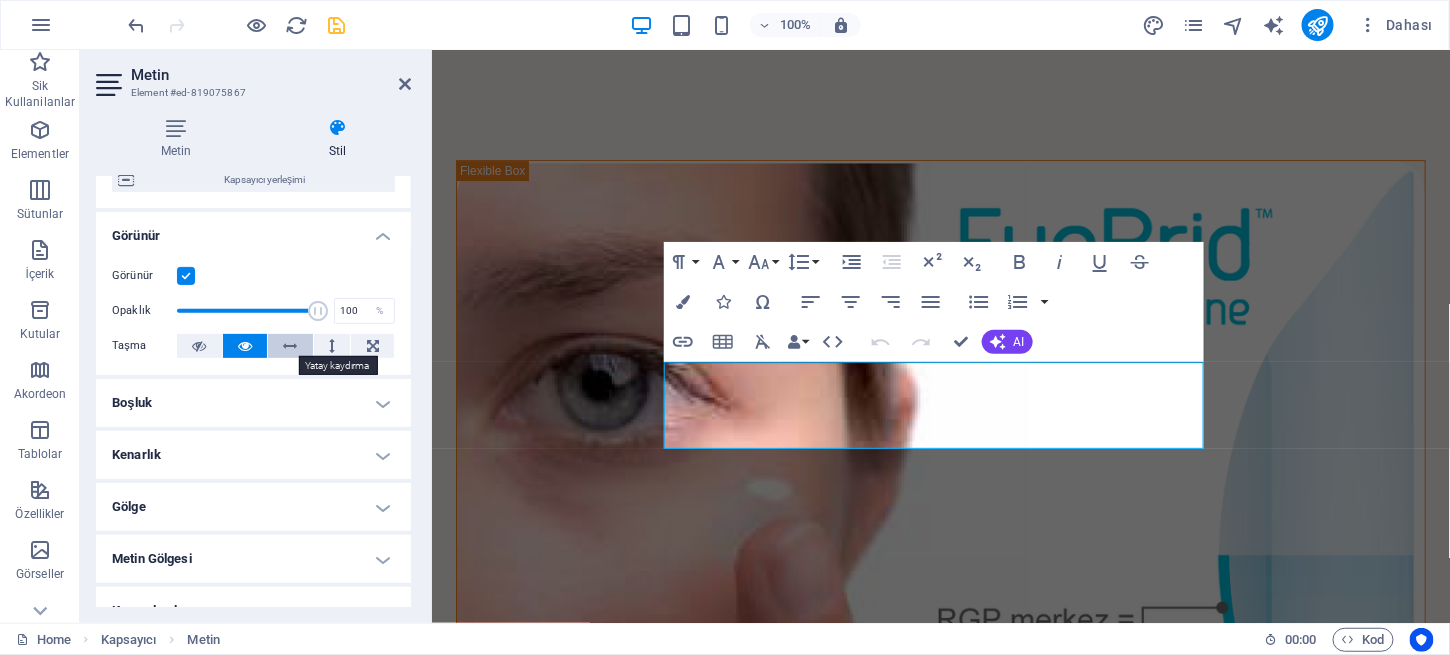 click at bounding box center (291, 346) 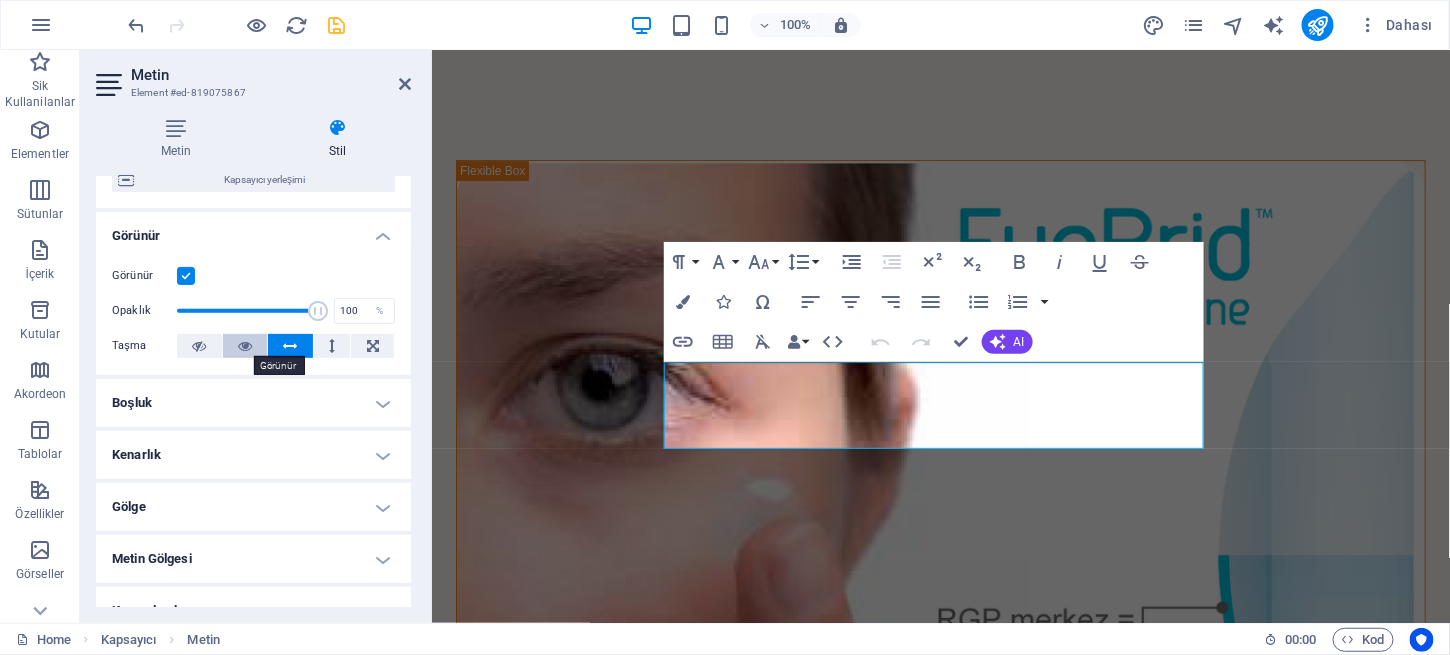 click at bounding box center [245, 346] 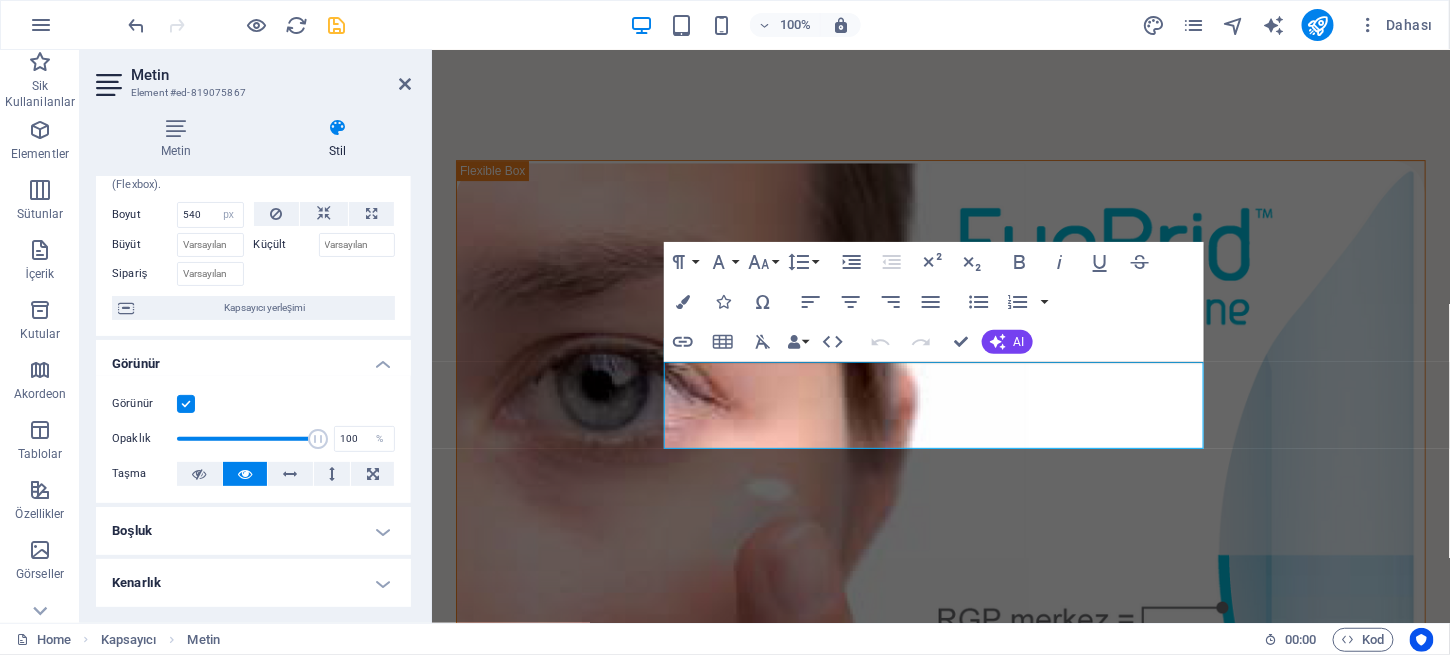 scroll, scrollTop: 0, scrollLeft: 0, axis: both 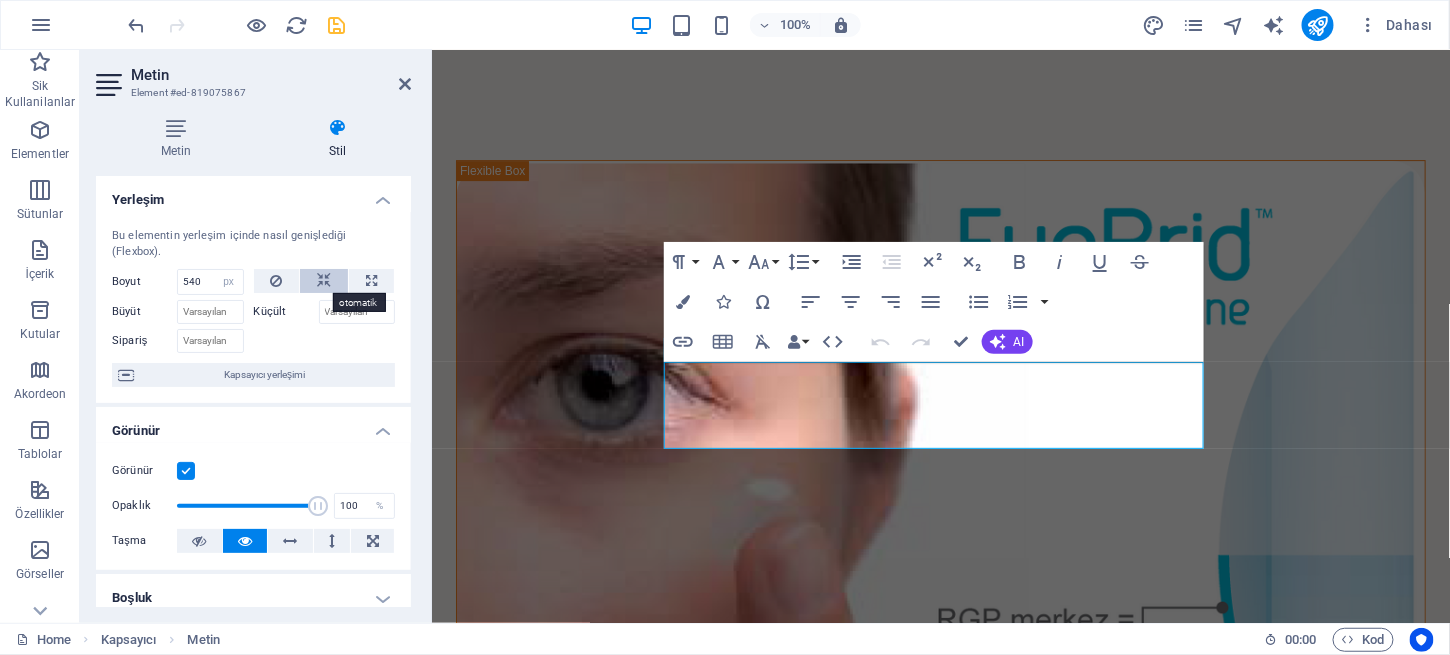 click at bounding box center (324, 281) 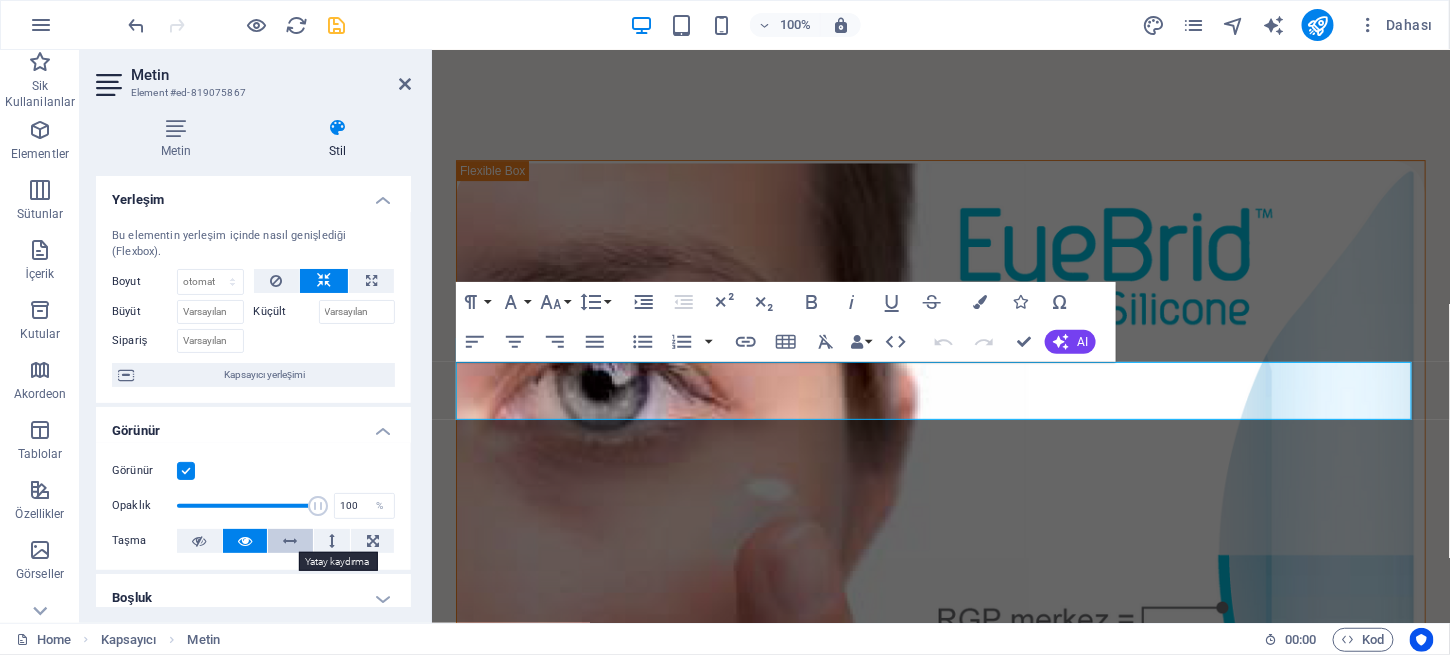 click at bounding box center (291, 541) 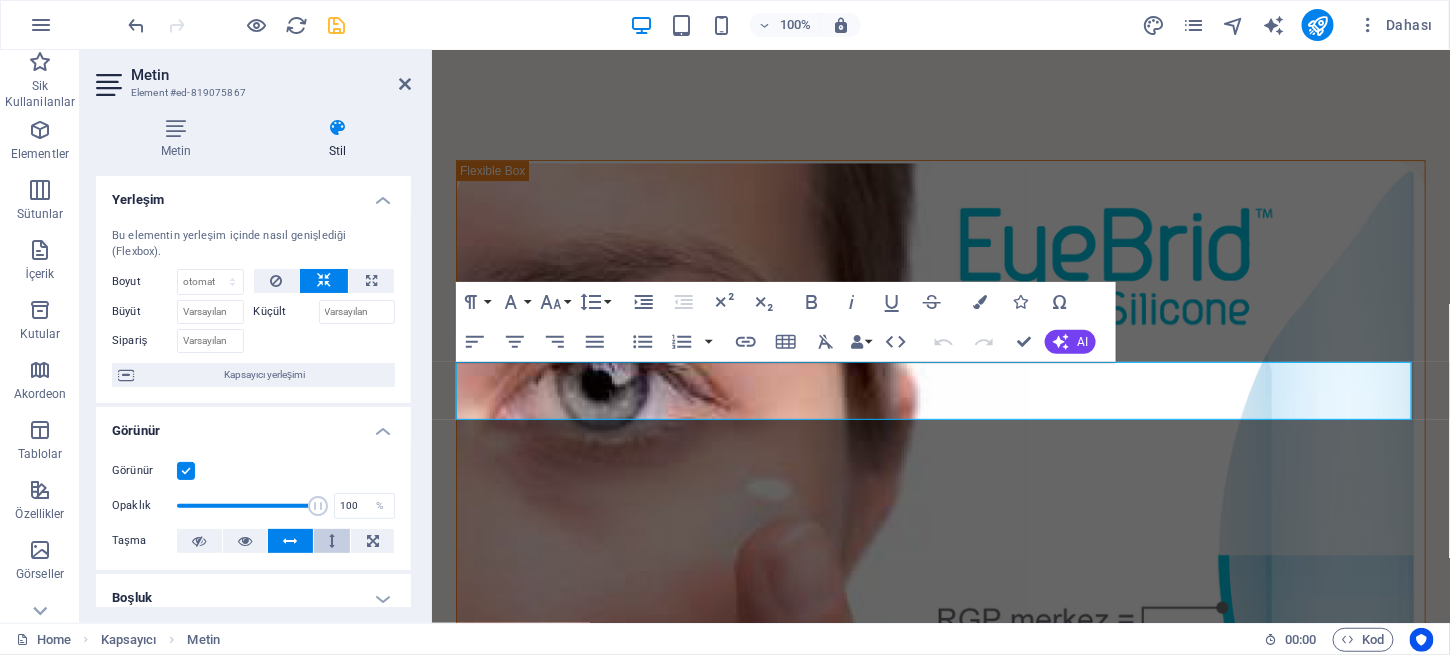 click at bounding box center (332, 541) 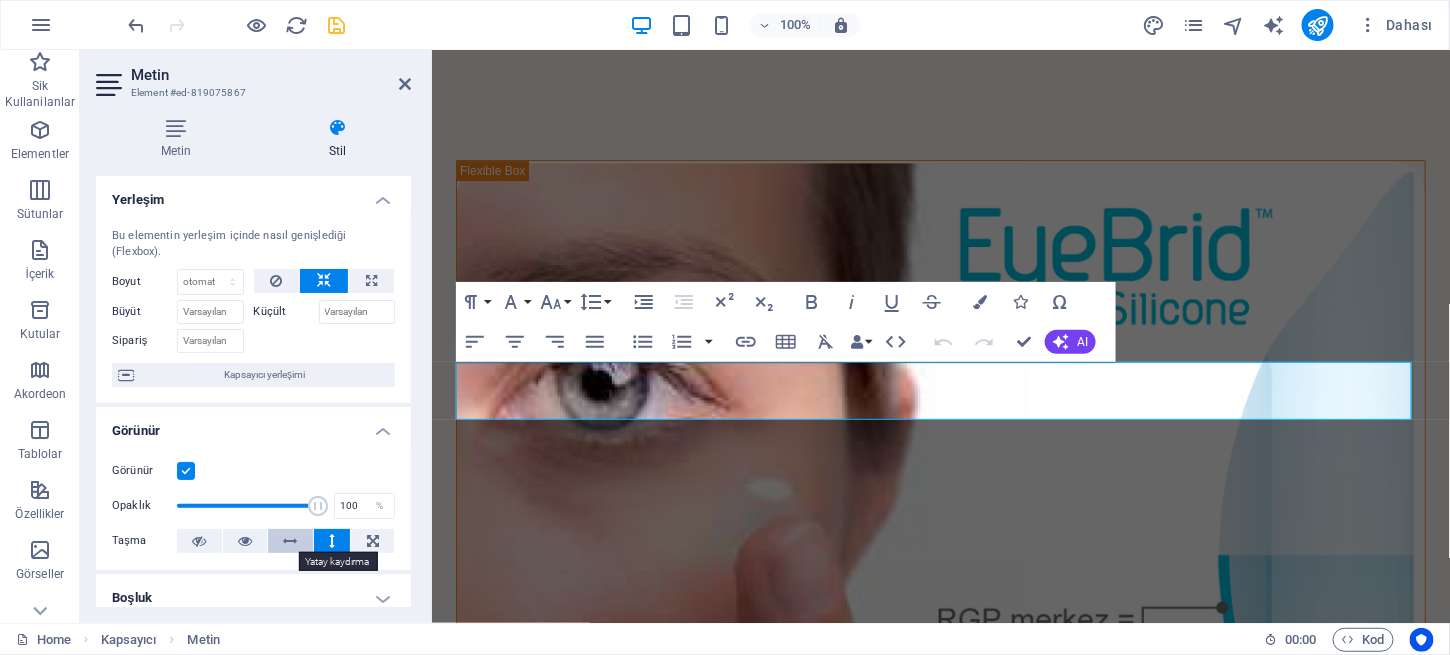 click at bounding box center [291, 541] 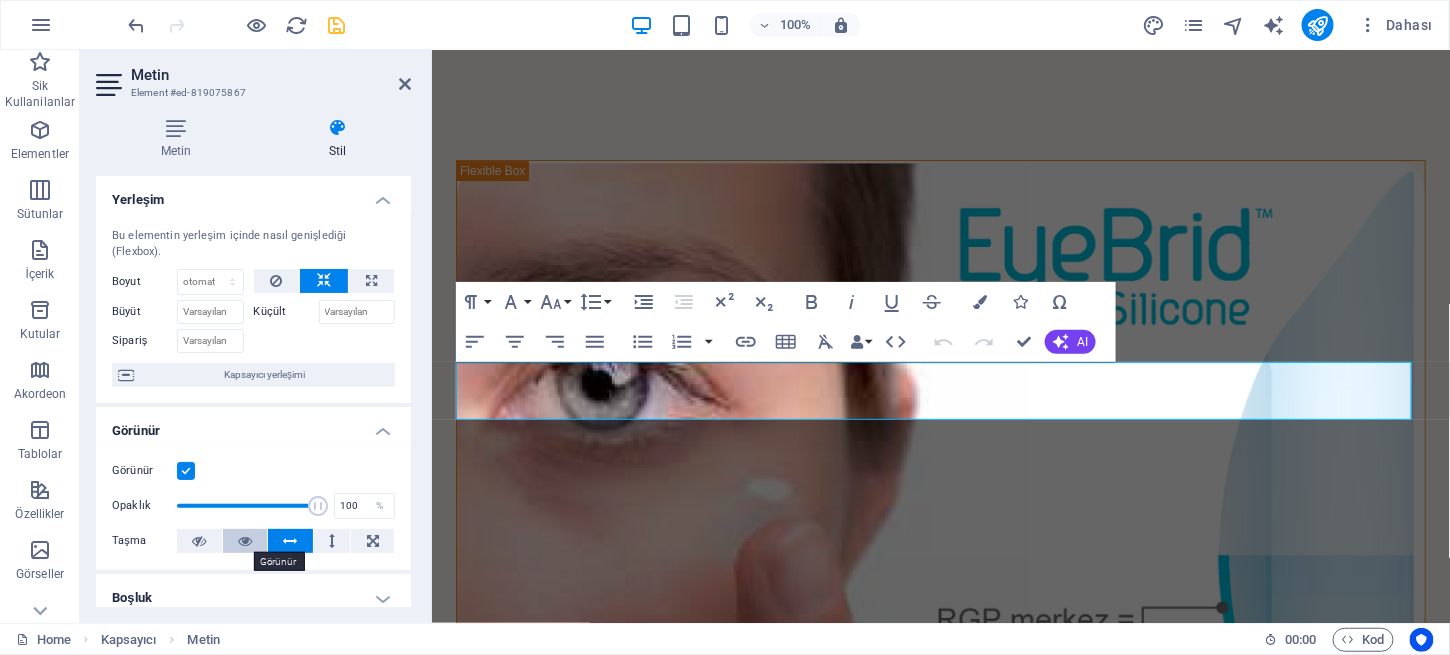 click at bounding box center (245, 541) 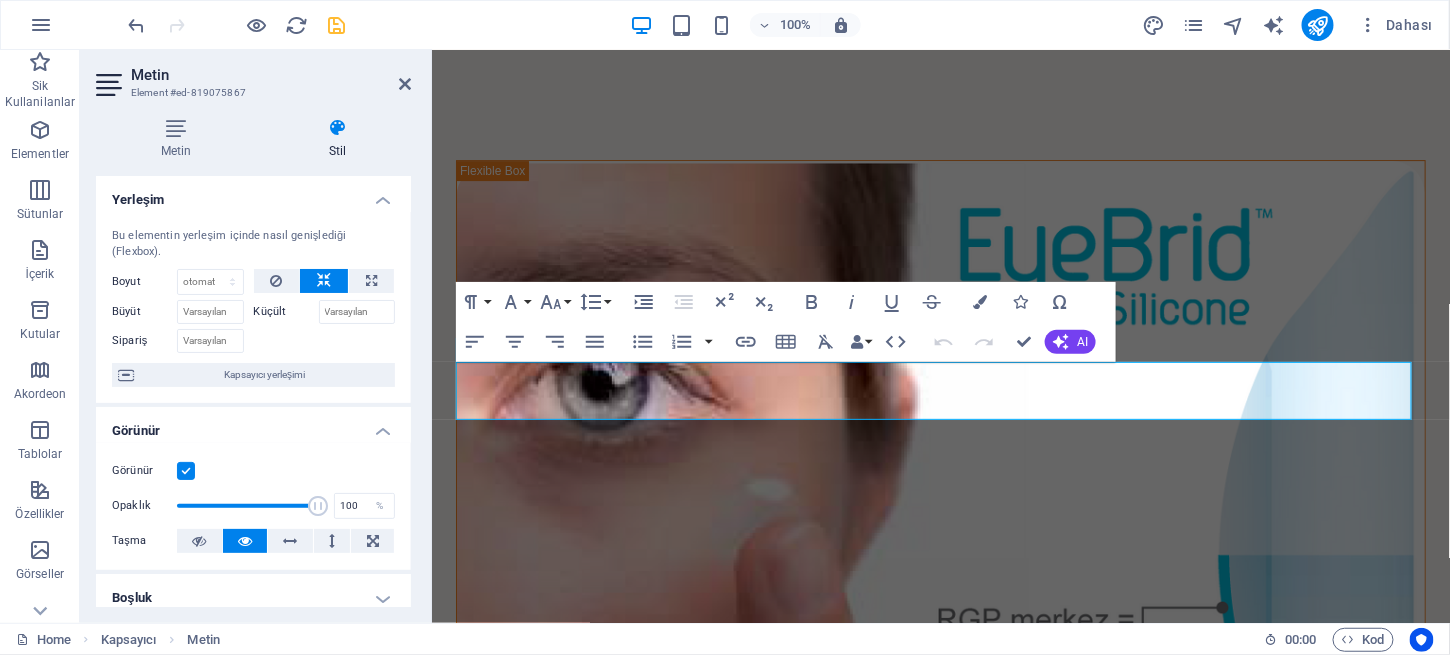 click on "Küçült" at bounding box center [286, 312] 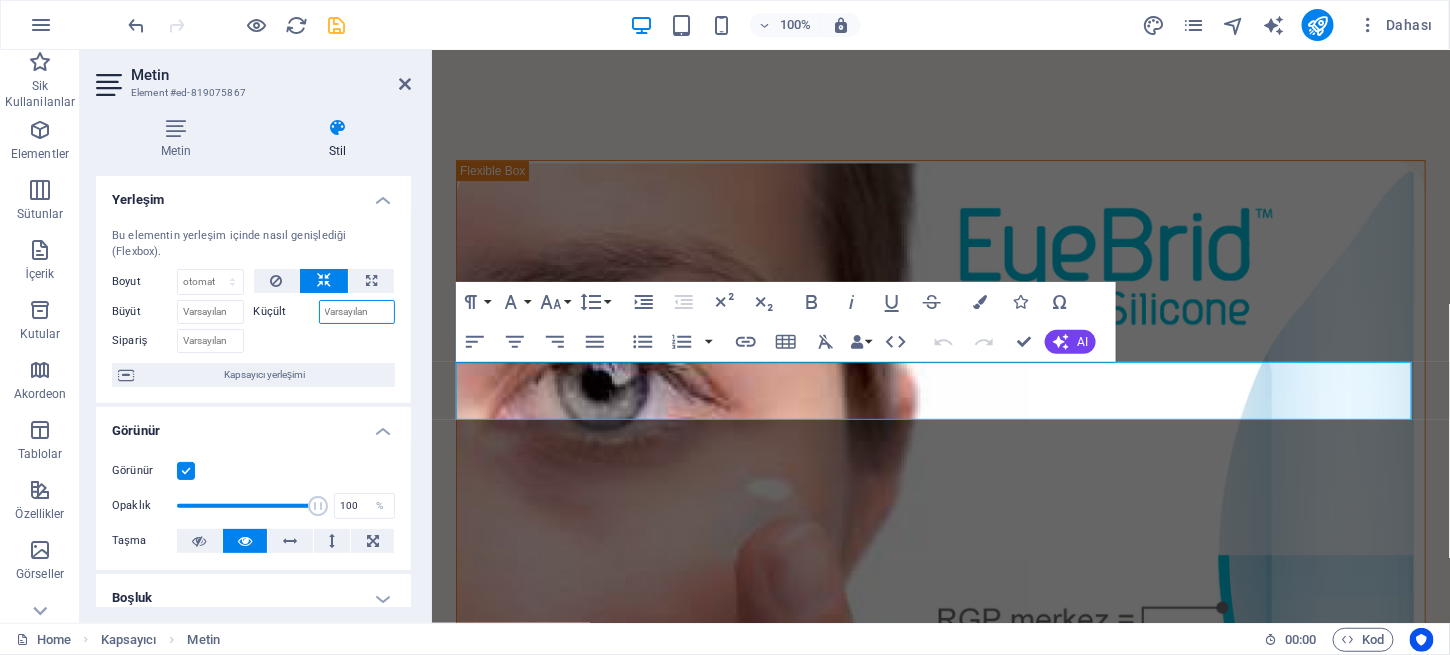 click on "Küçült" at bounding box center [357, 312] 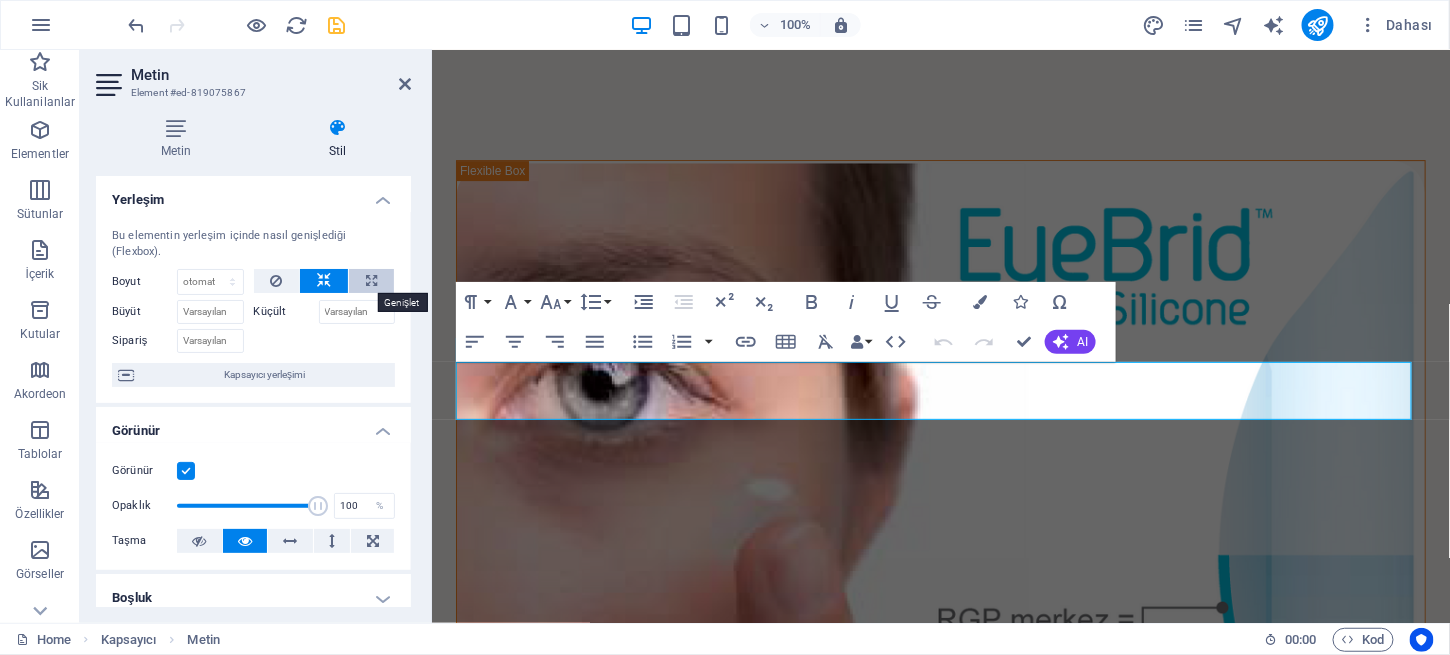 click at bounding box center [371, 281] 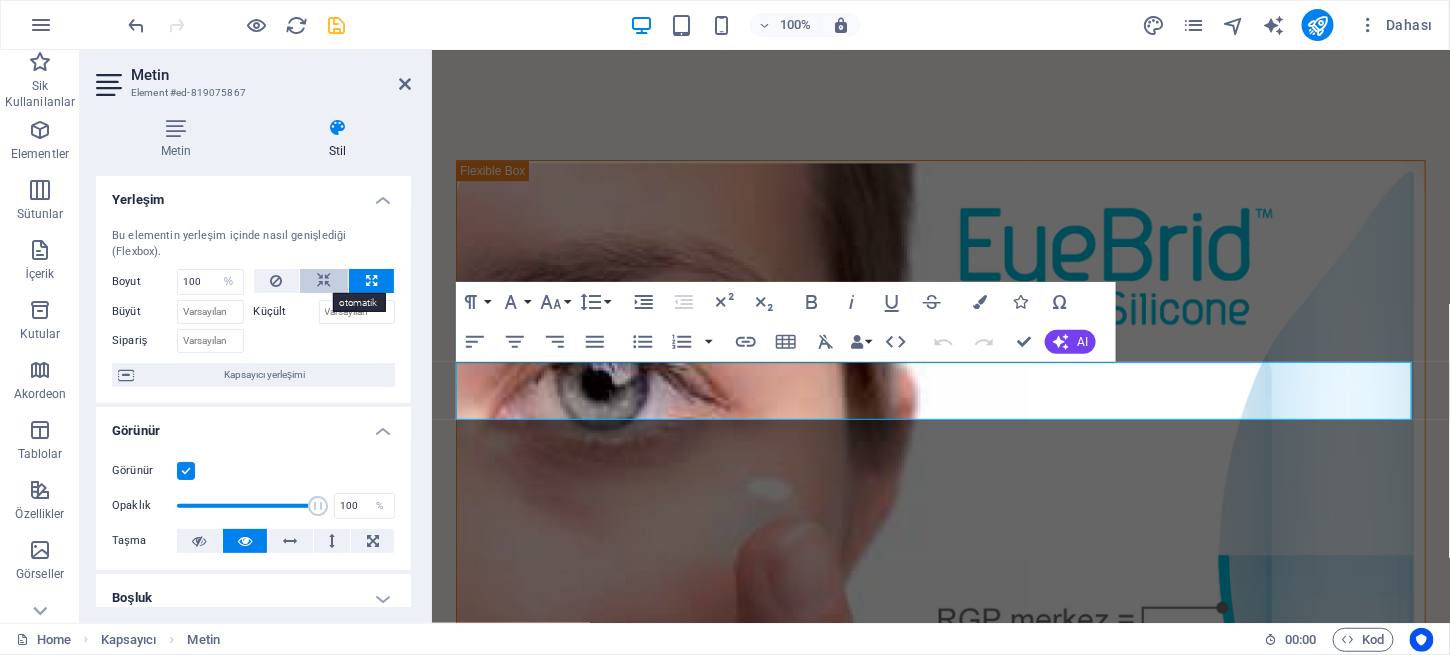 click at bounding box center (324, 281) 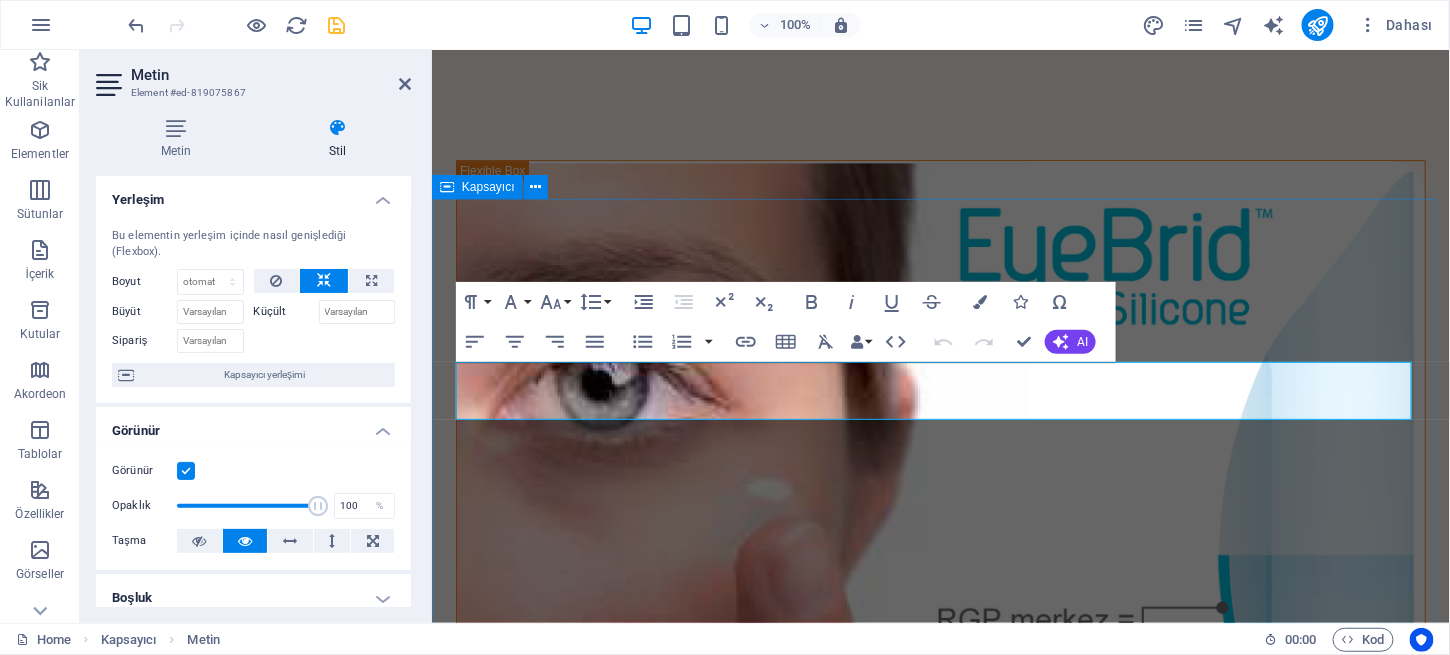 click on "Ürünlerimiz Keratokonus hastalığında görmeyi iyileştirmek veya artırmak için  Kontakt Lense ihtiyaç duyulmaktadır. Bu lensler sadece kişinin korneasına göre dizayn edilmiş ve üretilmiş olmalıdır. Personal consultation Lorem ipsum dolor sit amet consectetur. Bibendum adipiscing morbi orci nibh eget. Diet plans Lorem ipsum dolor sit amet consectetur. Bibendum adipiscing morbi orci nibh eget. Personal meal plans Lorem ipsum dolor sit amet consectetur. Bibendum adipiscing morbi orci nibh eget." at bounding box center (940, 2499) 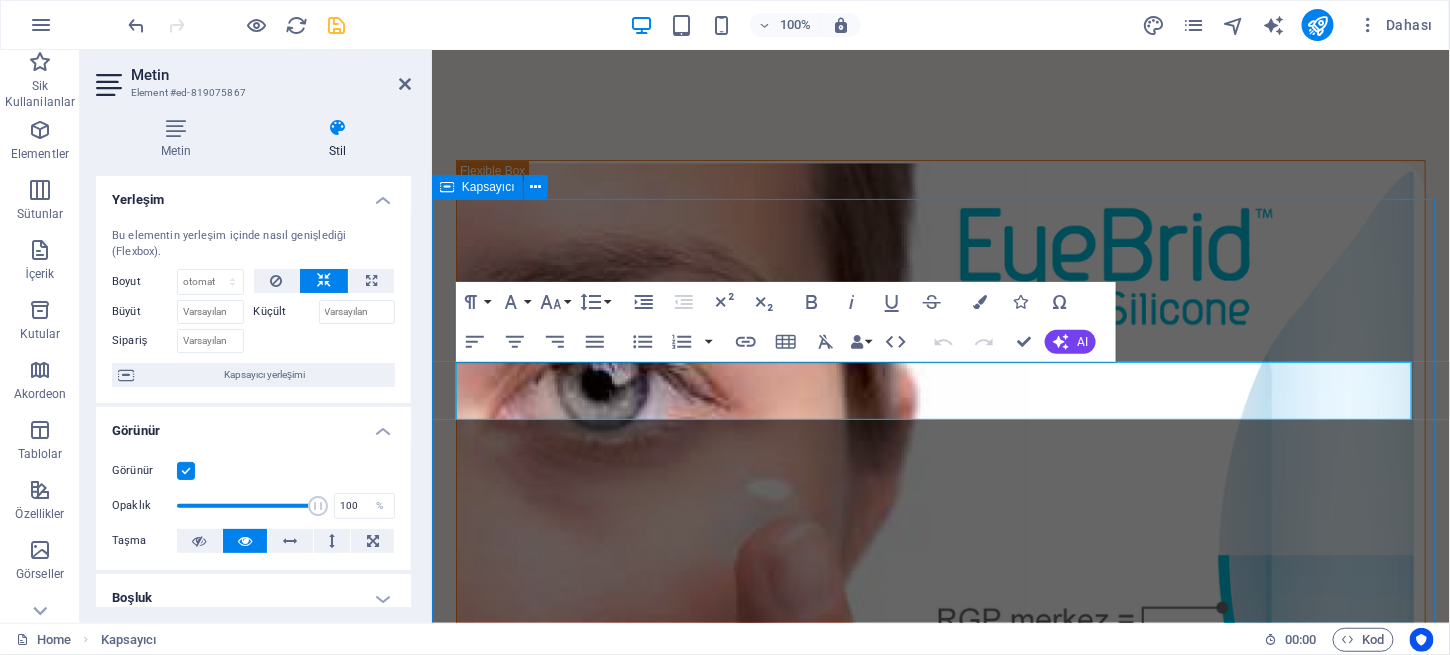 scroll, scrollTop: 2043, scrollLeft: 0, axis: vertical 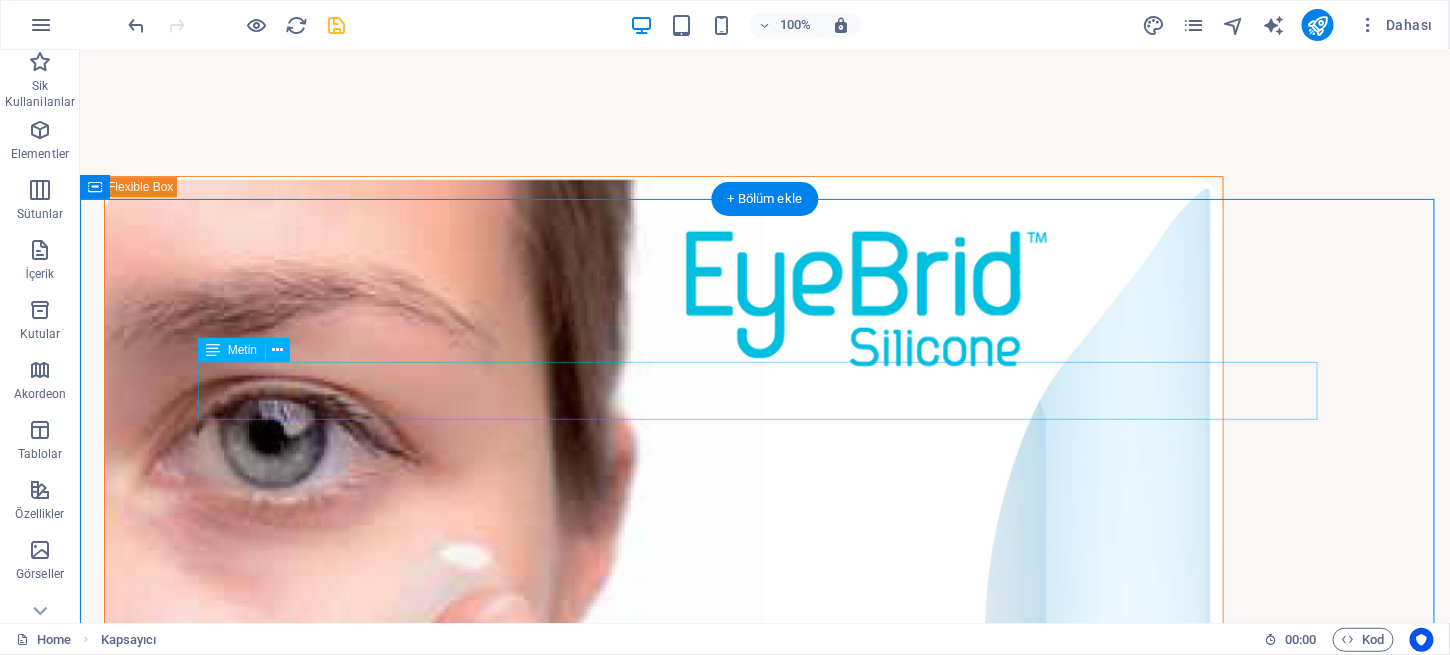 click on "Keratokonus hastalığında görmeyi iyileştirmek veya artırmak için  Kontakt Lense ihtiyaç duyulmaktadır. Bu lensler sadece kişinin korneasına göre dizayn edilmiş ve üretilmiş olmalıdır." at bounding box center [764, 2119] 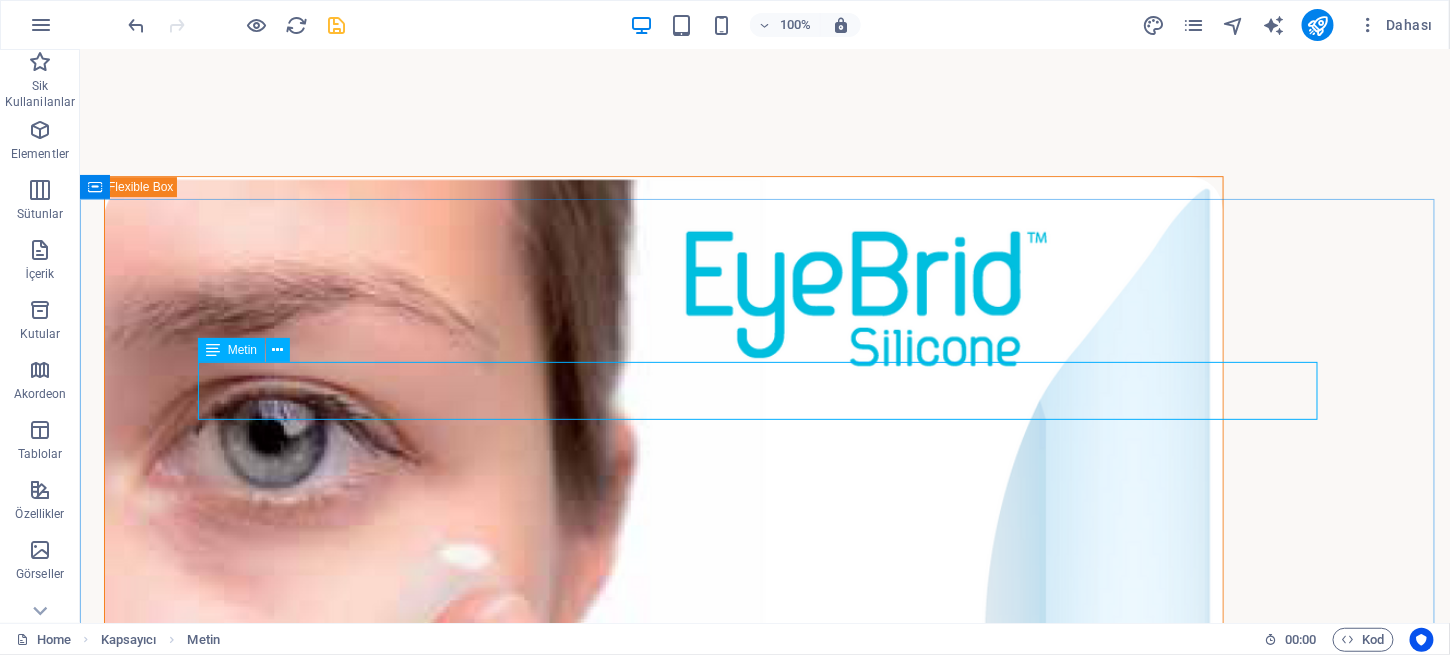 click at bounding box center (213, 350) 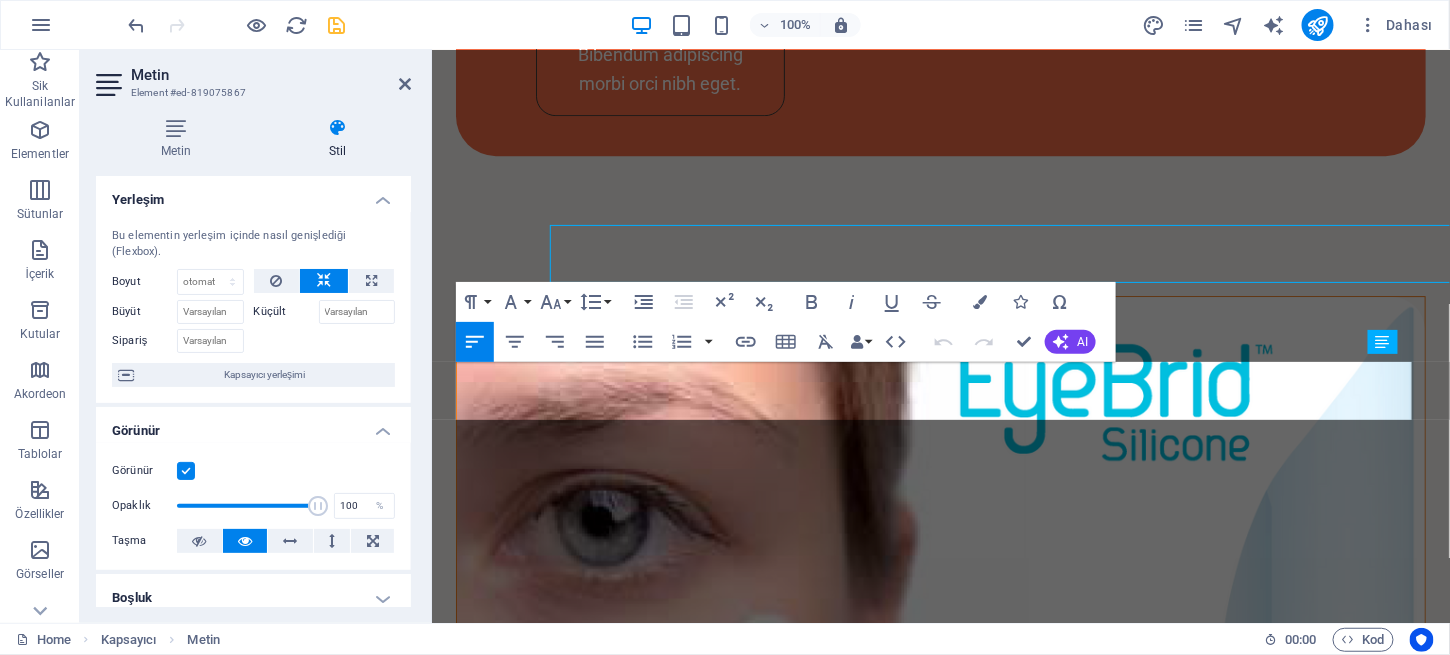 scroll, scrollTop: 2179, scrollLeft: 0, axis: vertical 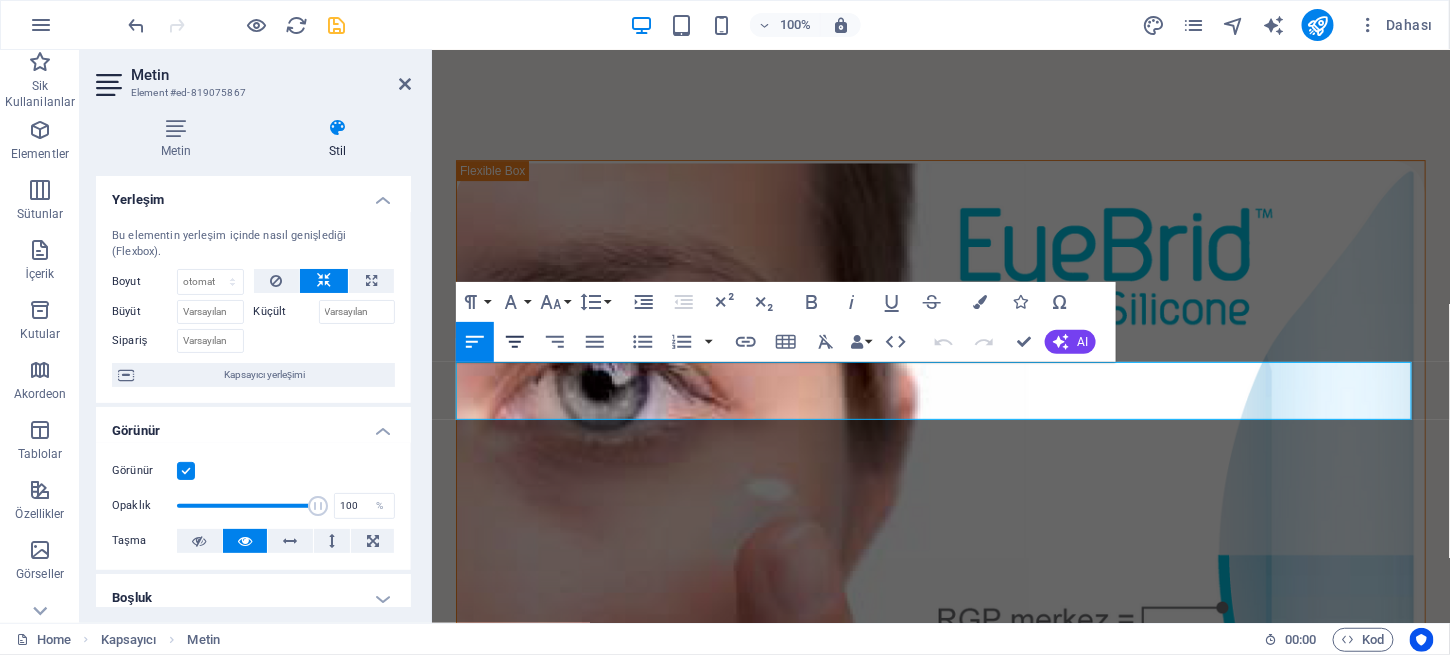 click 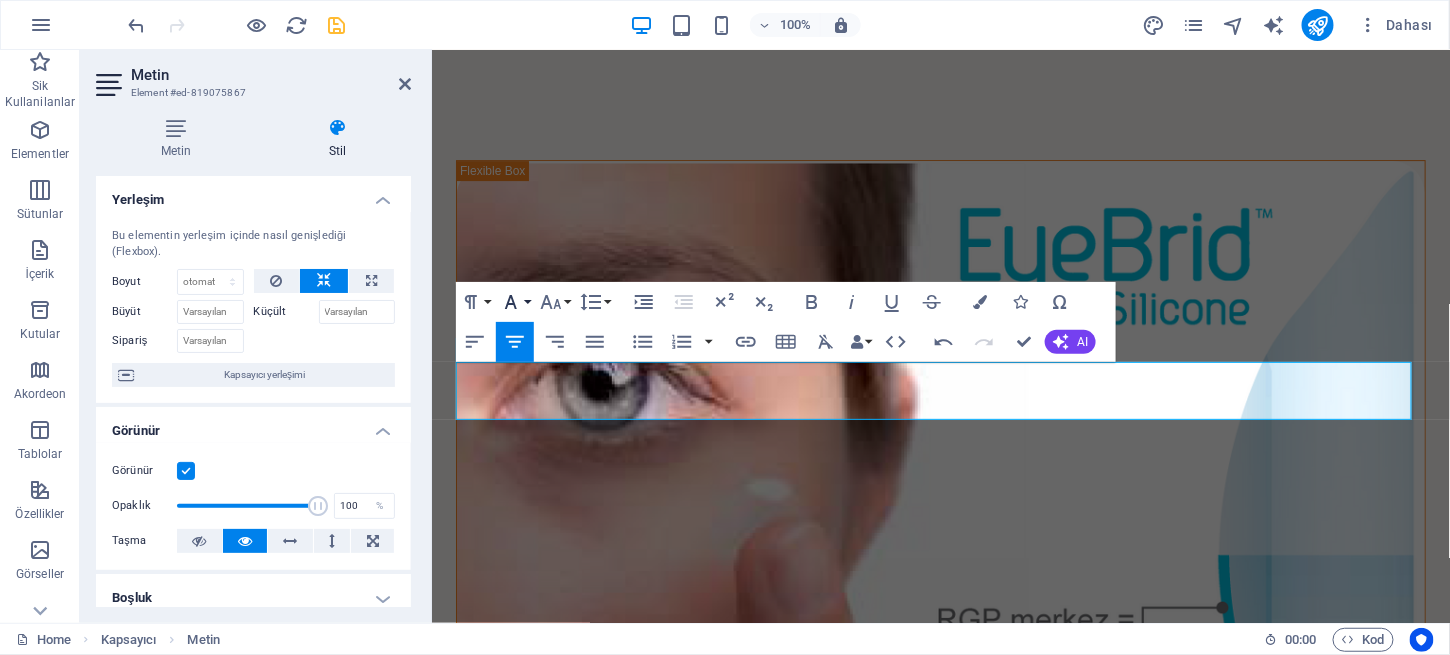 click on "Font Family" at bounding box center [515, 302] 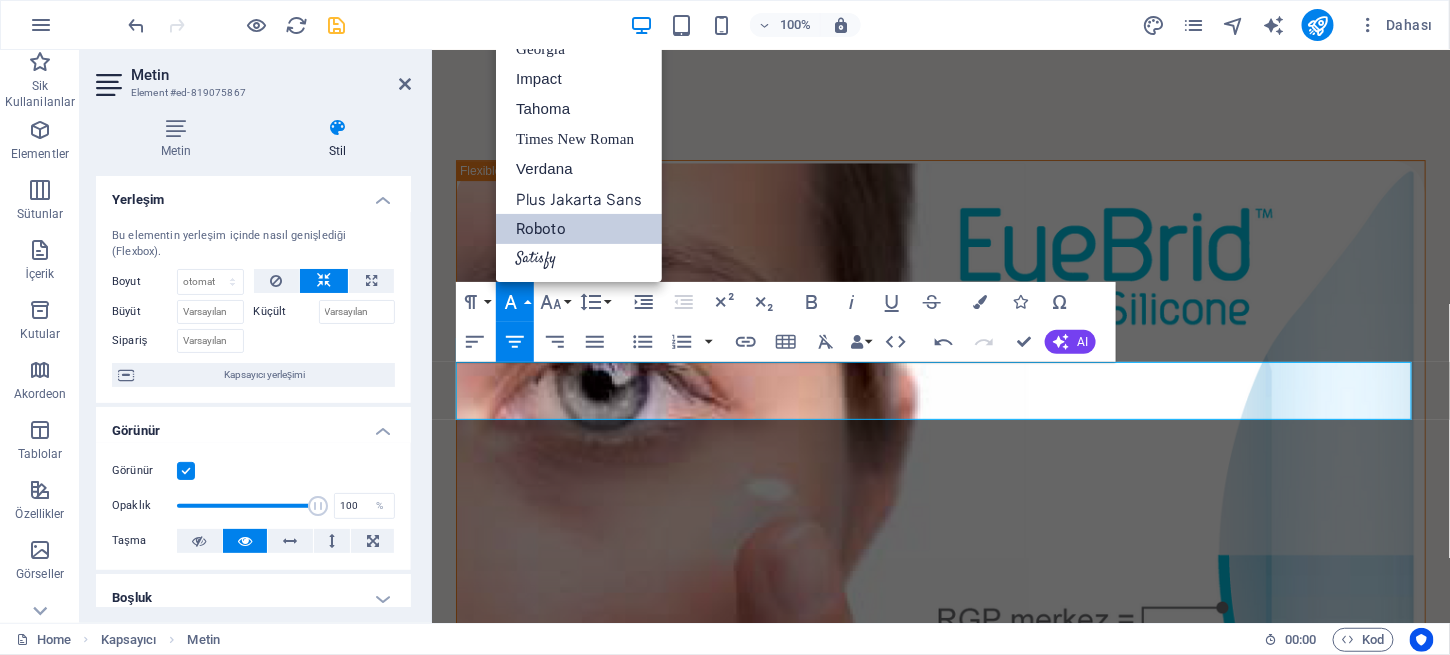 scroll, scrollTop: 11, scrollLeft: 0, axis: vertical 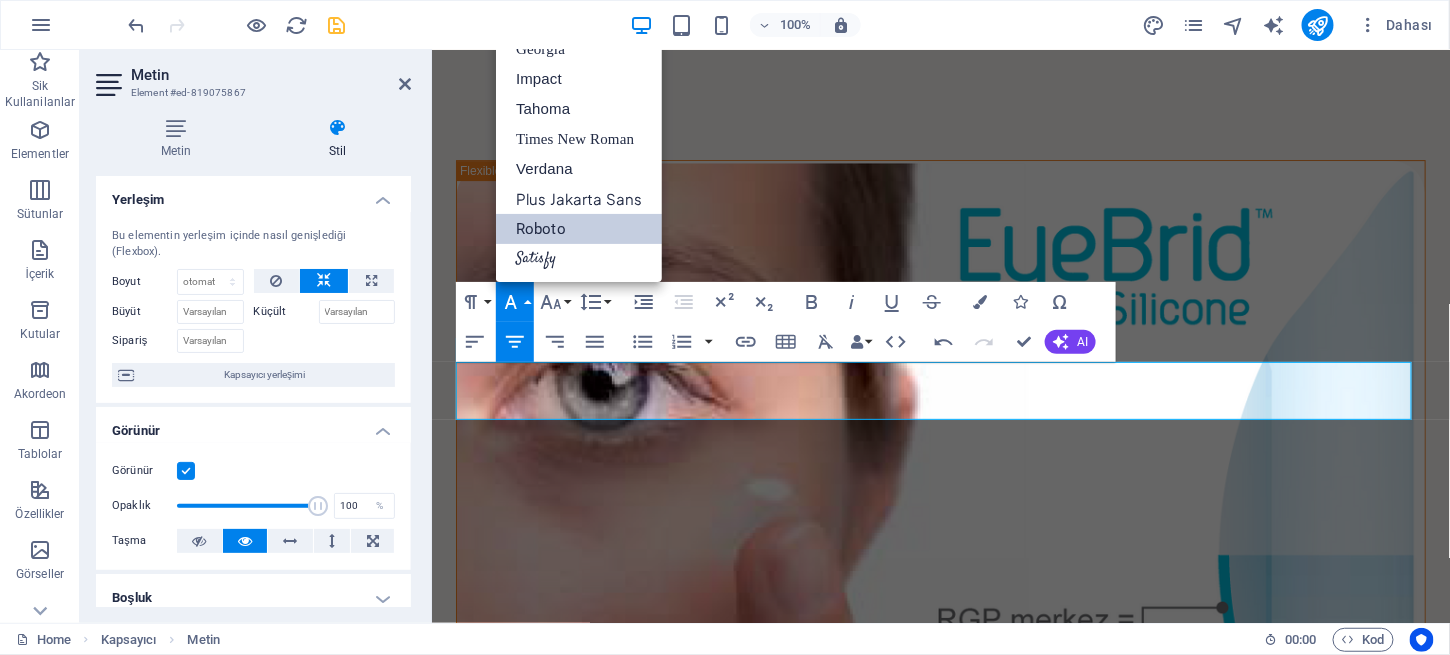 click on "Font Family" at bounding box center (515, 302) 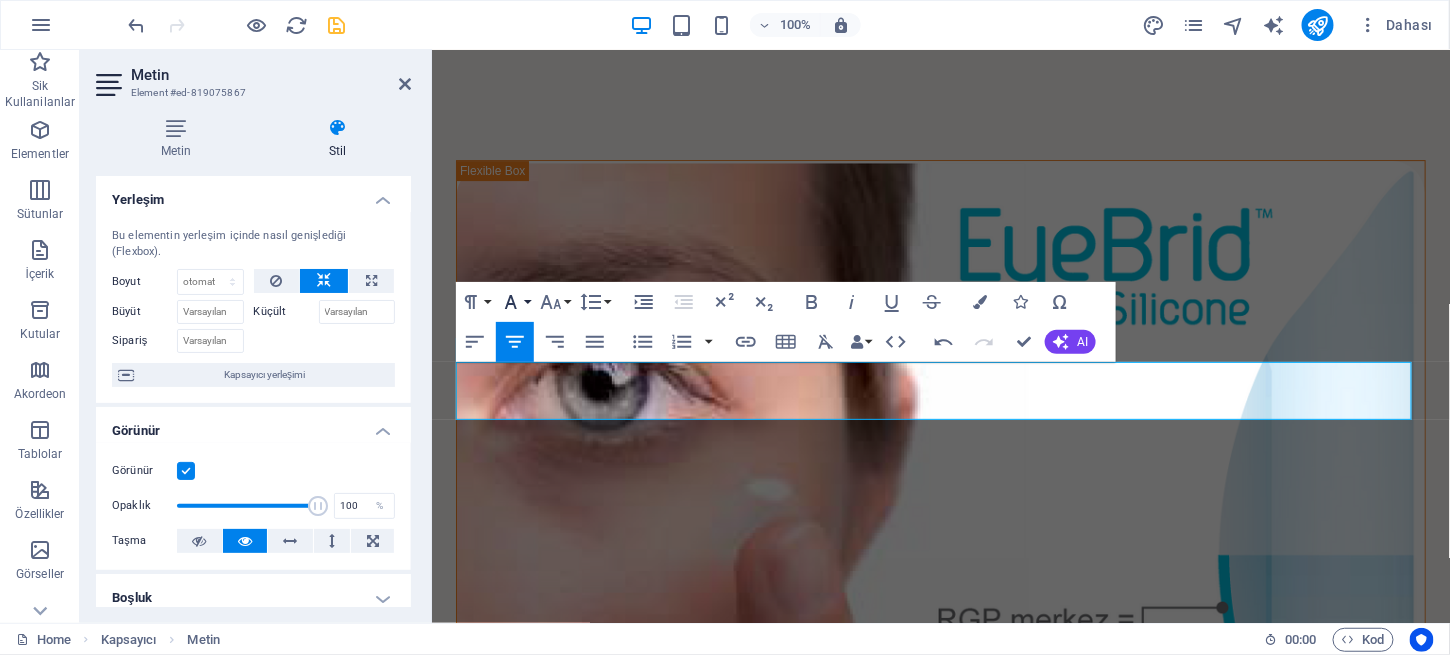 click on "Font Family" at bounding box center (515, 302) 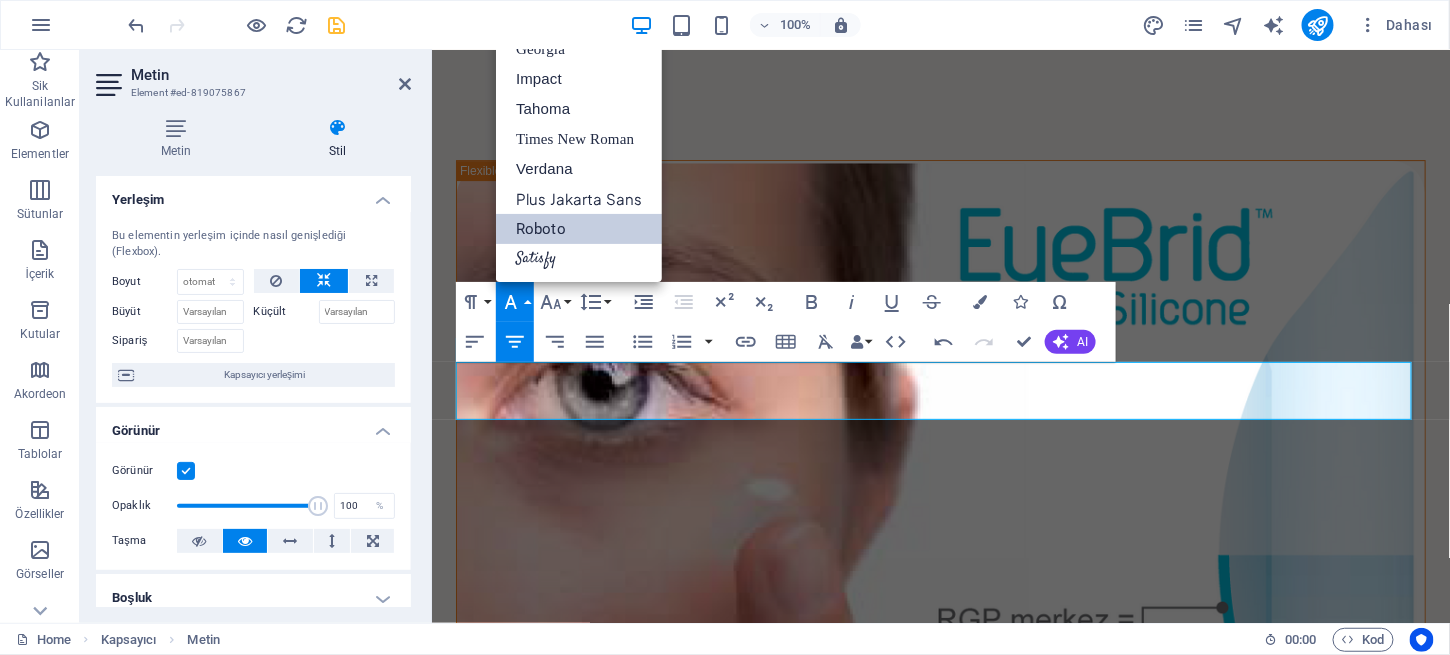click on "Font Family" at bounding box center (515, 302) 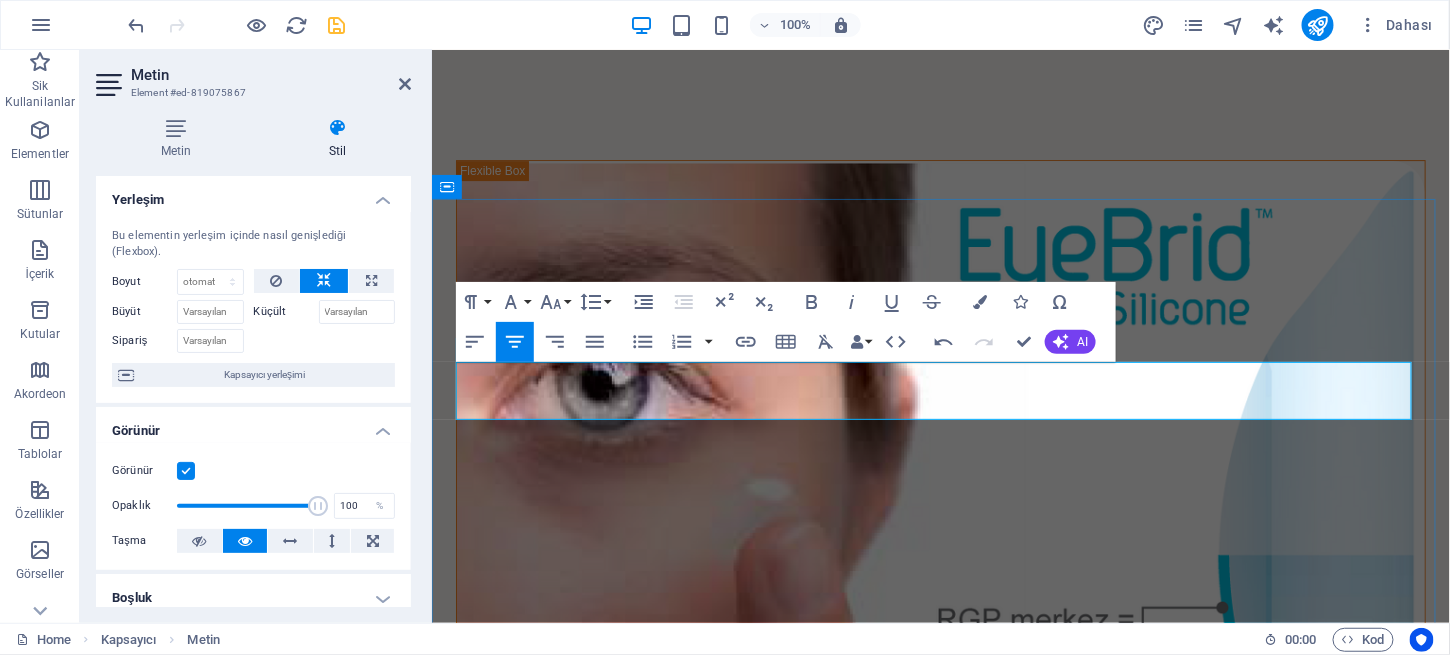 click on "Keratokonus hastalığında görmeyi iyileştirmek veya artırmak için  Kontakt Lense ihtiyaç duyulmaktadır. Bu lensler sadece kişinin korneasına göre dizayn edilmiş ve üretilmiş olmalıdır." at bounding box center (940, 1979) 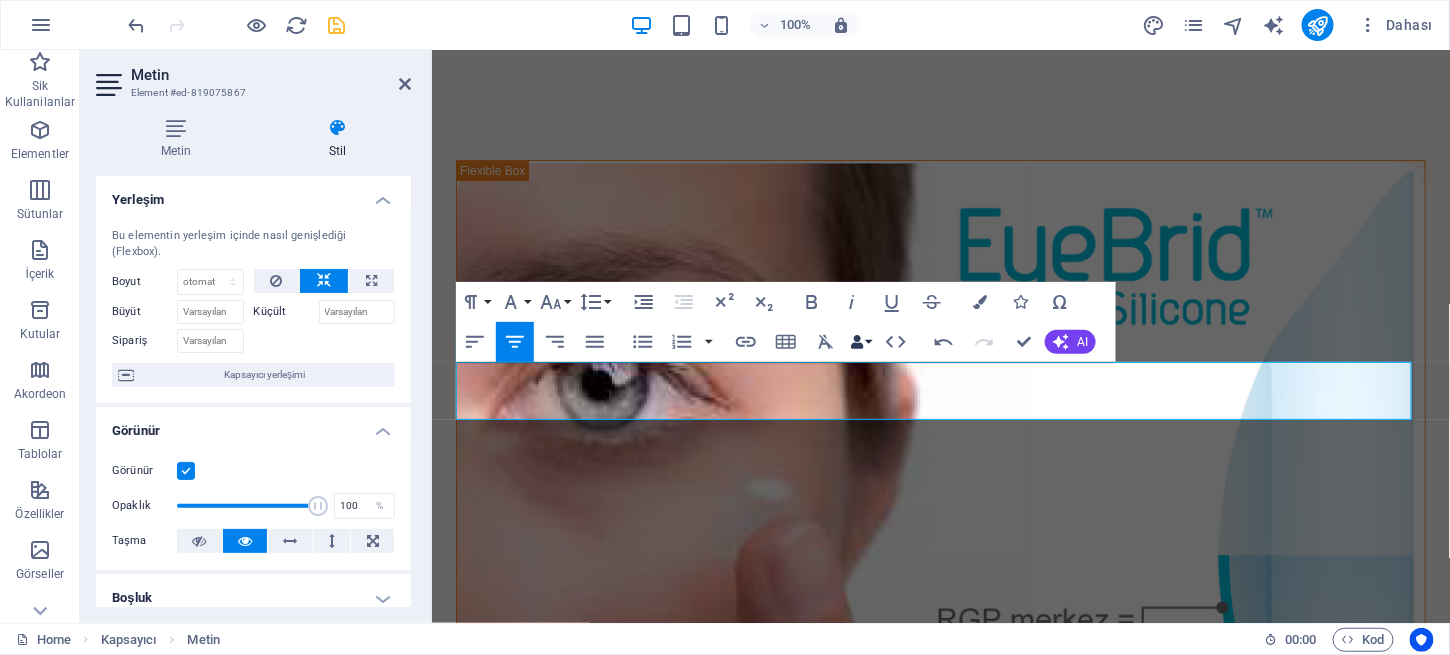 click on "Data Bindings" at bounding box center [861, 342] 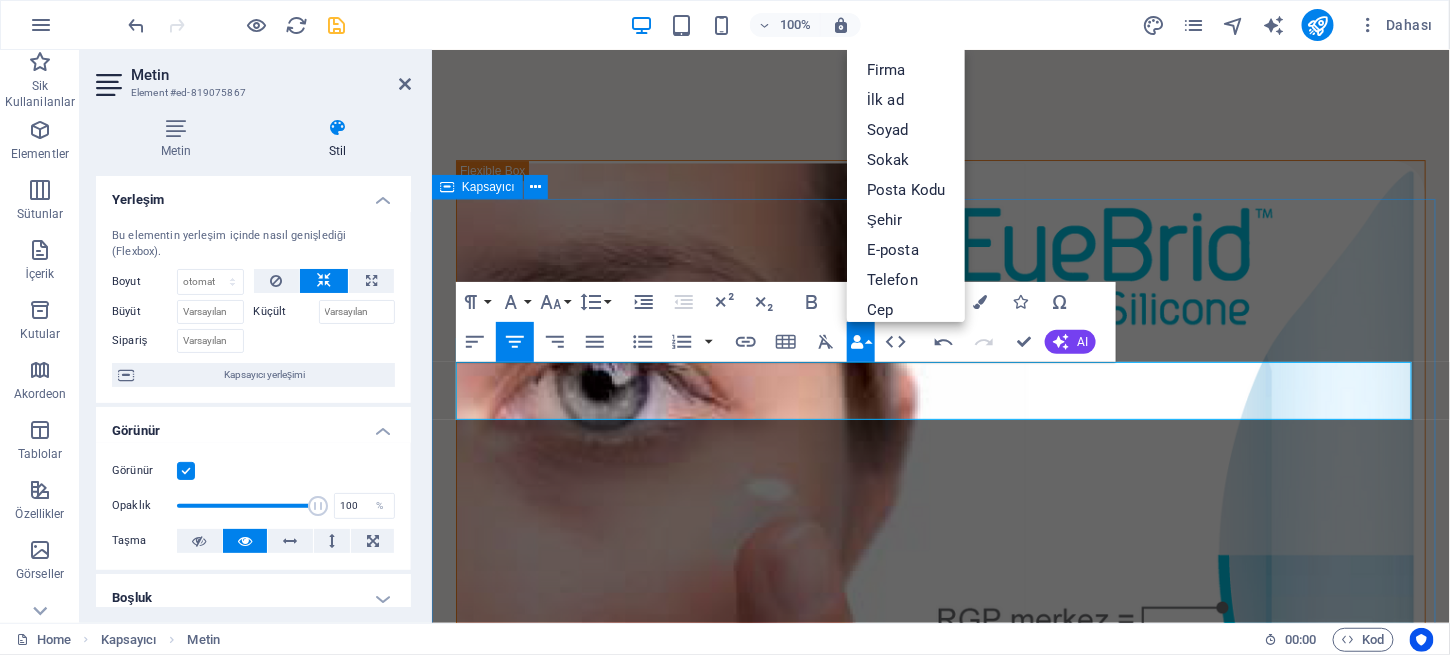 click on "Ürünlerimiz Keratokonus hastalığında görmeyi iyileştirmek veya artırmak için  Kontakt Lense ihtiyaç duyulmaktadır. Bu lensler sadece kişinin korneasına göre dizayn edilmiş ve üretilmiş olmalıdır. Personal consultation Lorem ipsum dolor sit amet consectetur. Bibendum adipiscing morbi orci nibh eget. Diet plans Lorem ipsum dolor sit amet consectetur. Bibendum adipiscing morbi orci nibh eget. Personal meal plans Lorem ipsum dolor sit amet consectetur. Bibendum adipiscing morbi orci nibh eget." at bounding box center [940, 2499] 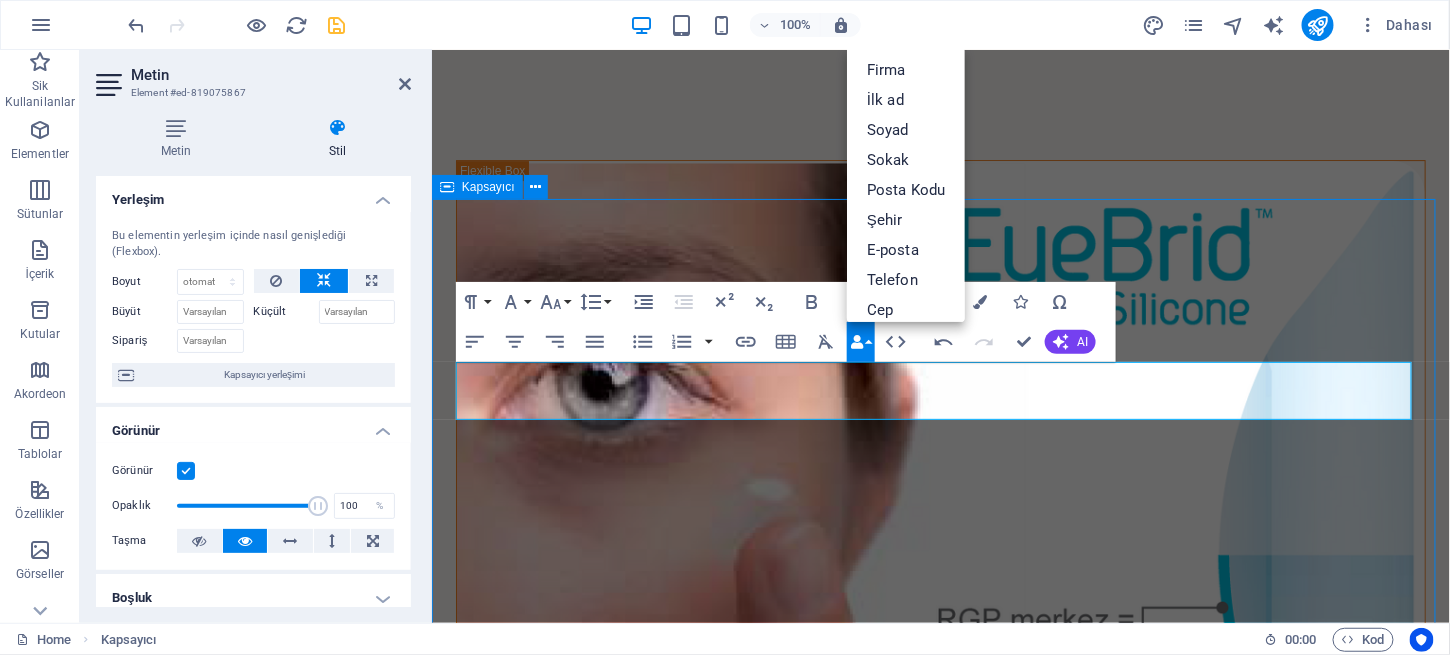 scroll, scrollTop: 2043, scrollLeft: 0, axis: vertical 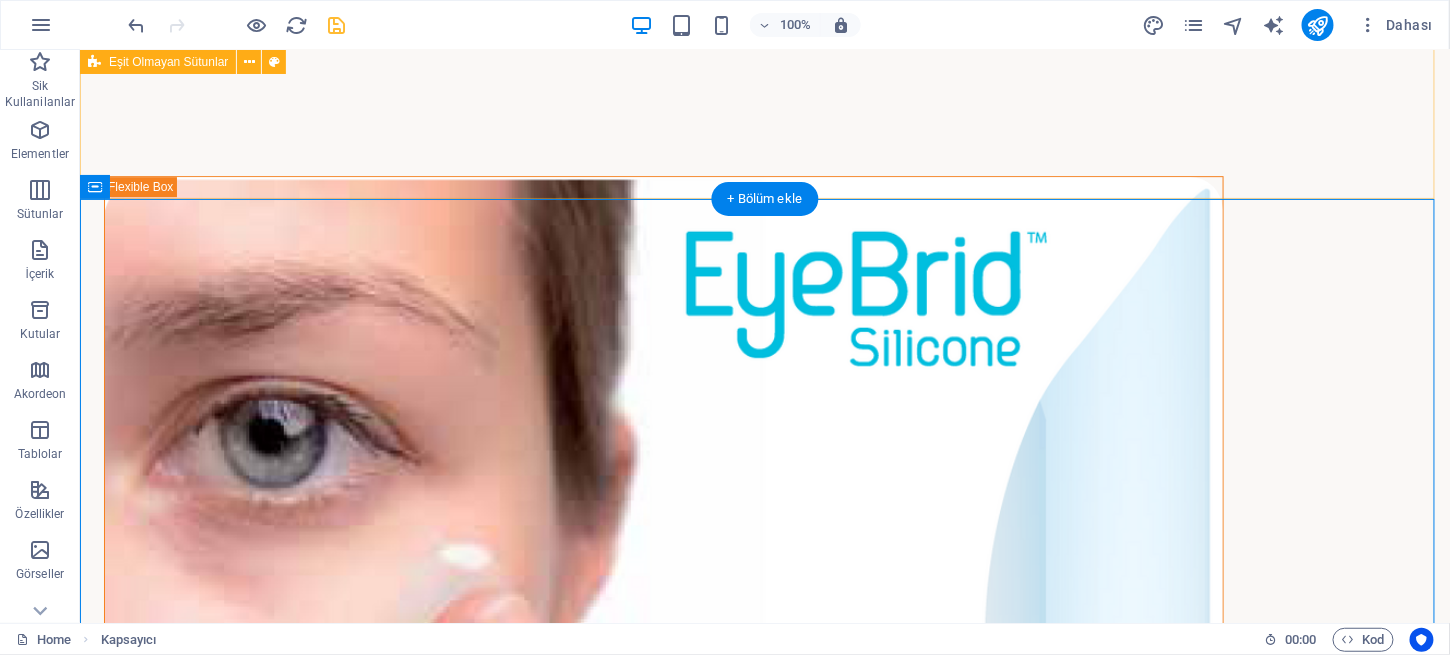 click on "Keratokonus Hastalarına Kişisel Çözümler... Tedavide gözlüğün yeterli olmadığı durumlarda kontakt lensler kullanılır. Keratokonusa özel yumuşak ve sert kontakt lensler kullanılarak hastanın iyi görmesi sağlanır. Sert gaz geçirgen kontakt lensler kornea merkezinin bombeliğini ve astigmatizmayı düzelterek net görüş sağlarlar. Hasta lensi kullanabiliyorsa bu lensler tercih edilmelidir. Yumuşak keratokonus lensleri erken keratokonus hastalarında başarıyla kullanılabilmektedir. Ancak hastalığın ileri dönemlerinde görmeyi düzeltmede yetersiz kalabilmektedir. Yeni geliştirlen hibrid kontakt lensler (ortası sert kenarı yumuşak kontakt lensler) yüksek oksijen geçirgenliğine sahiptir, hastalar tarafından daha rahat kullanılırlar. Ayrıca skleral kontakt lensler de keratokonusta görmeyi düzeltmek amacıyla kullanılmaktadır.  Keratokonus Lensleri Get to know me better LEARN MORE" at bounding box center (764, 1021) 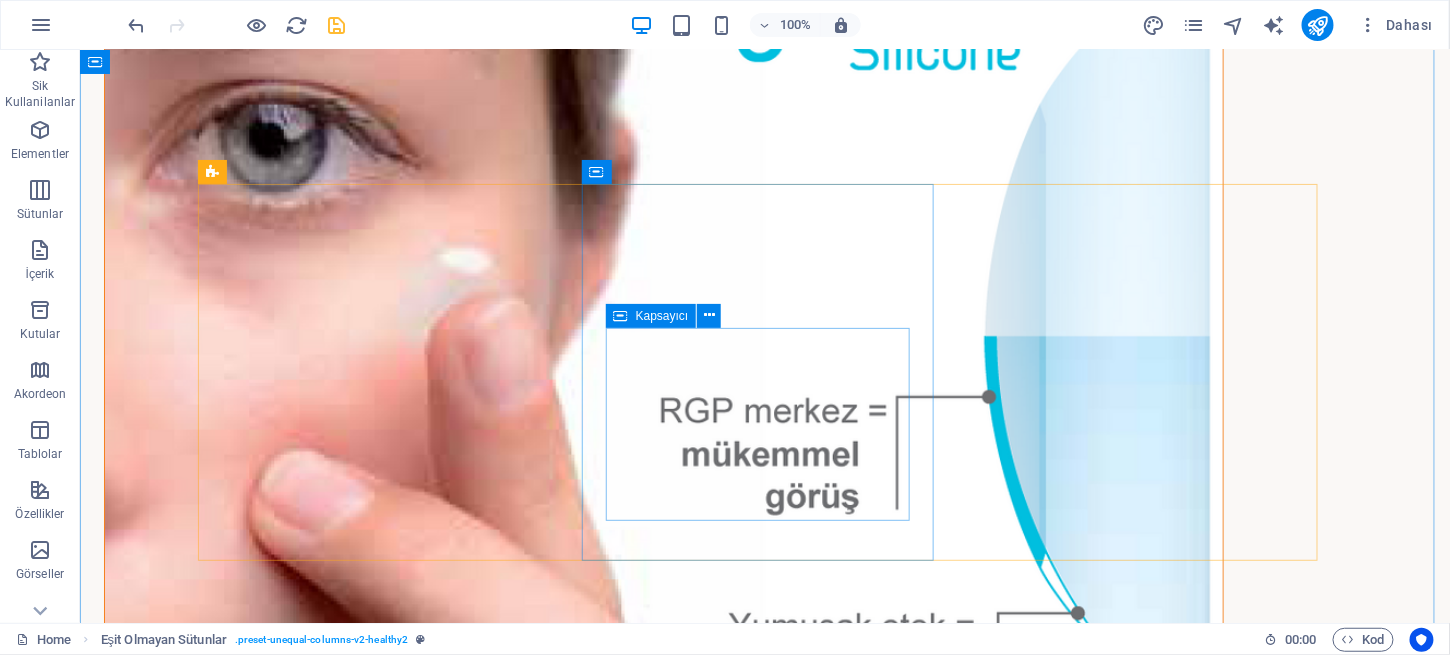 scroll, scrollTop: 2341, scrollLeft: 0, axis: vertical 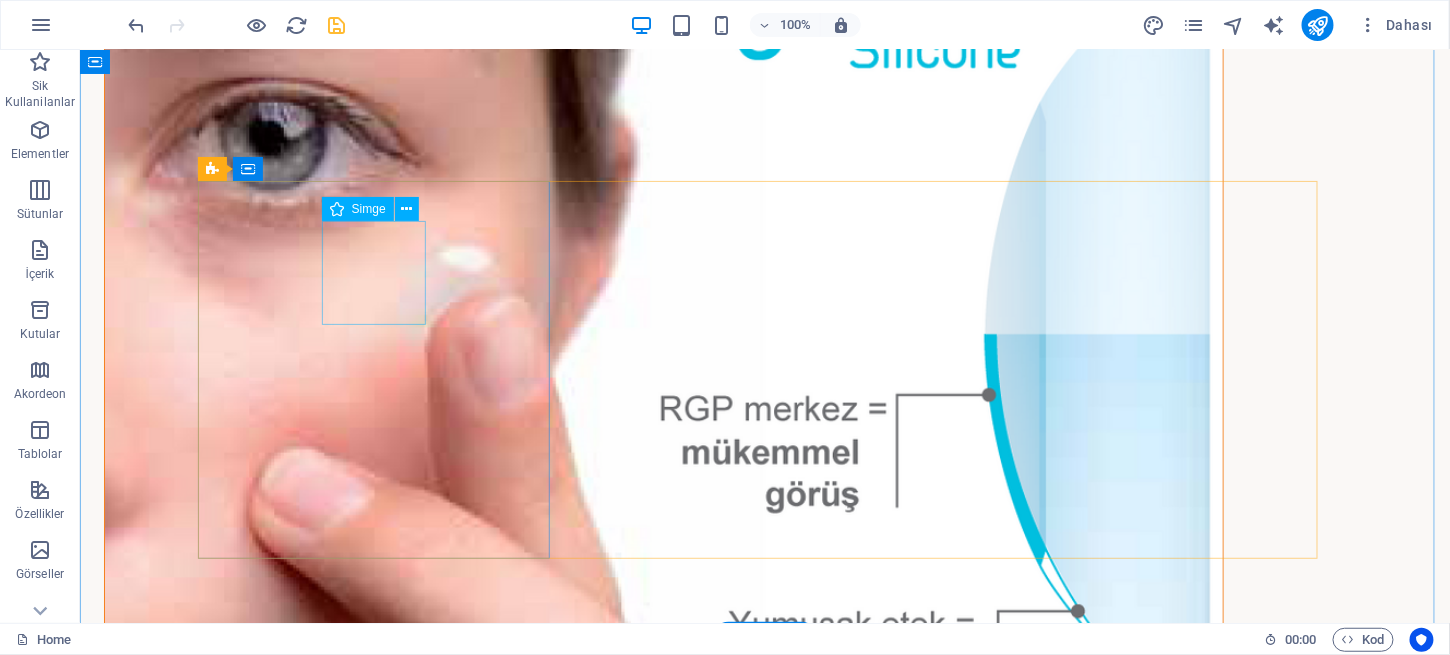 click at bounding box center (380, 2002) 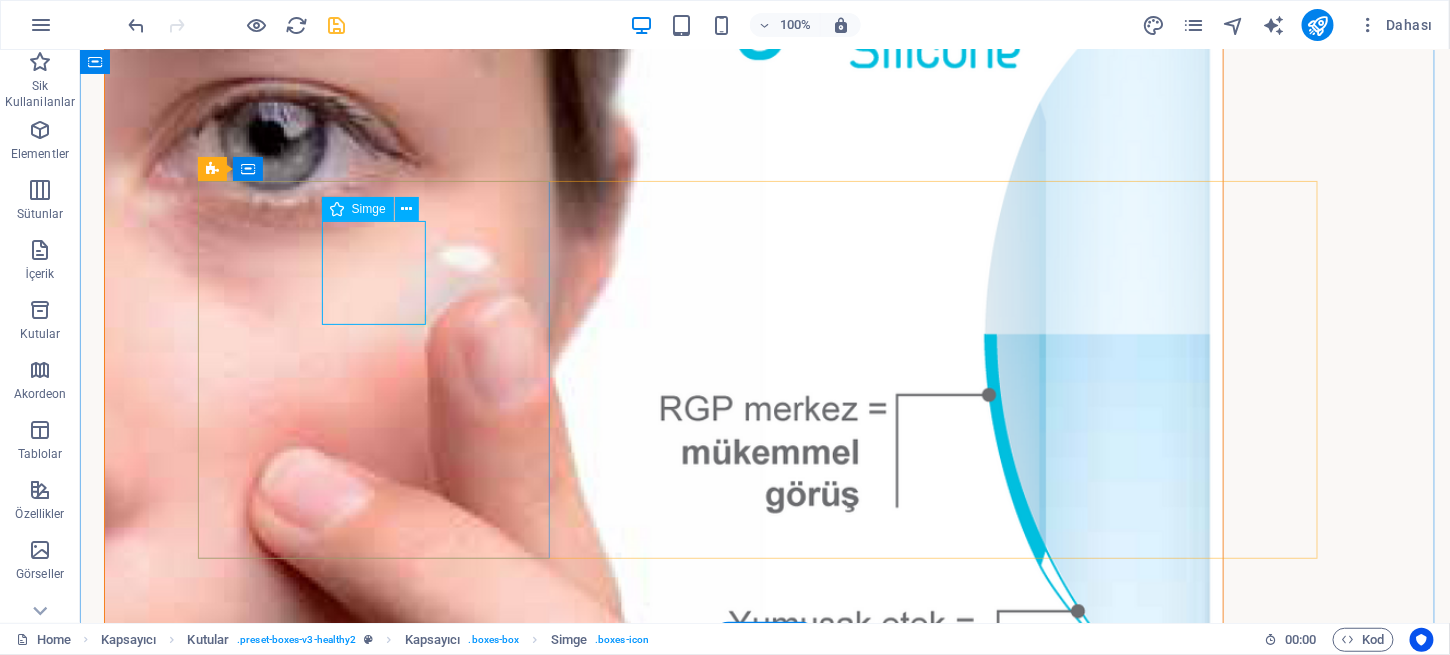 click at bounding box center [380, 2002] 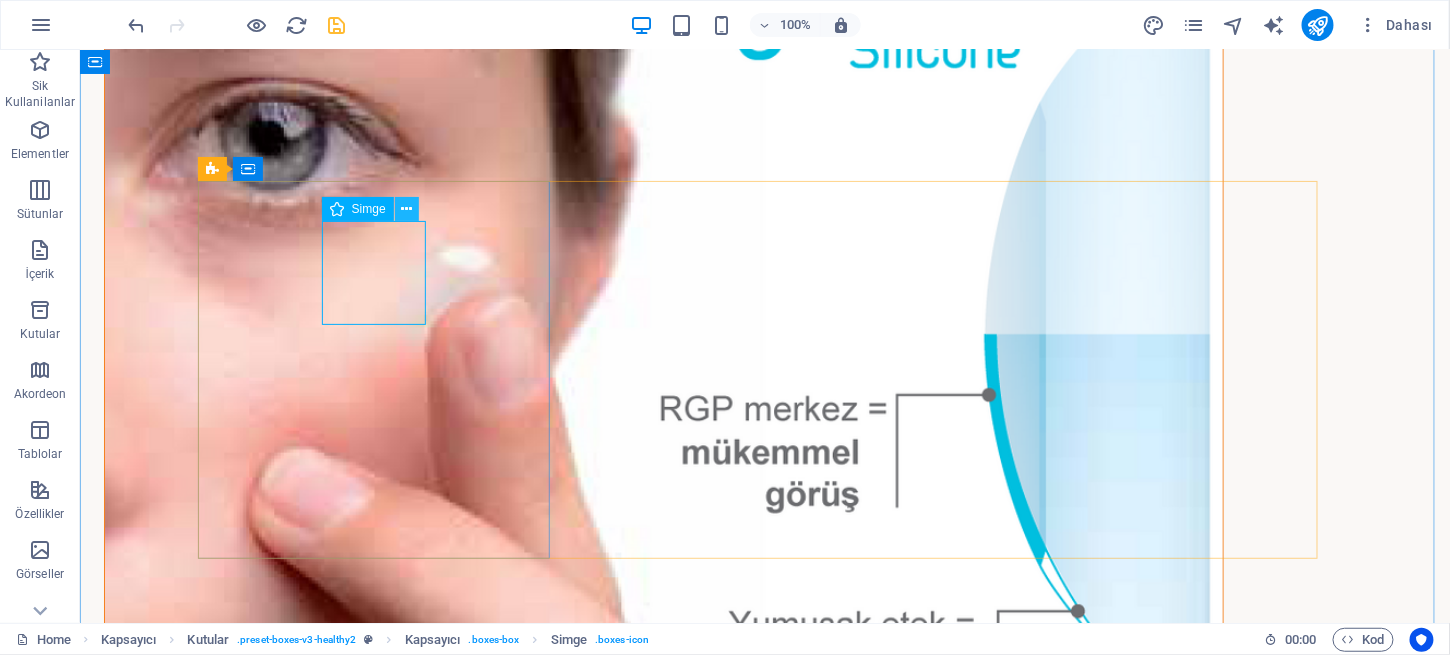 click at bounding box center (407, 209) 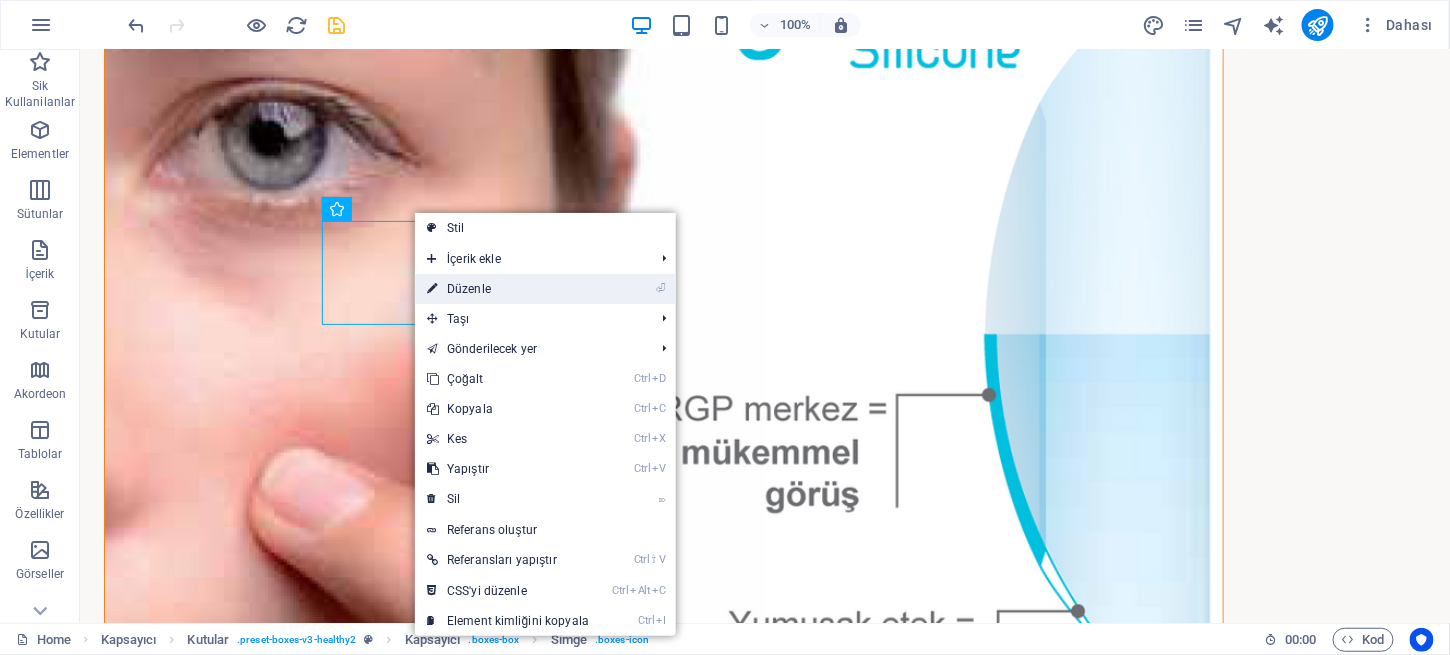 click on "⏎  Düzenle" at bounding box center (508, 289) 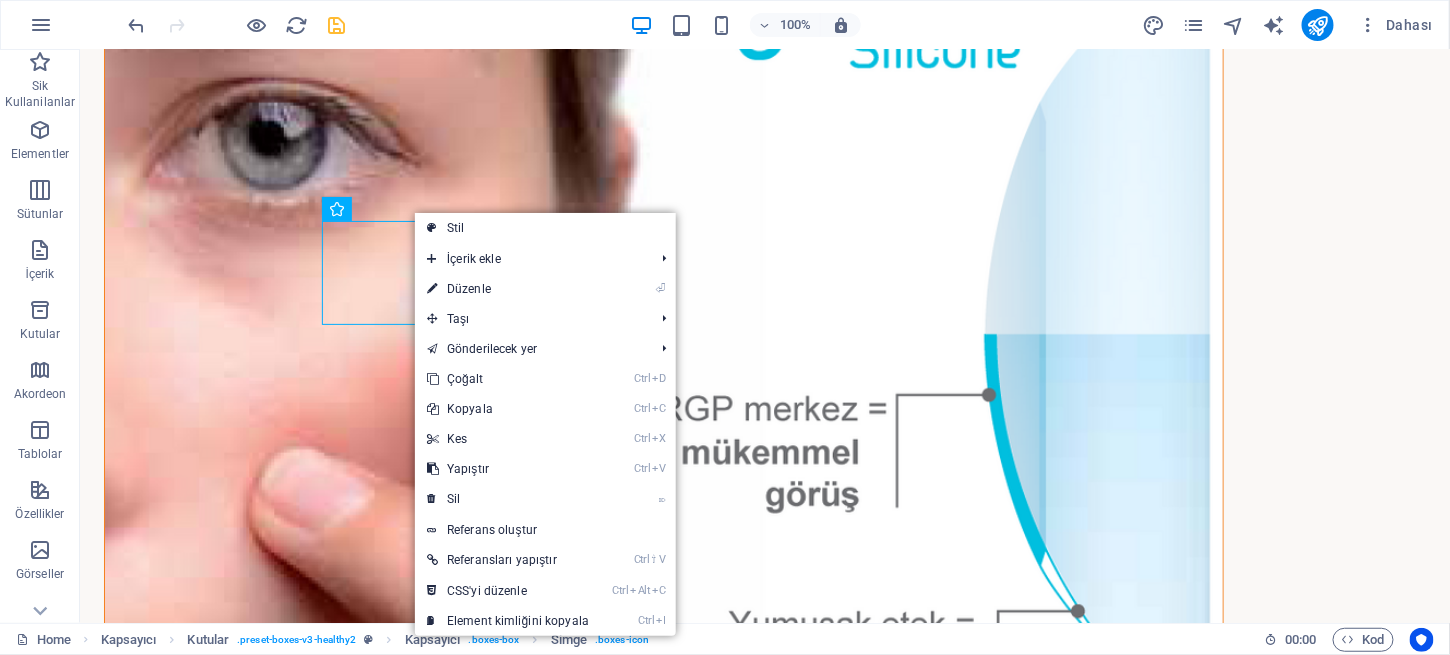 select on "xMidYMid" 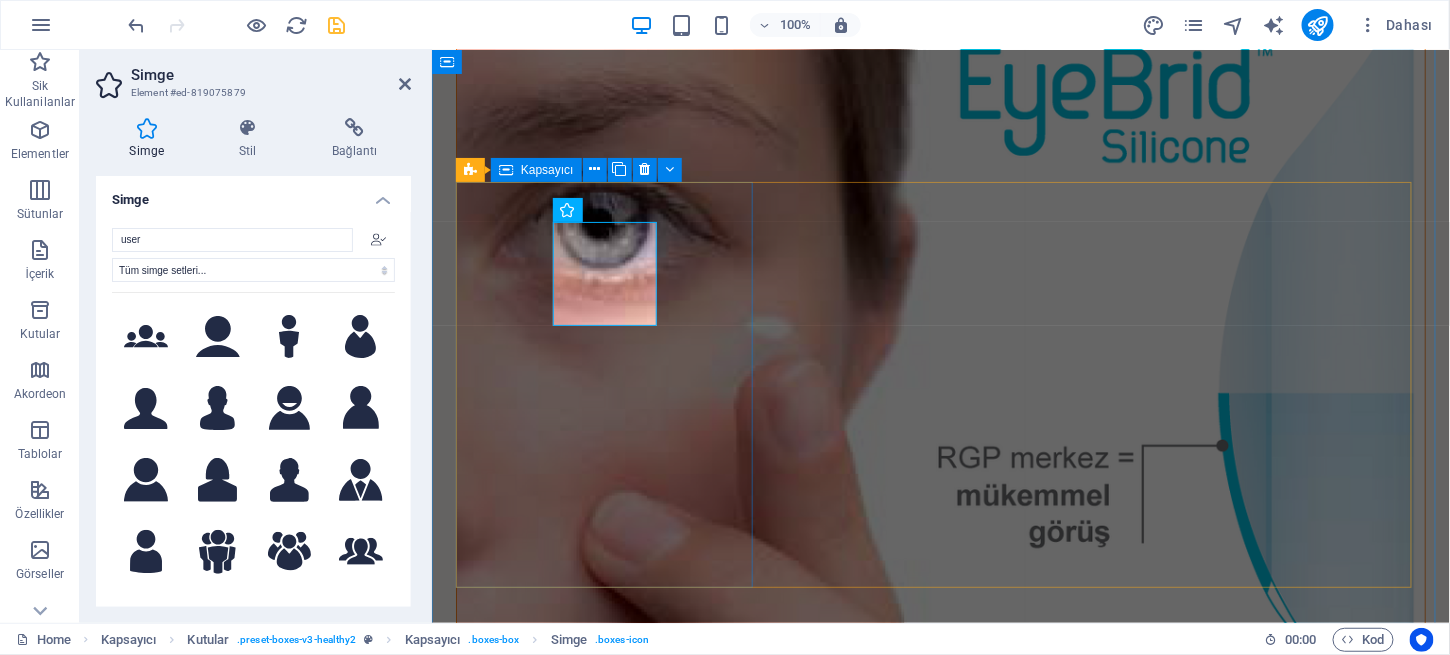 scroll, scrollTop: 2477, scrollLeft: 0, axis: vertical 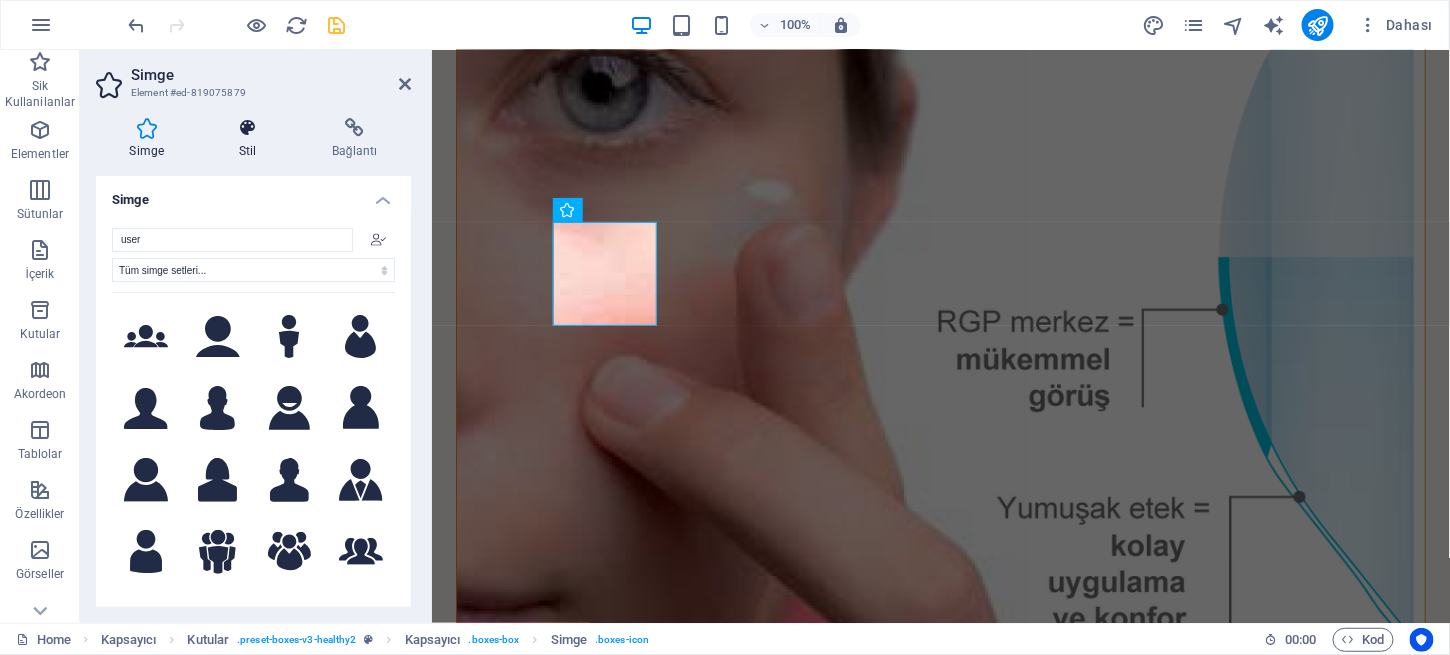 click at bounding box center (248, 128) 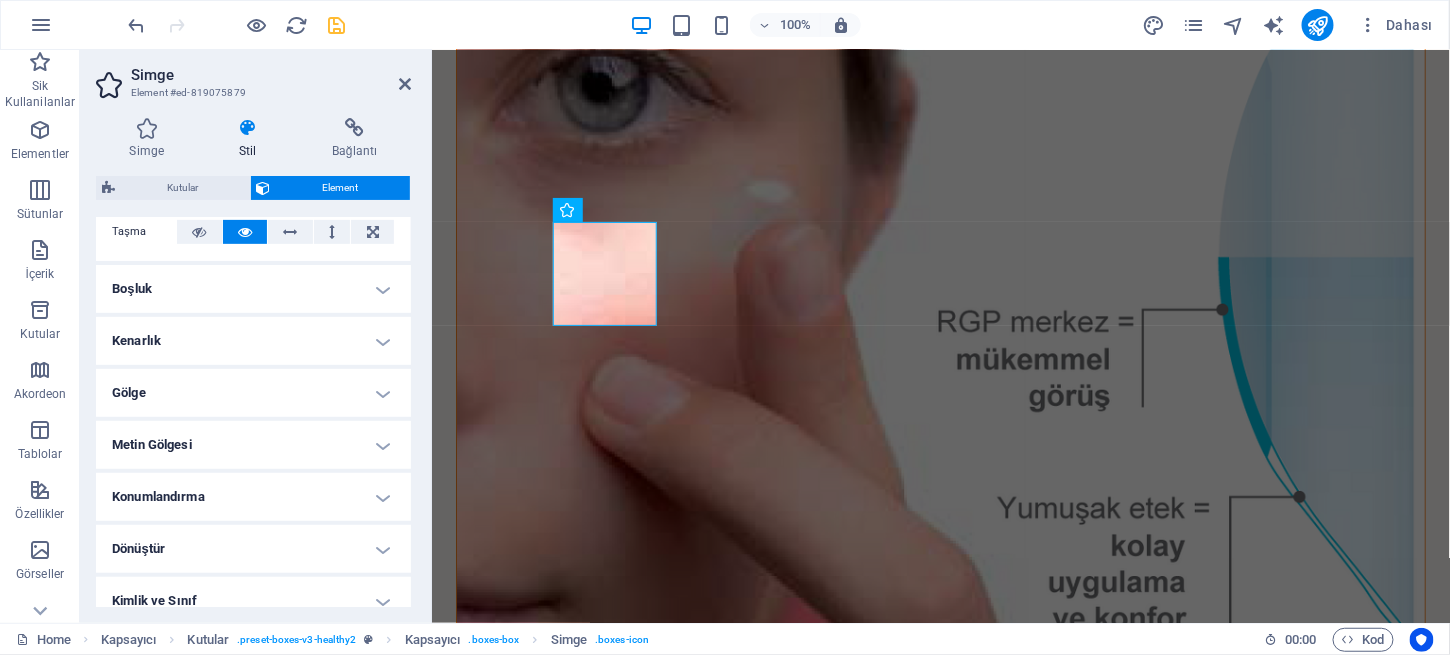 scroll, scrollTop: 470, scrollLeft: 0, axis: vertical 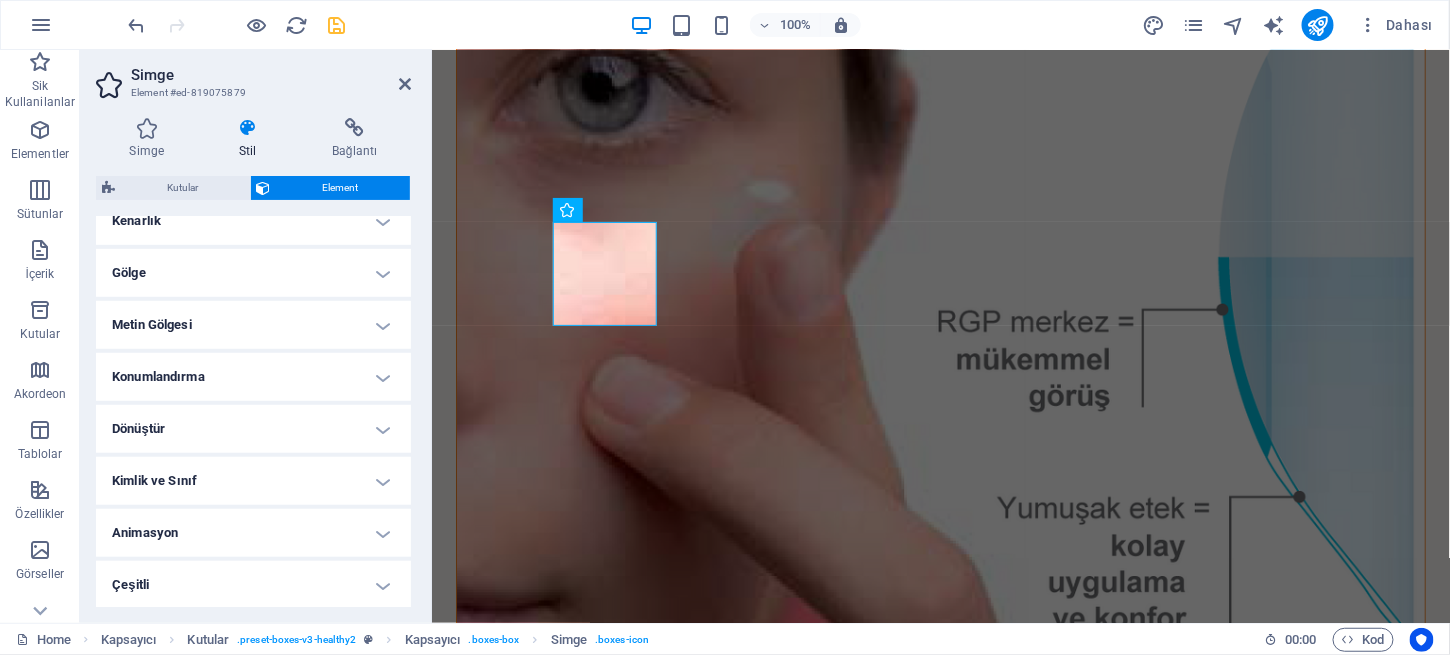 click on "Dönüştür" at bounding box center [253, 429] 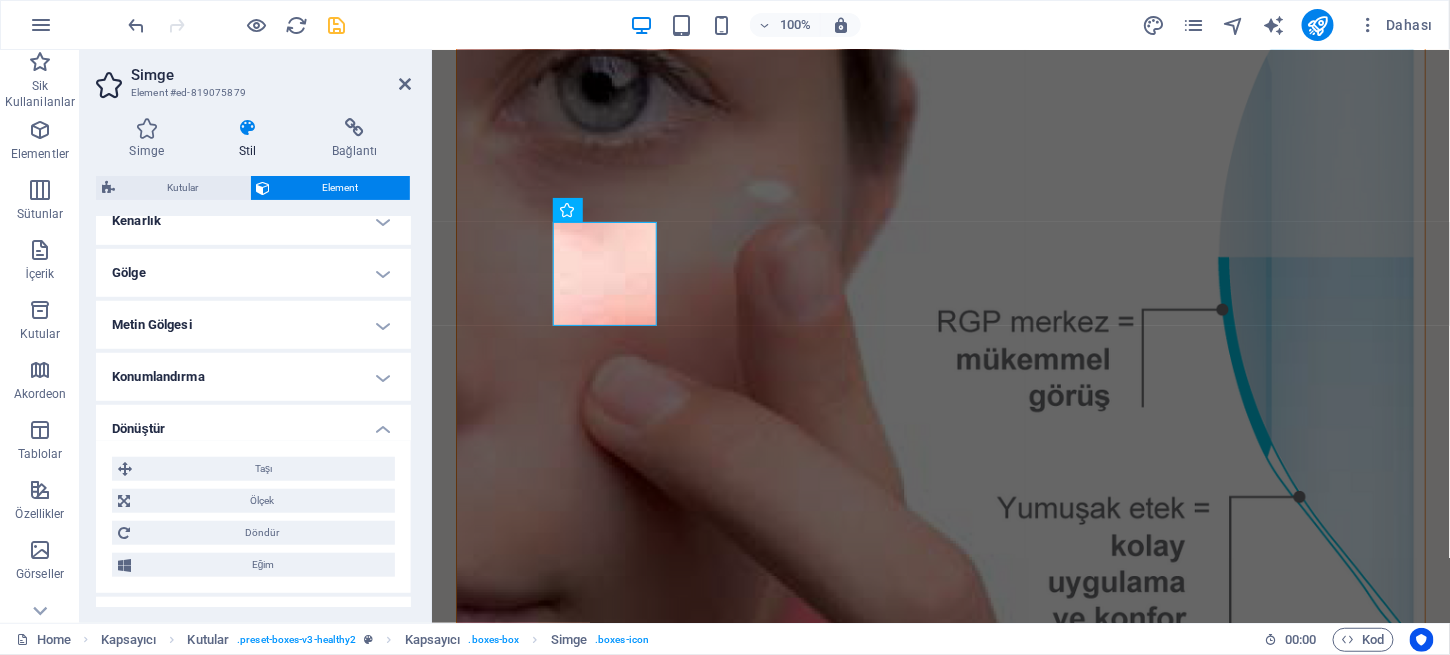 click on "Dönüştür" at bounding box center (253, 423) 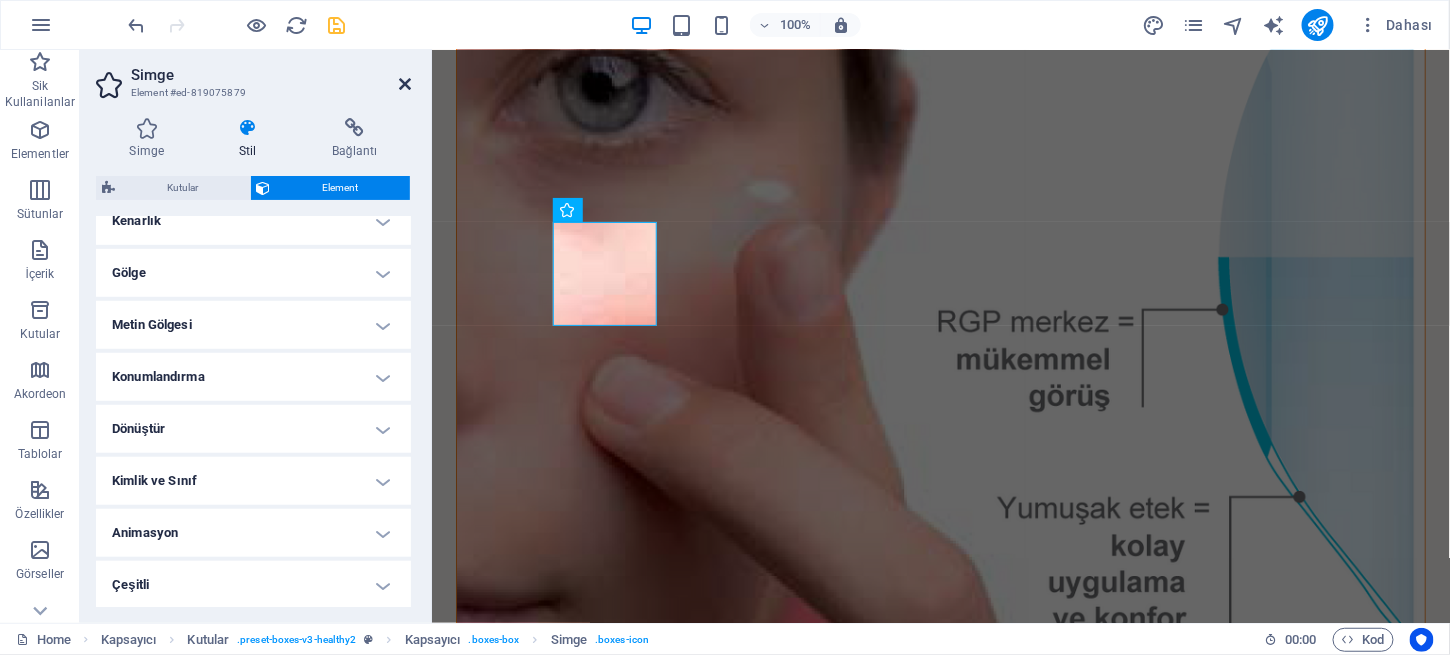 drag, startPoint x: 405, startPoint y: 84, endPoint x: 327, endPoint y: 40, distance: 89.55445 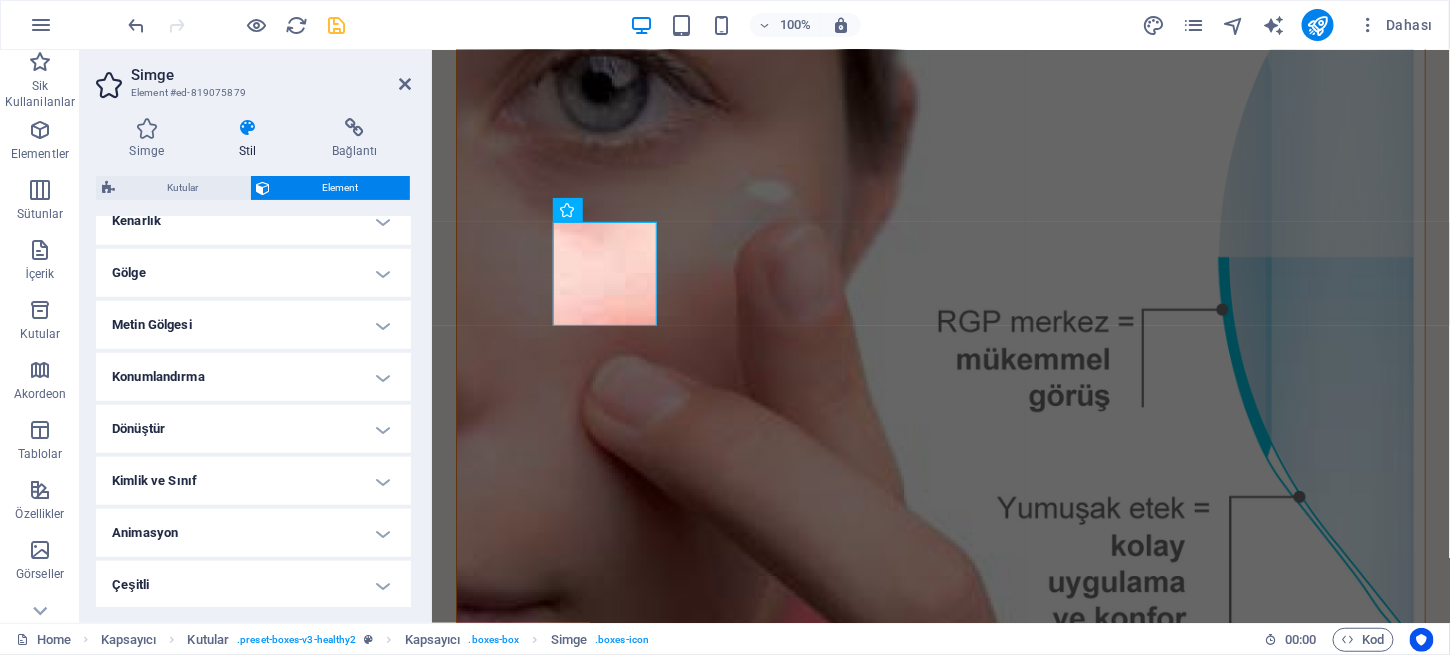 scroll, scrollTop: 2341, scrollLeft: 0, axis: vertical 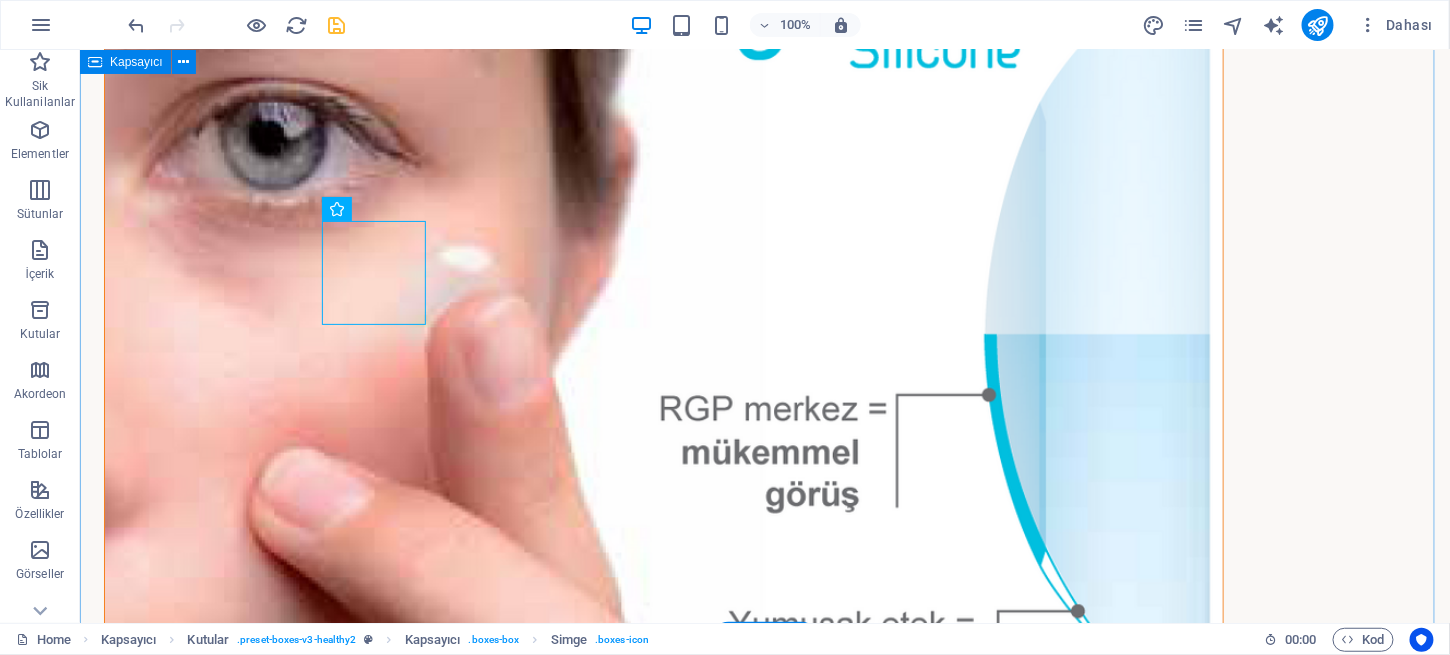 click on "Ürünlerimiz Keratokonus hastalığında görmeyi iyileştirmek veya artırmak için  Kontakt Lense ihtiyaç duyulmaktadır. Bu lensler sadece kişinin korneasına göre dizayn edilmiş ve üretilmiş olmalıdır. Personal consultation Lorem ipsum dolor sit amet consectetur. Bibendum adipiscing morbi orci nibh eget. Diet plans Lorem ipsum dolor sit amet consectetur. Bibendum adipiscing morbi orci nibh eget. Personal meal plans Lorem ipsum dolor sit amet consectetur. Bibendum adipiscing morbi orci nibh eget." at bounding box center (764, 2341) 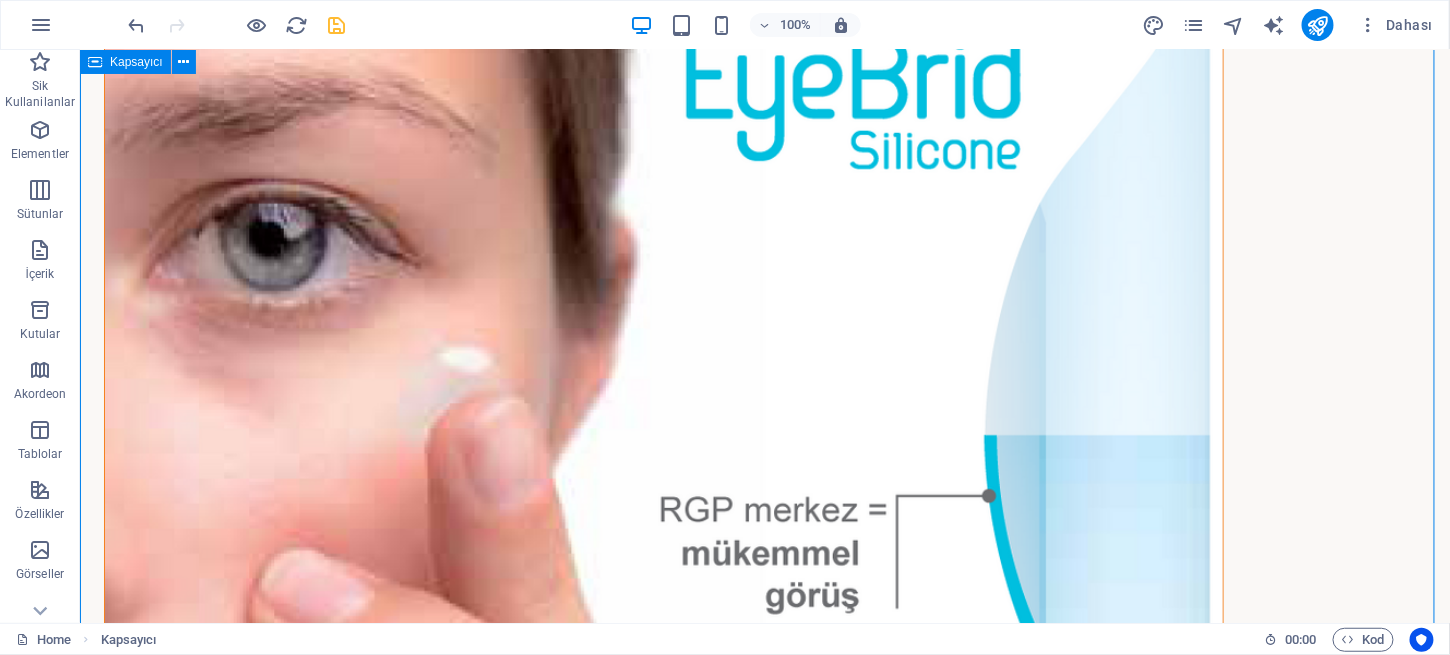click on "Ürünlerimiz Keratokonus hastalığında görmeyi iyileştirmek veya artırmak için  Kontakt Lense ihtiyaç duyulmaktadır. Bu lensler sadece kişinin korneasına göre dizayn edilmiş ve üretilmiş olmalıdır. Personal consultation Lorem ipsum dolor sit amet consectetur. Bibendum adipiscing morbi orci nibh eget. Diet plans Lorem ipsum dolor sit amet consectetur. Bibendum adipiscing morbi orci nibh eget. Personal meal plans Lorem ipsum dolor sit amet consectetur. Bibendum adipiscing morbi orci nibh eget." at bounding box center (764, 2442) 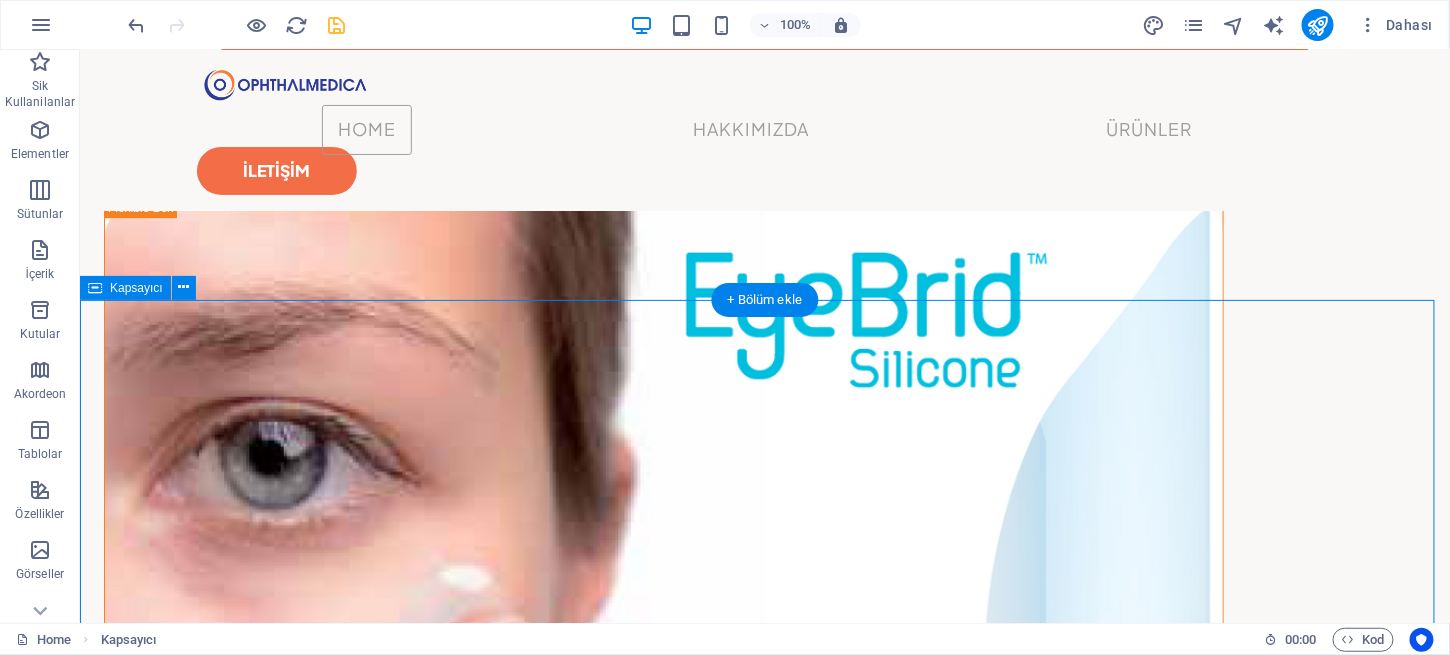 scroll, scrollTop: 1941, scrollLeft: 0, axis: vertical 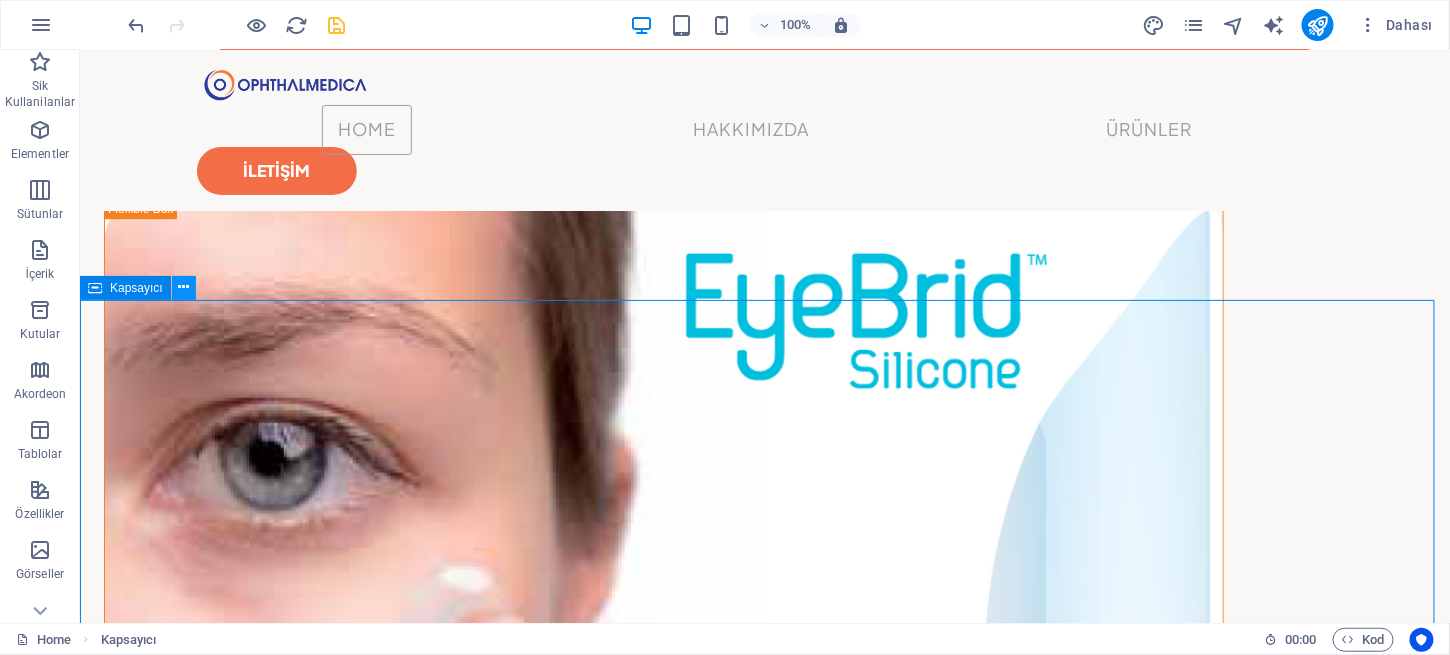 click at bounding box center [183, 287] 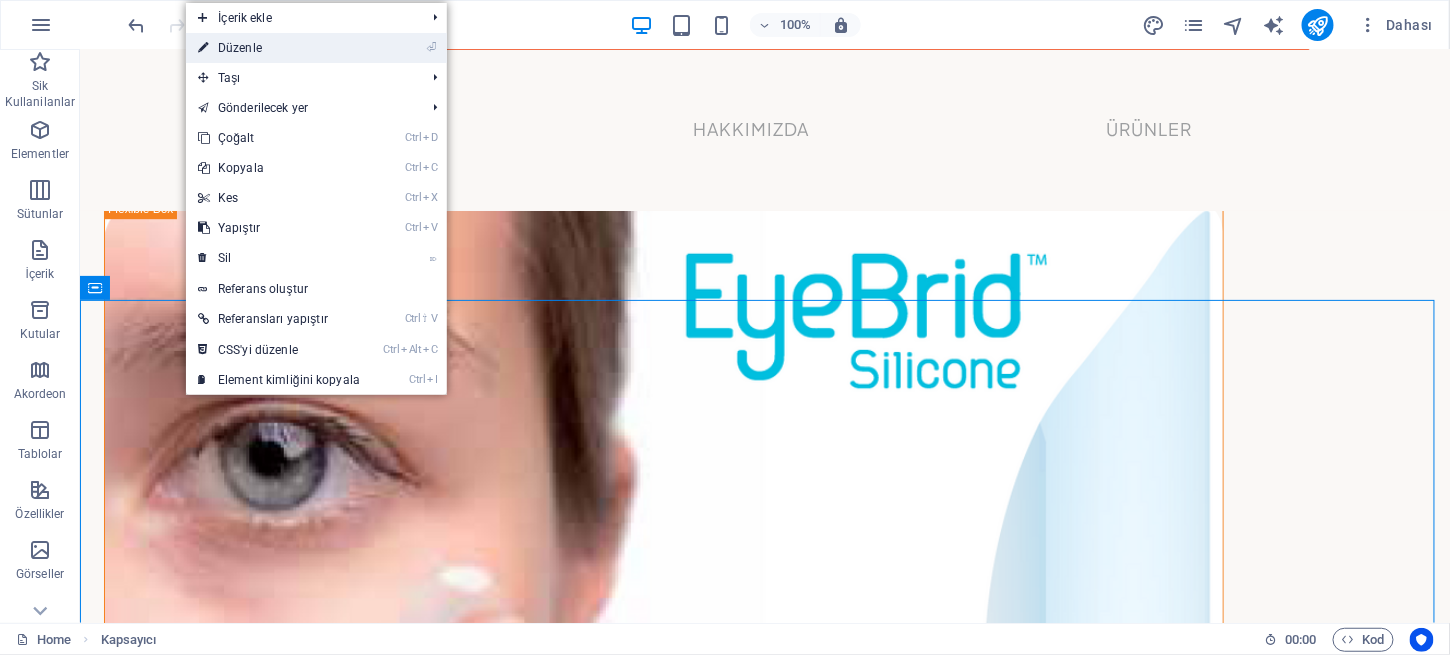click on "⏎  Düzenle" at bounding box center [279, 48] 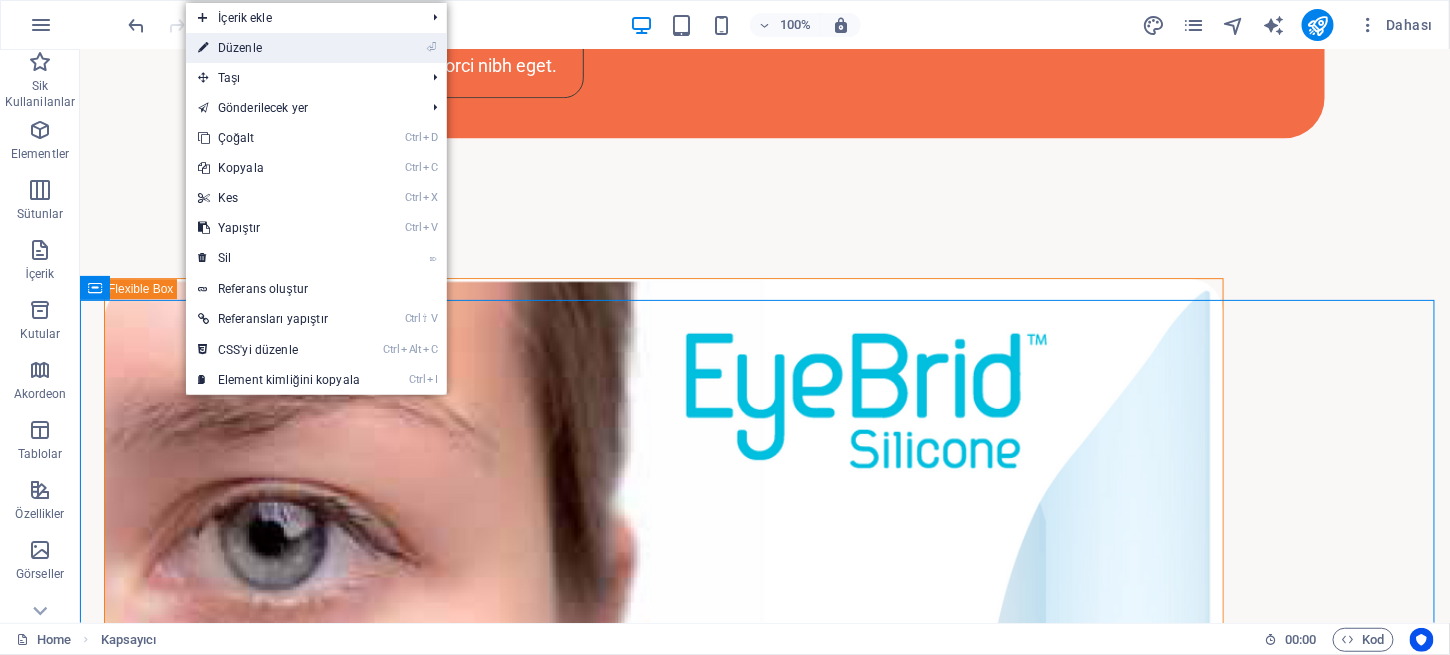 scroll, scrollTop: 2078, scrollLeft: 0, axis: vertical 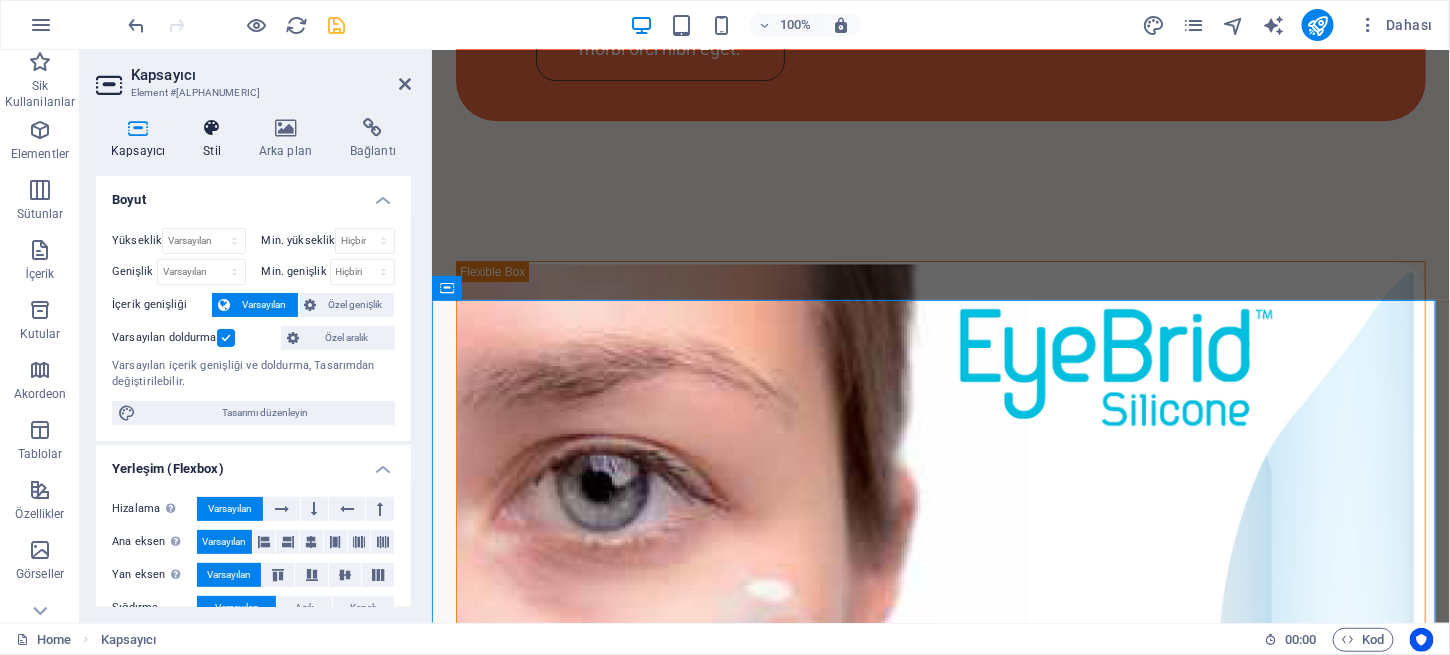 click at bounding box center (212, 128) 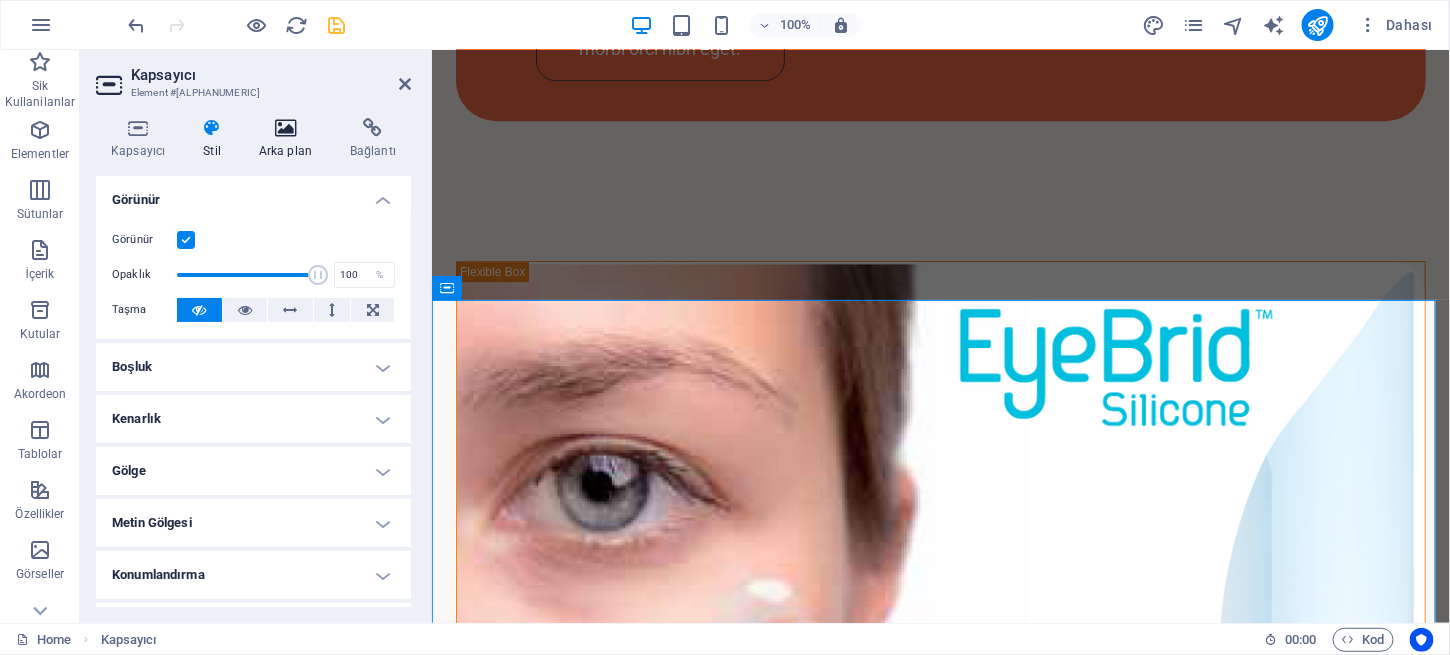 click at bounding box center [285, 128] 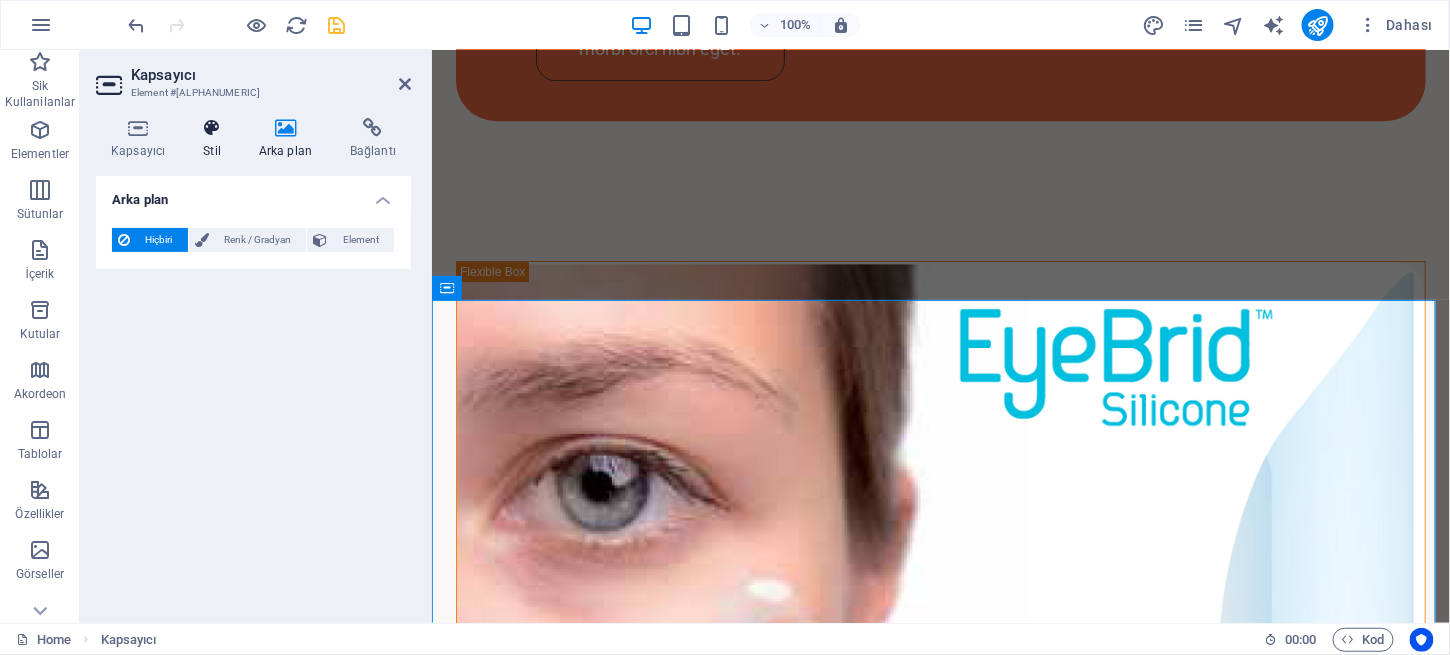 click at bounding box center (212, 128) 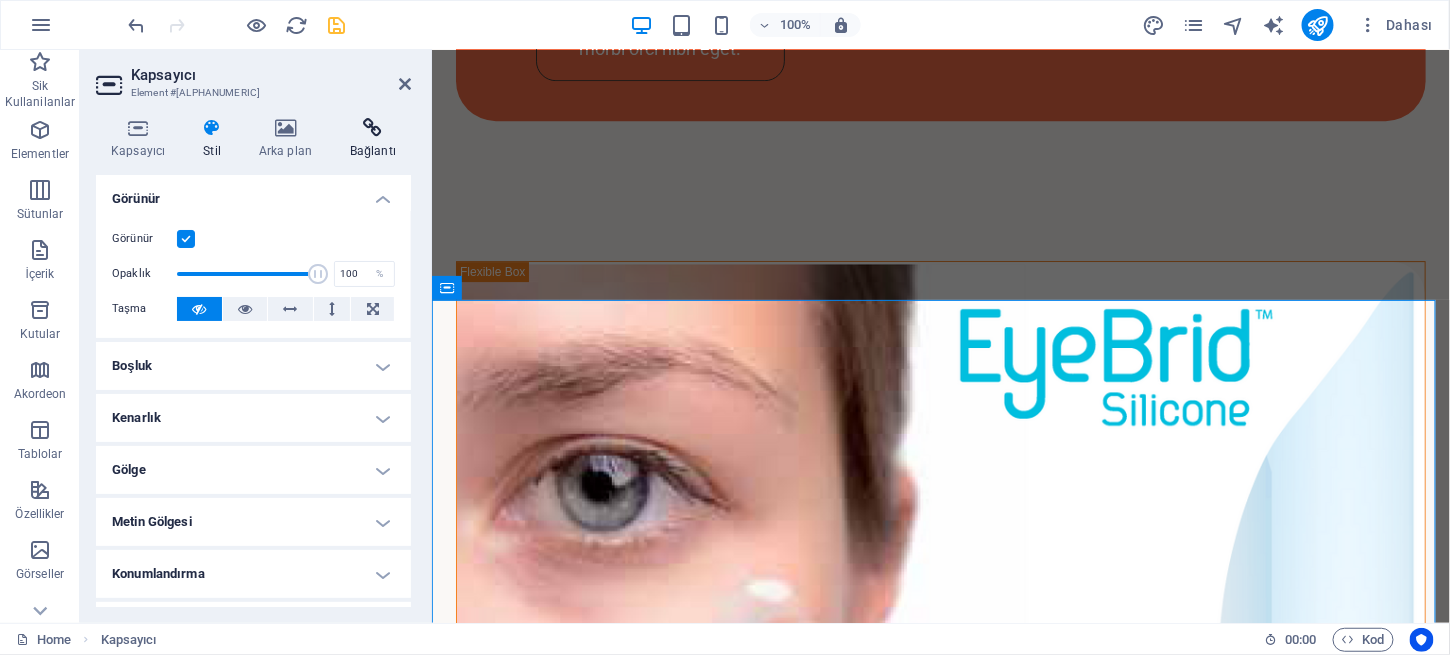 scroll, scrollTop: 0, scrollLeft: 0, axis: both 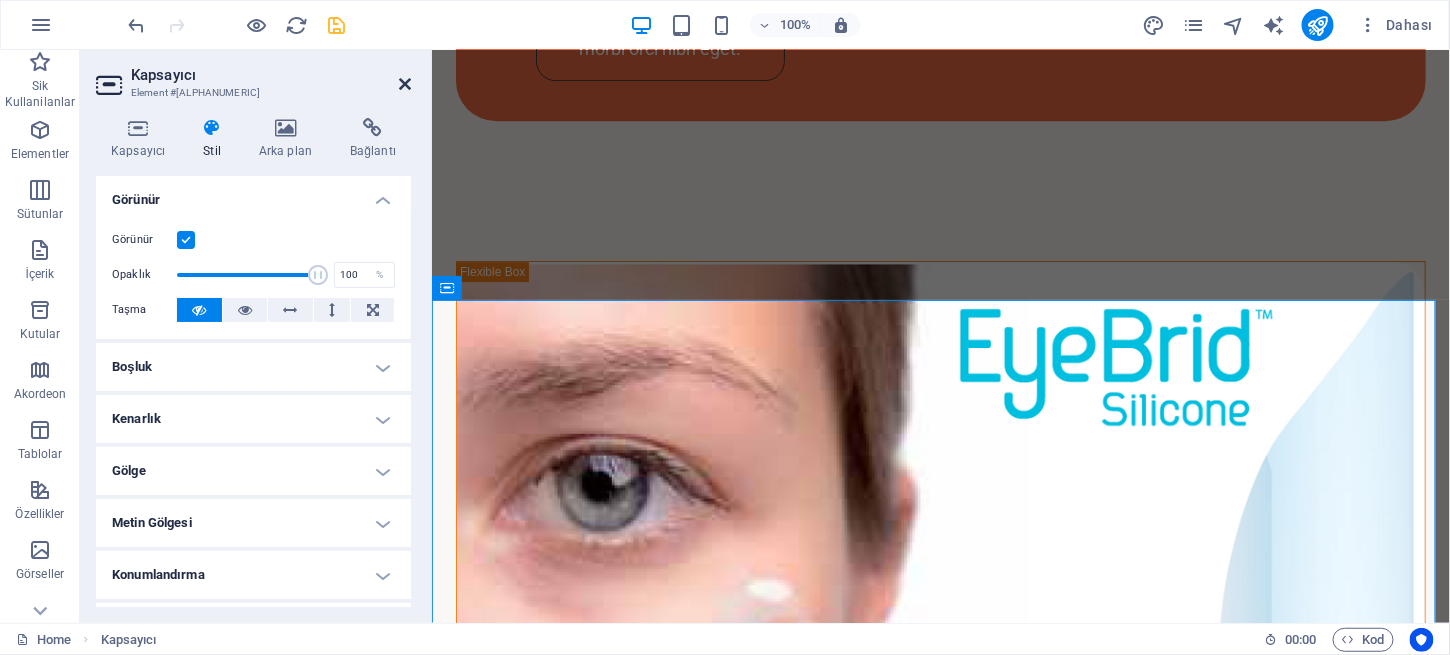 click at bounding box center (405, 84) 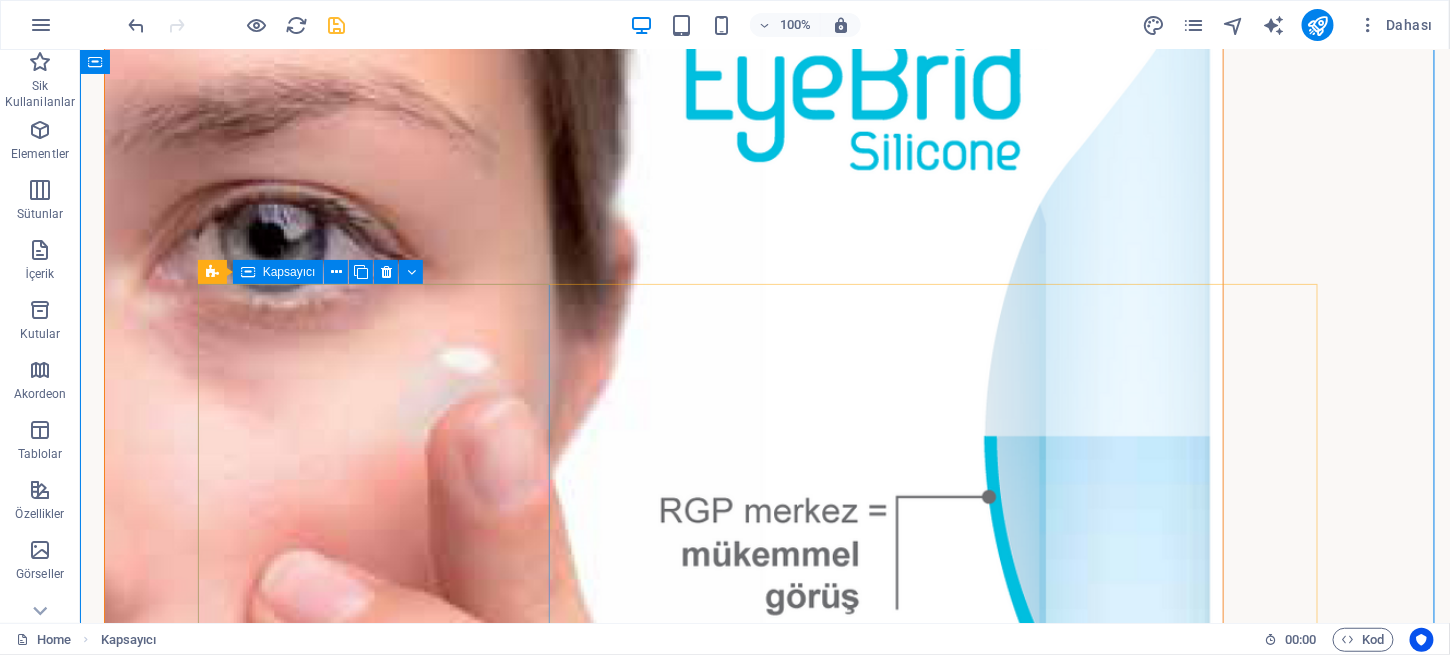 scroll, scrollTop: 2240, scrollLeft: 0, axis: vertical 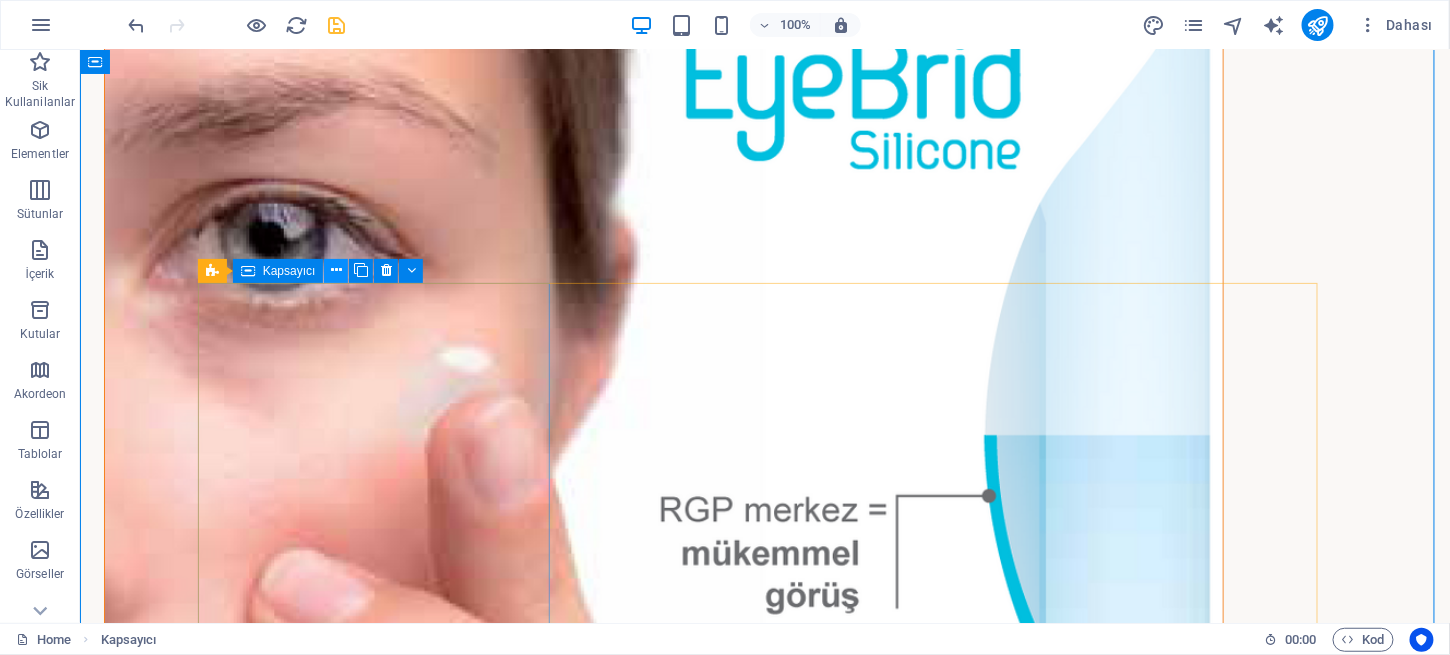 click at bounding box center [336, 270] 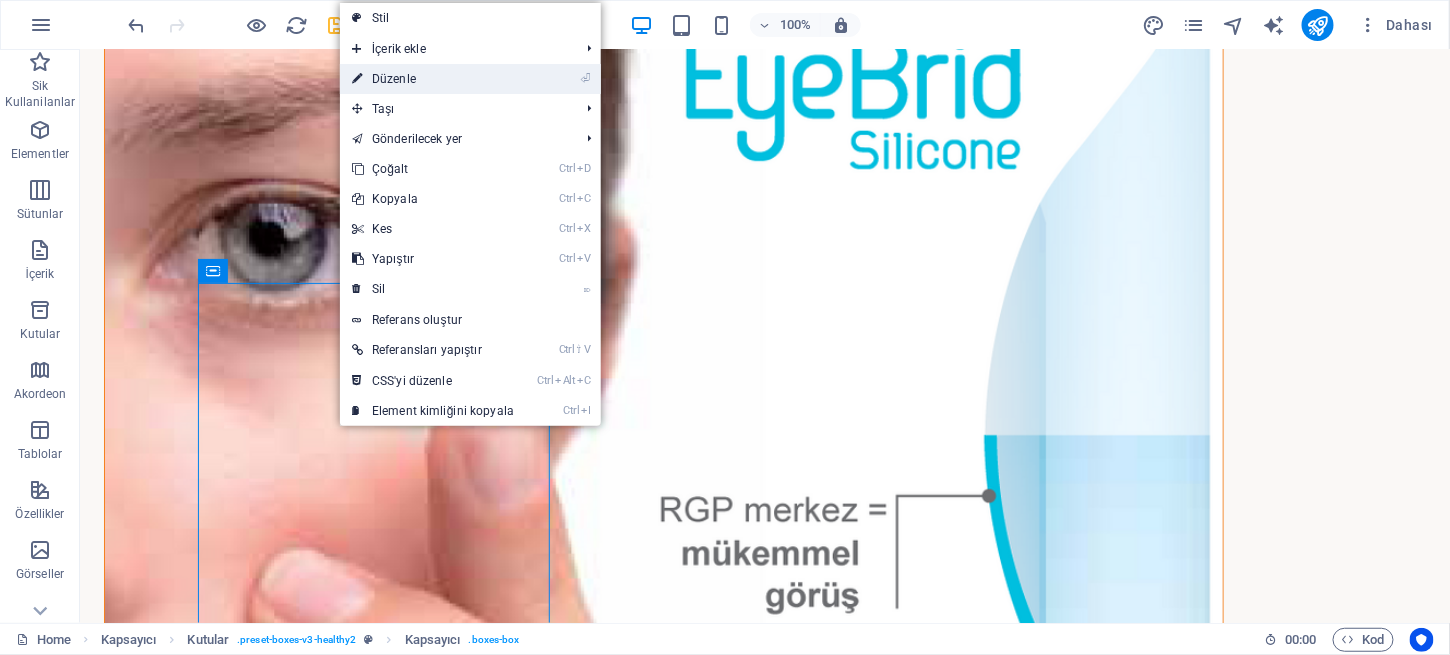 click on "⏎  Düzenle" at bounding box center [433, 79] 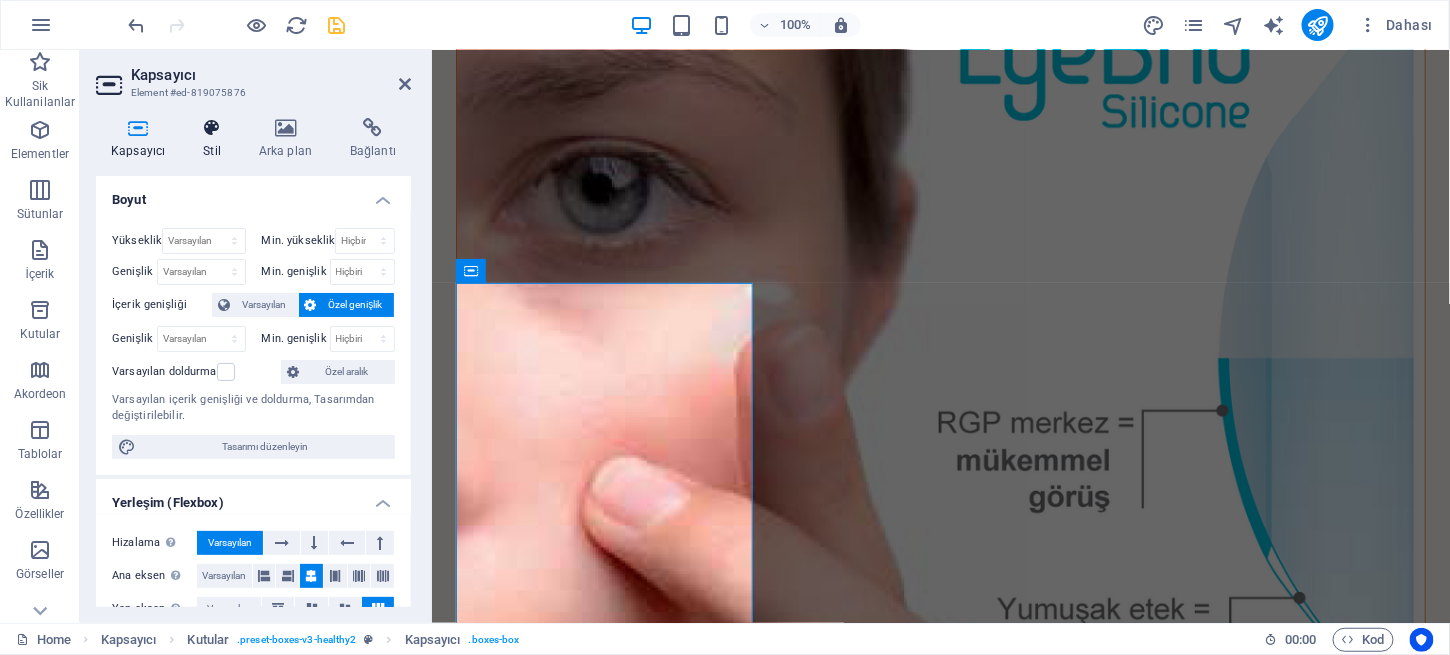 click at bounding box center [212, 128] 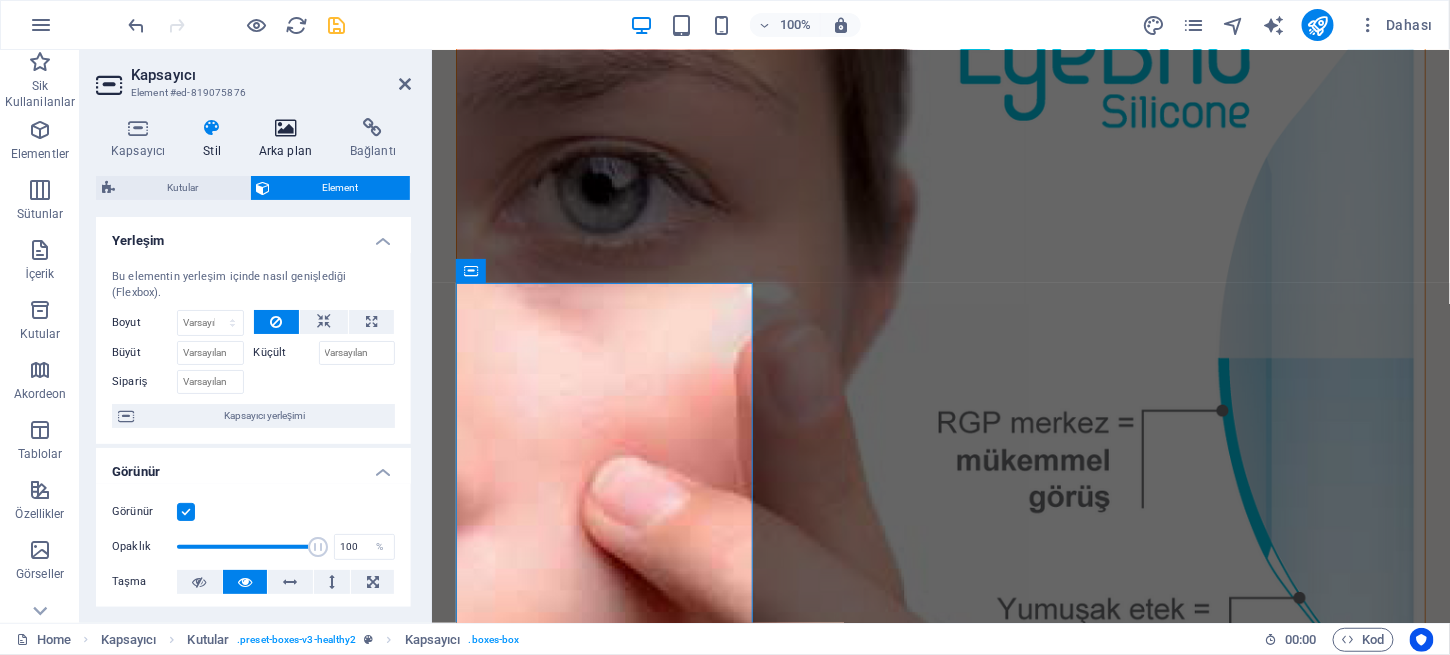 click on "Arka plan" at bounding box center (289, 139) 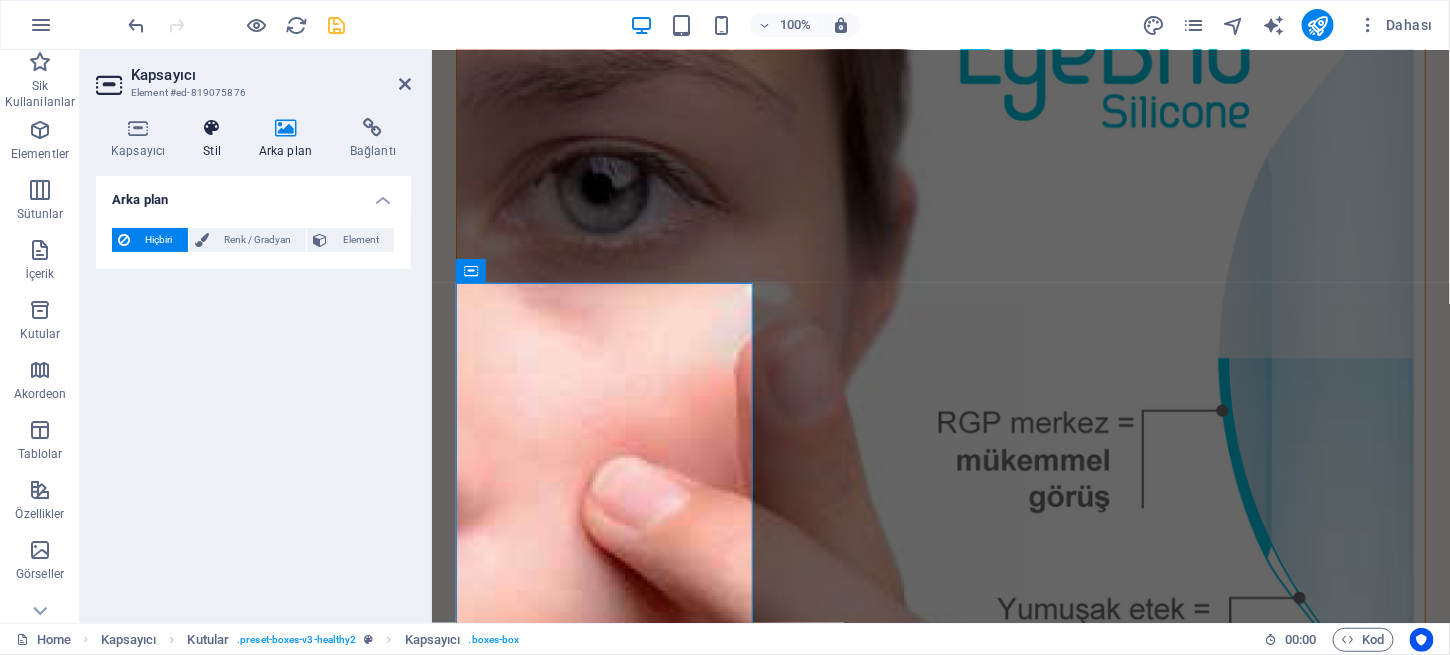 click at bounding box center [212, 128] 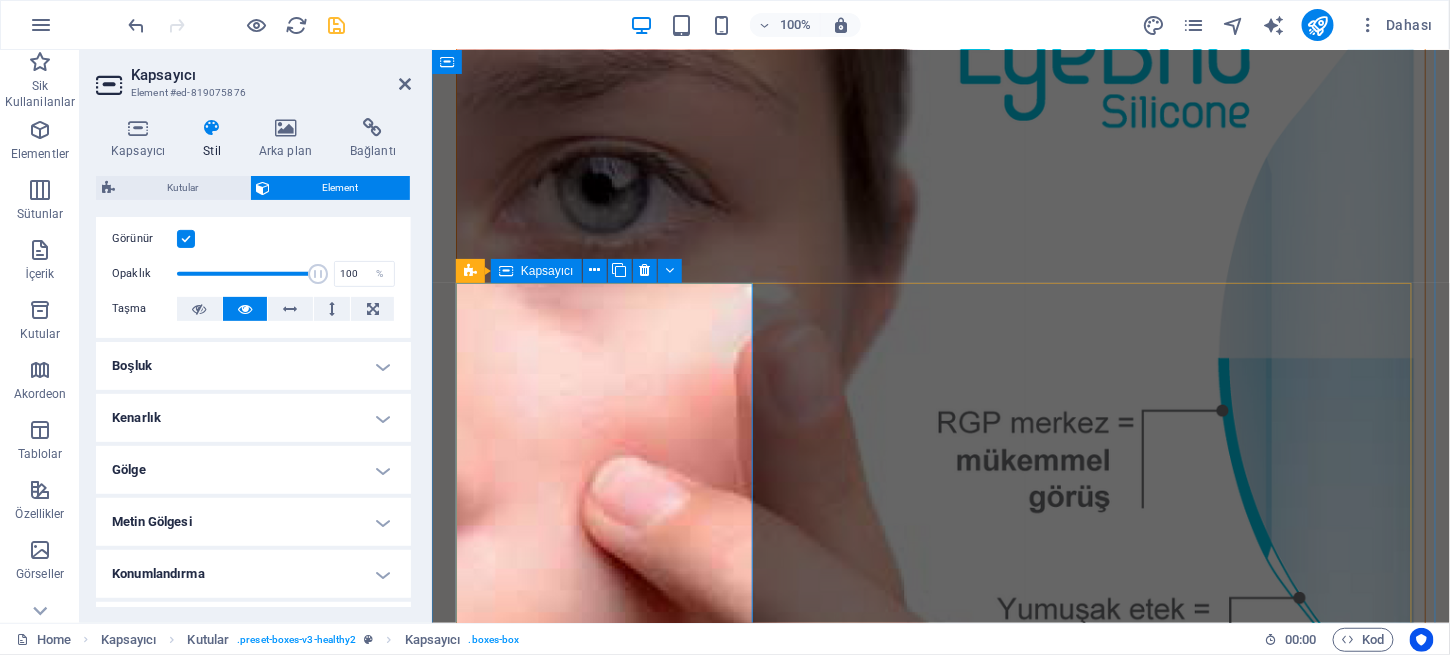 scroll, scrollTop: 273, scrollLeft: 0, axis: vertical 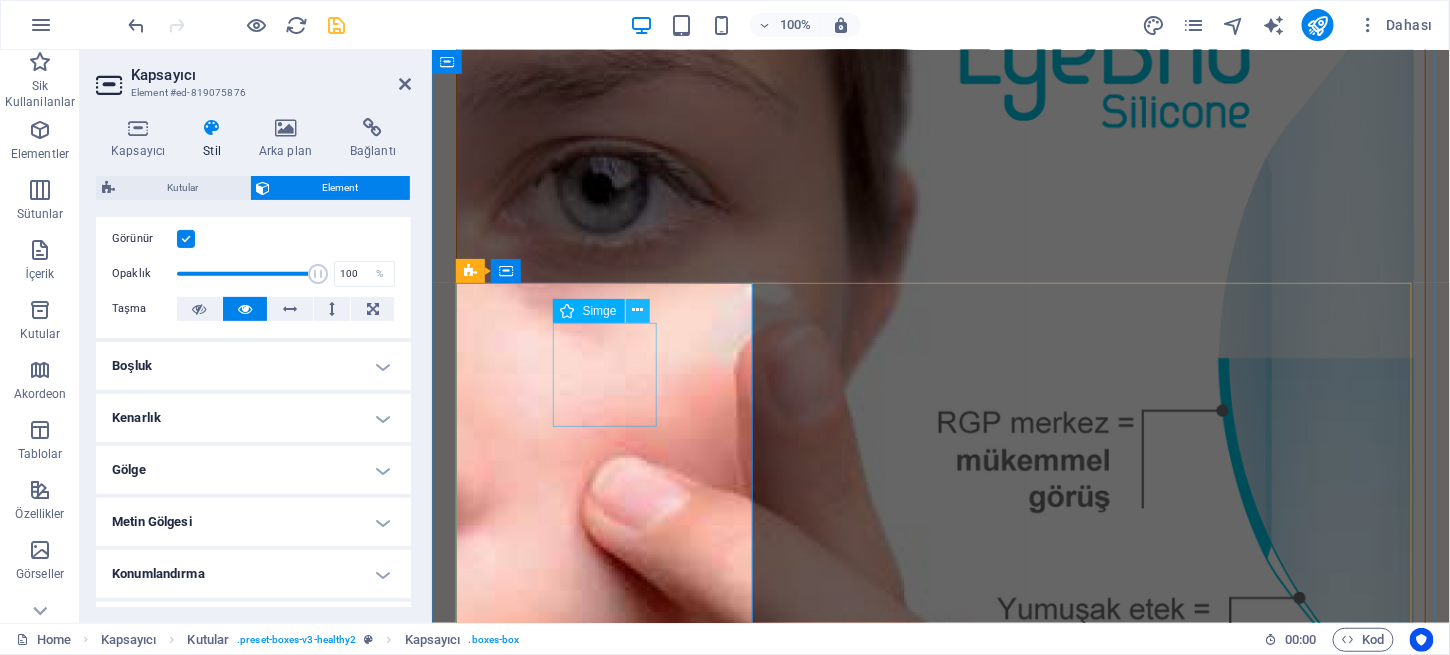 click at bounding box center [637, 310] 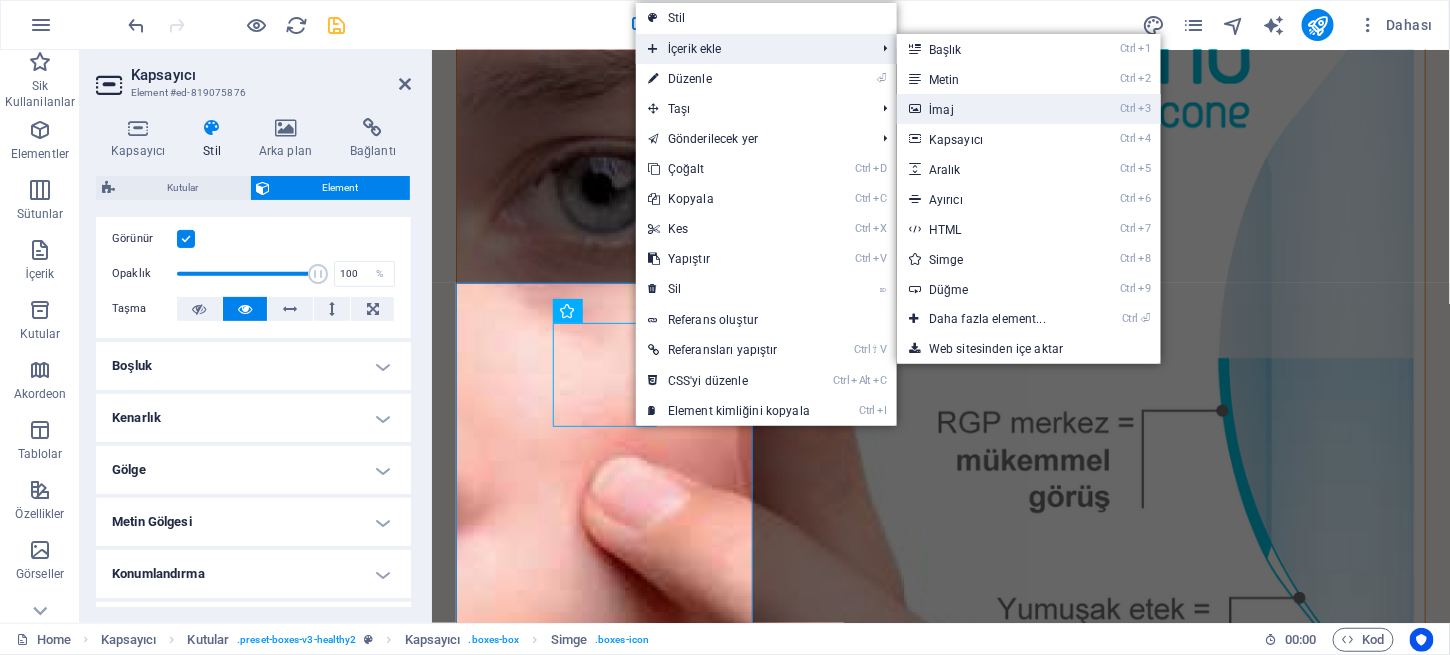 click on "Ctrl 3  İmaj" at bounding box center [991, 109] 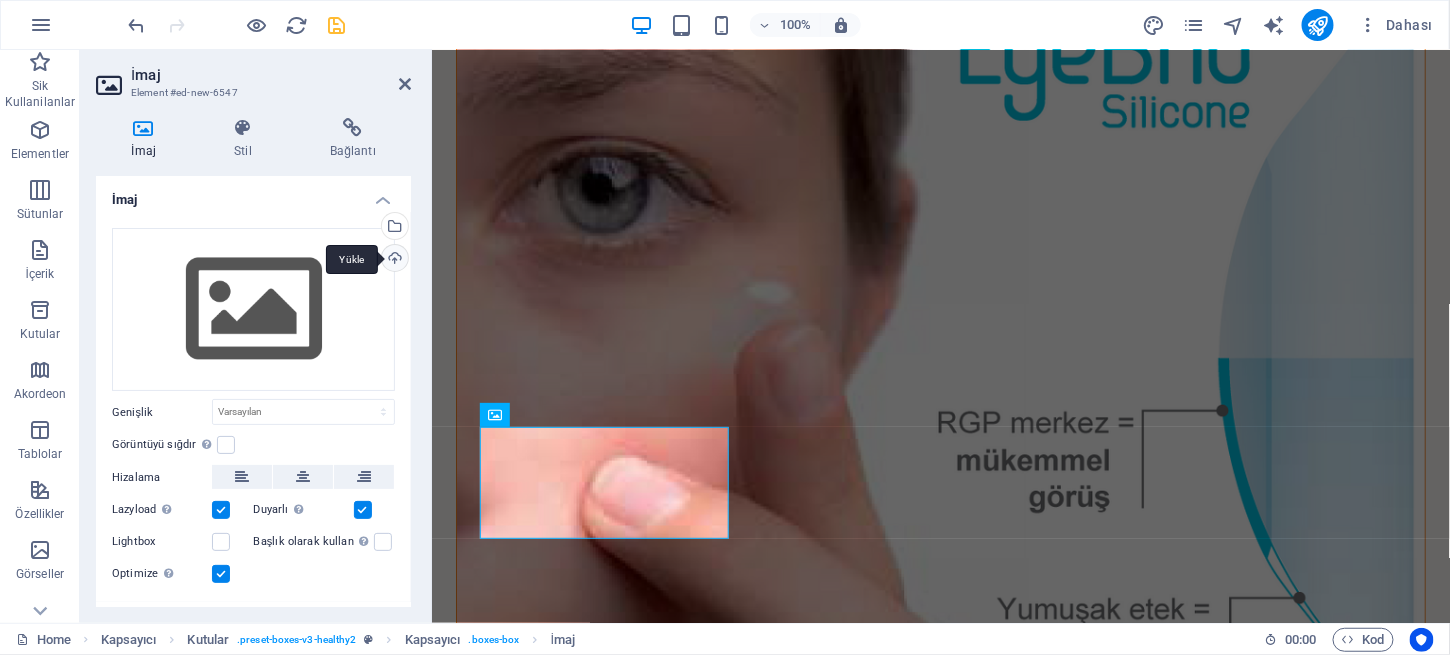 click on "Yükle" at bounding box center (393, 260) 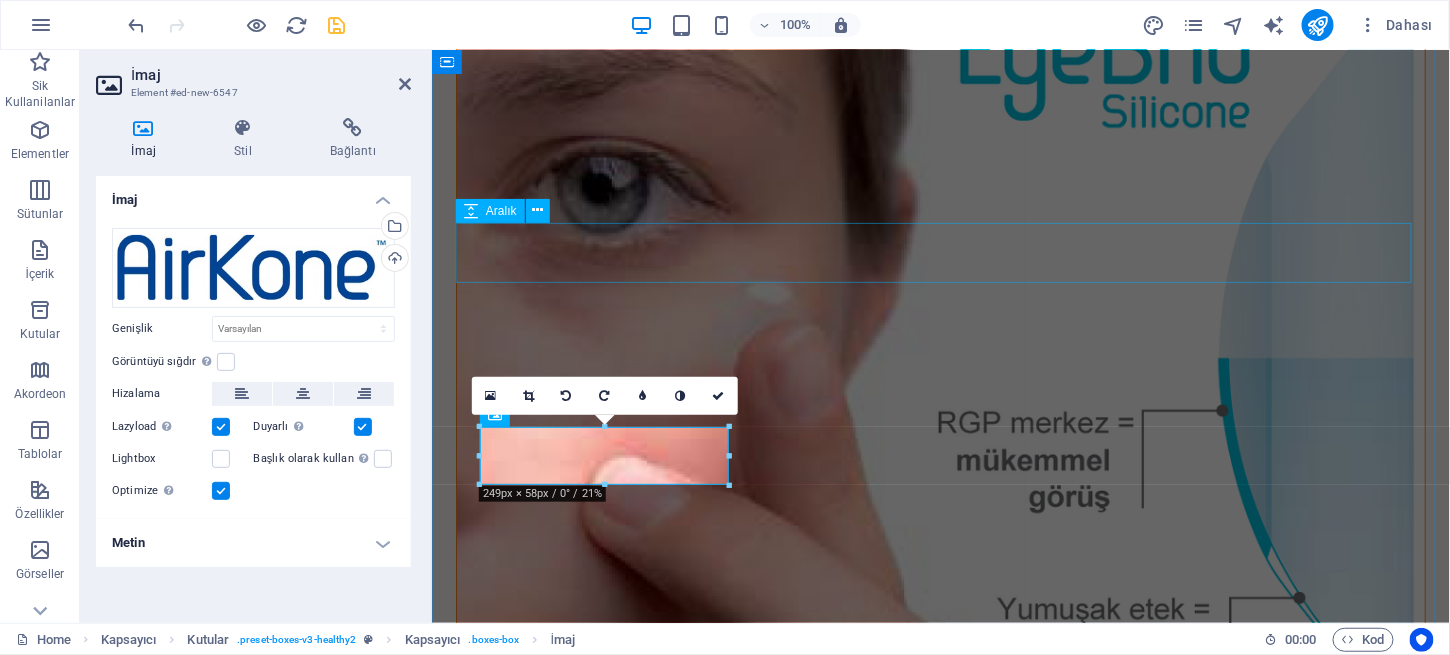 click at bounding box center [940, 1841] 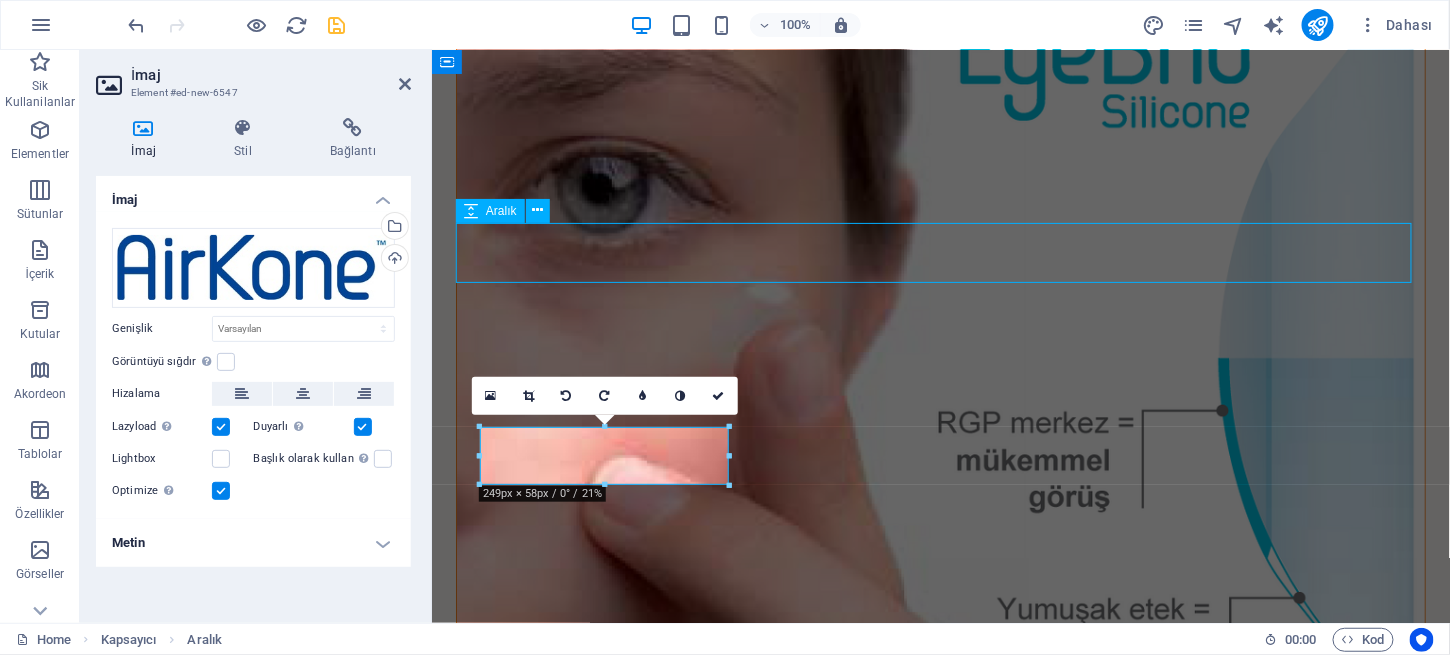 scroll, scrollTop: 2240, scrollLeft: 0, axis: vertical 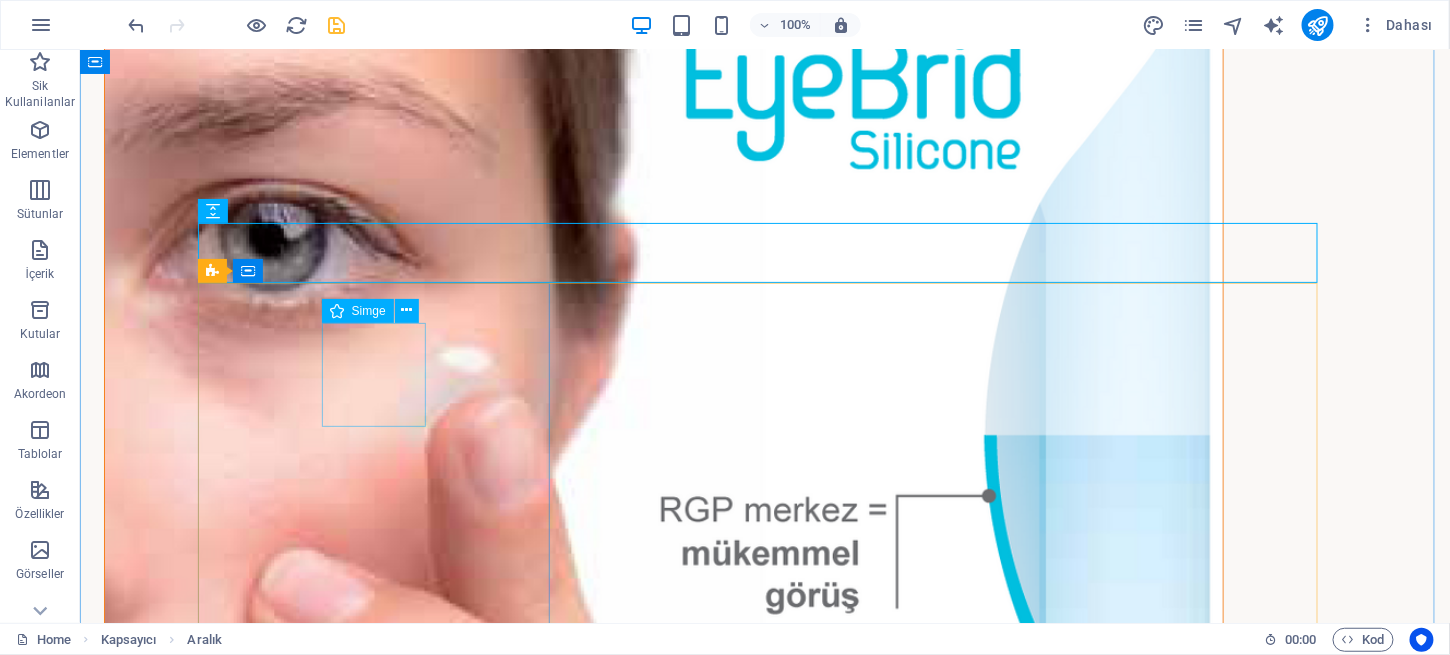click at bounding box center [380, 2103] 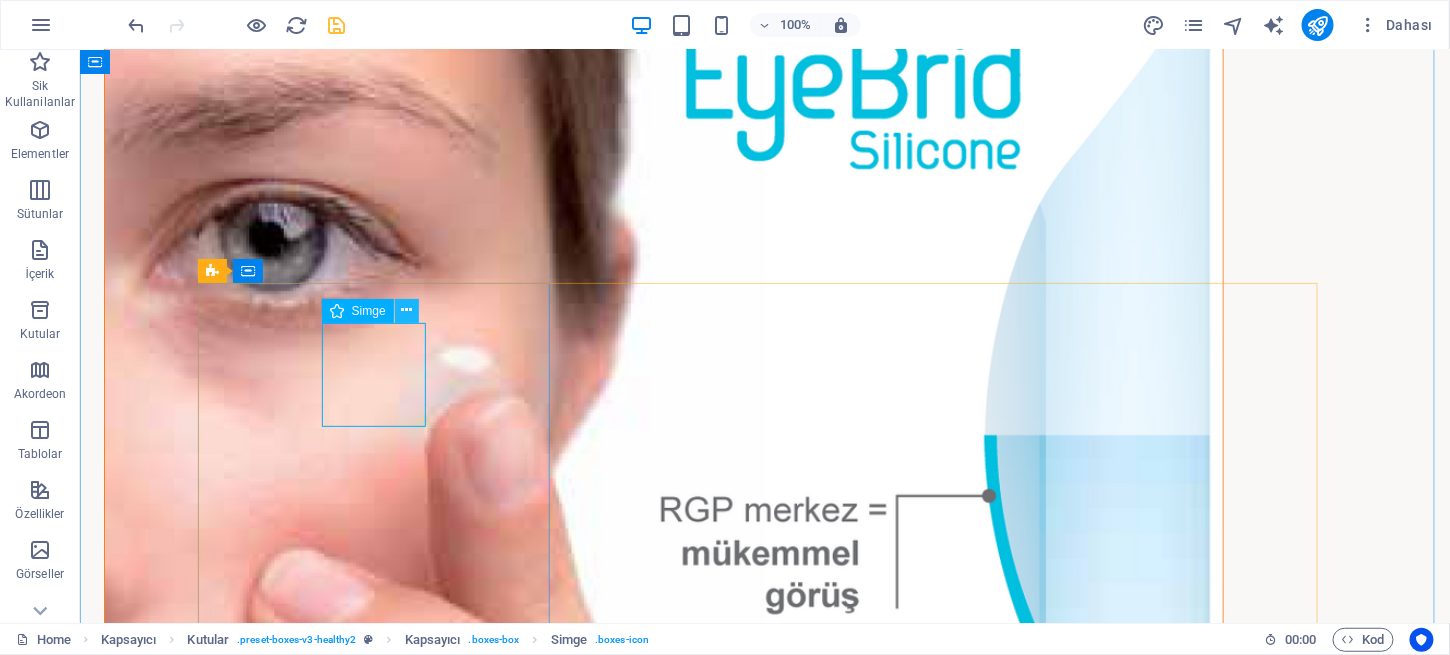 click at bounding box center (406, 310) 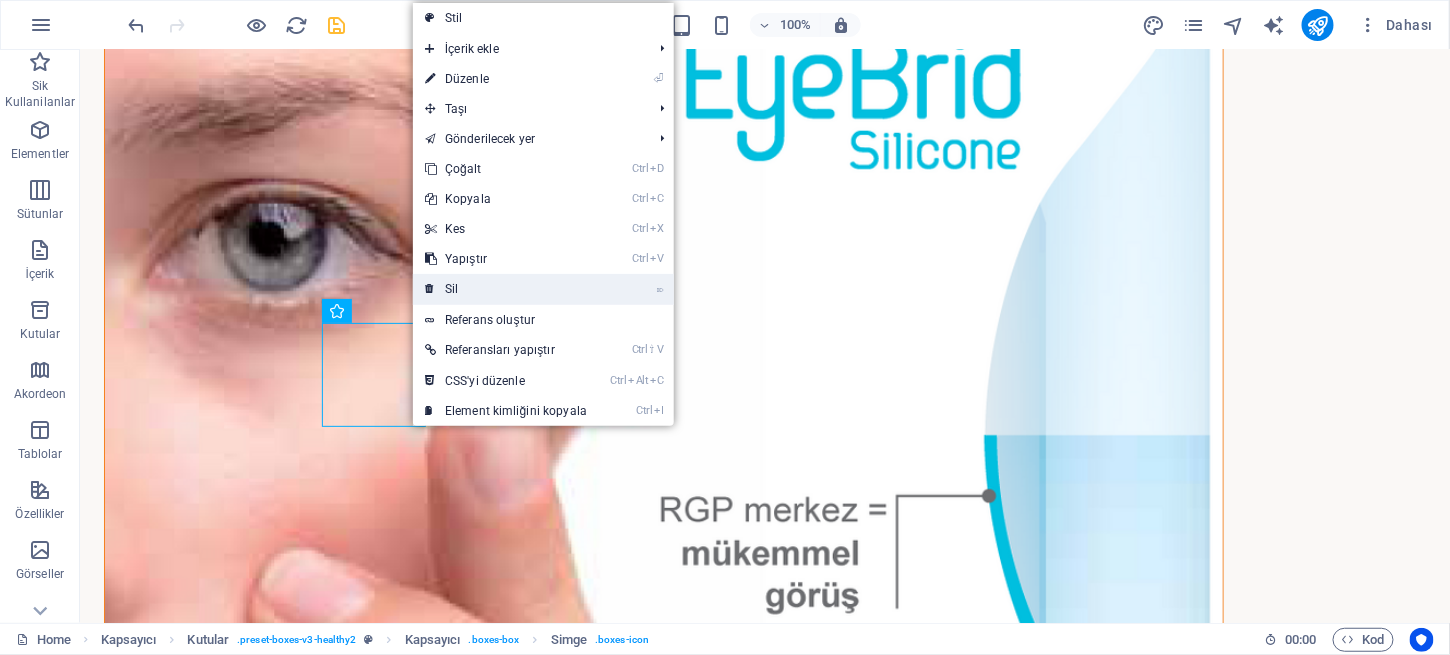 click on "⌦  Sil" at bounding box center (506, 289) 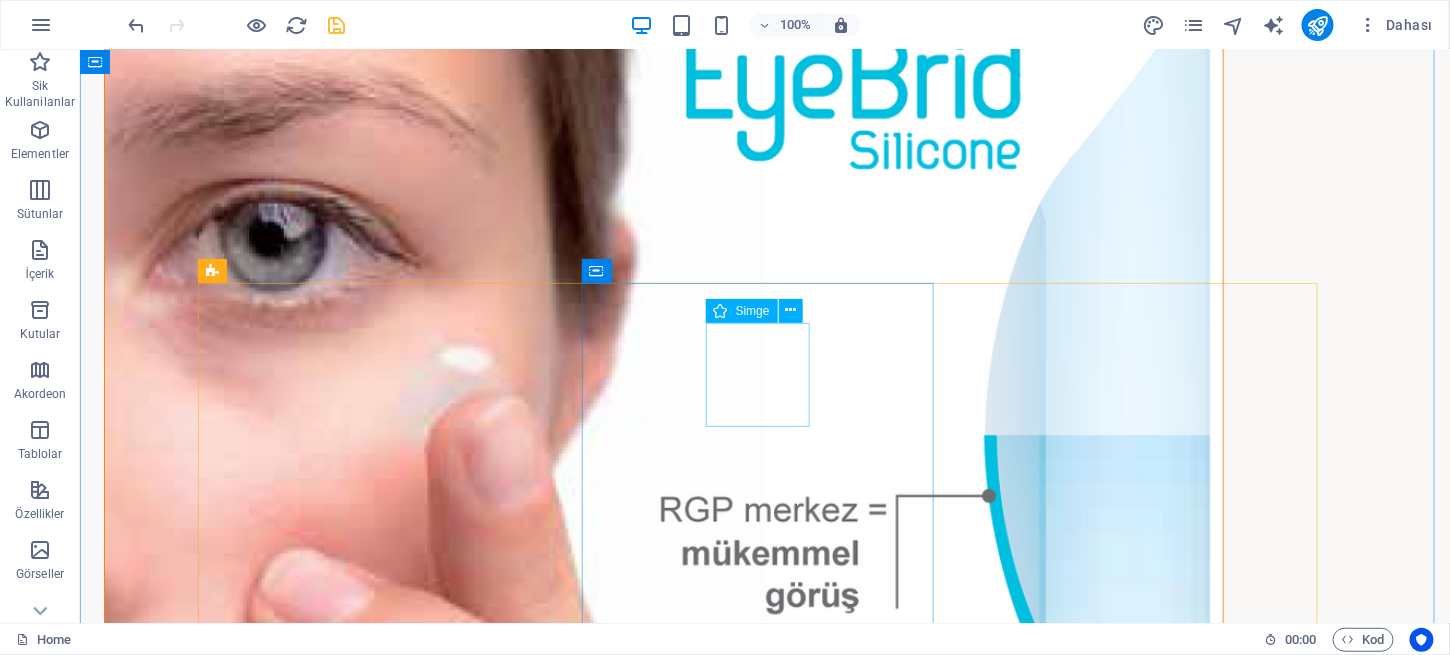 click at bounding box center [380, 2680] 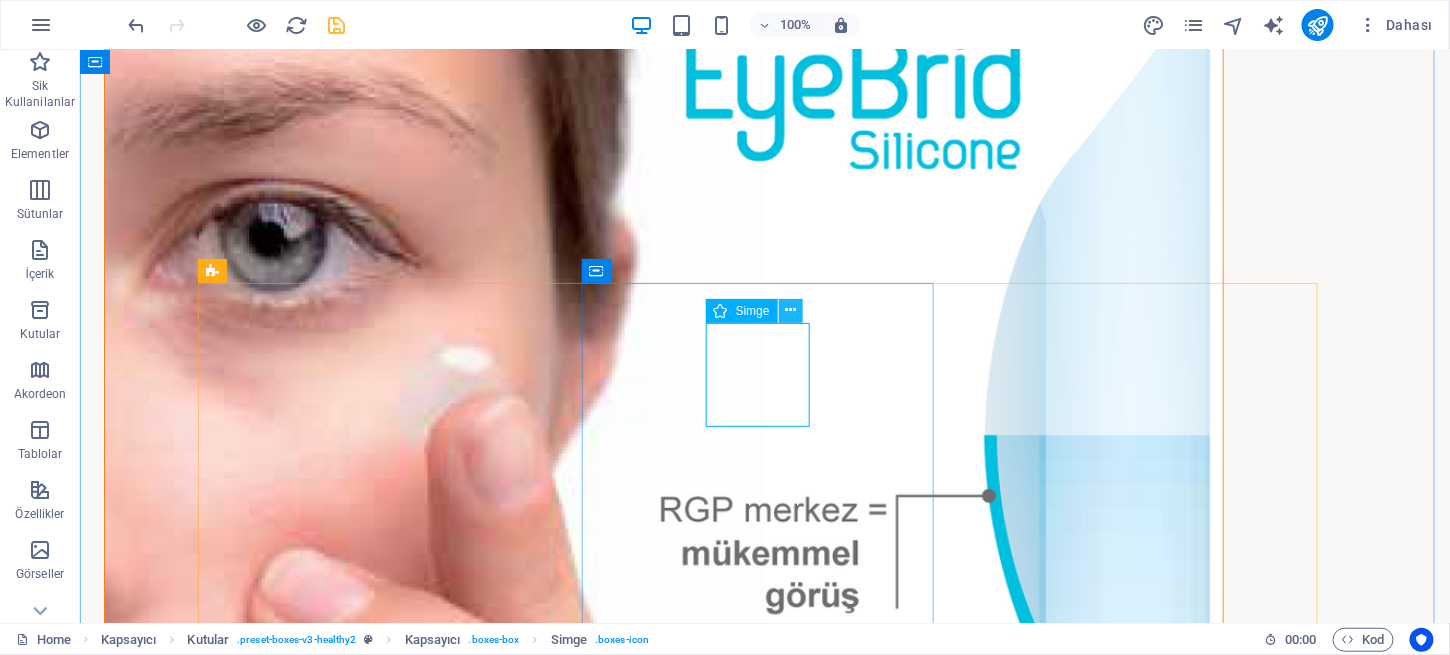 click at bounding box center [790, 310] 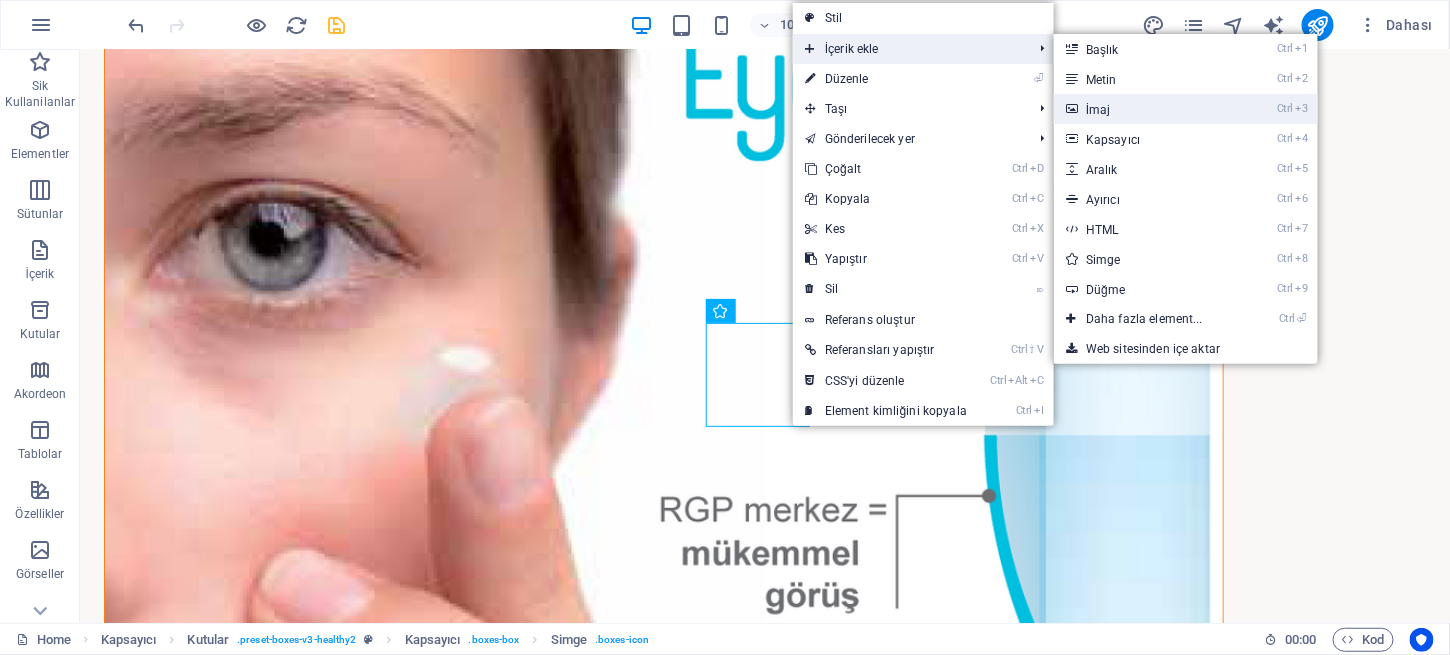 click on "Ctrl 3  İmaj" at bounding box center [1148, 109] 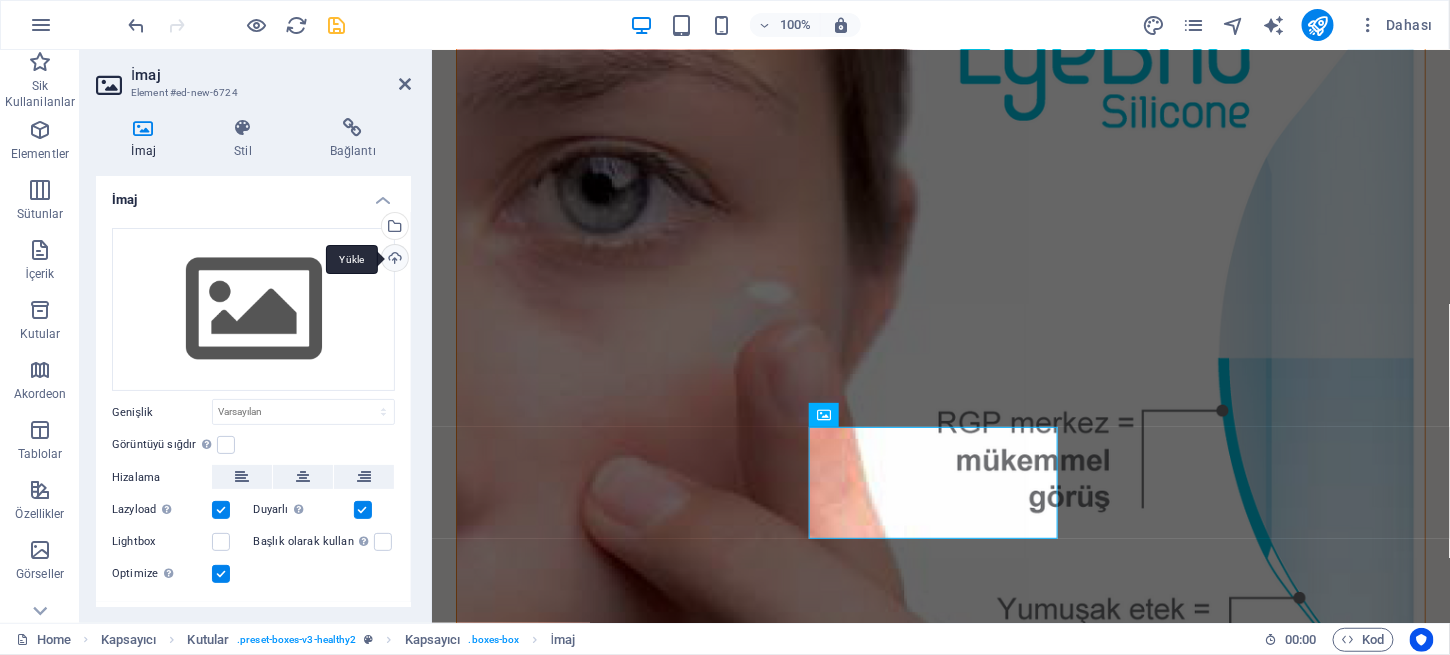 click on "Yükle" at bounding box center [393, 260] 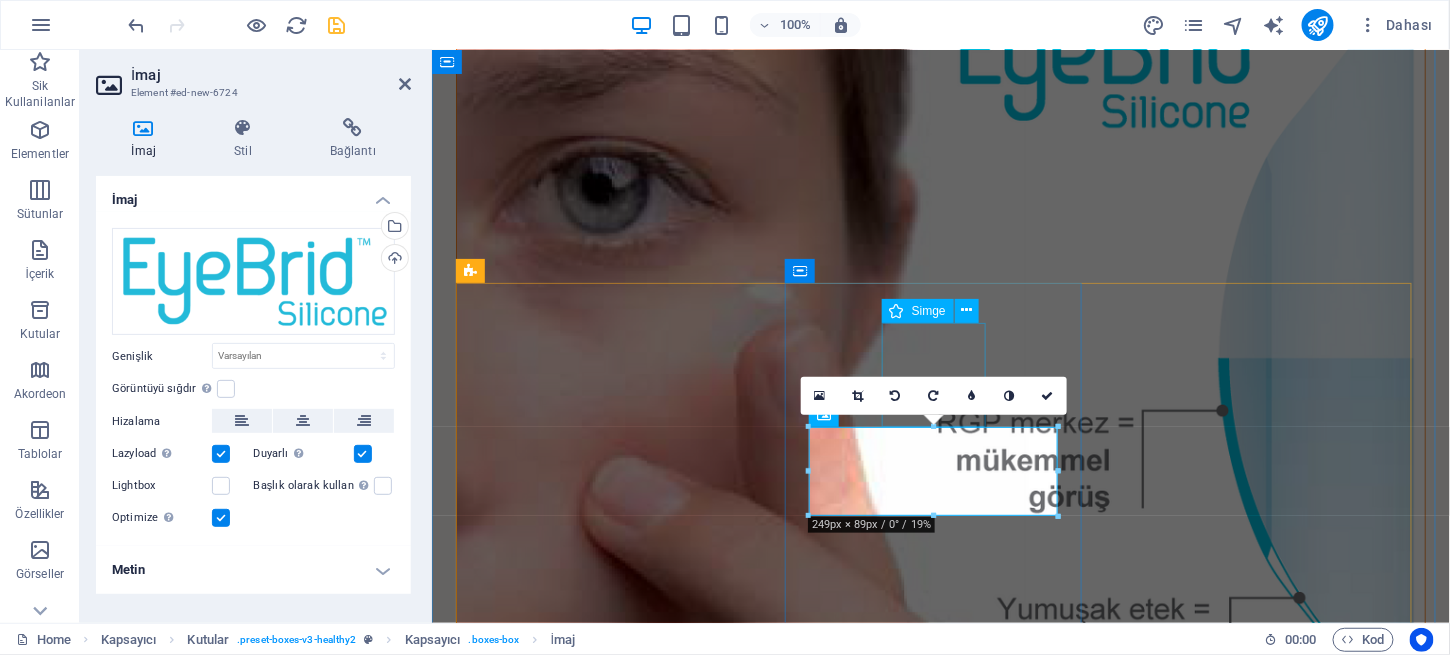 click at bounding box center [606, 2457] 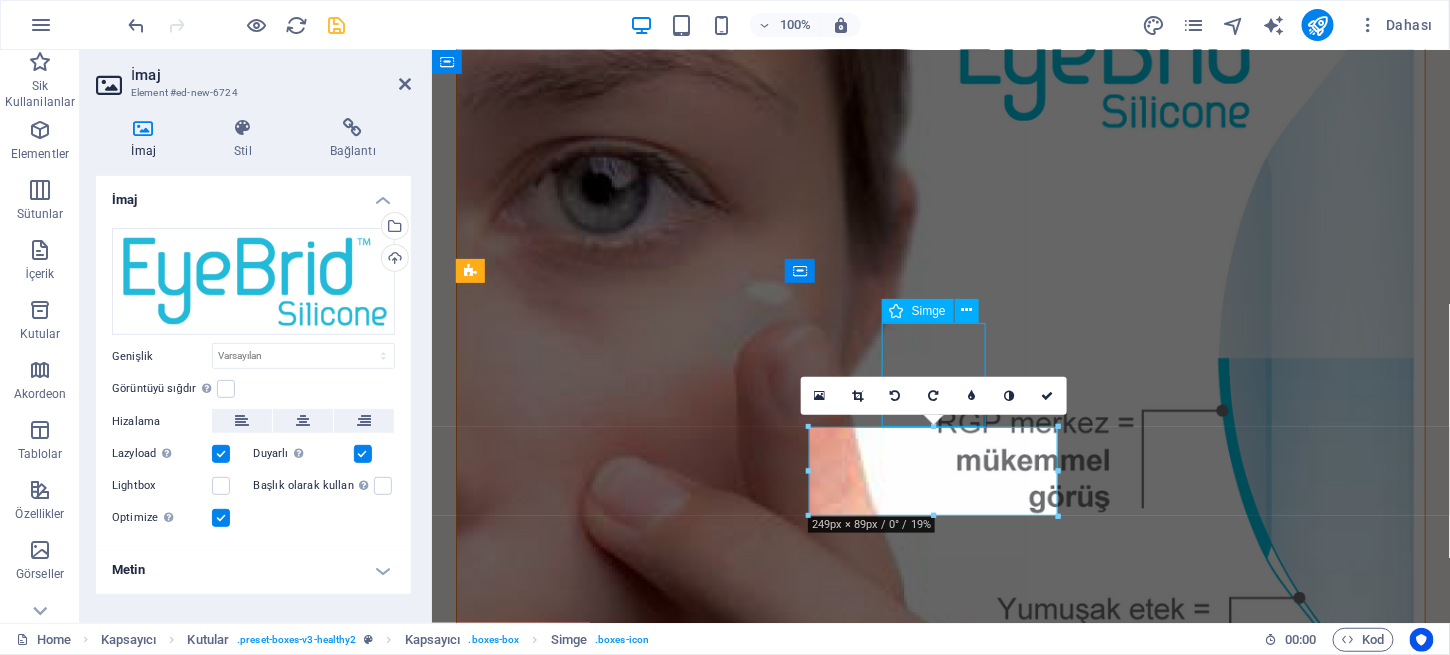 scroll, scrollTop: 2240, scrollLeft: 0, axis: vertical 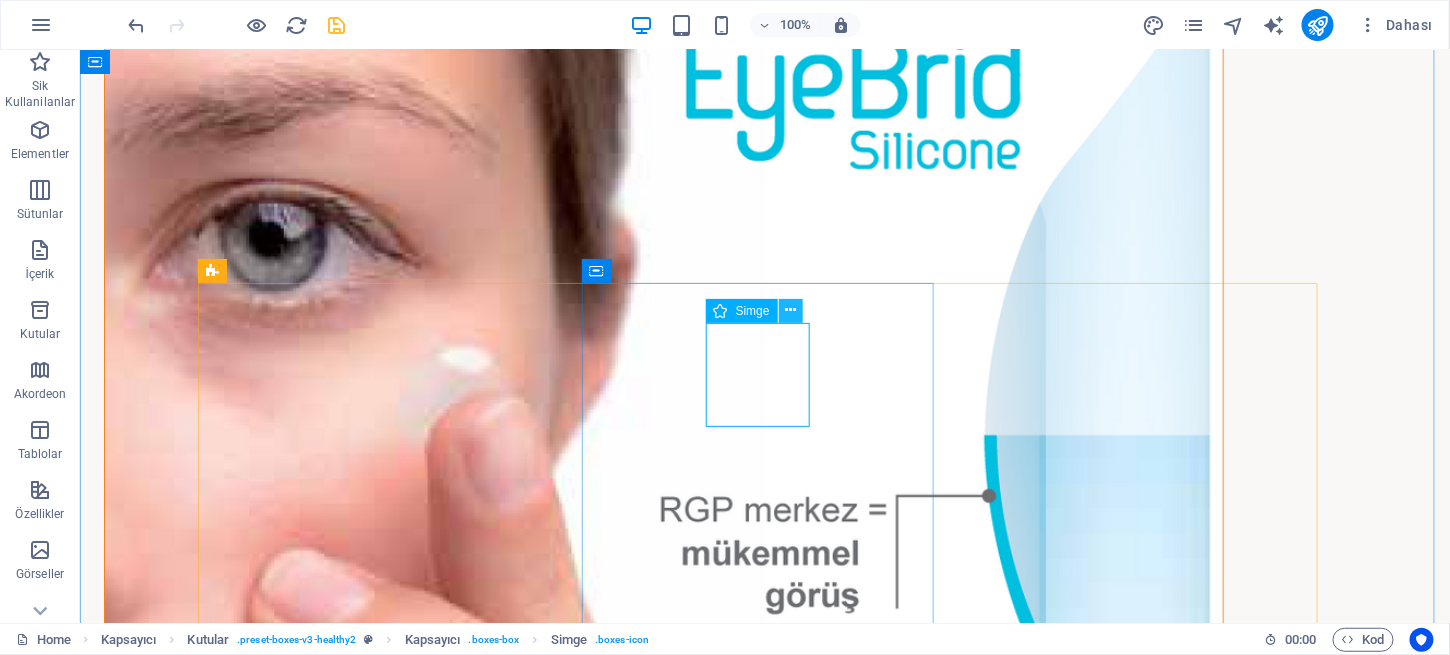 click at bounding box center (791, 311) 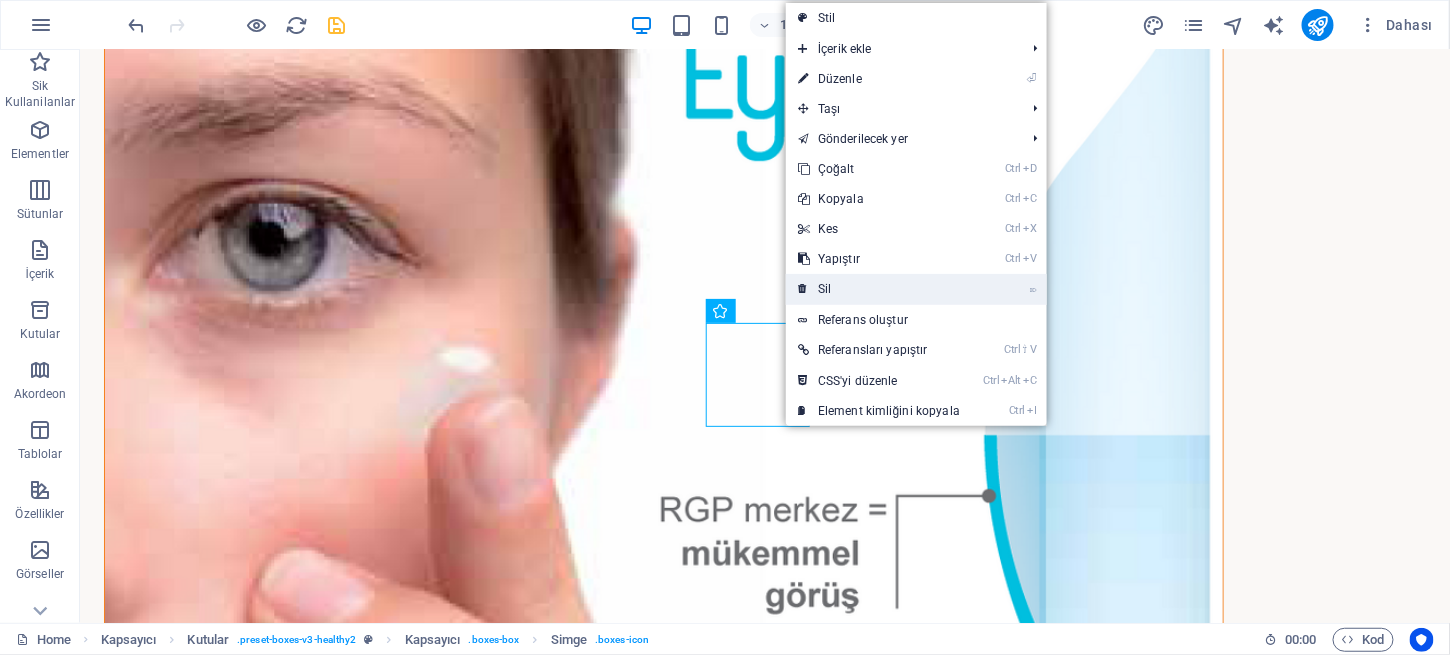 click at bounding box center (803, 289) 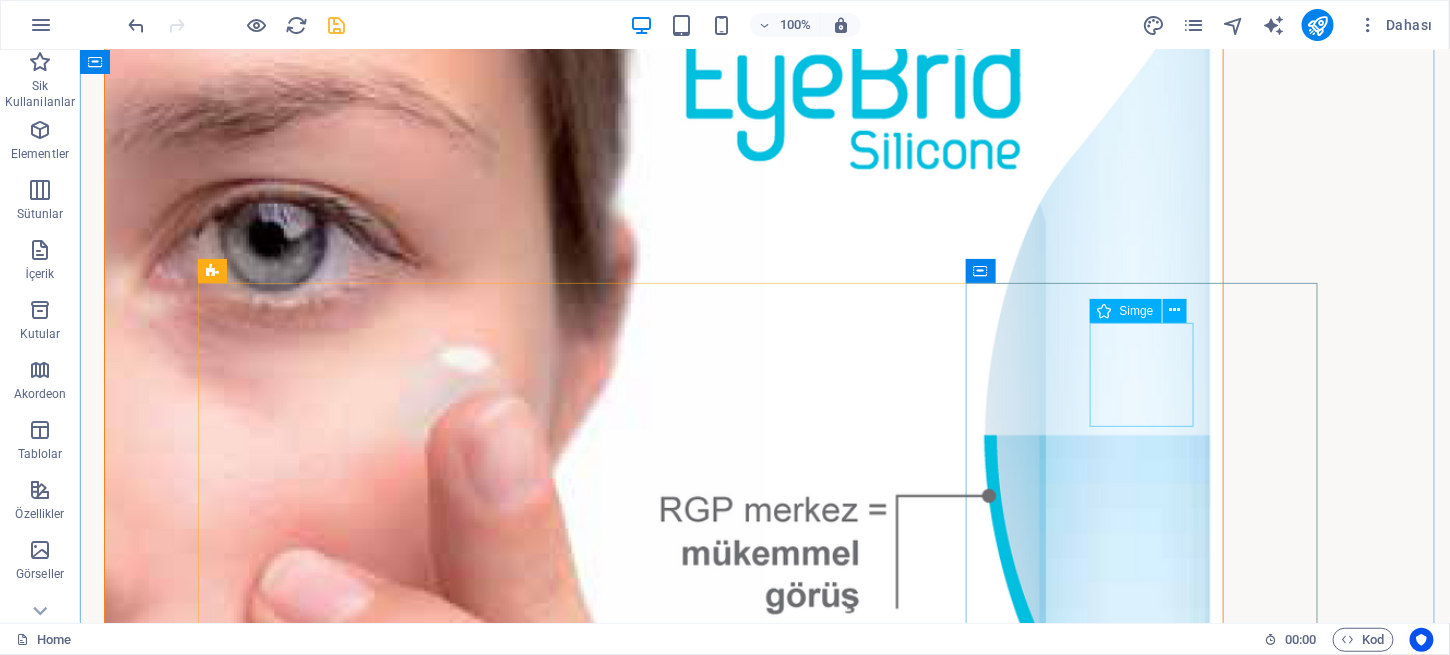 click at bounding box center (380, 3424) 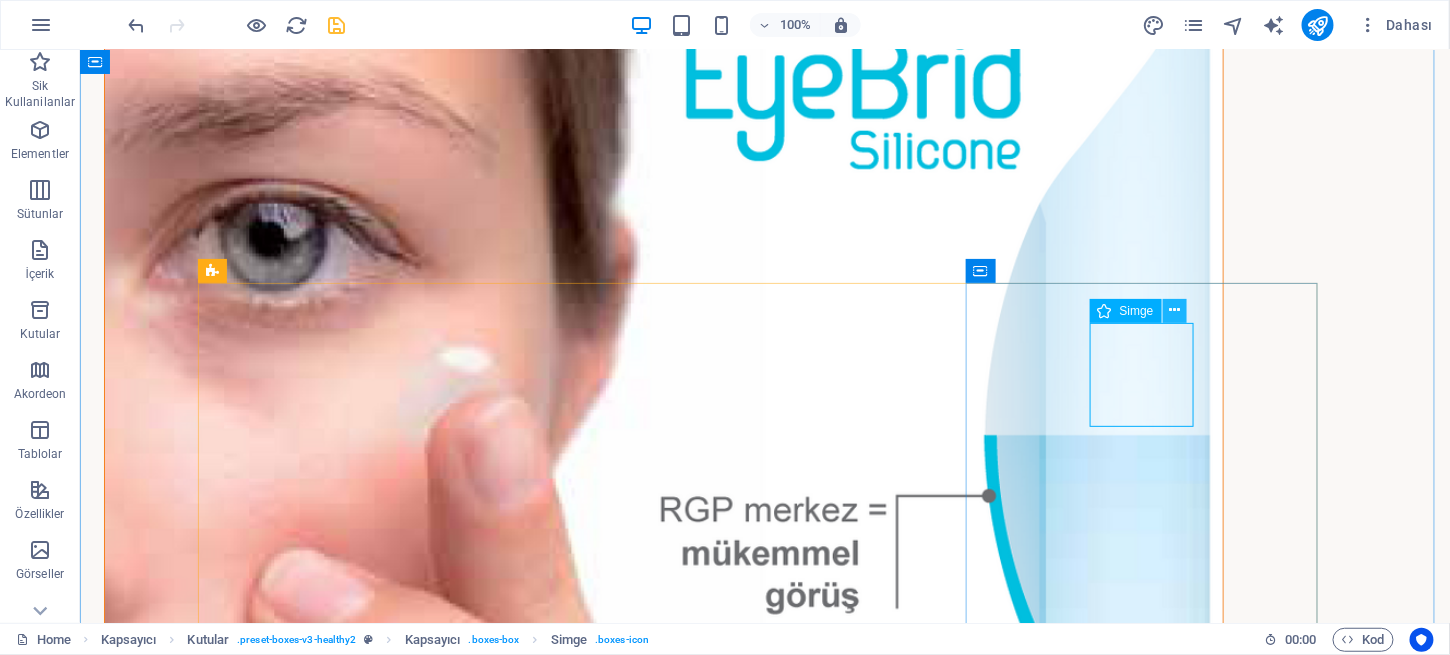 click at bounding box center [1174, 310] 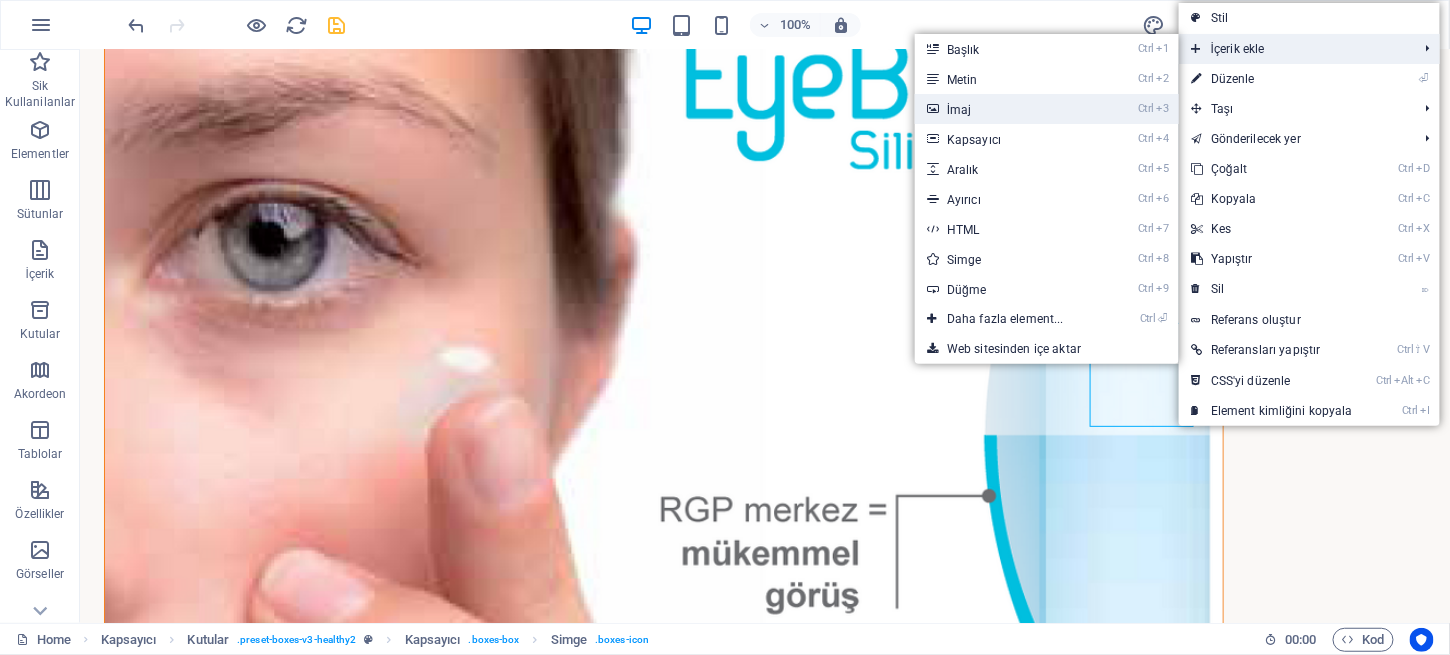 click on "Ctrl 3  İmaj" at bounding box center [1009, 109] 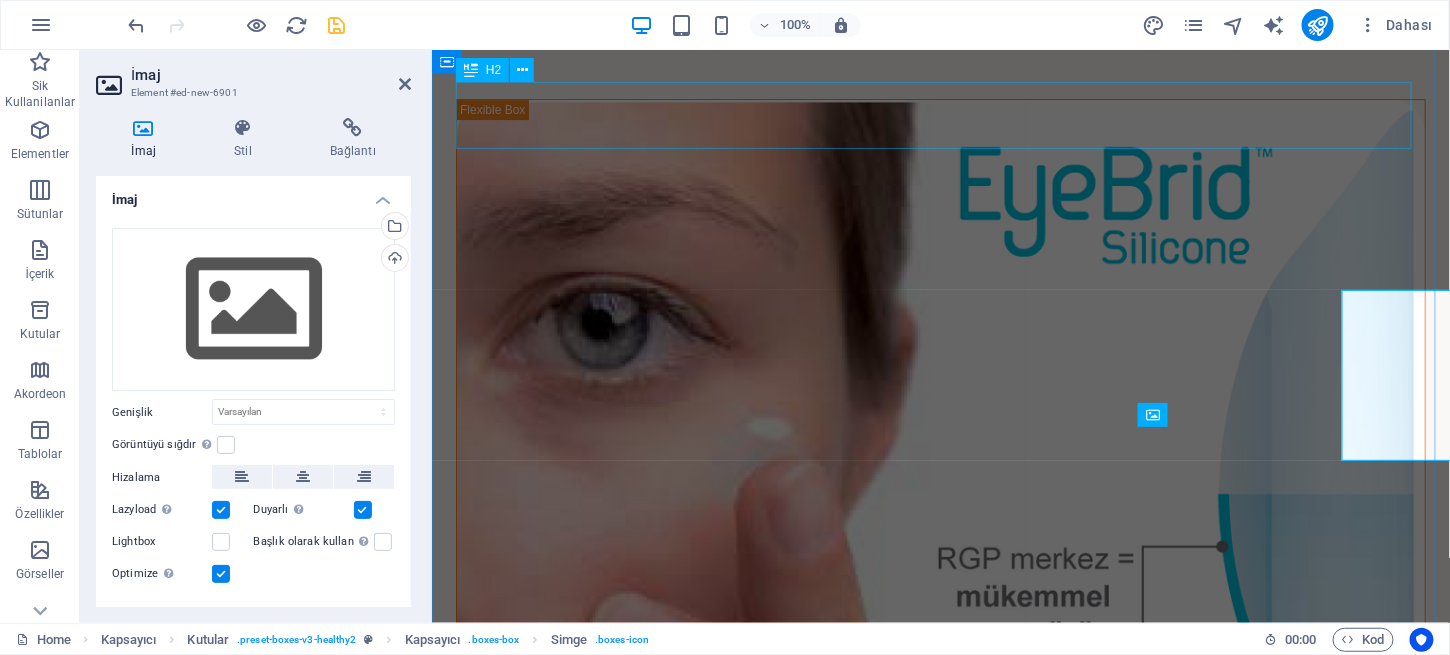 scroll, scrollTop: 2376, scrollLeft: 0, axis: vertical 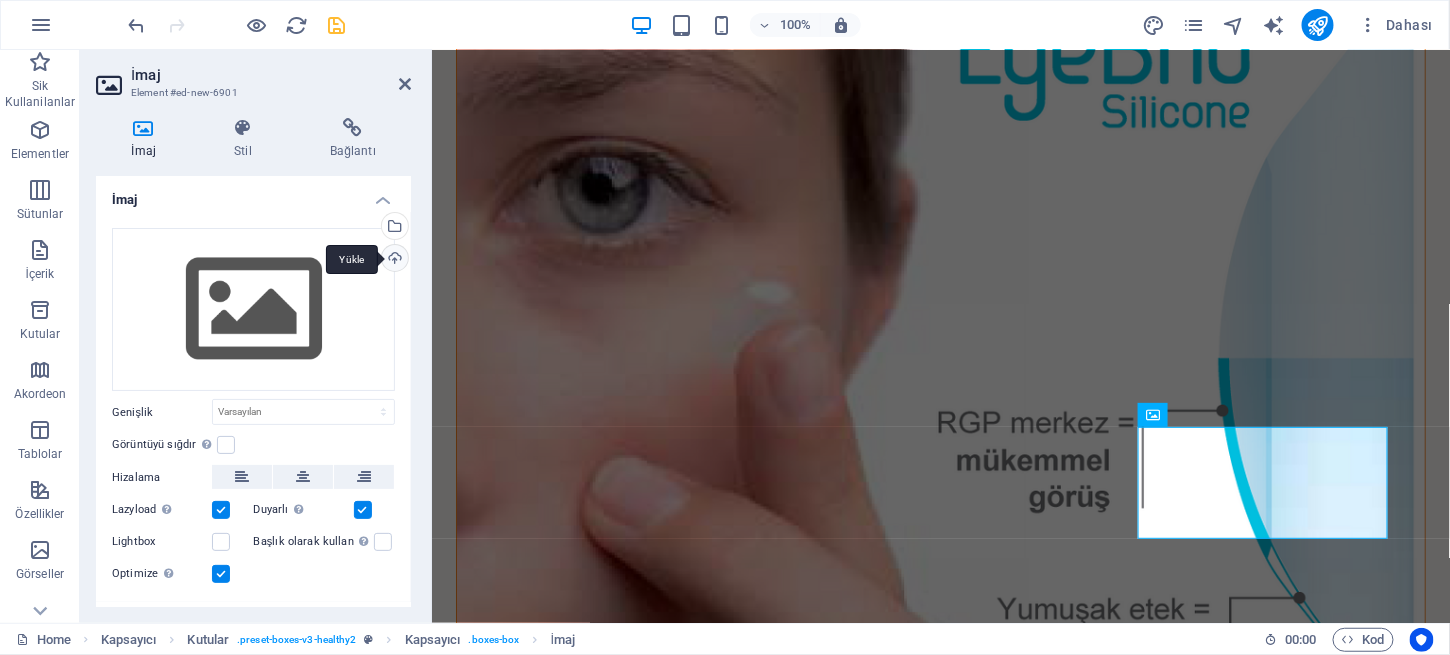 click on "Yükle" at bounding box center (393, 260) 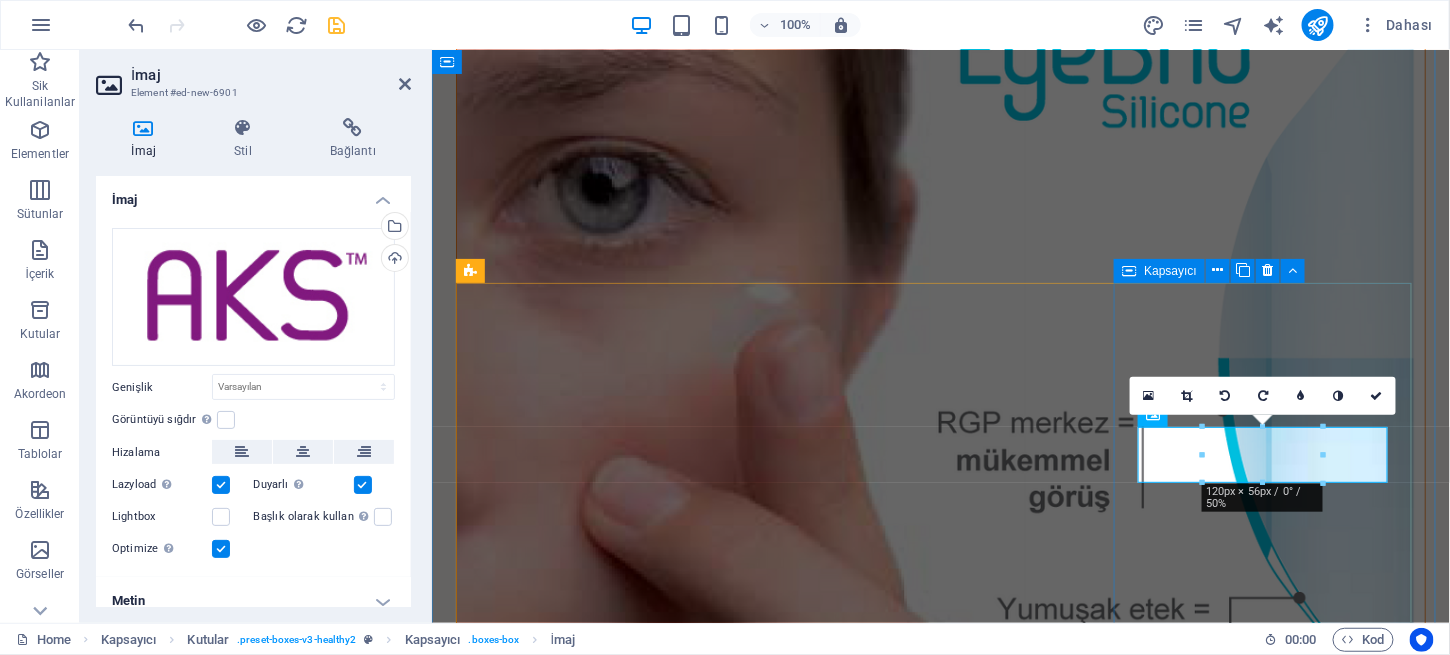 click on "Personal meal plans Lorem ipsum dolor sit amet consectetur. Bibendum adipiscing morbi orci nibh eget." at bounding box center (606, 3212) 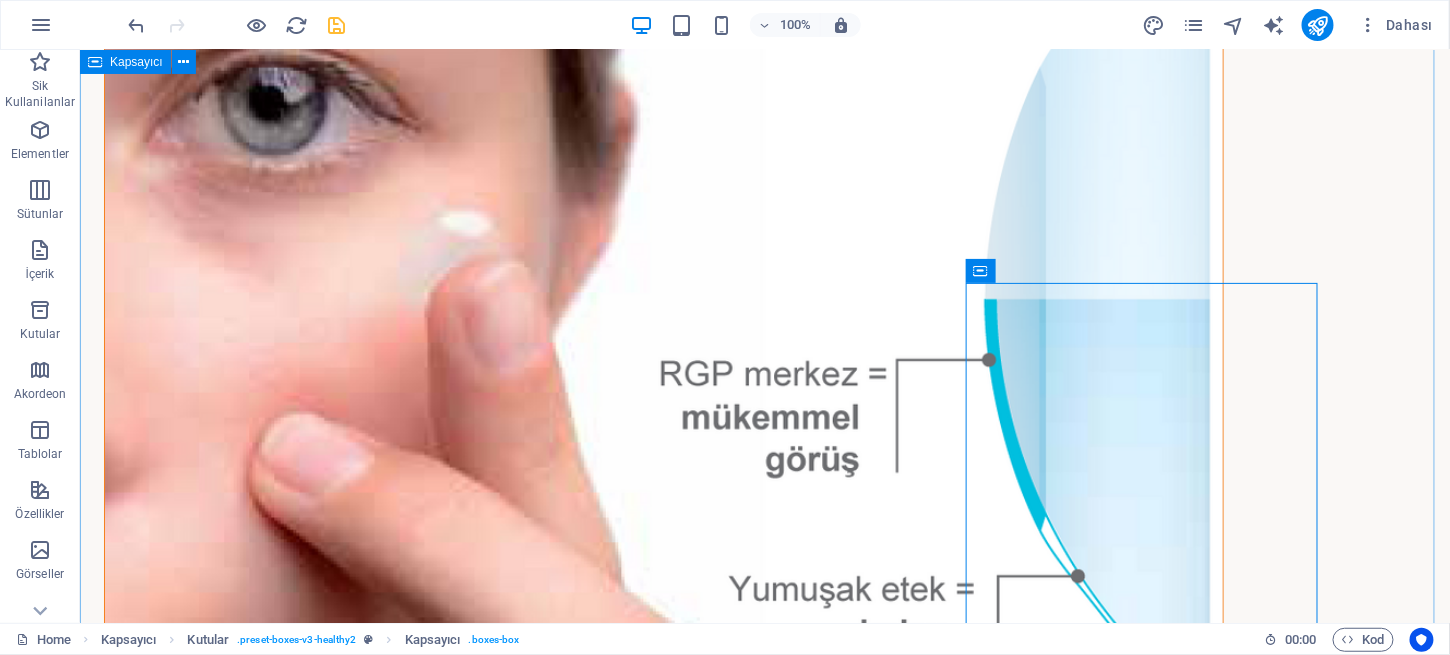 scroll, scrollTop: 2240, scrollLeft: 0, axis: vertical 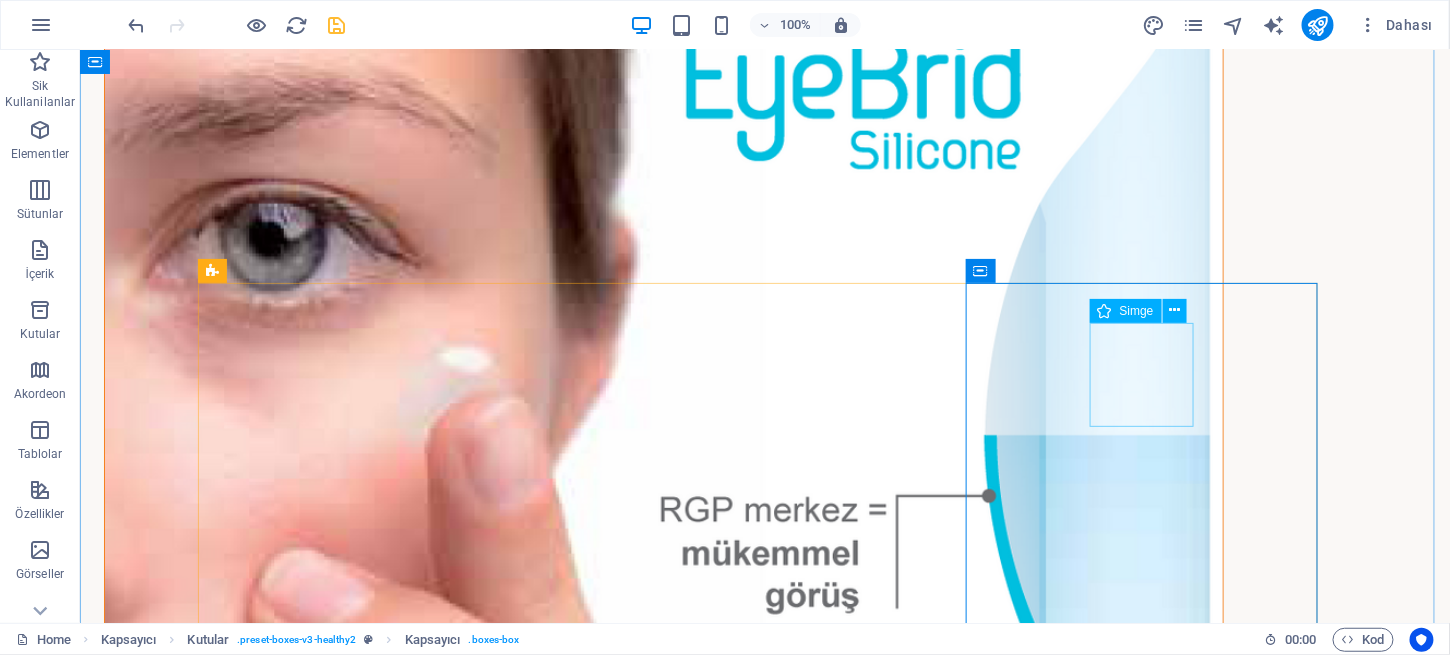 click at bounding box center [380, 3424] 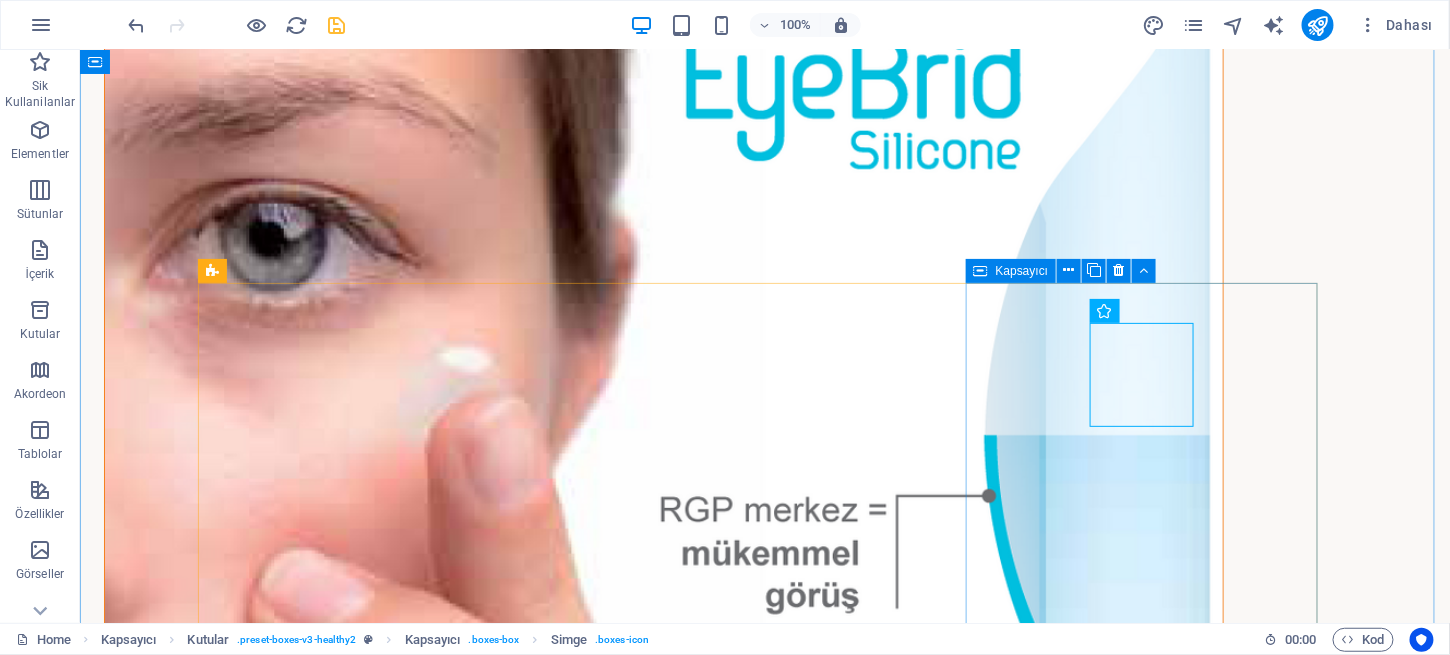 click on "Personal meal plans Lorem ipsum dolor sit amet consectetur. Bibendum adipiscing morbi orci nibh eget." at bounding box center (380, 3560) 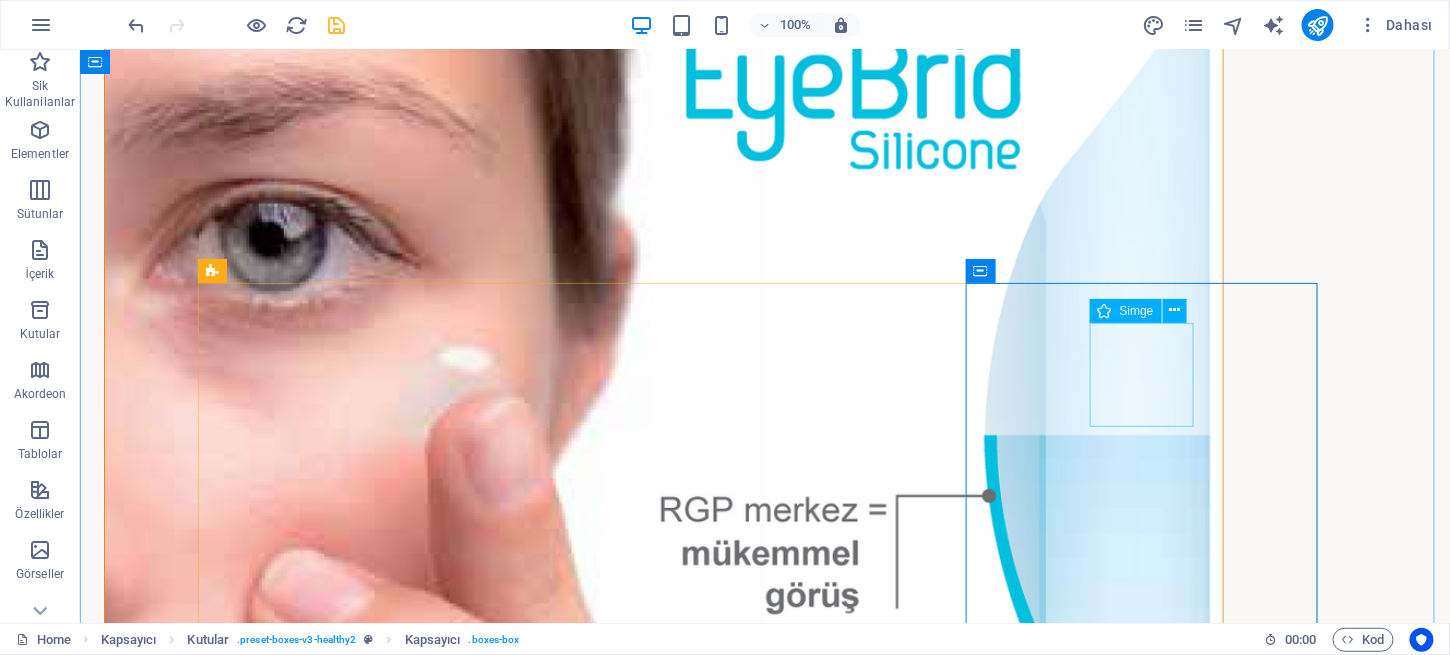 click at bounding box center [380, 3424] 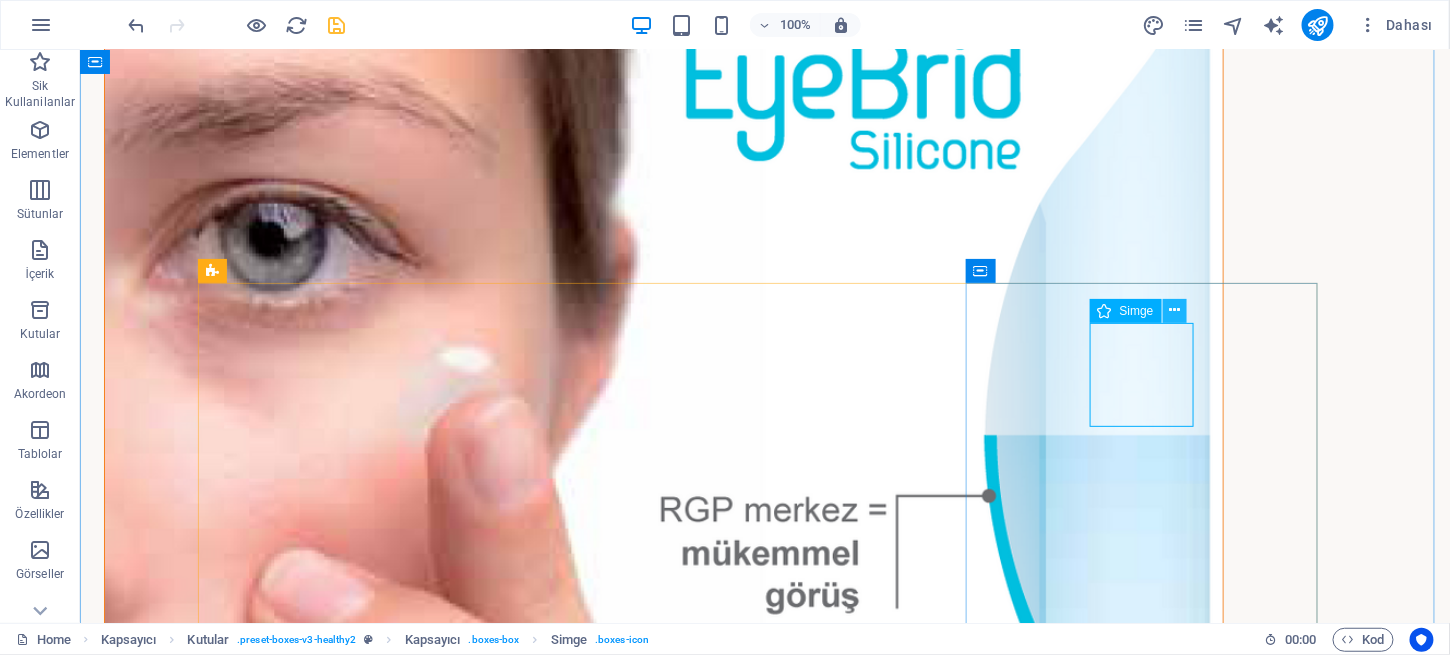 click at bounding box center (1174, 310) 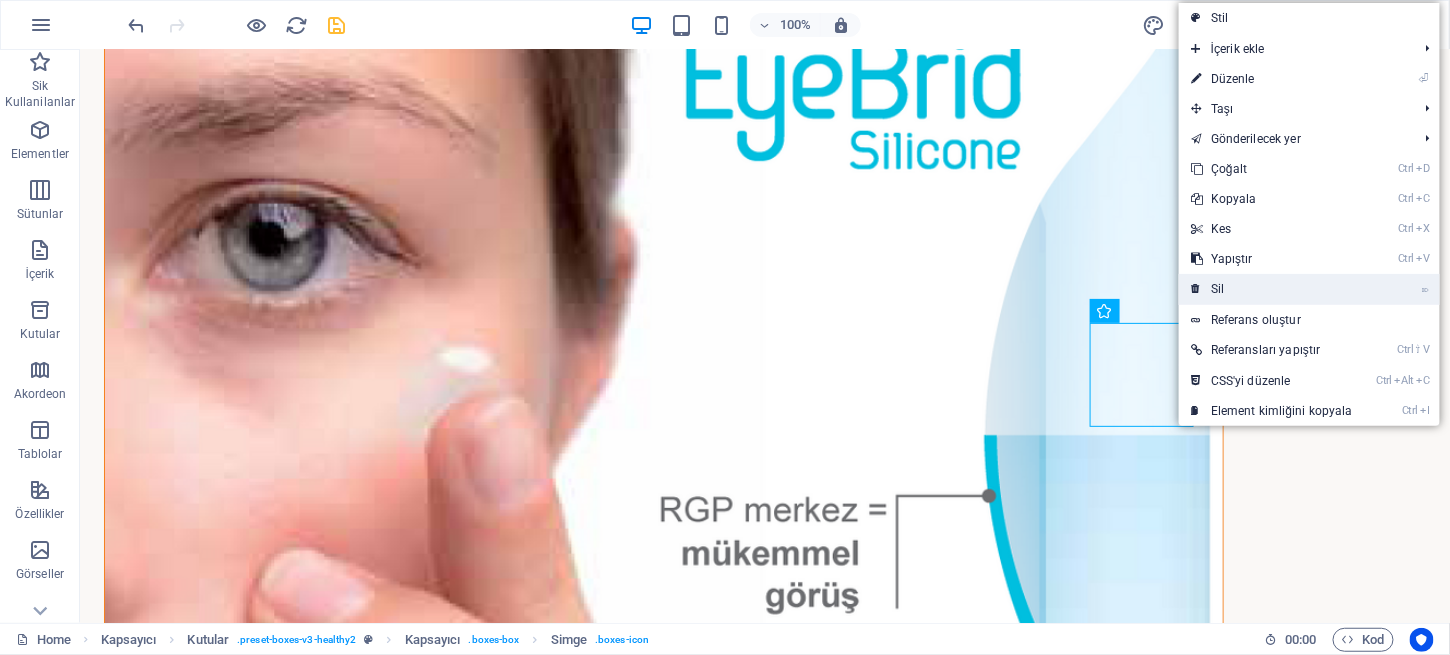 click on "⌦  Sil" at bounding box center [1272, 289] 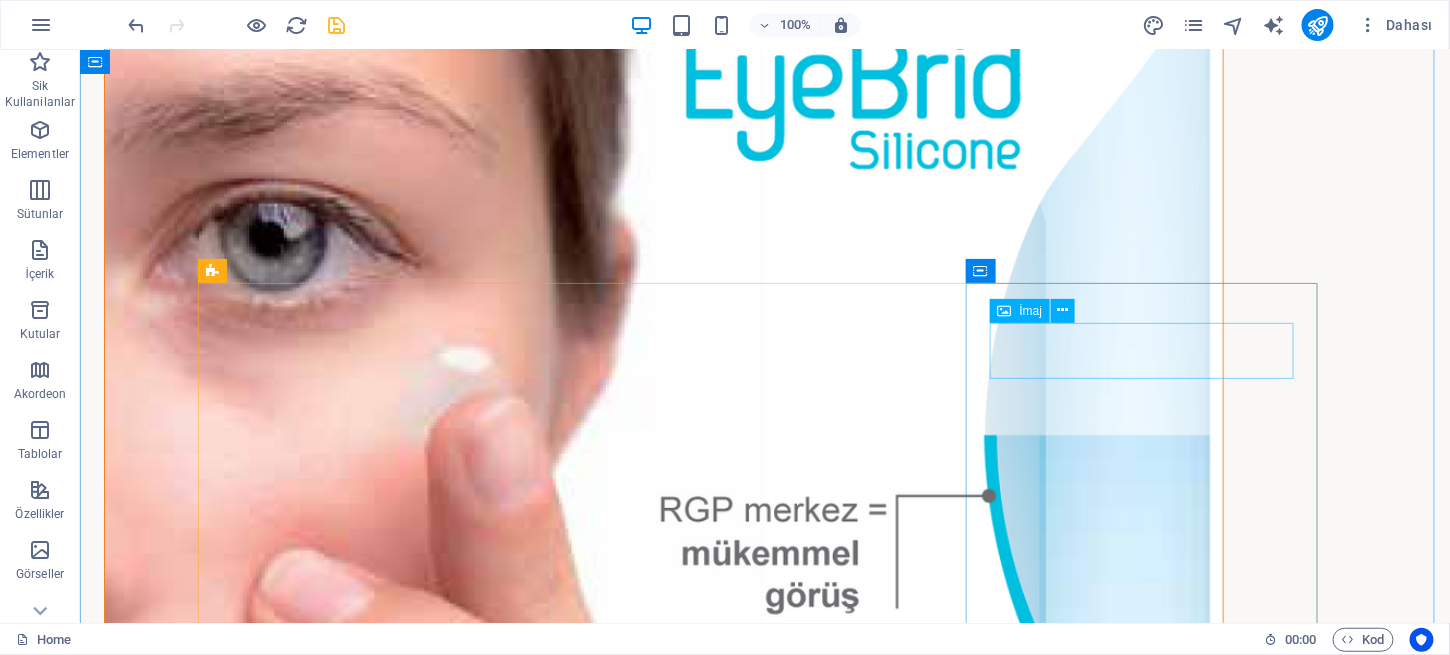 click at bounding box center [380, 3428] 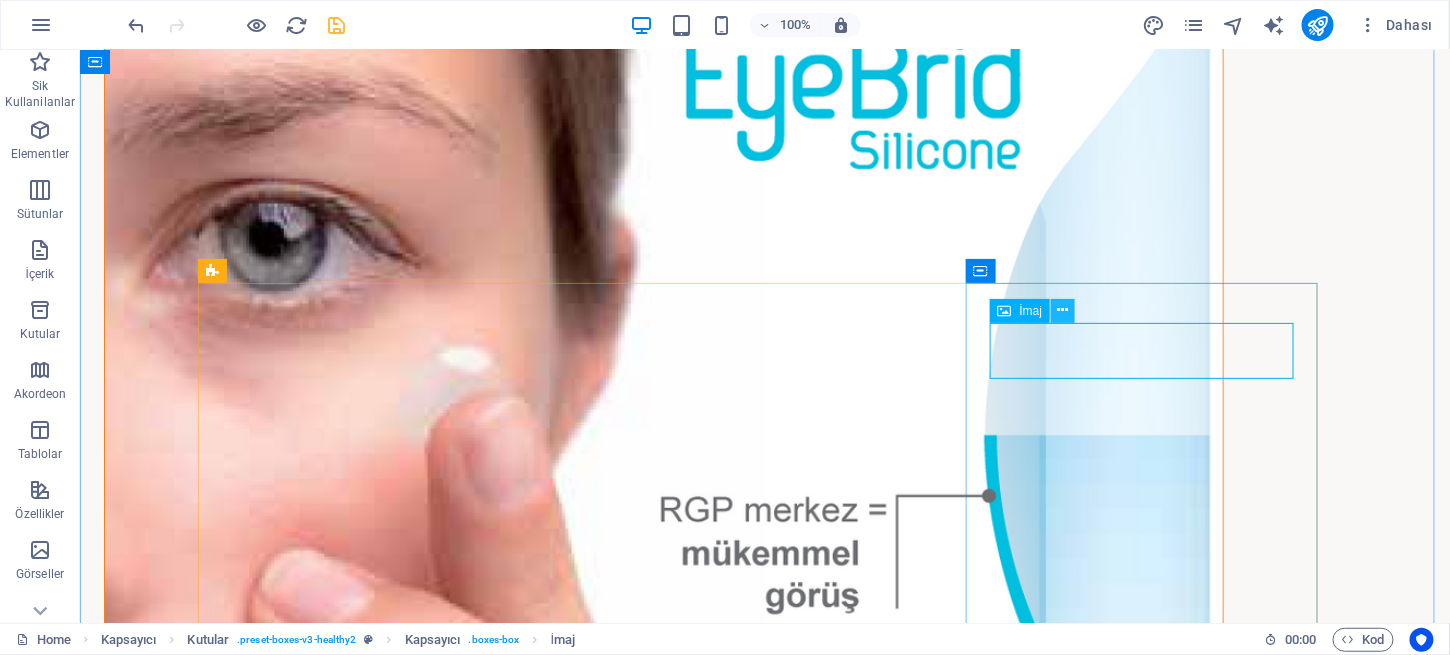 click at bounding box center (1063, 310) 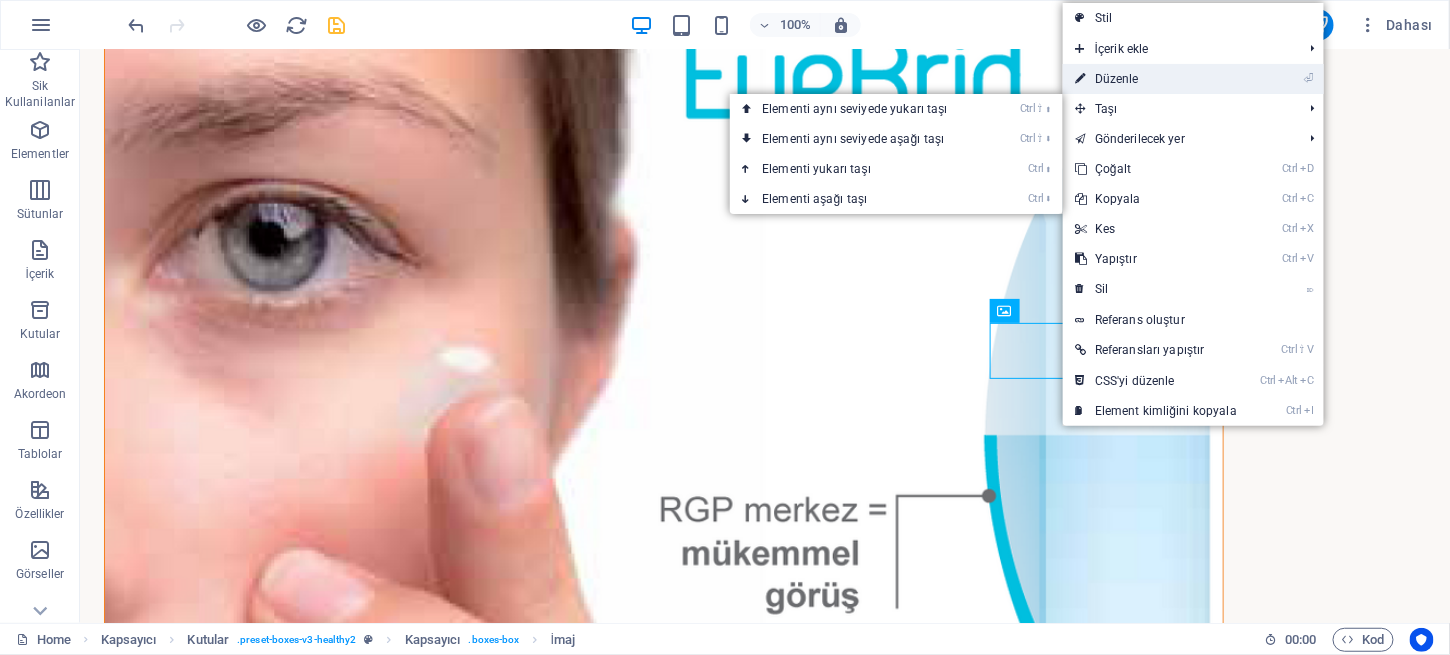 click on "⏎  Düzenle" at bounding box center [1156, 79] 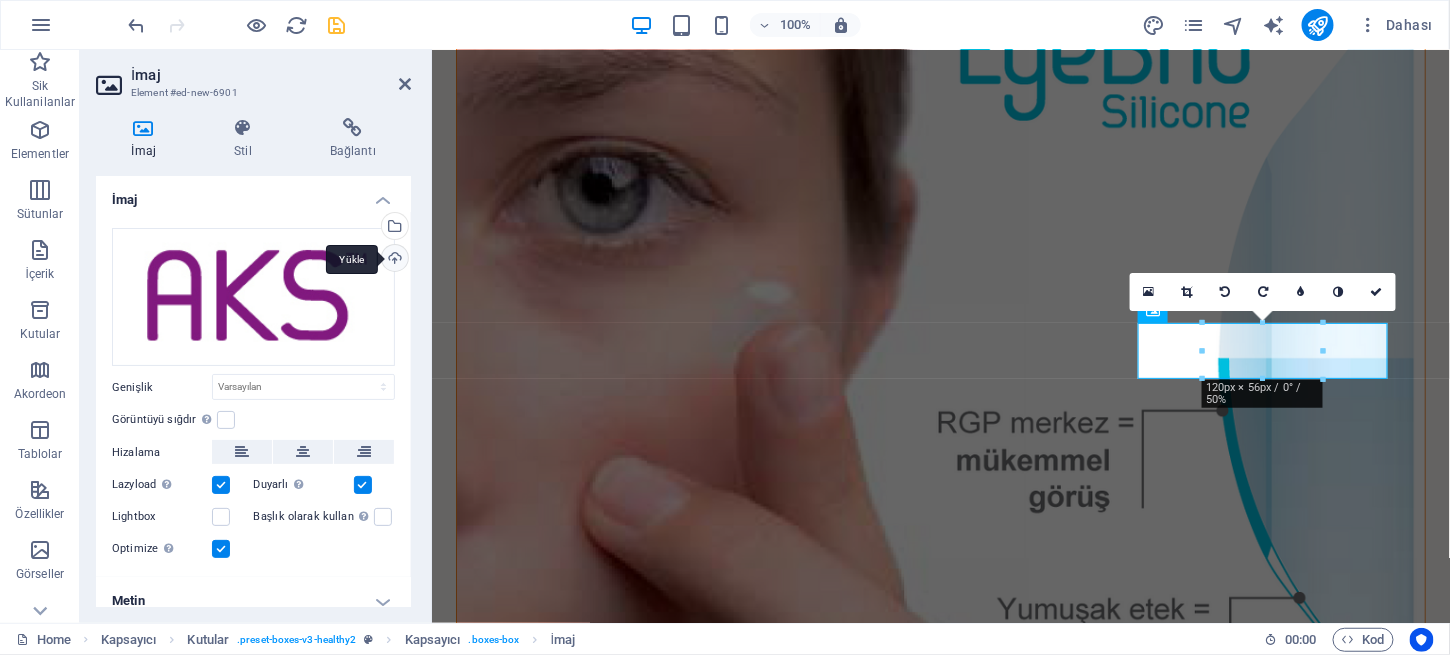 click on "Yükle" at bounding box center [393, 260] 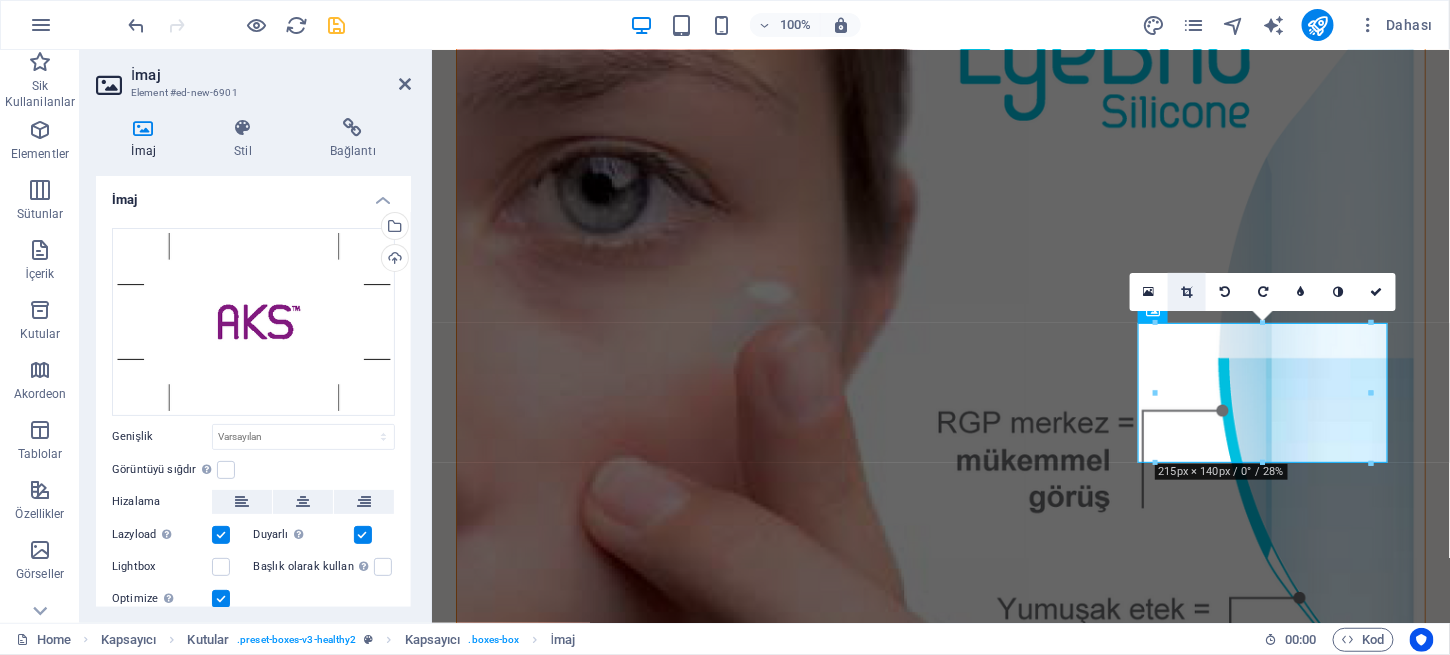 click at bounding box center (1187, 292) 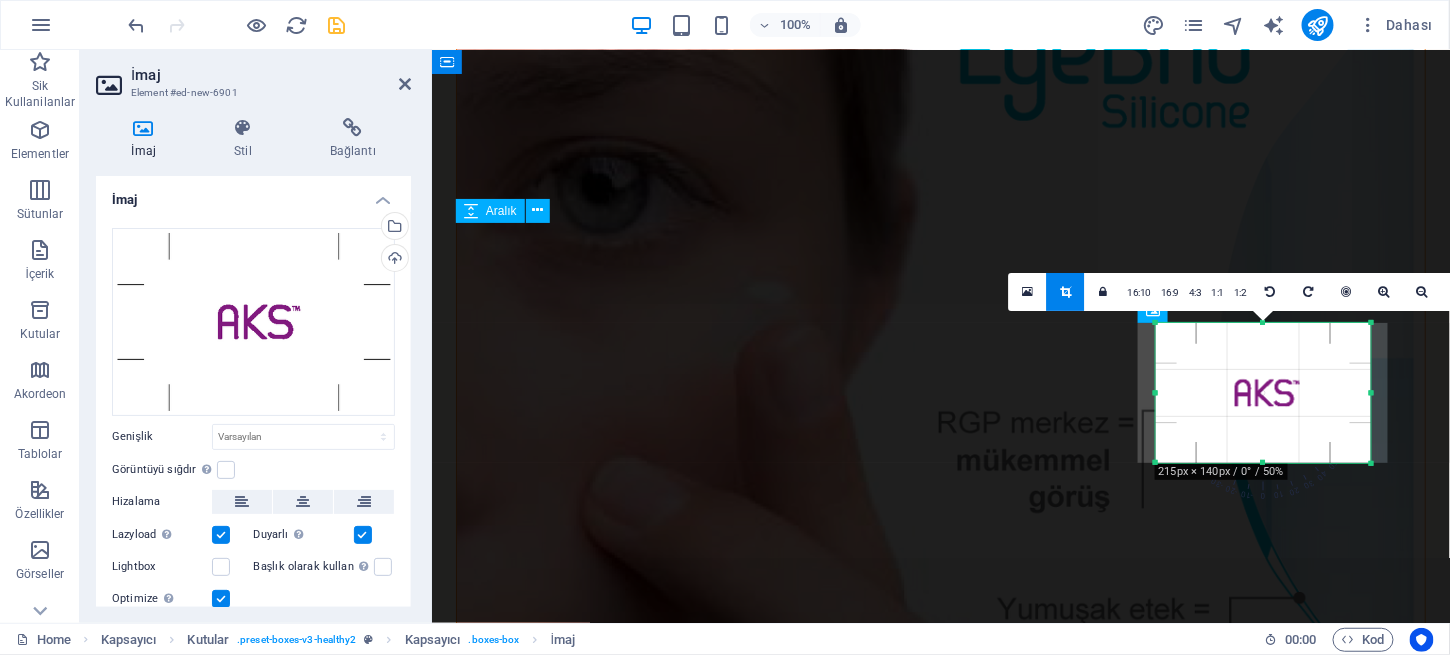 click at bounding box center [940, 1841] 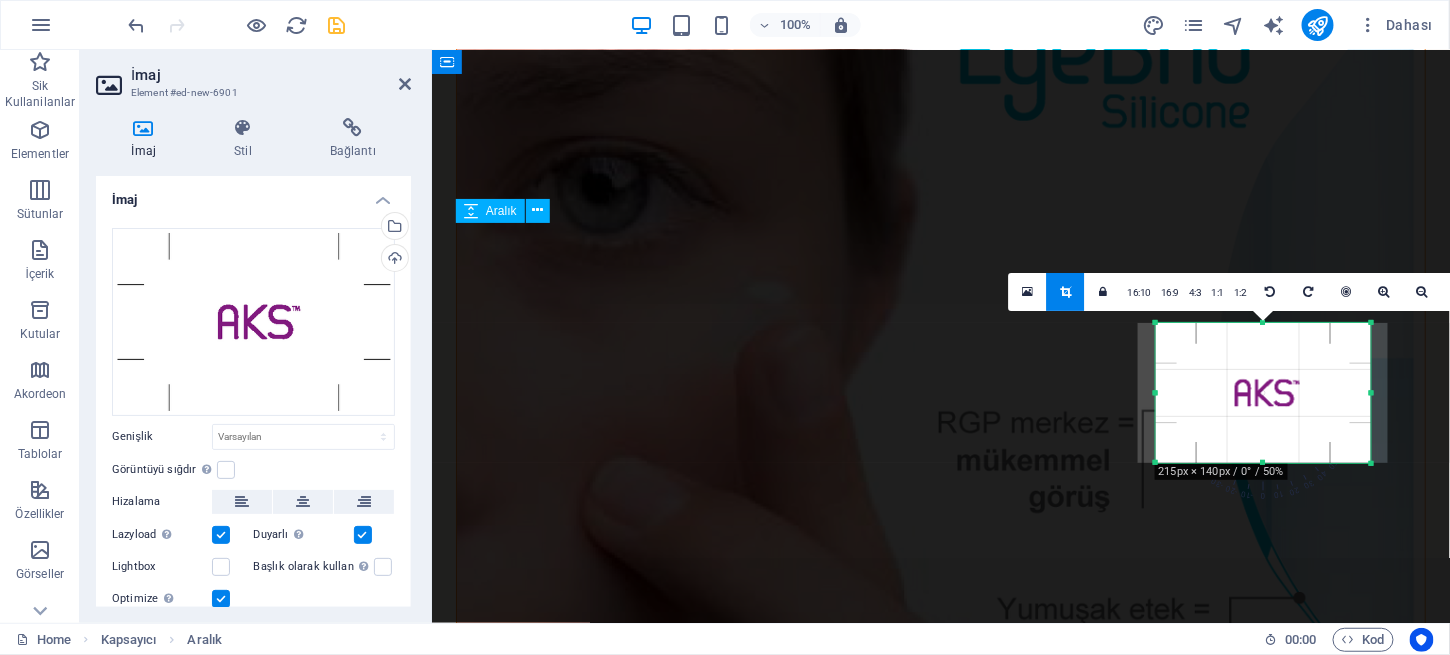scroll, scrollTop: 2240, scrollLeft: 0, axis: vertical 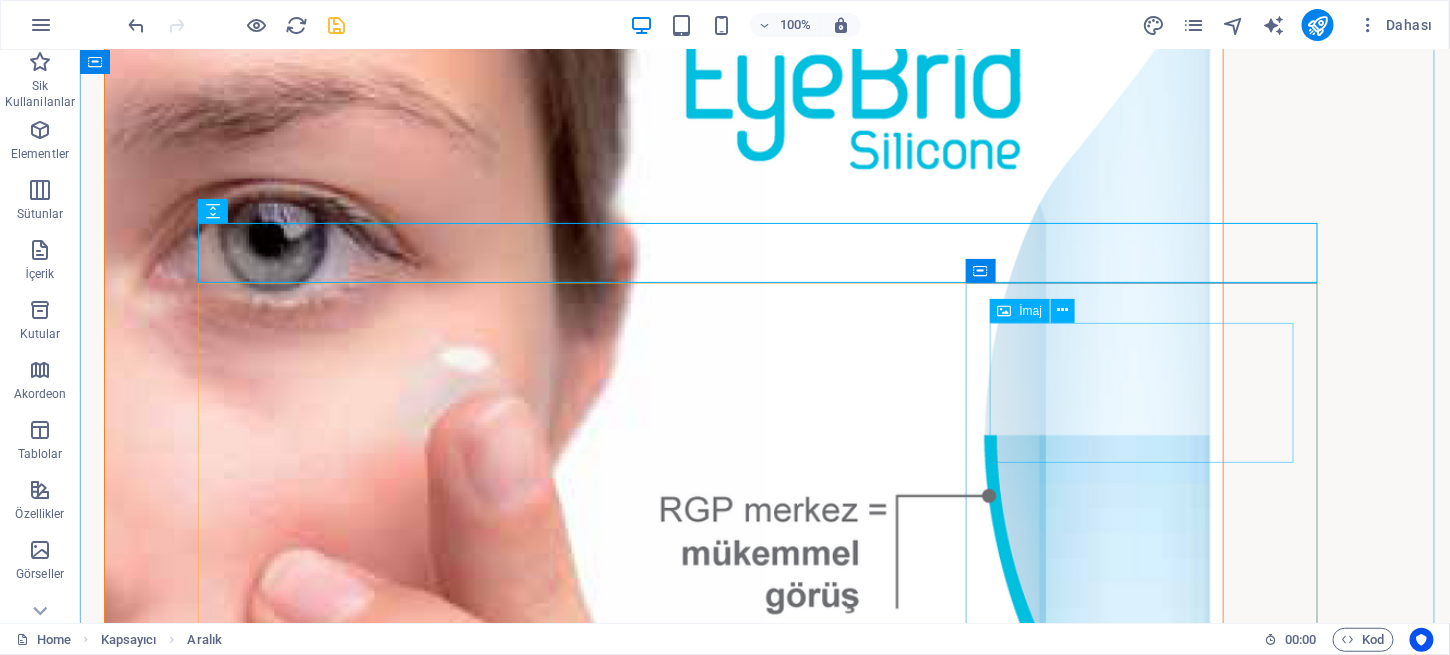 click at bounding box center [380, 3512] 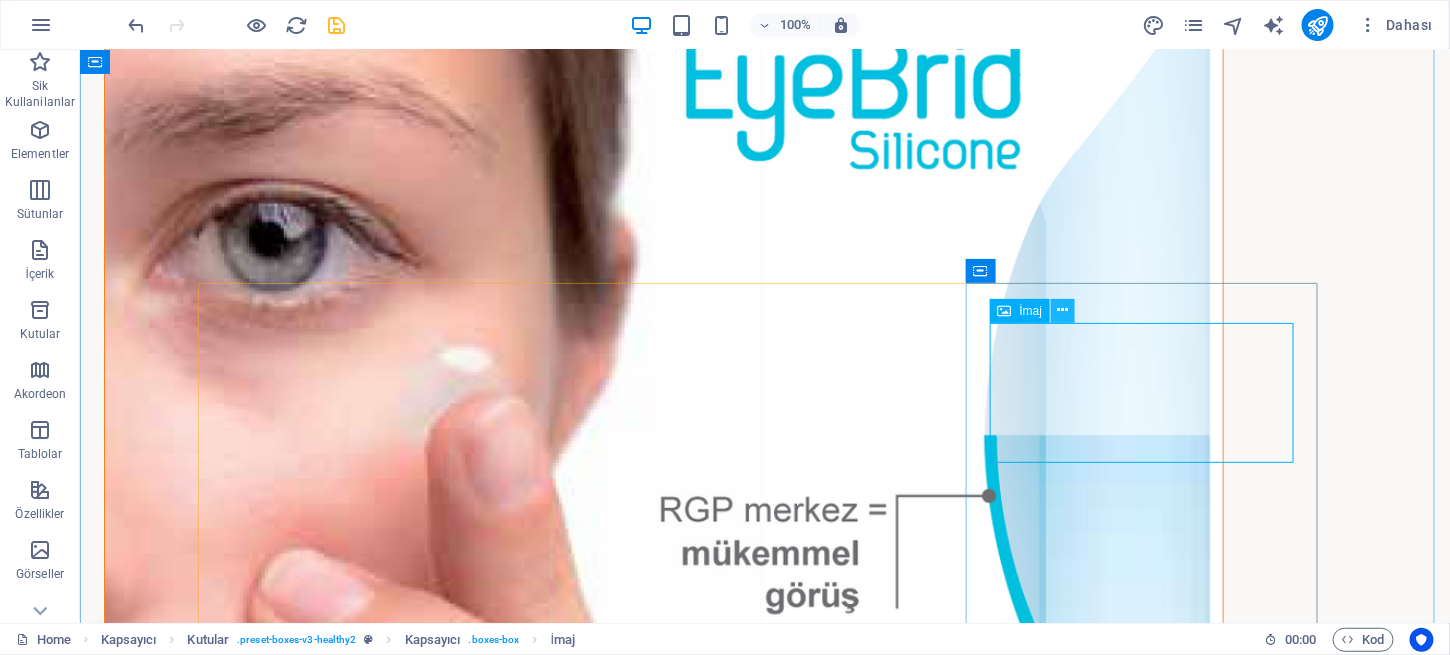 click at bounding box center (1063, 310) 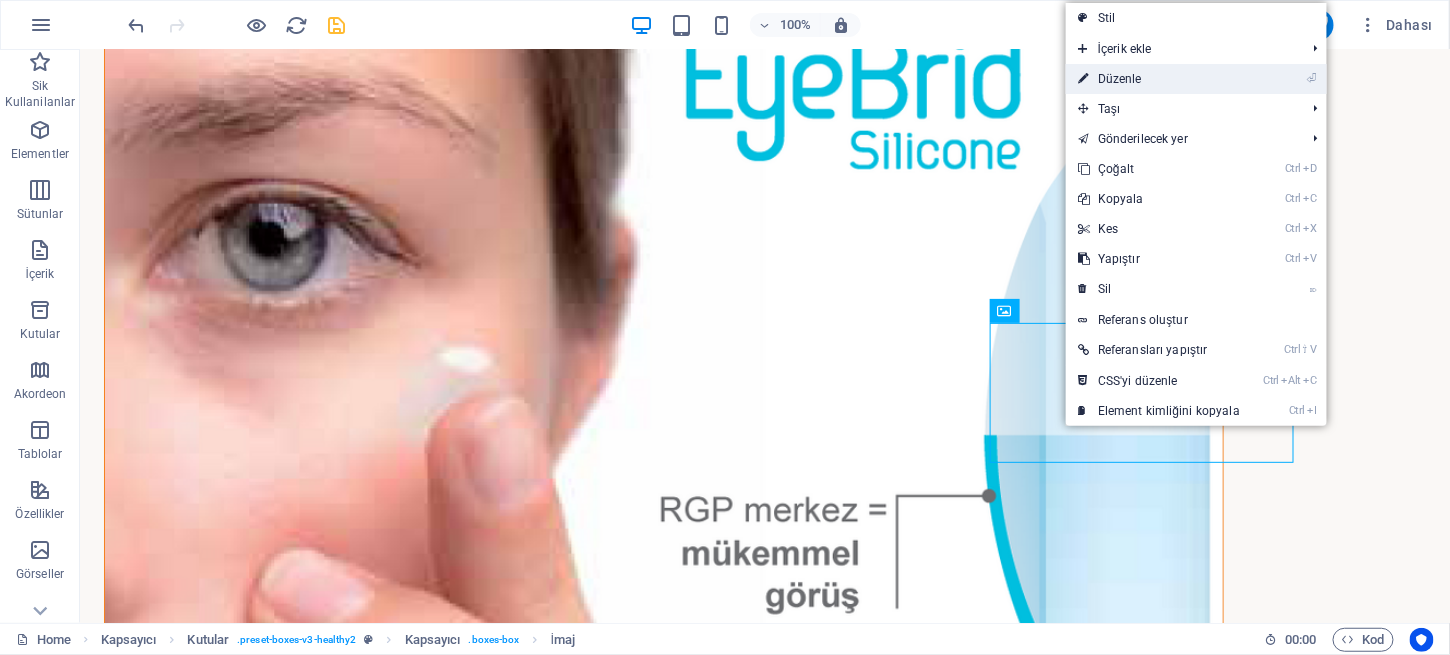 click on "⏎  Düzenle" at bounding box center [1159, 79] 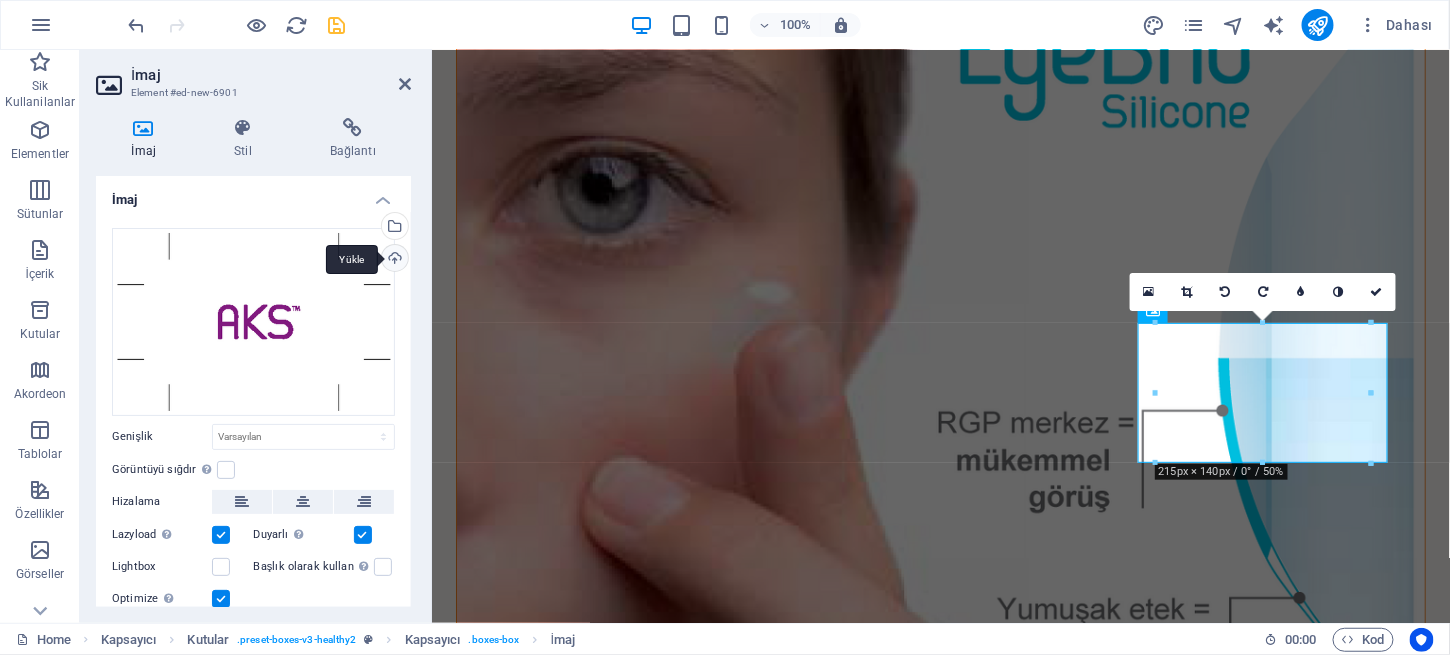click on "Yükle" at bounding box center [393, 260] 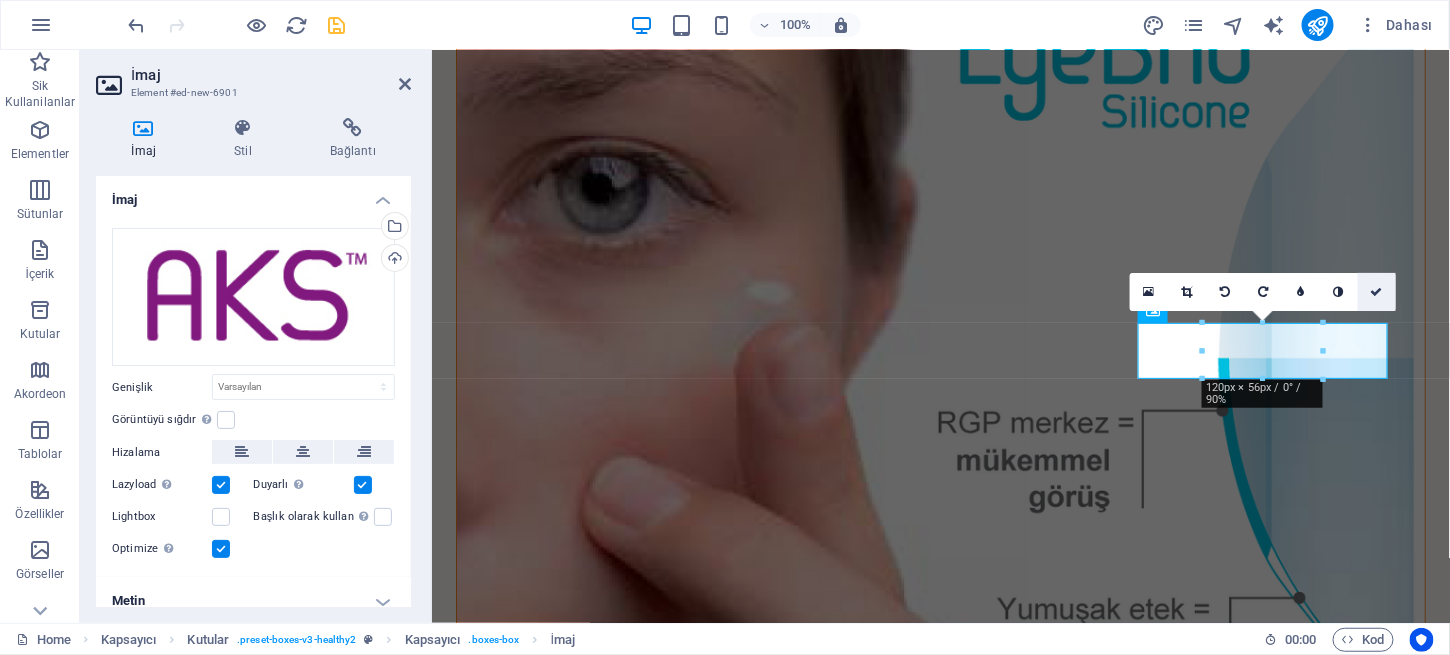 click at bounding box center (1377, 292) 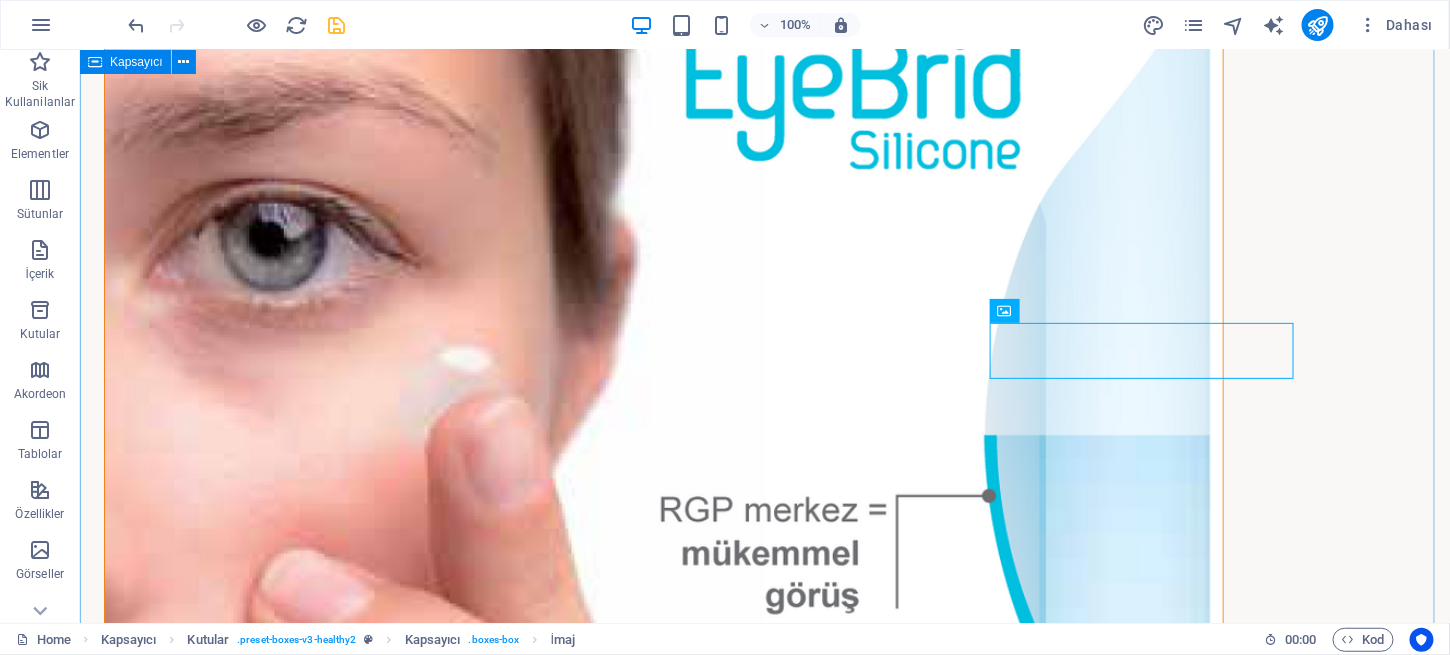 click on "Ürünlerimiz Keratokonus hastalığında görmeyi iyileştirmek veya artırmak için  Kontakt Lense ihtiyaç duyulmaktadır. Bu lensler sadece kişinin korneasına göre dizayn edilmiş ve üretilmiş olmalıdır. Personal consultation Lorem ipsum dolor sit amet consectetur. Bibendum adipiscing morbi orci nibh eget. Diet plans Lorem ipsum dolor sit amet consectetur. Bibendum adipiscing morbi orci nibh eget. Personal meal plans Lorem ipsum dolor sit amet consectetur. Bibendum adipiscing morbi orci nibh eget." at bounding box center [764, 2747] 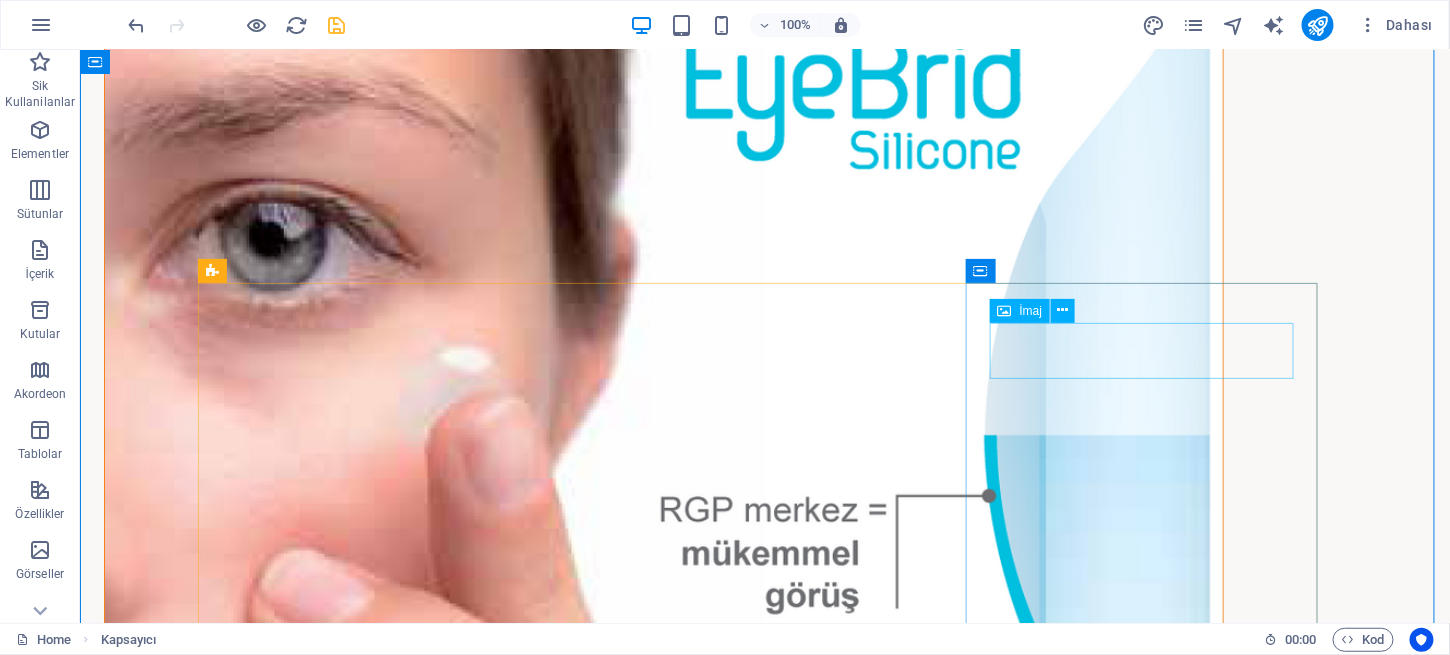 click at bounding box center (380, 3428) 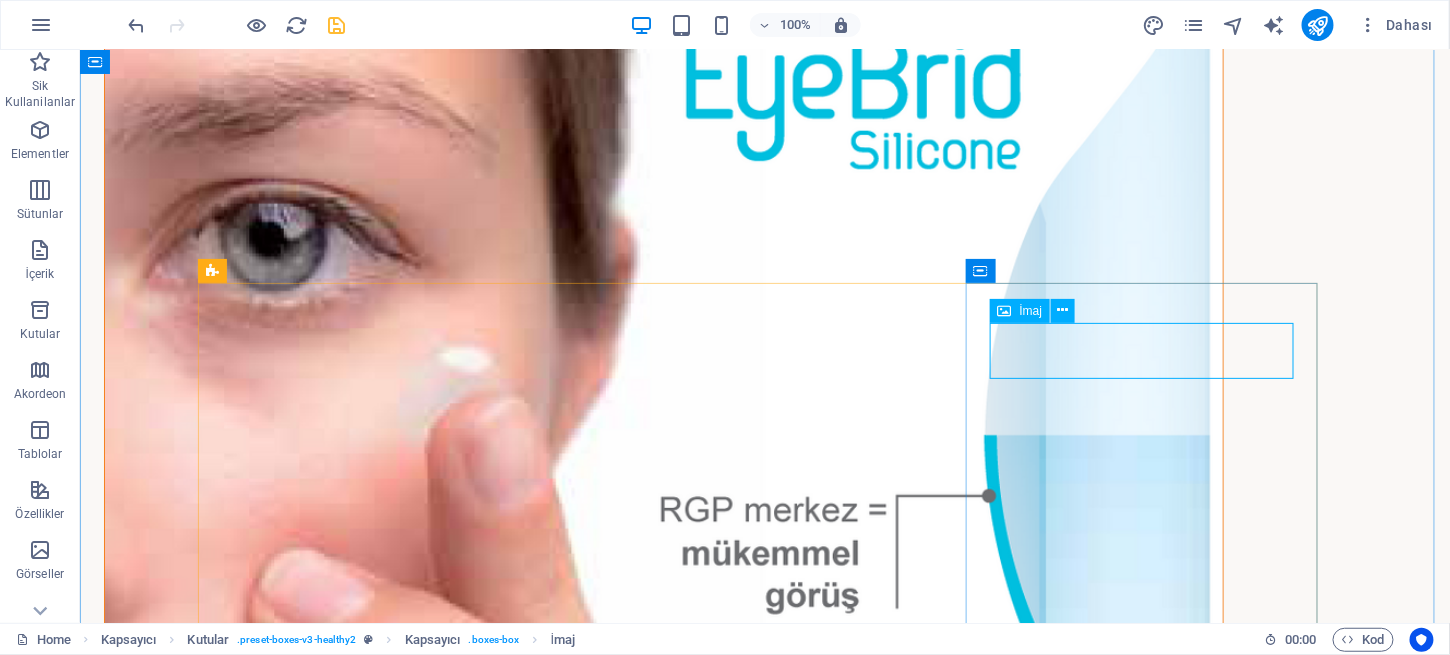 click on "İmaj" at bounding box center (1031, 311) 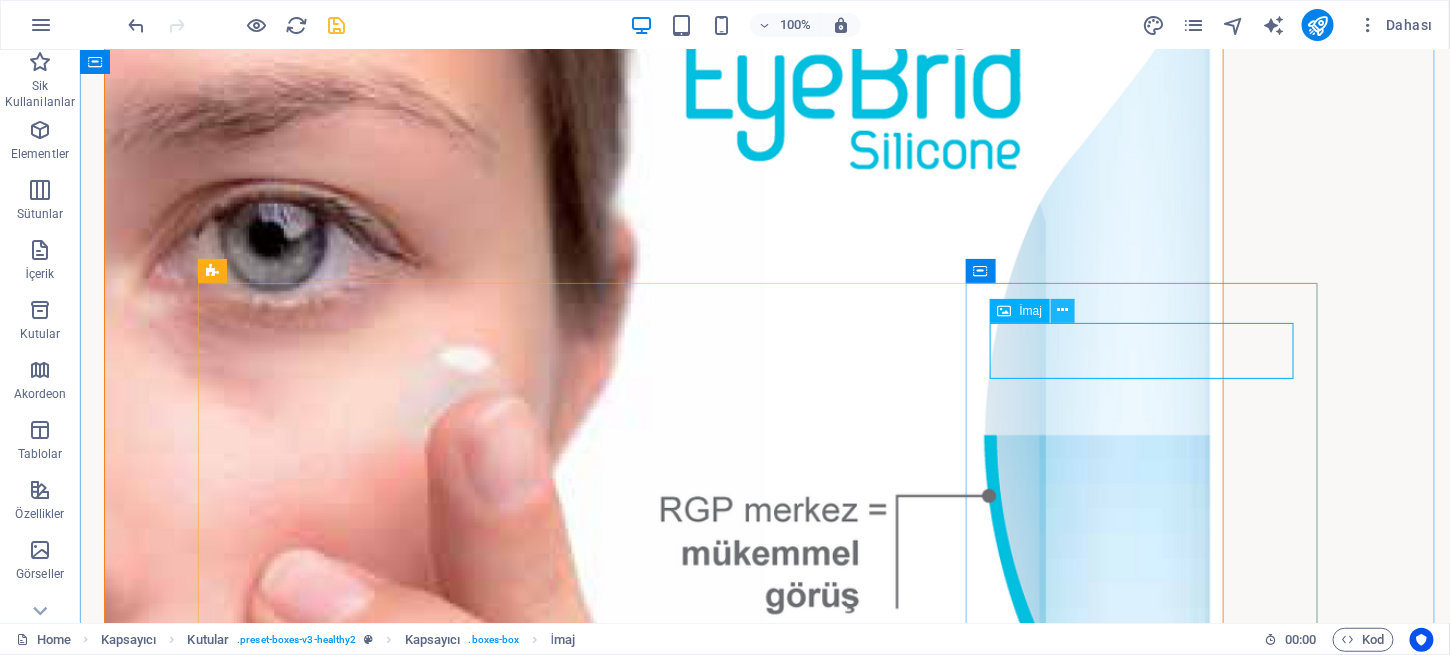 click at bounding box center [1063, 310] 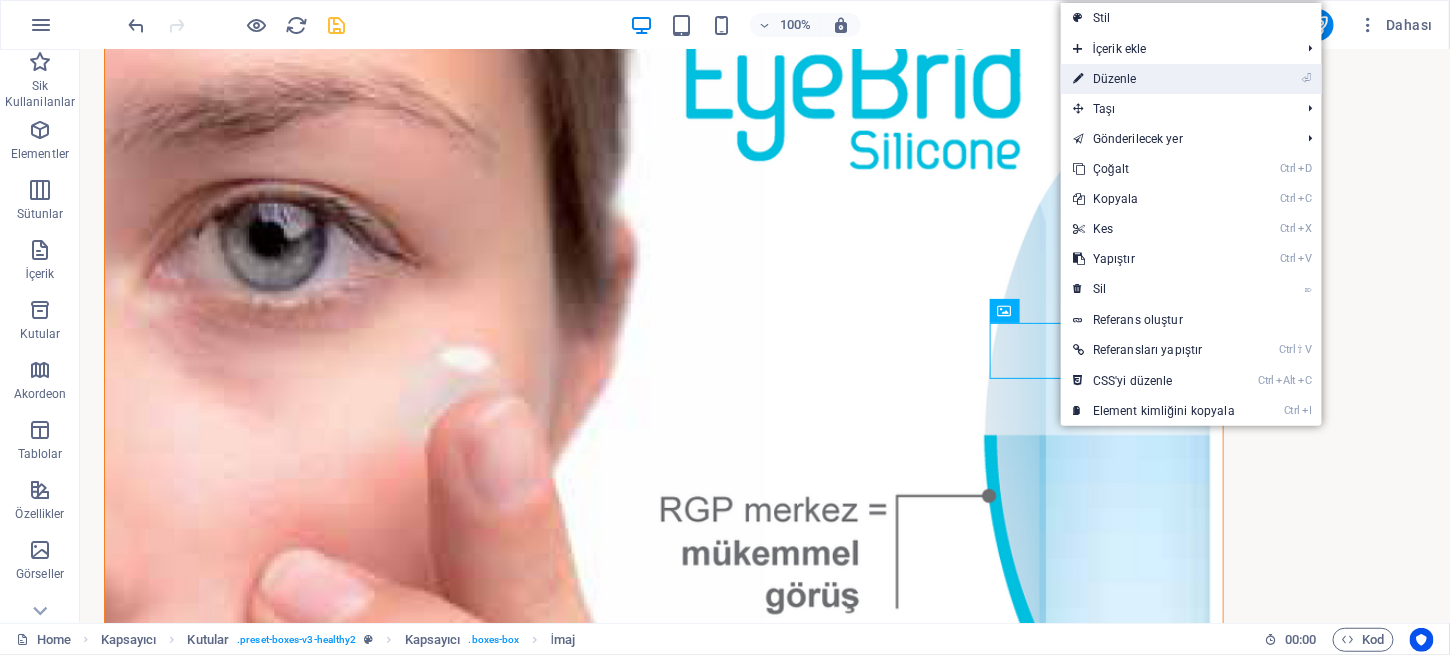click on "⏎  Düzenle" at bounding box center [1154, 79] 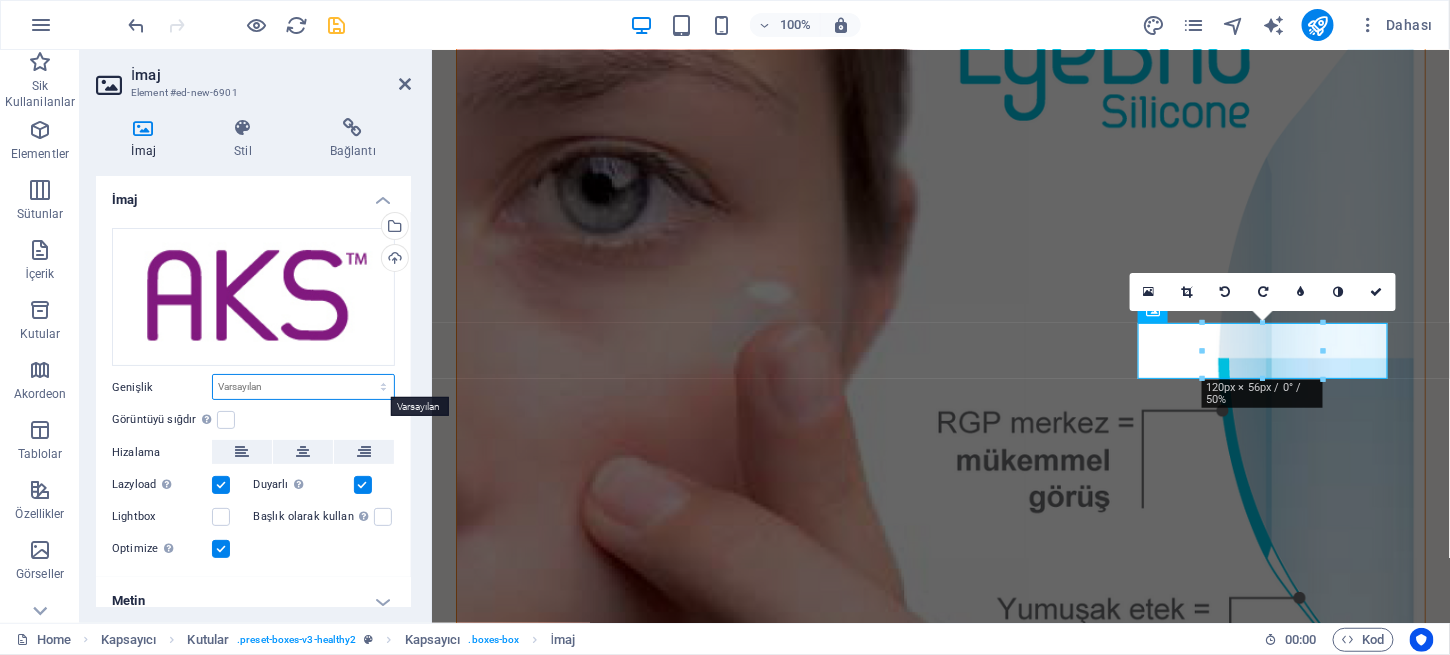 click on "Varsayılan otomatik px rem % em vh vw" at bounding box center [303, 387] 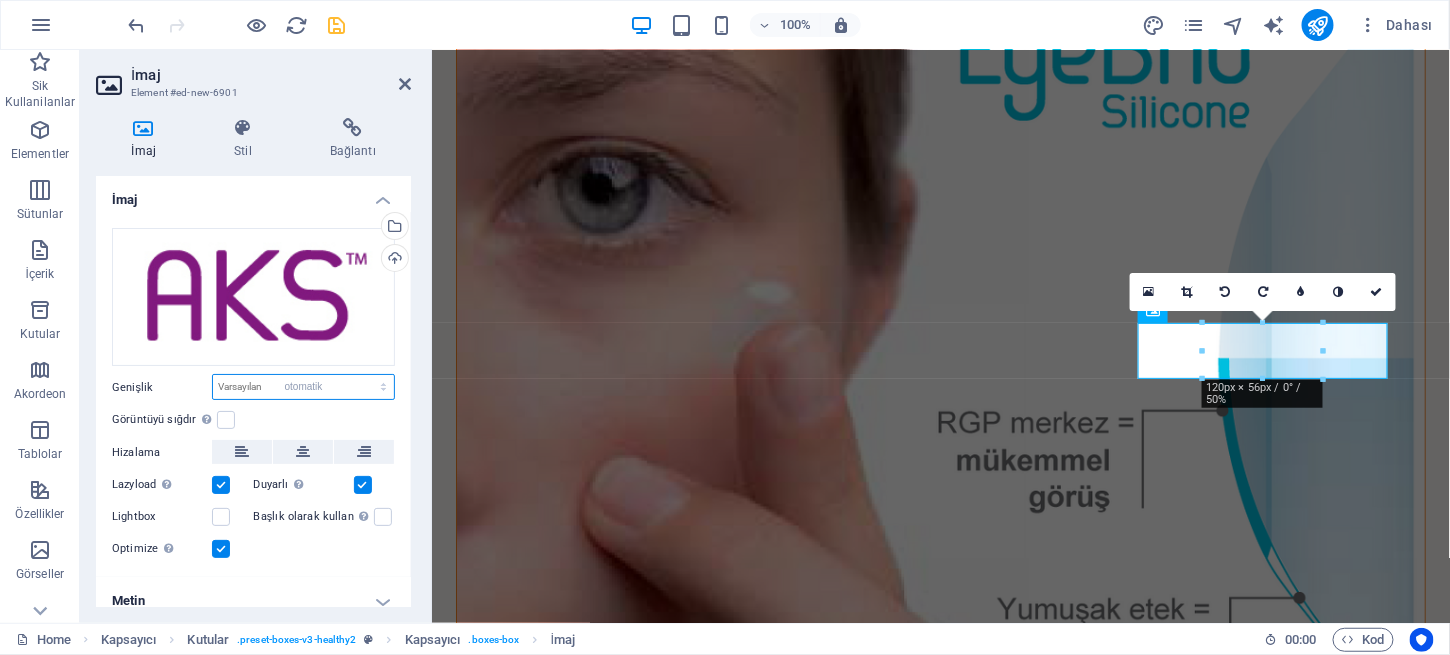 click on "Varsayılan otomatik px rem % em vh vw" at bounding box center [303, 387] 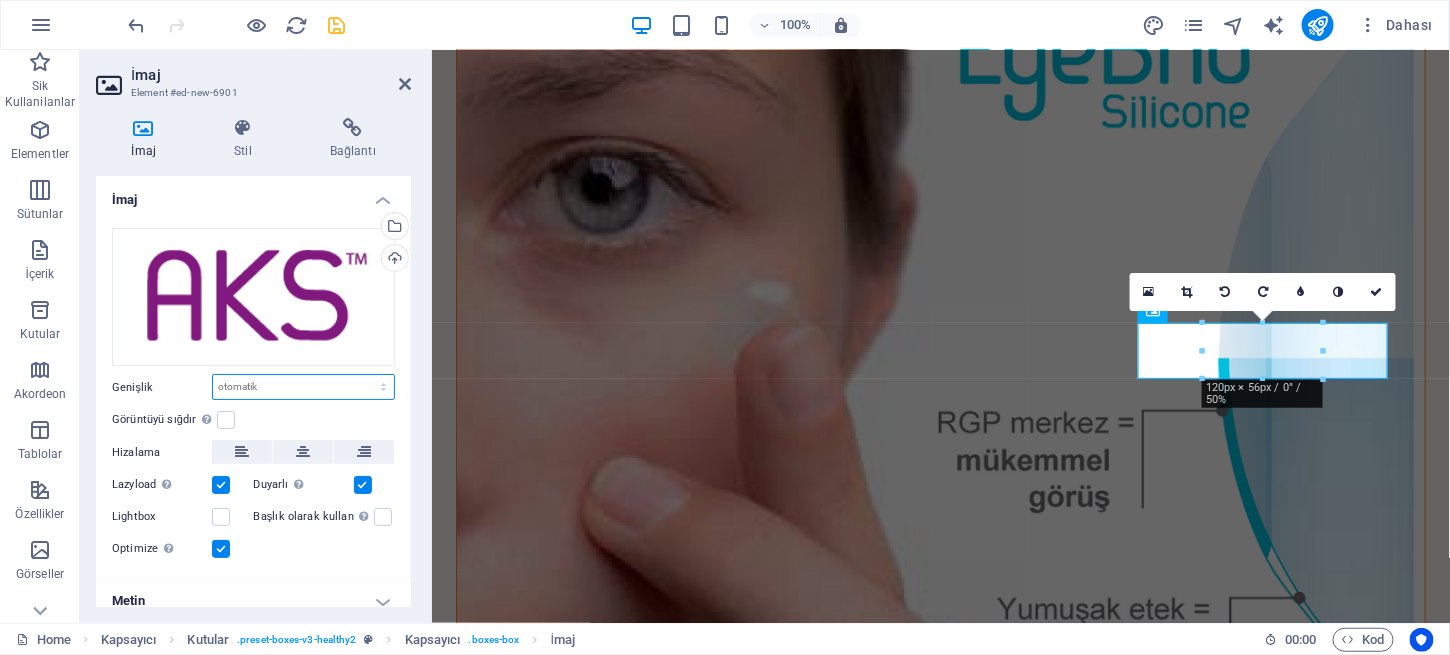 click on "Varsayılan otomatik px rem % em vh vw" at bounding box center [303, 387] 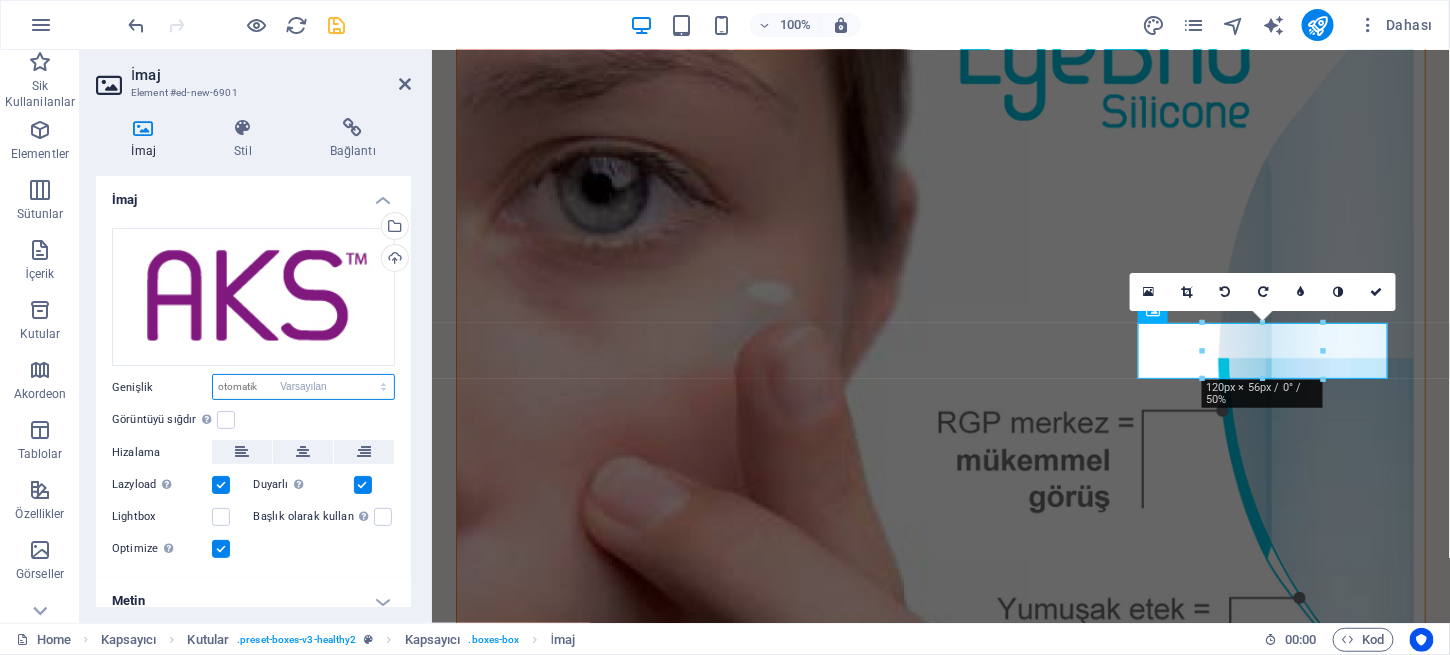 click on "Varsayılan otomatik px rem % em vh vw" at bounding box center [303, 387] 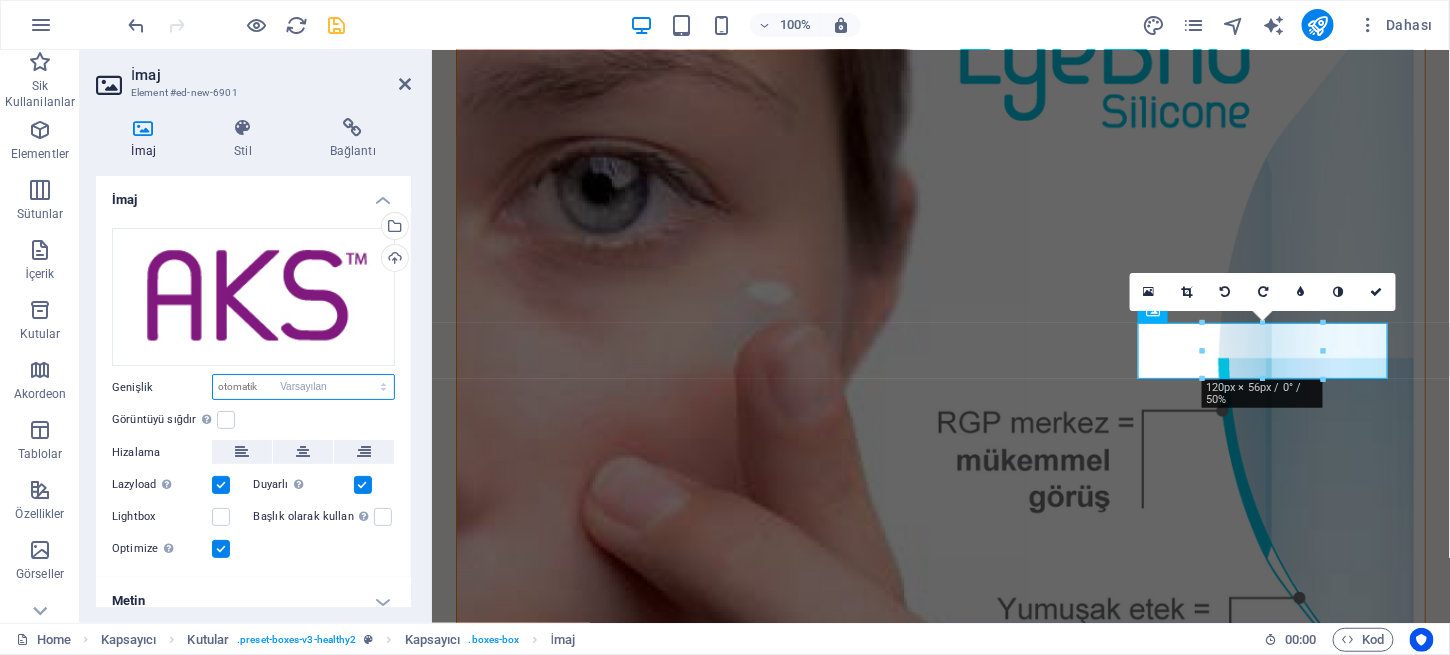 select on "DISABLED_OPTION_VALUE" 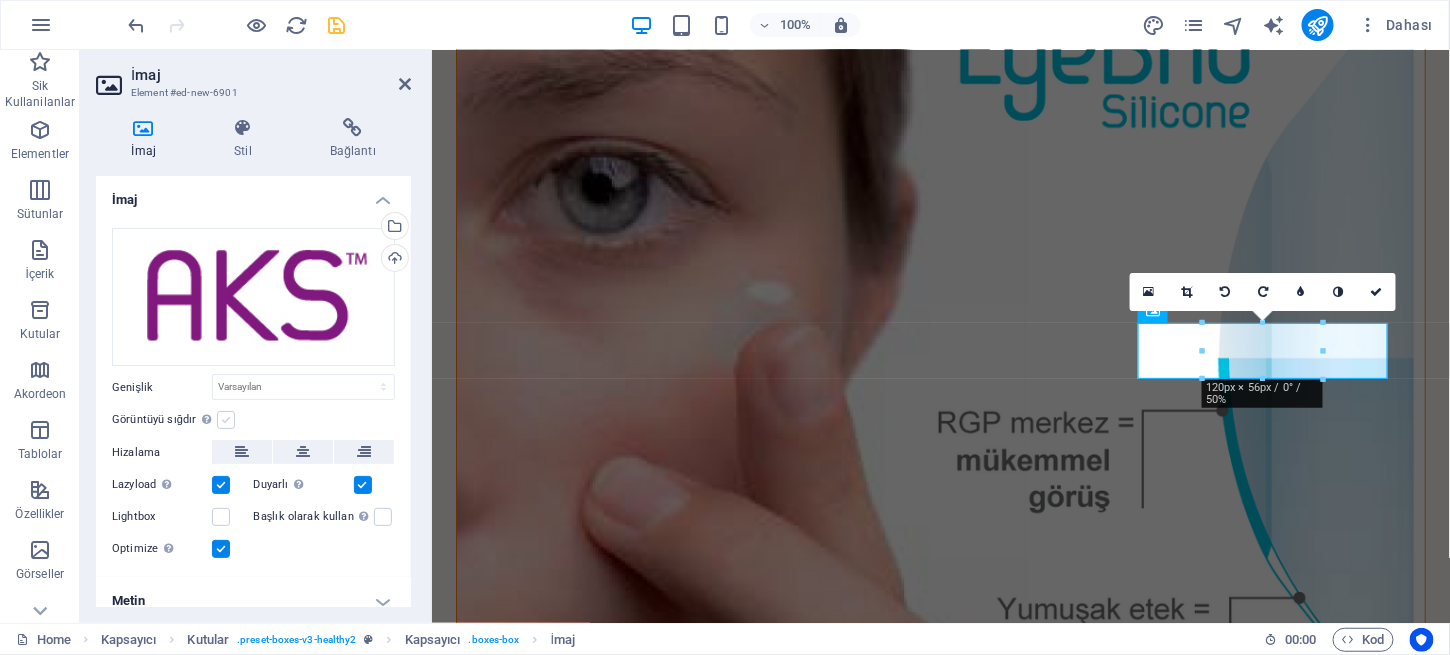 click at bounding box center [226, 420] 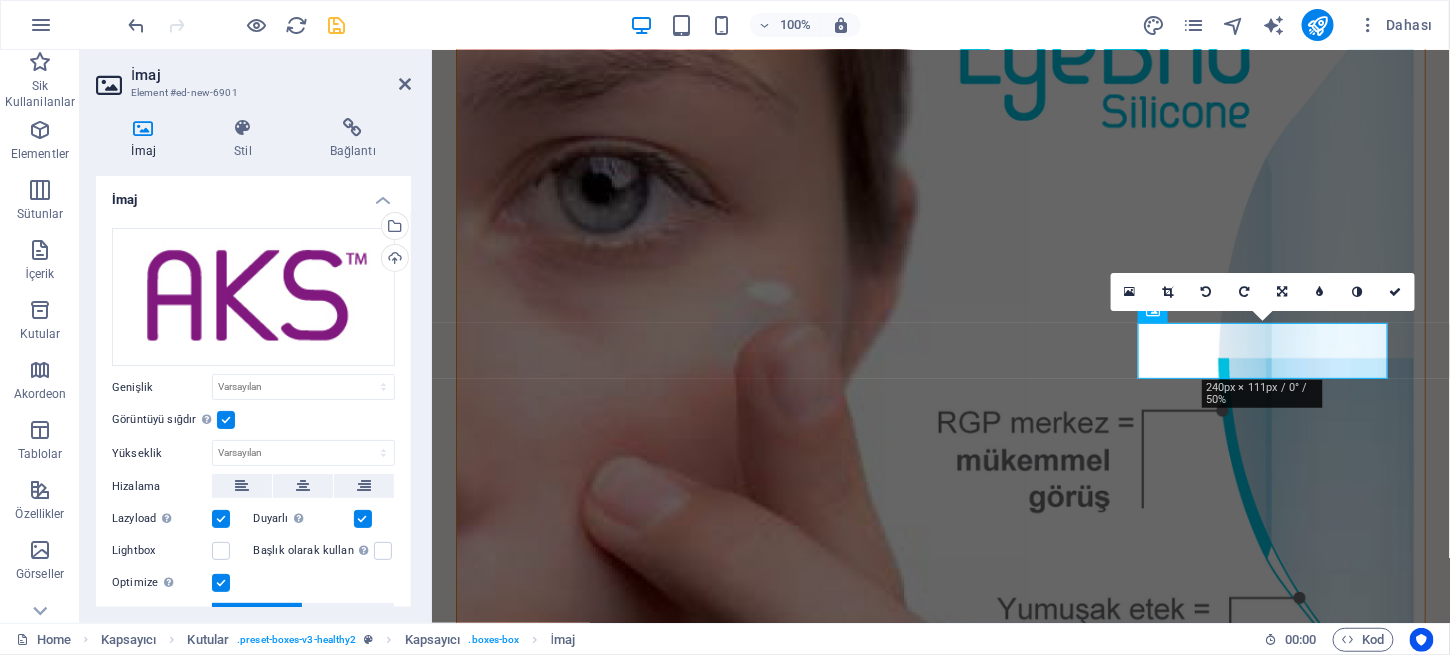 click at bounding box center (226, 420) 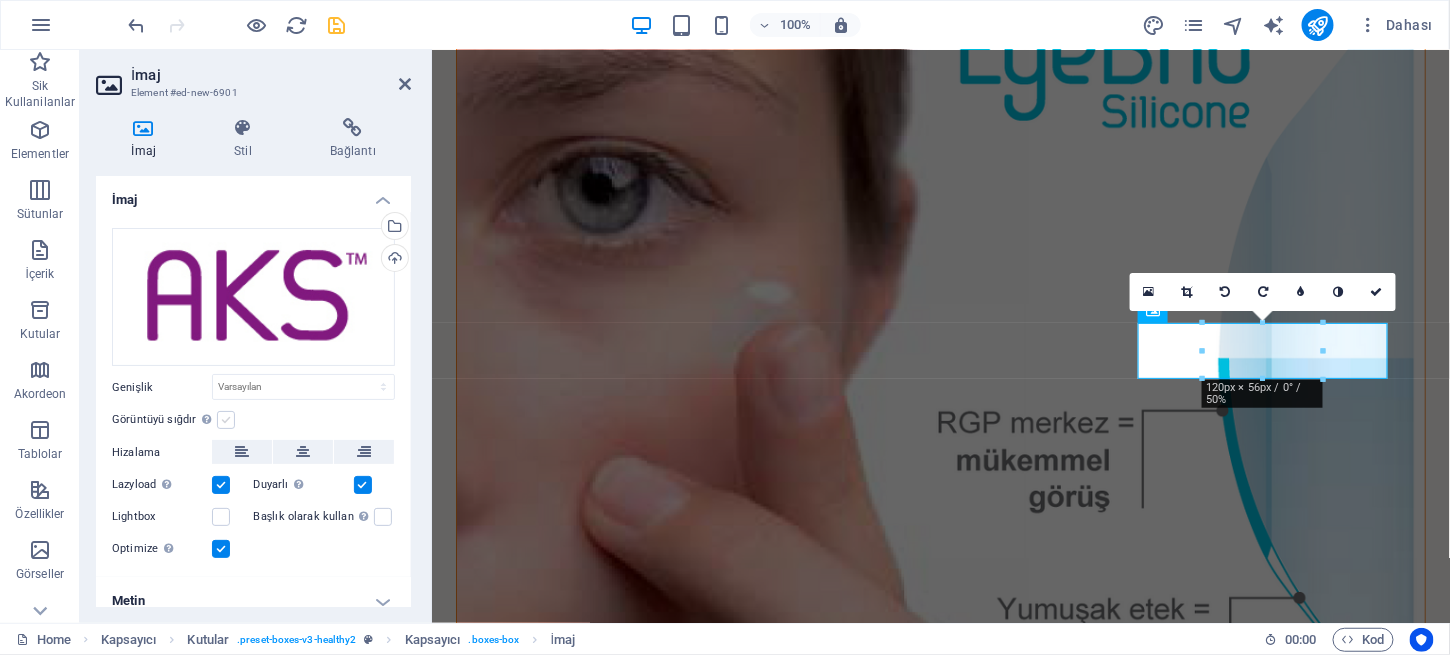 click at bounding box center [226, 420] 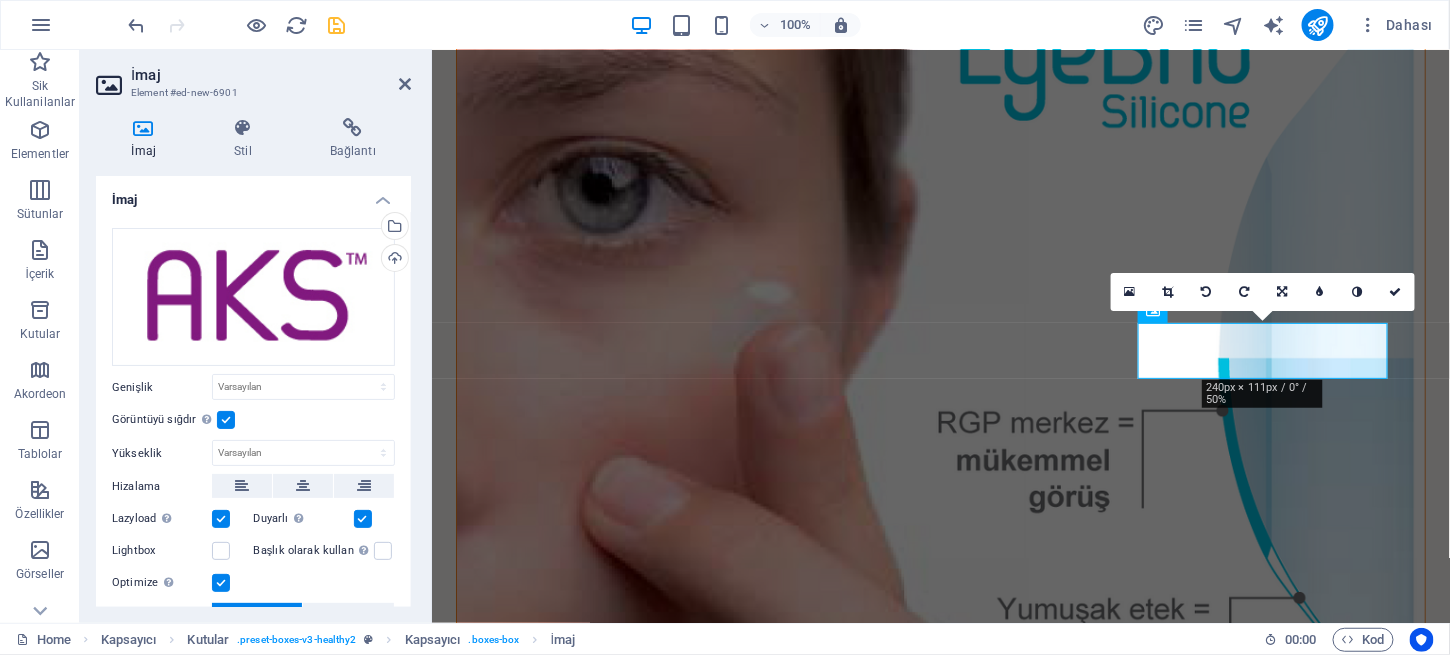 click at bounding box center (226, 420) 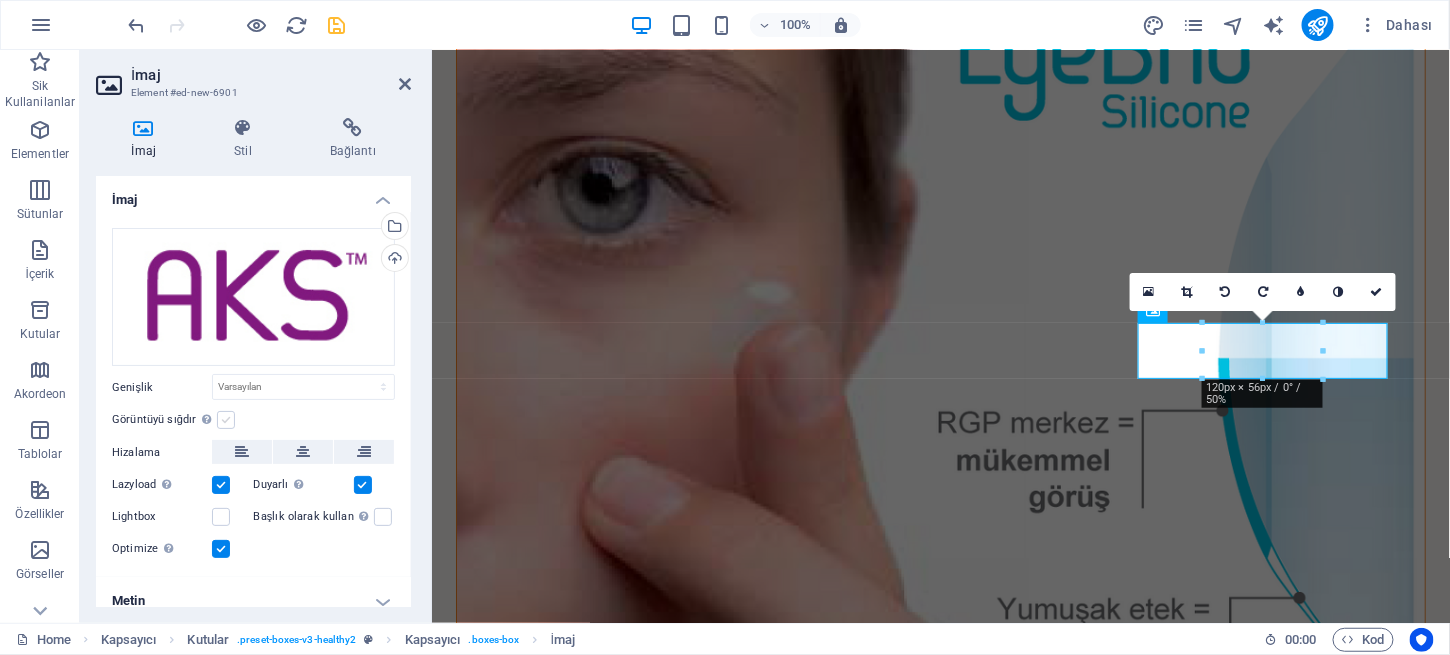 click at bounding box center (226, 420) 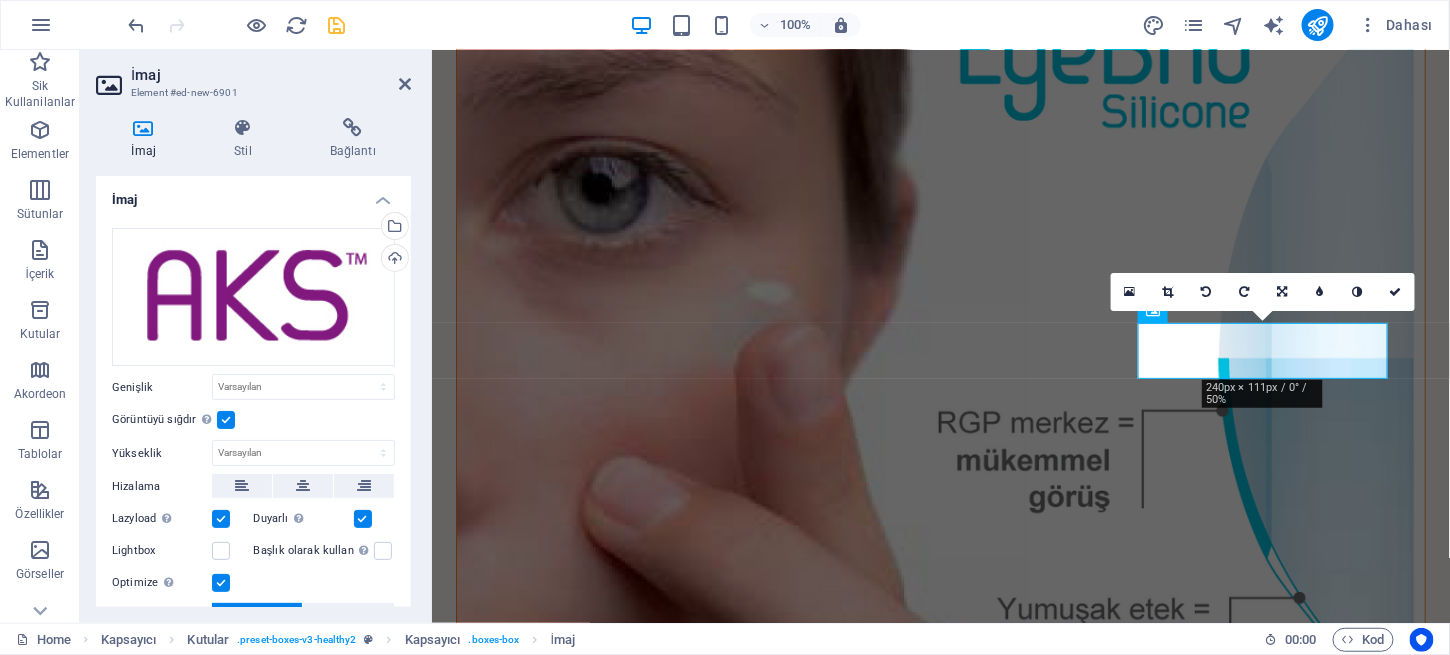 click at bounding box center (226, 420) 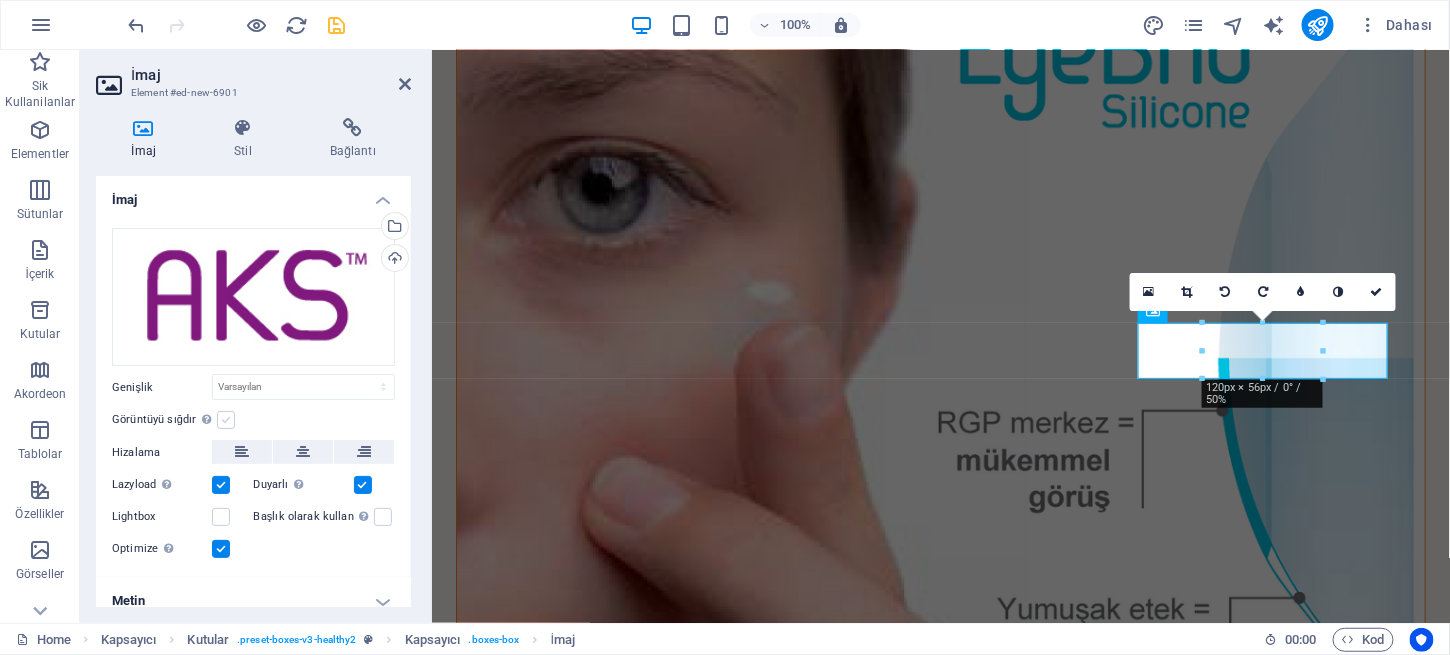 click at bounding box center [226, 420] 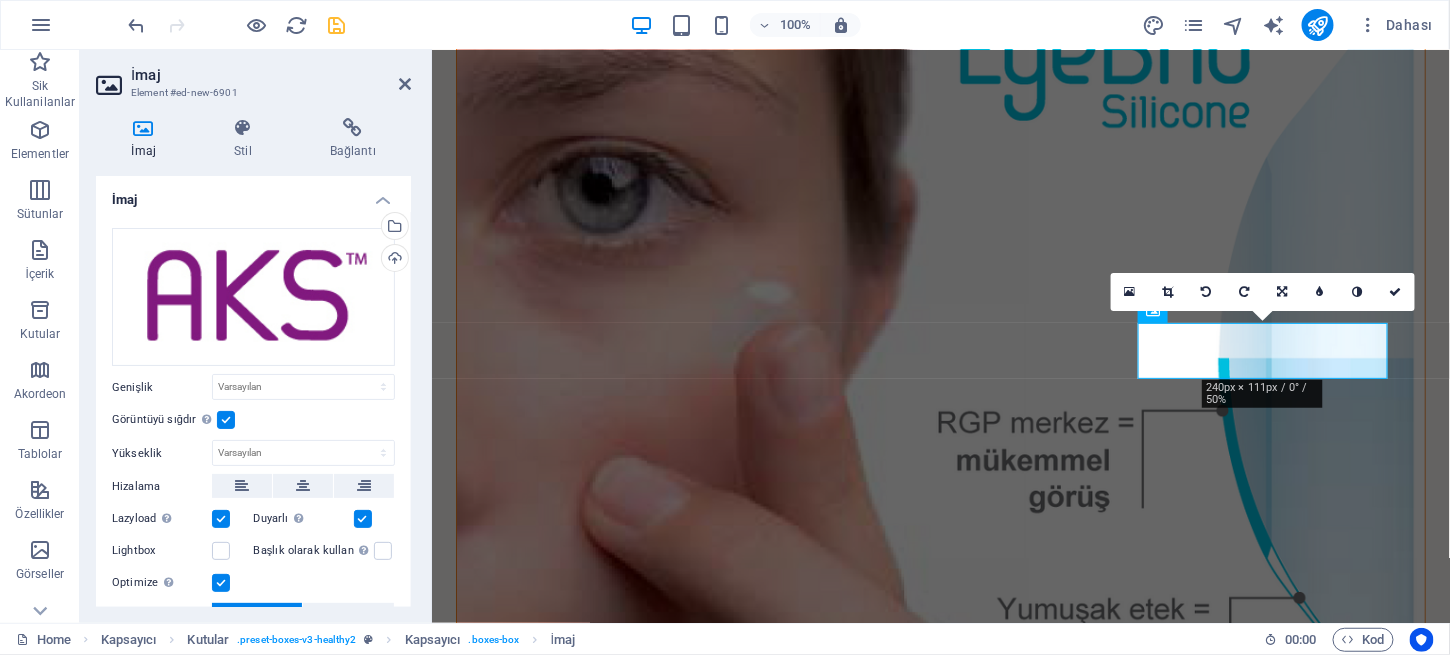 click at bounding box center (221, 519) 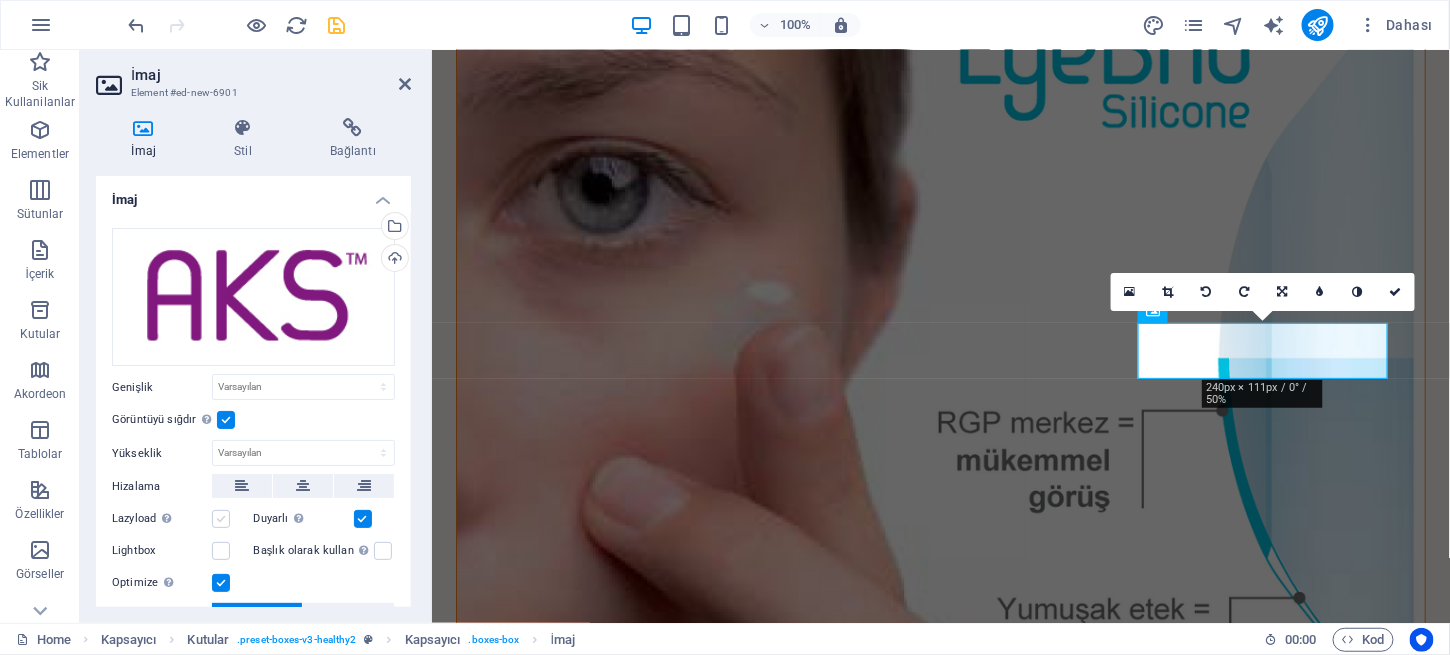 click at bounding box center [221, 519] 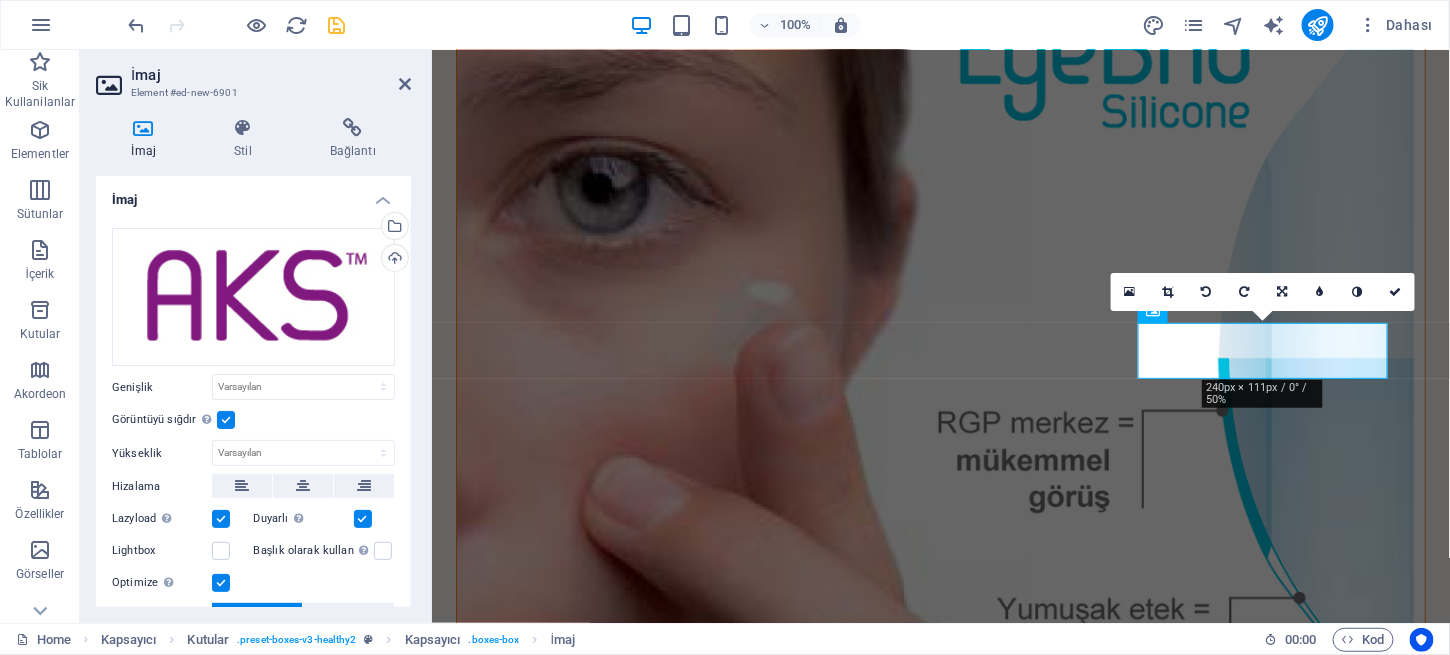 click at bounding box center [363, 519] 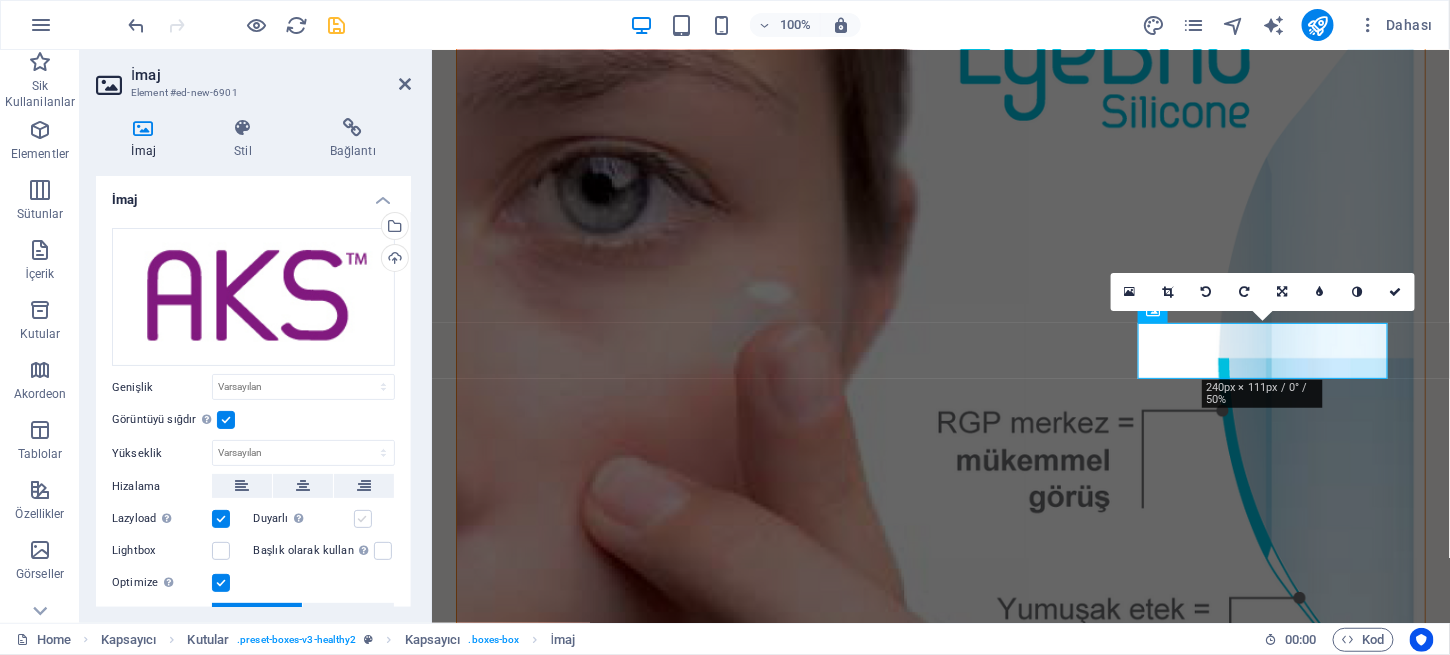 click at bounding box center (363, 519) 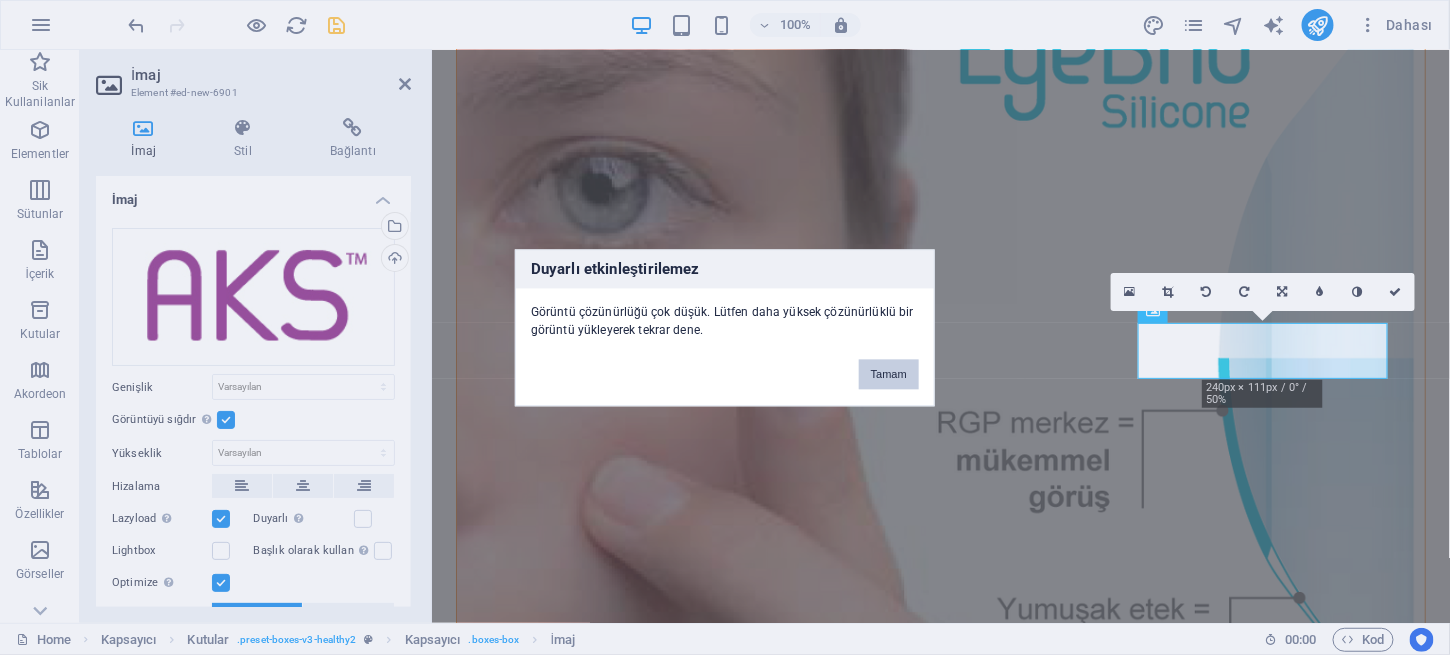 click on "Tamam" at bounding box center [889, 374] 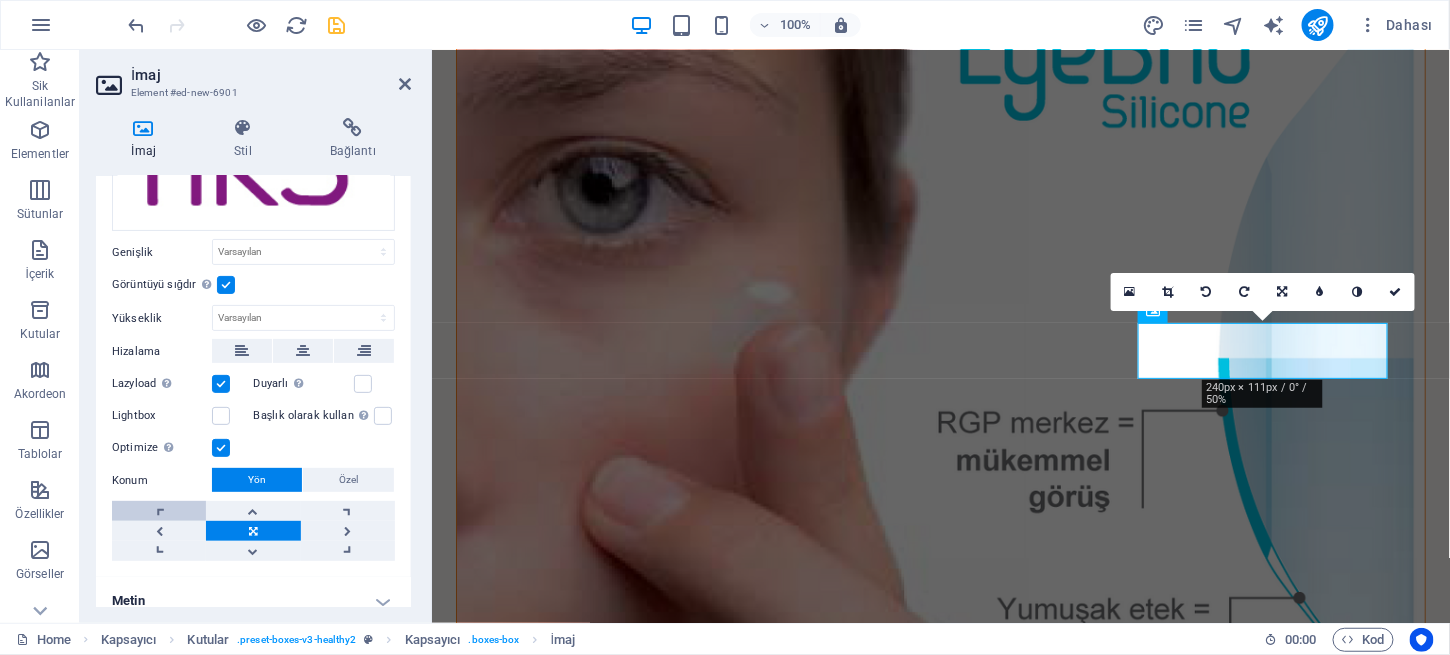 scroll, scrollTop: 150, scrollLeft: 0, axis: vertical 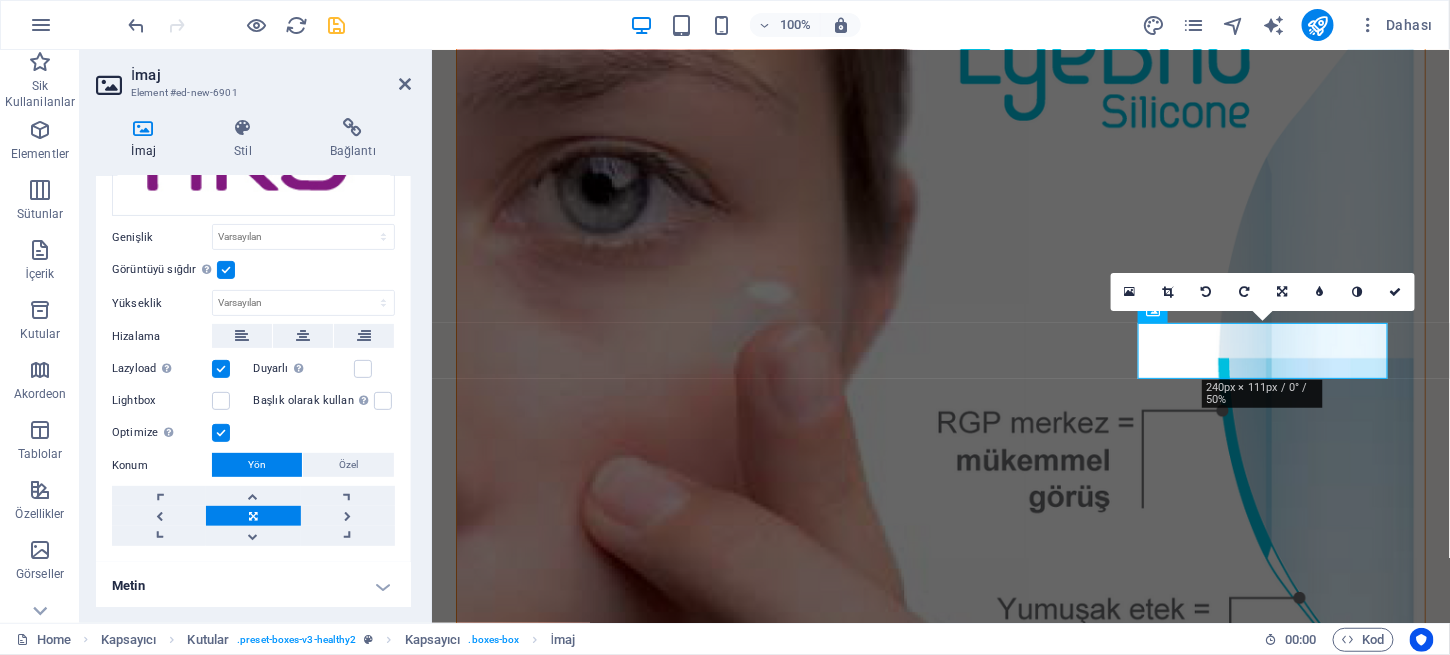 click at bounding box center [253, 516] 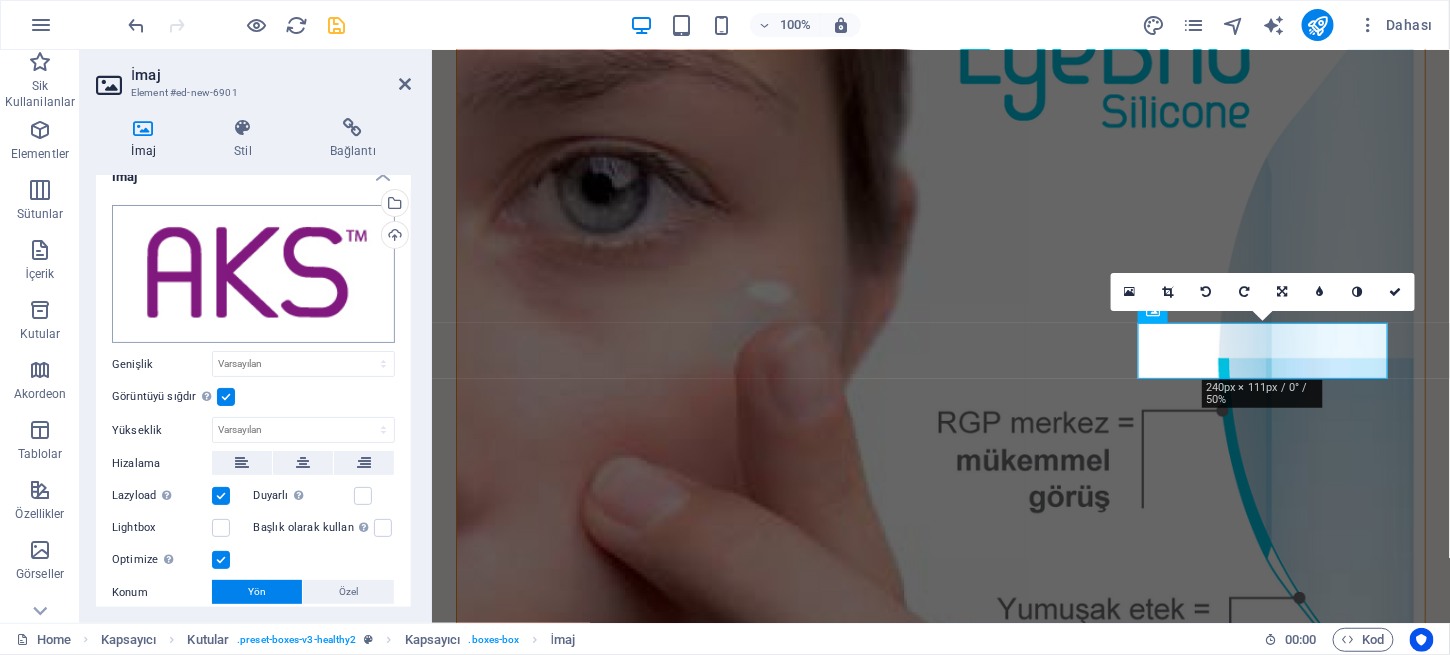 scroll, scrollTop: 0, scrollLeft: 0, axis: both 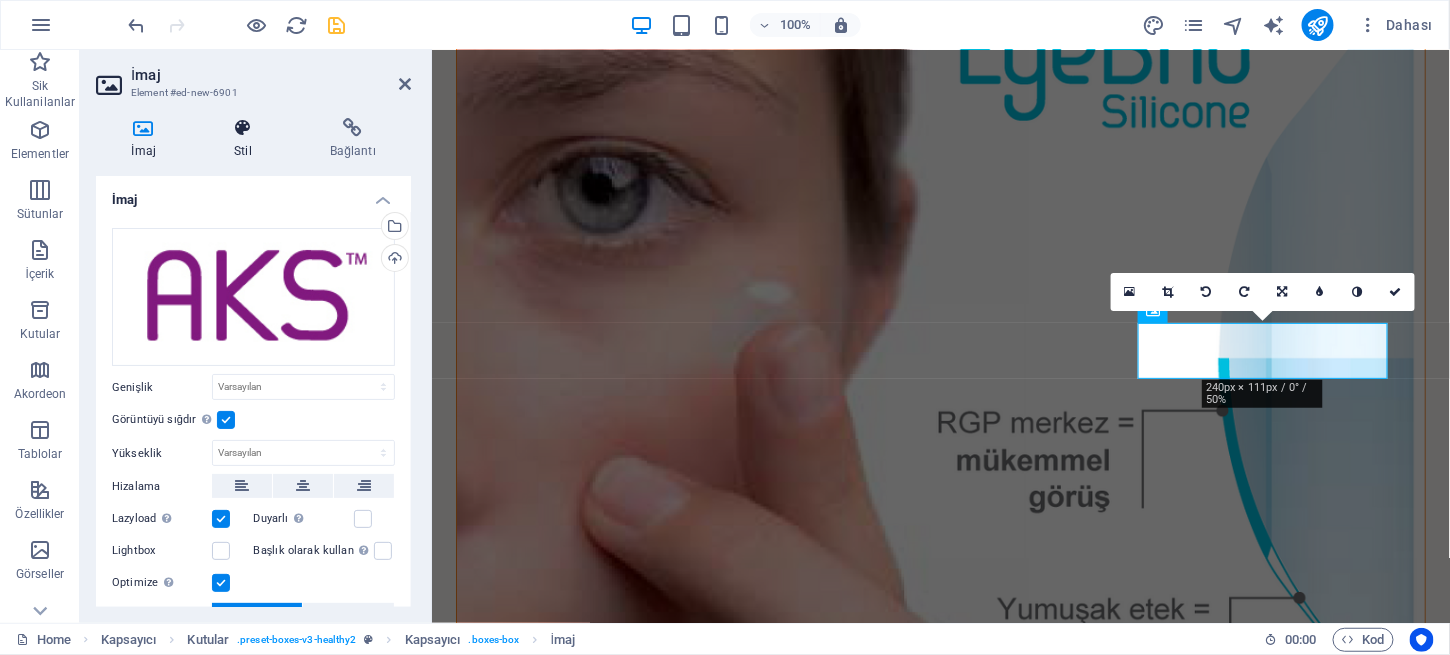 click on "Stil" at bounding box center [247, 139] 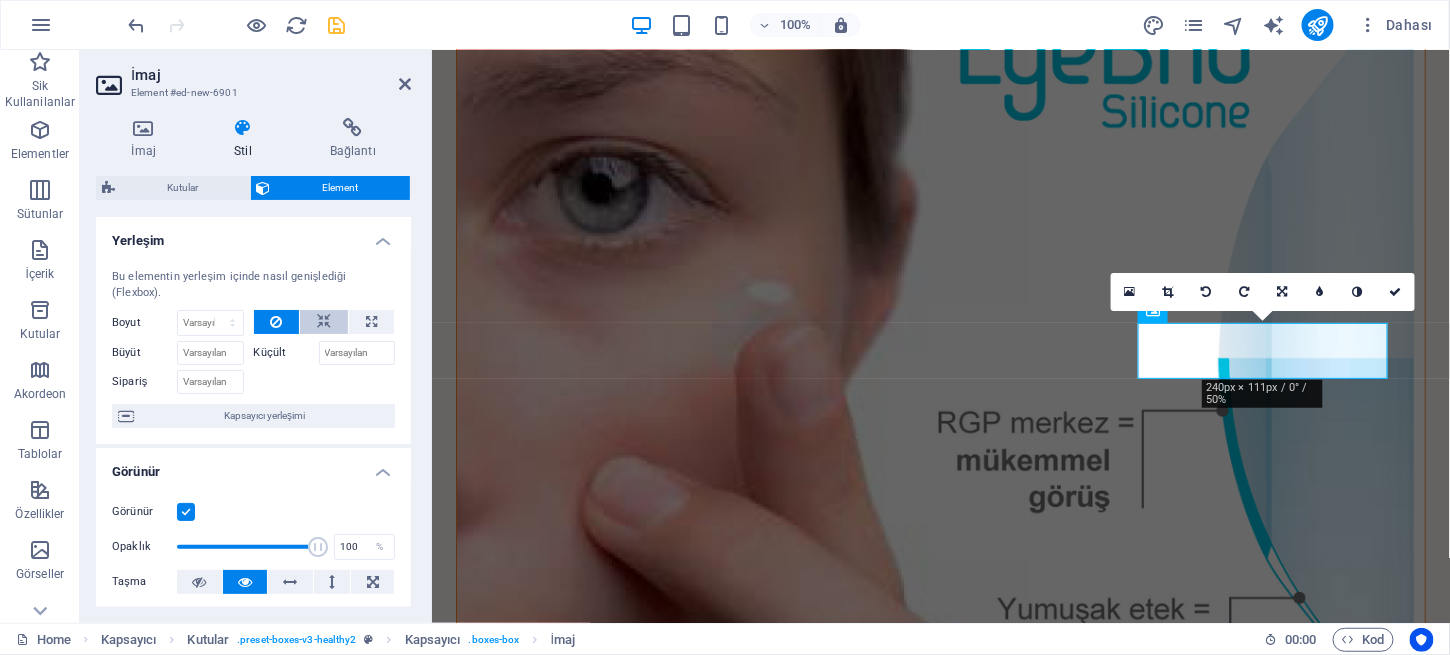 click at bounding box center [324, 322] 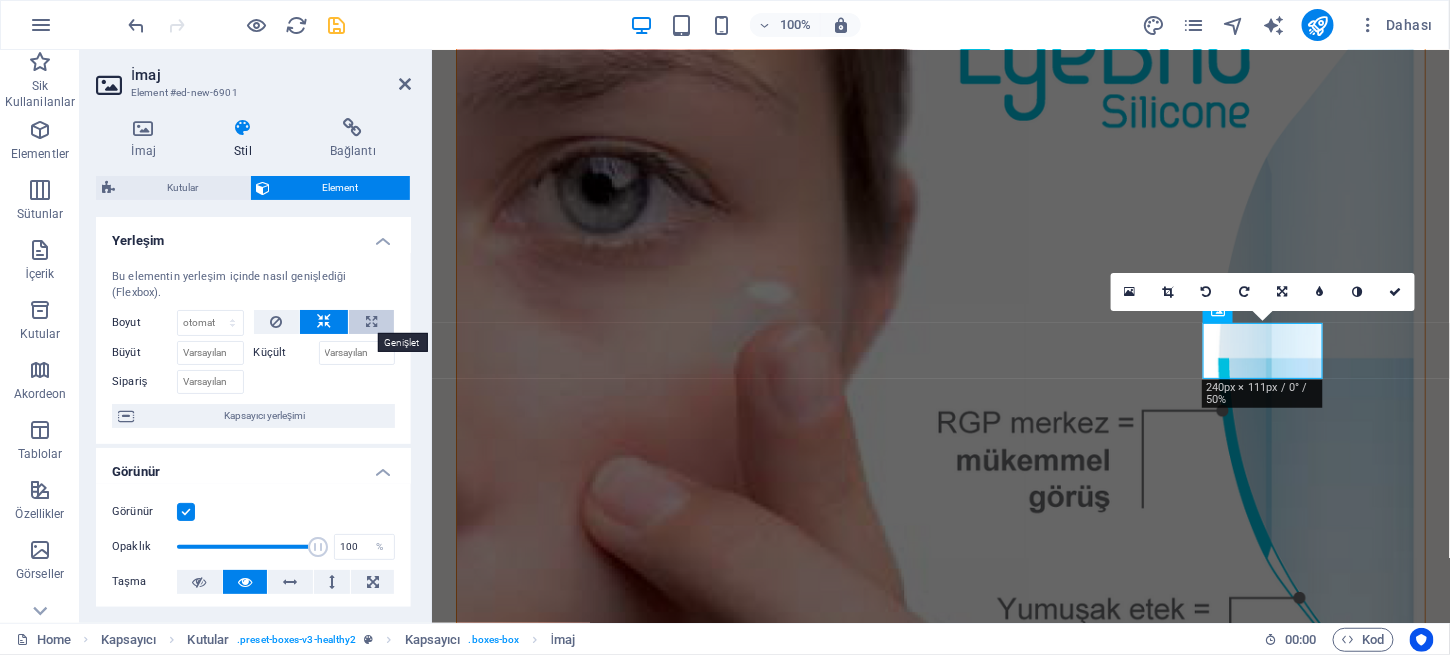 click at bounding box center [371, 322] 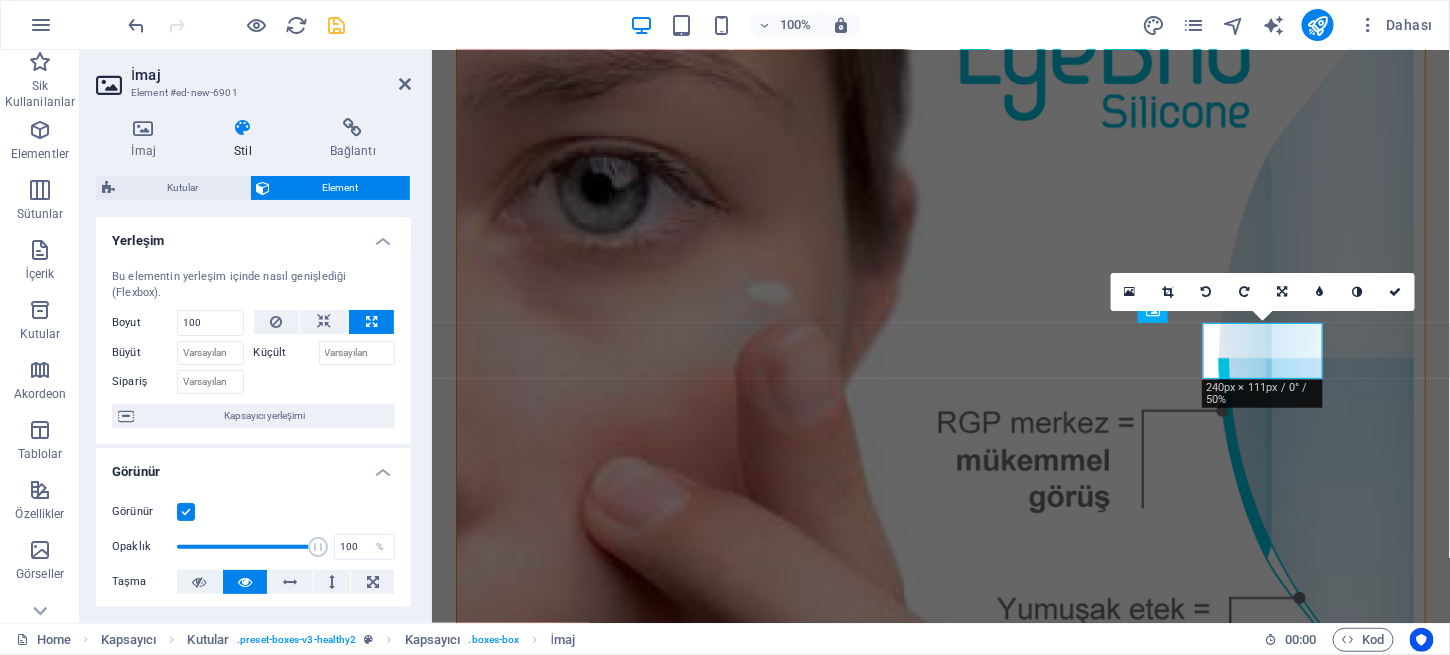 type on "100" 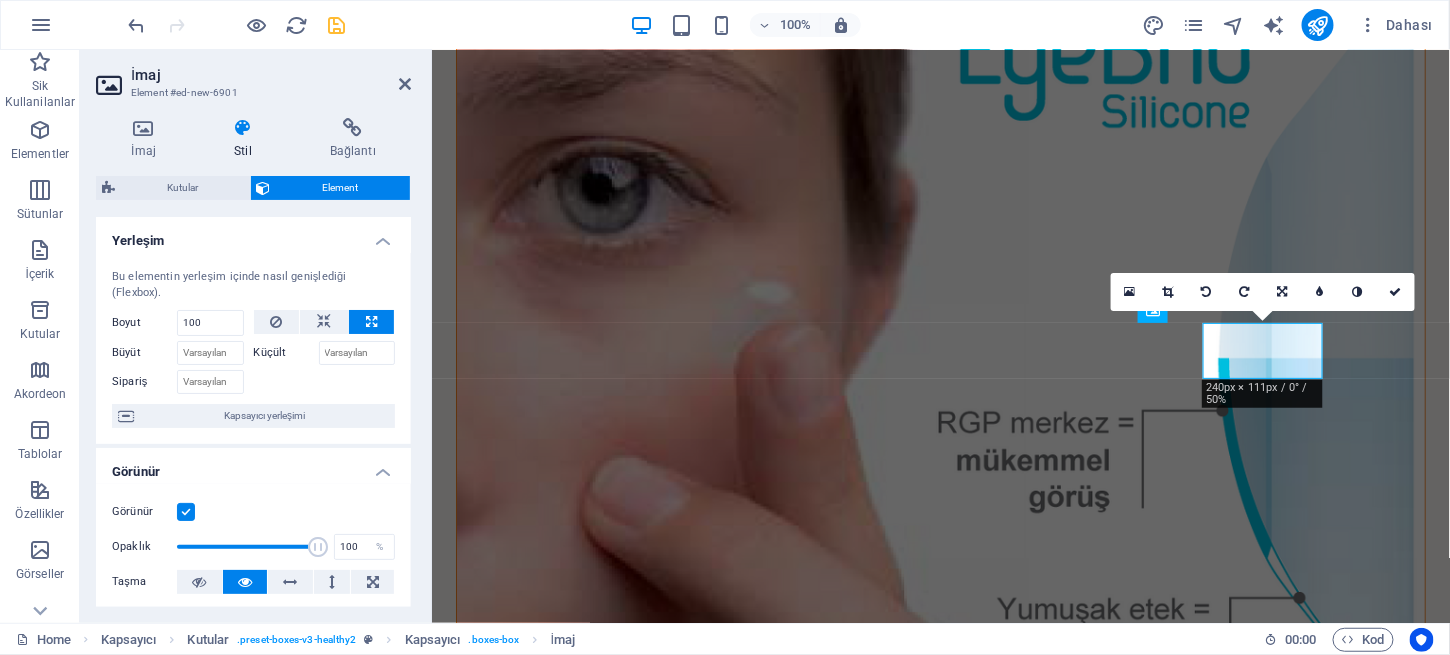 select on "%" 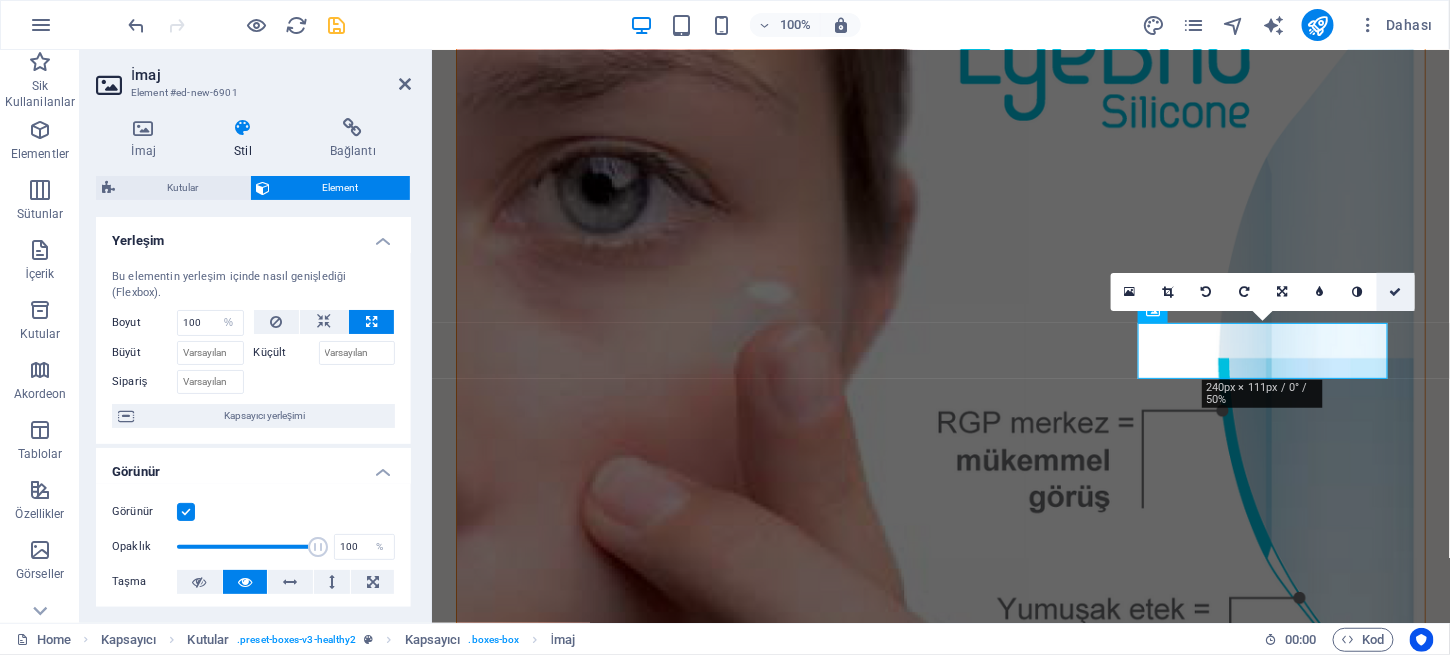click at bounding box center [1396, 292] 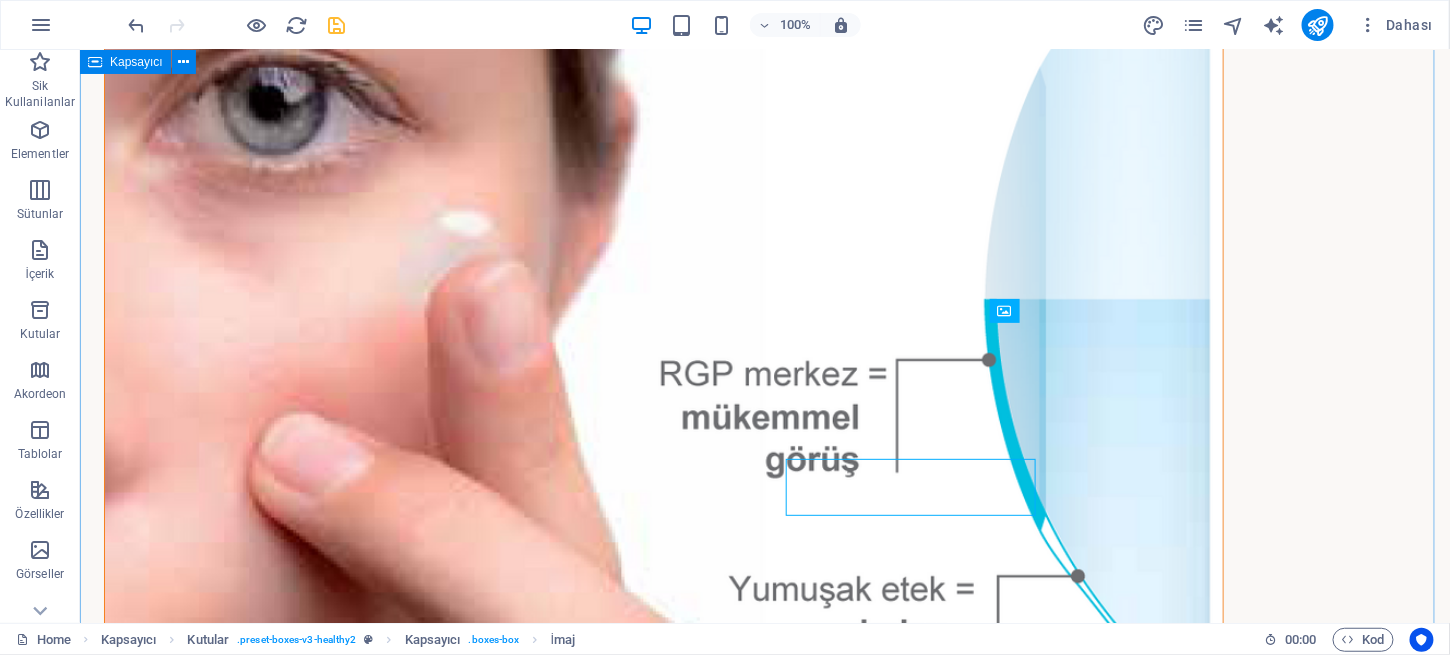 scroll, scrollTop: 2240, scrollLeft: 0, axis: vertical 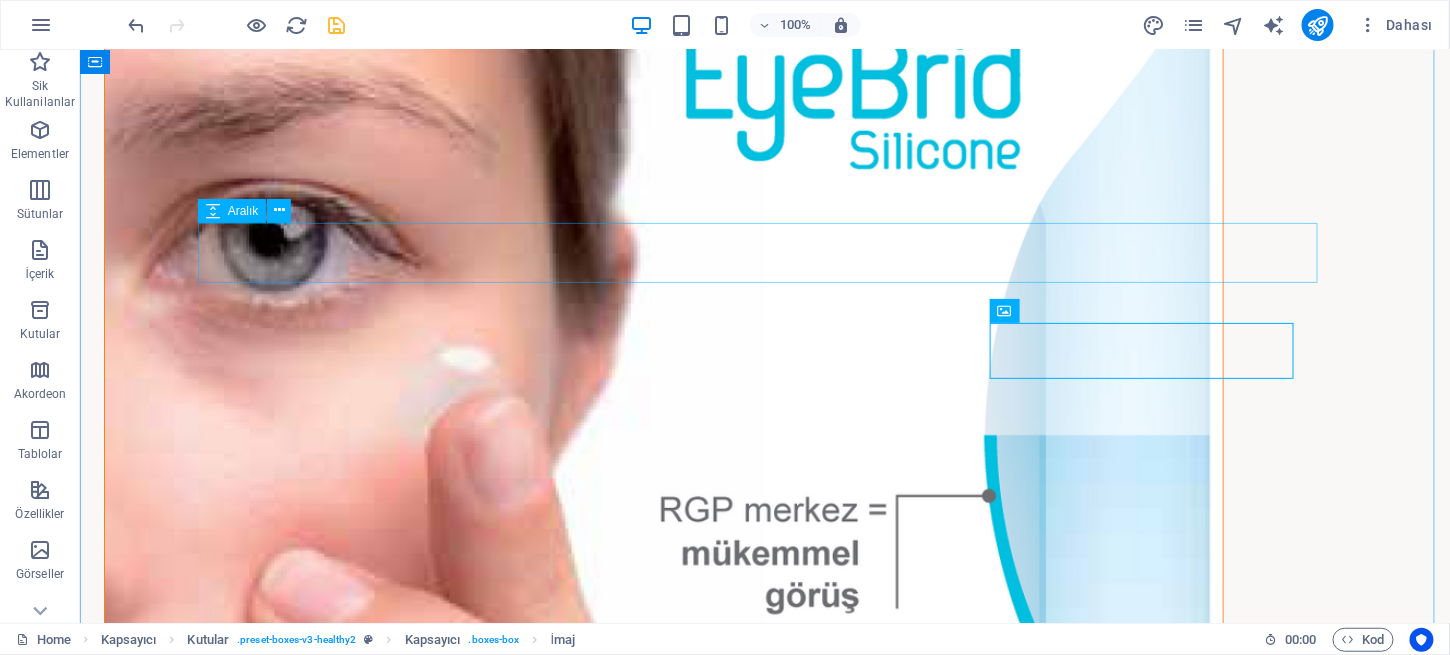 click at bounding box center (764, 1981) 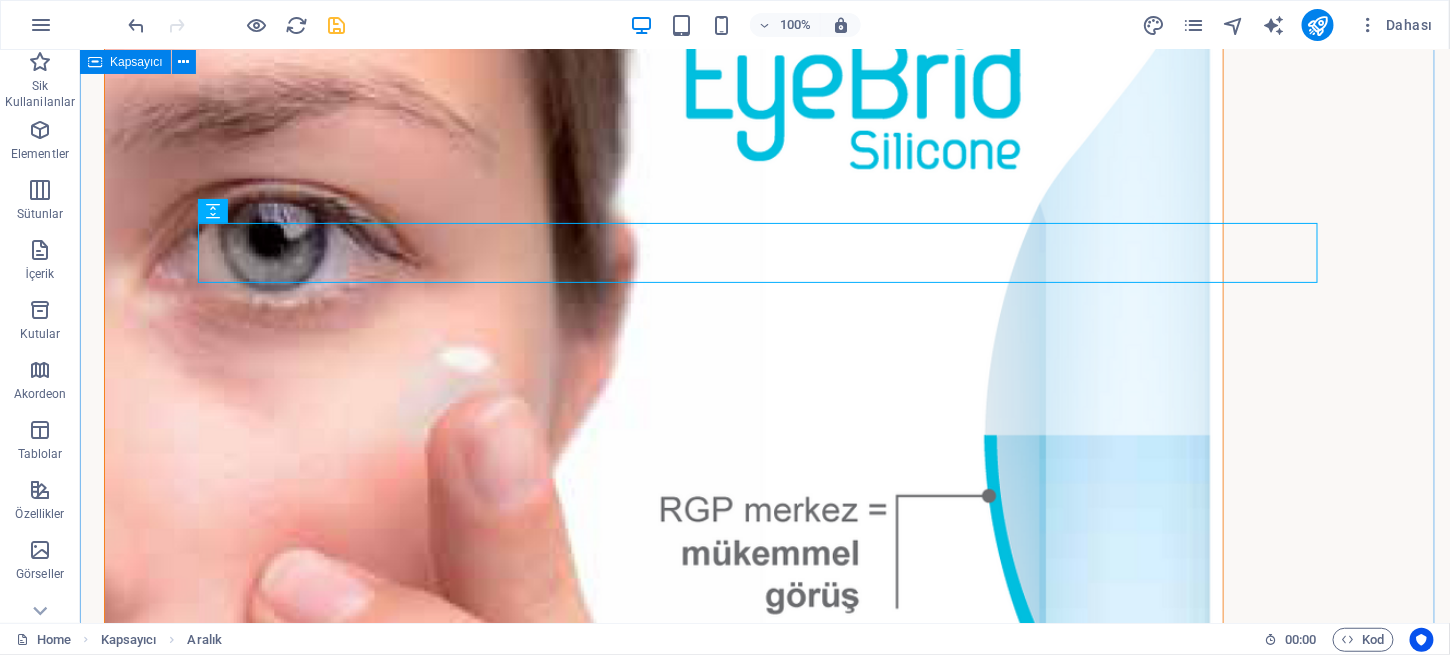 click on "Ürünlerimiz Keratokonus hastalığında görmeyi iyileştirmek veya artırmak için  Kontakt Lense ihtiyaç duyulmaktadır. Bu lensler sadece kişinin korneasına göre dizayn edilmiş ve üretilmiş olmalıdır. Personal consultation Lorem ipsum dolor sit amet consectetur. Bibendum adipiscing morbi orci nibh eget. Diet plans Lorem ipsum dolor sit amet consectetur. Bibendum adipiscing morbi orci nibh eget. Personal meal plans Lorem ipsum dolor sit amet consectetur. Bibendum adipiscing morbi orci nibh eget." at bounding box center (764, 2747) 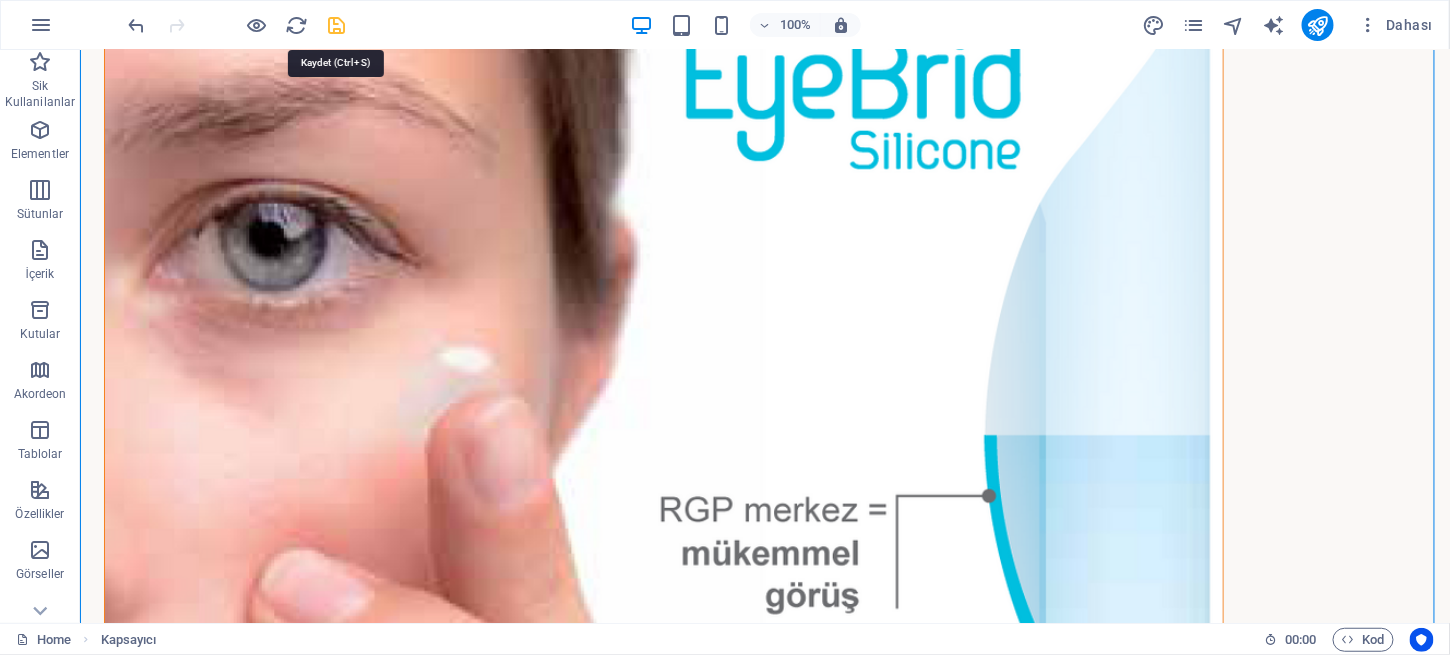 click at bounding box center (337, 25) 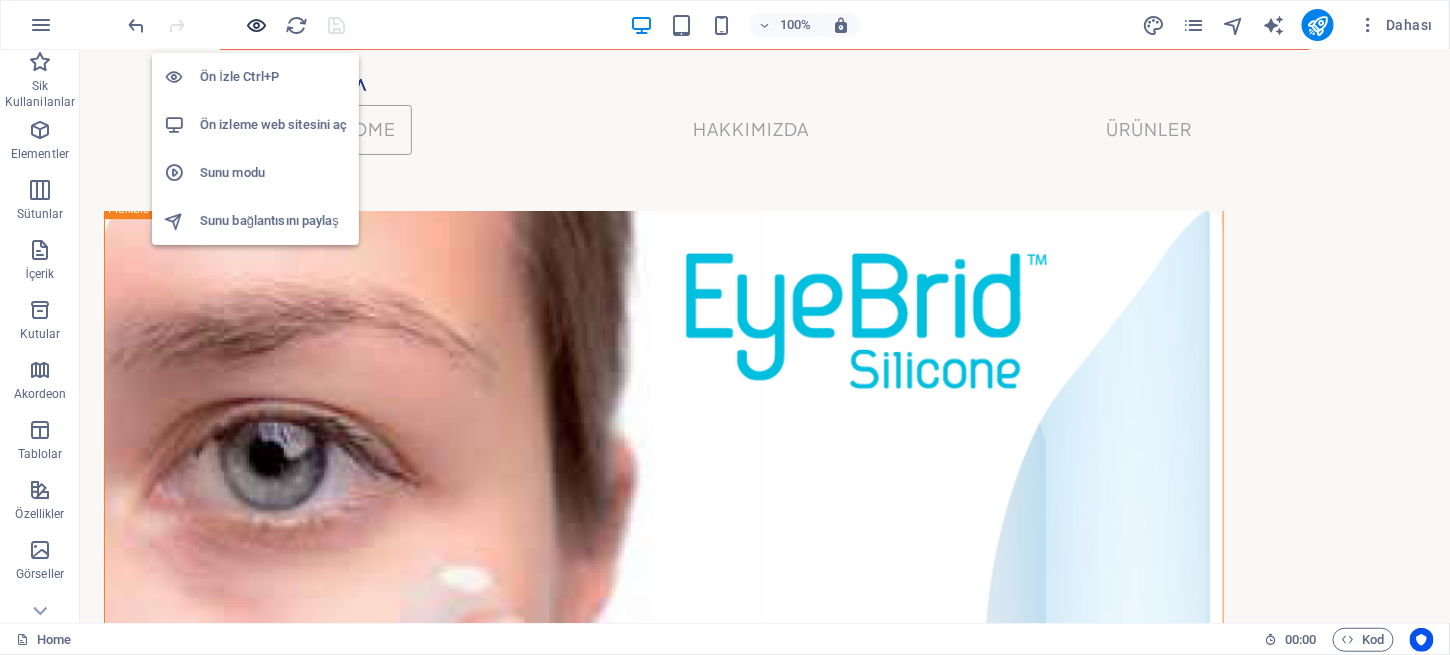 click at bounding box center [257, 25] 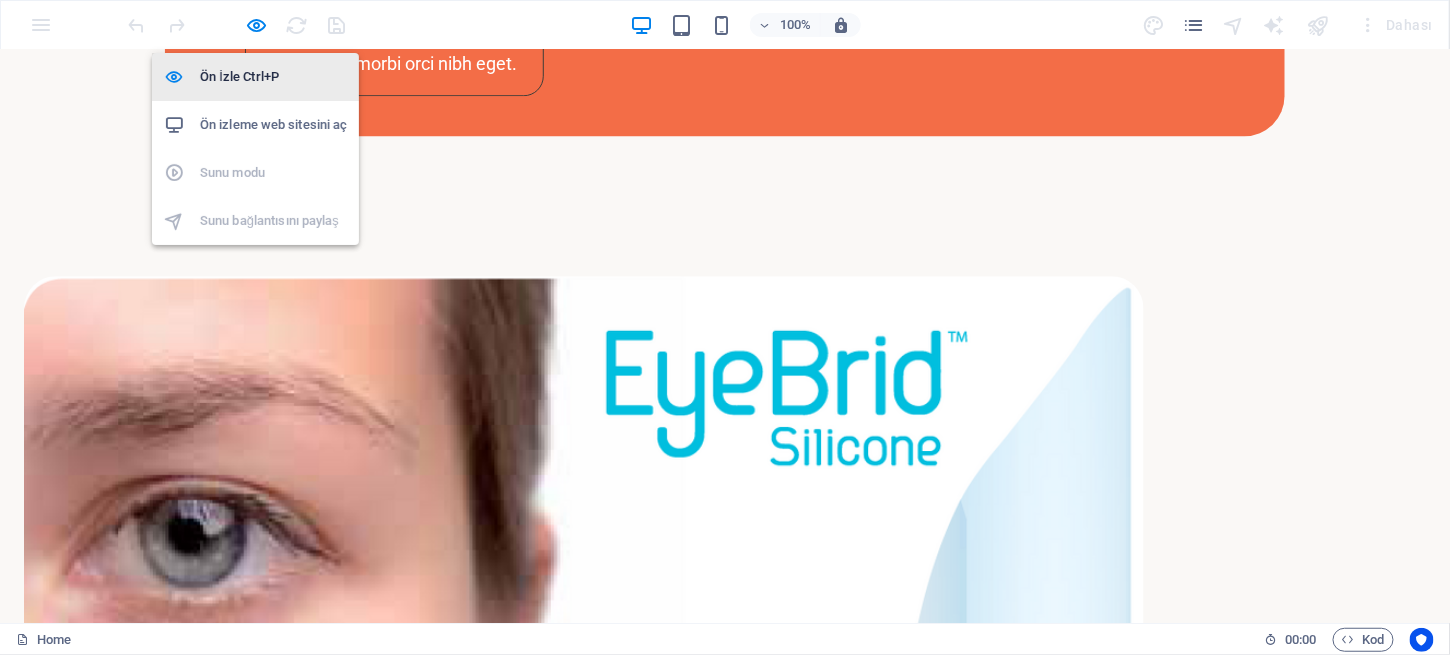 click on "Ön İzle Ctrl+P" at bounding box center [273, 77] 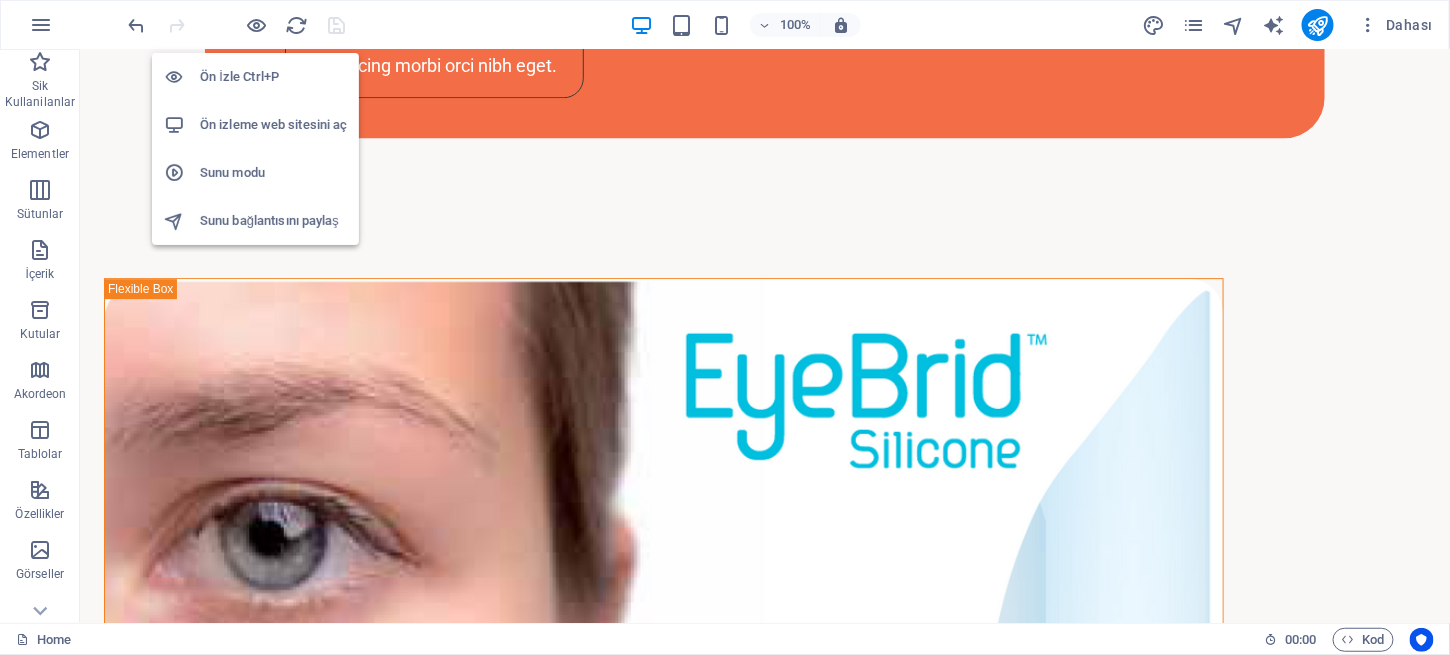 click on "Ön İzle Ctrl+P" at bounding box center (273, 77) 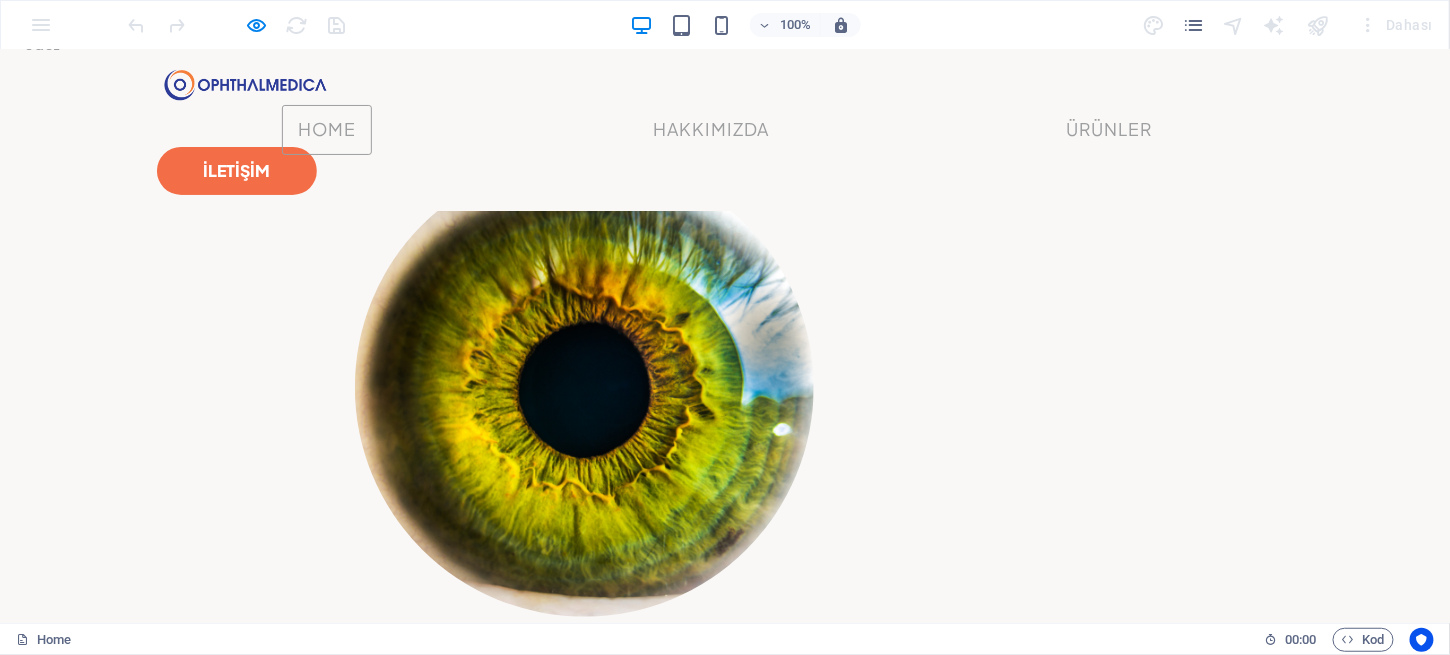 scroll, scrollTop: 0, scrollLeft: 0, axis: both 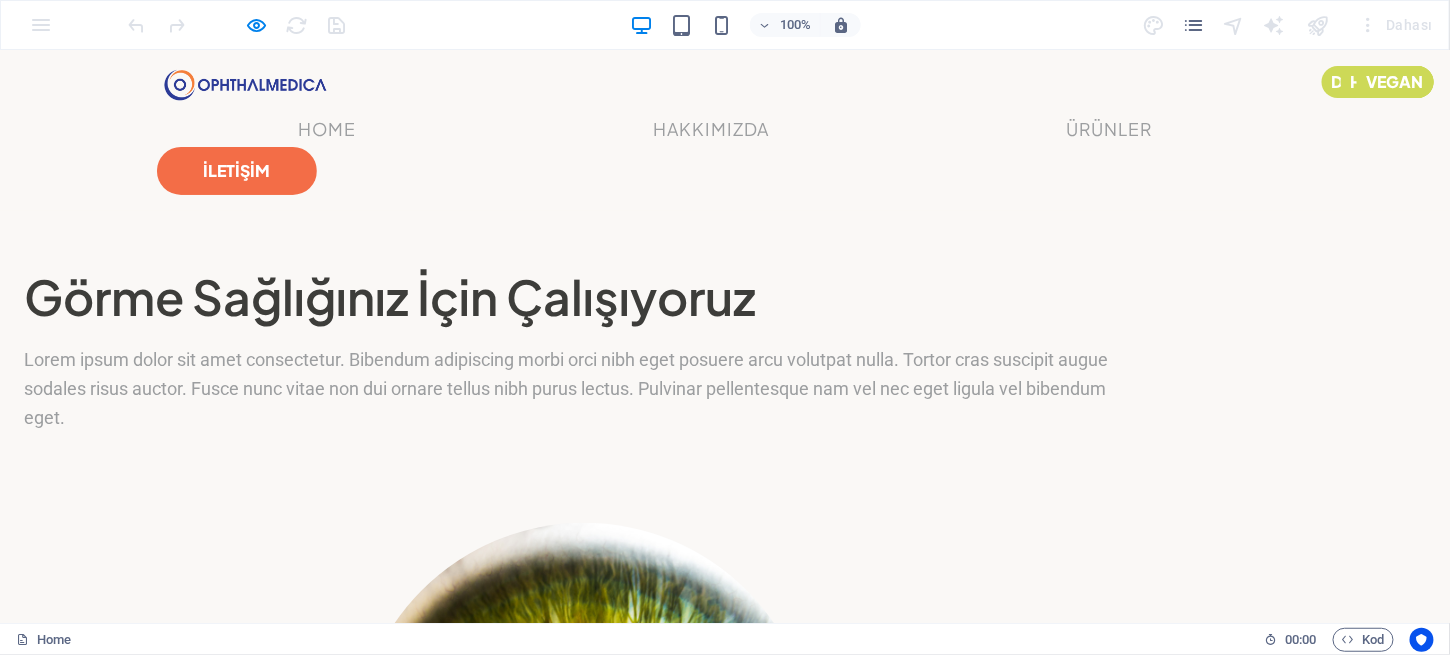 click on "Ürünler" at bounding box center [1109, 129] 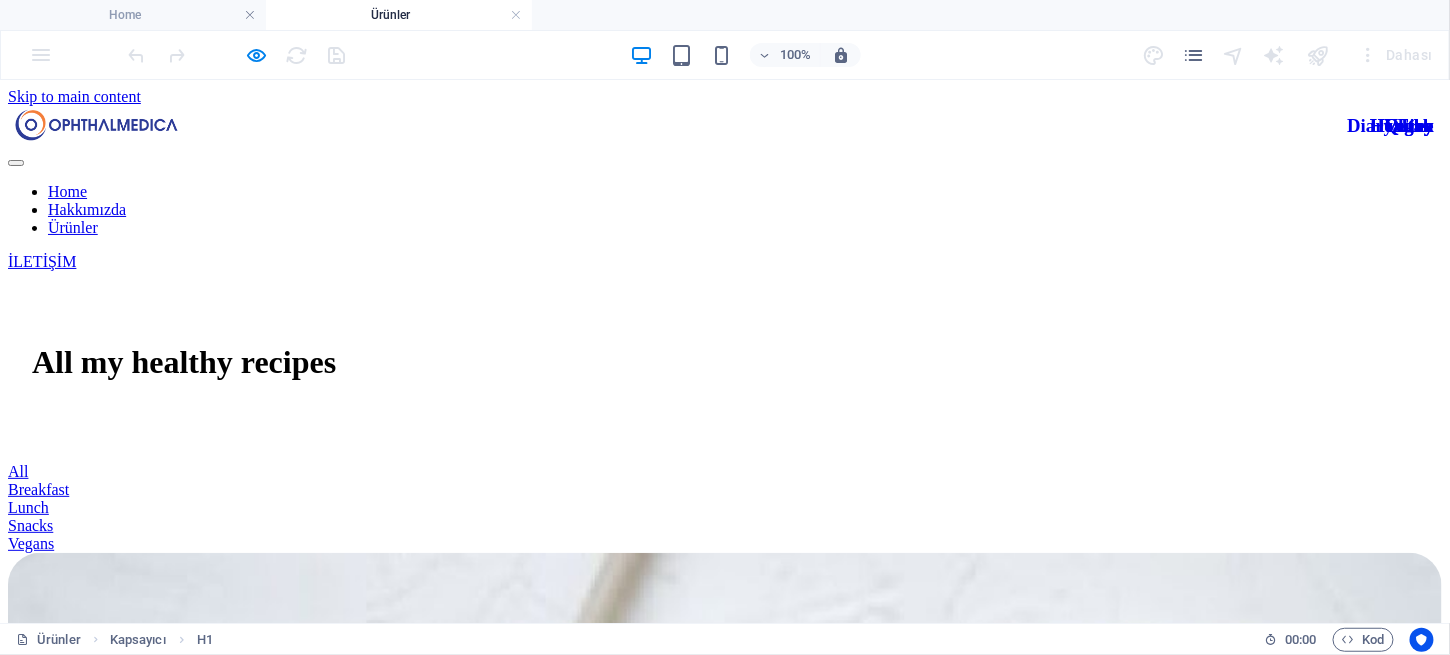scroll, scrollTop: 0, scrollLeft: 0, axis: both 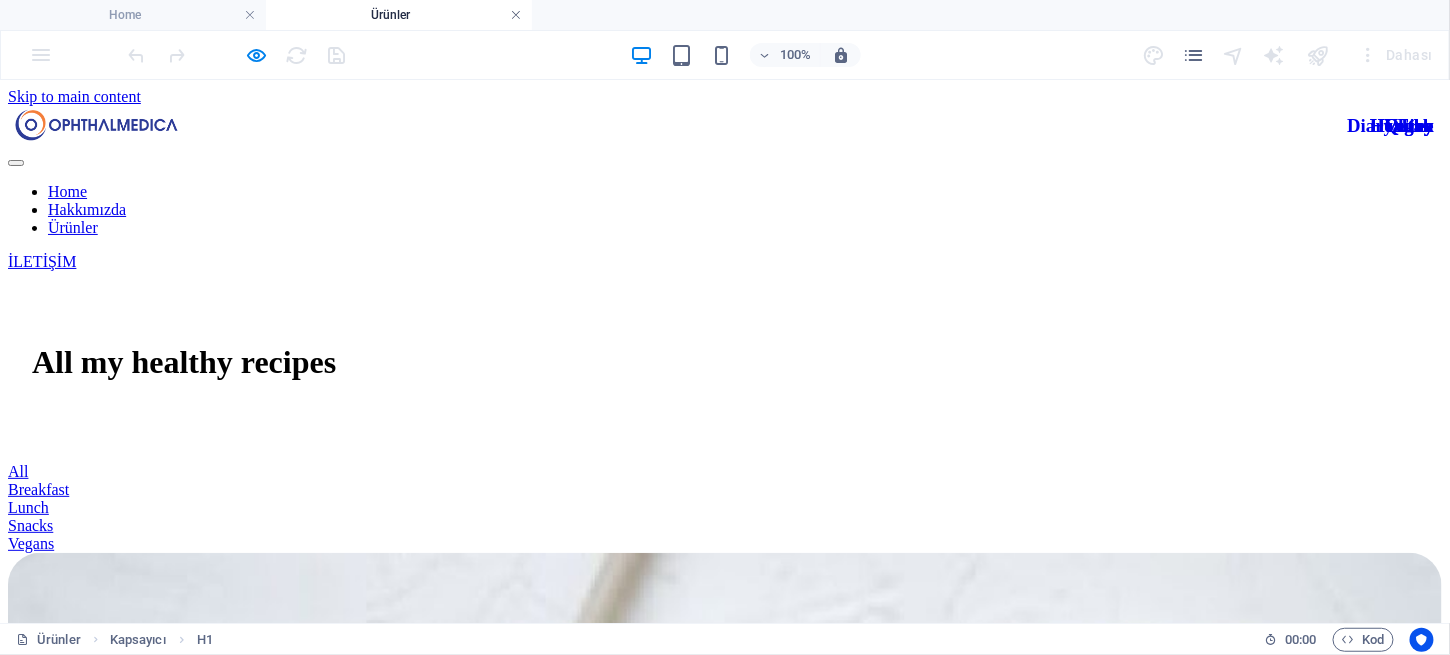 click at bounding box center [516, 15] 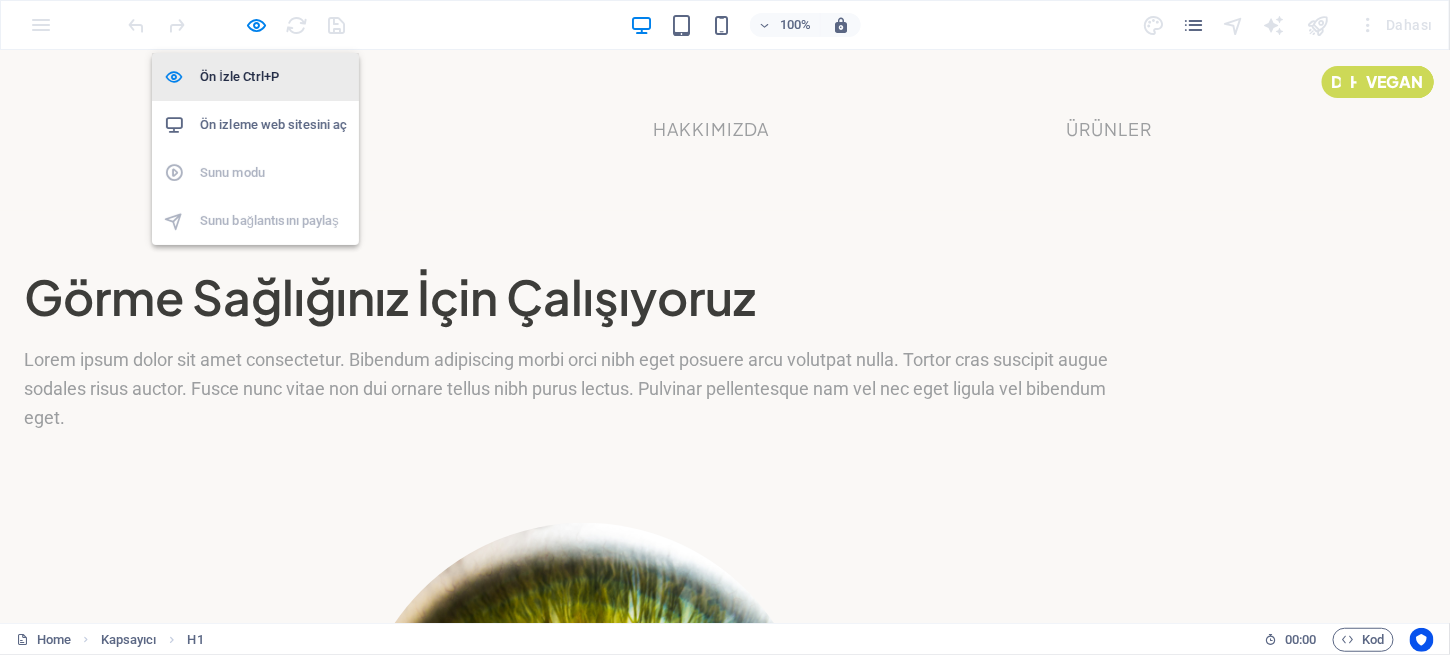 click on "Ön İzle Ctrl+P" at bounding box center (273, 77) 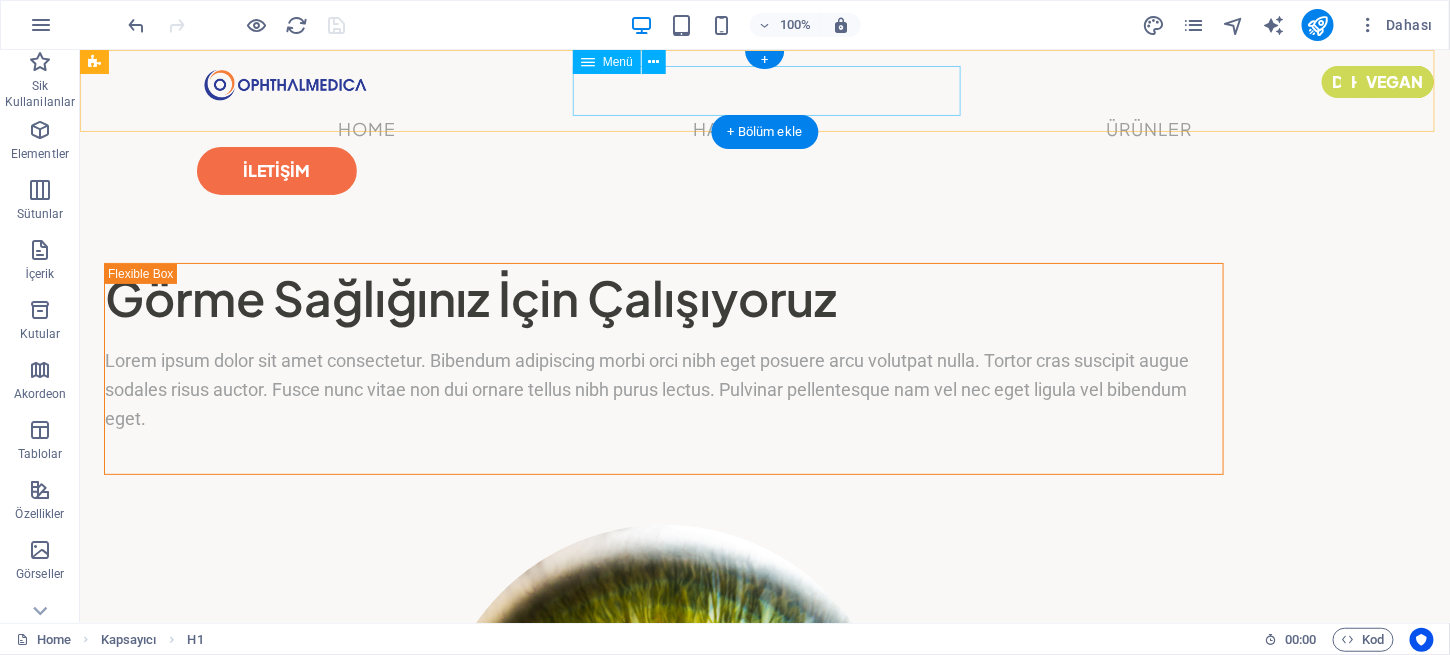 click on "Home Hakkımızda Ürünler" at bounding box center [764, 129] 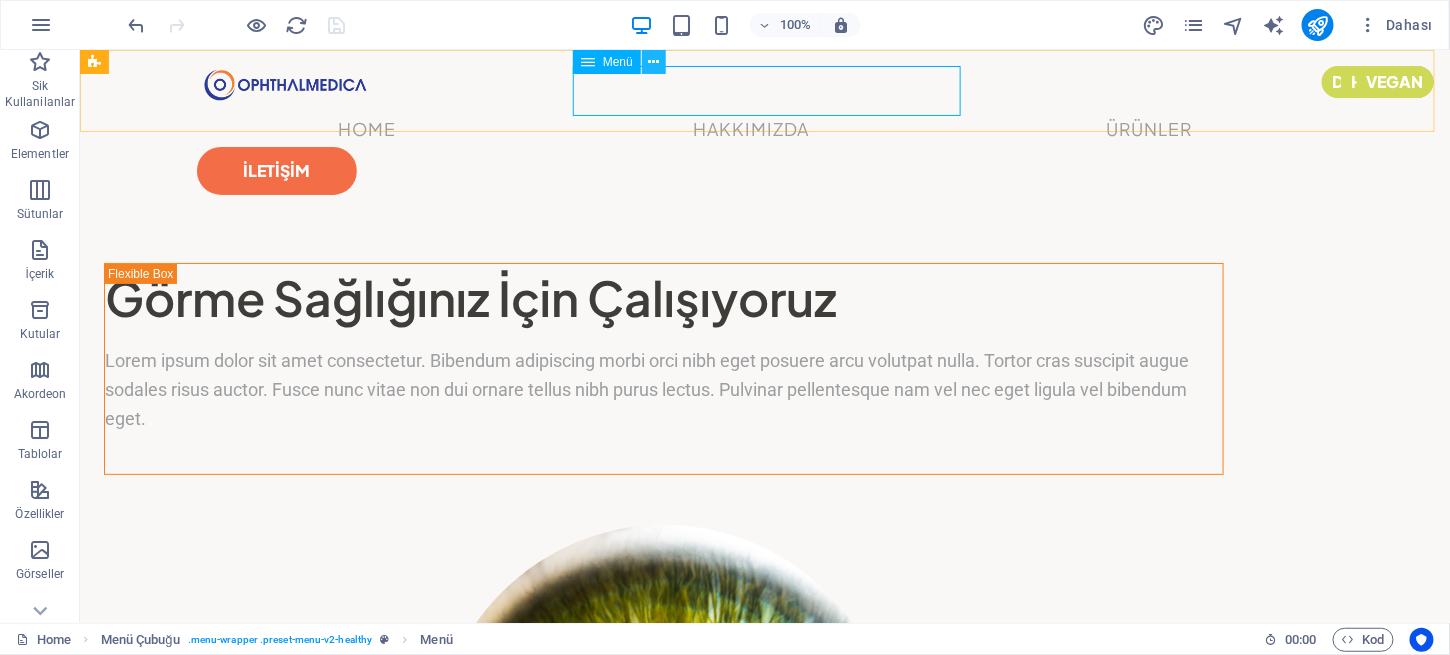 click at bounding box center (653, 62) 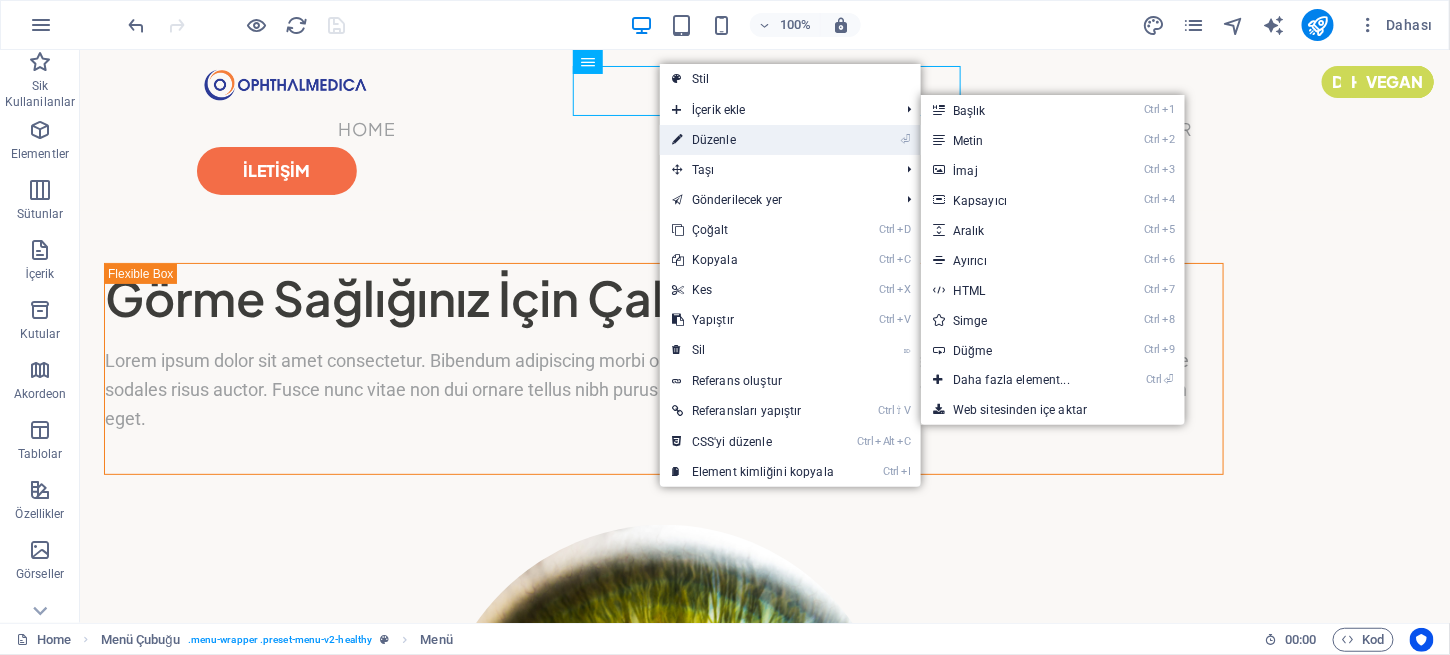 click on "⏎  Düzenle" at bounding box center [753, 140] 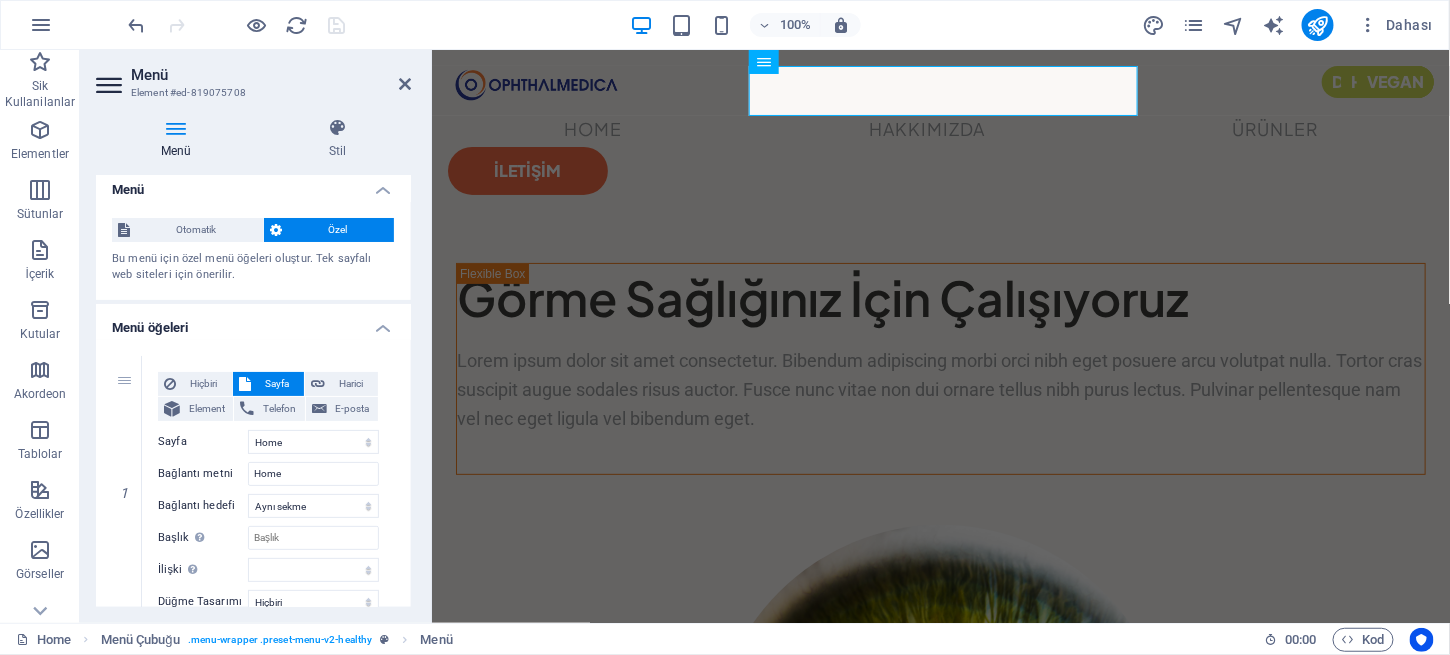 scroll, scrollTop: 0, scrollLeft: 0, axis: both 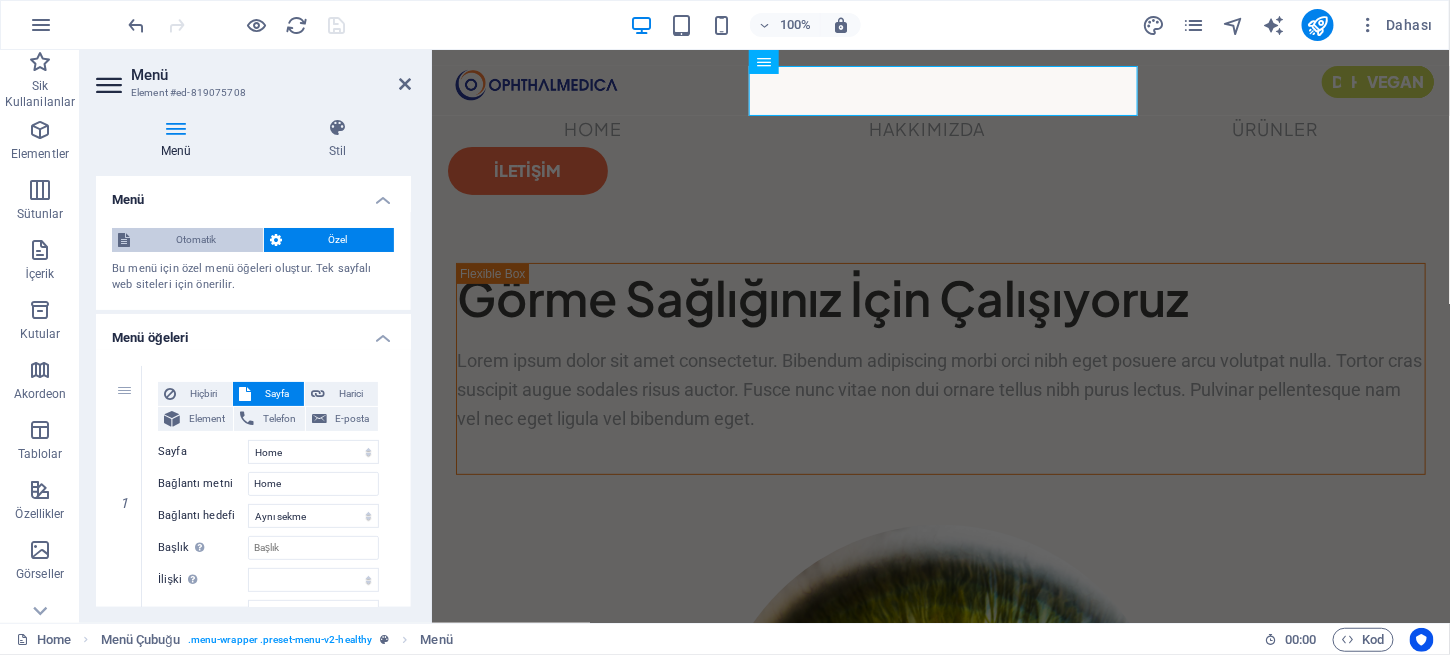 click on "Otomatik" at bounding box center [196, 240] 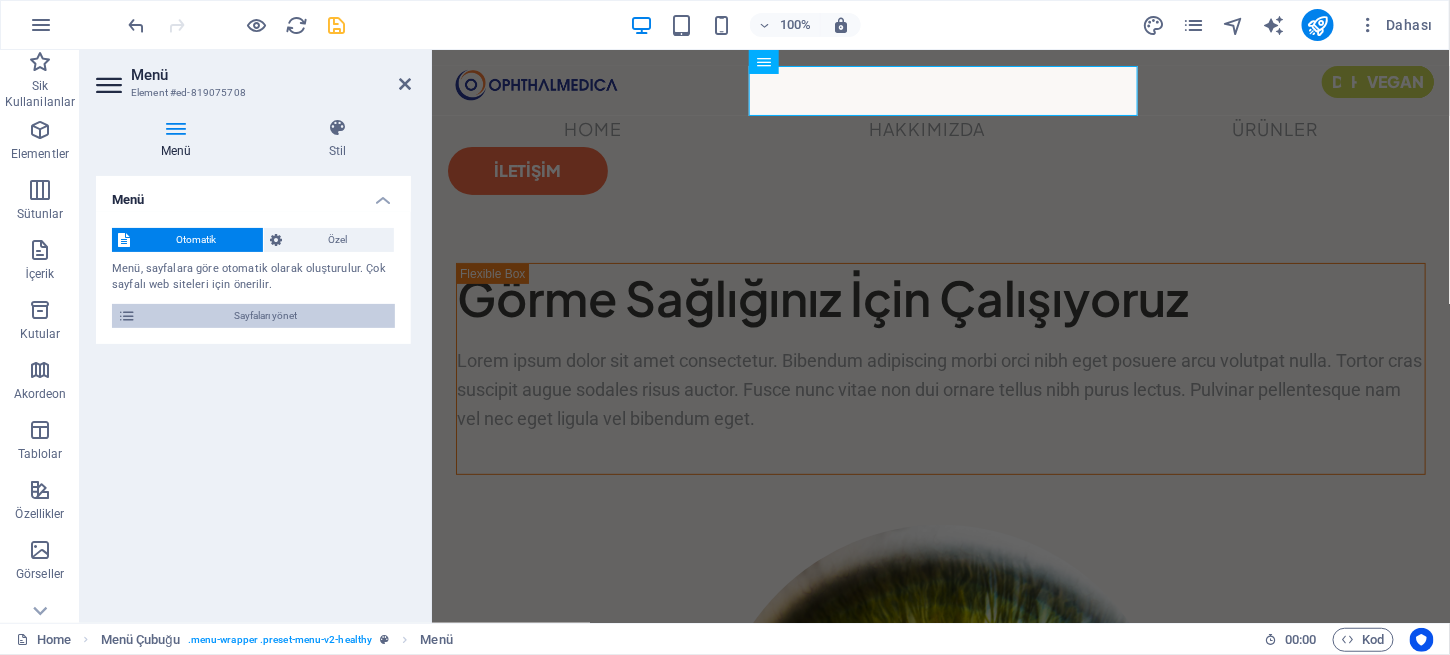 click on "Sayfaları yönet" at bounding box center [265, 316] 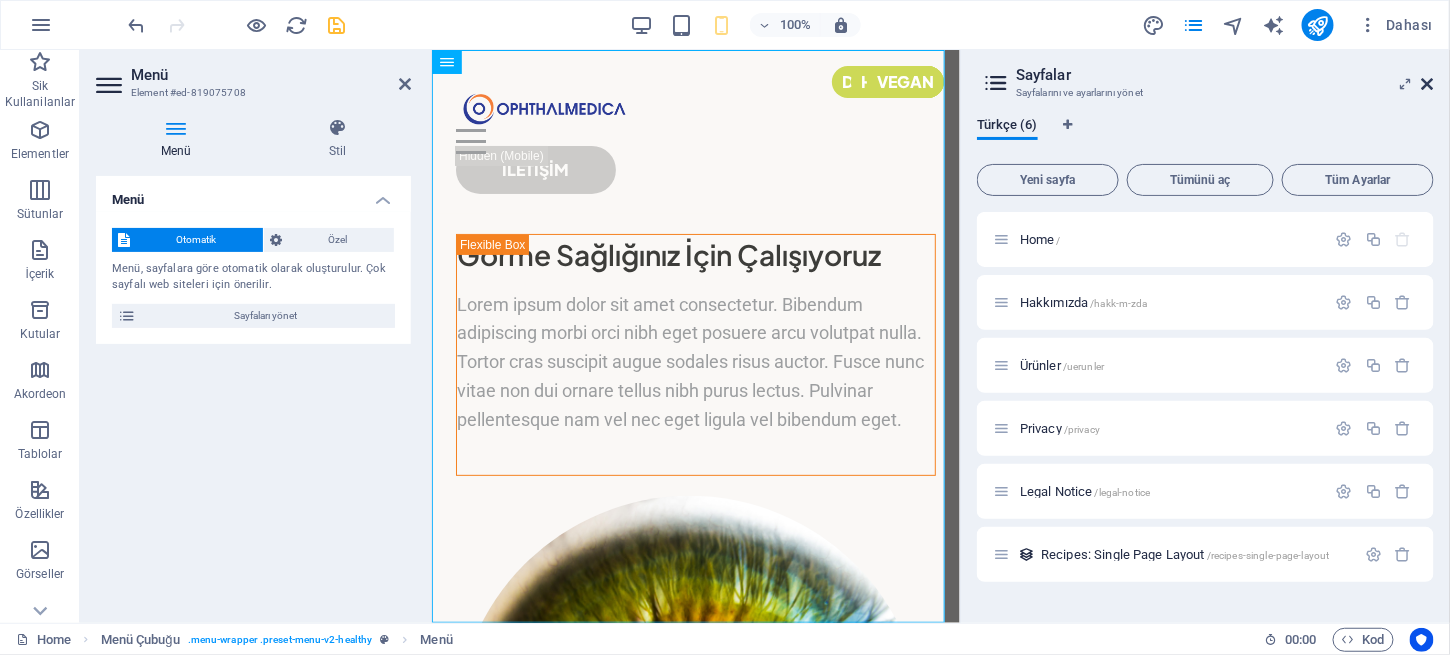 drag, startPoint x: 1430, startPoint y: 80, endPoint x: 1001, endPoint y: 30, distance: 431.90393 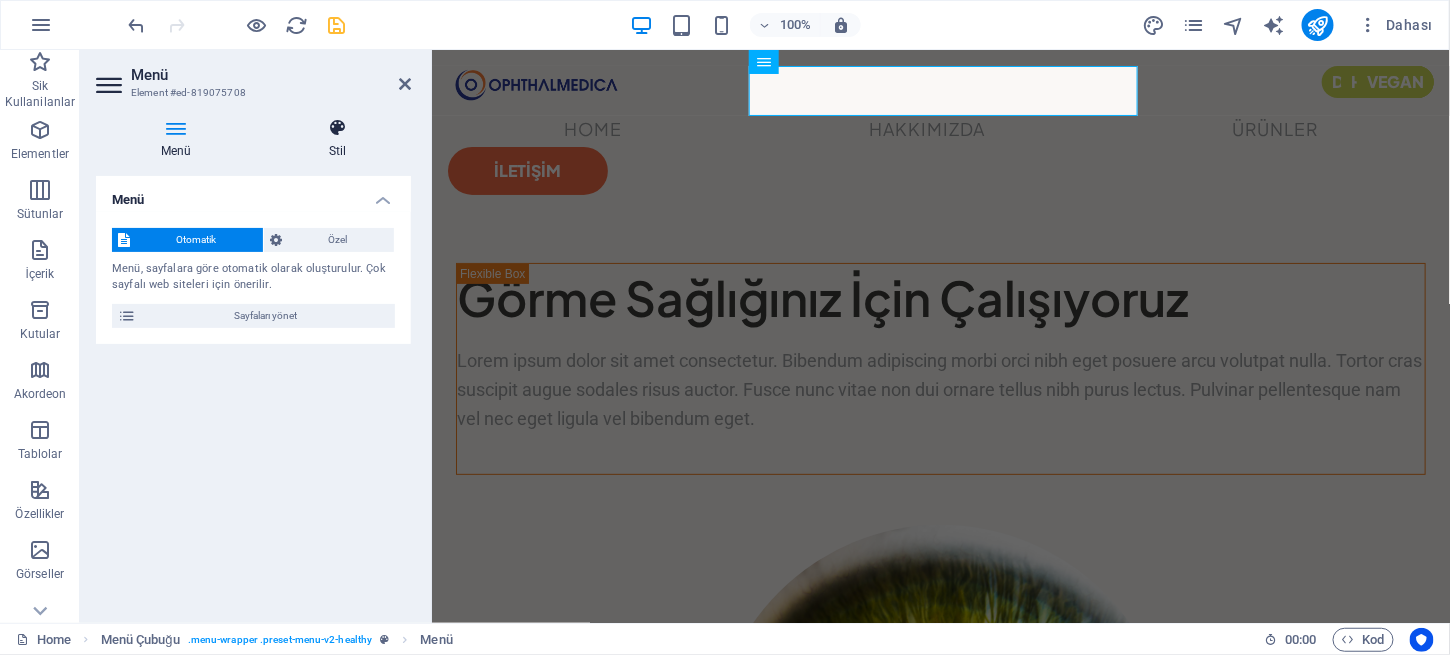 click at bounding box center [337, 128] 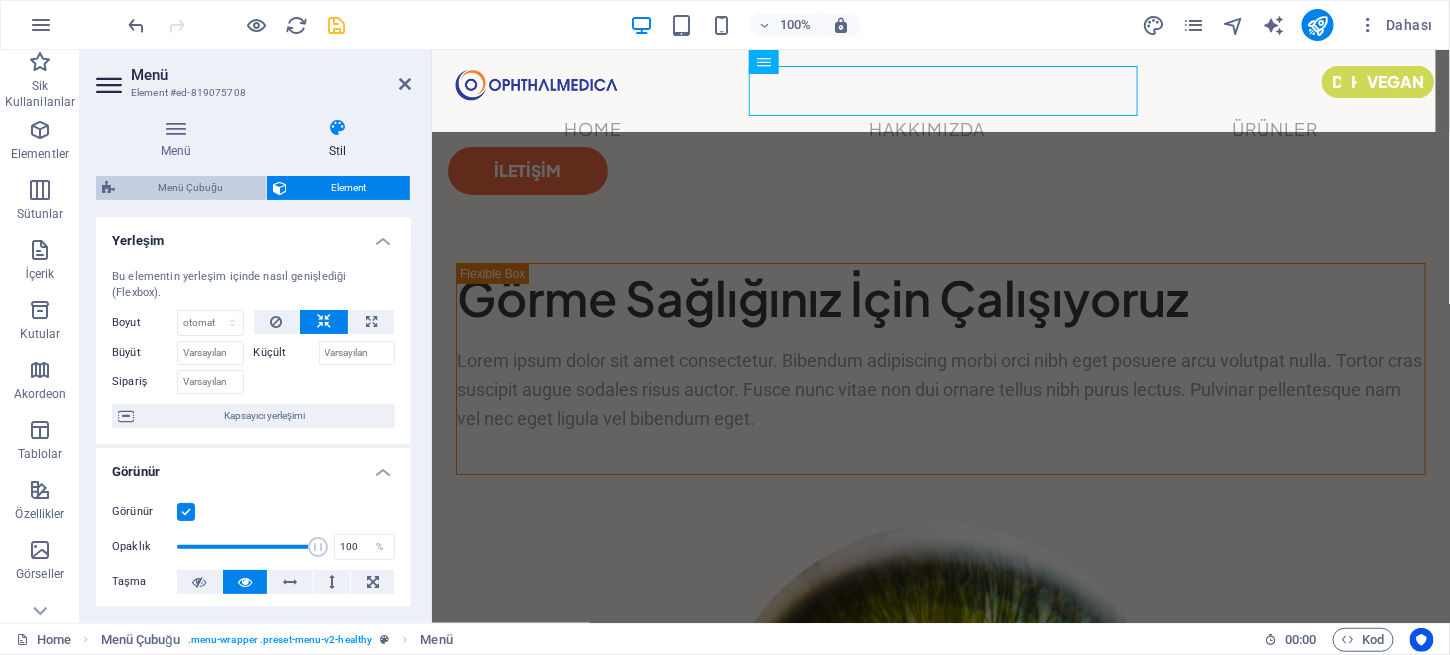 click on "Menü Çubuğu" at bounding box center (190, 188) 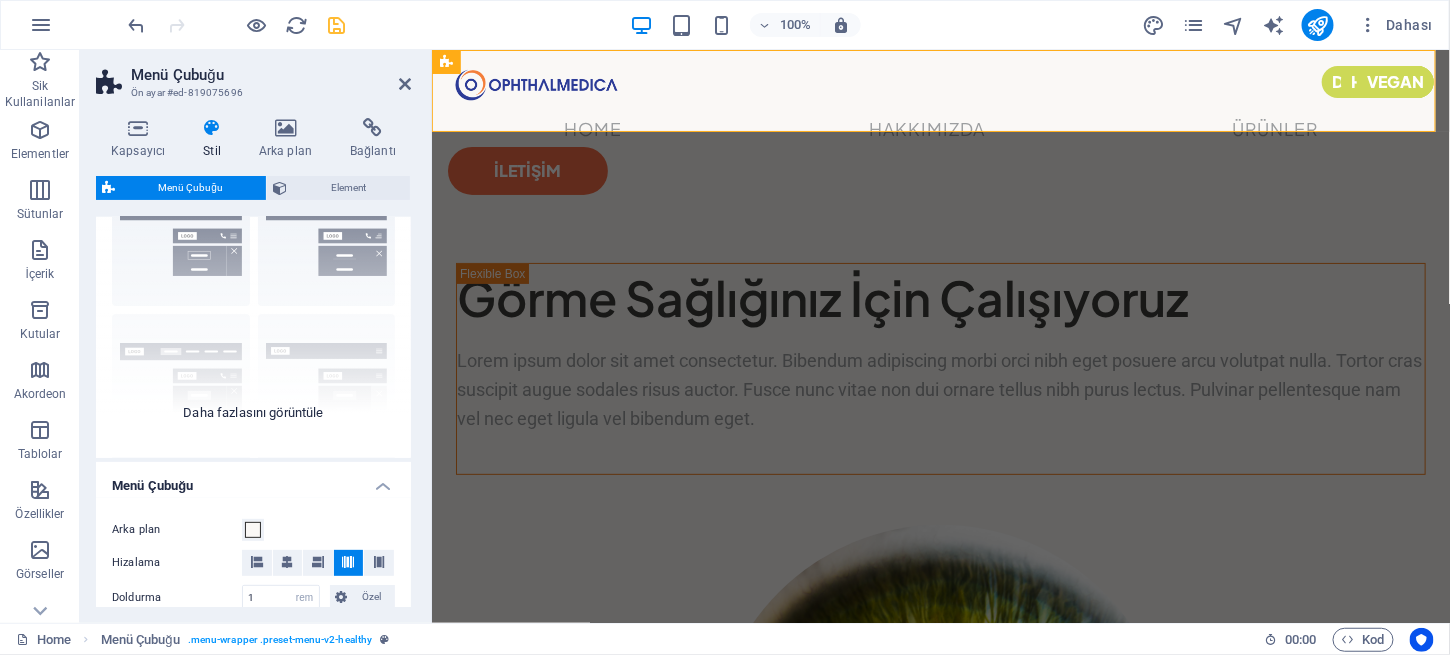 scroll, scrollTop: 95, scrollLeft: 0, axis: vertical 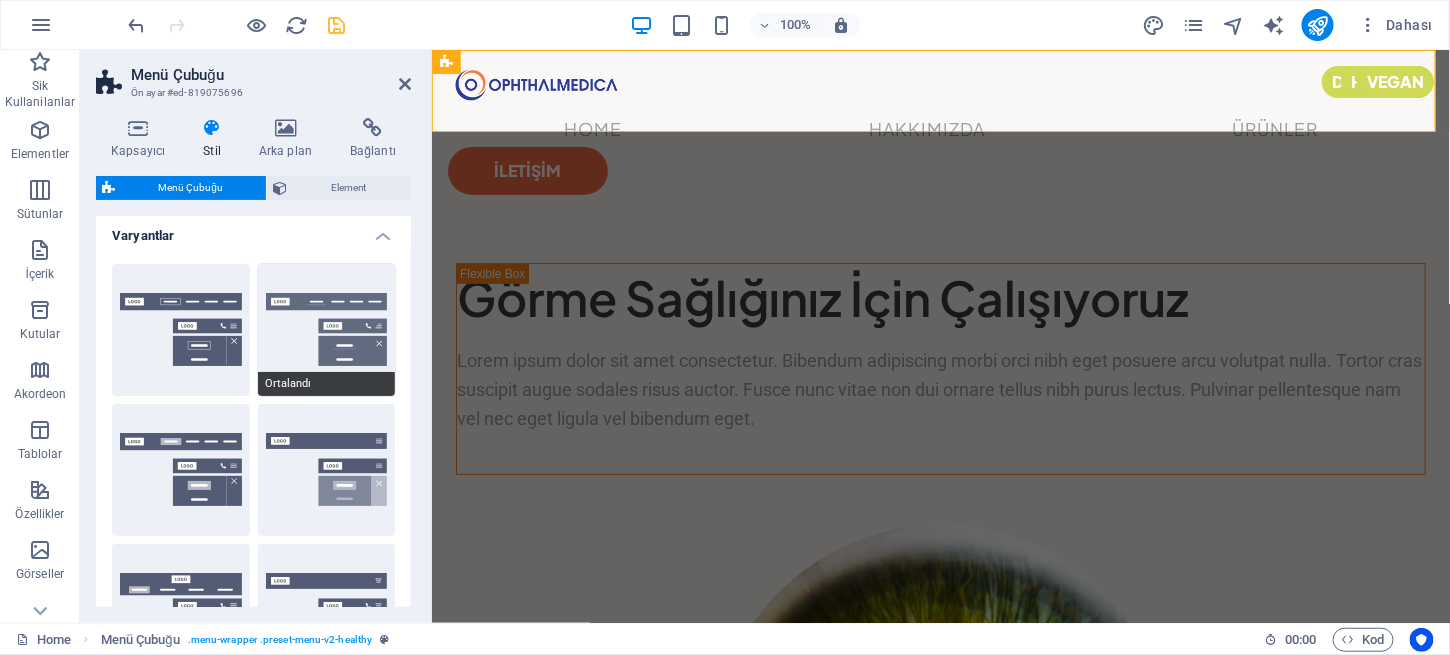 click on "Ortalandı" at bounding box center [327, 330] 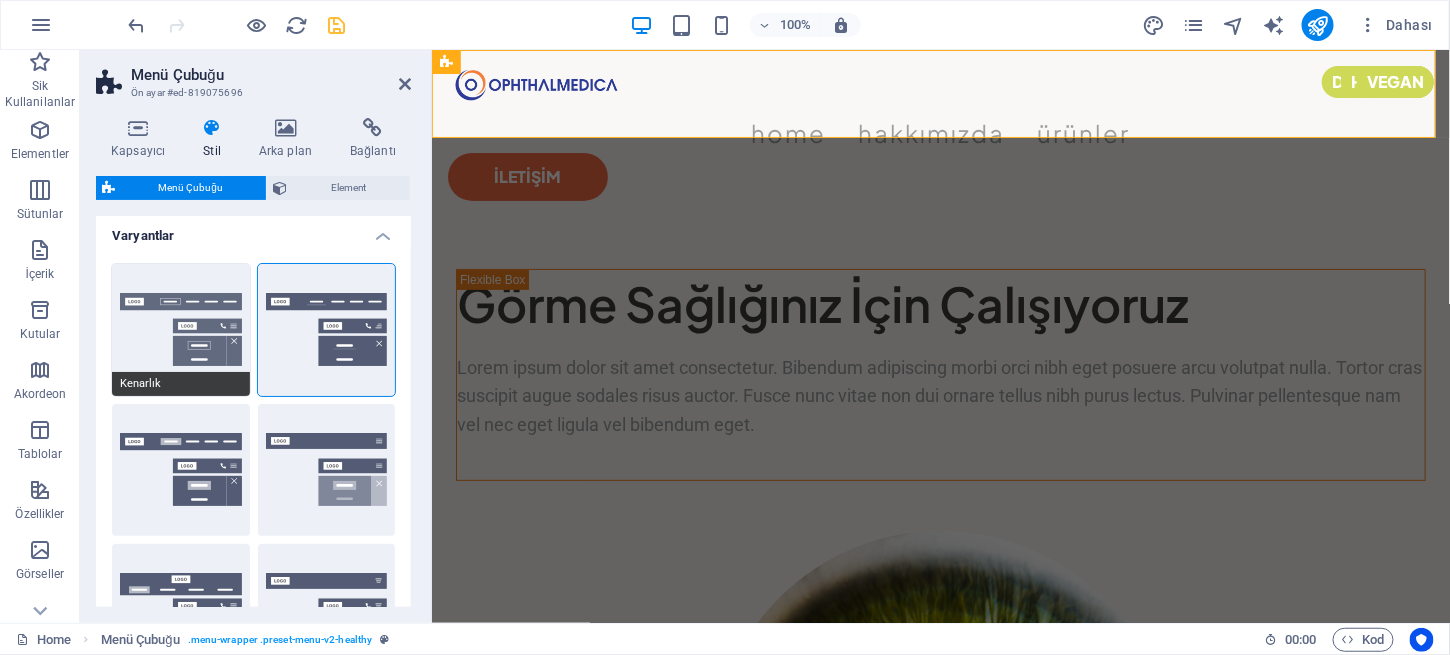 click on "Kenarlık" at bounding box center [181, 330] 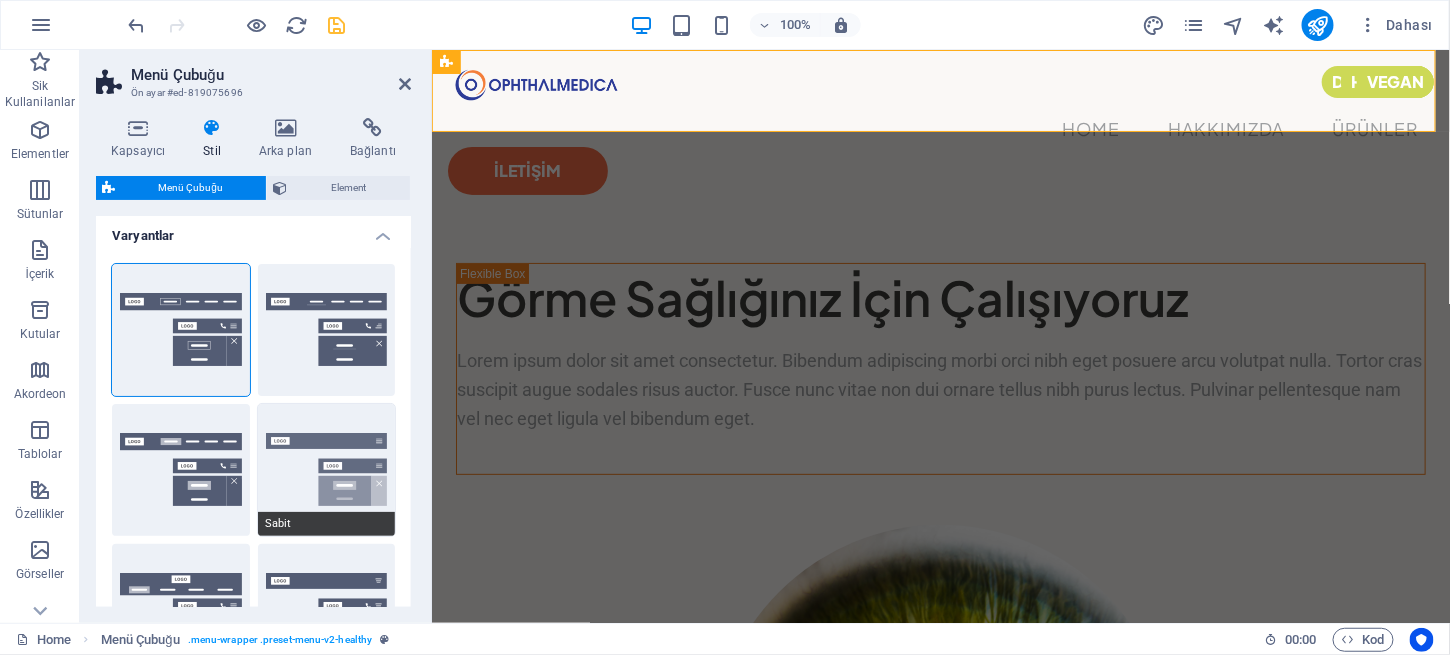 click on "Sabit" at bounding box center [327, 470] 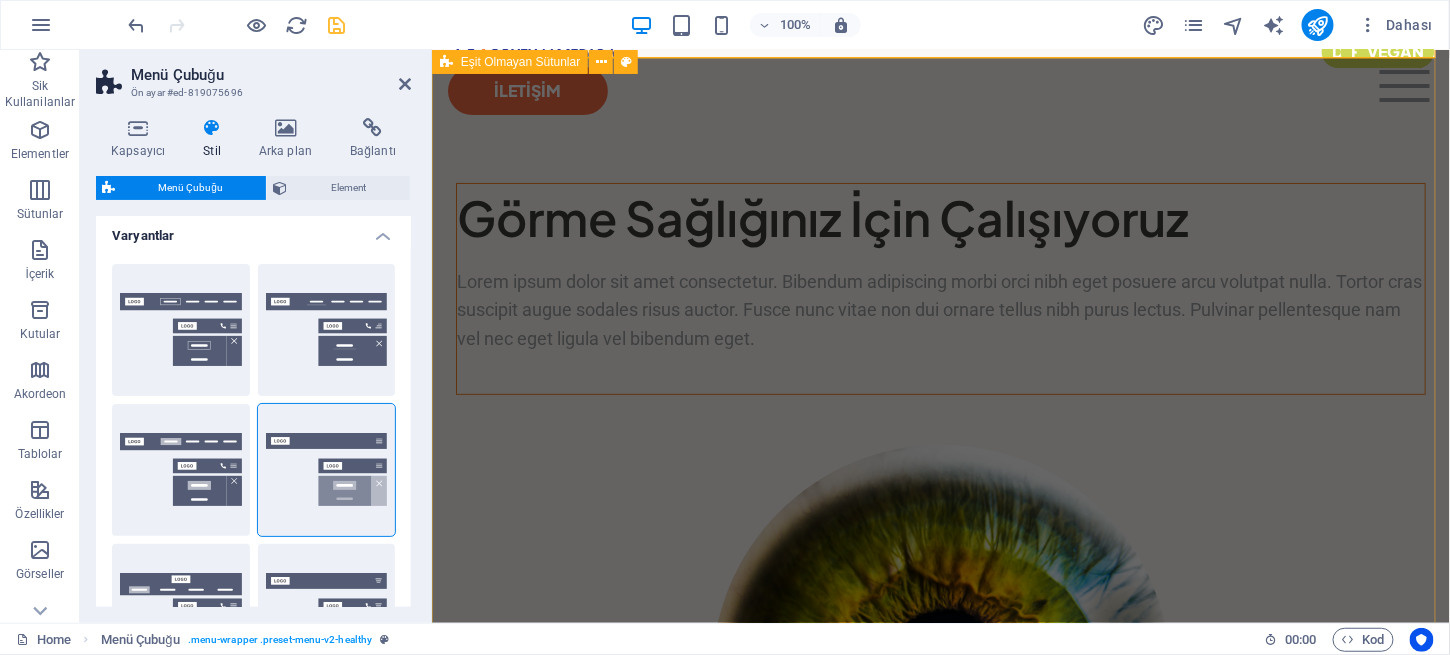 scroll, scrollTop: 0, scrollLeft: 0, axis: both 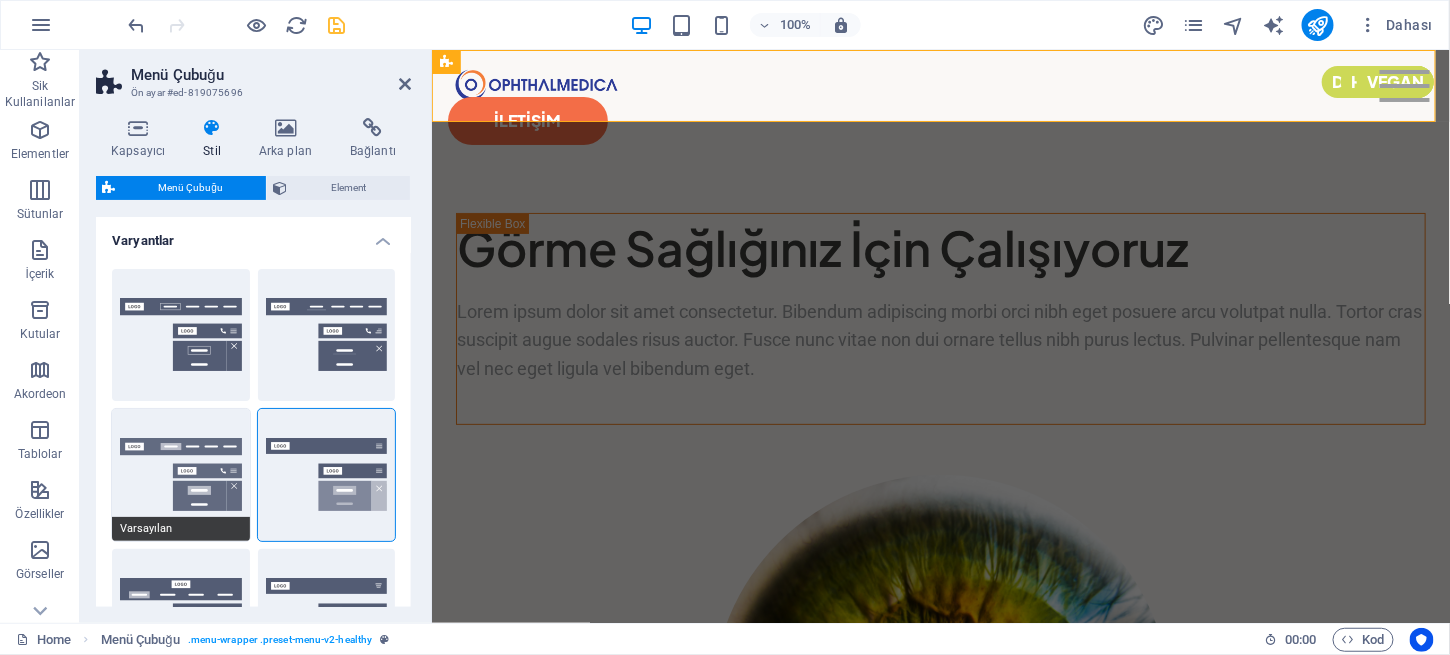 click on "Varsayılan" at bounding box center [181, 475] 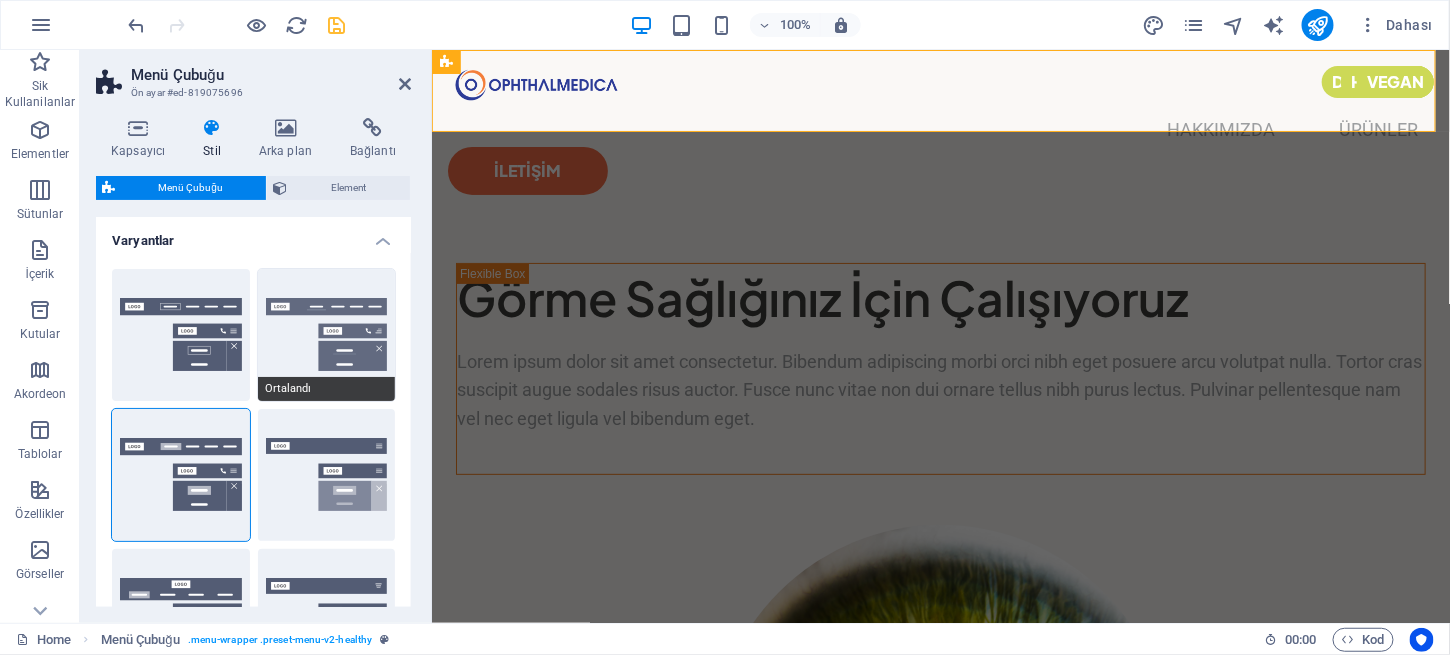 click on "Ortalandı" at bounding box center [327, 335] 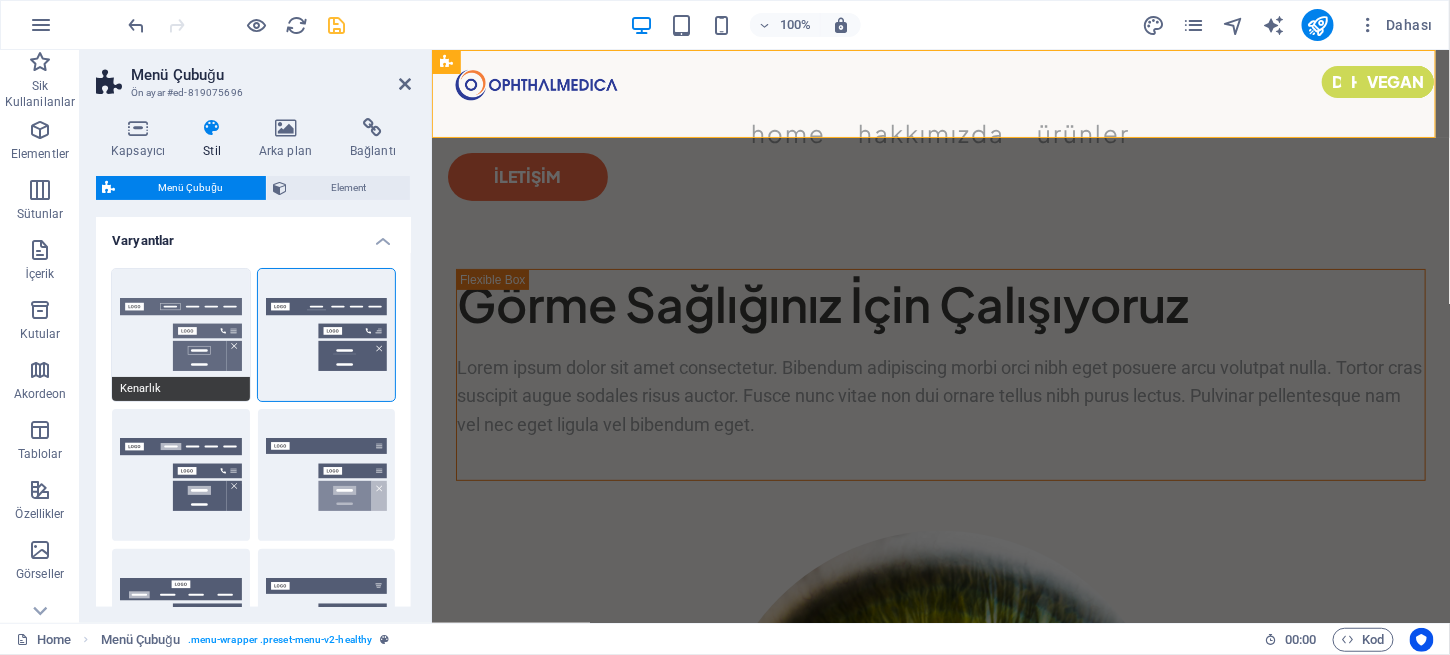 click on "Kenarlık" at bounding box center [181, 335] 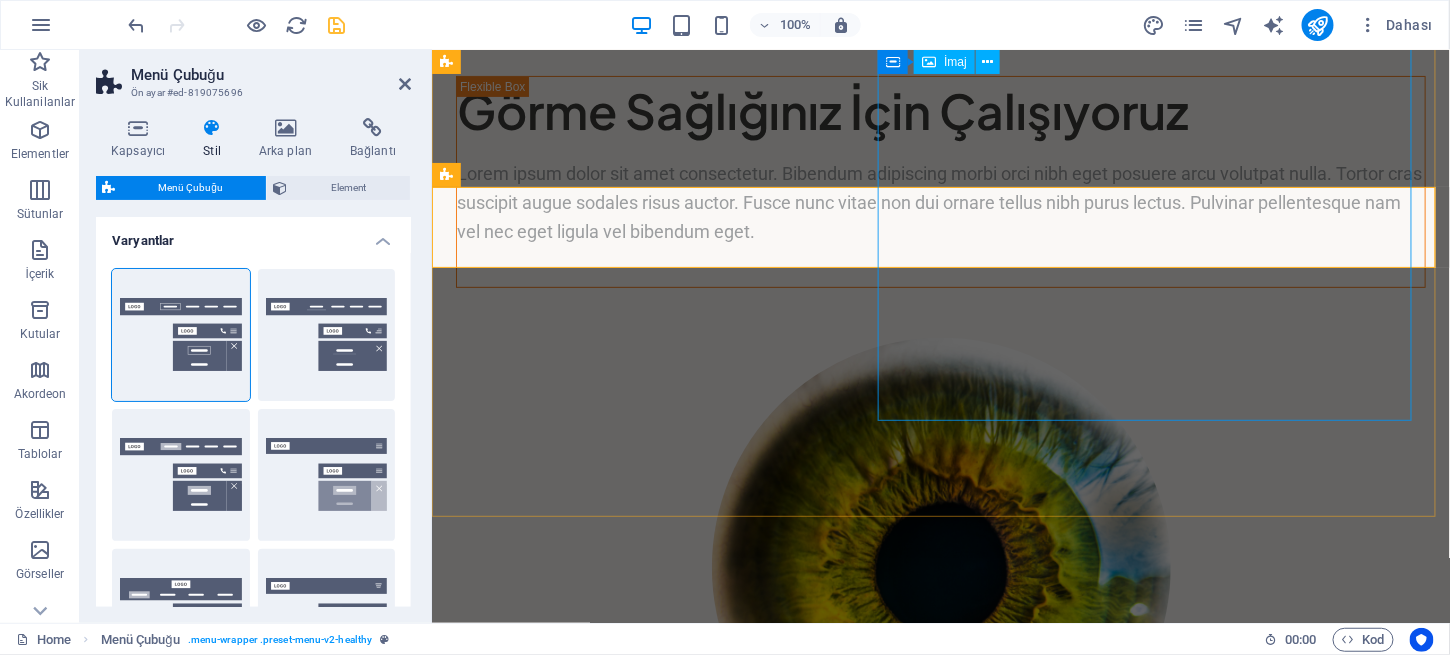 scroll, scrollTop: 0, scrollLeft: 0, axis: both 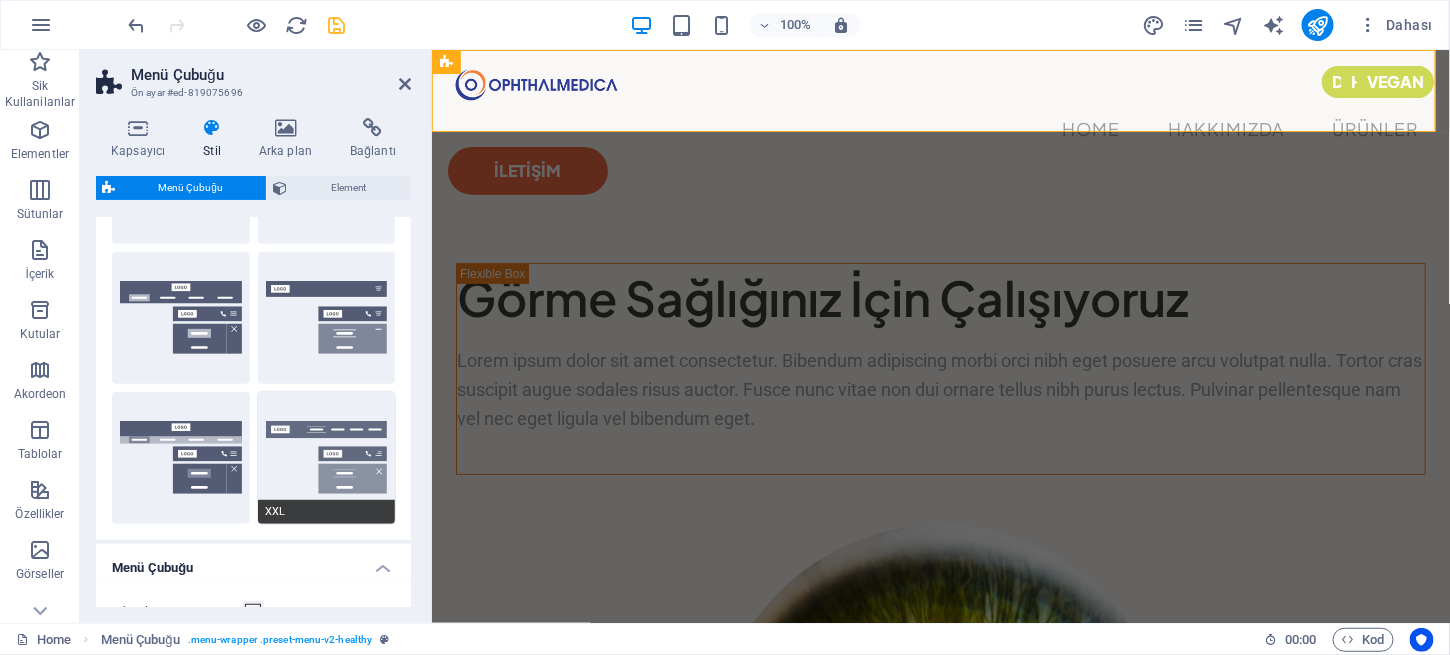 click on "XXL" at bounding box center (327, 458) 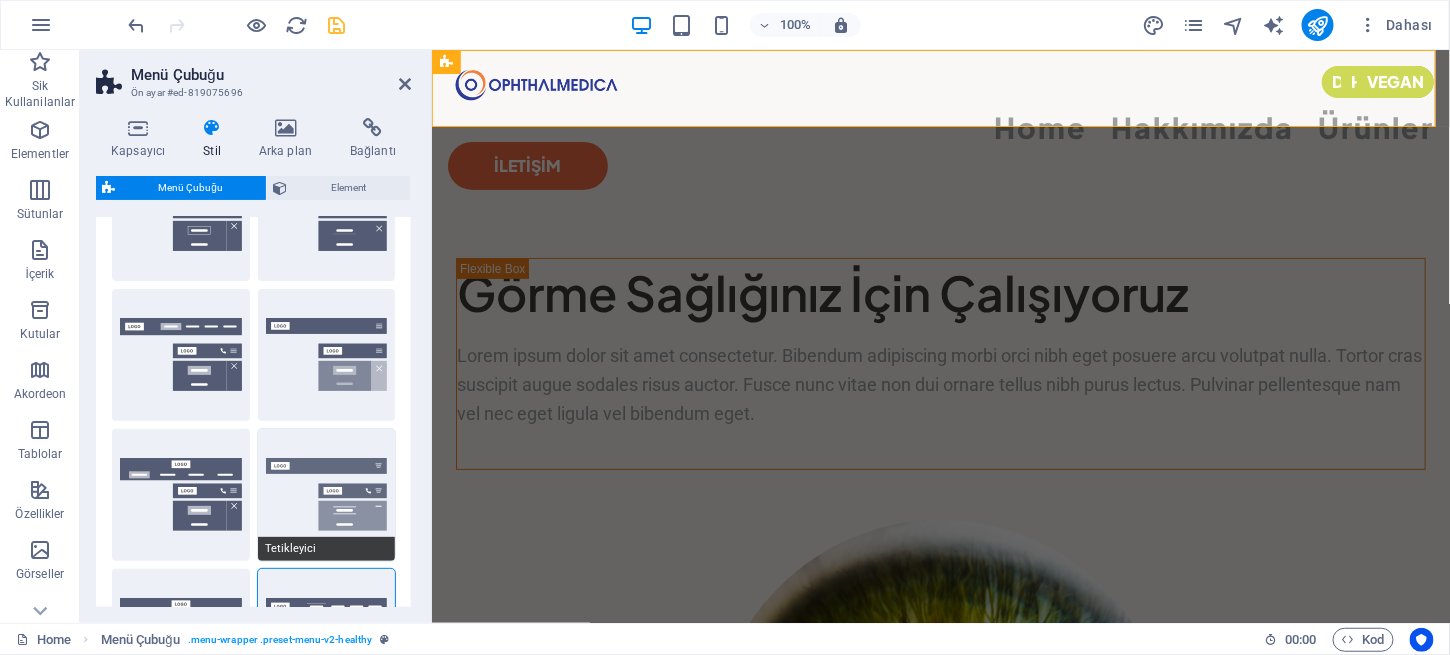 scroll, scrollTop: 0, scrollLeft: 0, axis: both 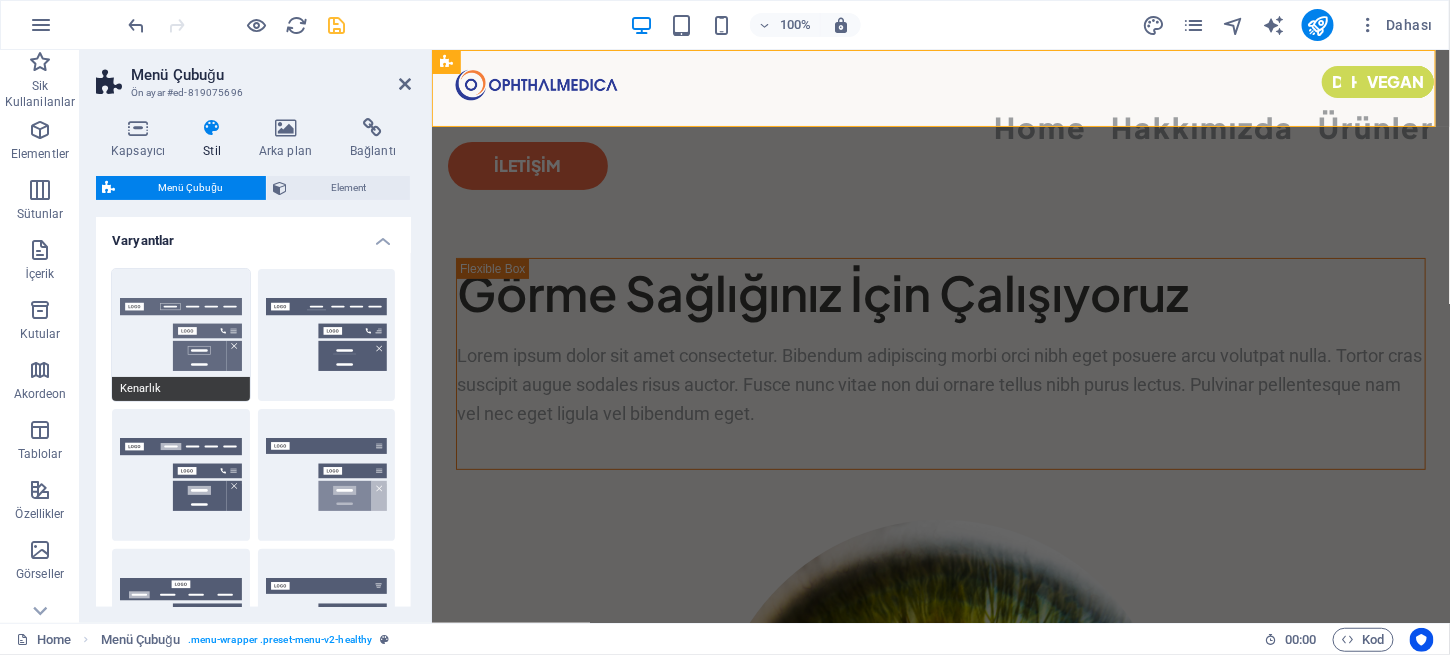 click on "Kenarlık" at bounding box center [181, 335] 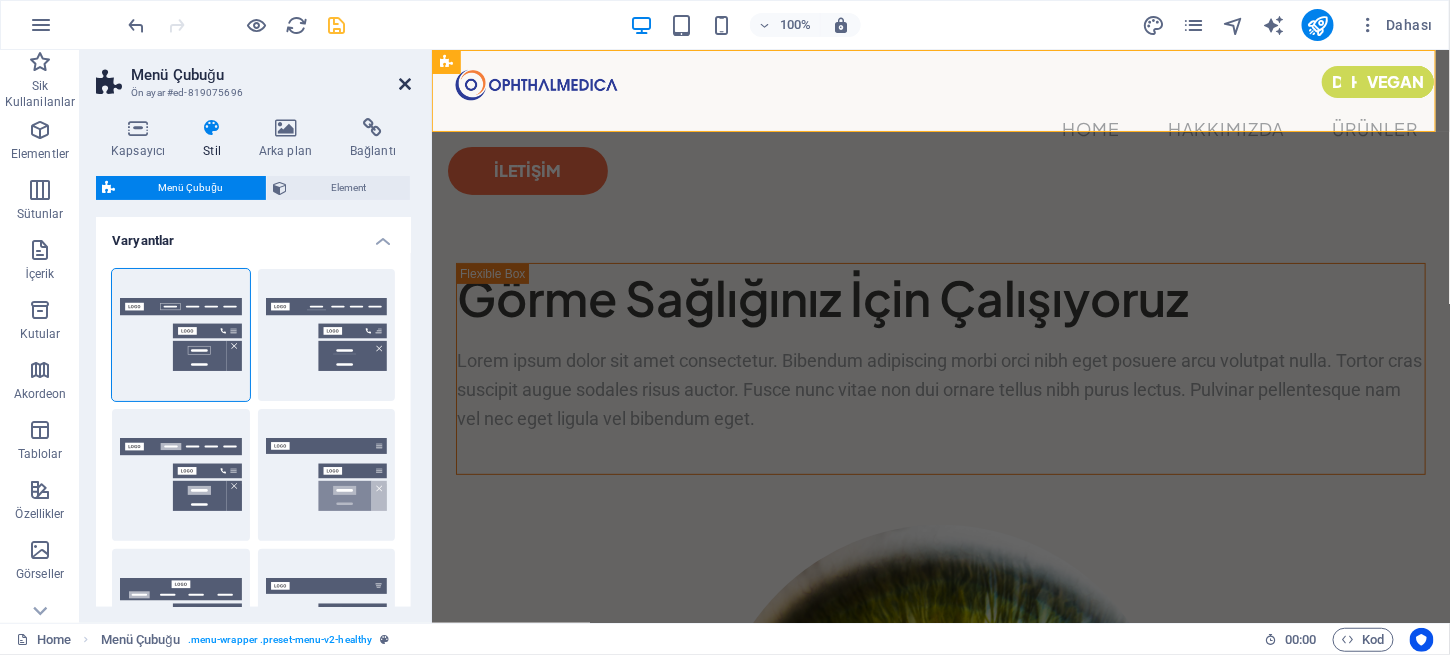click at bounding box center (405, 84) 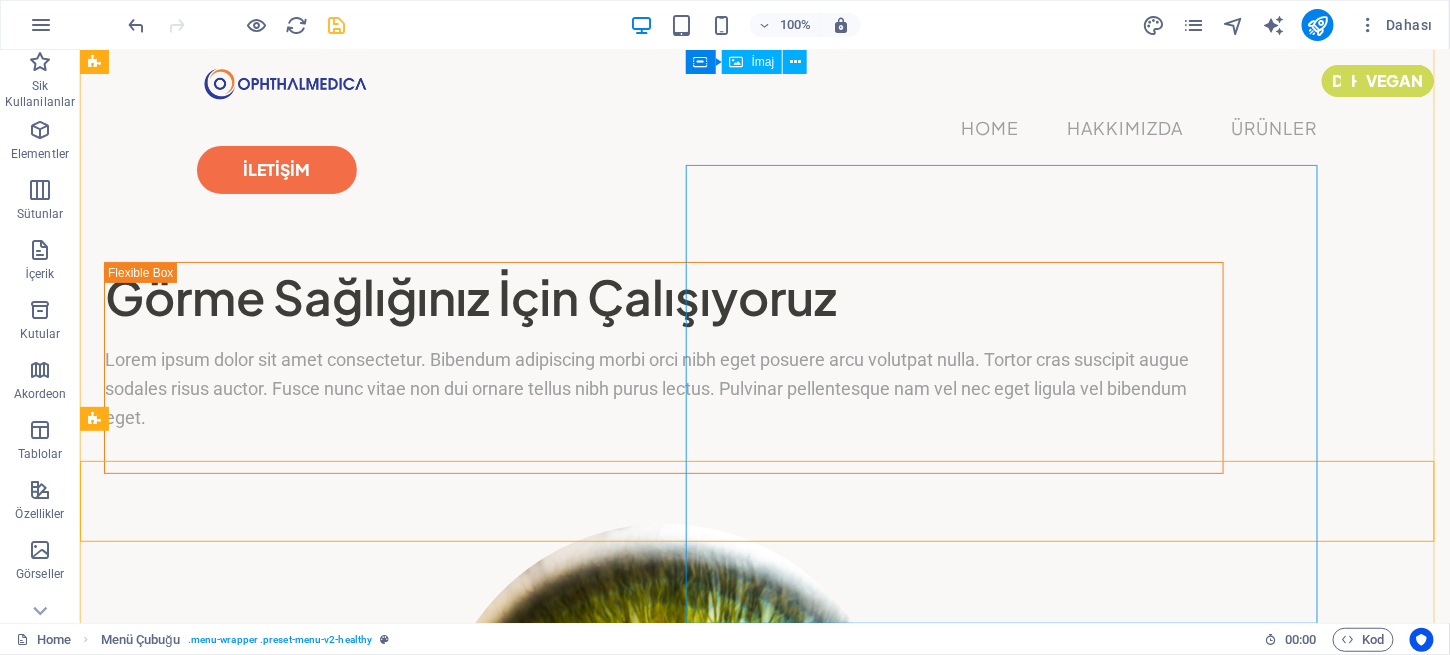 scroll, scrollTop: 0, scrollLeft: 0, axis: both 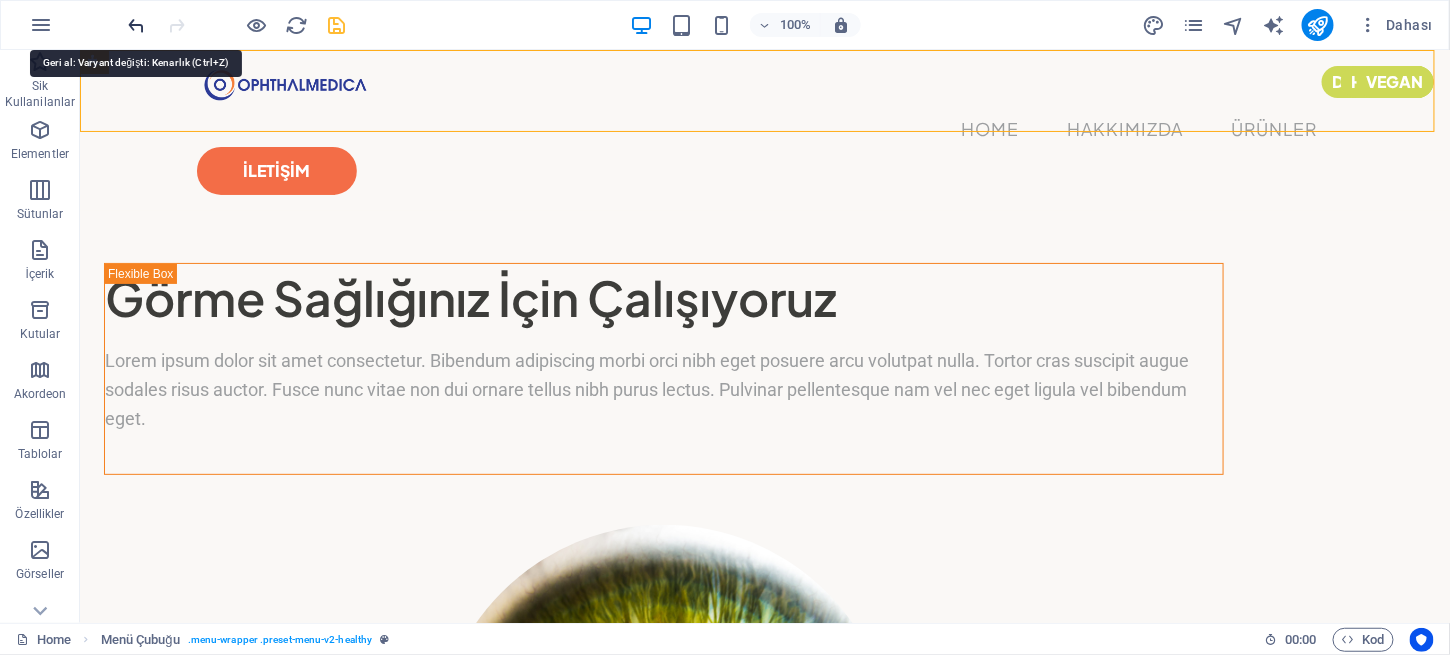 click at bounding box center [137, 25] 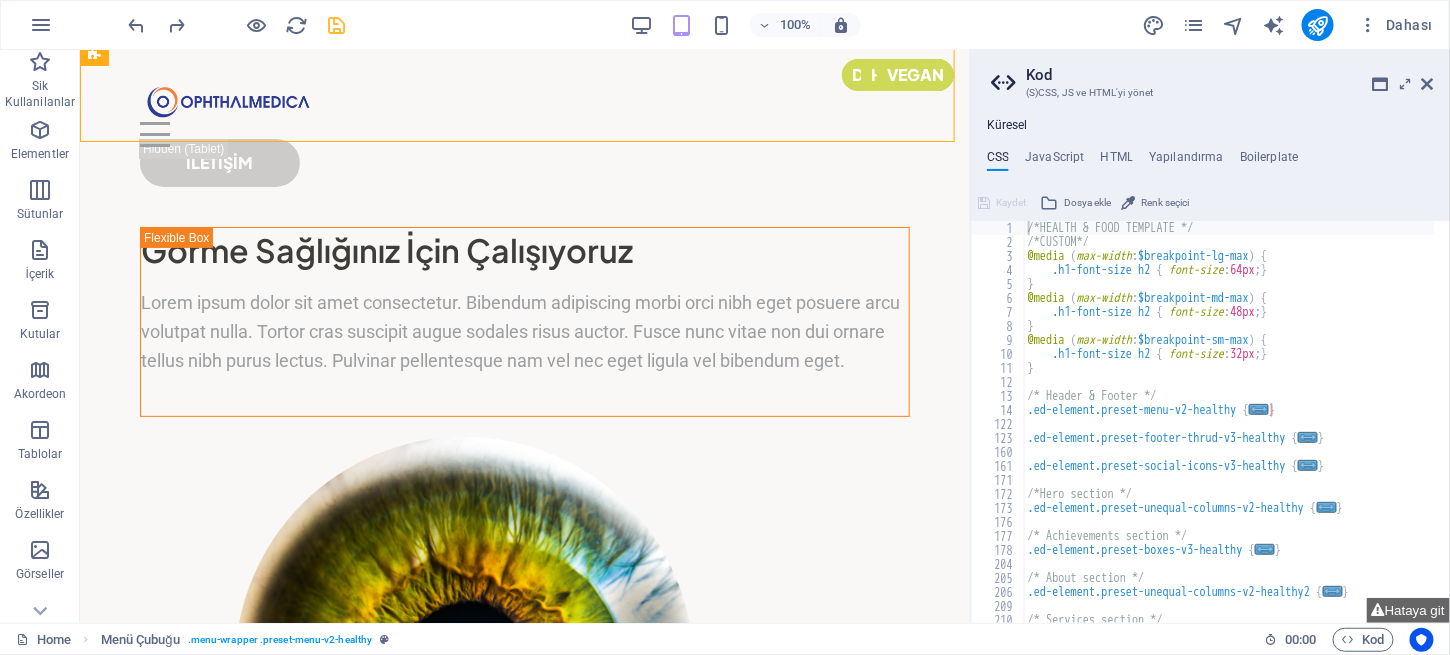 scroll, scrollTop: 6, scrollLeft: 0, axis: vertical 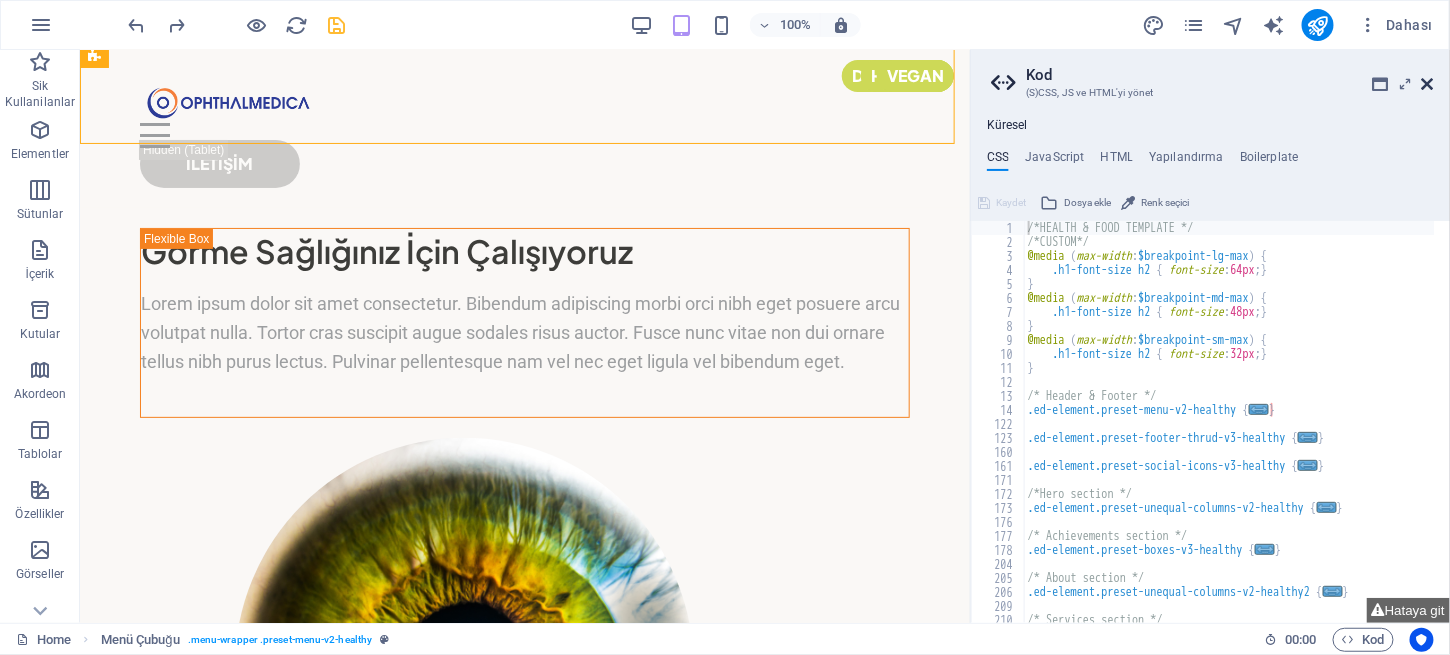drag, startPoint x: 1428, startPoint y: 85, endPoint x: 1319, endPoint y: 42, distance: 117.17508 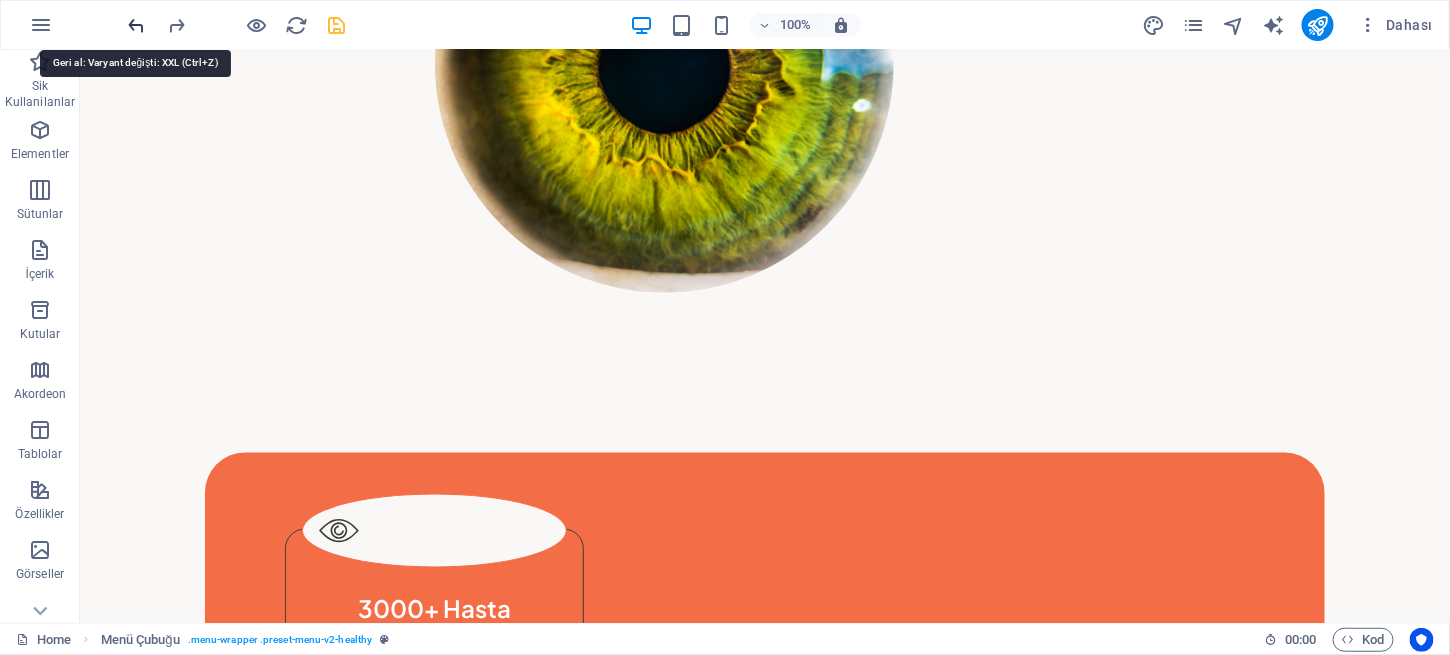 scroll, scrollTop: 692, scrollLeft: 0, axis: vertical 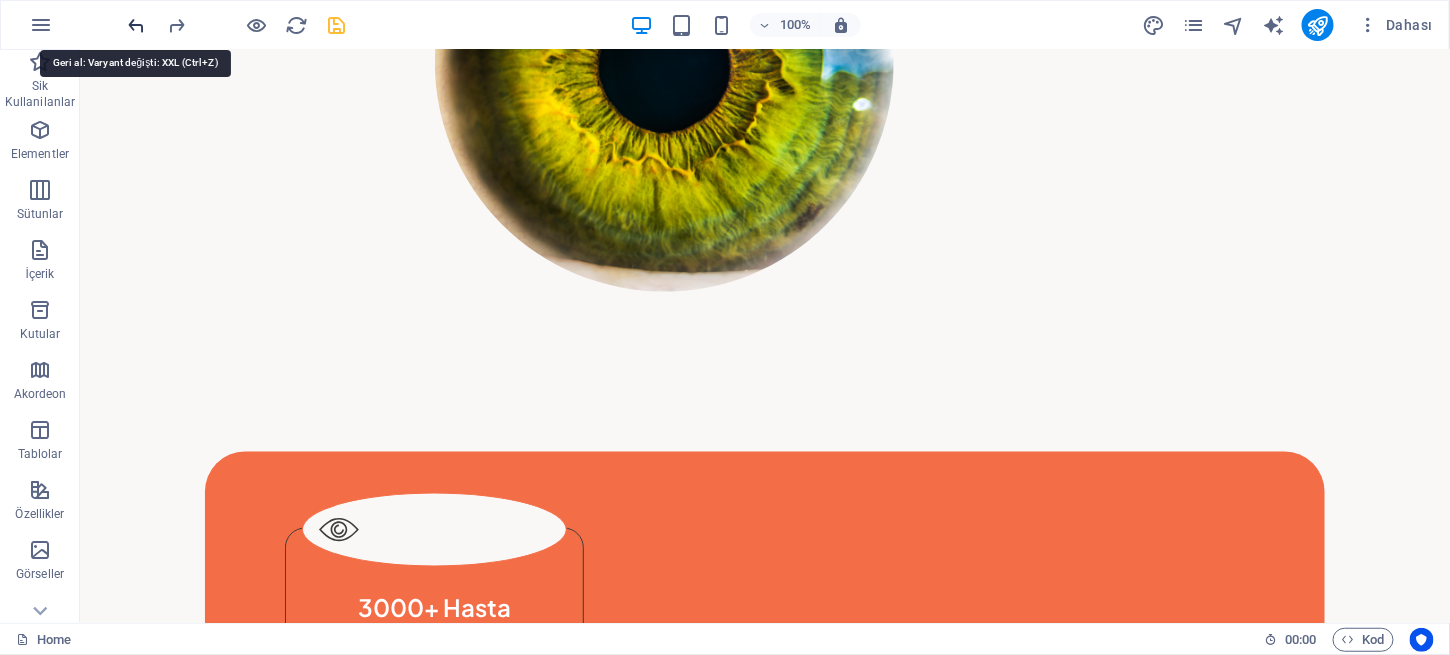 click at bounding box center (137, 25) 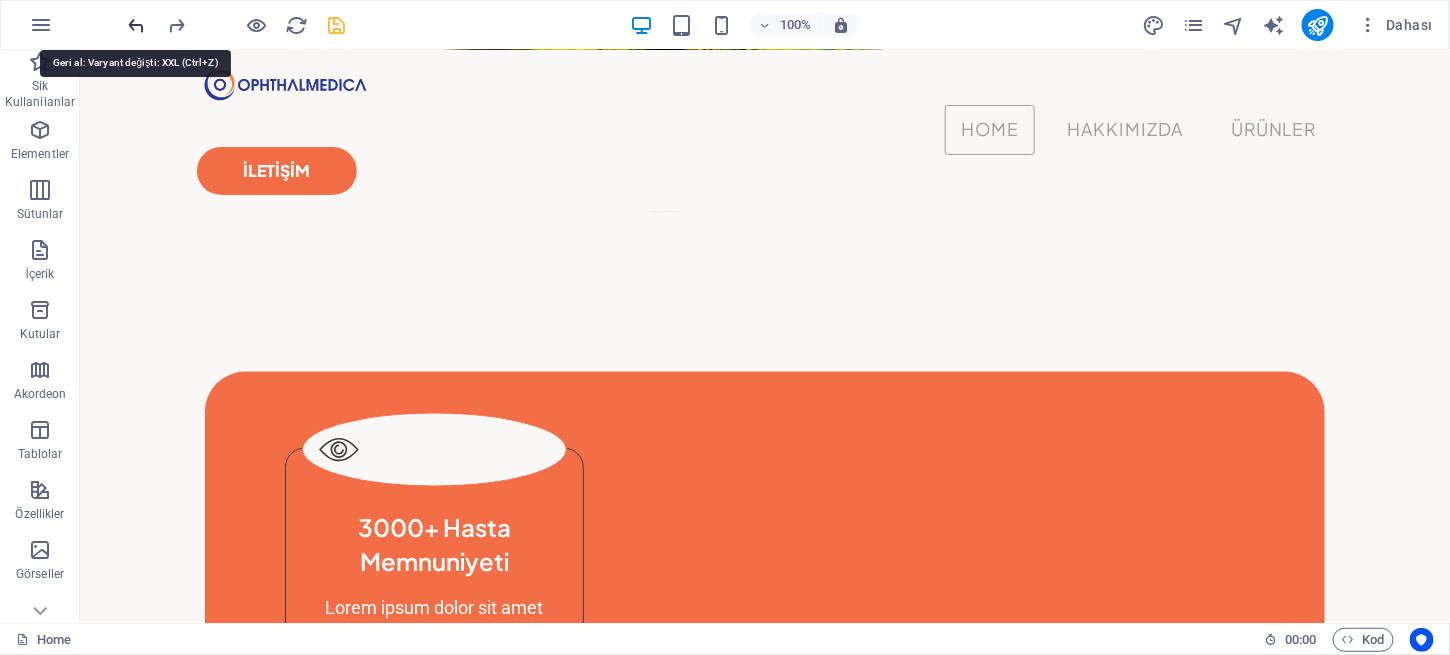 scroll, scrollTop: 0, scrollLeft: 0, axis: both 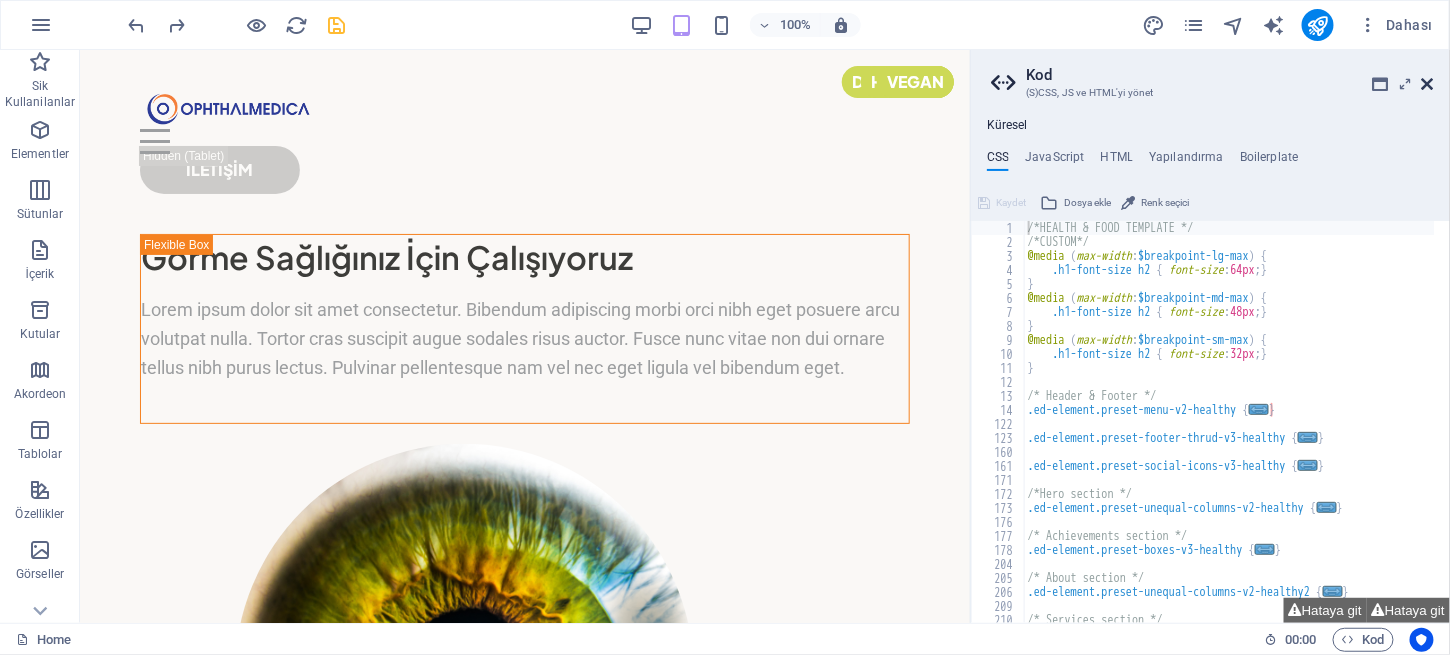 click at bounding box center (1428, 84) 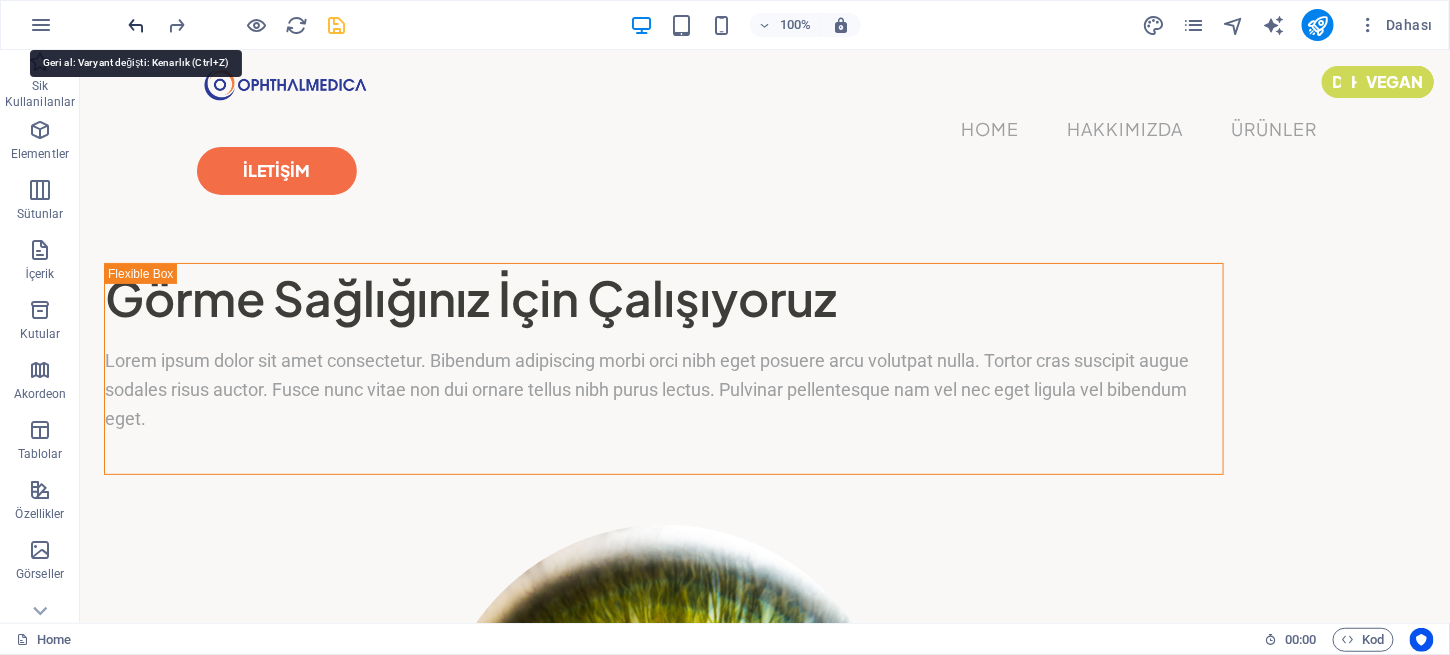 click at bounding box center [137, 25] 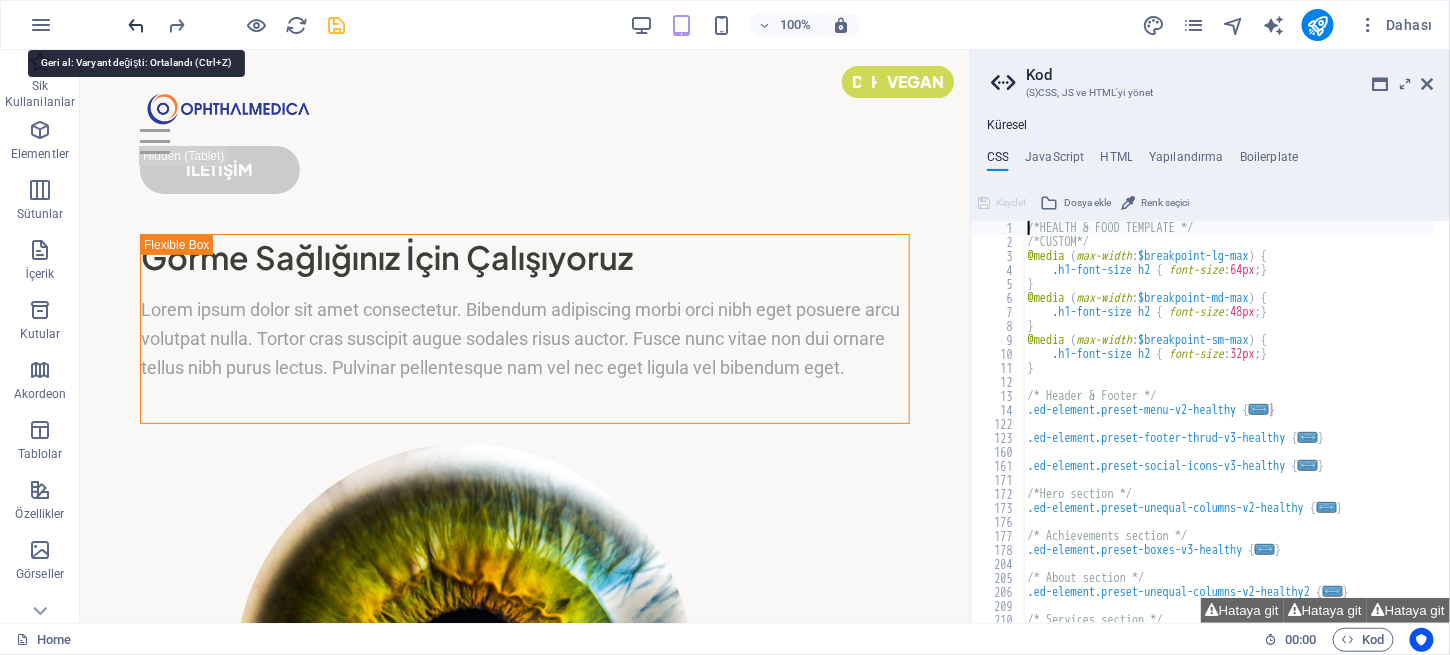 click at bounding box center (137, 25) 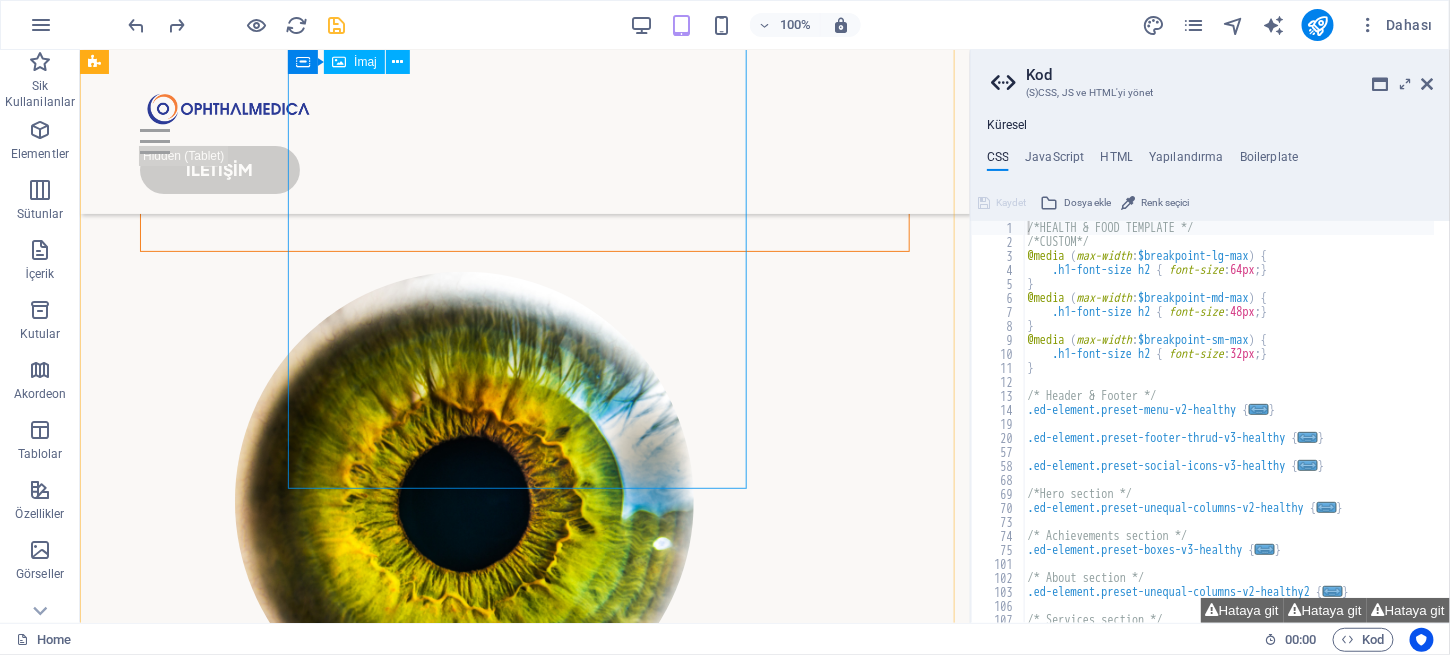 scroll, scrollTop: 0, scrollLeft: 0, axis: both 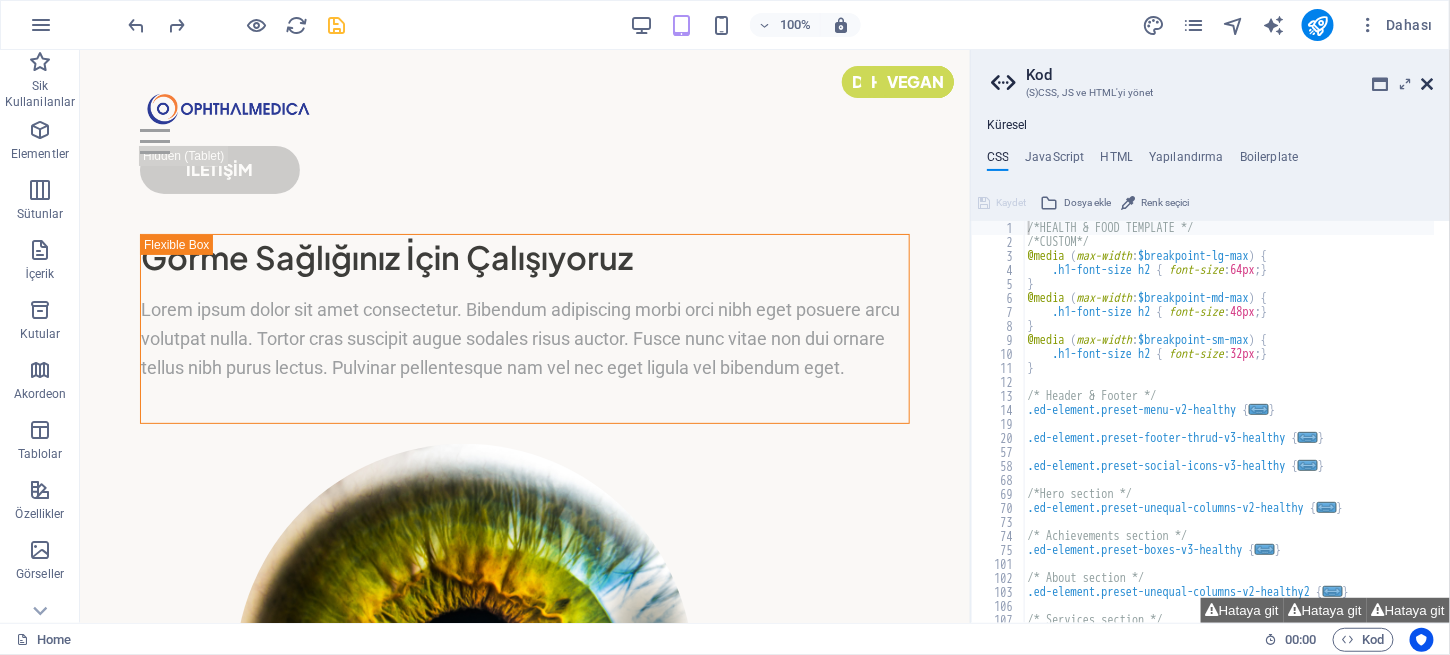 drag, startPoint x: 1432, startPoint y: 82, endPoint x: 950, endPoint y: 65, distance: 482.2997 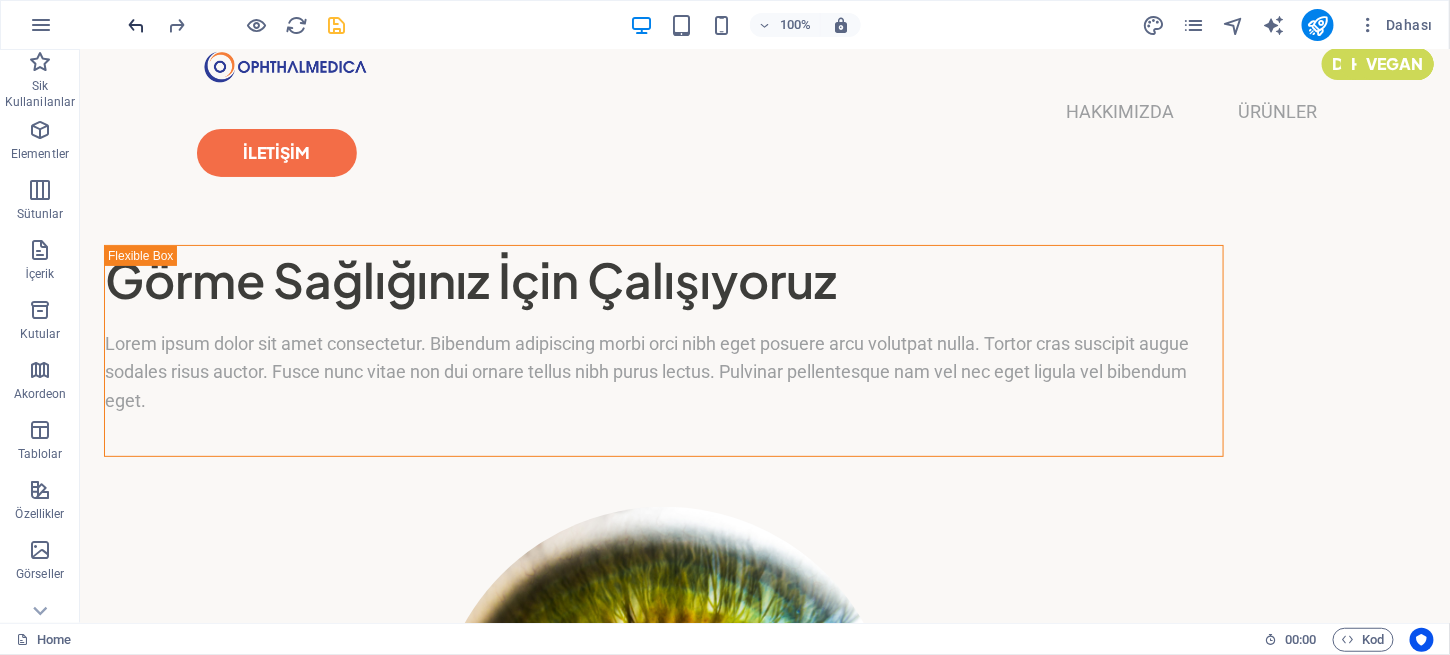 scroll, scrollTop: 18, scrollLeft: 0, axis: vertical 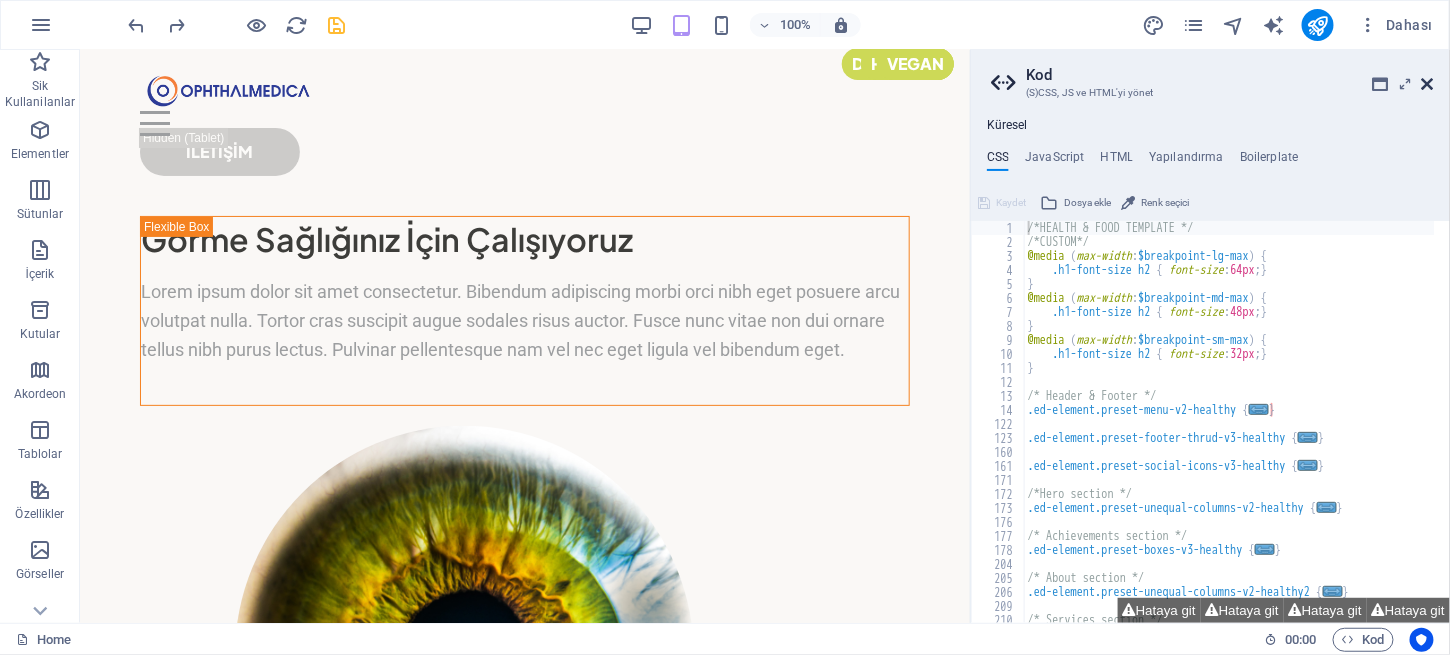 drag, startPoint x: 1430, startPoint y: 83, endPoint x: 941, endPoint y: 52, distance: 489.98163 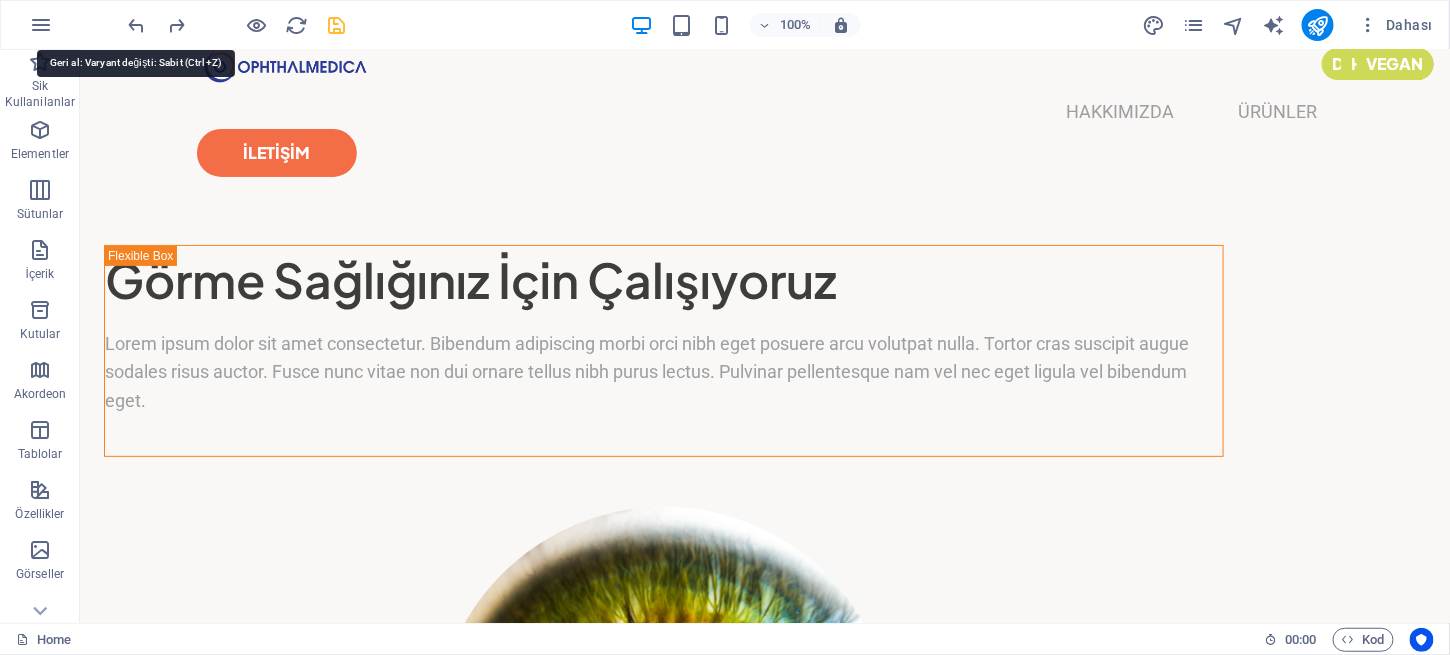 drag, startPoint x: 133, startPoint y: 26, endPoint x: 428, endPoint y: 1, distance: 296.05743 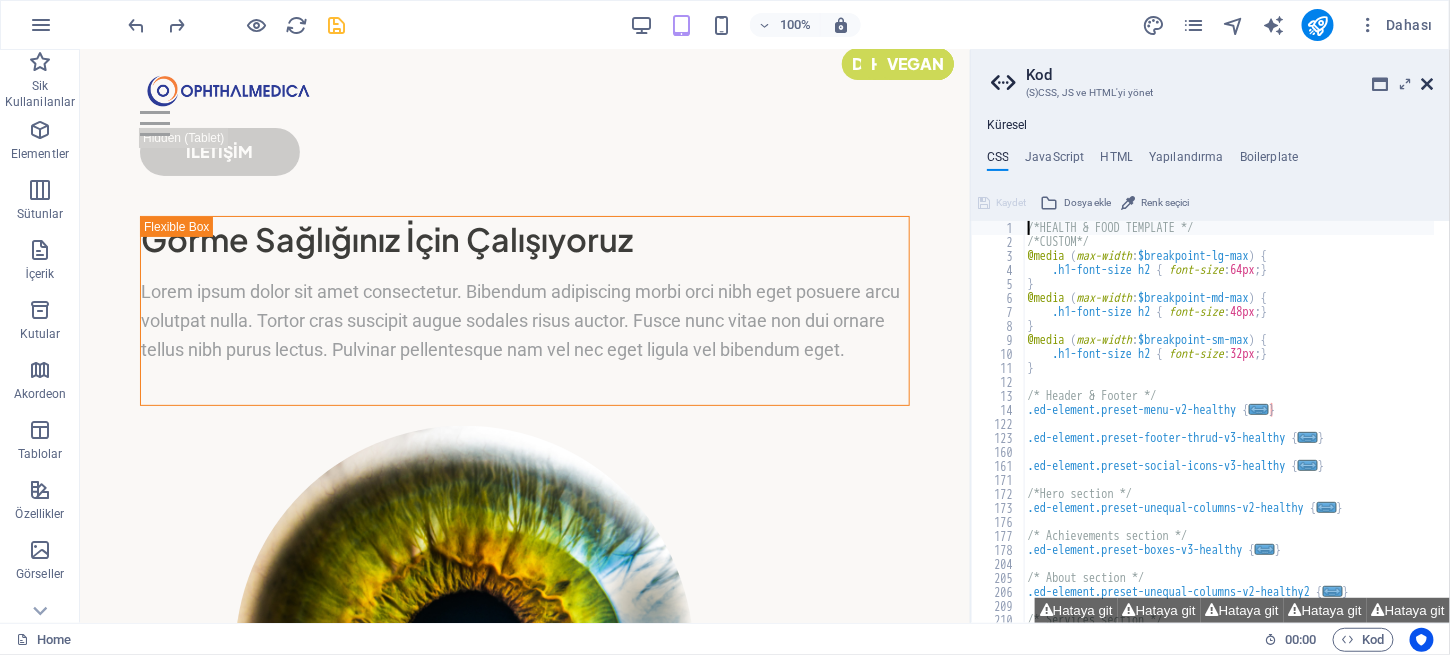 click at bounding box center [1428, 84] 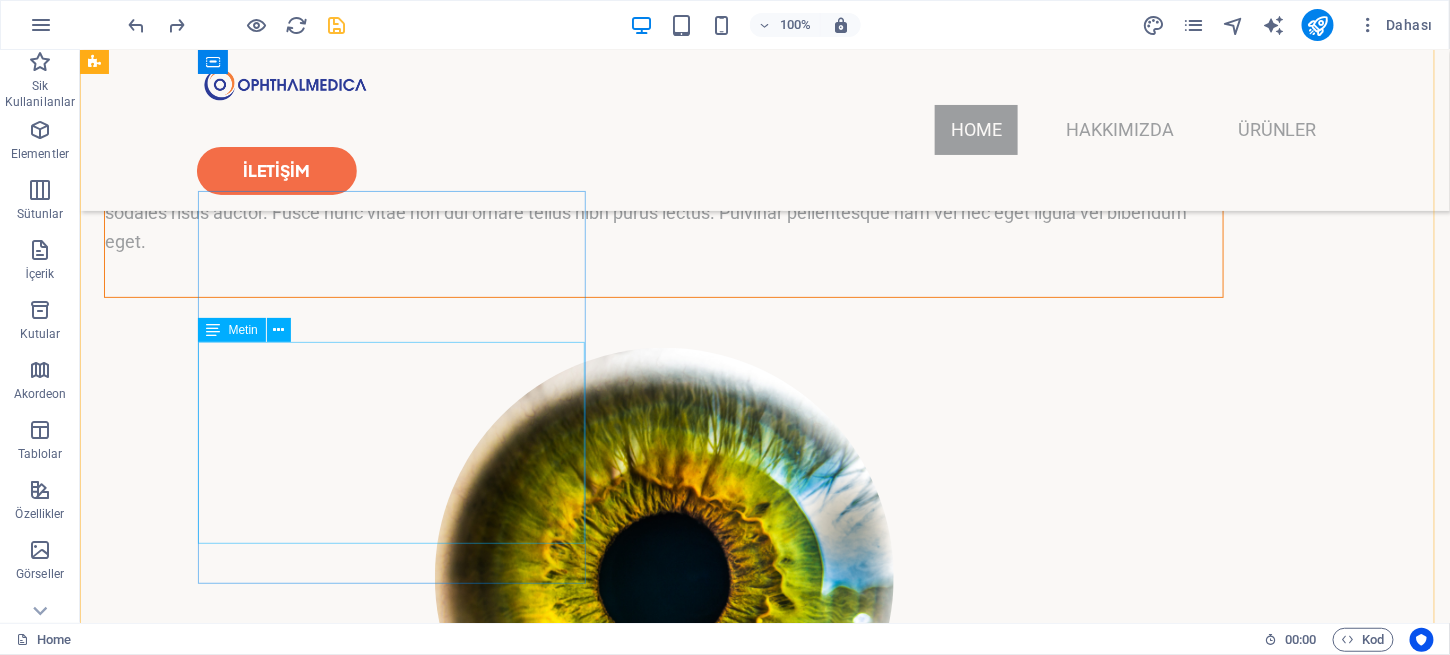 scroll, scrollTop: 0, scrollLeft: 0, axis: both 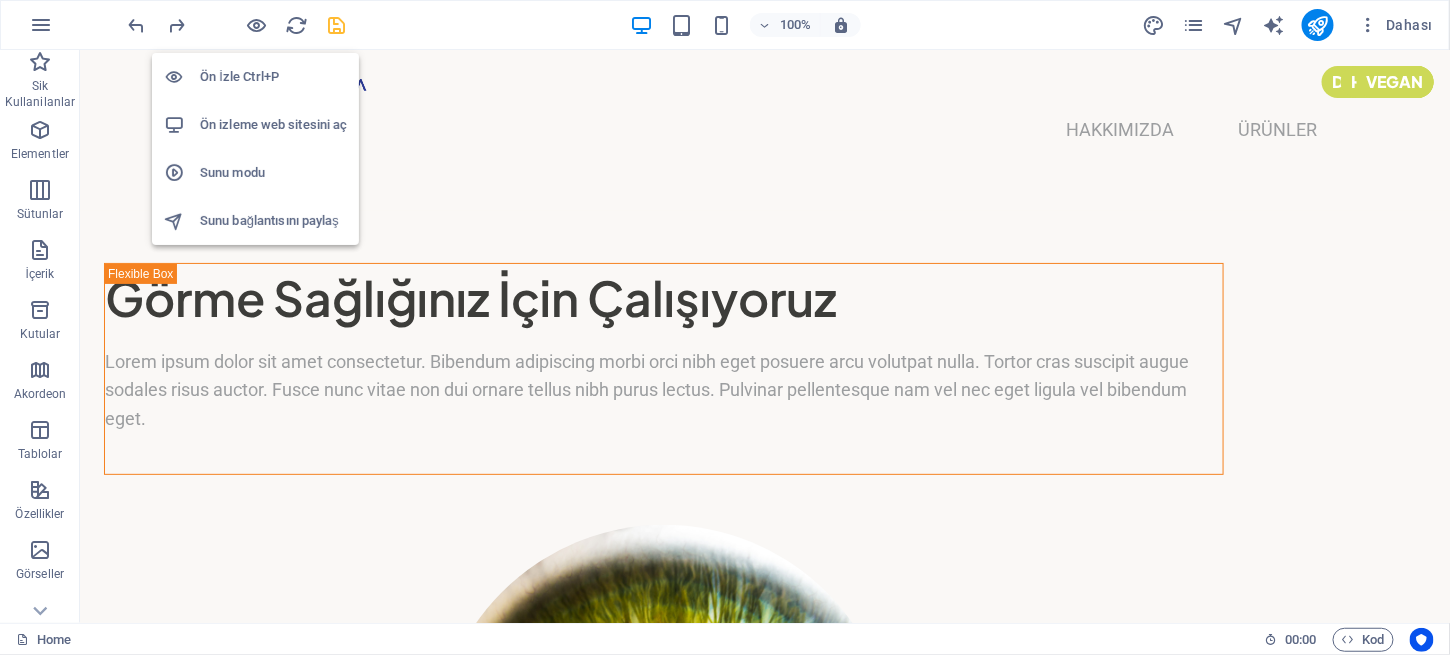 click on "Ön İzle Ctrl+P" at bounding box center (273, 77) 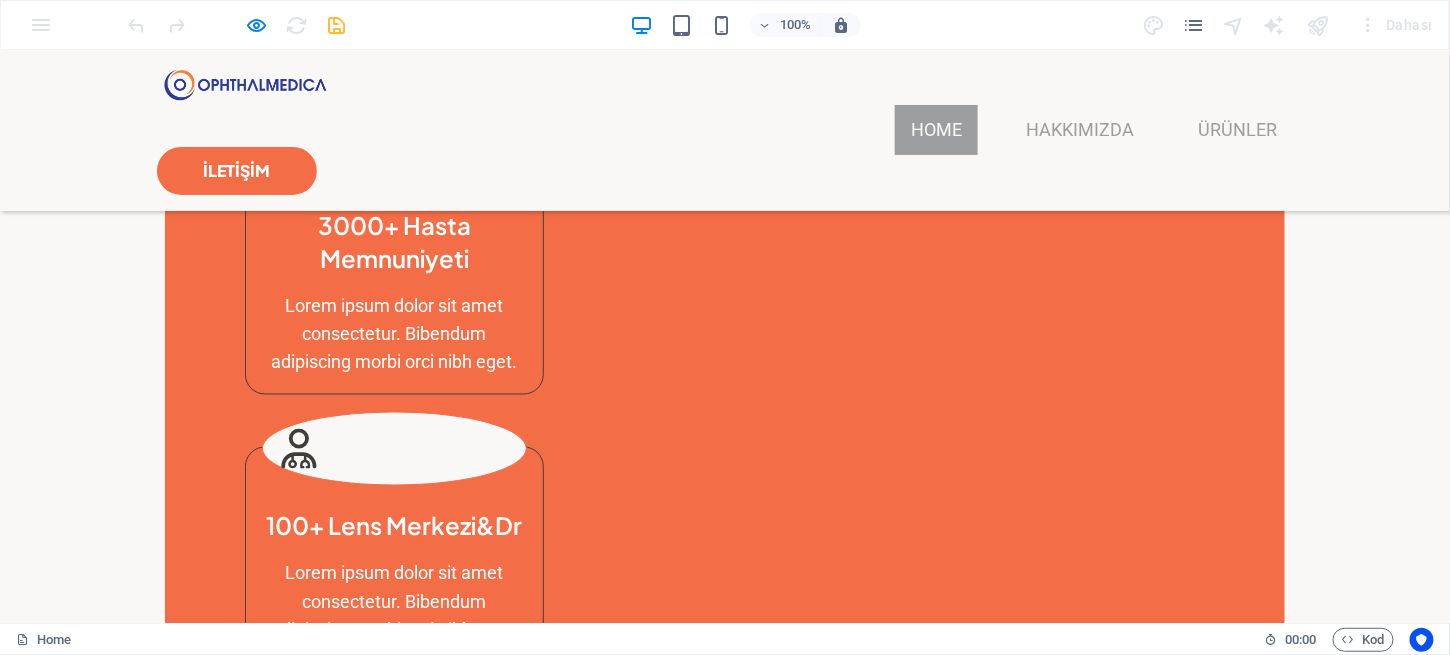 scroll, scrollTop: 999, scrollLeft: 0, axis: vertical 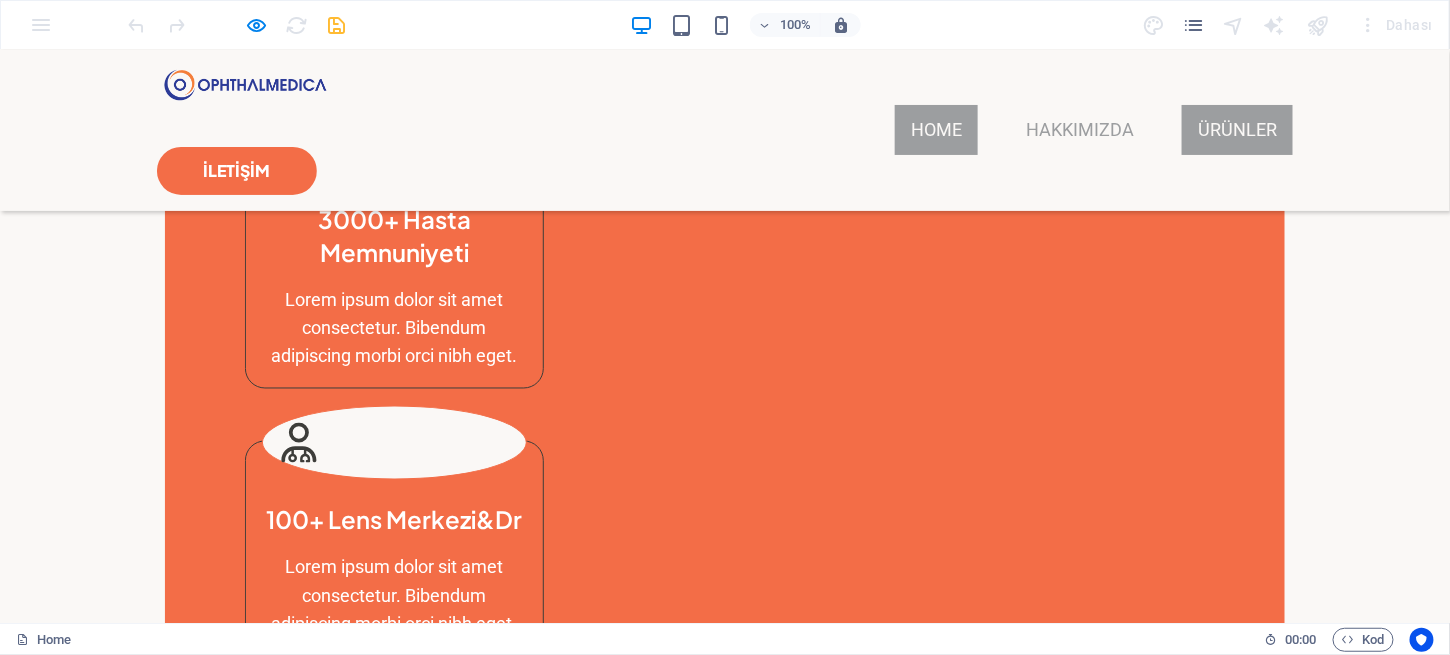 click on "Ürünler" at bounding box center [1237, 129] 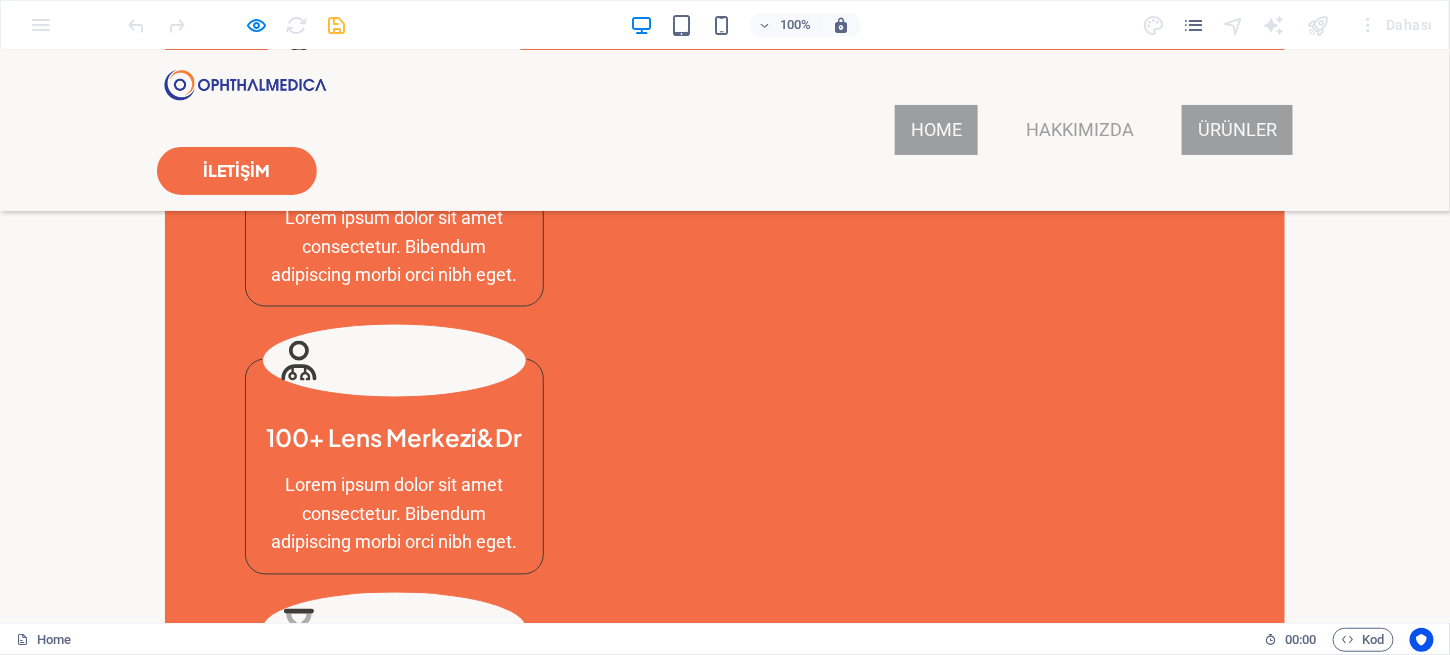 scroll, scrollTop: 0, scrollLeft: 0, axis: both 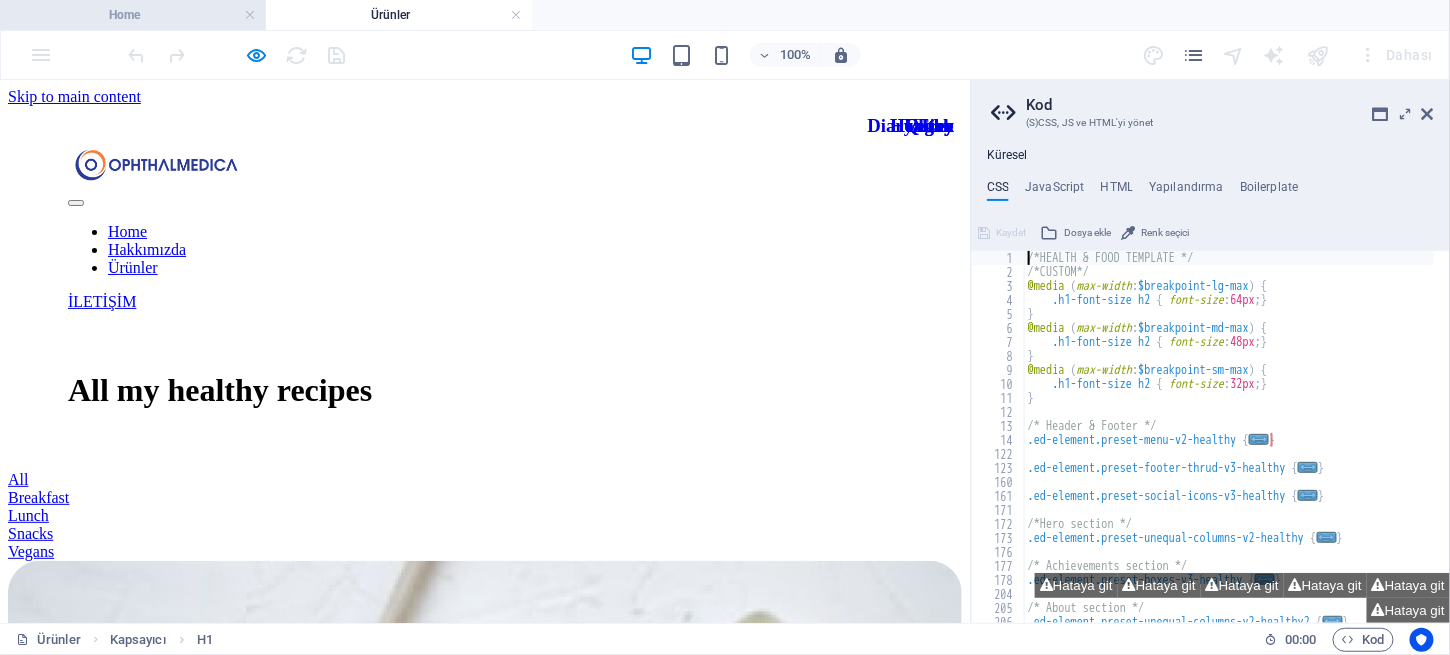click on "Home" at bounding box center (133, 15) 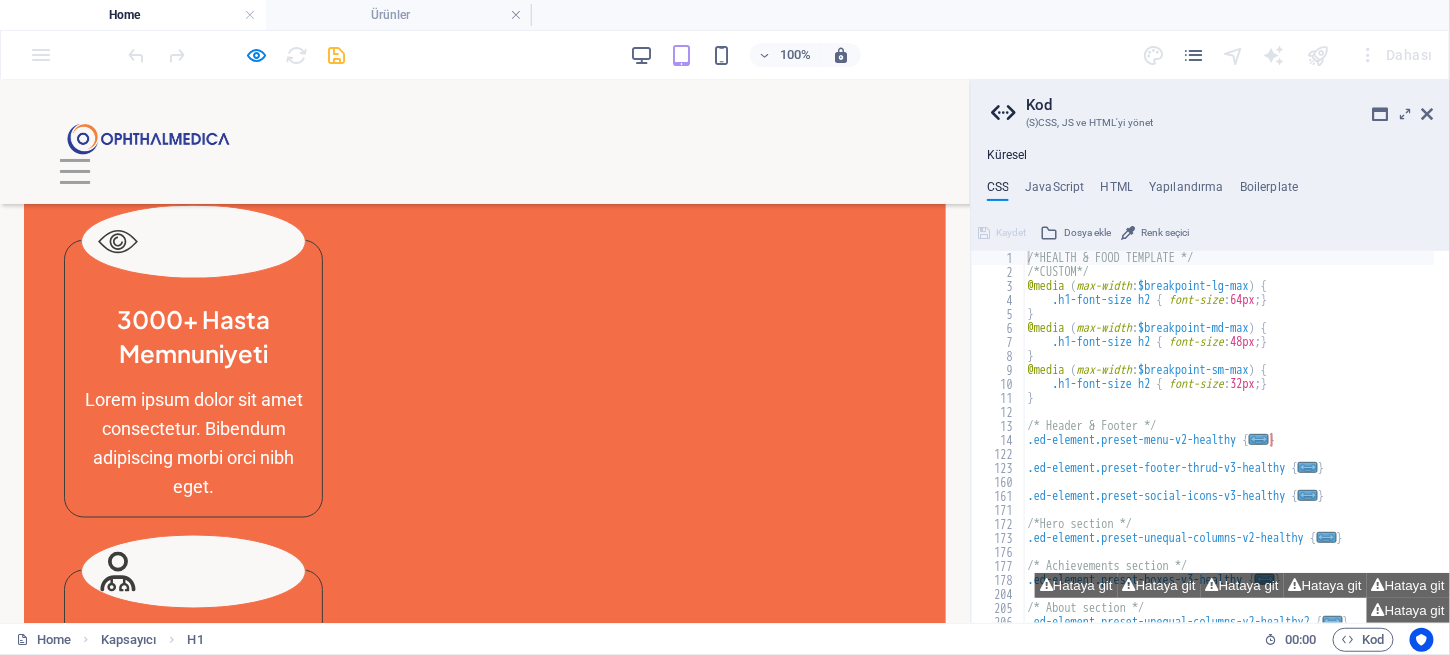 scroll, scrollTop: 706, scrollLeft: 0, axis: vertical 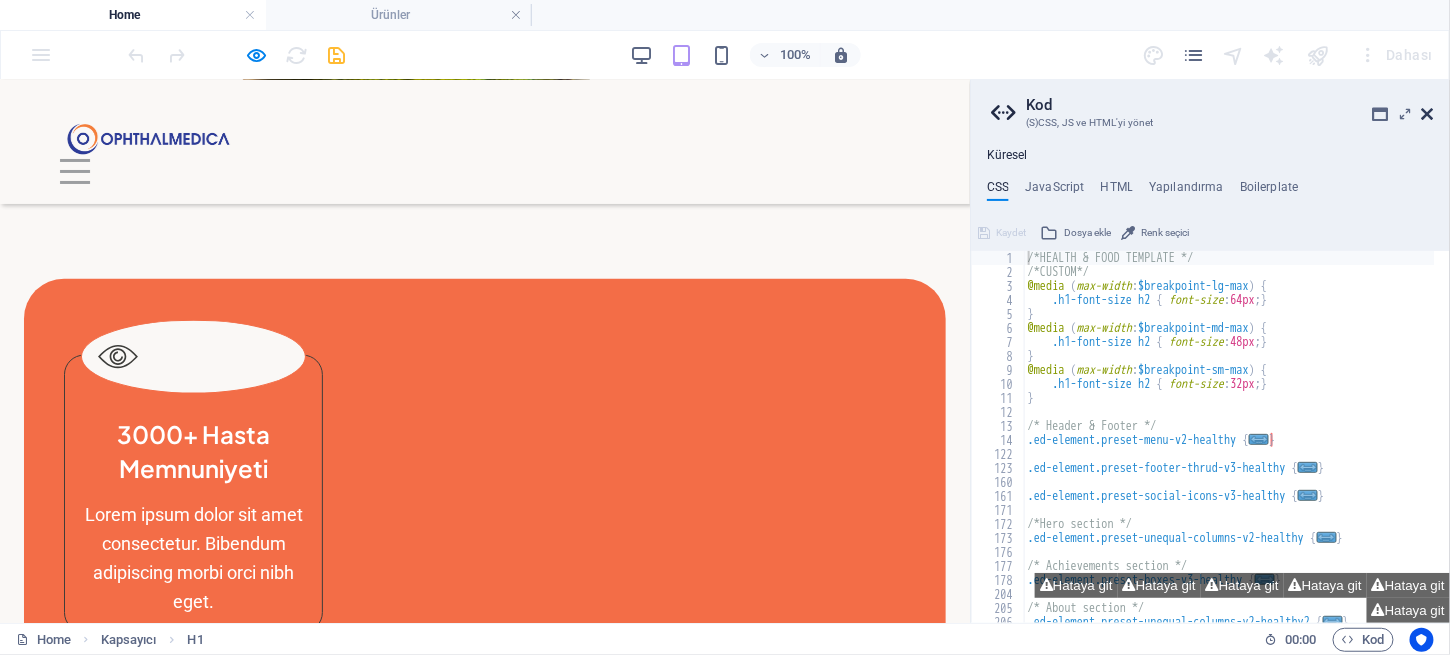 drag, startPoint x: 1424, startPoint y: 109, endPoint x: 1367, endPoint y: 45, distance: 85.70297 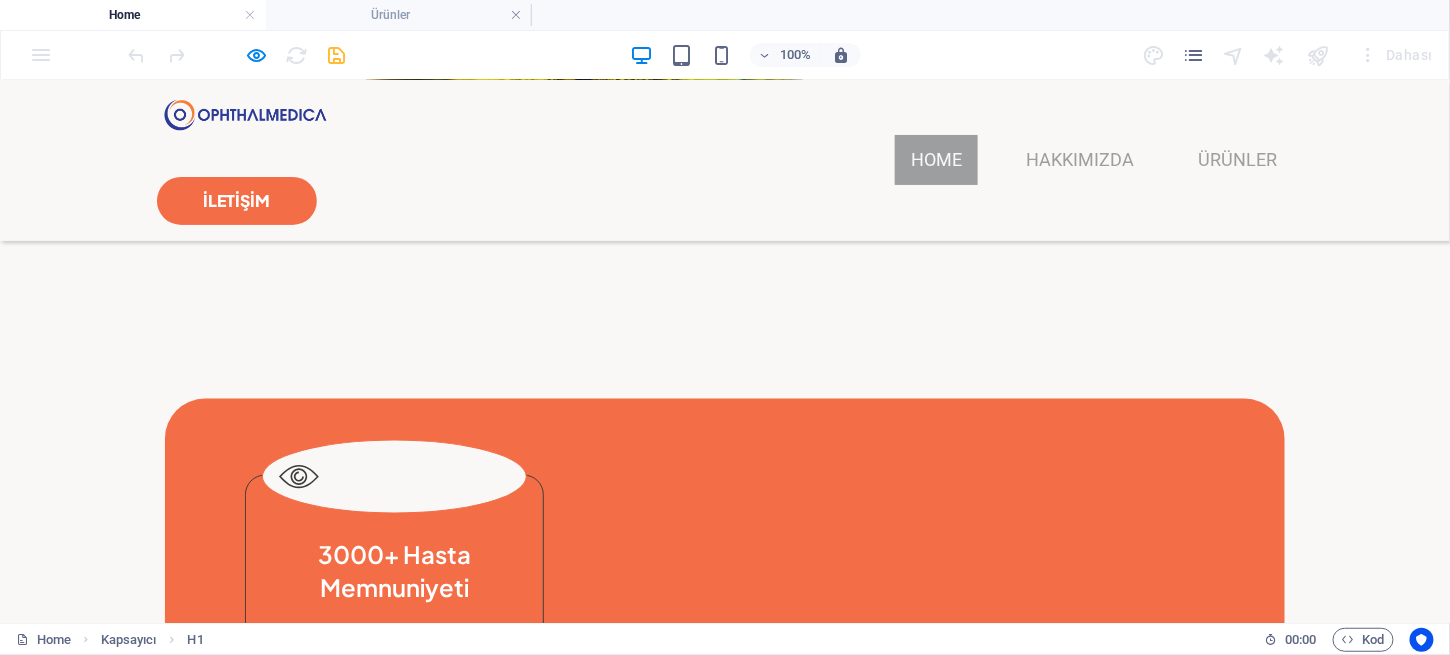 scroll, scrollTop: 689, scrollLeft: 0, axis: vertical 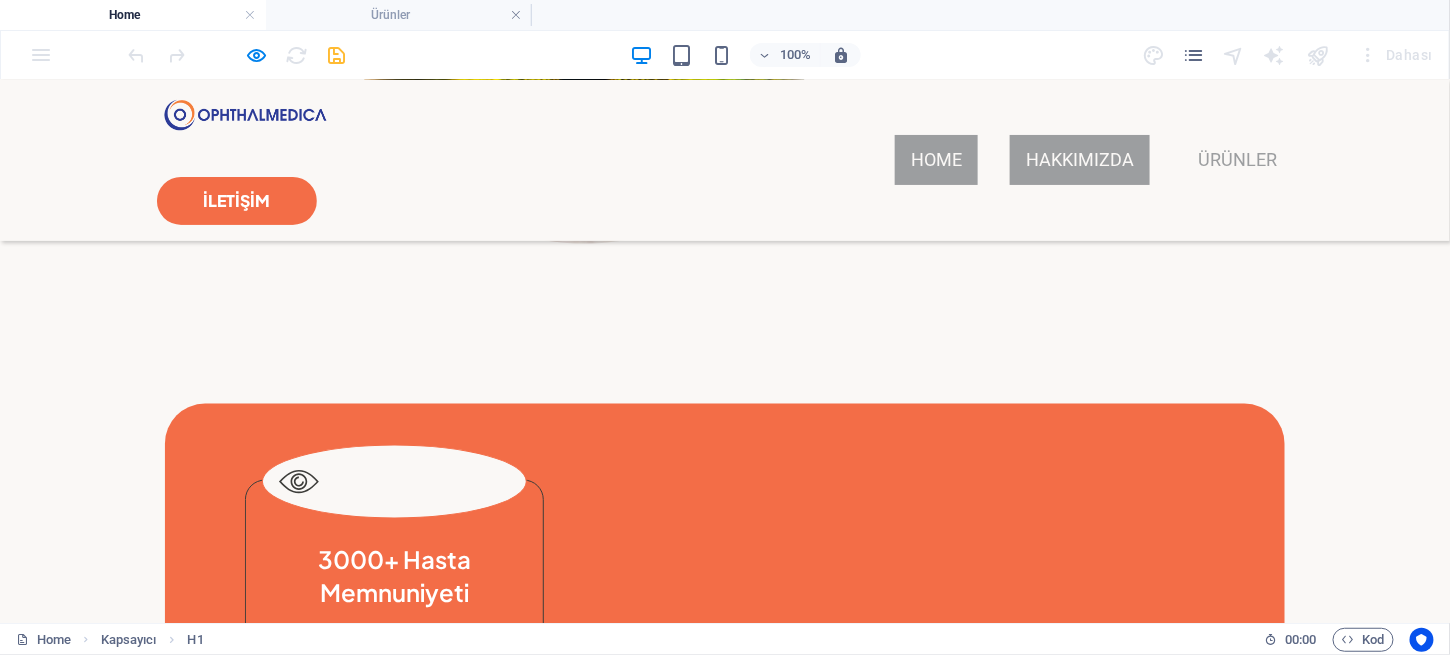 click on "Hakkımızda" at bounding box center (1080, 159) 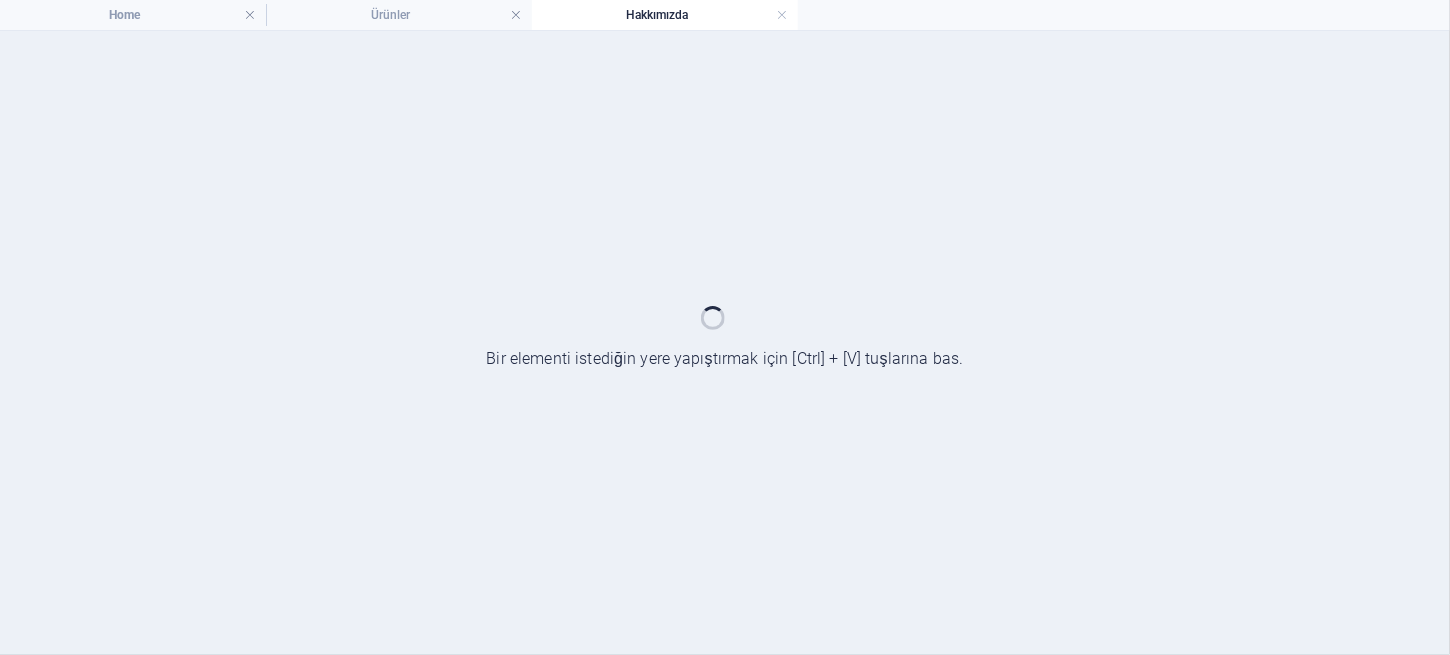 scroll, scrollTop: 0, scrollLeft: 0, axis: both 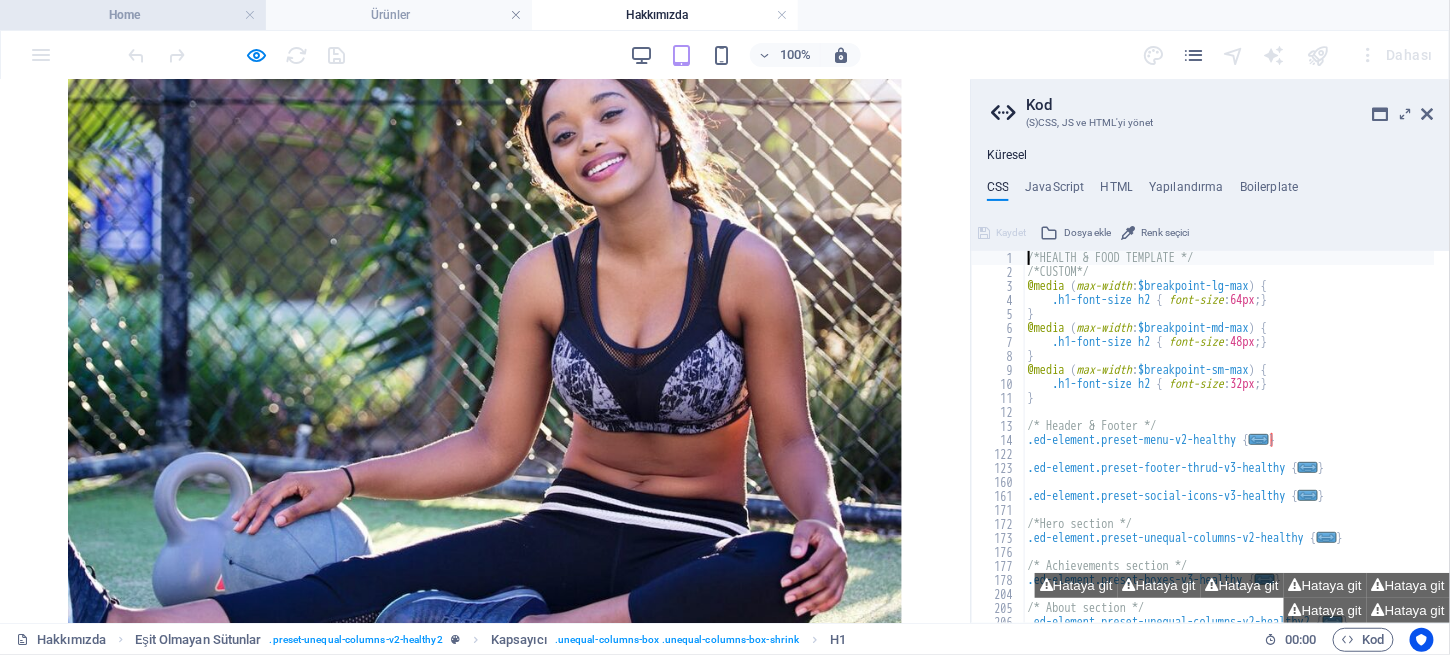 click on "Home" at bounding box center (133, 15) 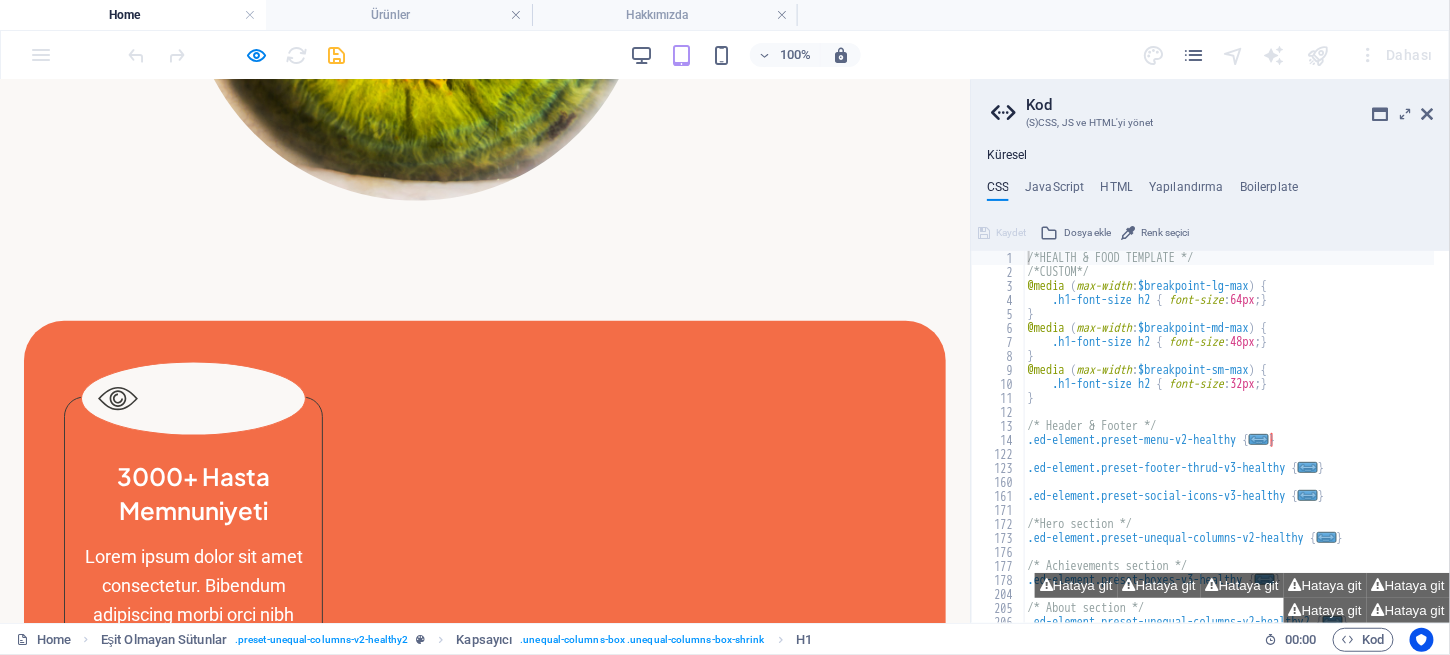 scroll, scrollTop: 0, scrollLeft: 0, axis: both 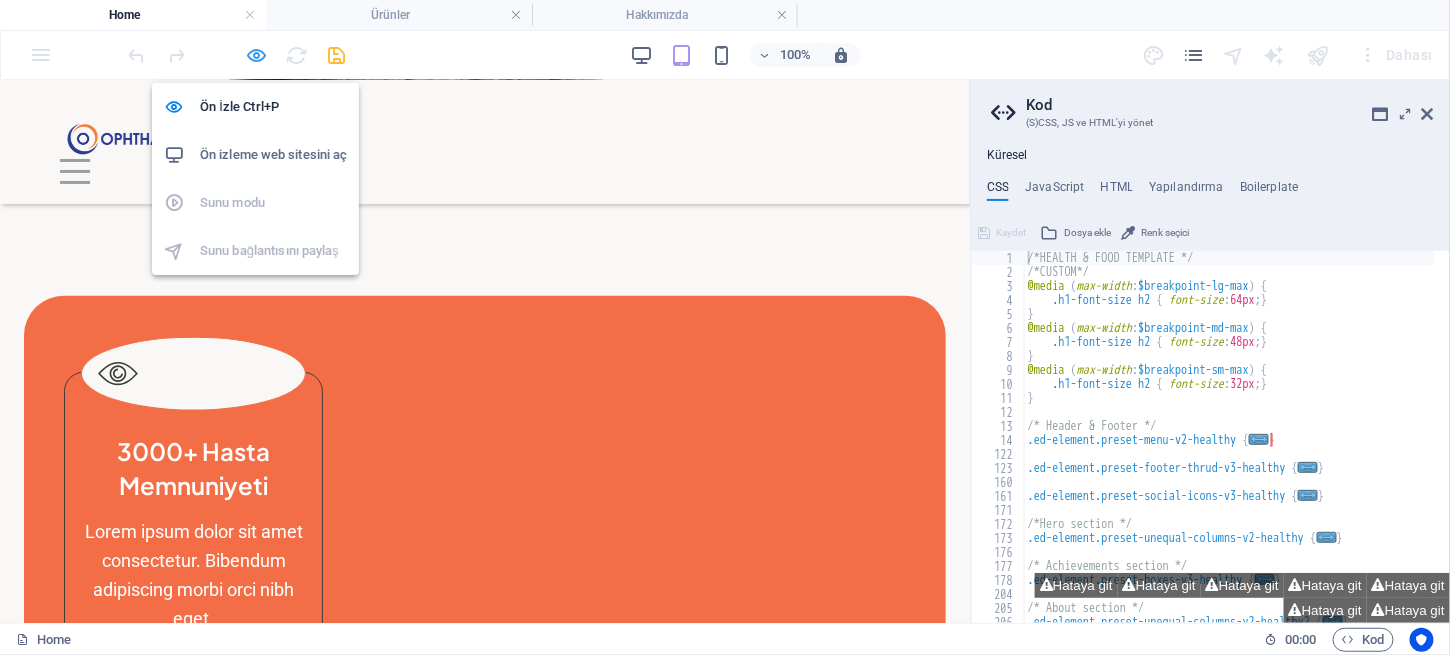 click at bounding box center (257, 55) 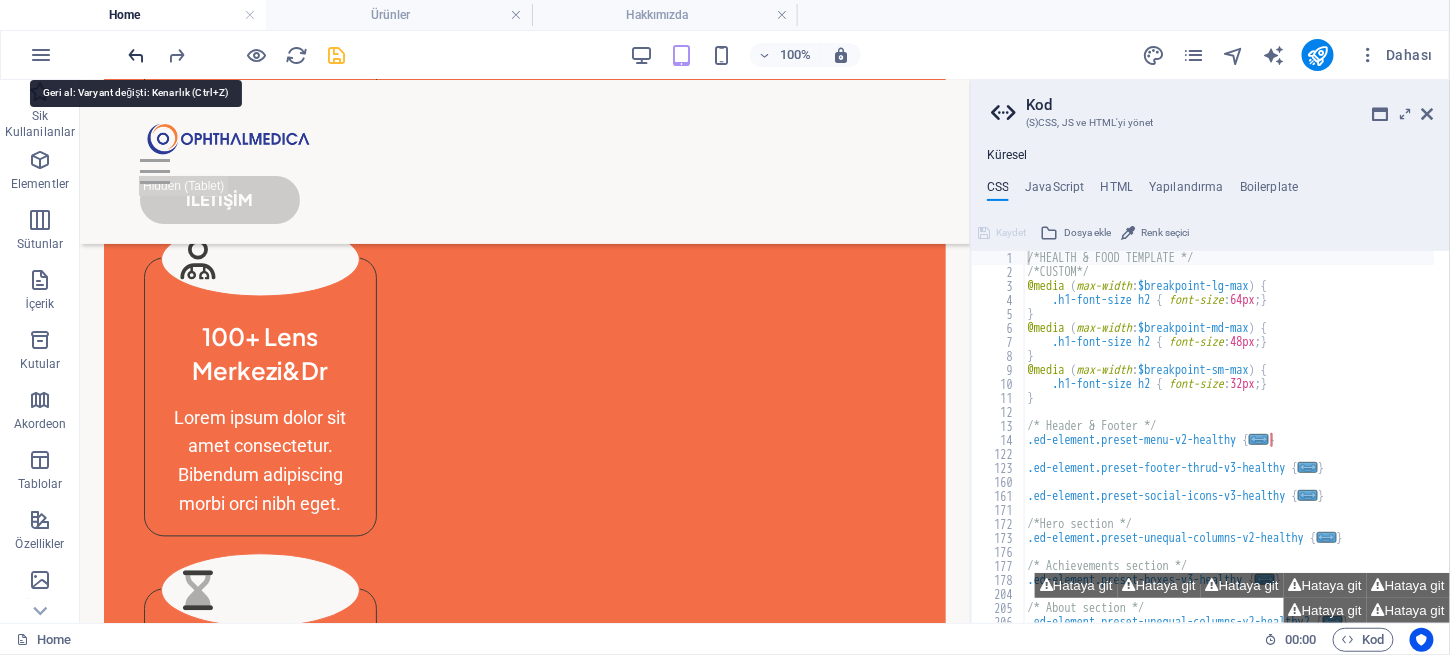 click at bounding box center [137, 55] 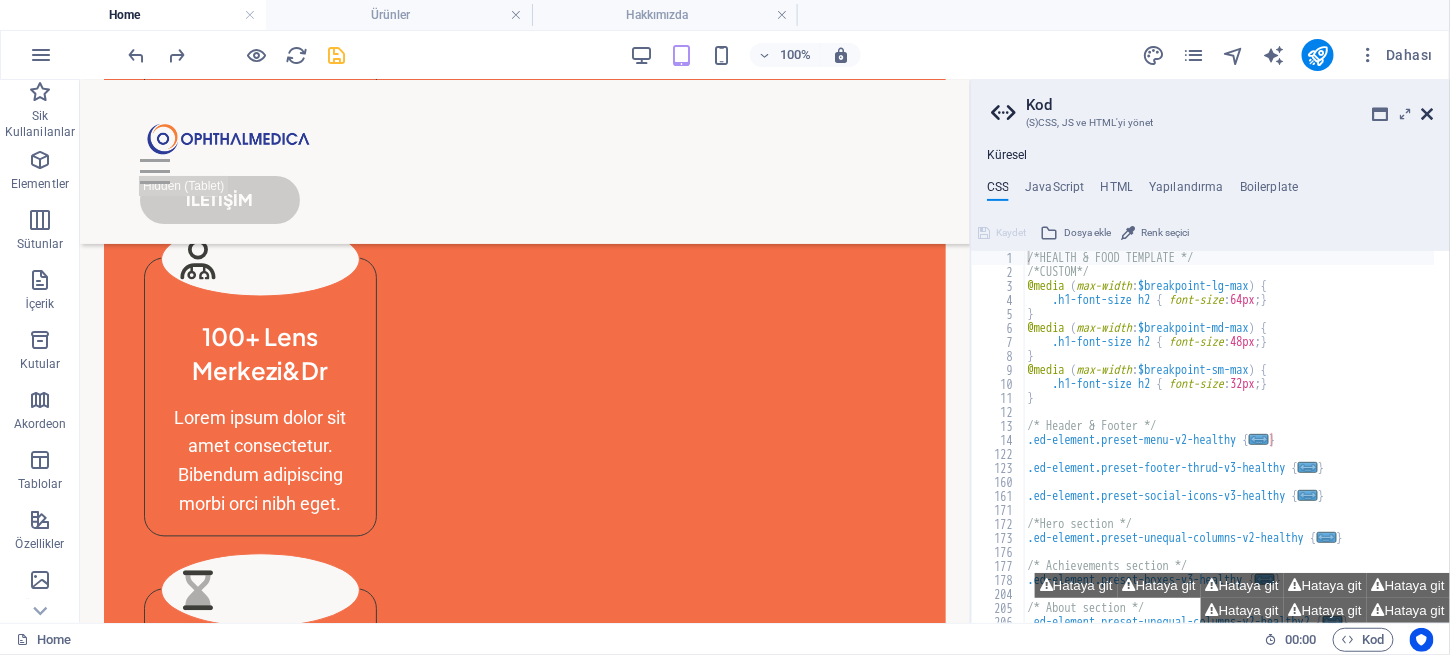 click at bounding box center (1428, 114) 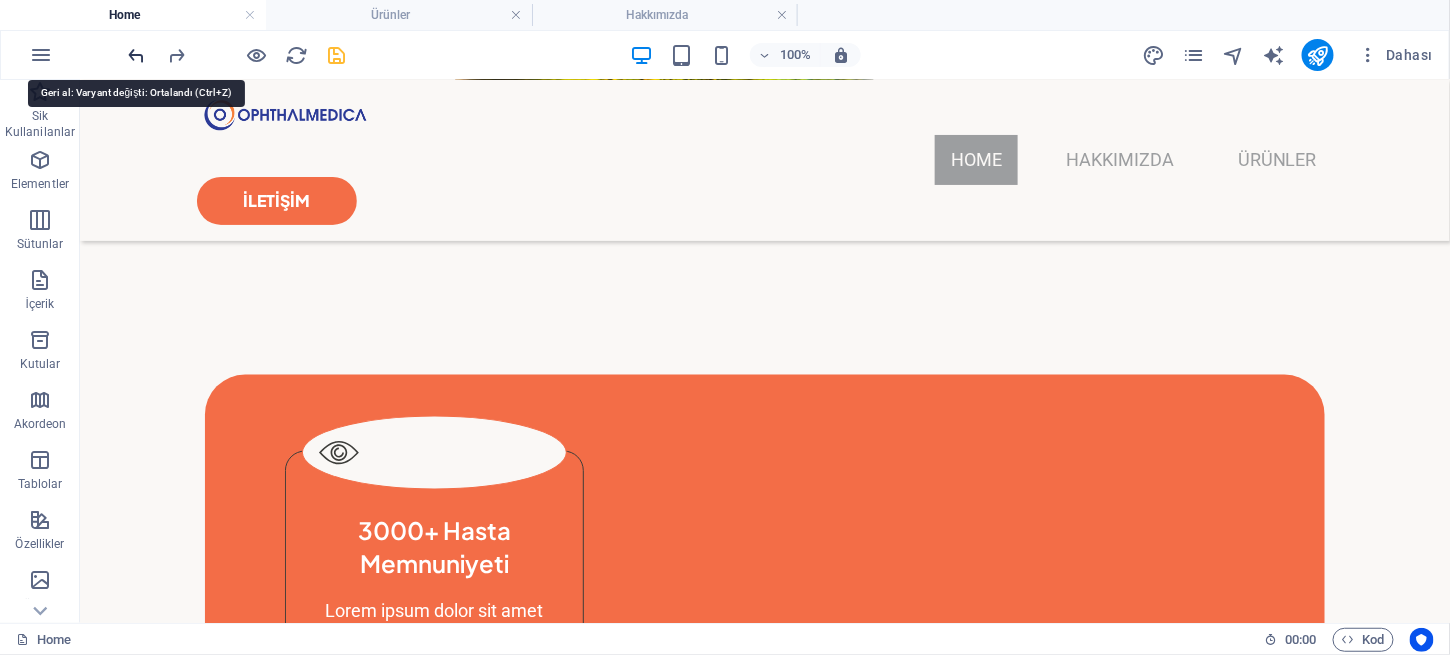 scroll, scrollTop: 719, scrollLeft: 0, axis: vertical 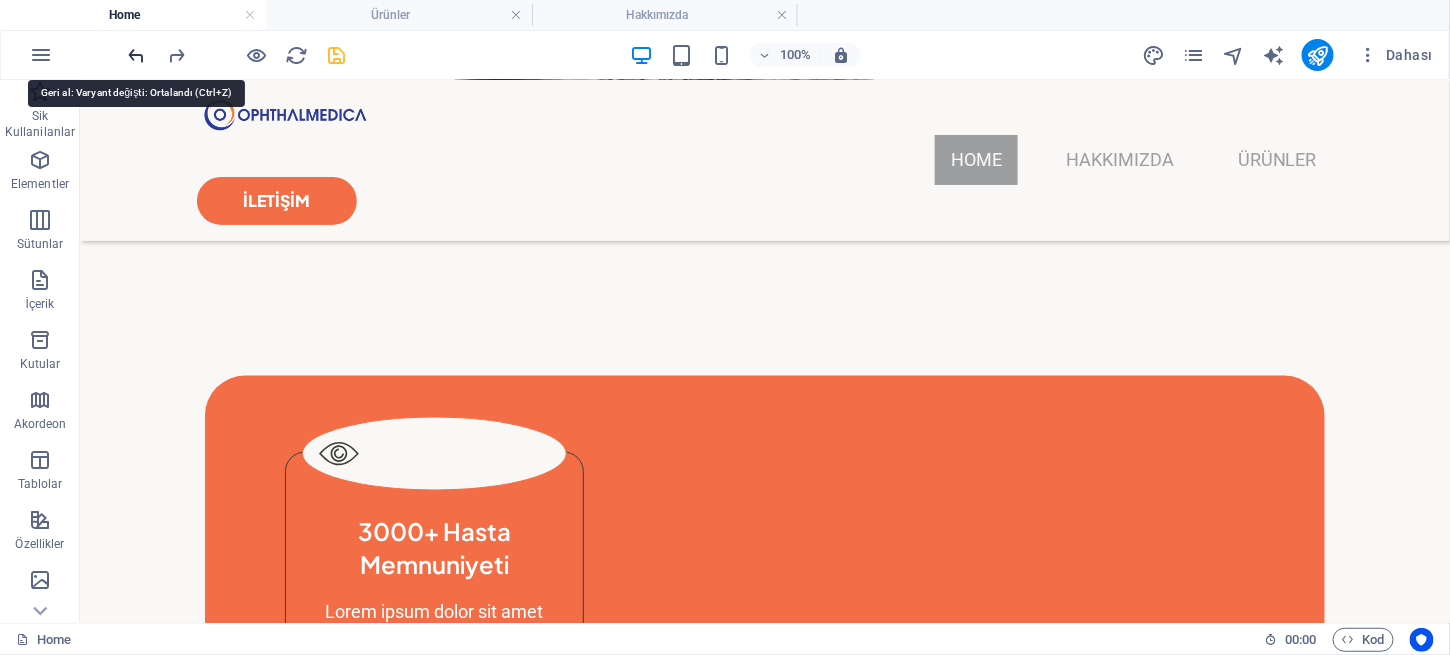 click at bounding box center (137, 55) 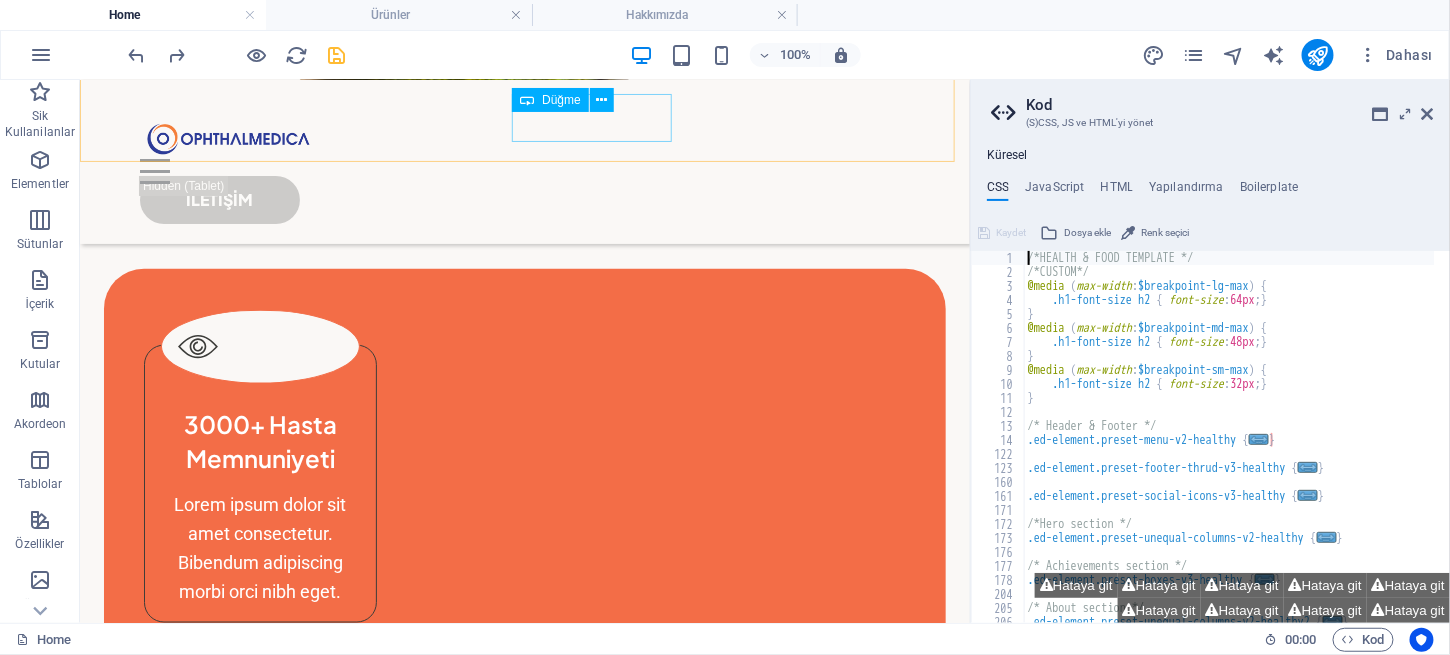 scroll, scrollTop: 737, scrollLeft: 0, axis: vertical 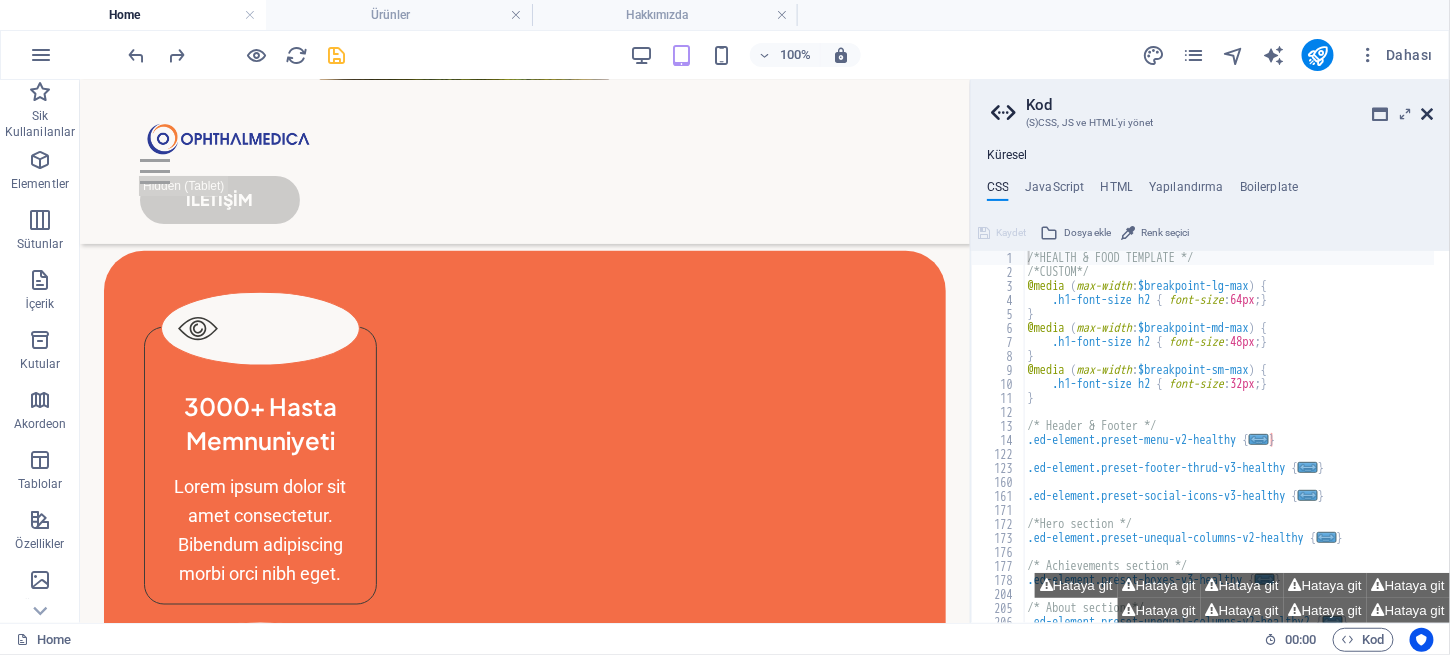 click at bounding box center (1428, 114) 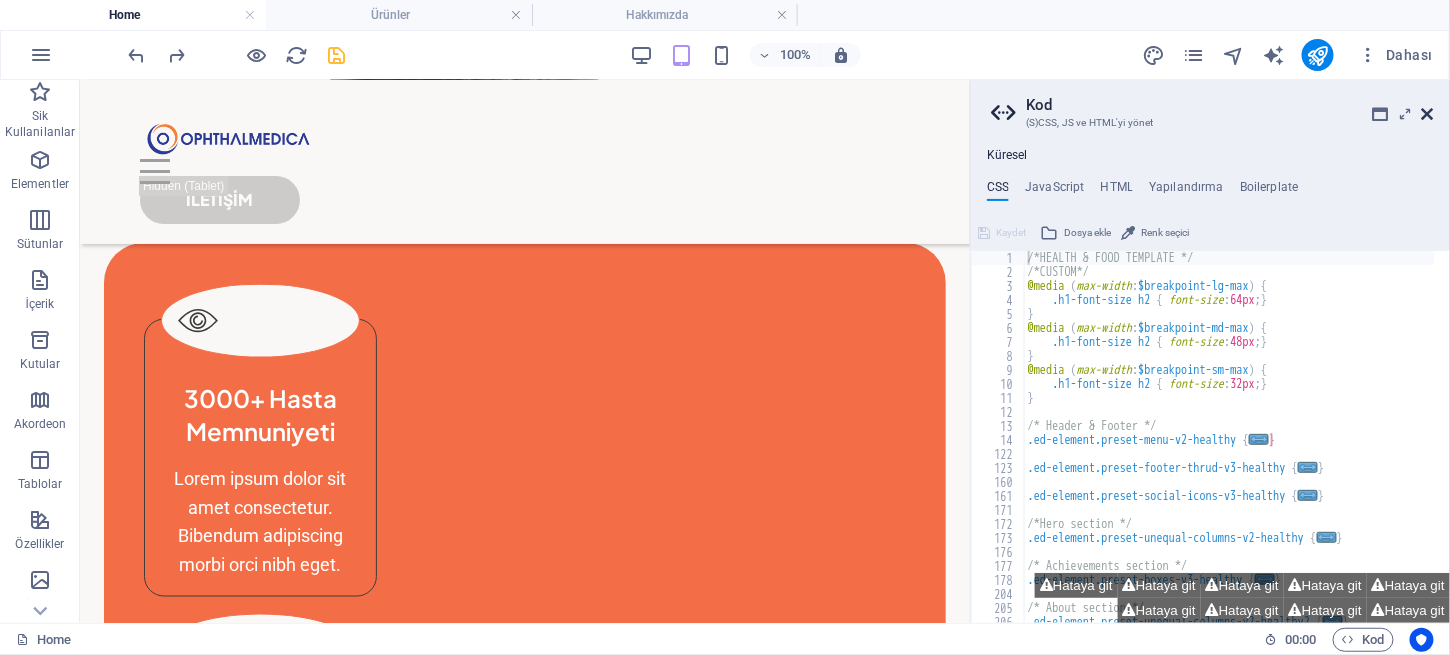 scroll, scrollTop: 720, scrollLeft: 0, axis: vertical 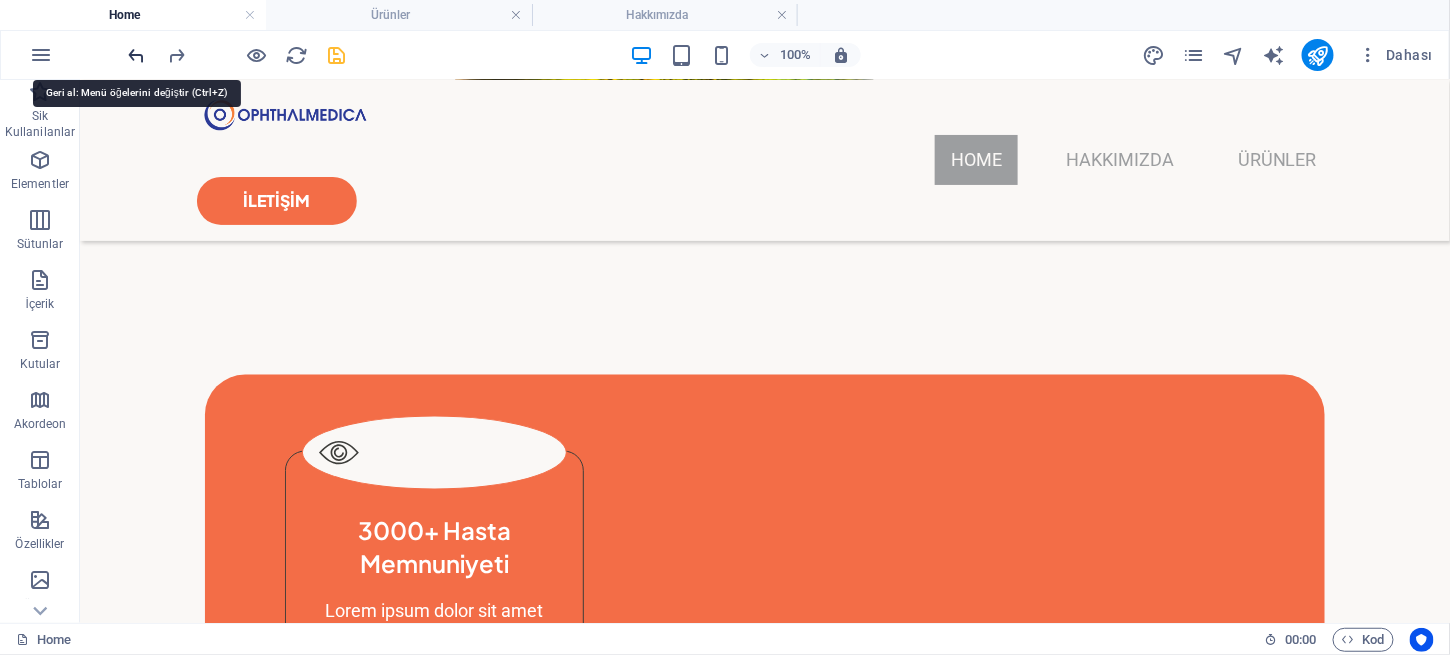 click at bounding box center (137, 55) 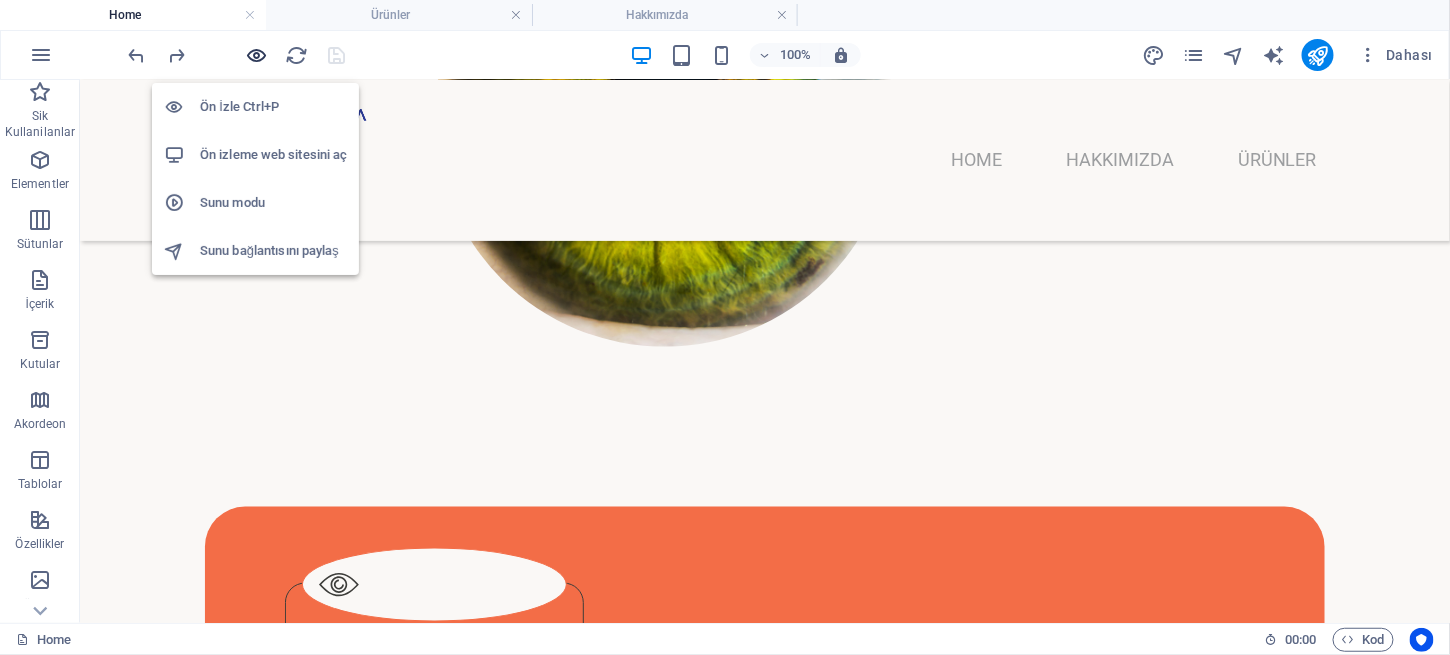 scroll, scrollTop: 589, scrollLeft: 0, axis: vertical 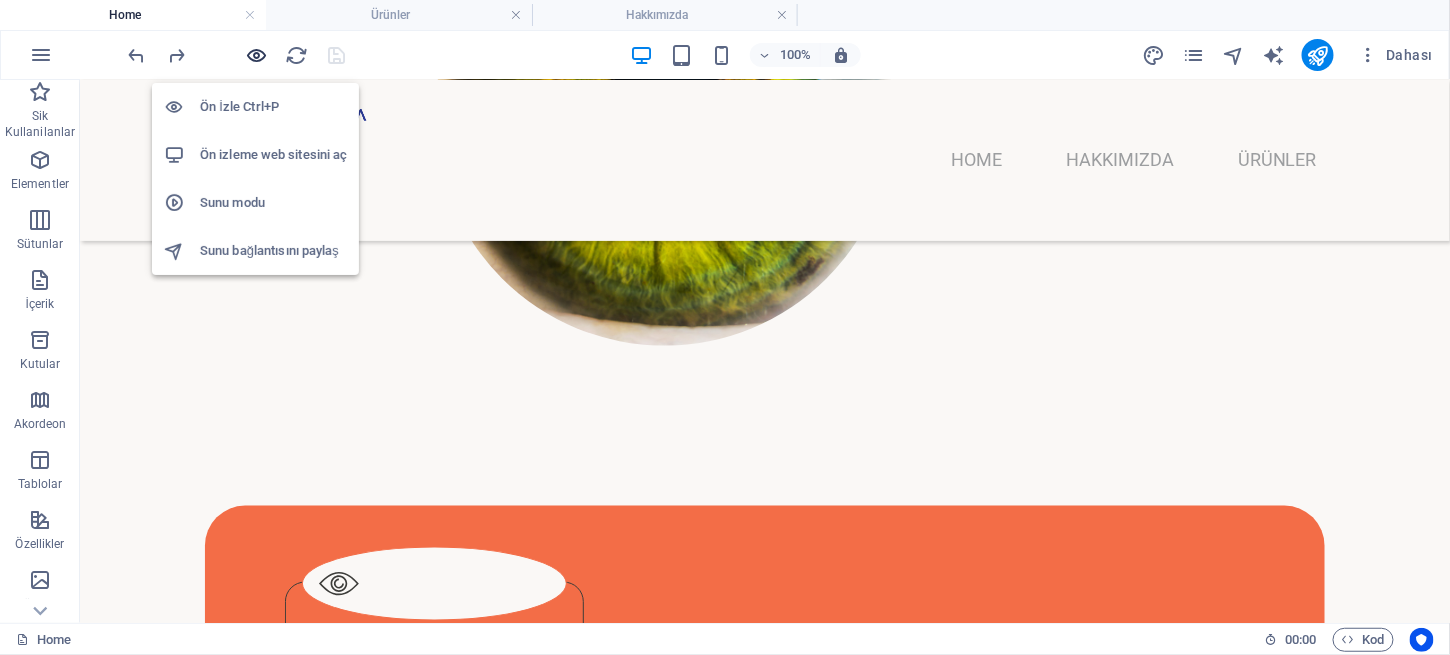 click at bounding box center (257, 55) 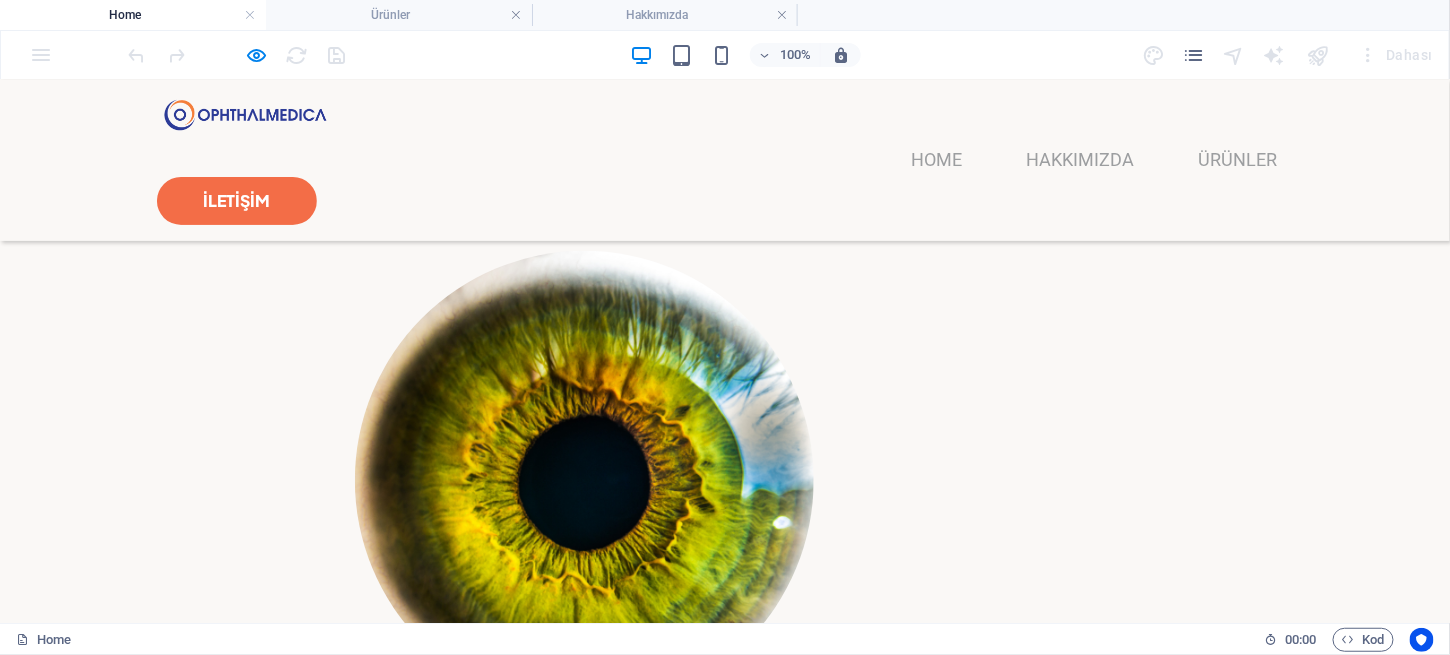 scroll, scrollTop: 0, scrollLeft: 0, axis: both 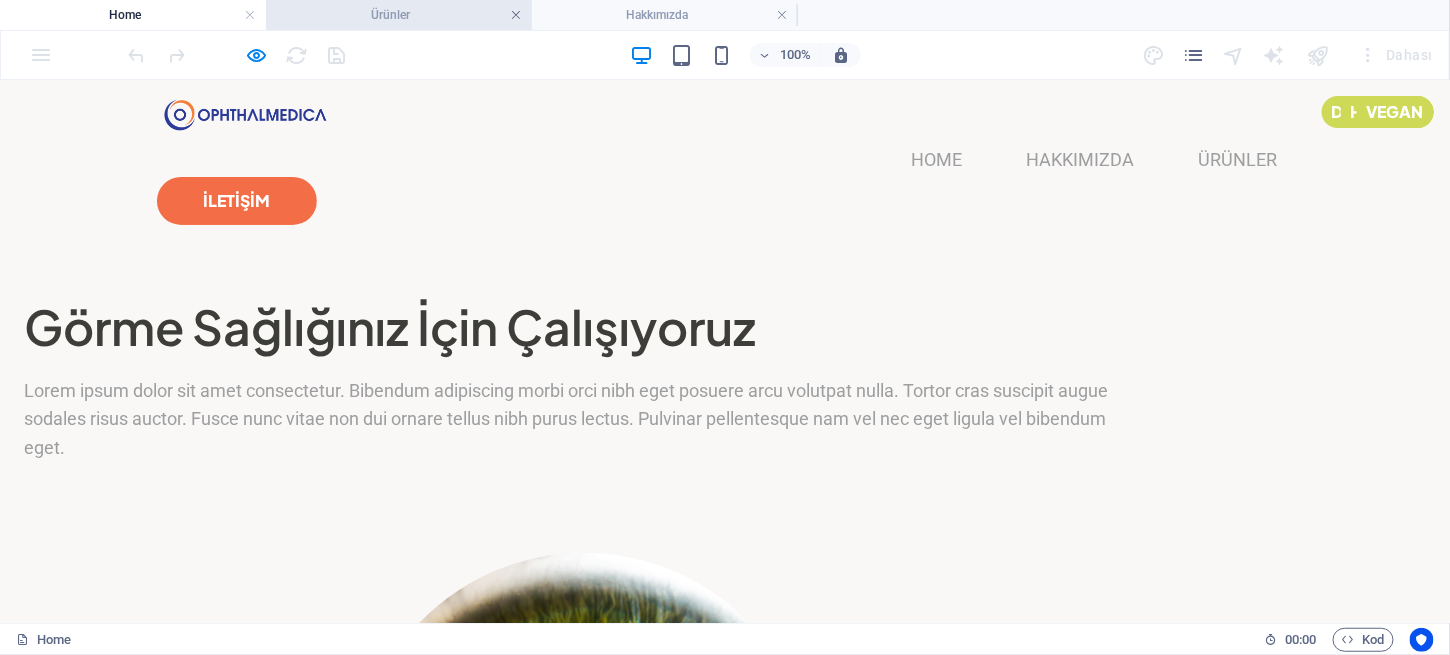 click at bounding box center [516, 15] 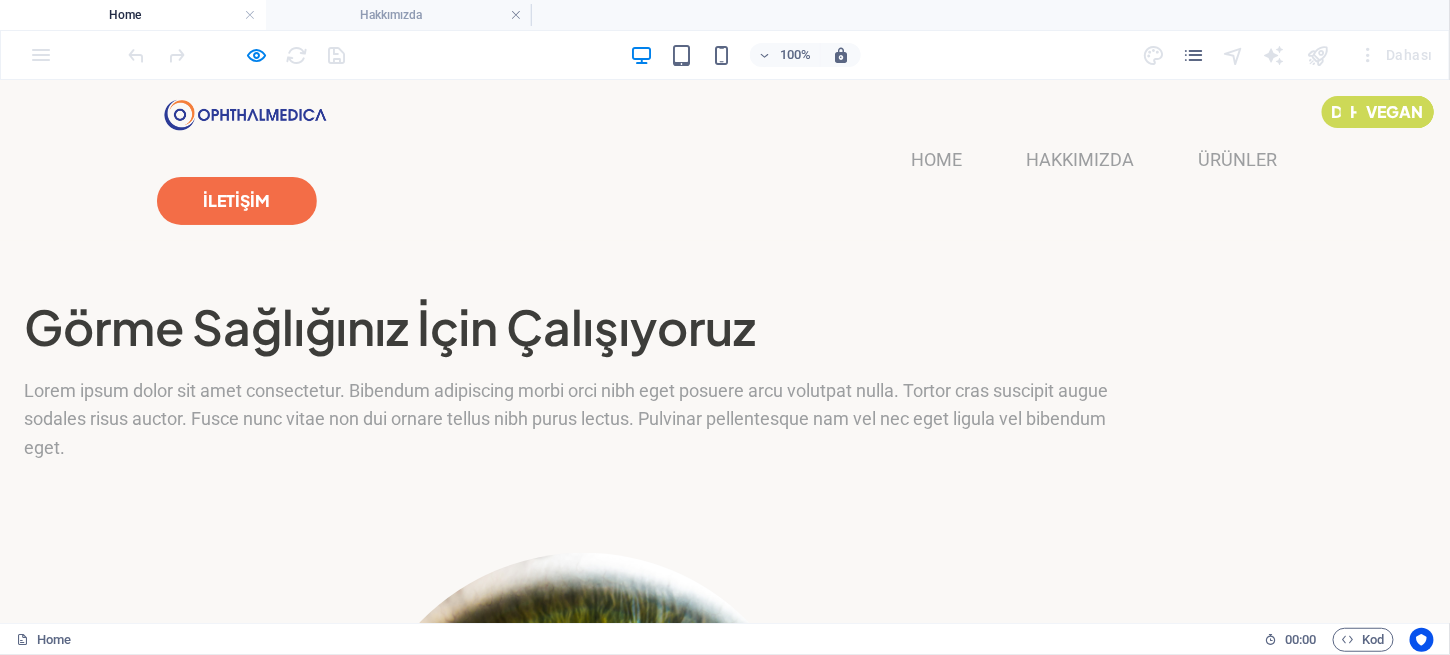 click on "Home" at bounding box center (133, 15) 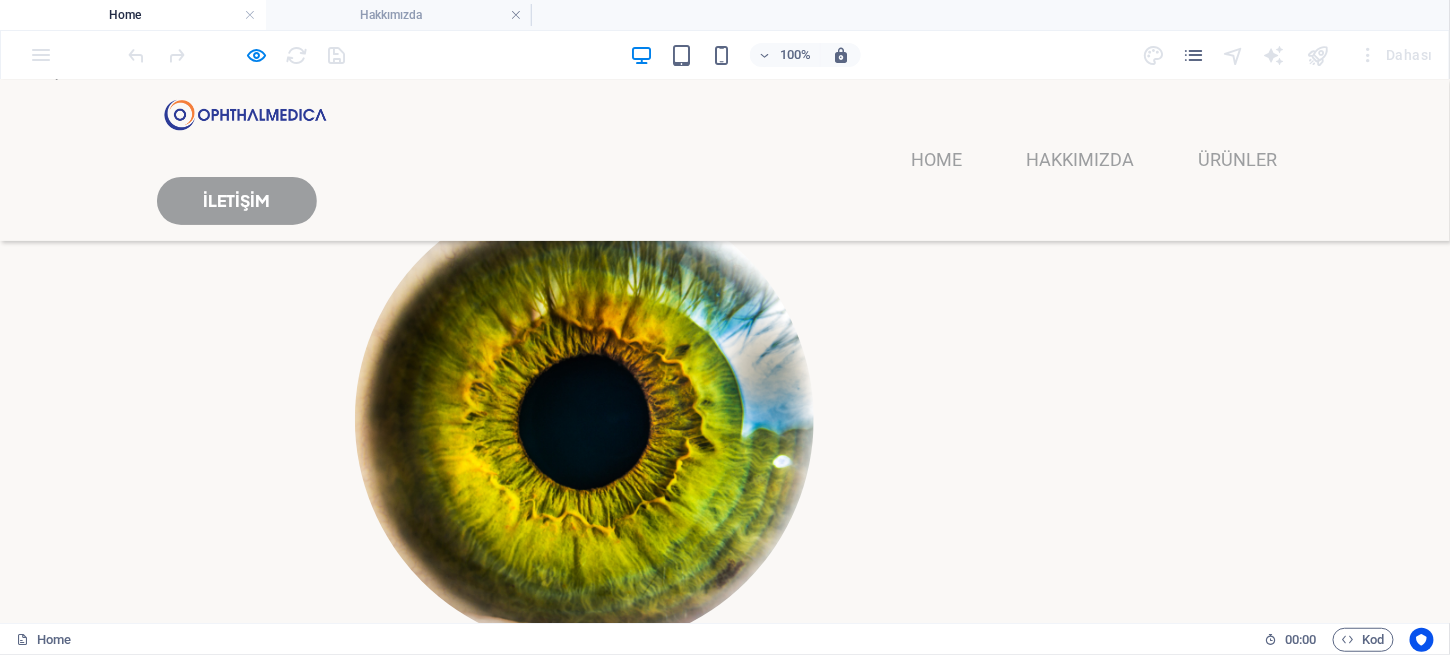 scroll, scrollTop: 285, scrollLeft: 0, axis: vertical 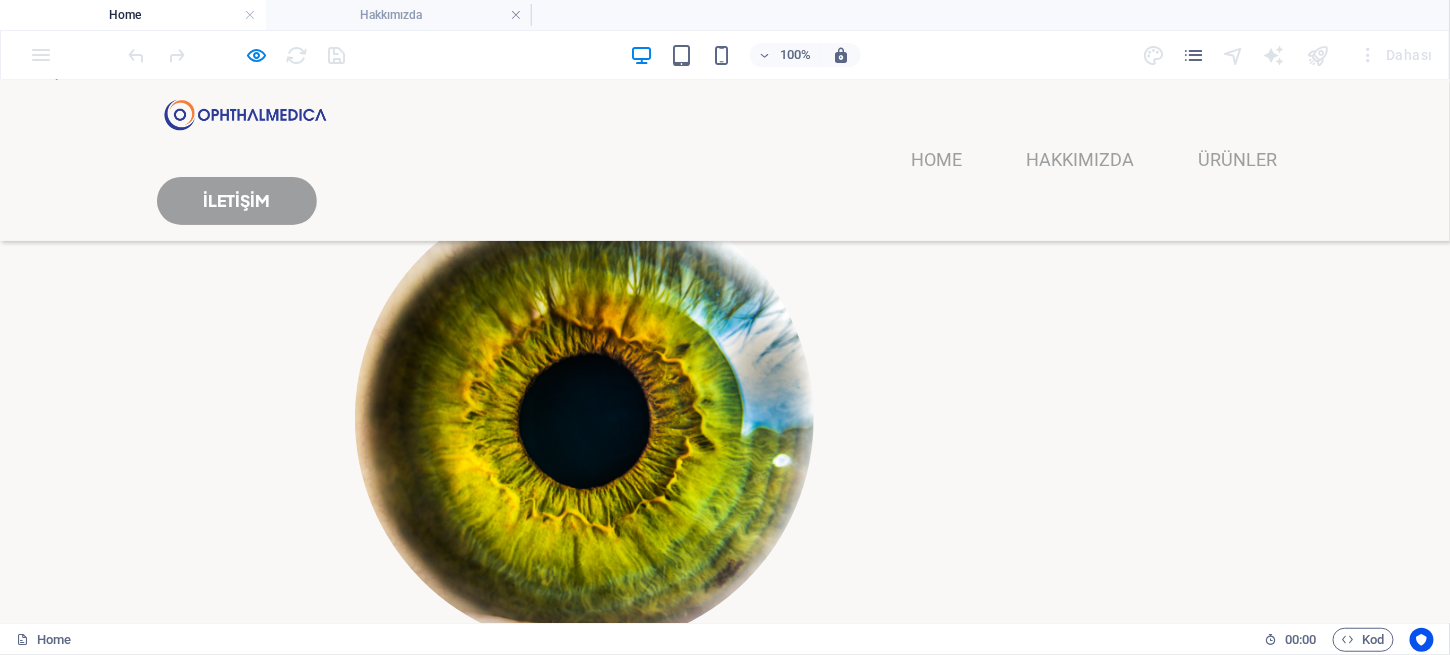click on "İLETİŞİM" at bounding box center (237, 200) 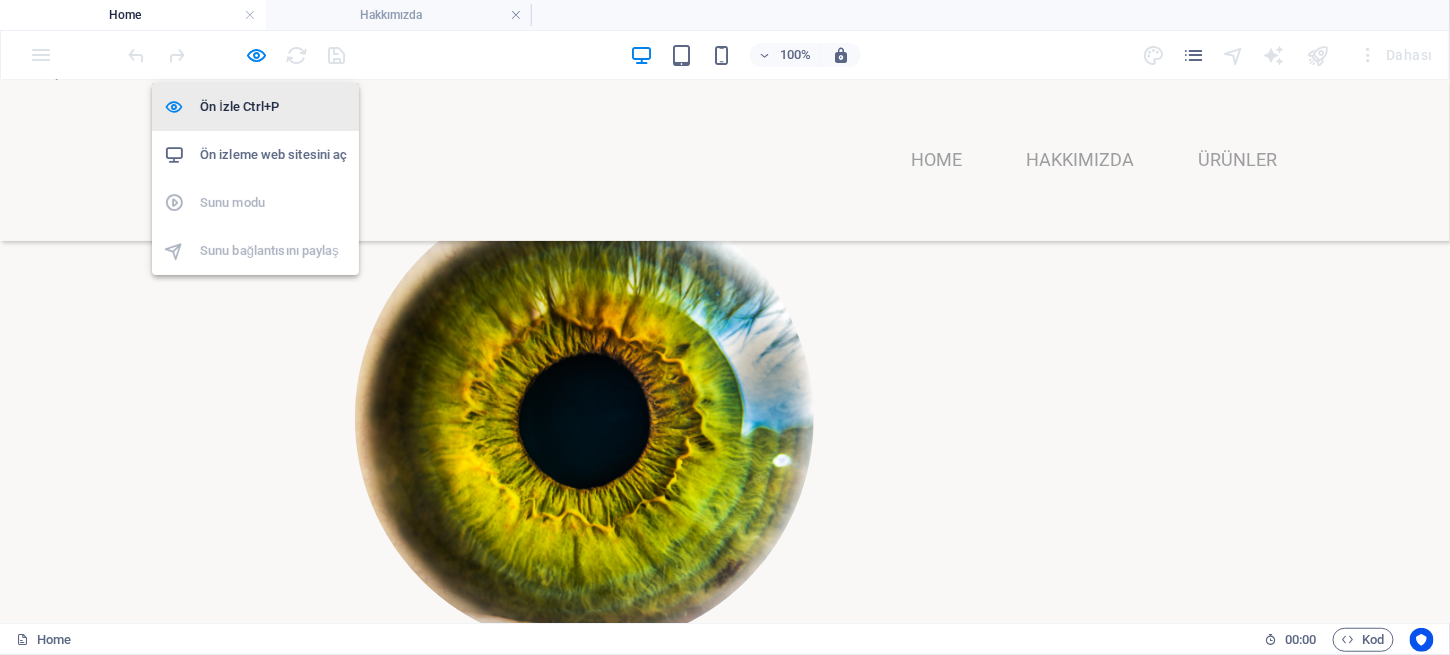 click on "Ön İzle Ctrl+P" at bounding box center [273, 107] 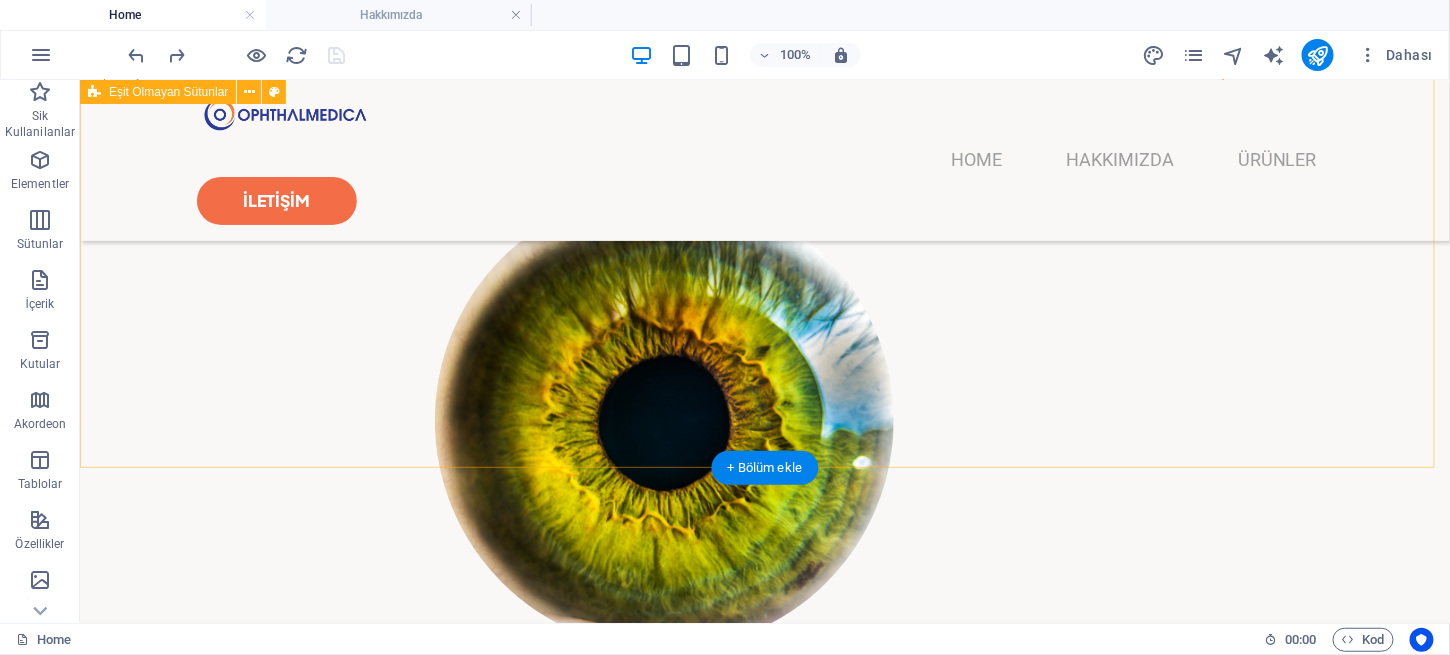 click on "Görme Sağlığınız İçin Çalışıyoruz Lorem ipsum dolor sit amet consectetur. Bibendum adipiscing morbi orci nibh eget posuere arcu volutpat nulla. Tortor cras suscipit augue sodales risus auctor. Fusce nunc vitae non dui ornare tellus nibh purus lectus. Pulvinar pellentesque nam vel nec eget ligula vel bibendum eget." at bounding box center (764, 261) 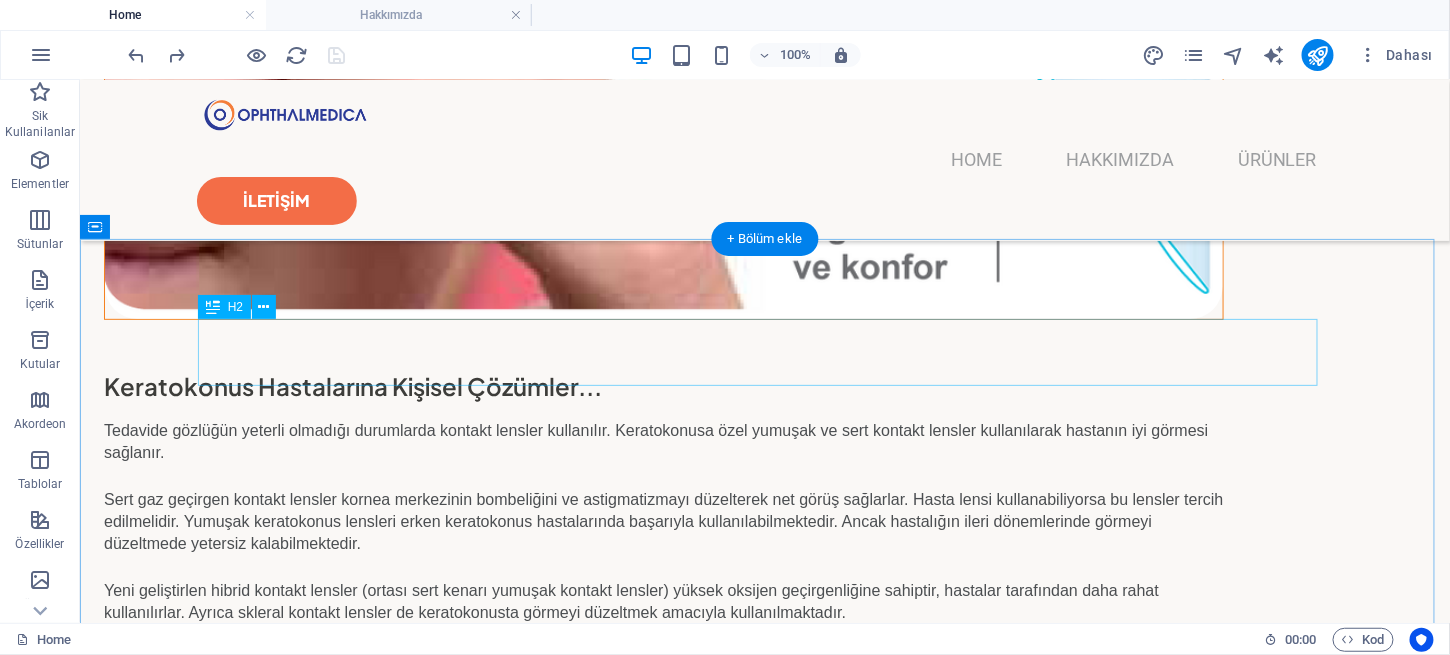 scroll, scrollTop: 2775, scrollLeft: 0, axis: vertical 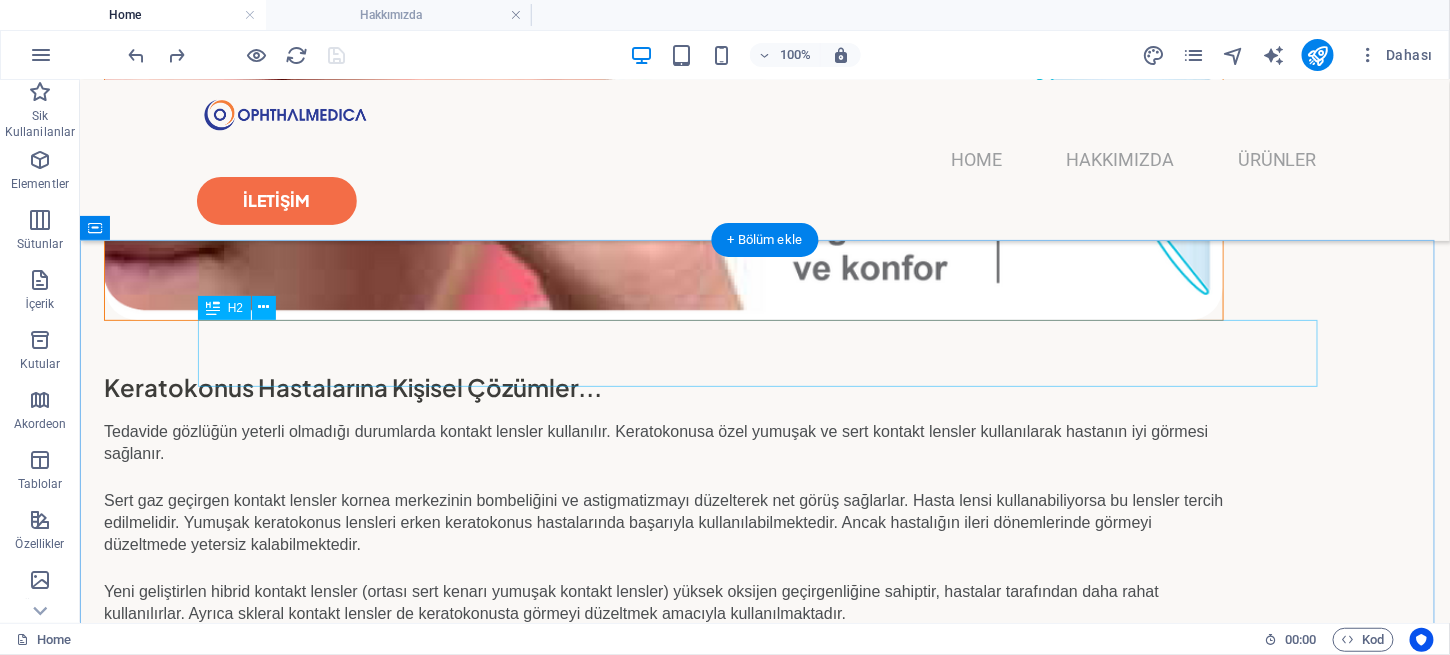 click on "Most popular recipes" at bounding box center [764, 3294] 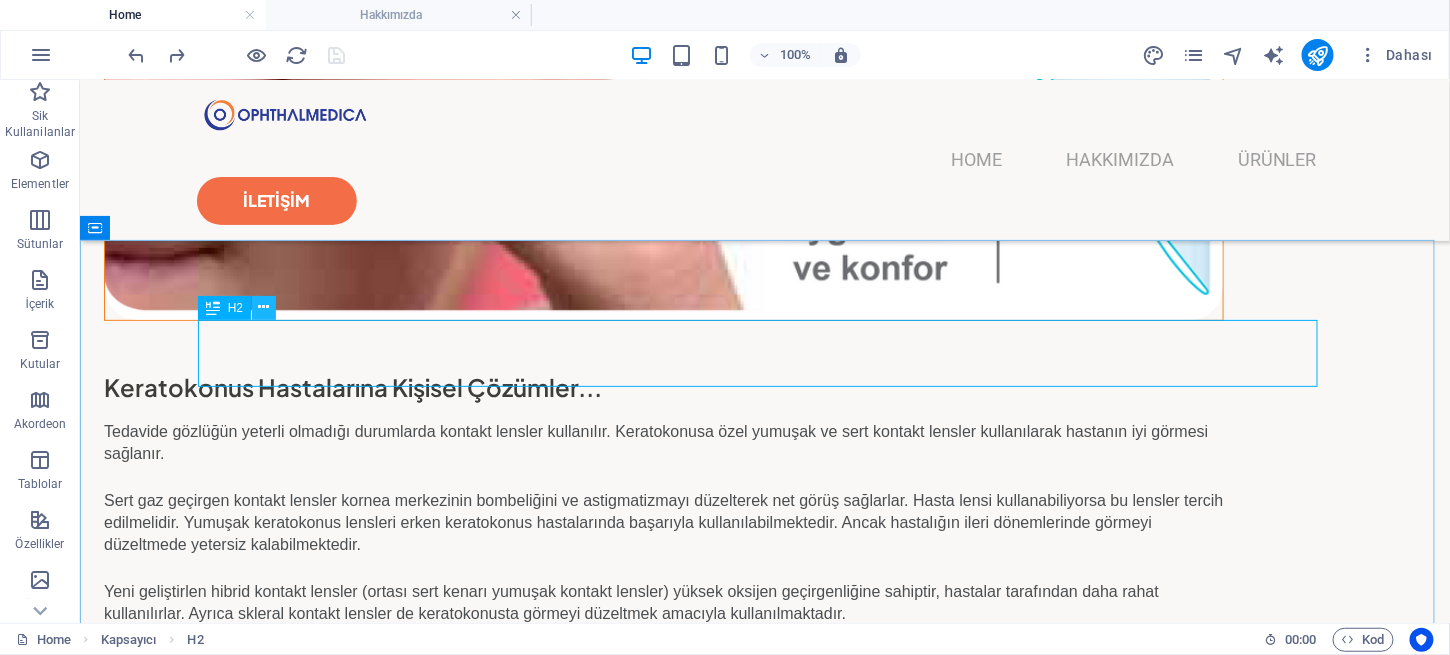 click at bounding box center (264, 307) 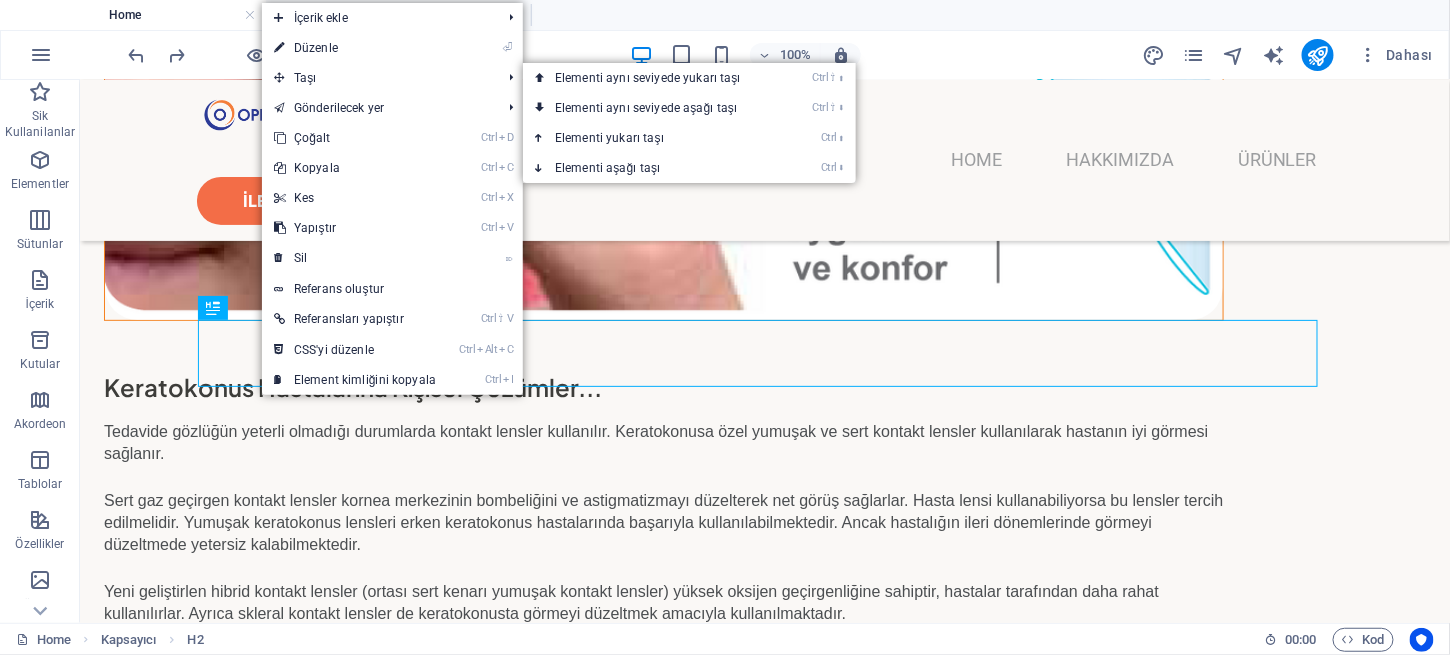 click on "⏎  Düzenle" at bounding box center [355, 48] 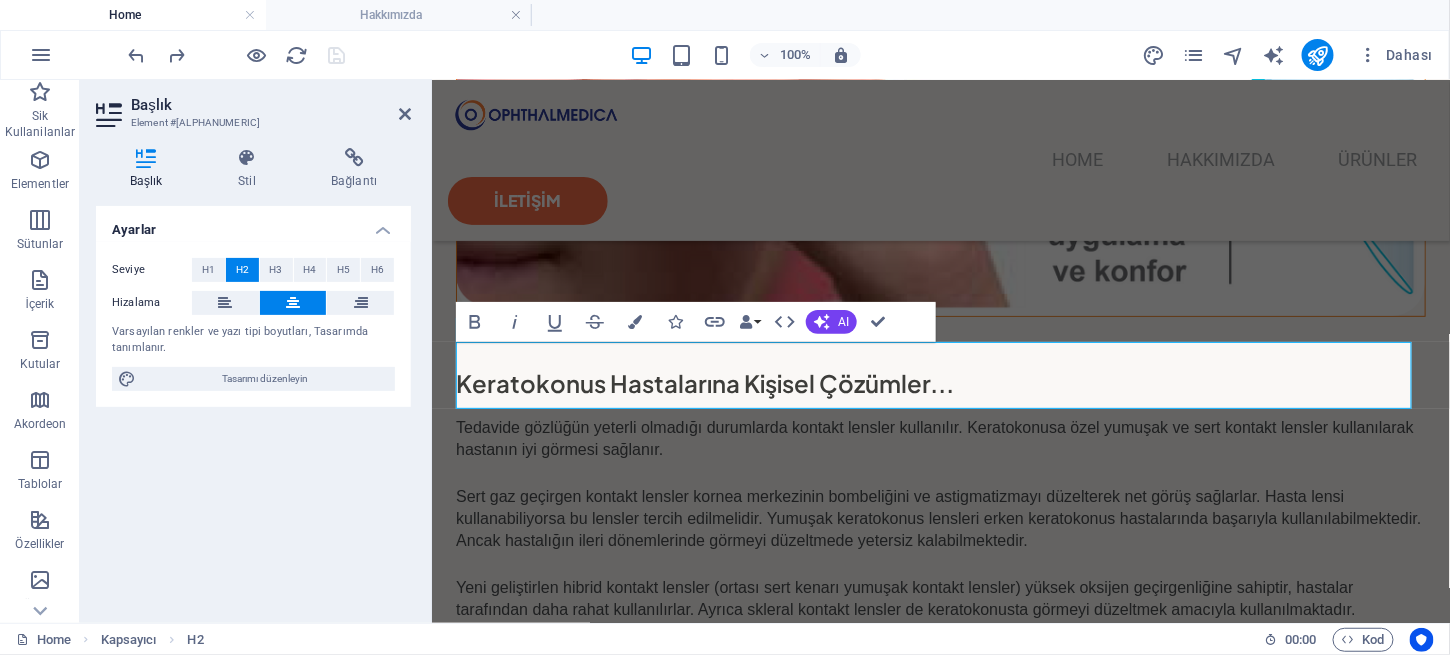 scroll, scrollTop: 2898, scrollLeft: 0, axis: vertical 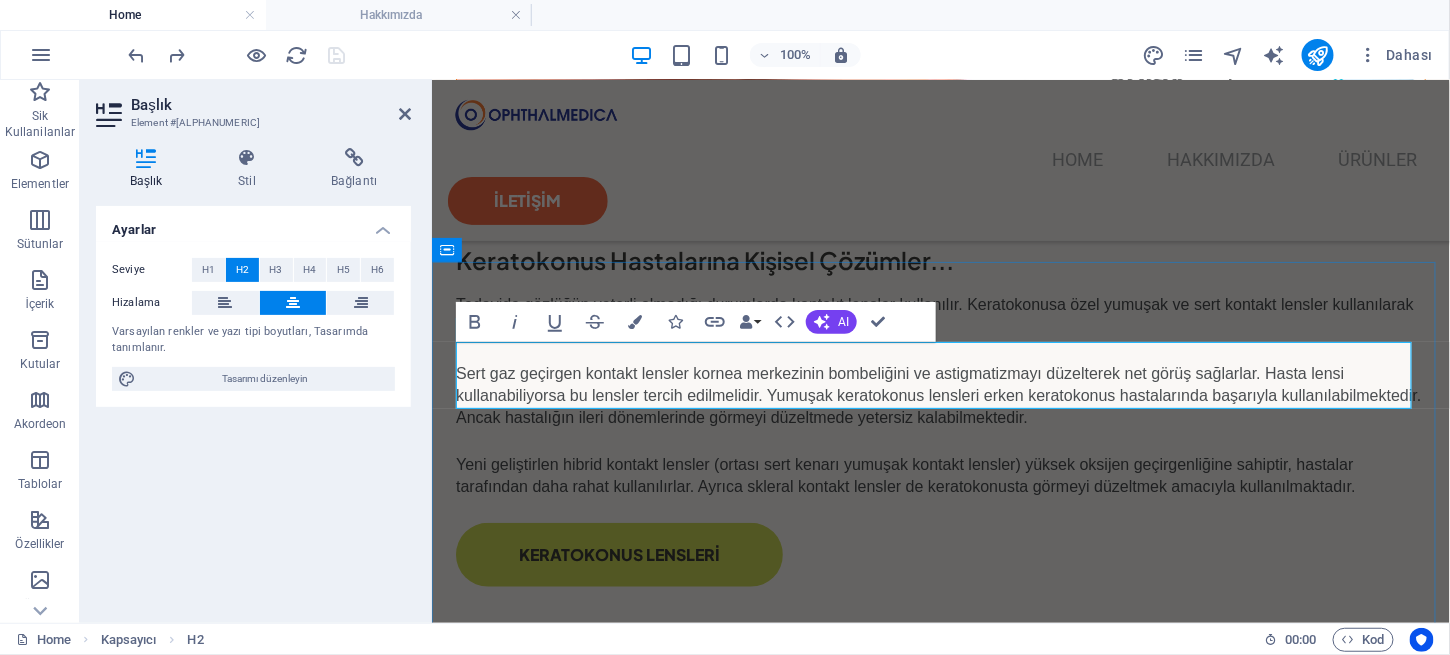 type 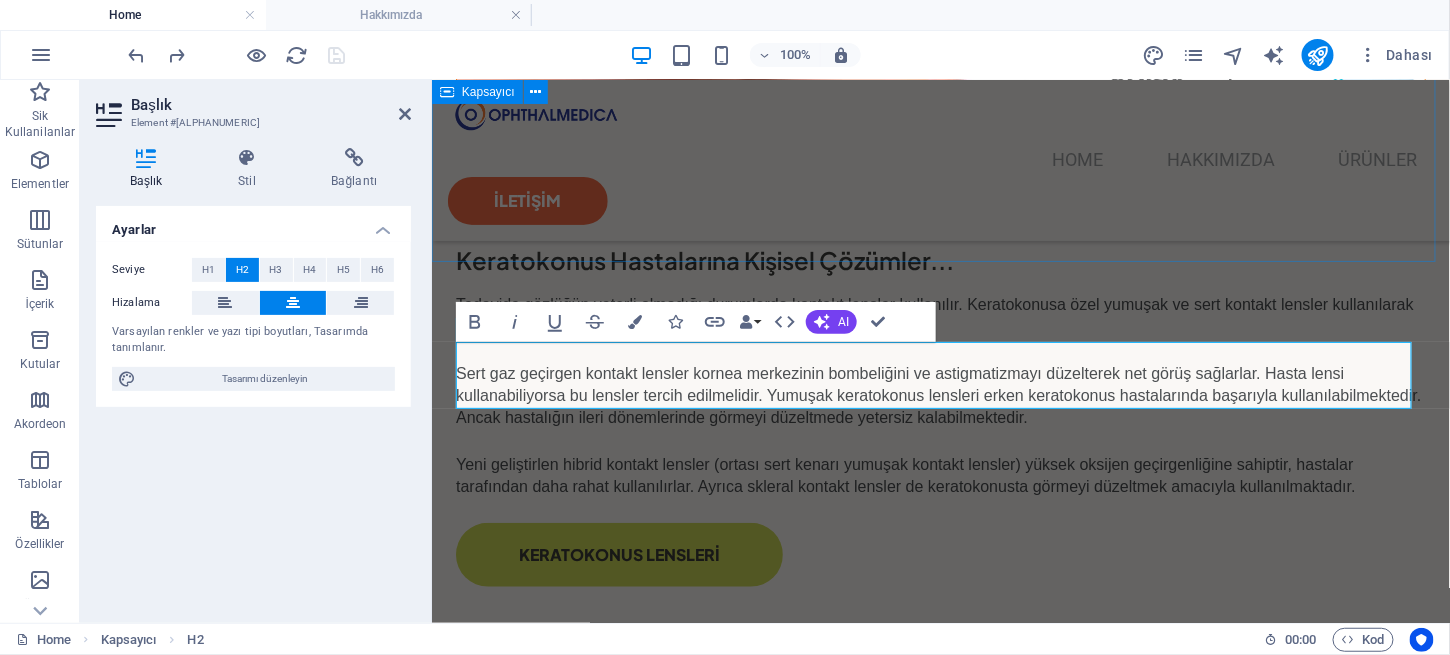 click on "Ürünlerimiz Keratokonus hastalığında görmeyi iyileştirmek veya artırmak için  Kontakt Lense ihtiyaç duyulmaktadır. Bu lensler sadece kişinin korneasına göre dizayn edilmiş ve üretilmiş olmalıdır. Personal consultation Lorem ipsum dolor sit amet consectetur. Bibendum adipiscing morbi orci nibh eget. Diet plans Lorem ipsum dolor sit amet consectetur. Bibendum adipiscing morbi orci nibh eget. Personal meal plans Lorem ipsum dolor sit amet consectetur. Bibendum adipiscing morbi orci nibh eget." at bounding box center (940, 1932) 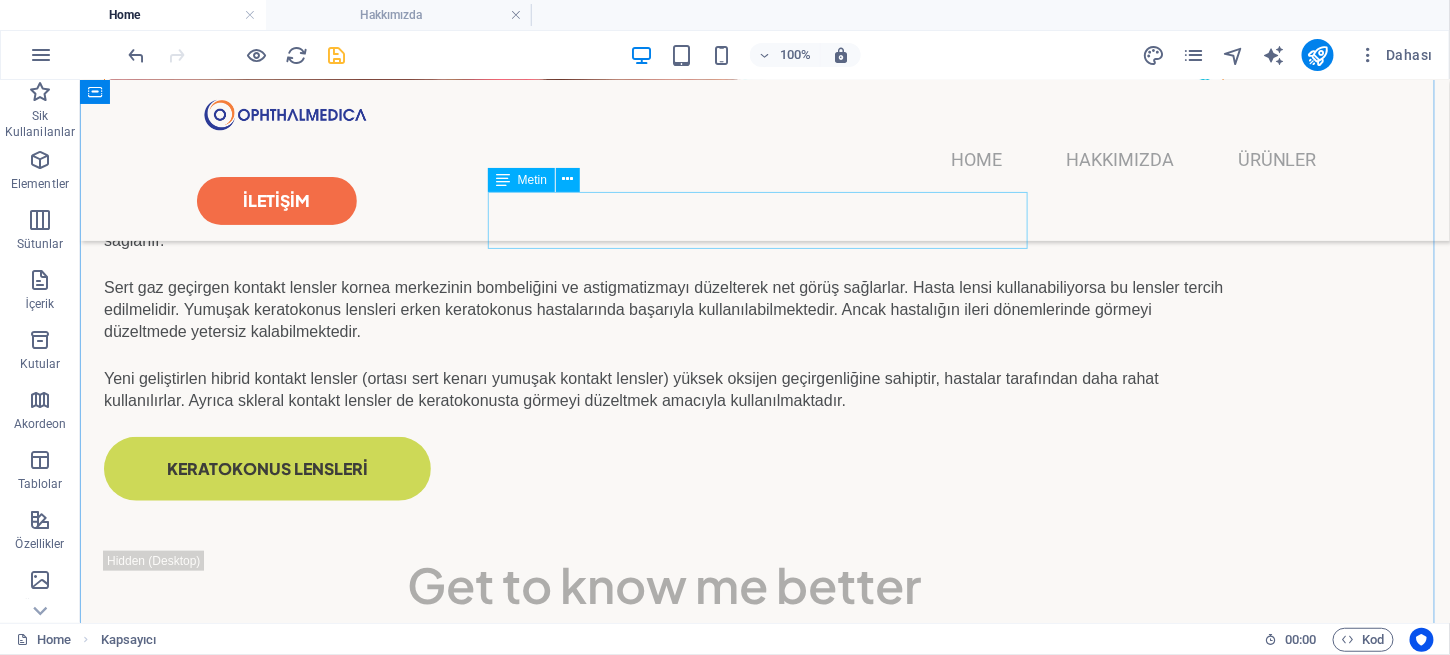 scroll, scrollTop: 2990, scrollLeft: 0, axis: vertical 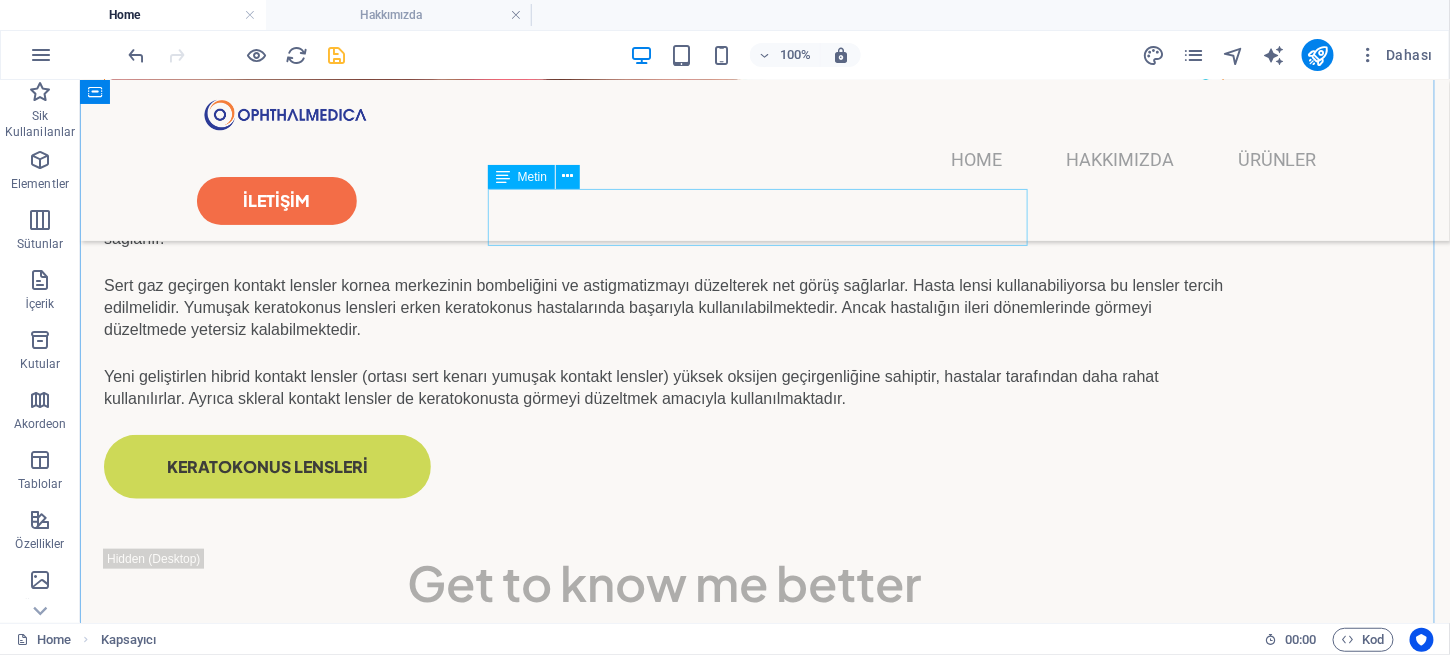 click on "Lorem ipsum dolor sit amet consectetur. Bibendum adipiscing morbi orci nibh eget posuere arcu volutpat nulla." at bounding box center [764, 3144] 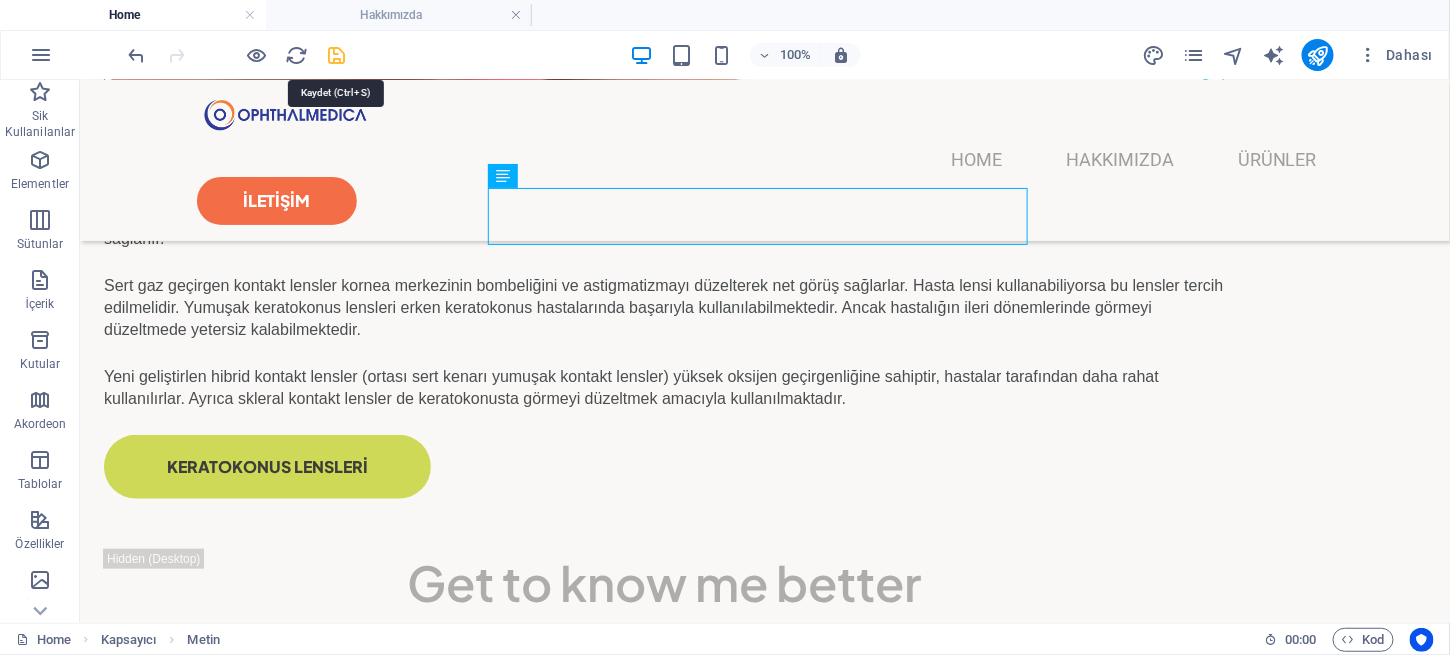 click at bounding box center [337, 55] 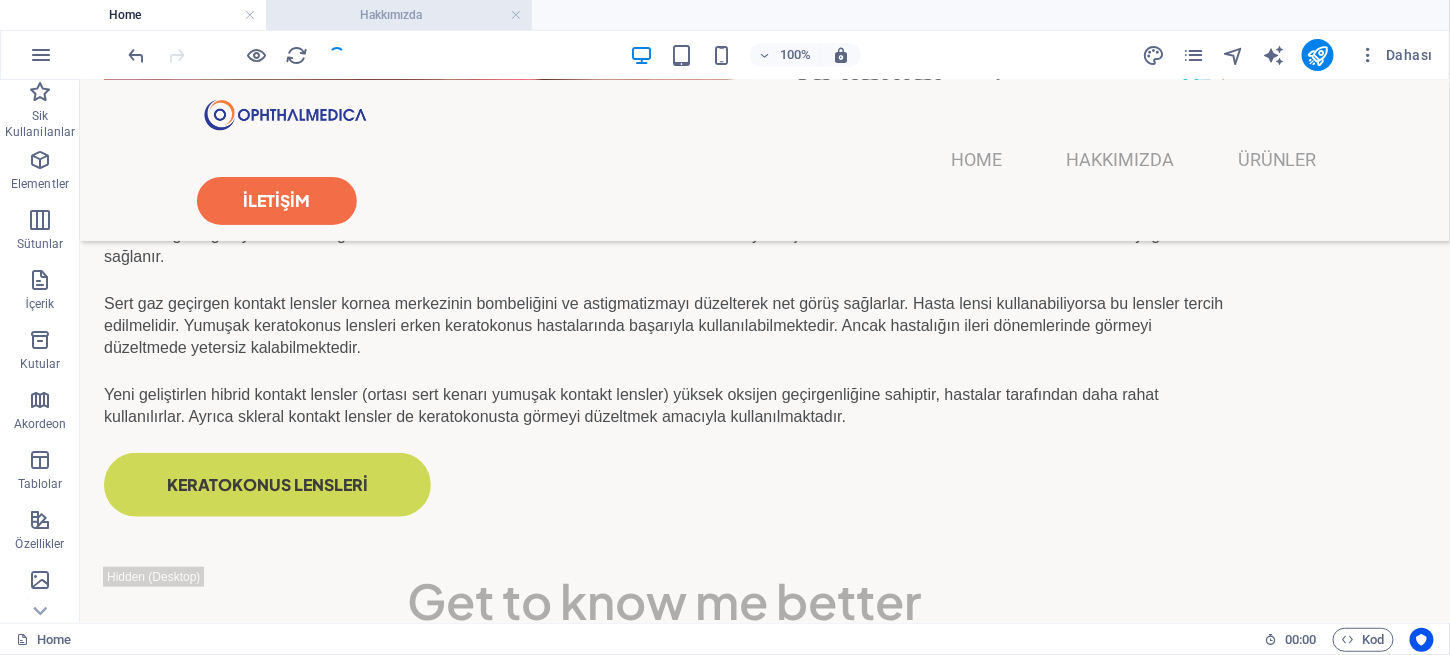 scroll, scrollTop: 3008, scrollLeft: 0, axis: vertical 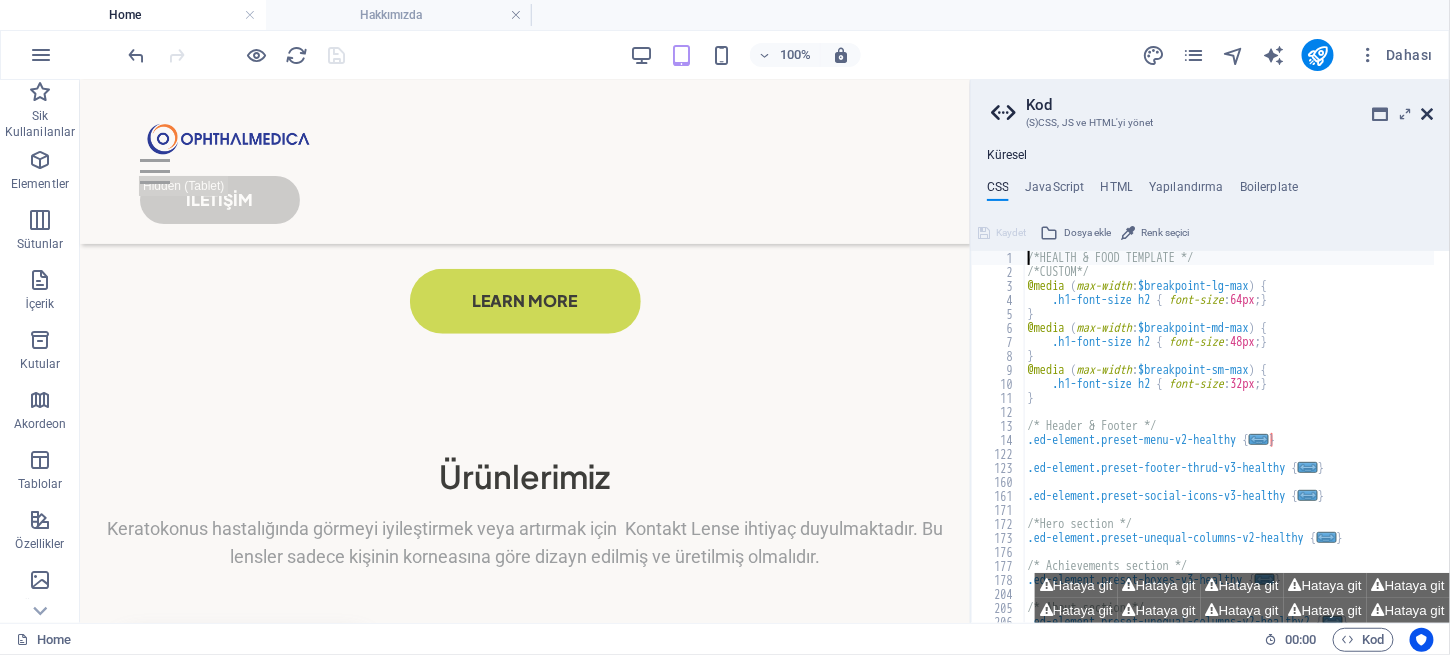 click at bounding box center [1428, 114] 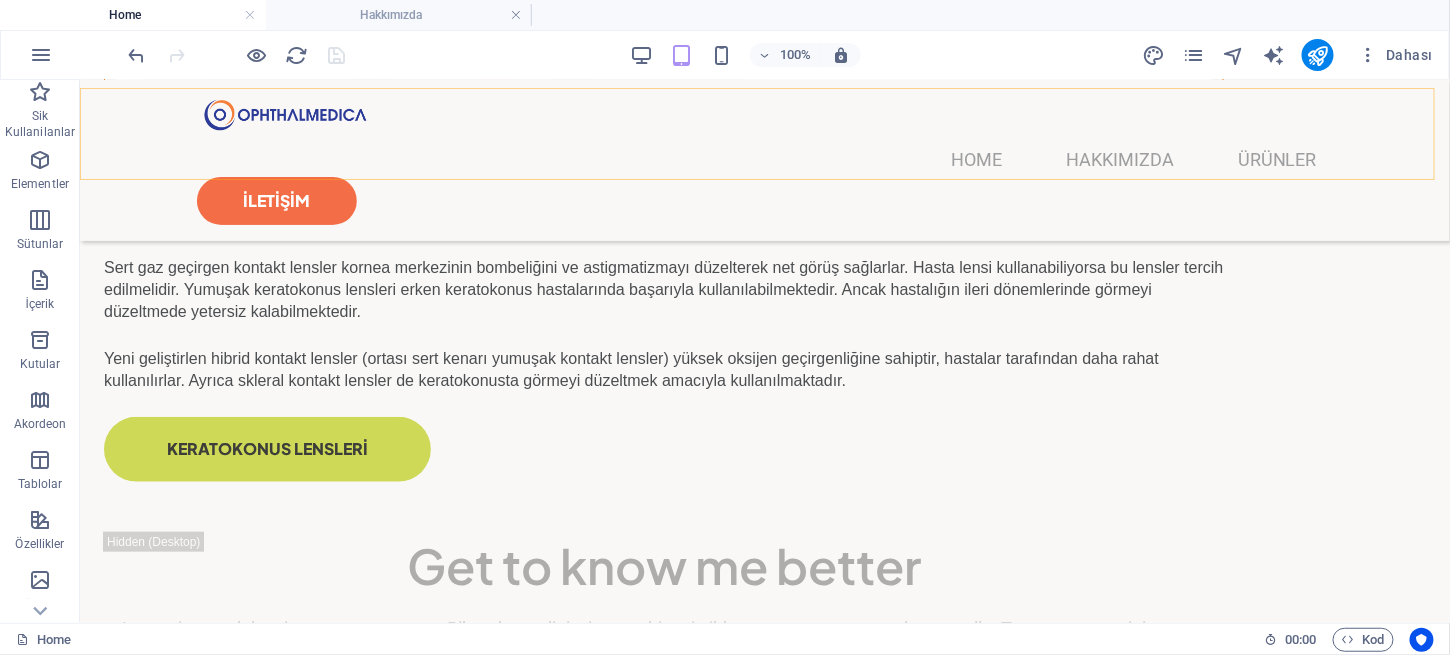 scroll, scrollTop: 2990, scrollLeft: 0, axis: vertical 